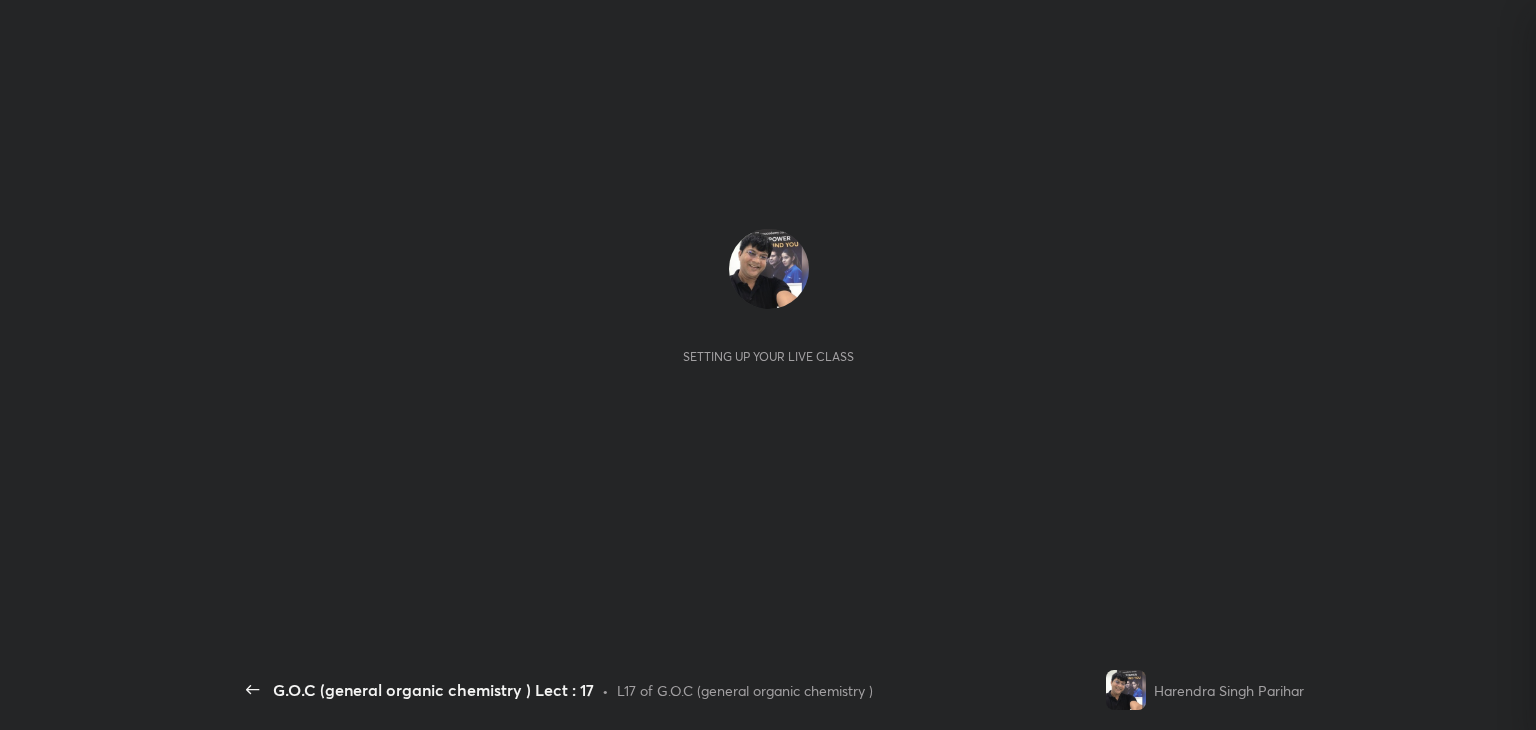 scroll, scrollTop: 0, scrollLeft: 0, axis: both 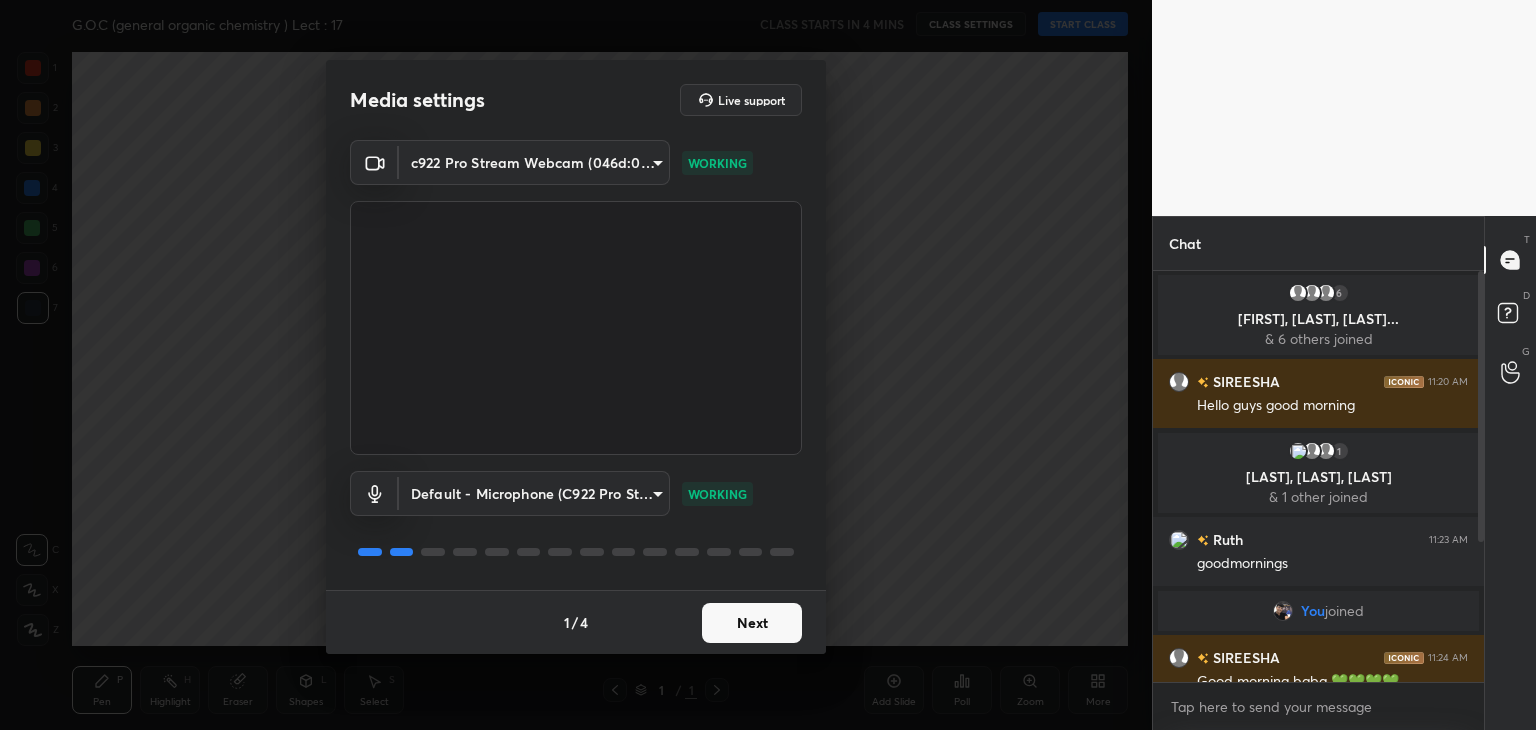 click on "Next" at bounding box center (752, 623) 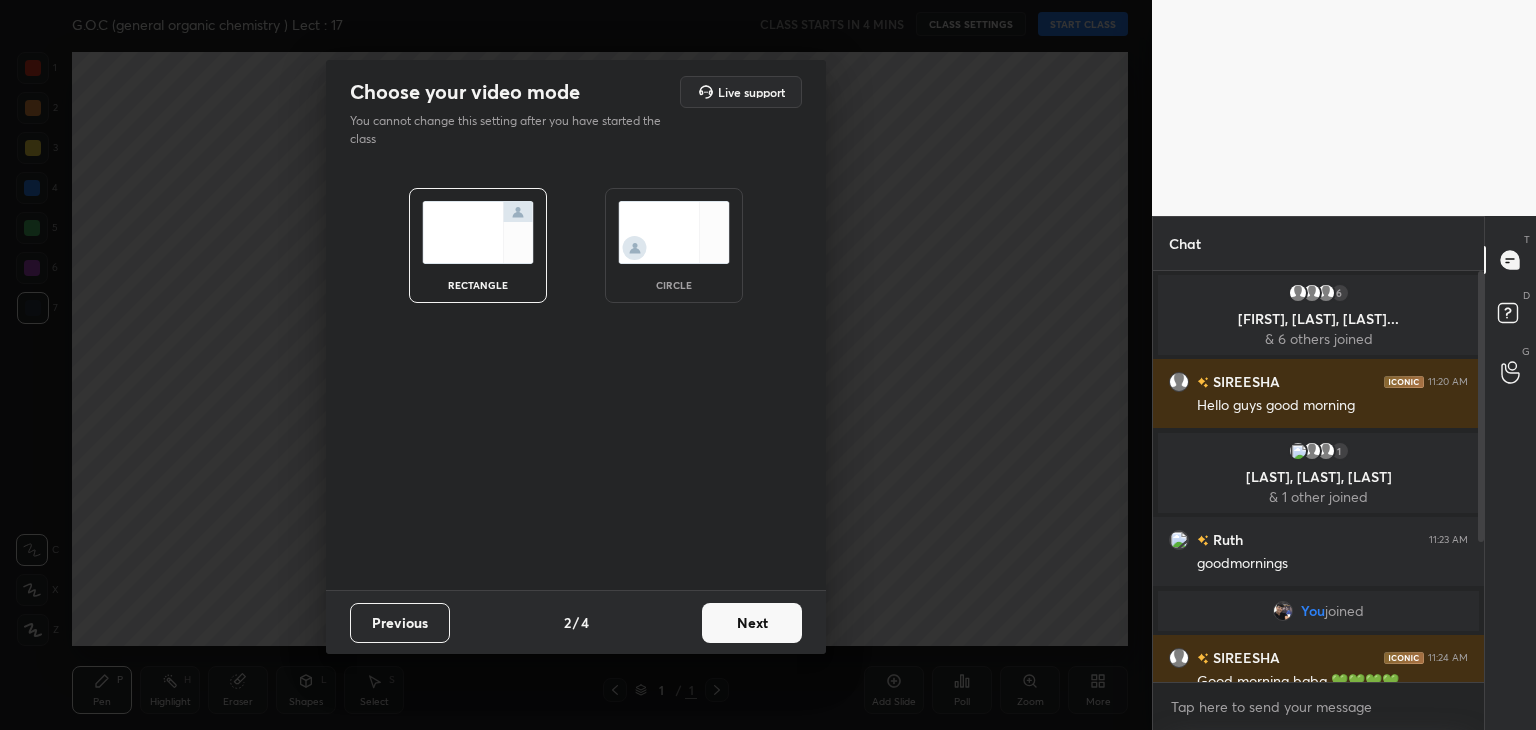 click on "Next" at bounding box center (752, 623) 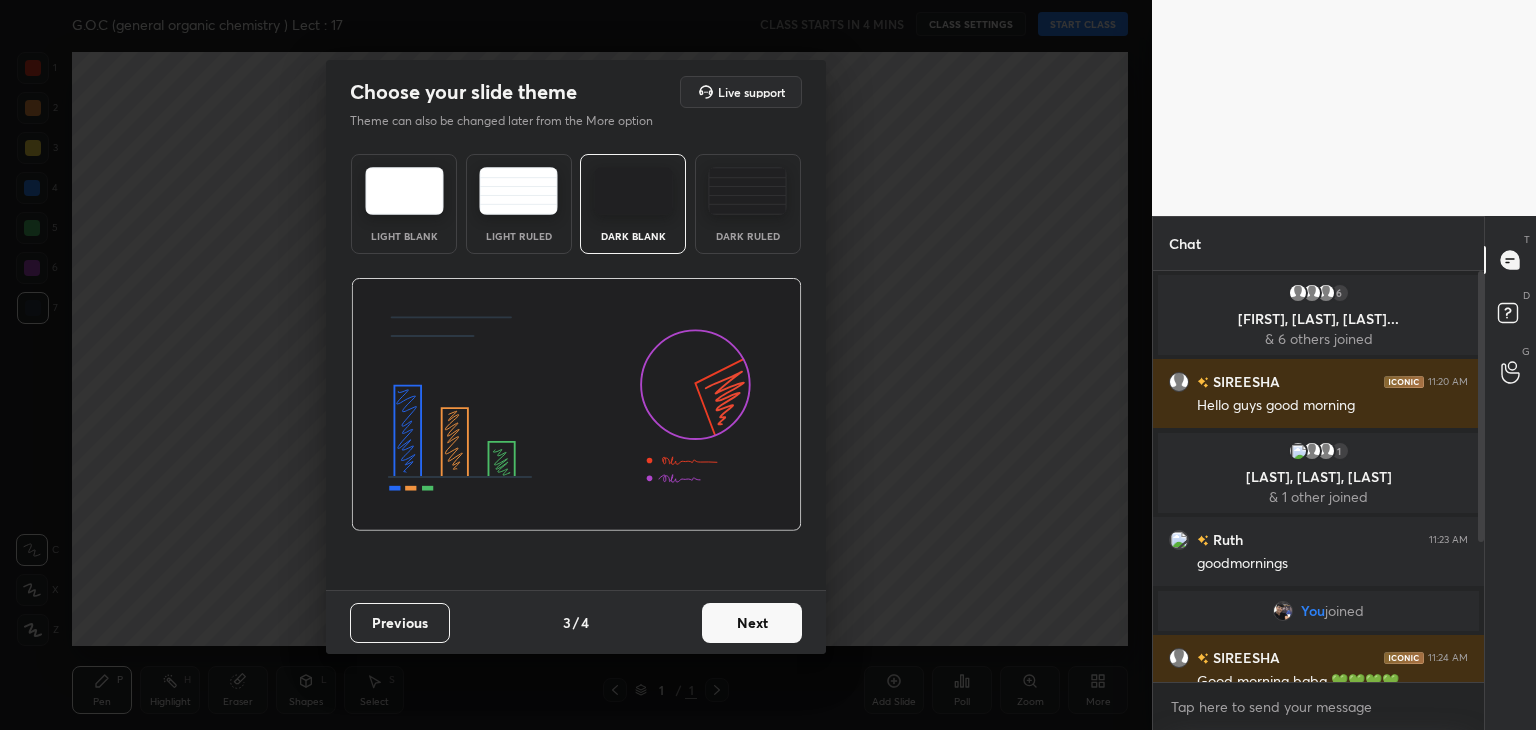 click on "Next" at bounding box center [752, 623] 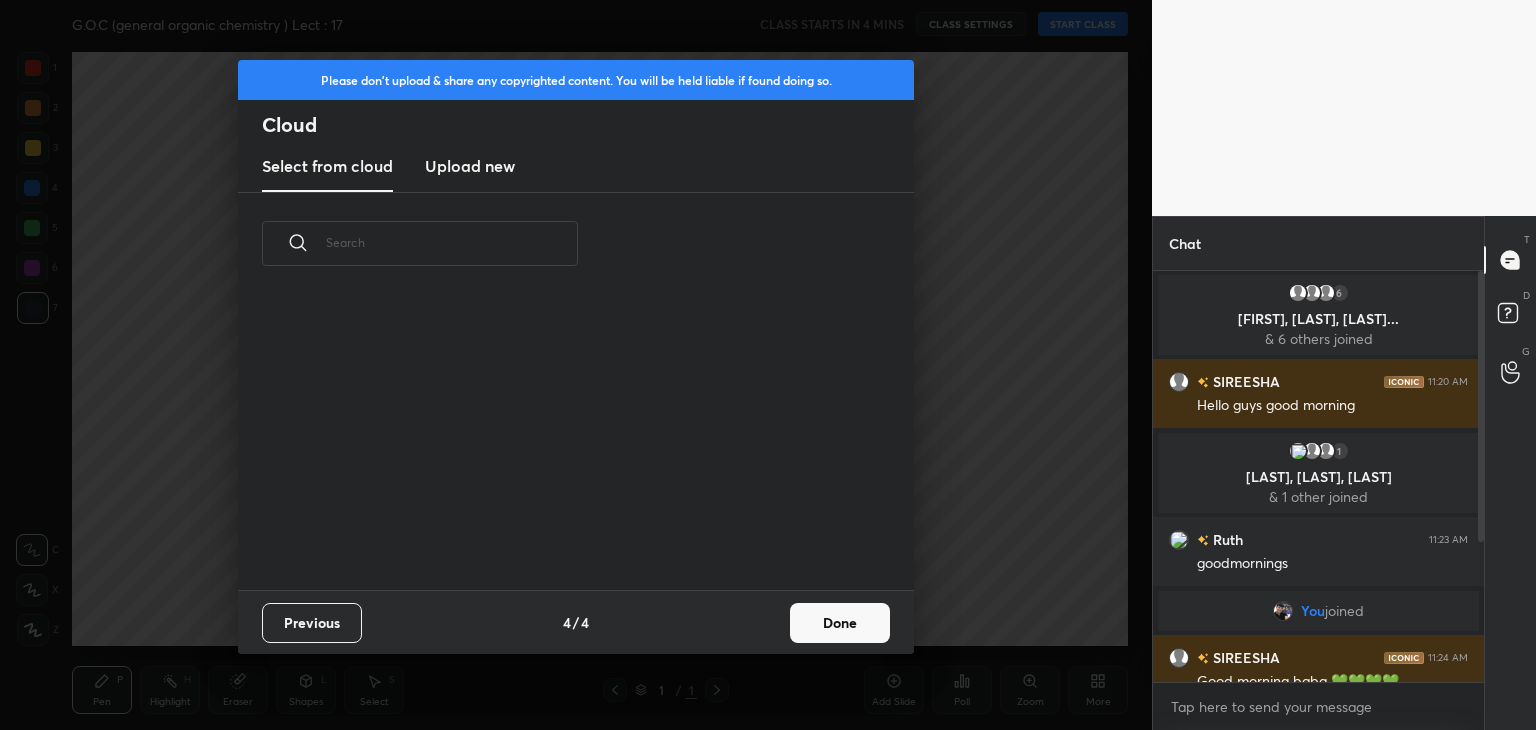 click on "Previous 4 / 4 Done" at bounding box center [576, 622] 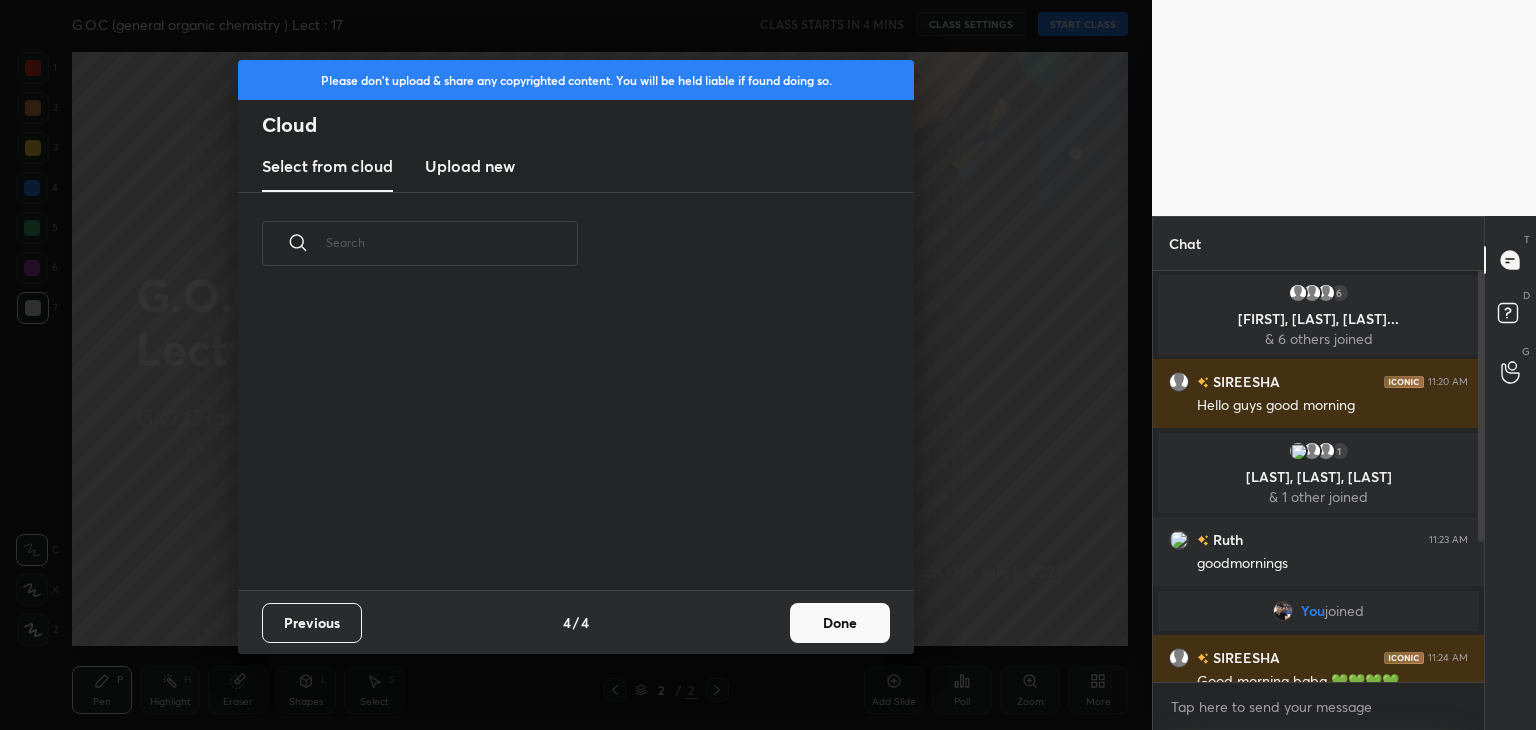 click on "Done" at bounding box center [840, 623] 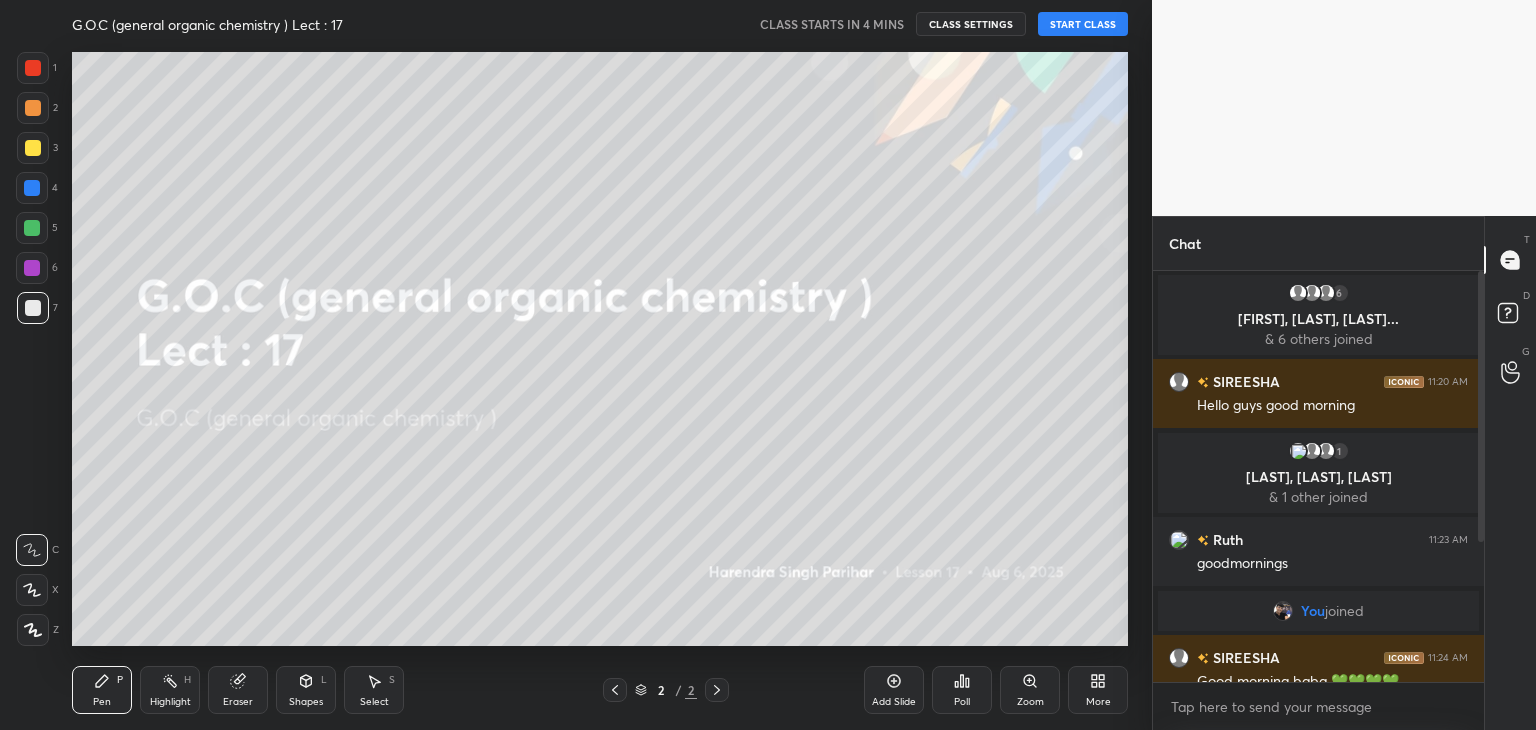 click on "START CLASS" at bounding box center [1083, 24] 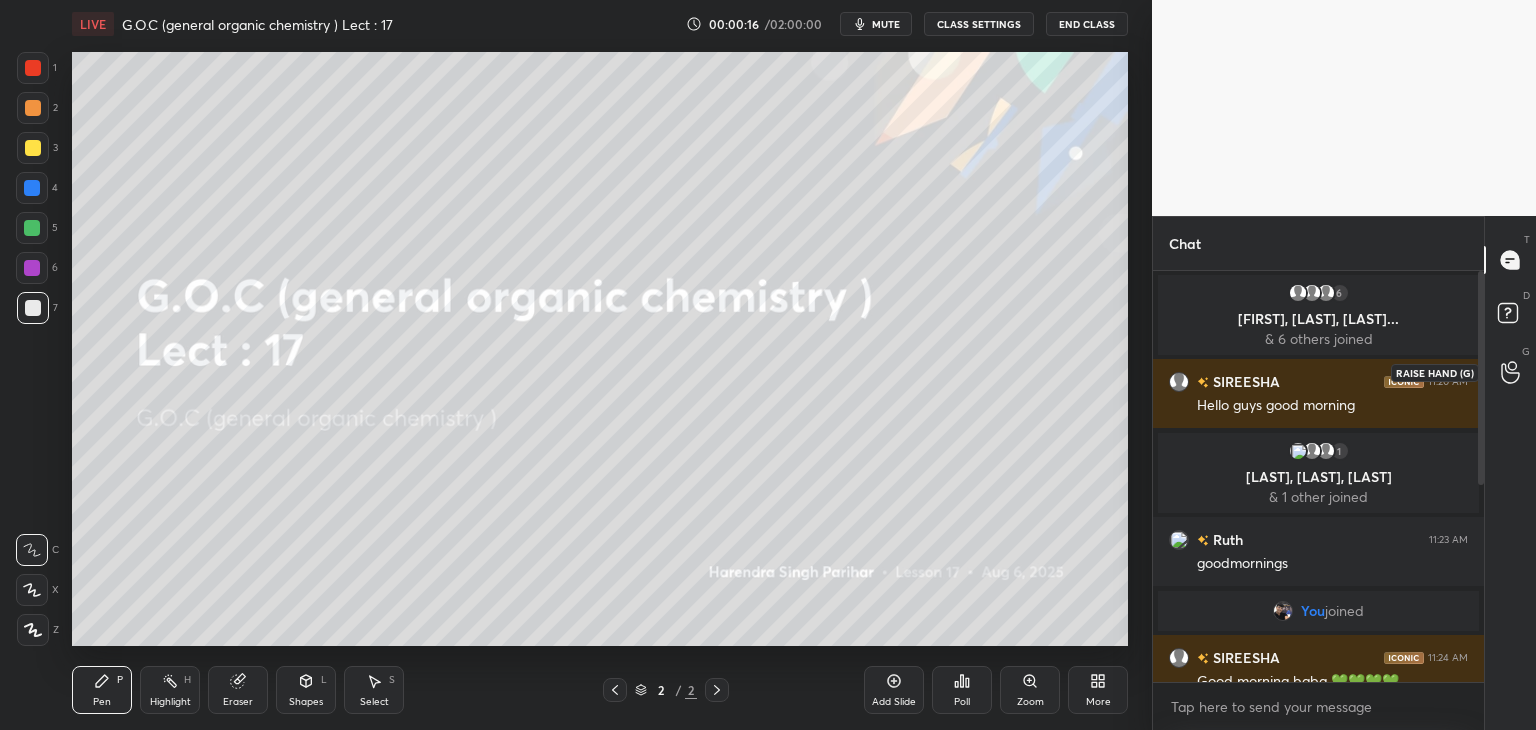 click 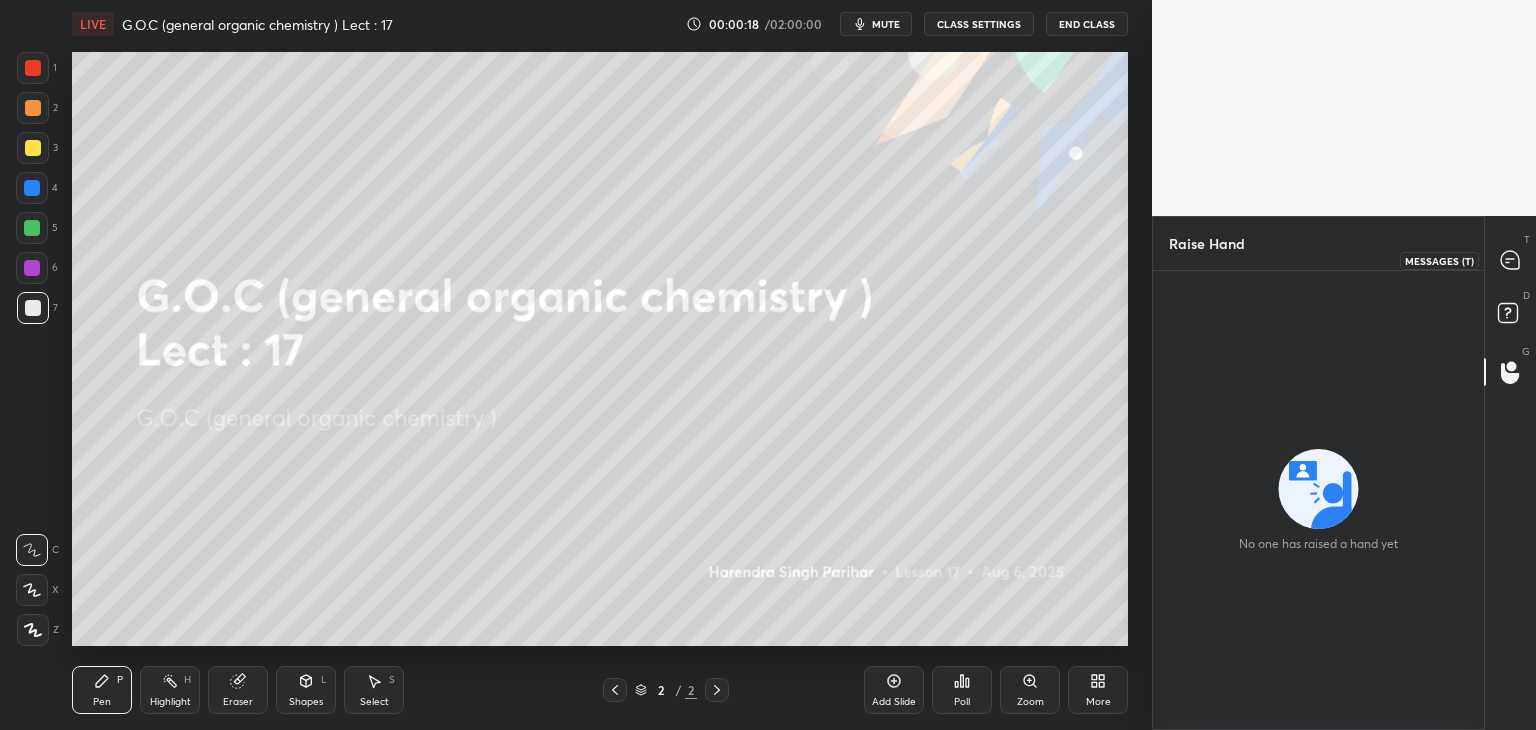 click 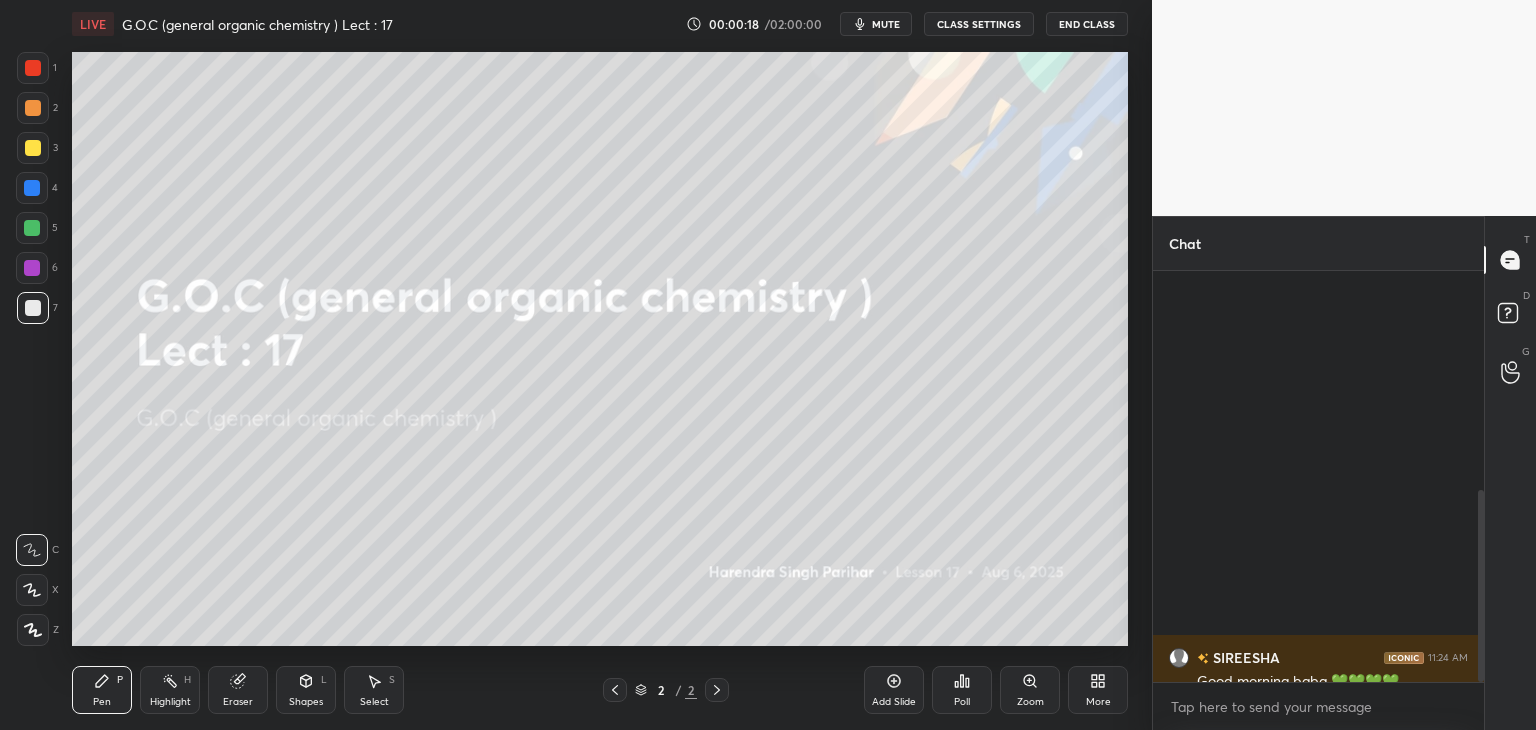 scroll, scrollTop: 470, scrollLeft: 0, axis: vertical 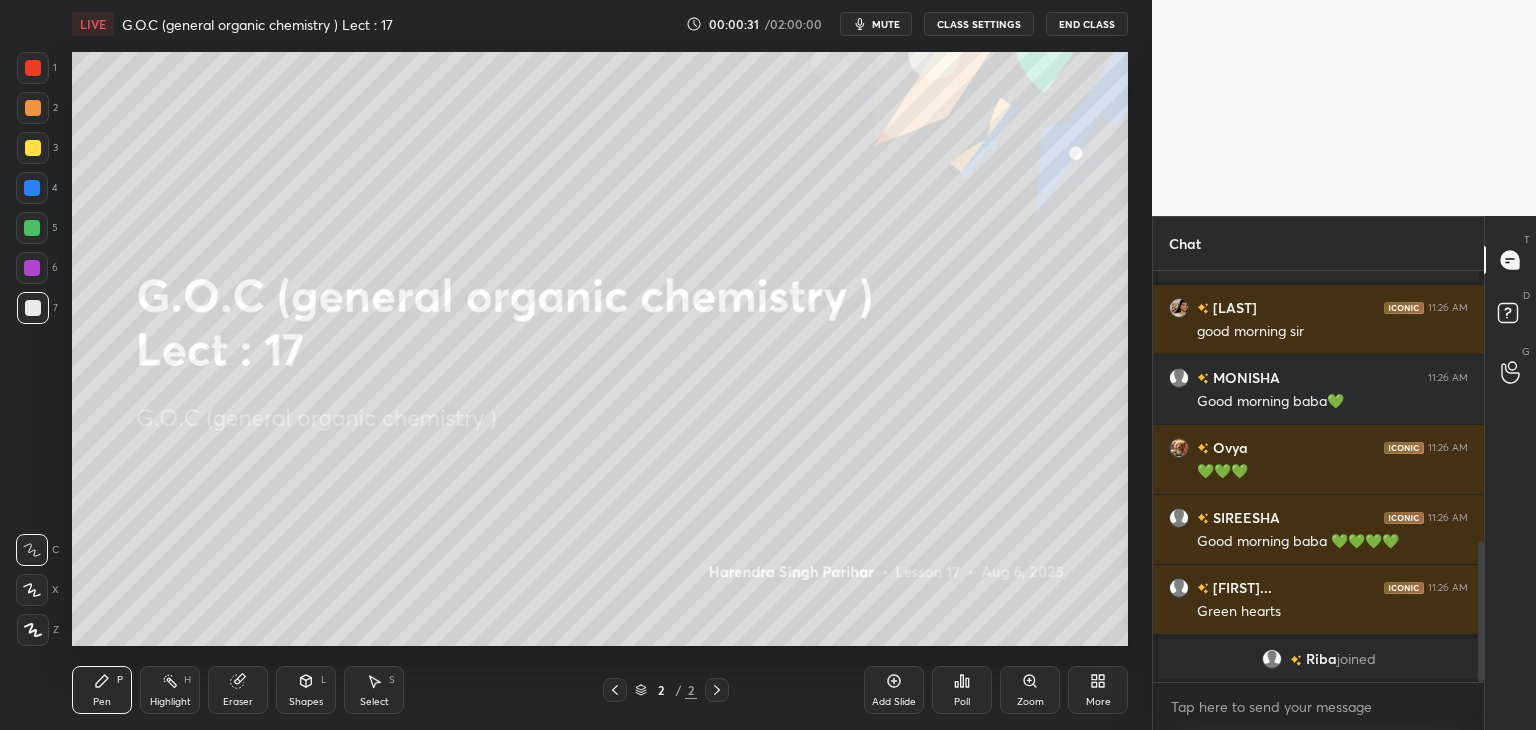 click on "mute" at bounding box center (886, 24) 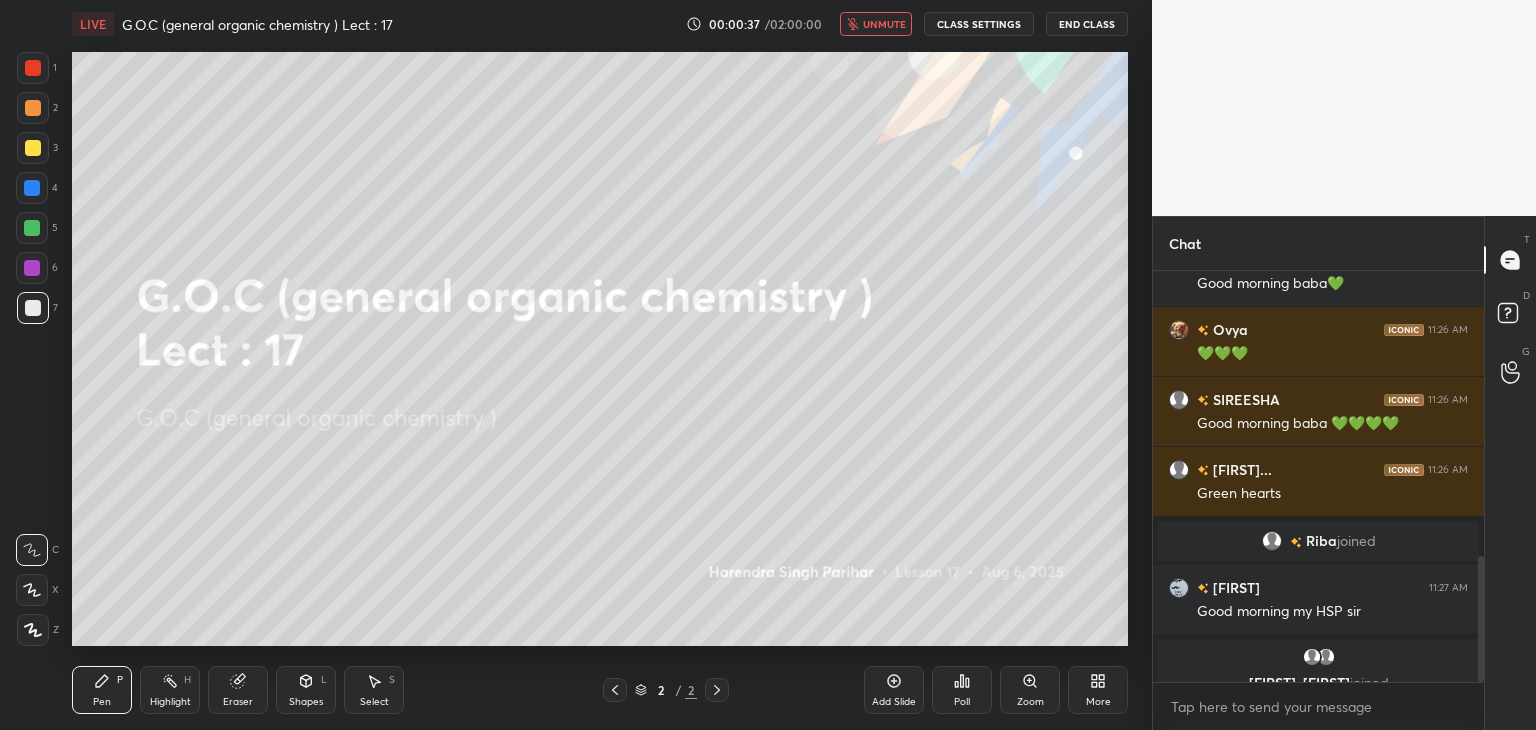 scroll, scrollTop: 934, scrollLeft: 0, axis: vertical 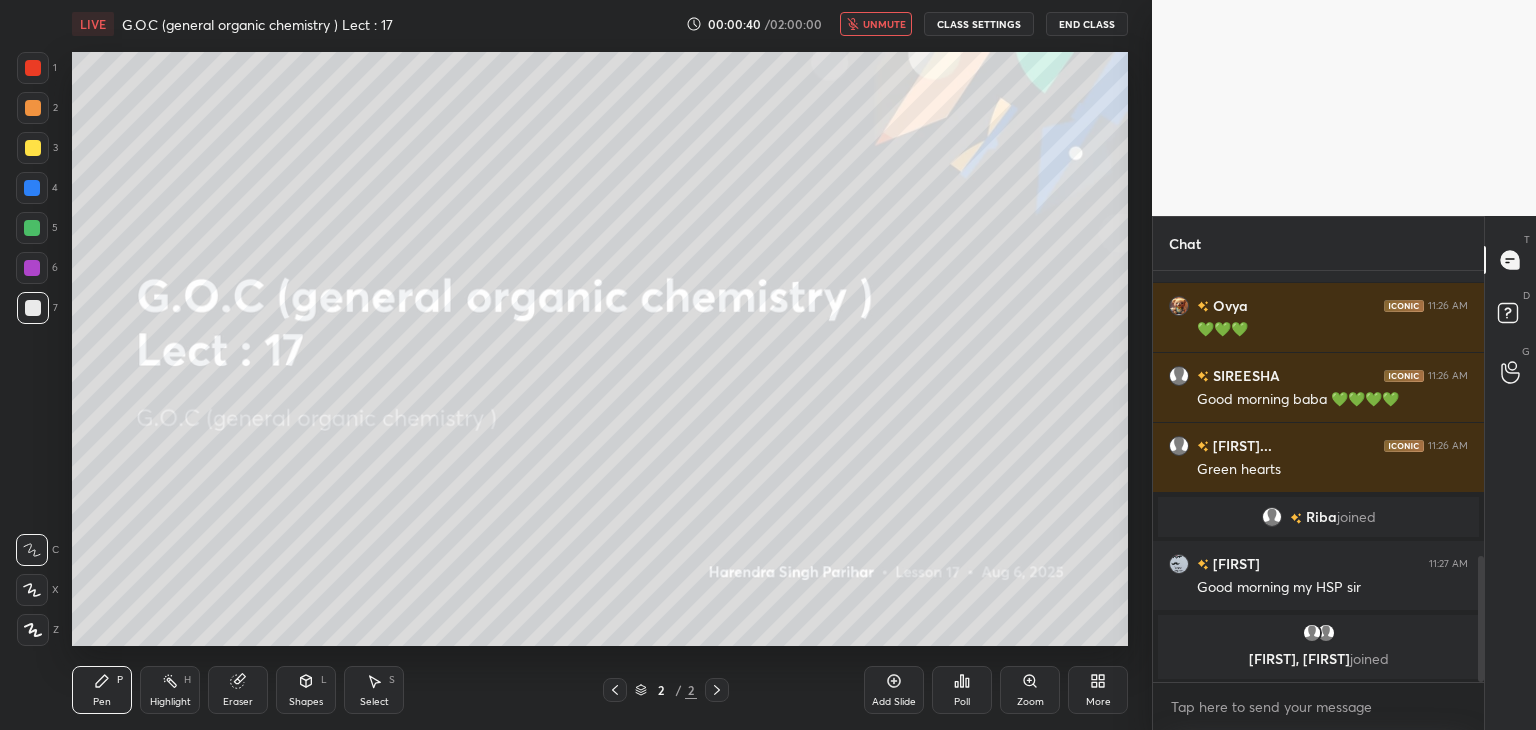 click on "unmute" at bounding box center (884, 24) 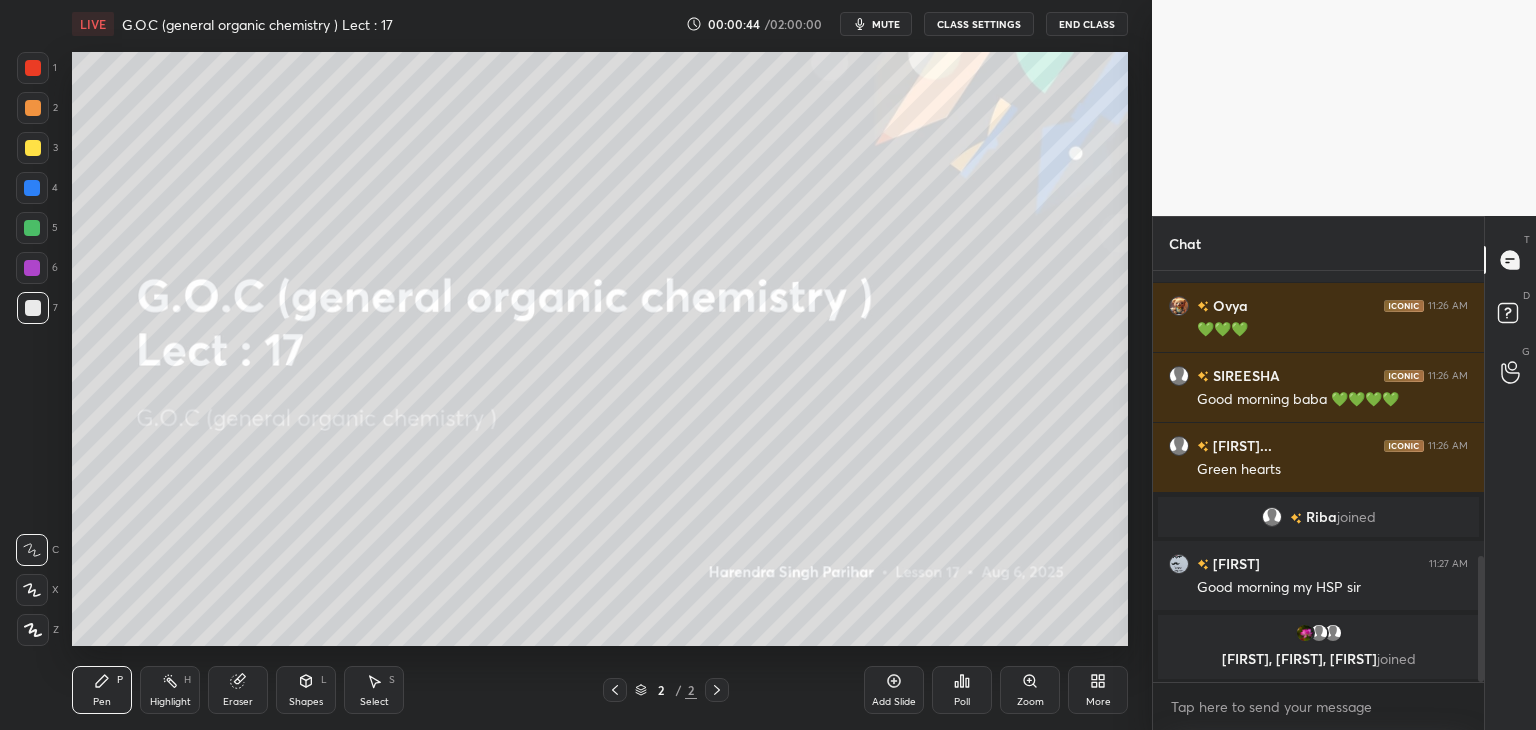 click on "mute" at bounding box center (886, 24) 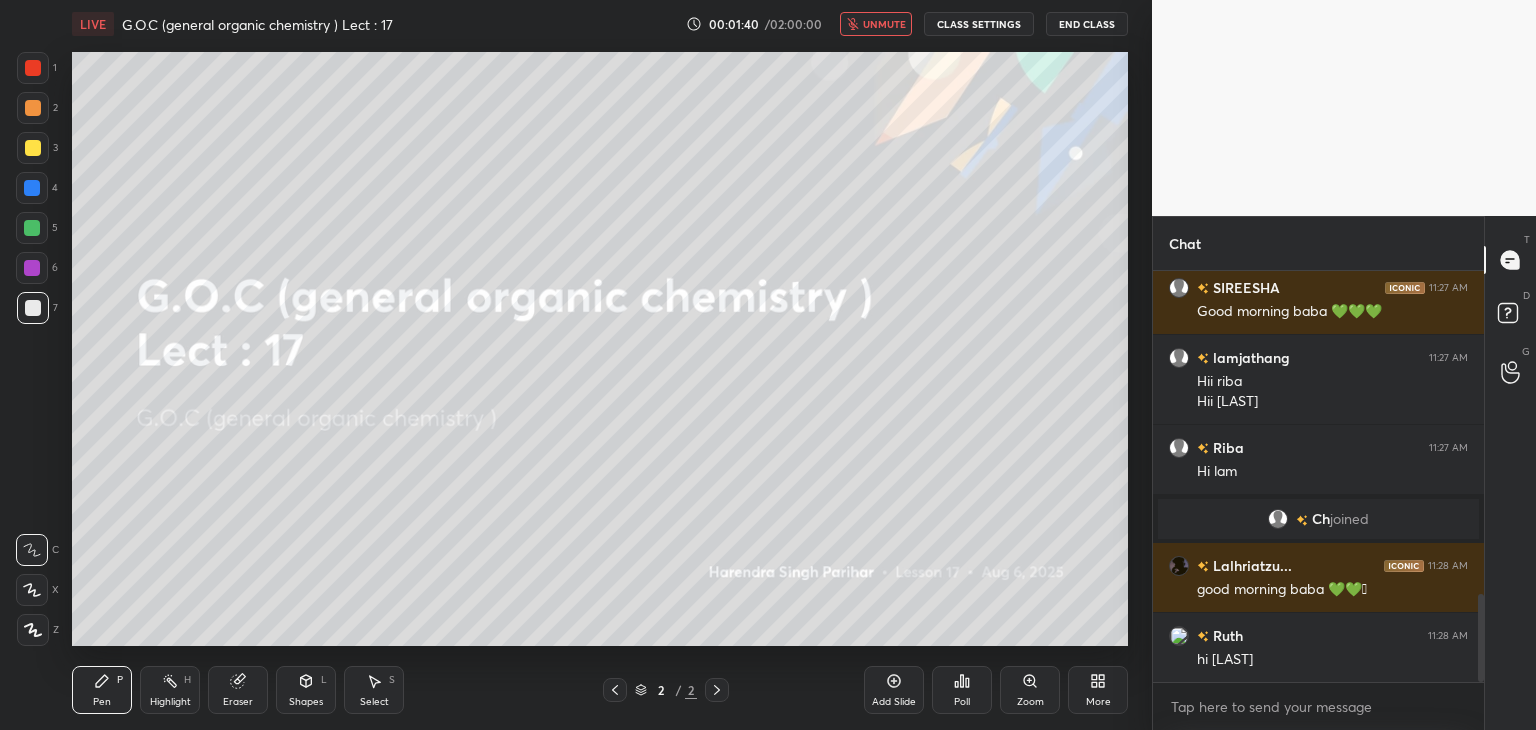 scroll, scrollTop: 1506, scrollLeft: 0, axis: vertical 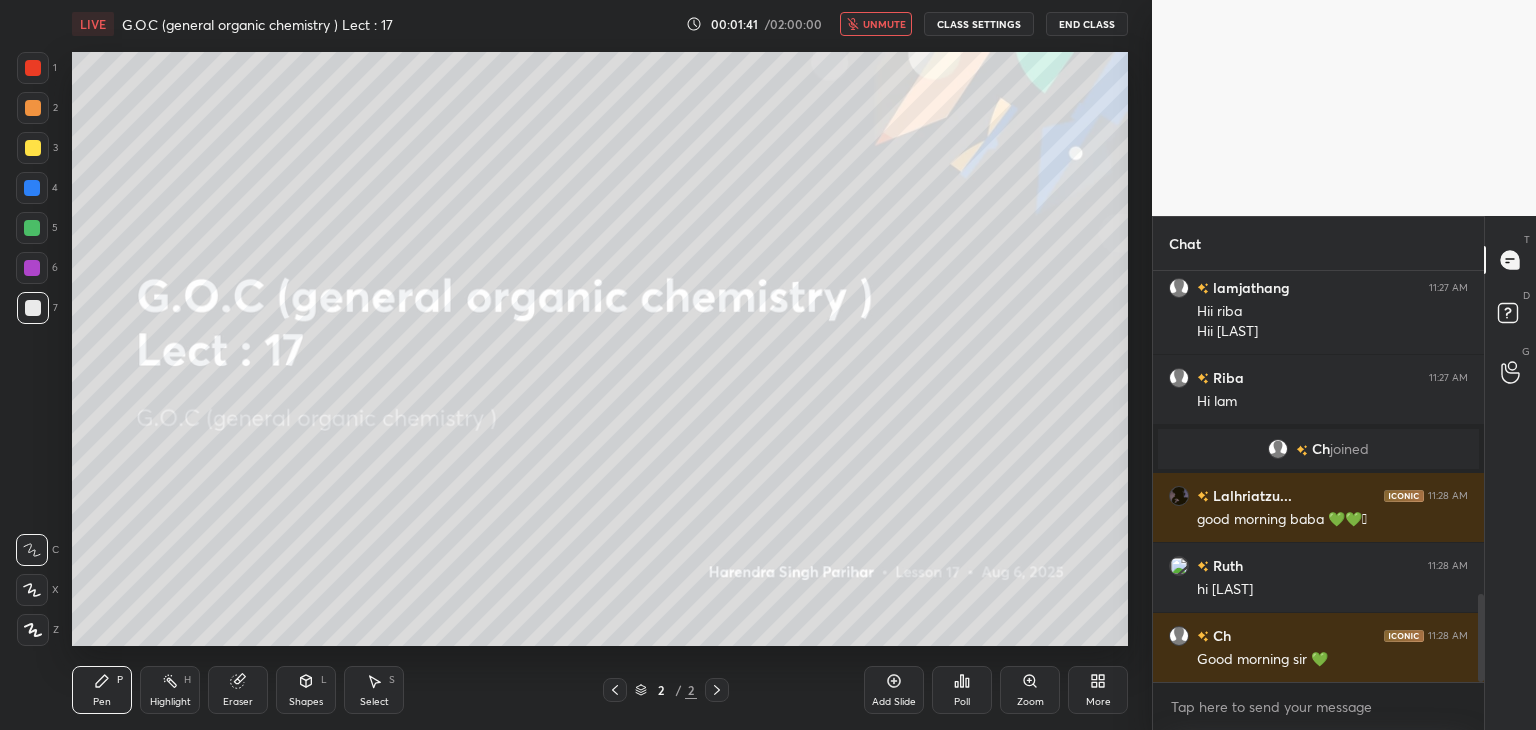 click on "unmute" at bounding box center (884, 24) 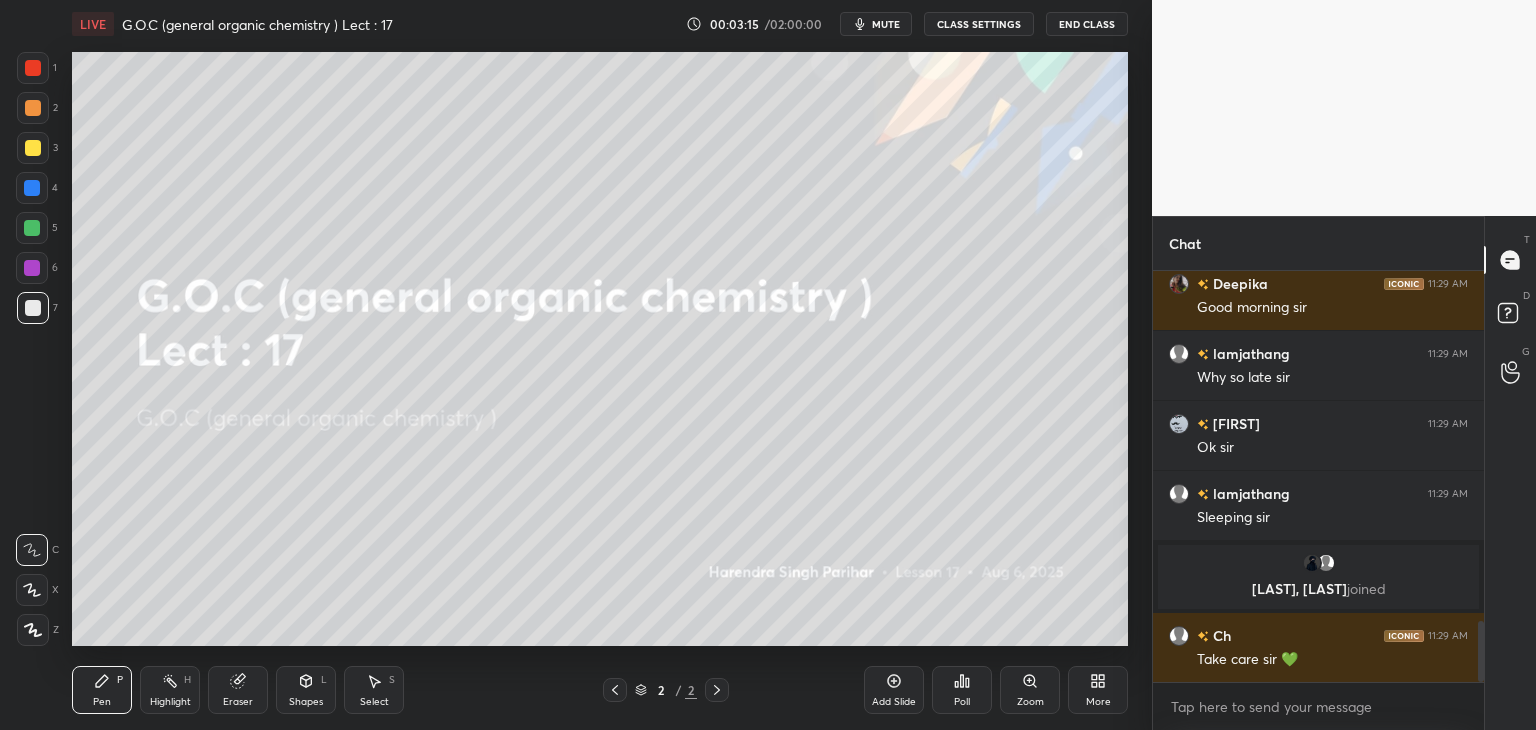 scroll, scrollTop: 2370, scrollLeft: 0, axis: vertical 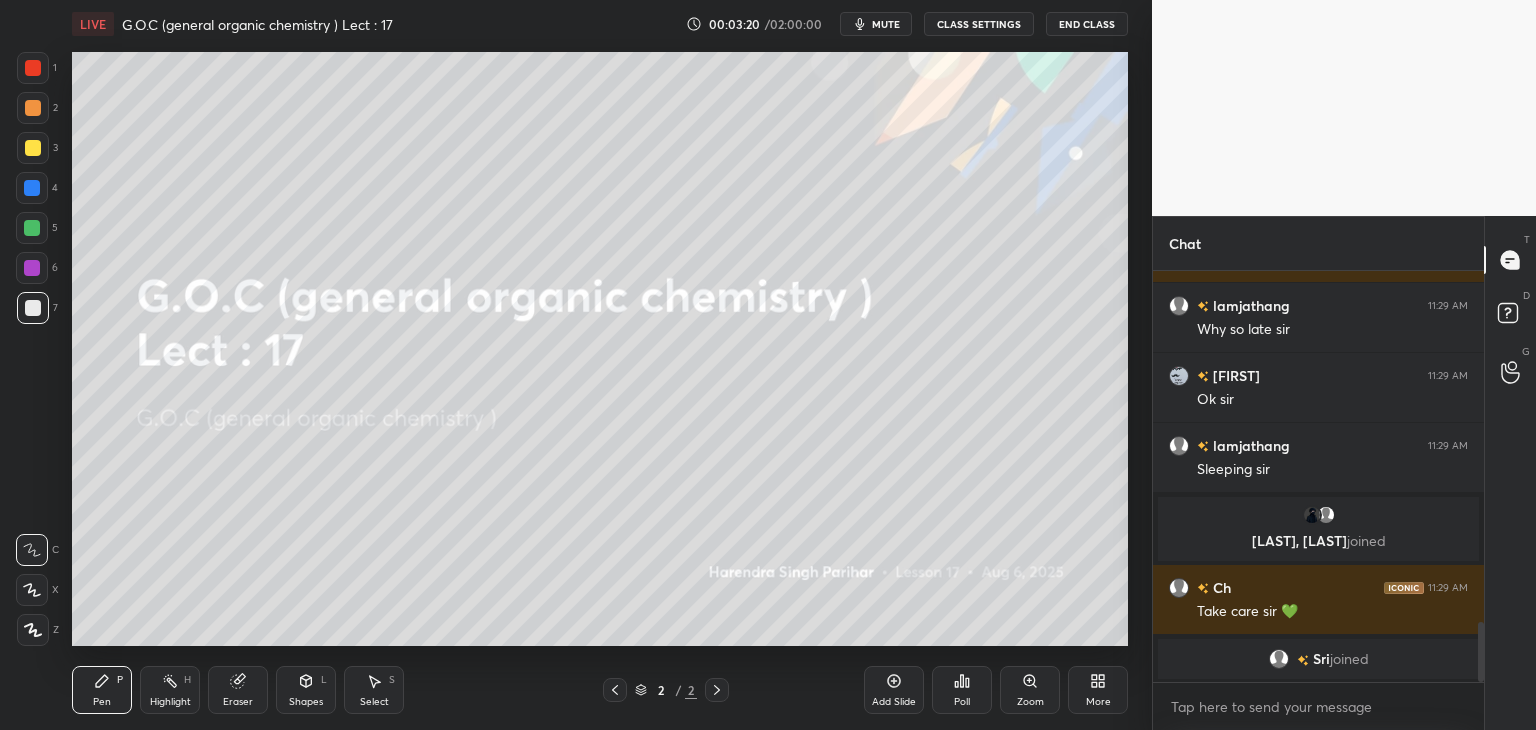 click on "mute" at bounding box center [886, 24] 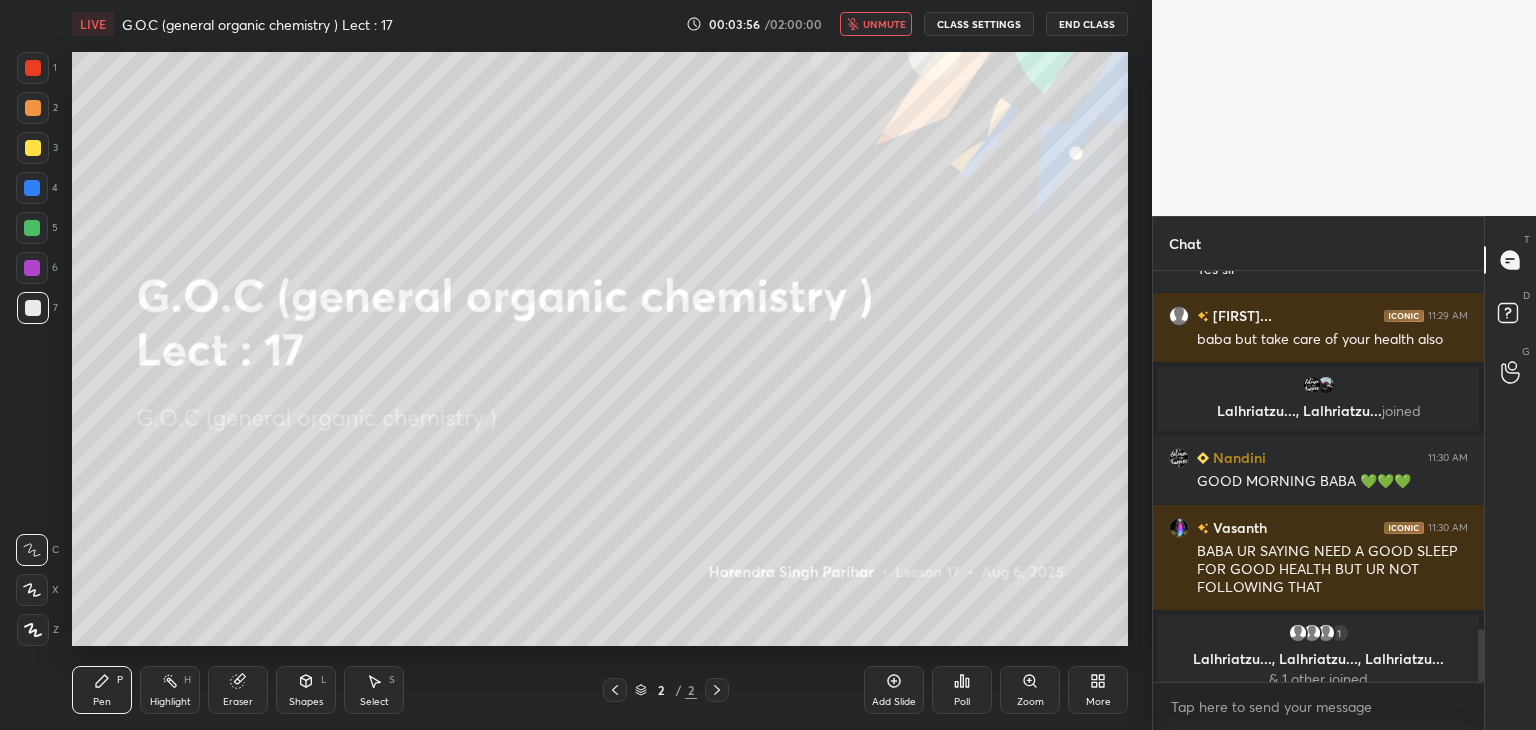 scroll, scrollTop: 2798, scrollLeft: 0, axis: vertical 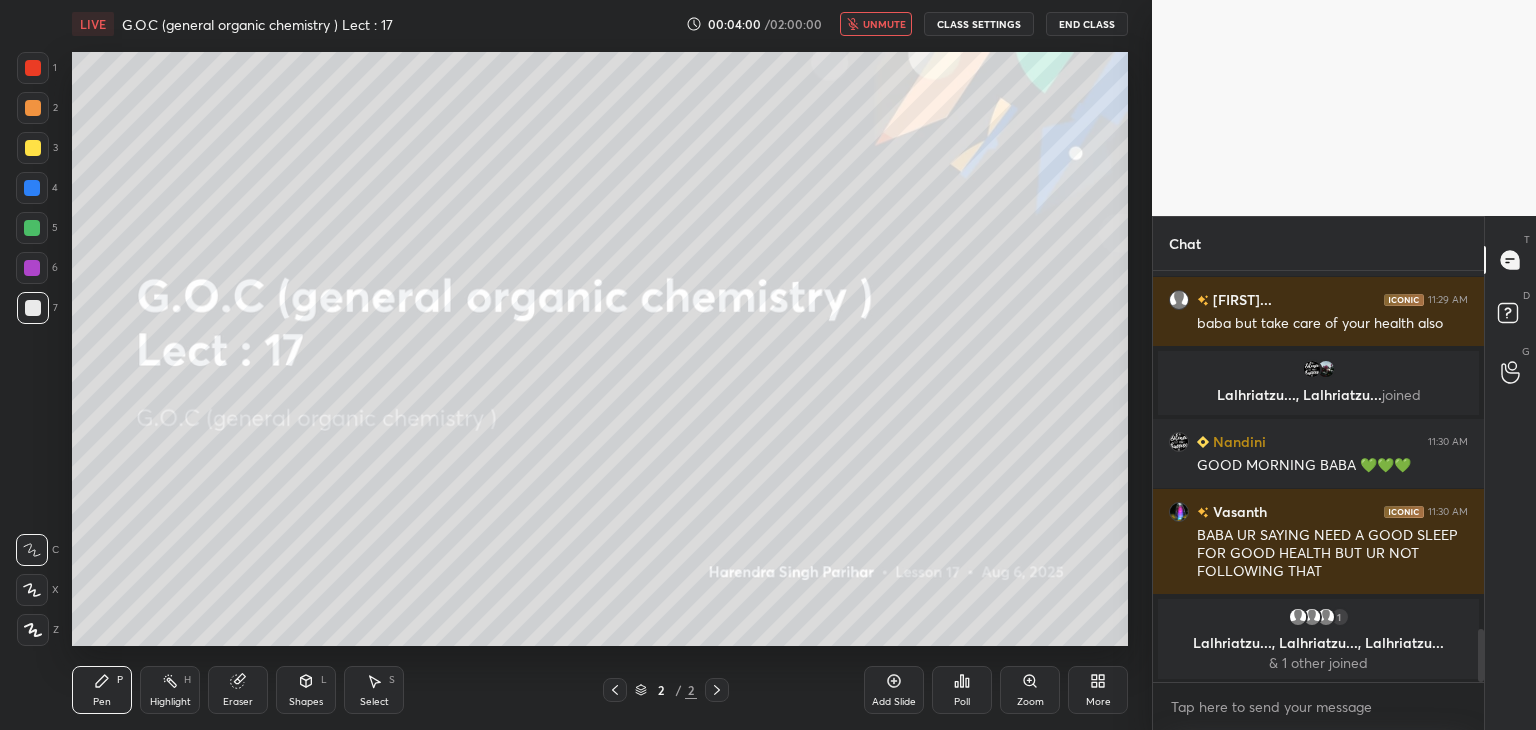 click 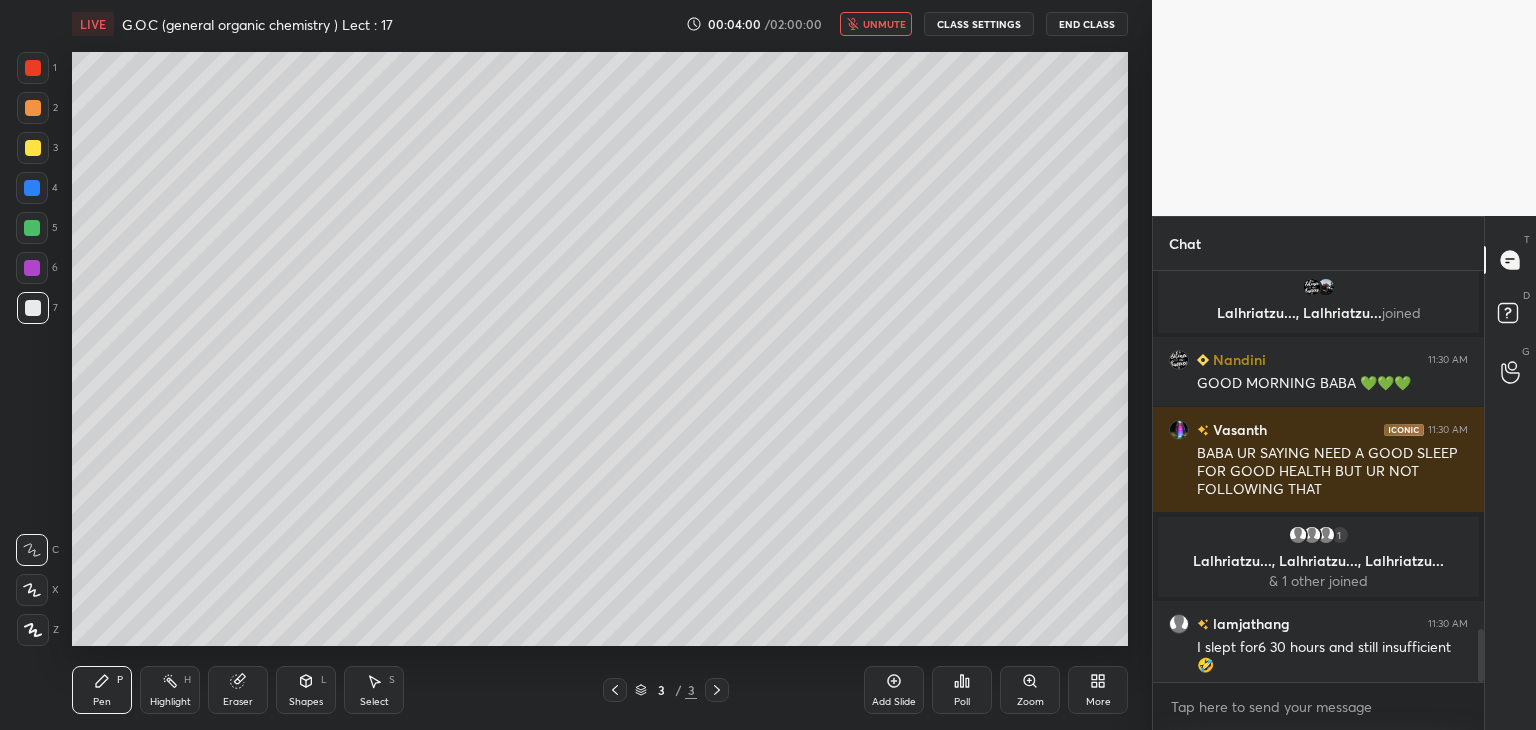 scroll, scrollTop: 2804, scrollLeft: 0, axis: vertical 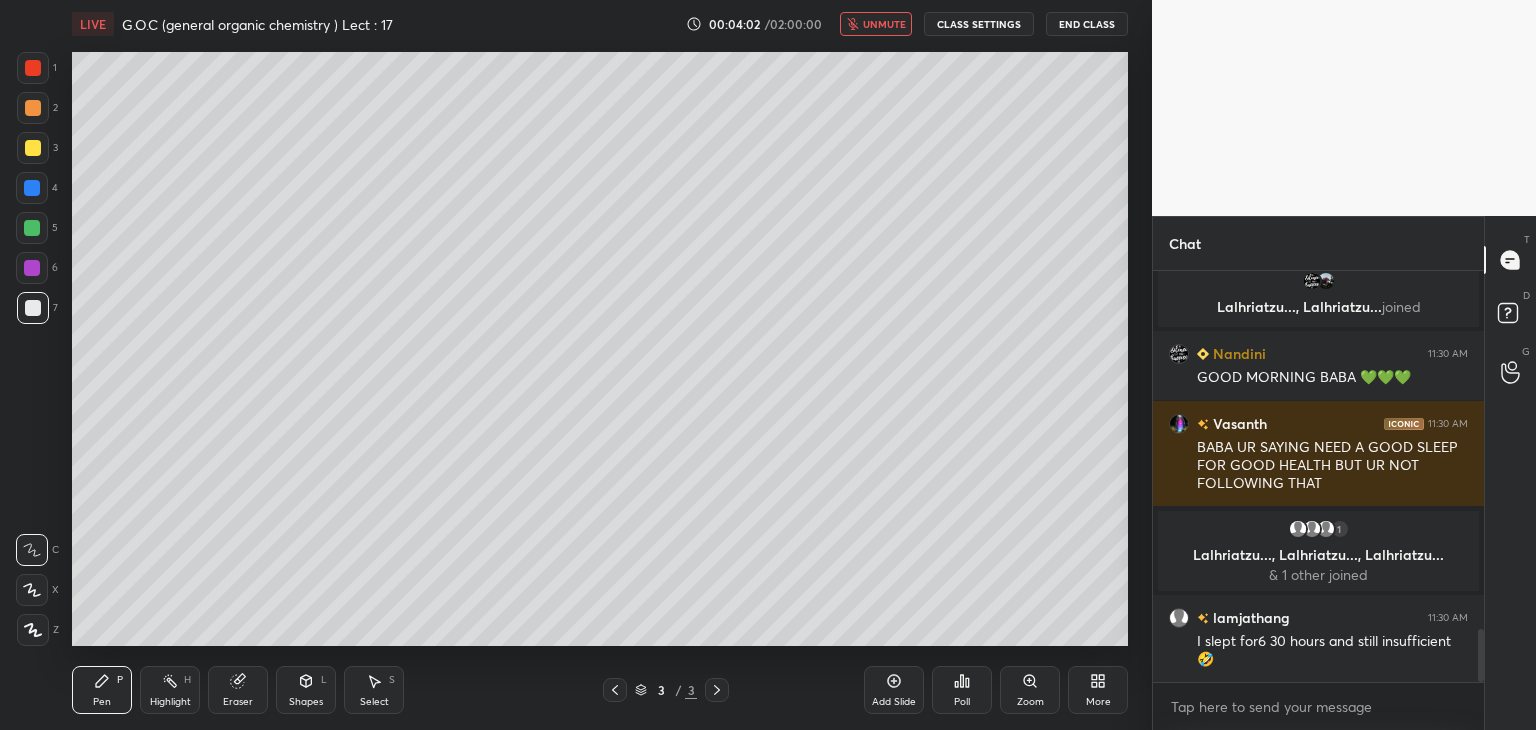 click 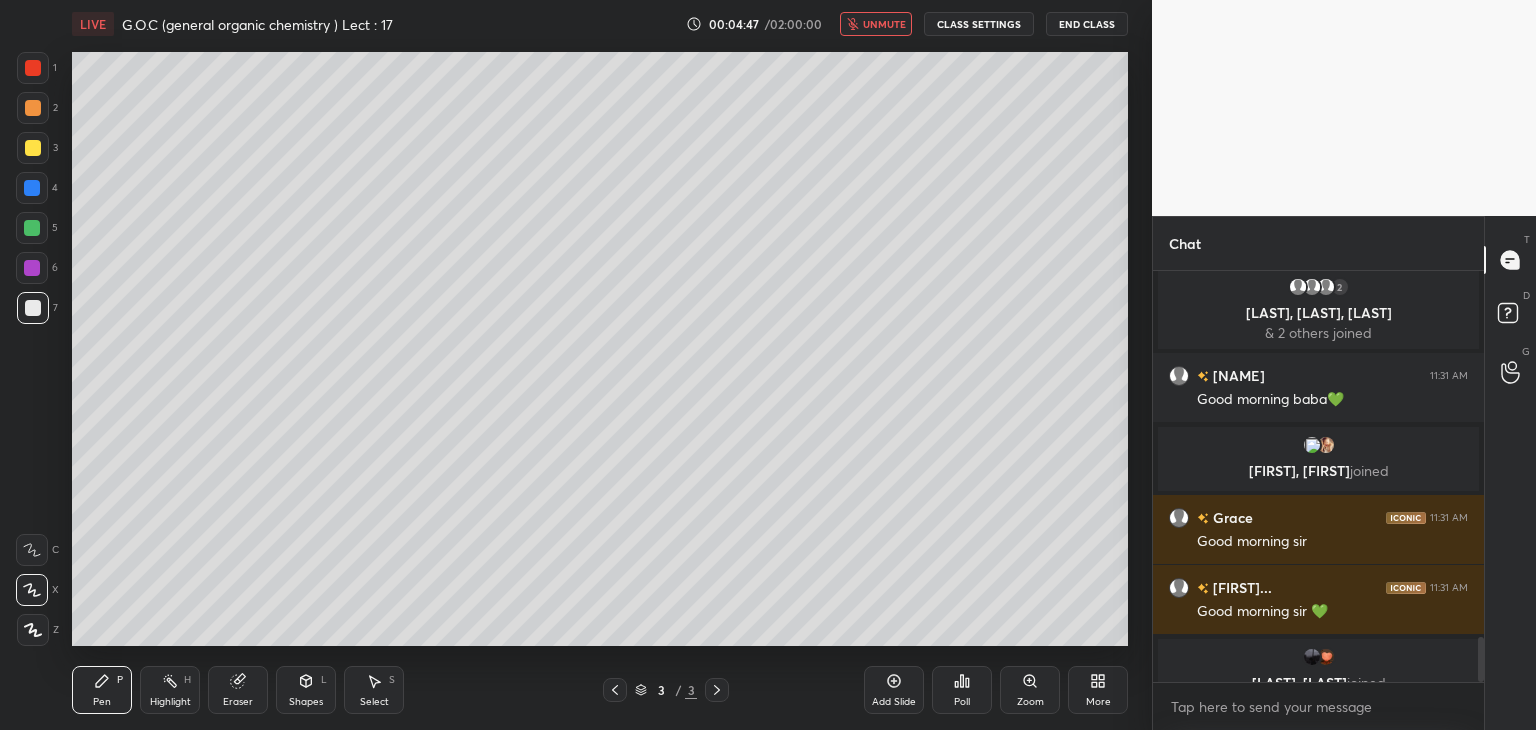 scroll, scrollTop: 3328, scrollLeft: 0, axis: vertical 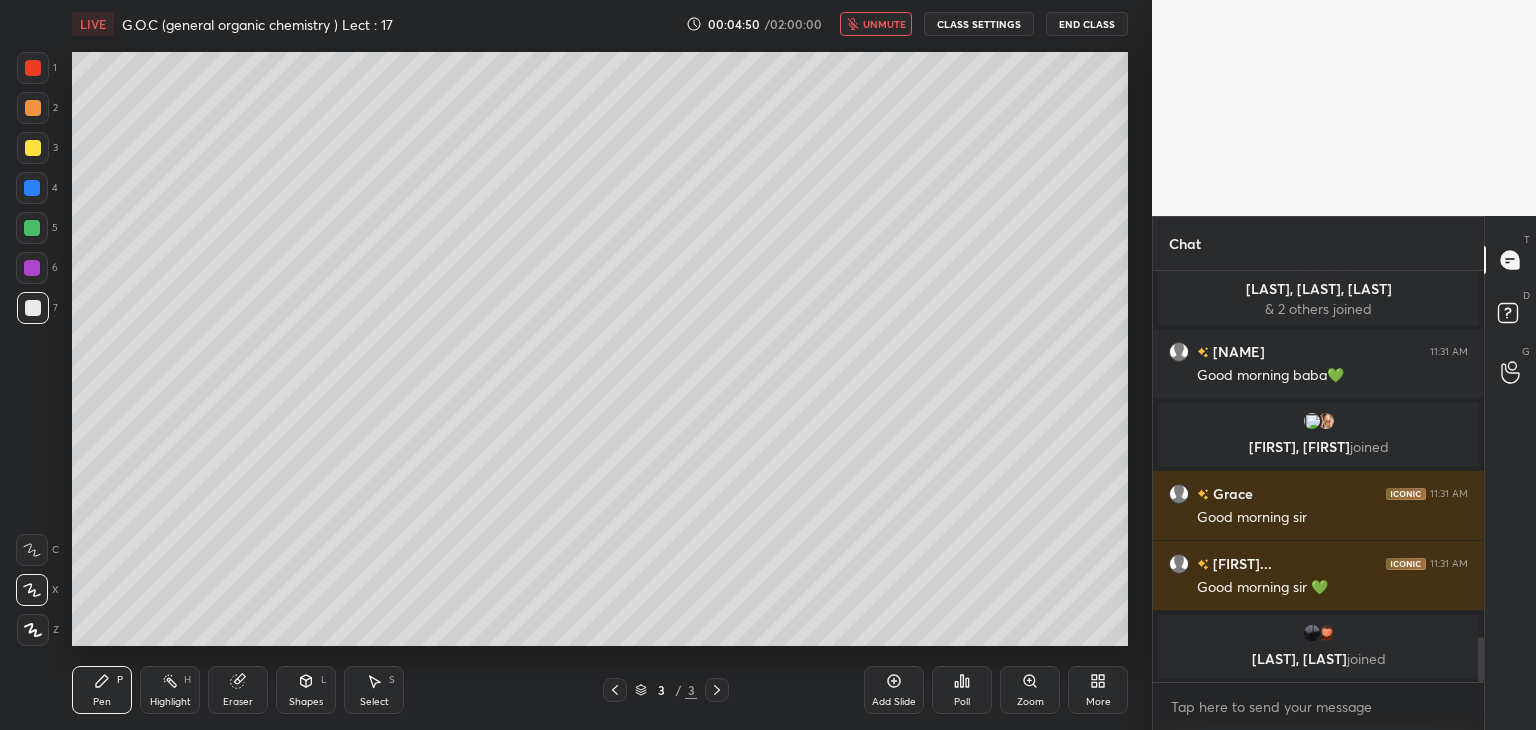 click at bounding box center (33, 148) 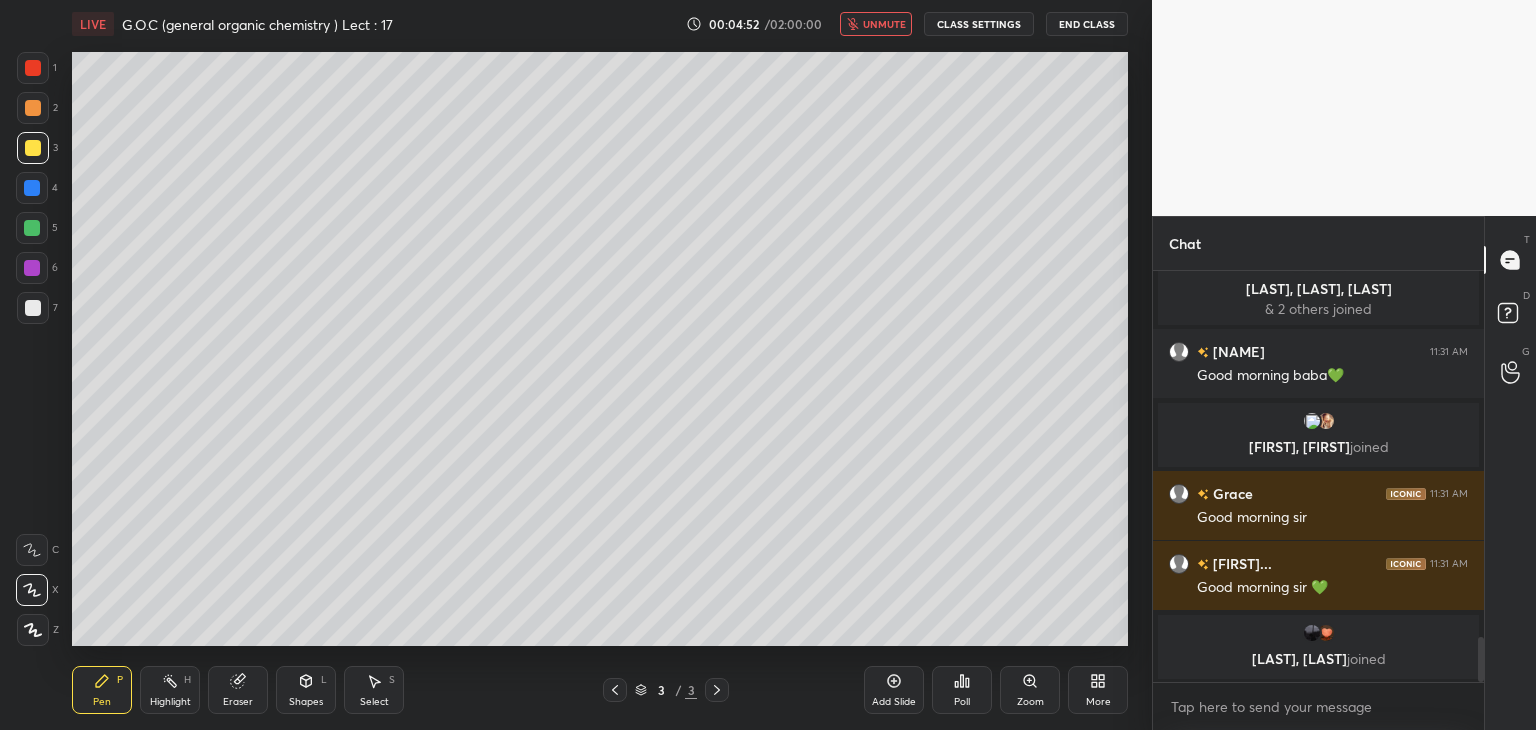 click on "Shapes L" at bounding box center [306, 690] 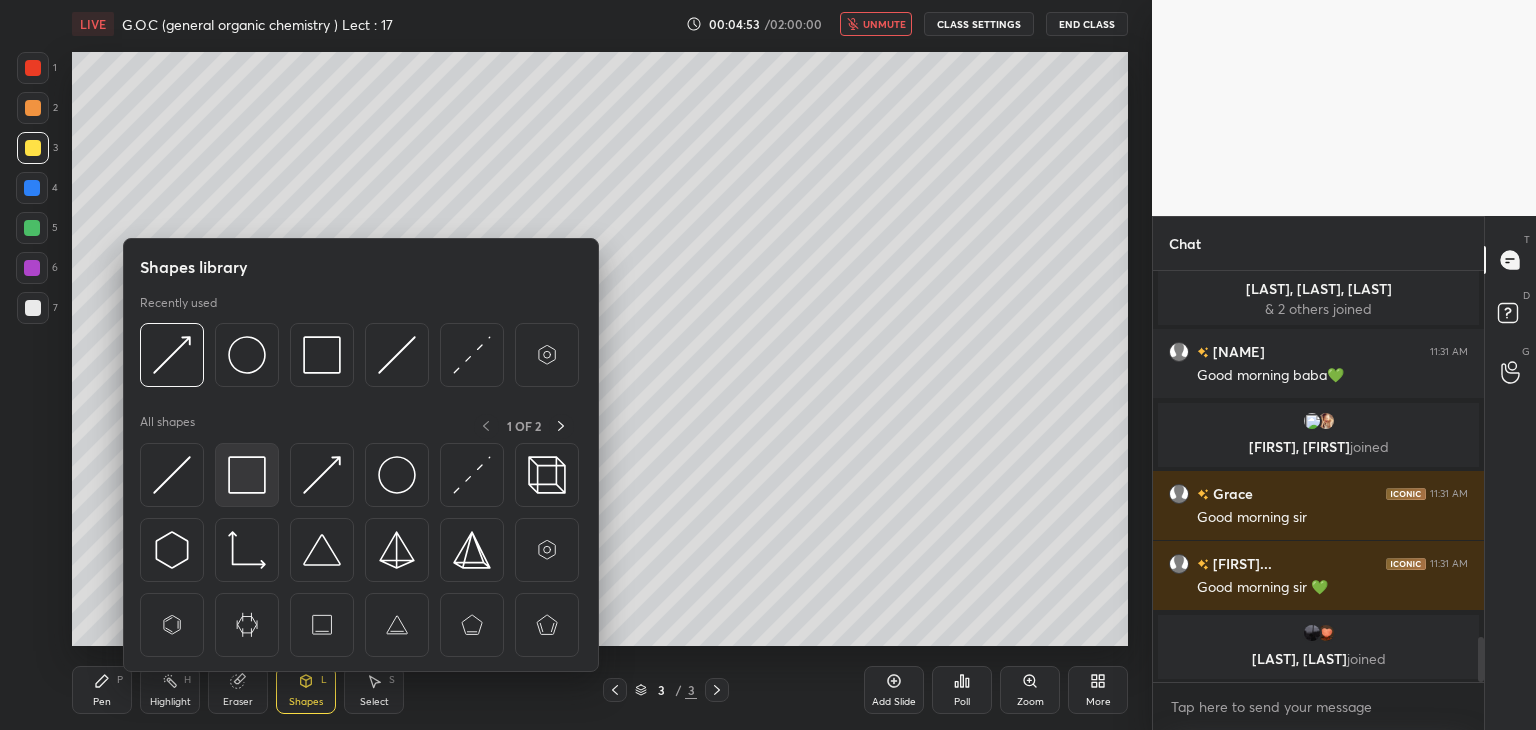 click at bounding box center [247, 475] 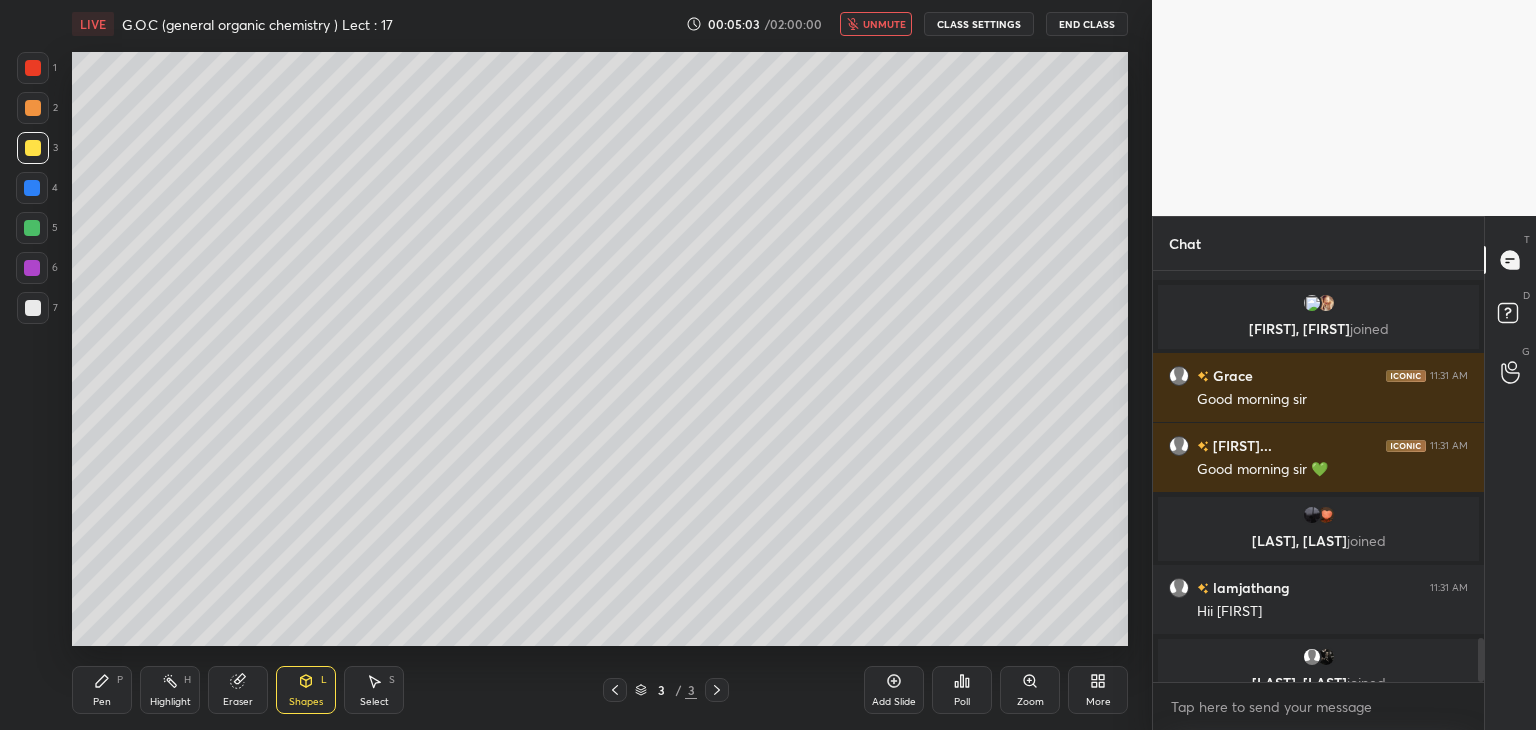 scroll, scrollTop: 3430, scrollLeft: 0, axis: vertical 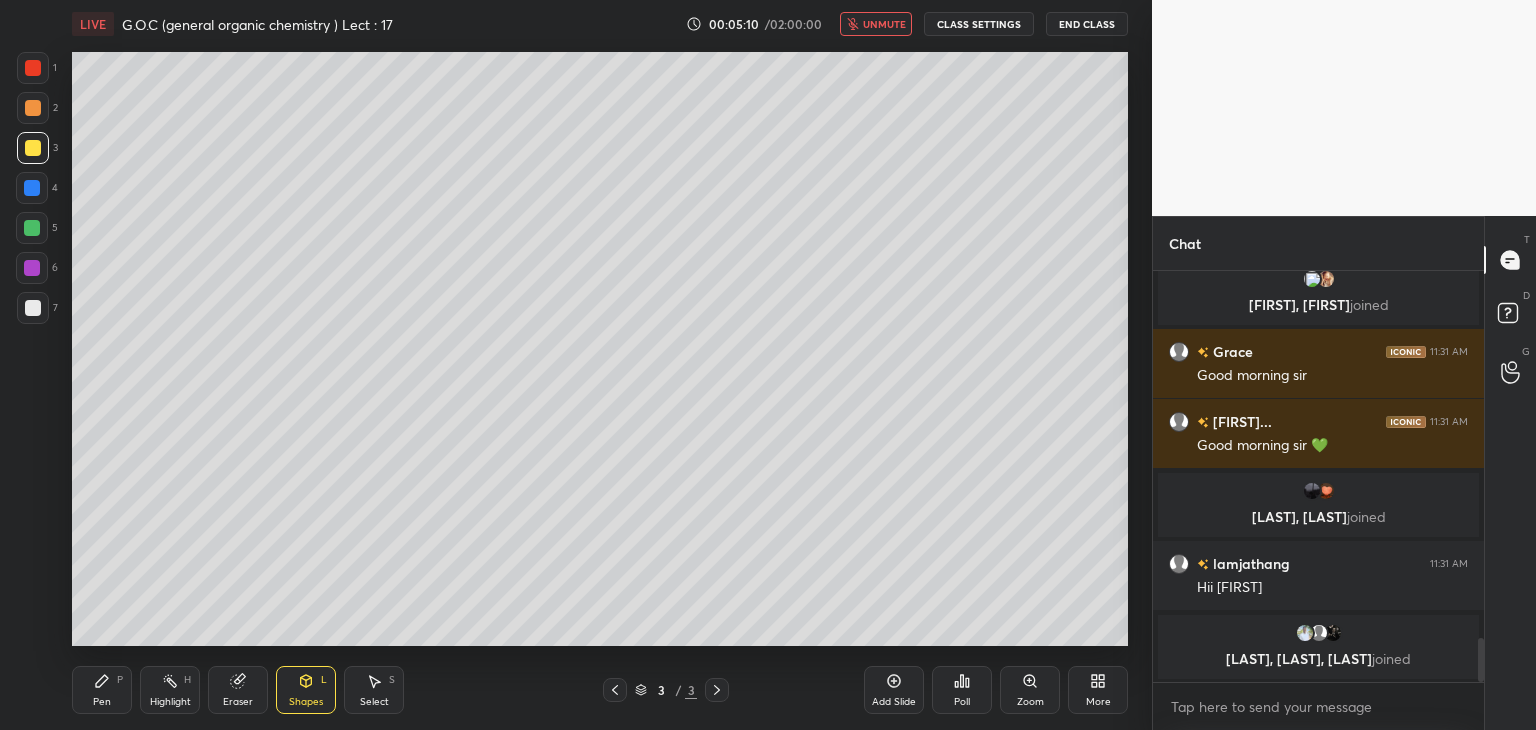 click at bounding box center [33, 148] 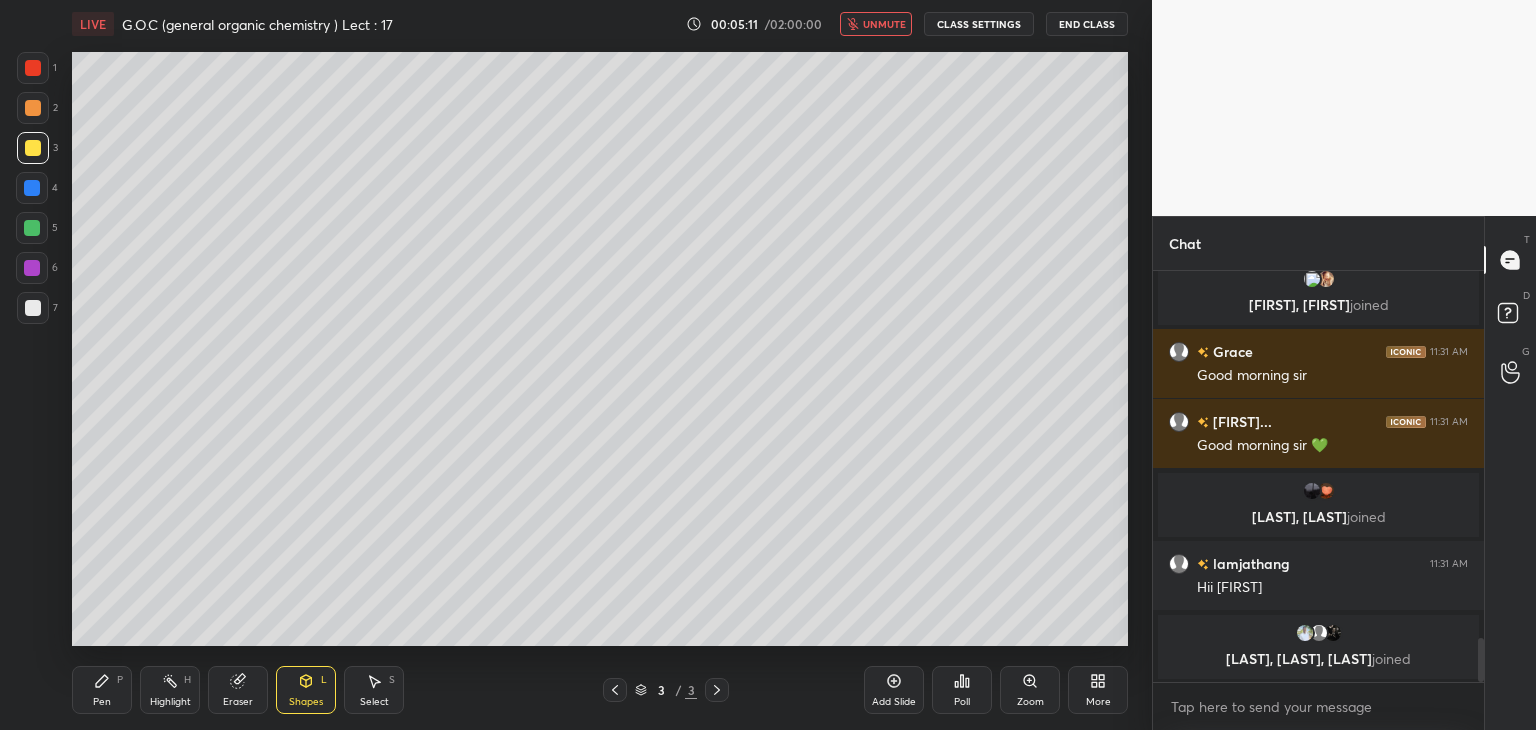 click on "Pen P" at bounding box center [102, 690] 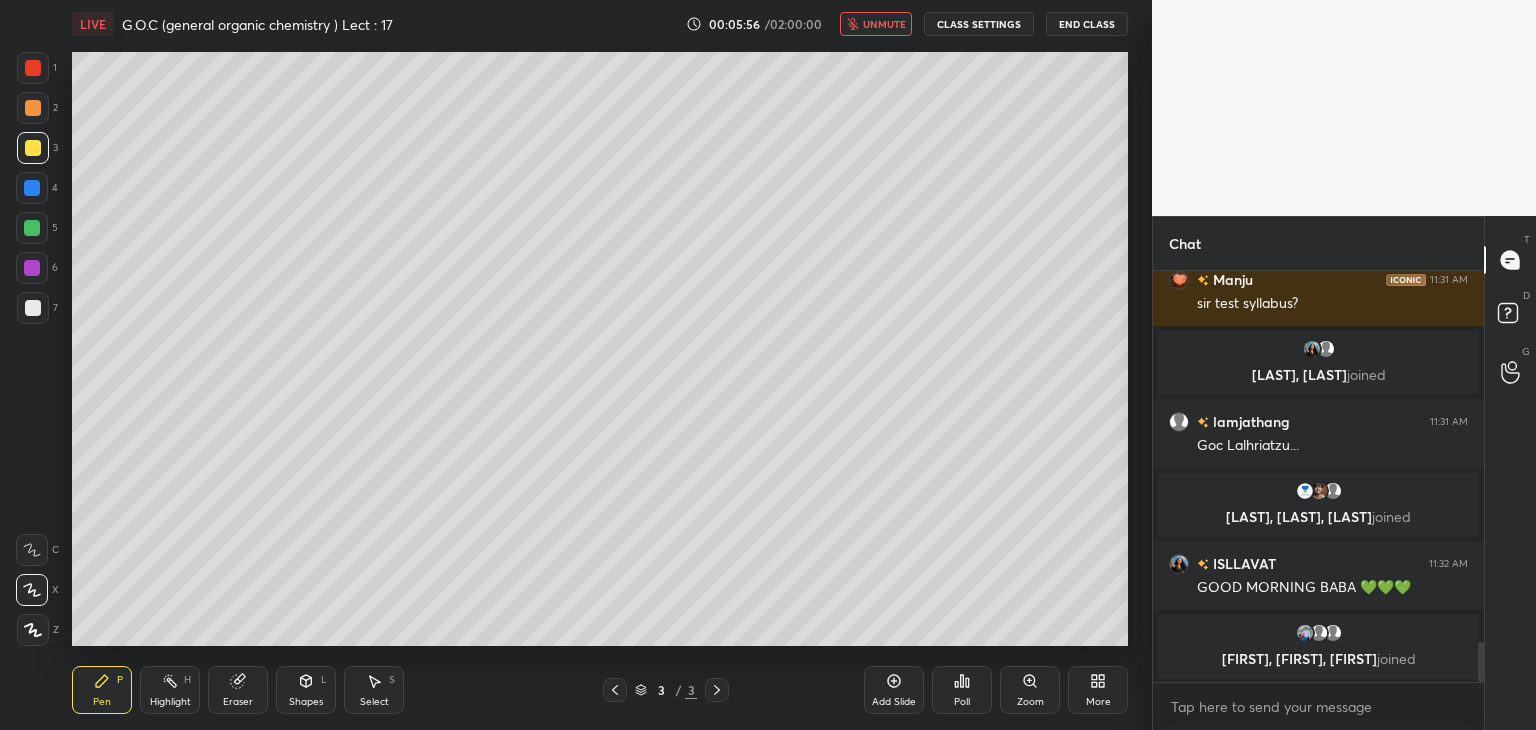 scroll, scrollTop: 3884, scrollLeft: 0, axis: vertical 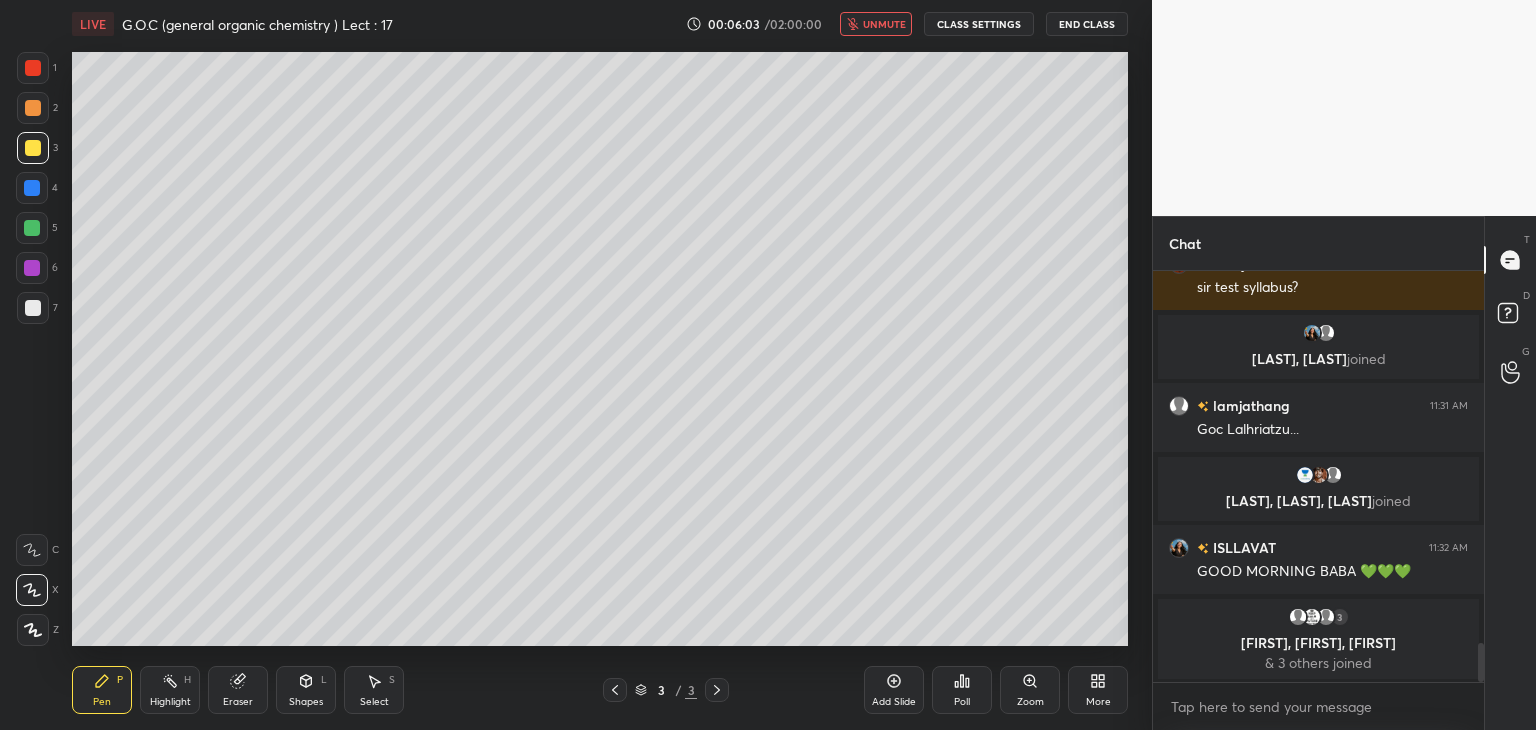 click at bounding box center [33, 308] 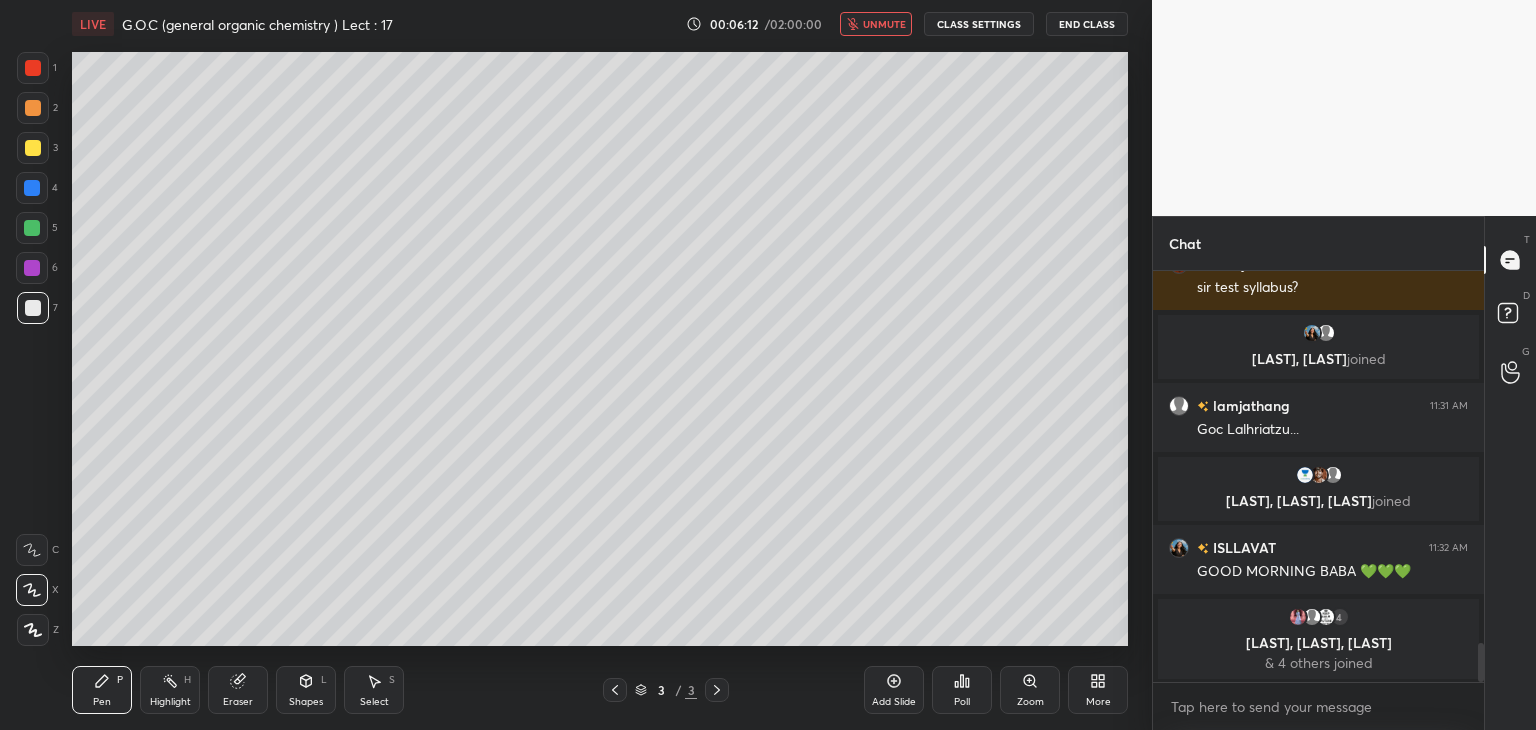 click at bounding box center [33, 108] 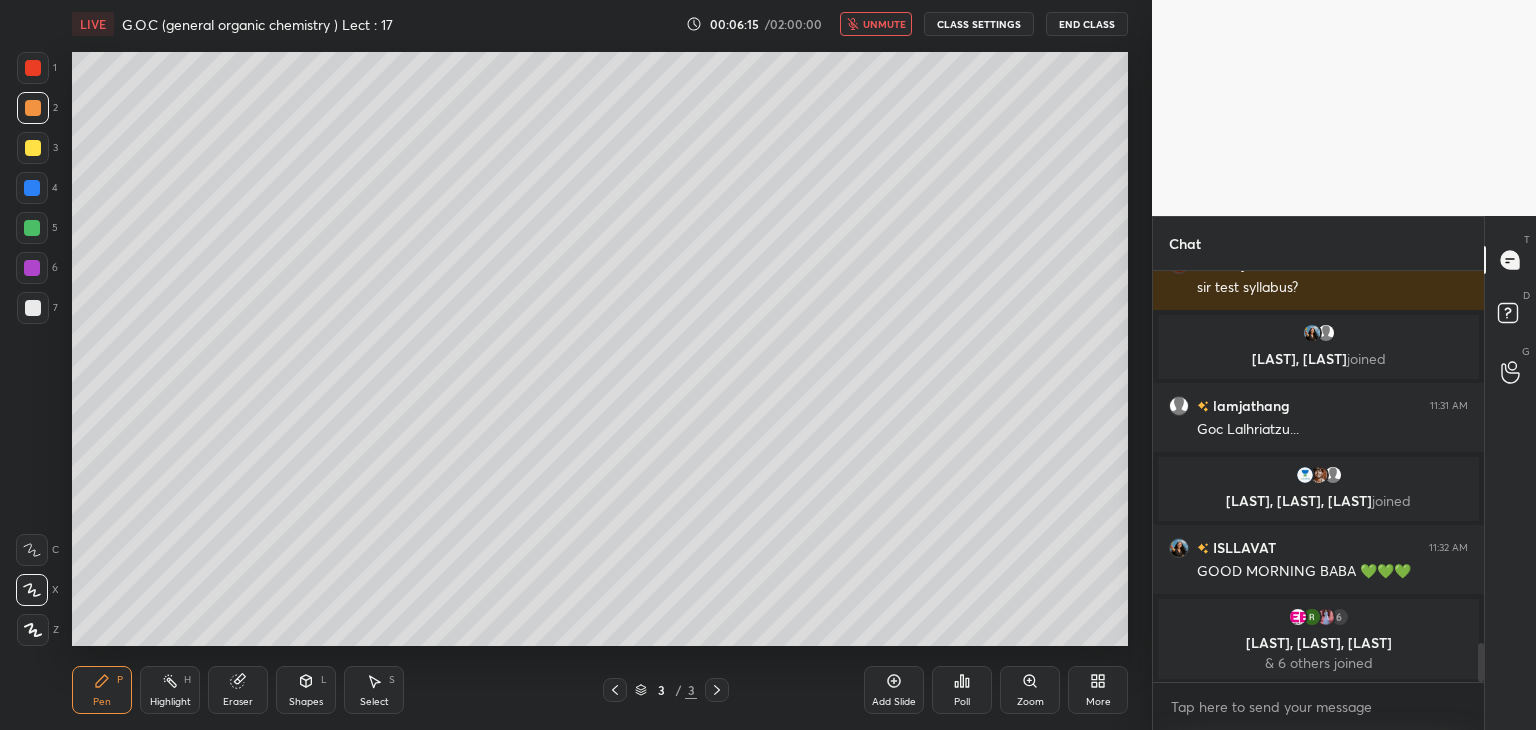 scroll, scrollTop: 3840, scrollLeft: 0, axis: vertical 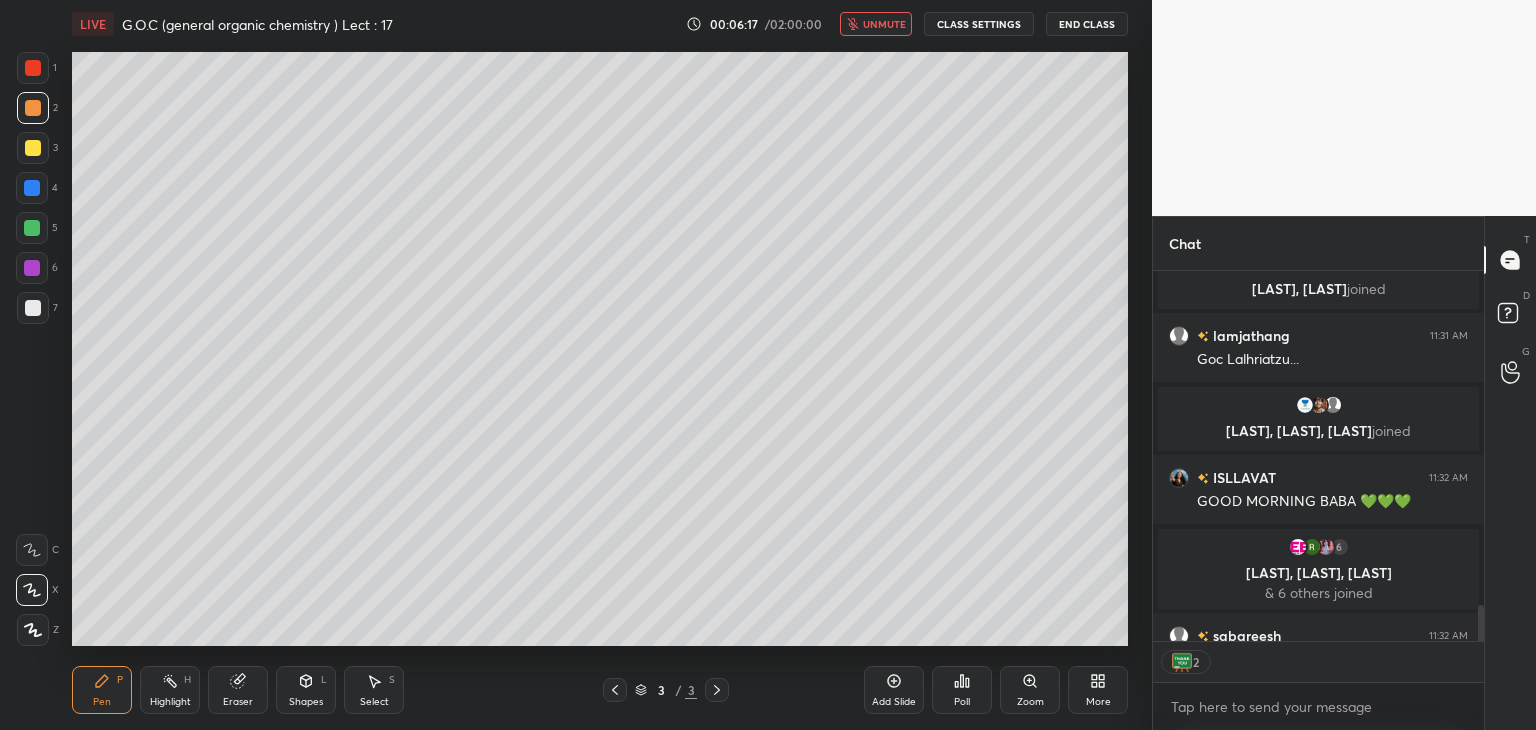 click on "Shapes L" at bounding box center [306, 690] 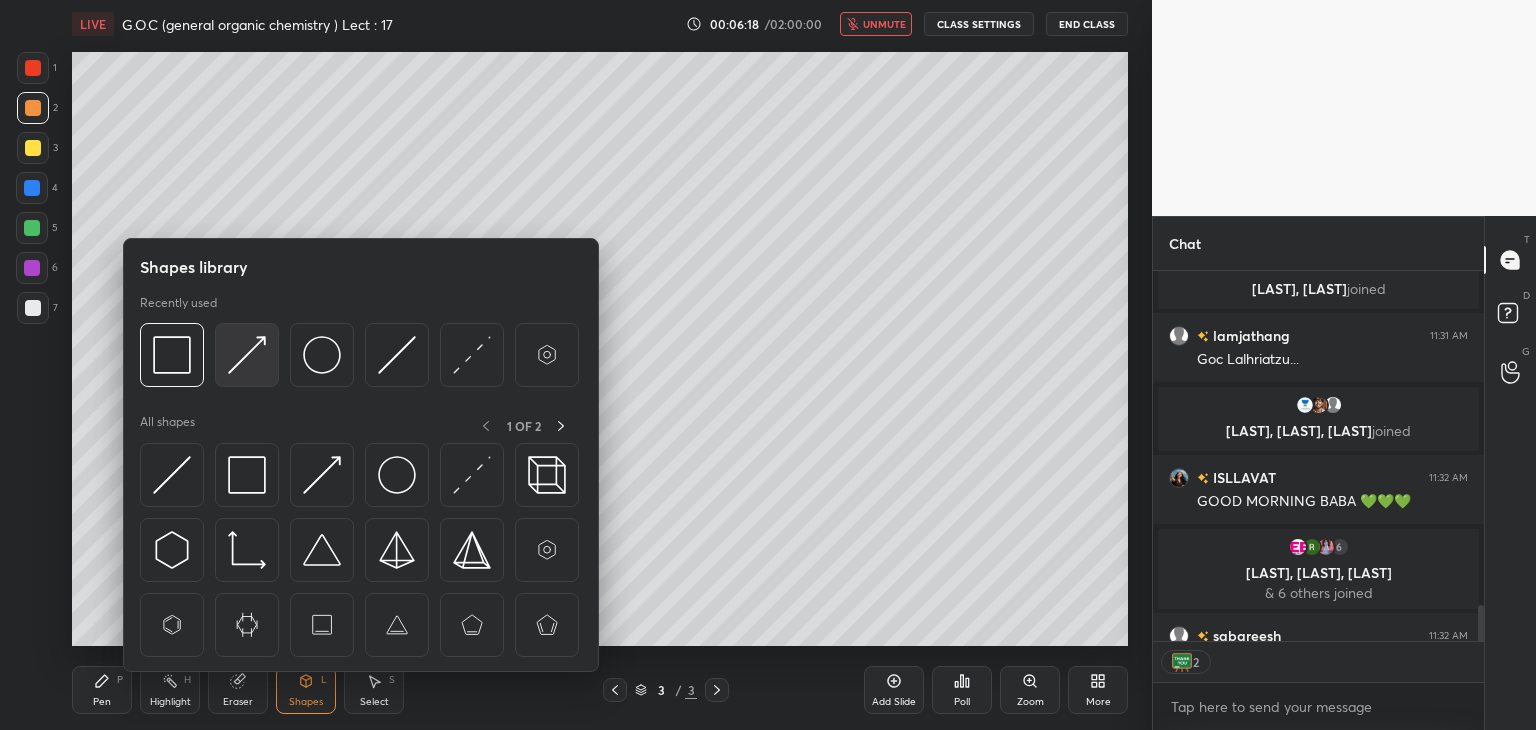 click at bounding box center [247, 355] 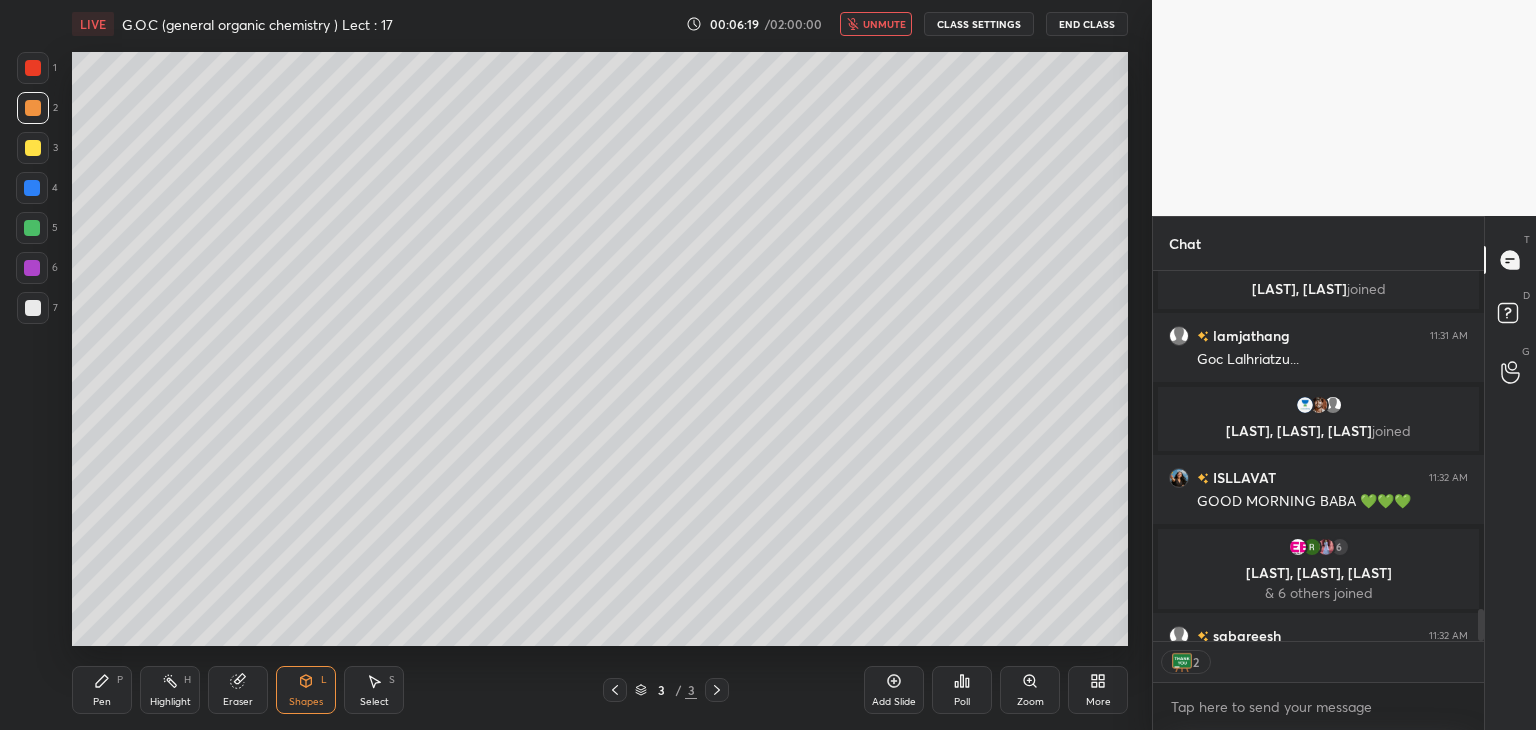 scroll, scrollTop: 3951, scrollLeft: 0, axis: vertical 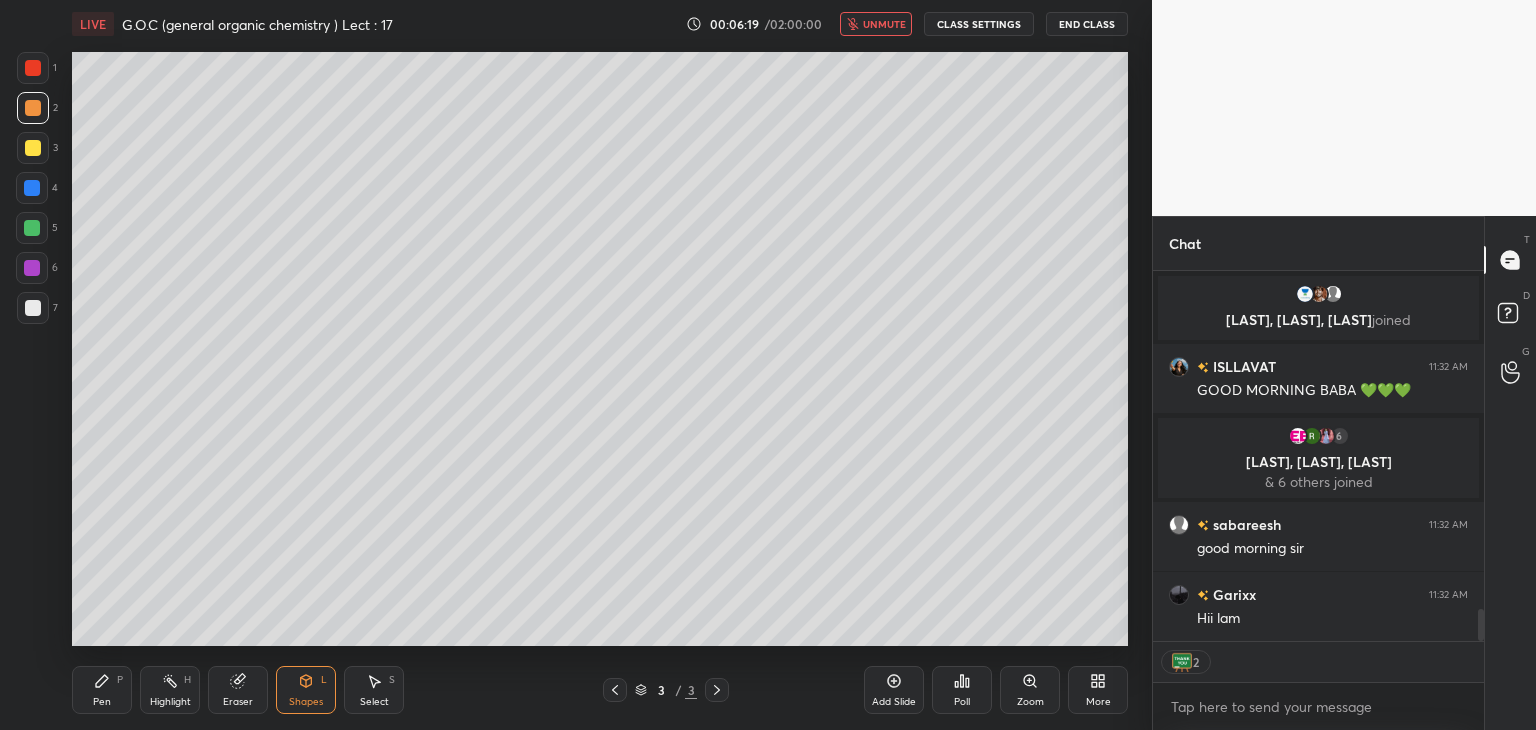 click at bounding box center [32, 228] 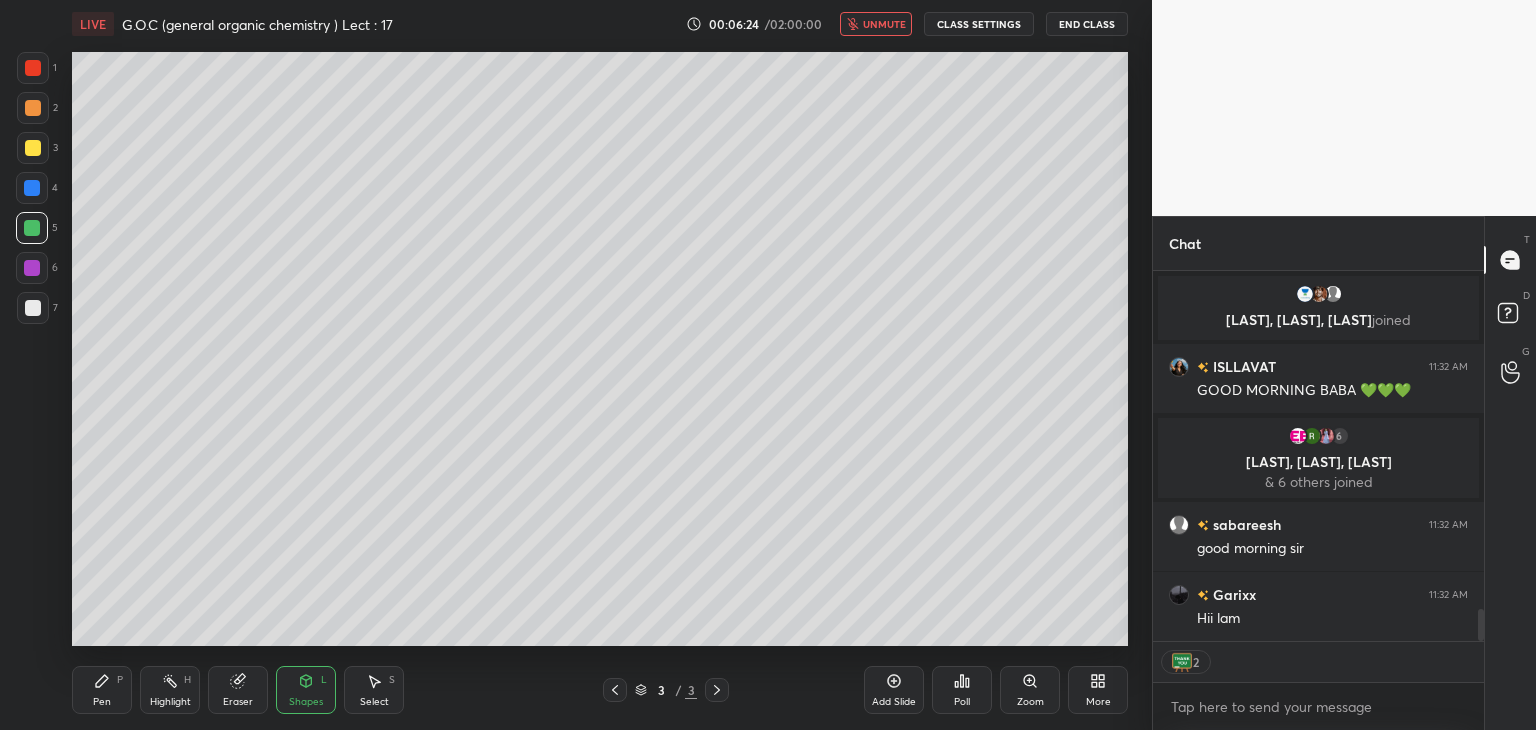 scroll, scrollTop: 3999, scrollLeft: 0, axis: vertical 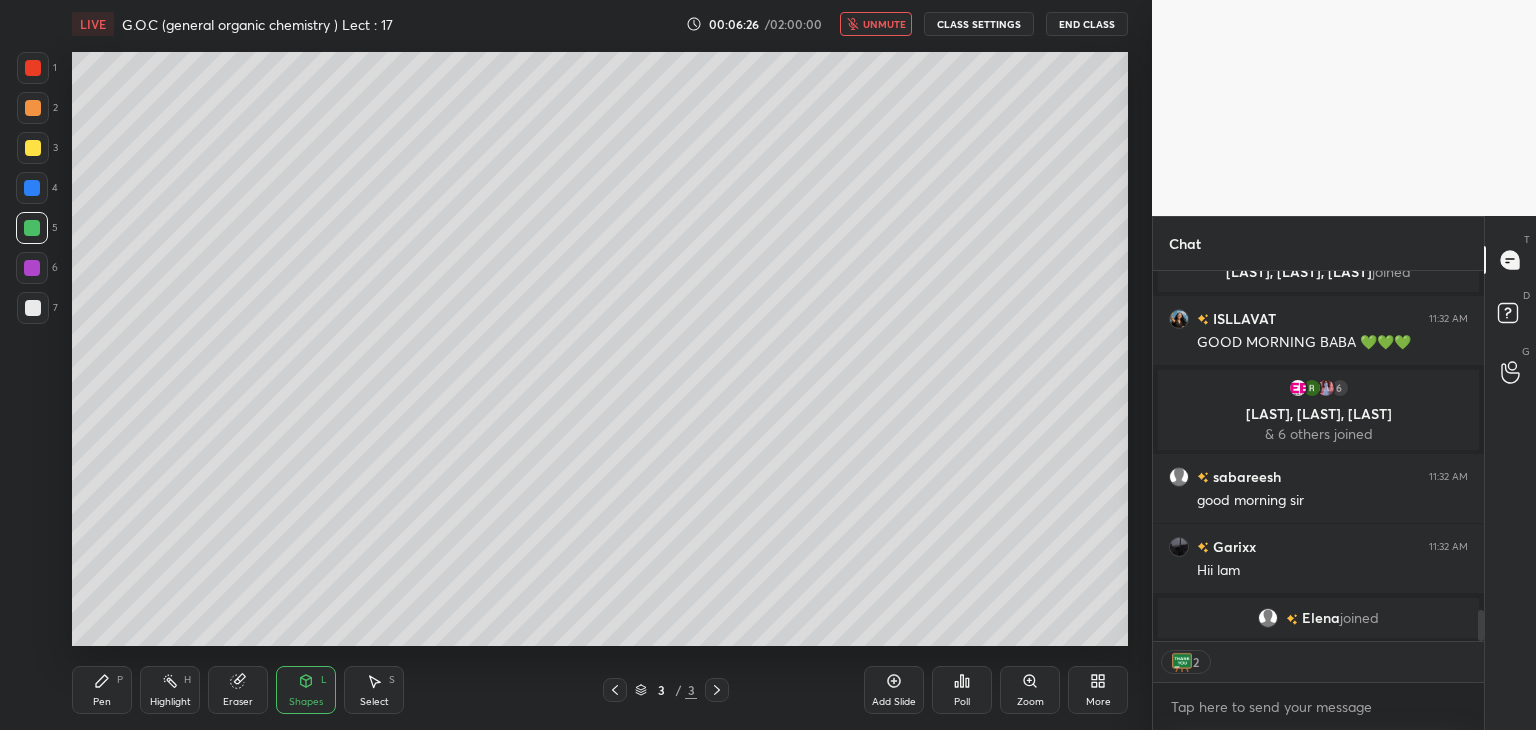 click at bounding box center [33, 308] 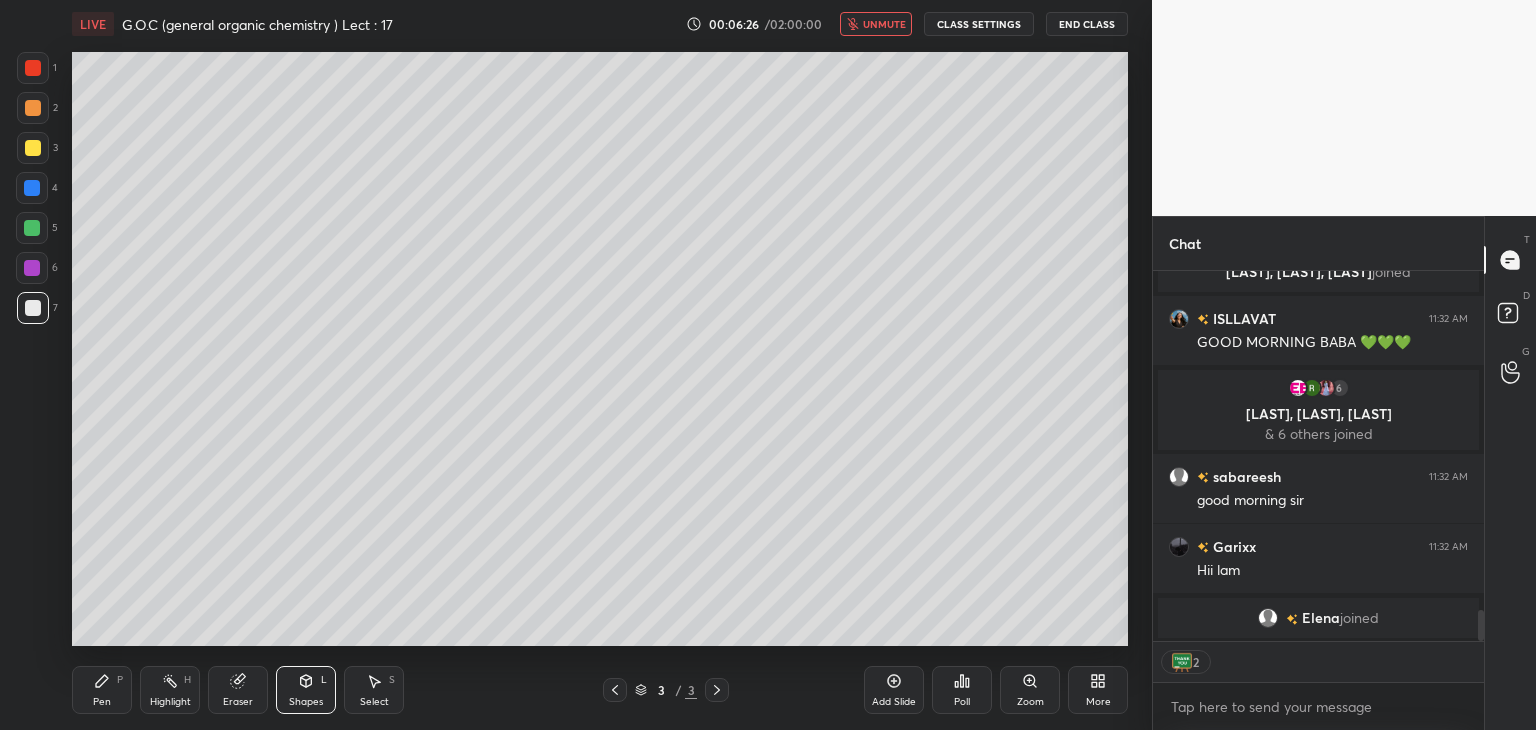 click on "Pen P" at bounding box center [102, 690] 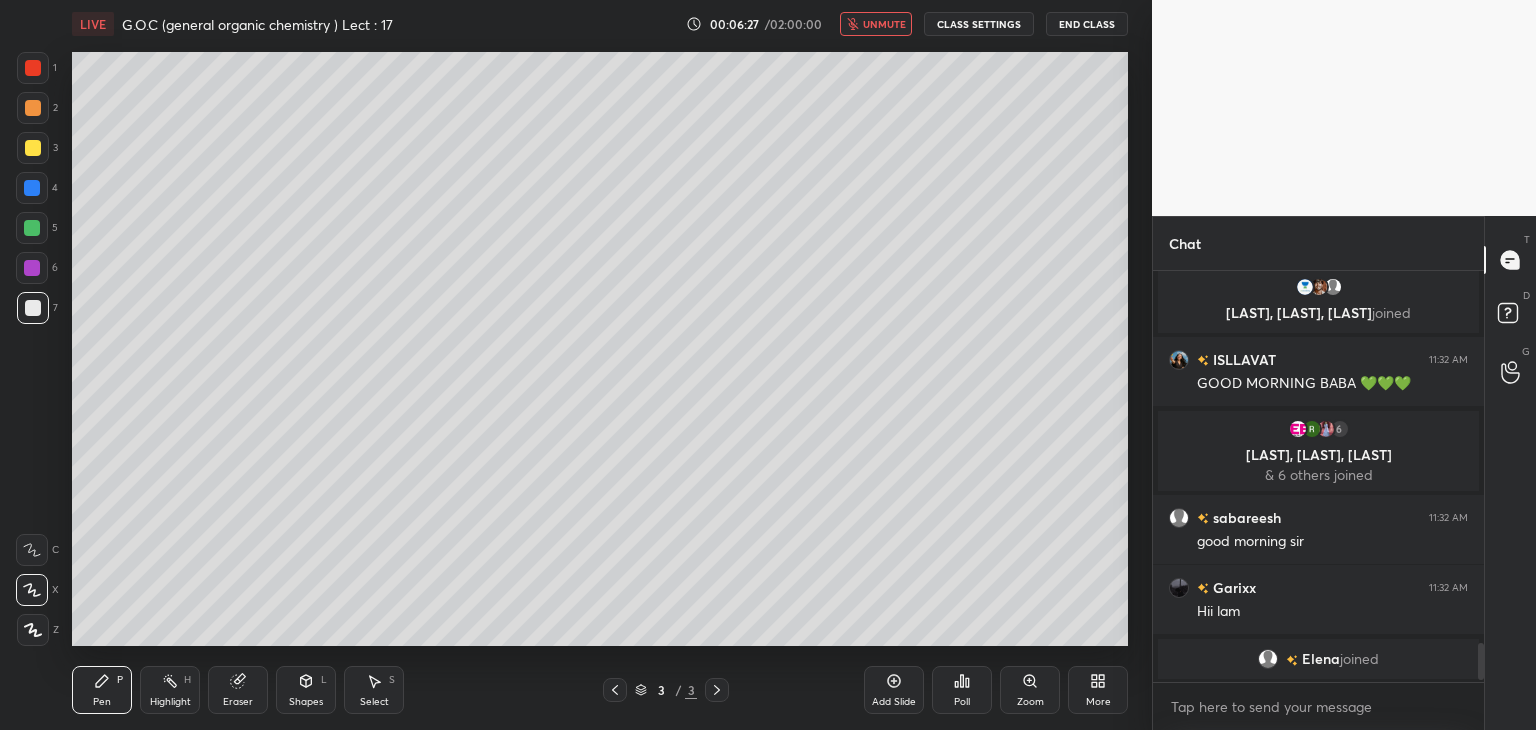scroll, scrollTop: 3958, scrollLeft: 0, axis: vertical 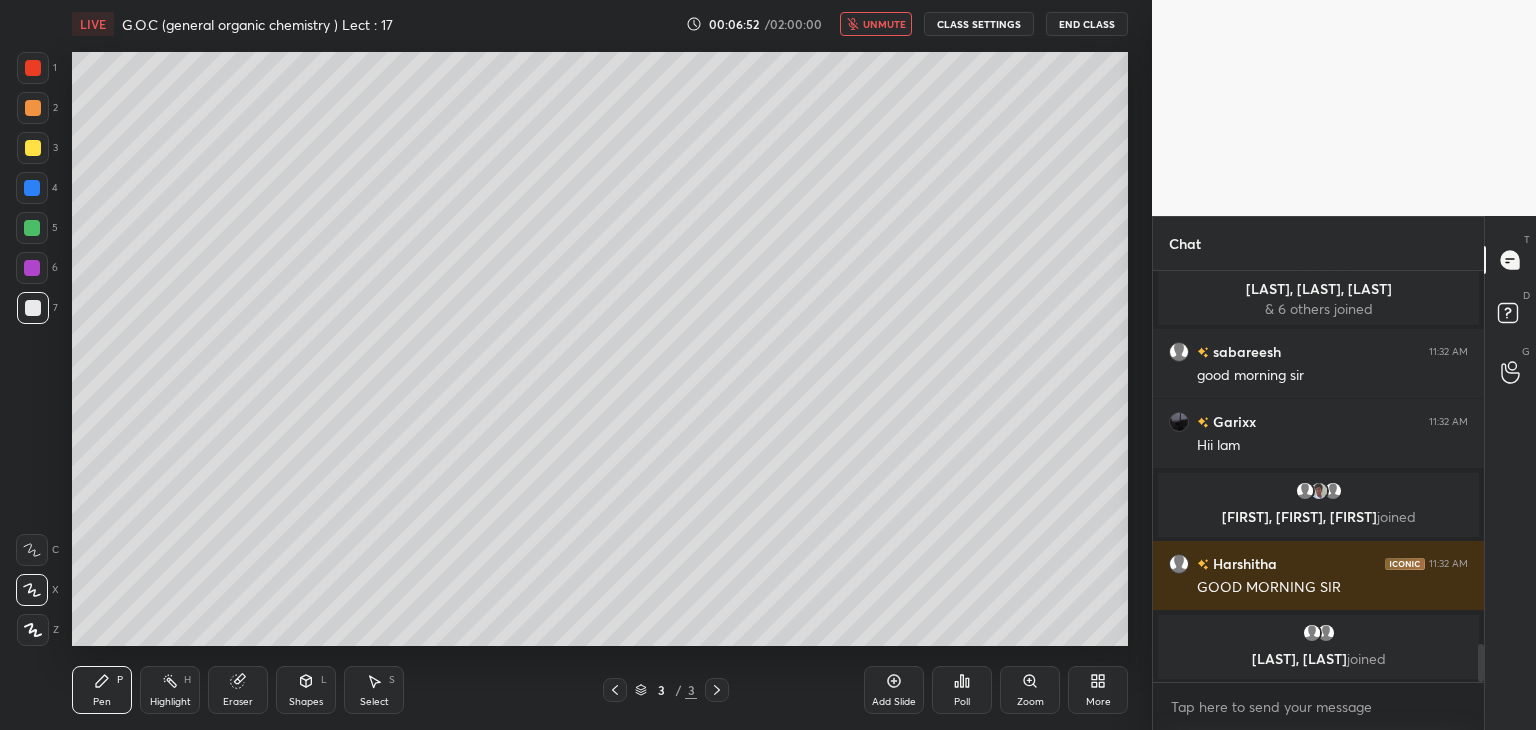 click at bounding box center [32, 188] 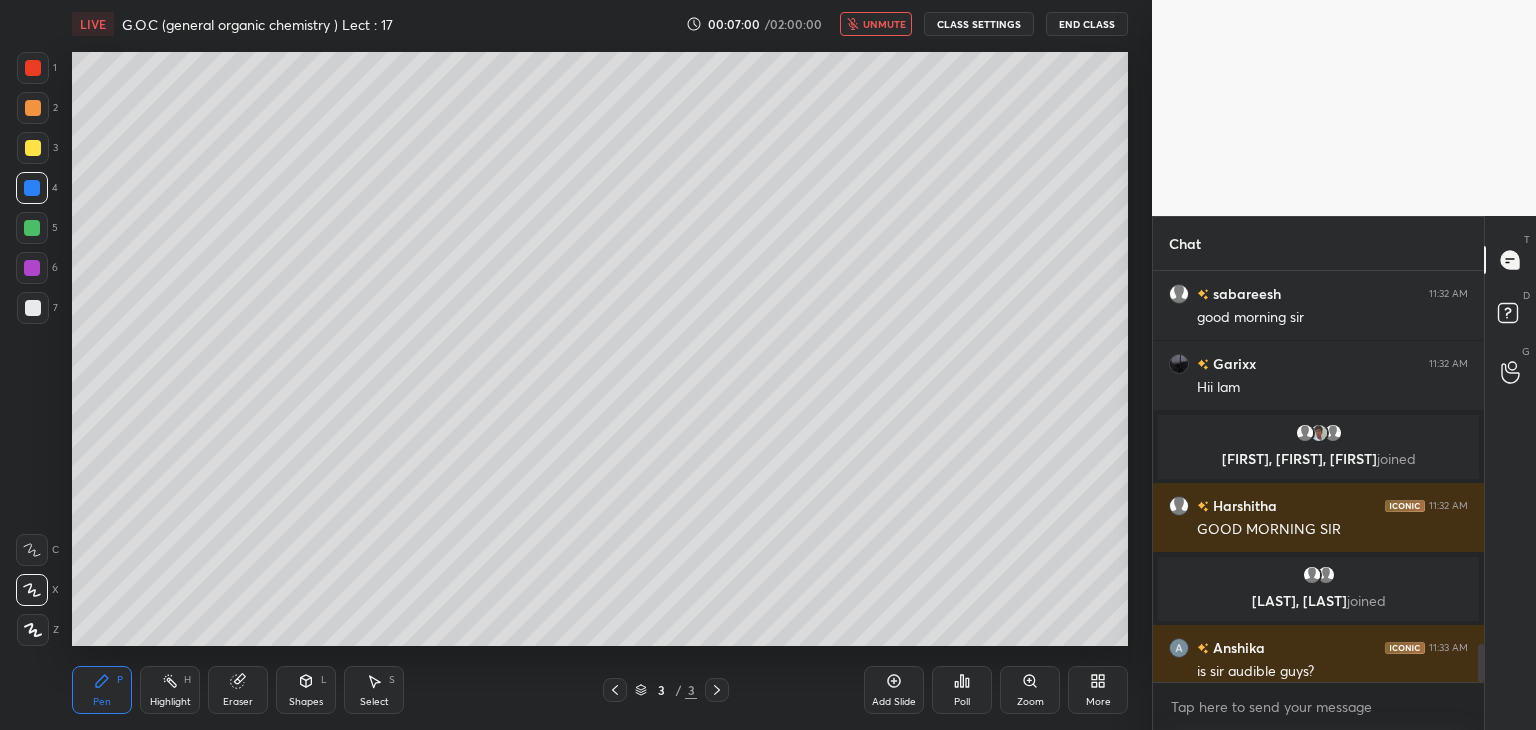 scroll, scrollTop: 4038, scrollLeft: 0, axis: vertical 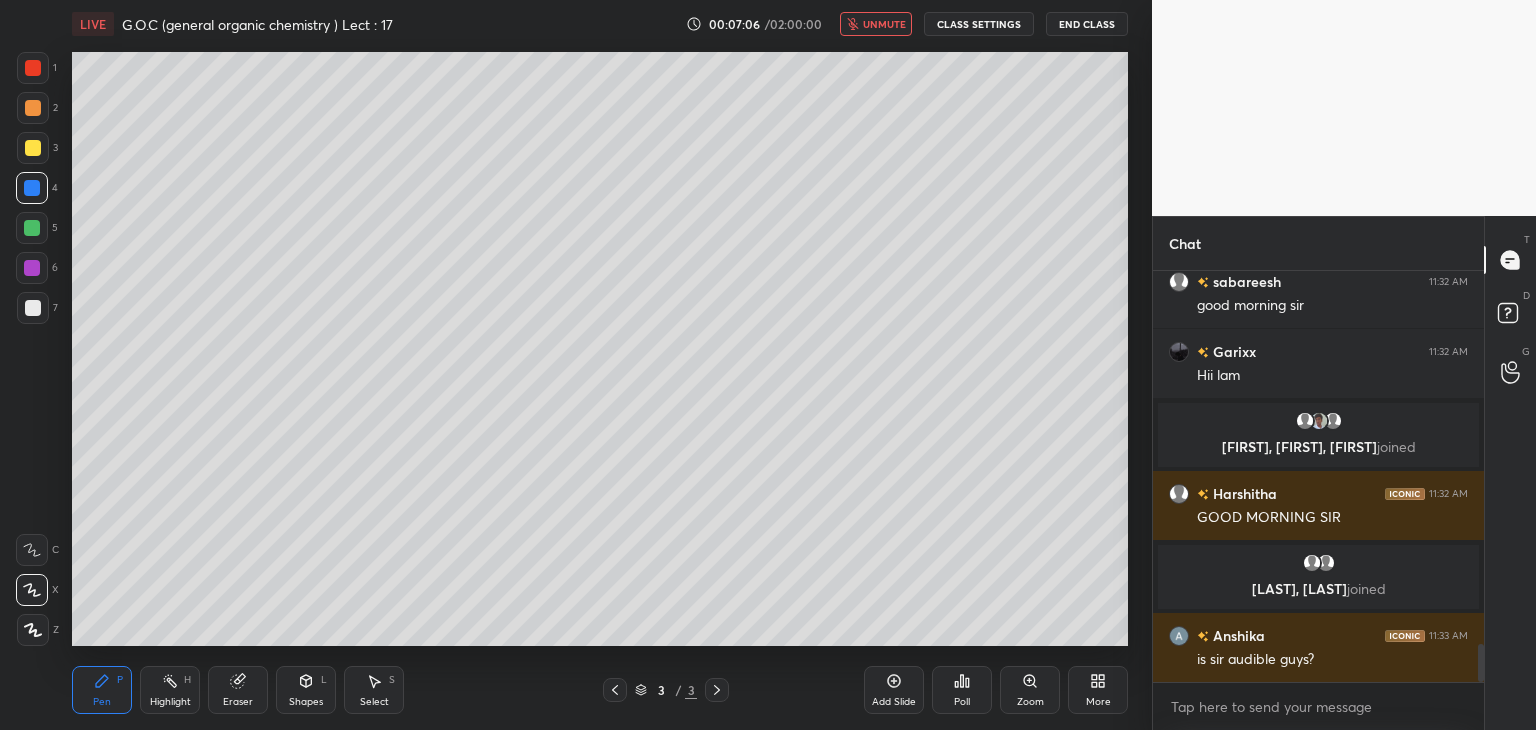 click at bounding box center (33, 148) 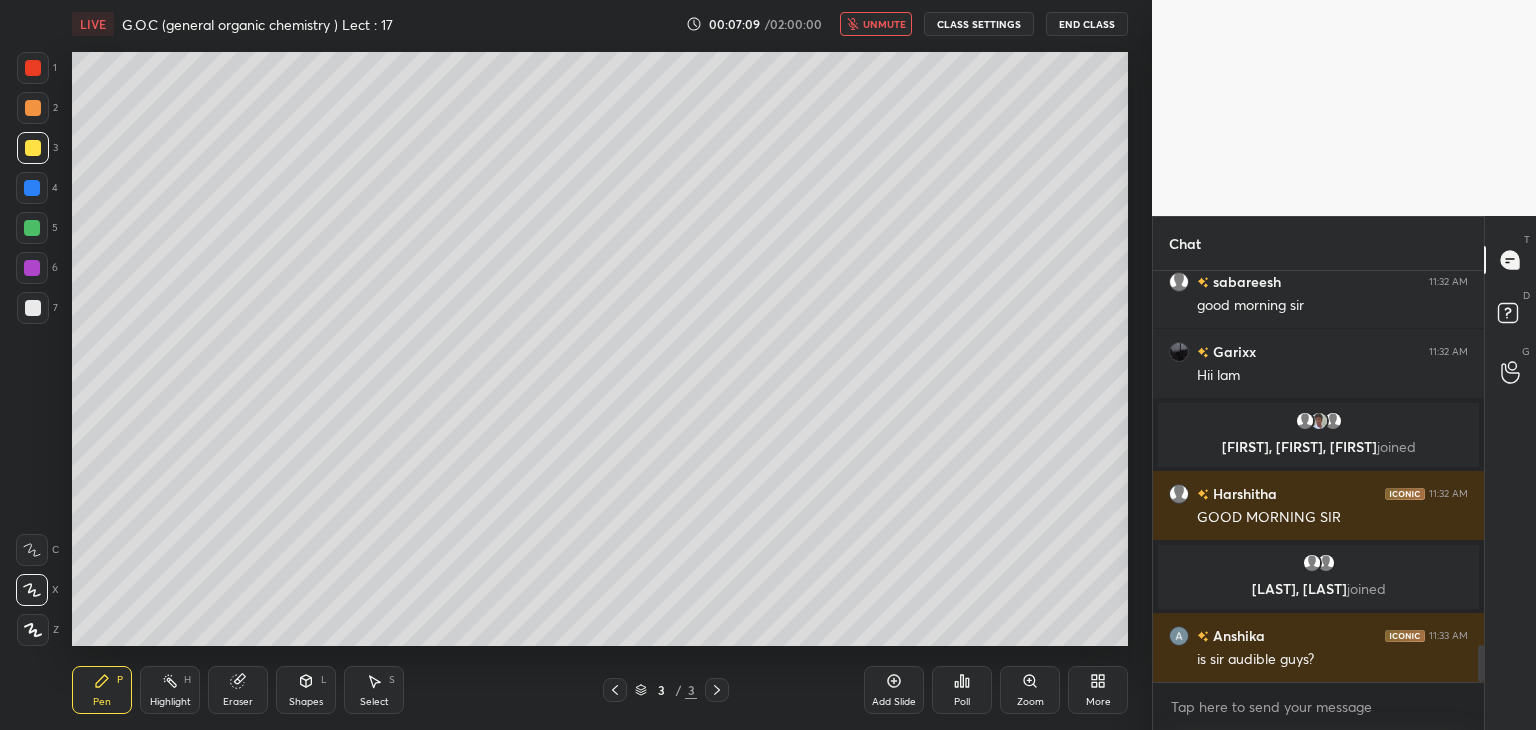 scroll, scrollTop: 4108, scrollLeft: 0, axis: vertical 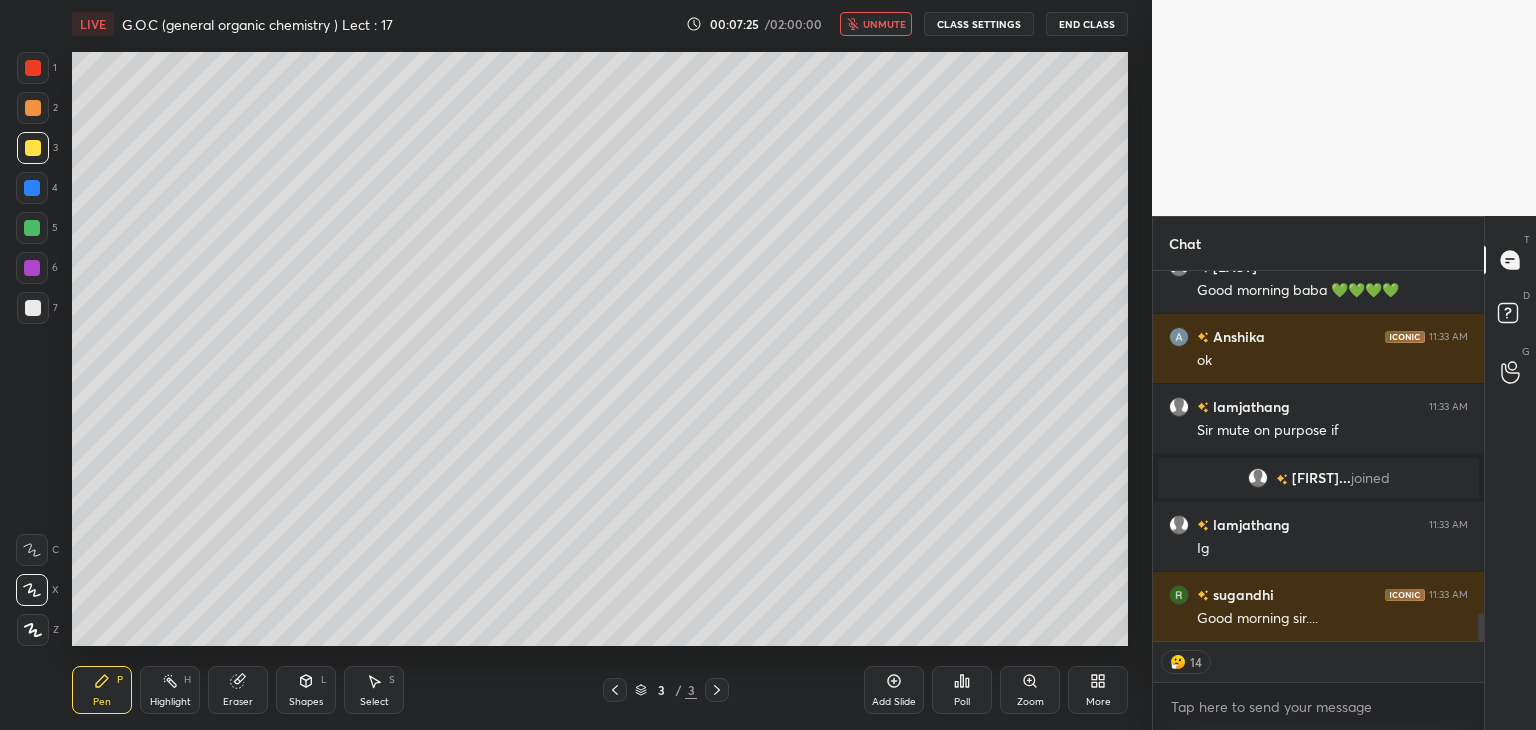 click on "unmute" at bounding box center (884, 24) 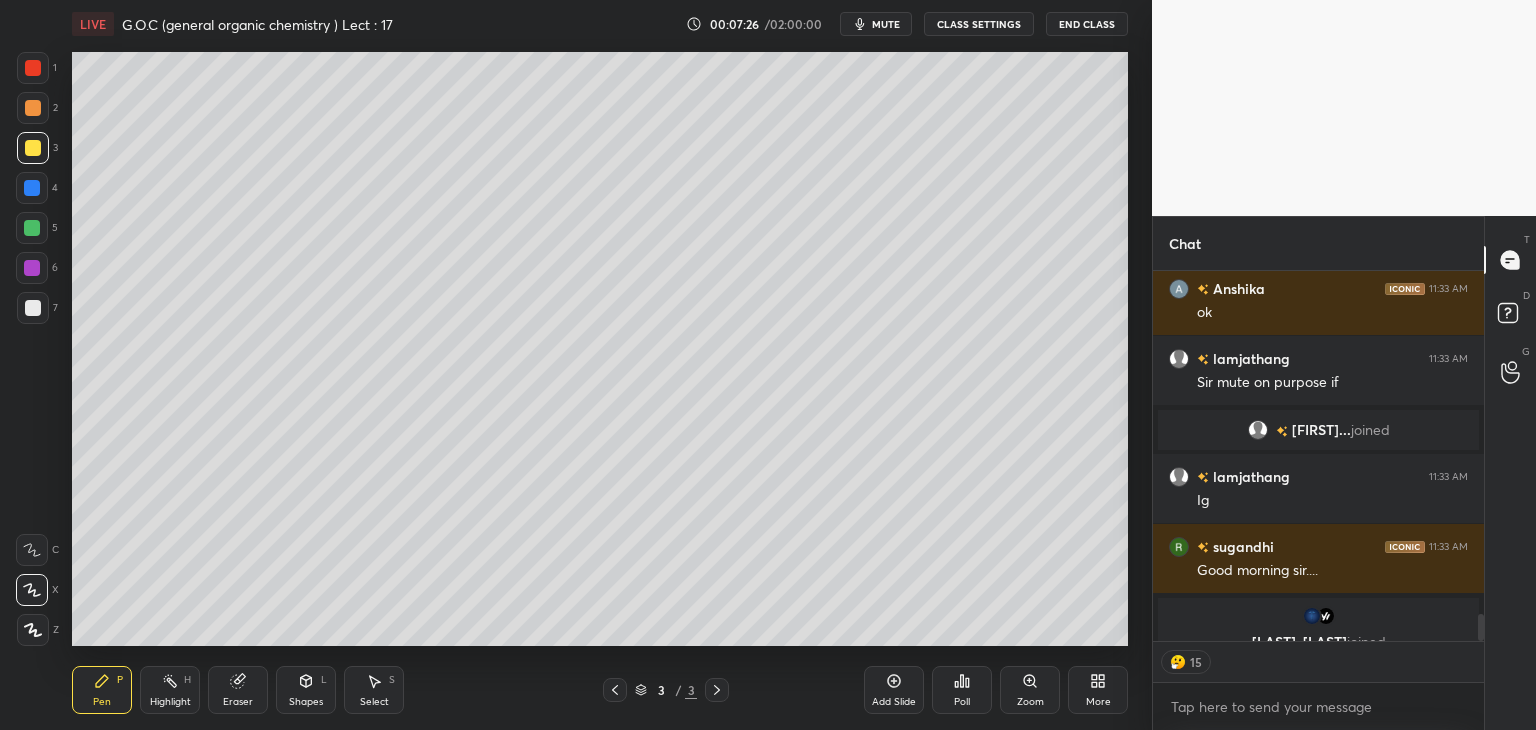scroll, scrollTop: 4627, scrollLeft: 0, axis: vertical 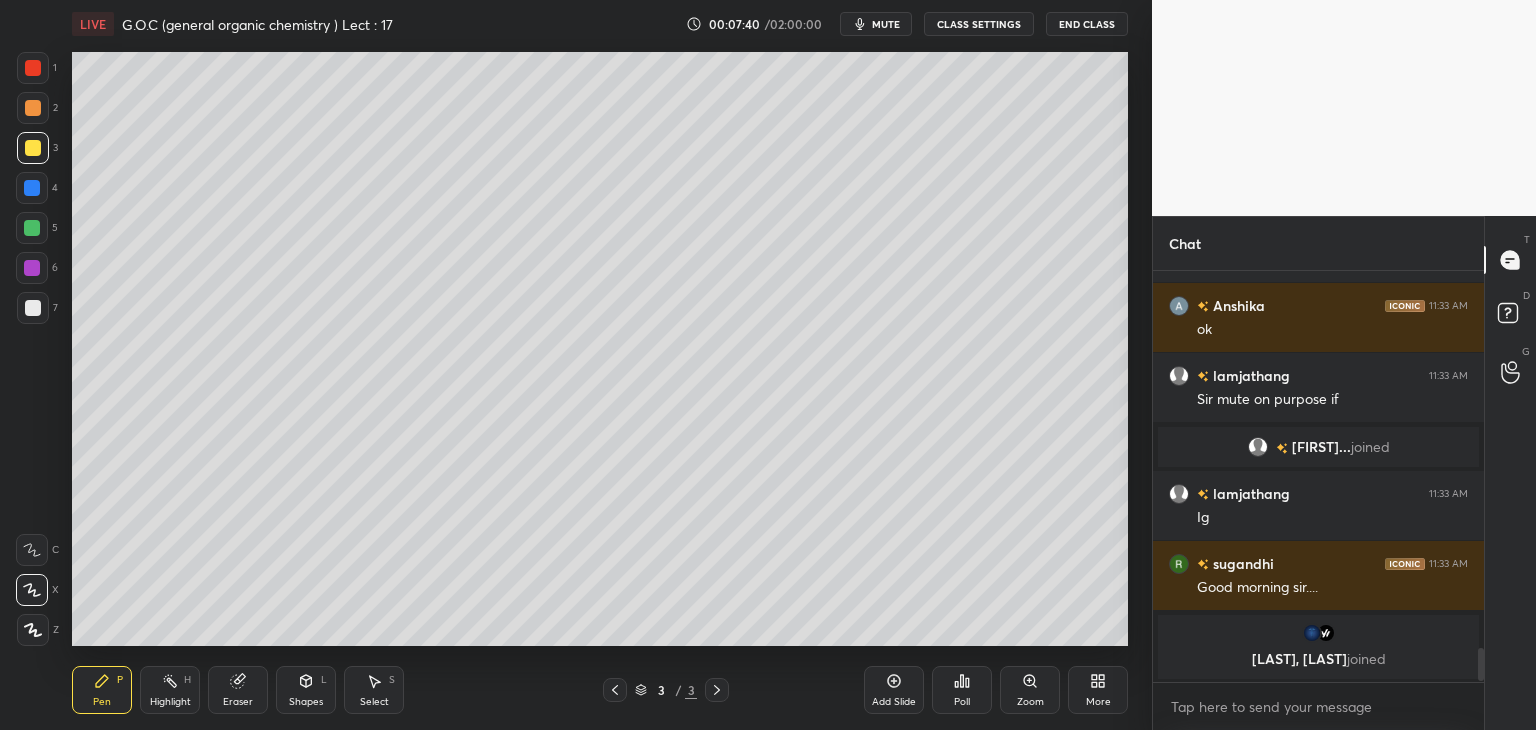 click at bounding box center [32, 228] 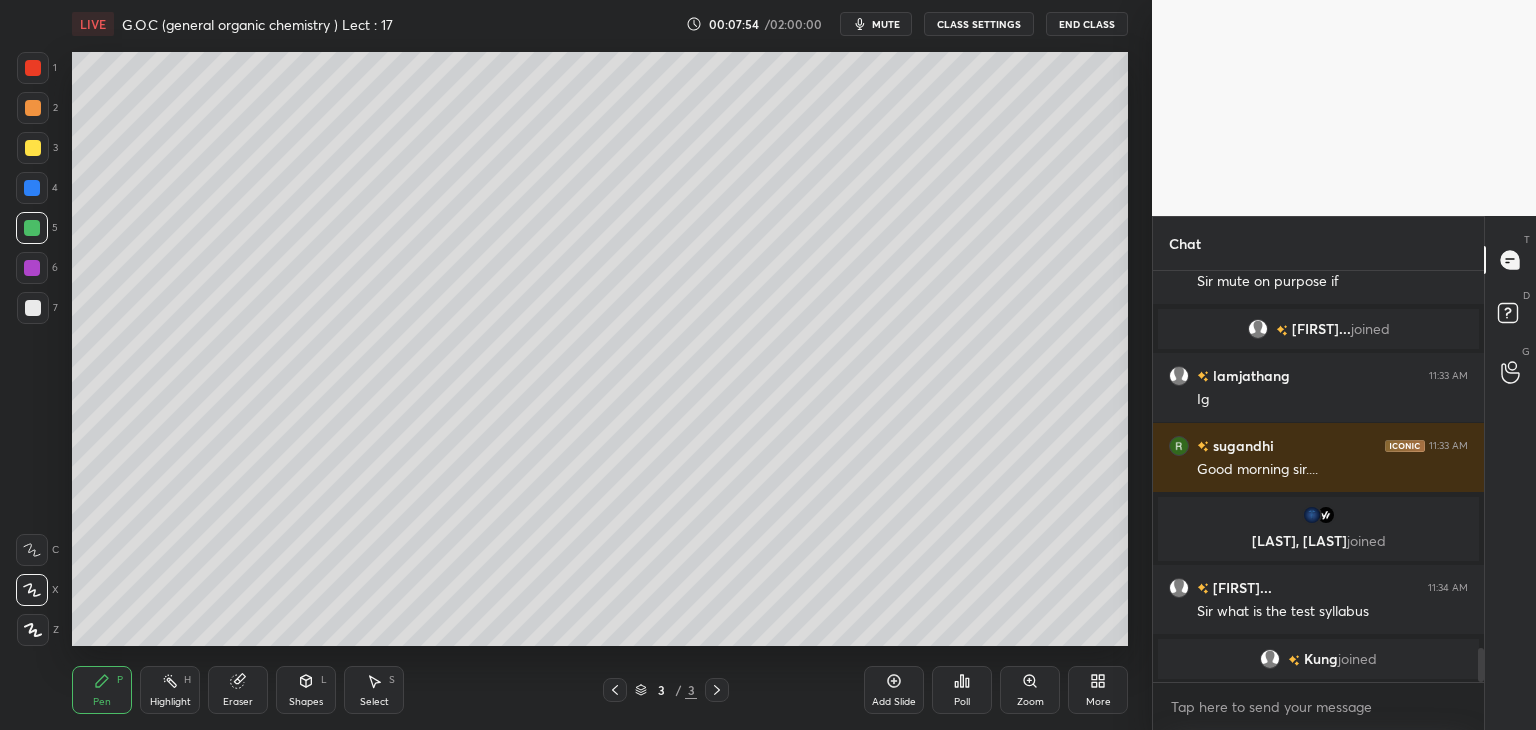 scroll, scrollTop: 4606, scrollLeft: 0, axis: vertical 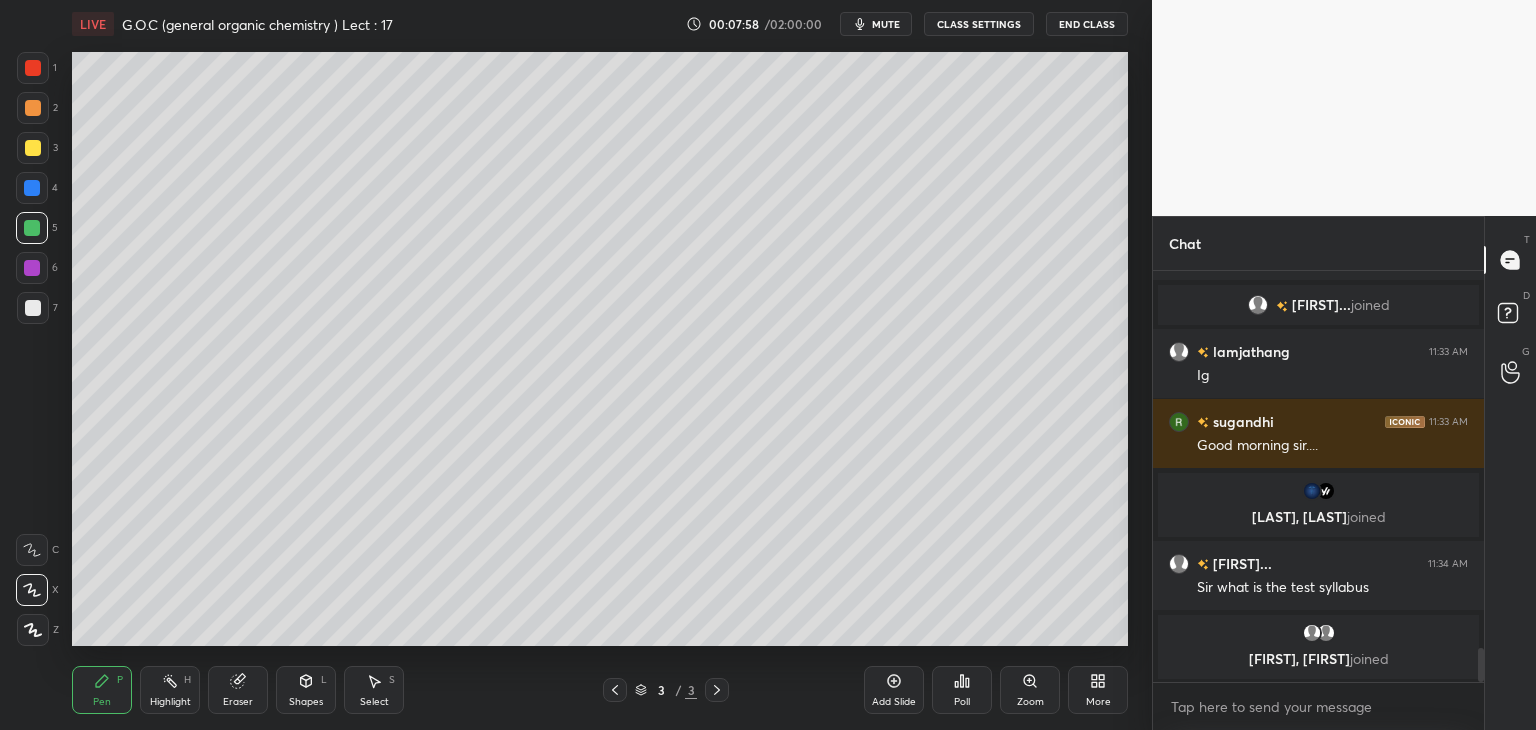 click at bounding box center (33, 148) 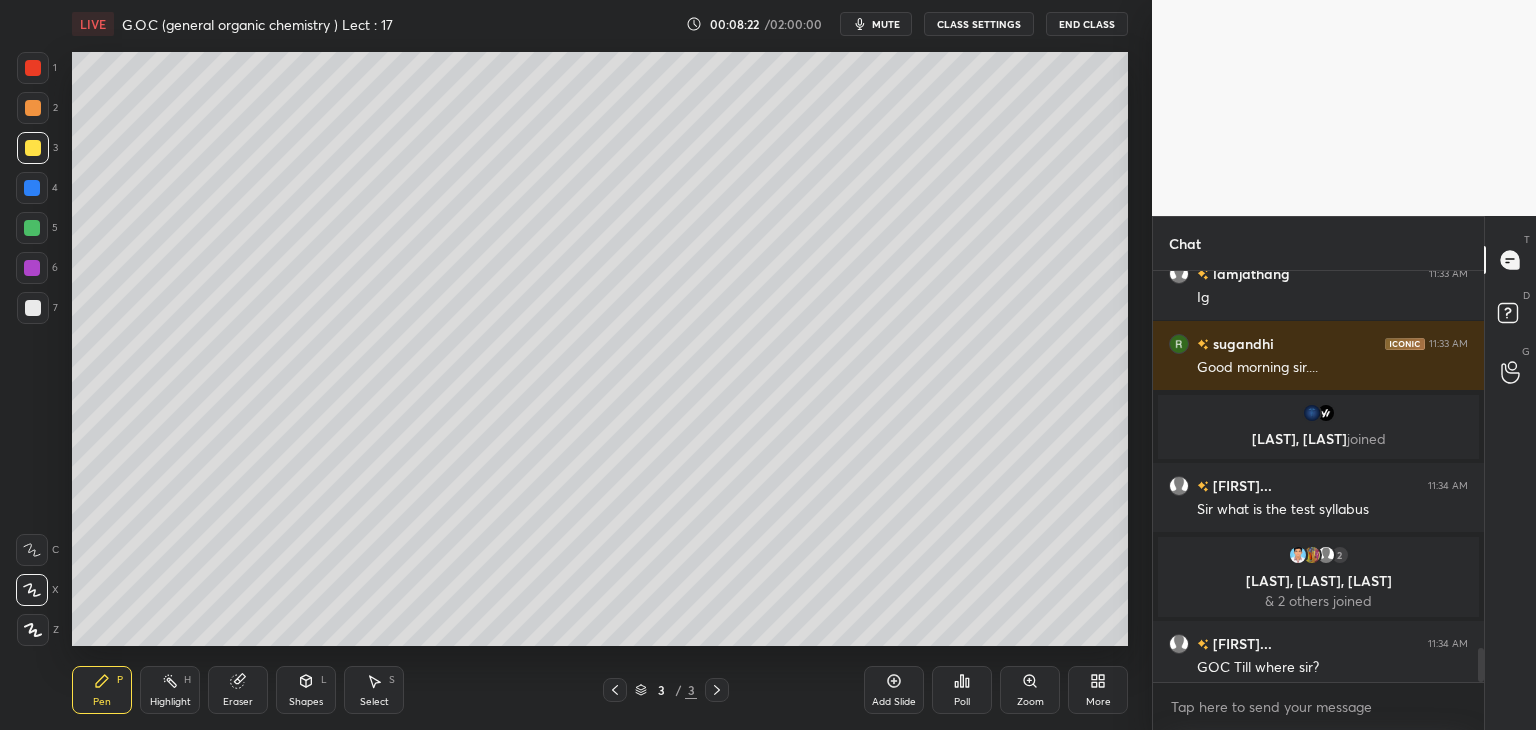 scroll, scrollTop: 4630, scrollLeft: 0, axis: vertical 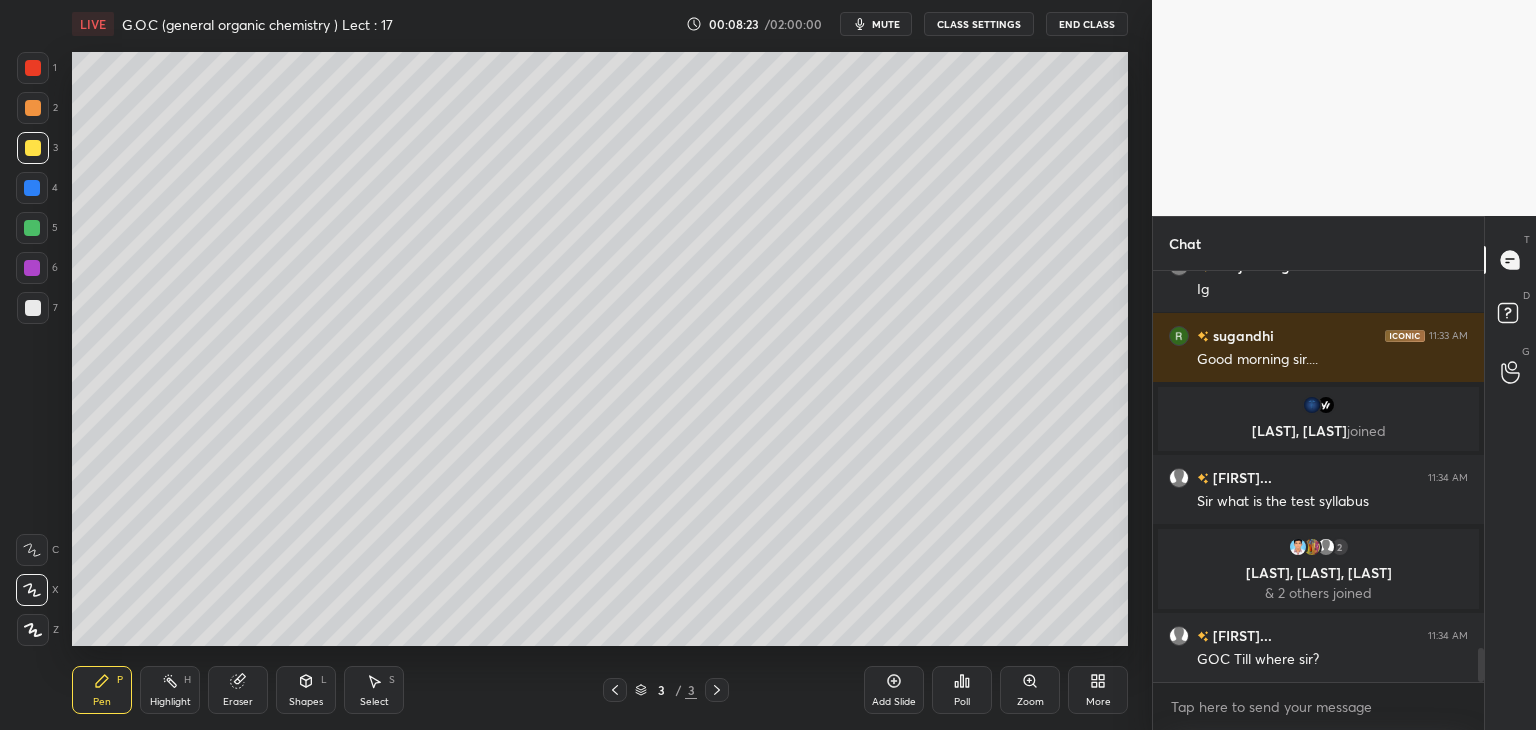 click at bounding box center [33, 308] 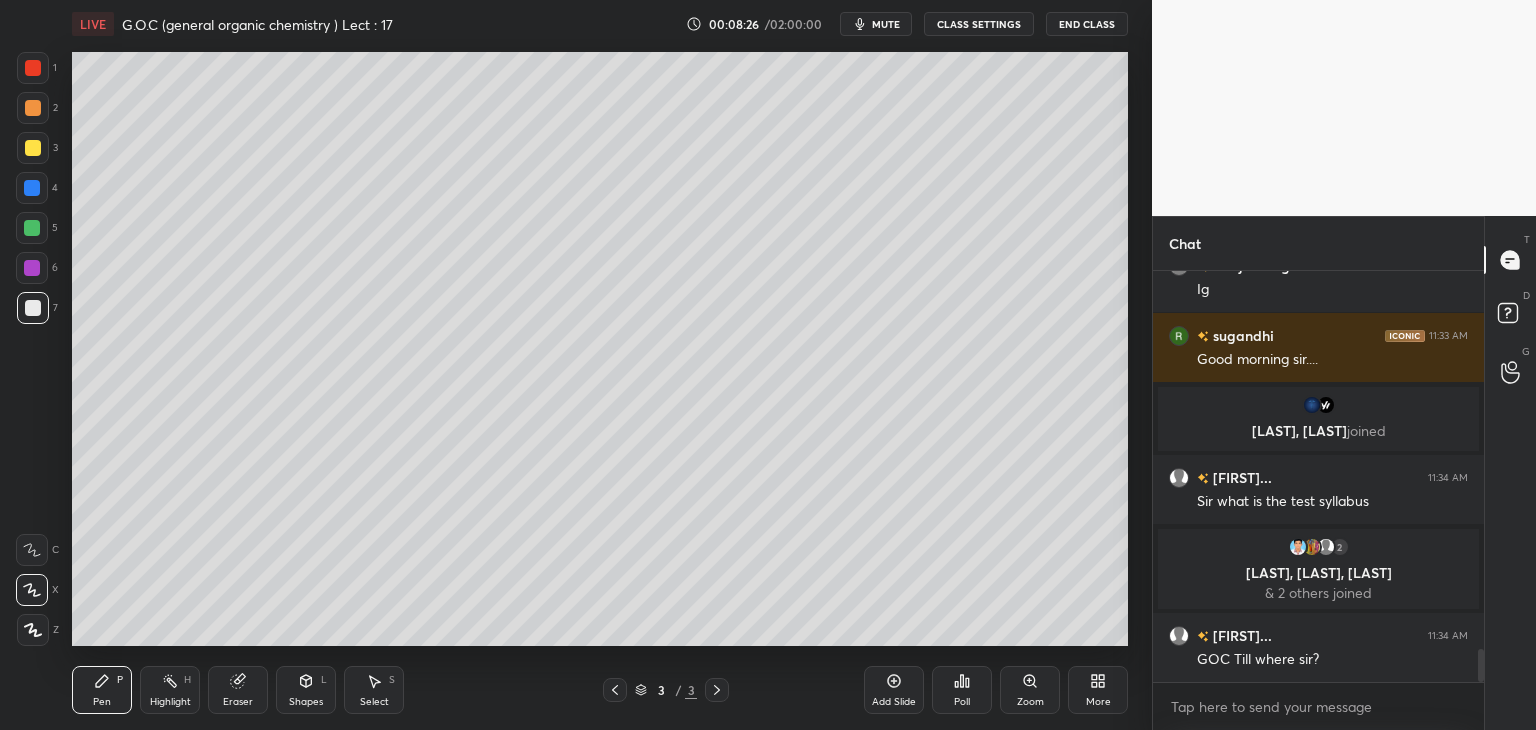 scroll, scrollTop: 4736, scrollLeft: 0, axis: vertical 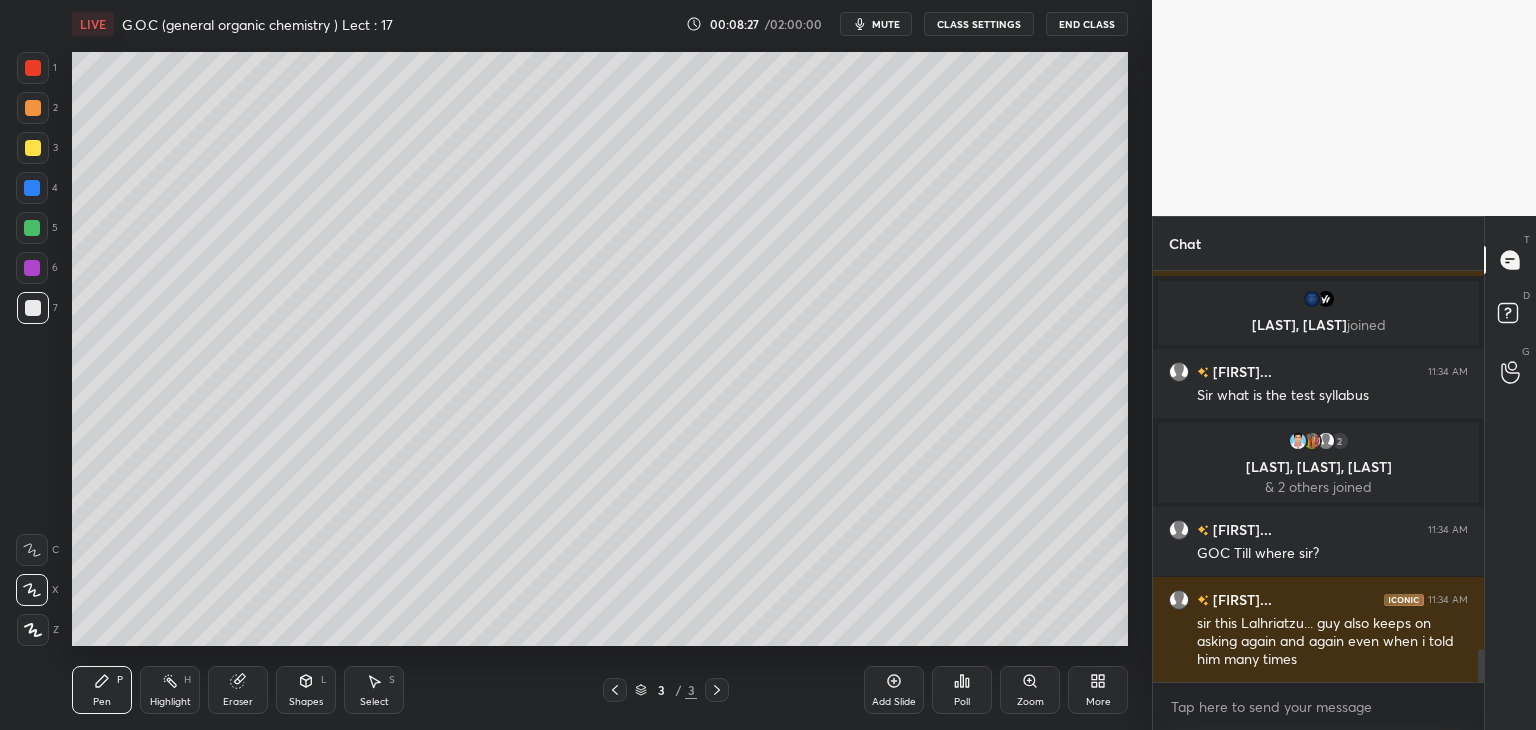 click at bounding box center (33, 68) 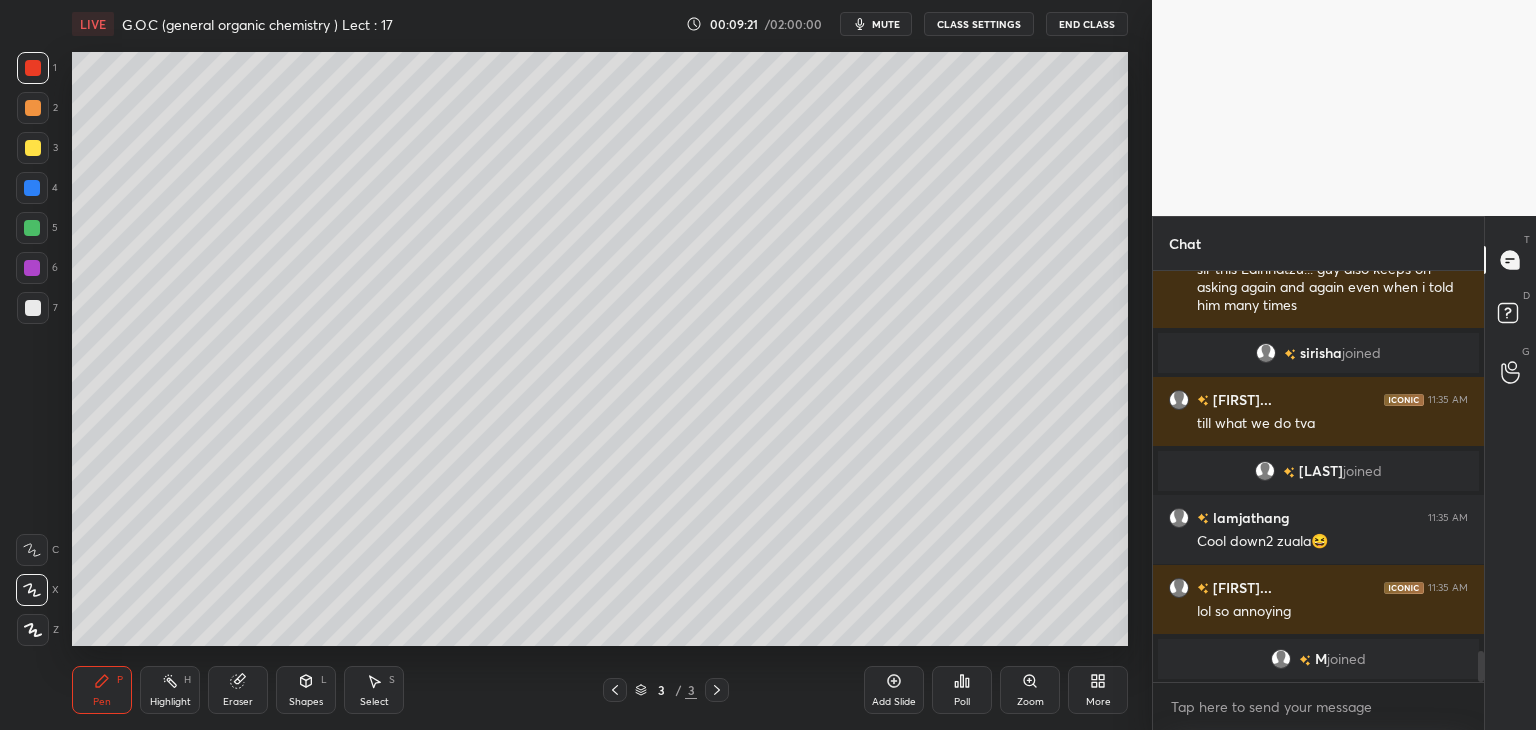scroll, scrollTop: 5052, scrollLeft: 0, axis: vertical 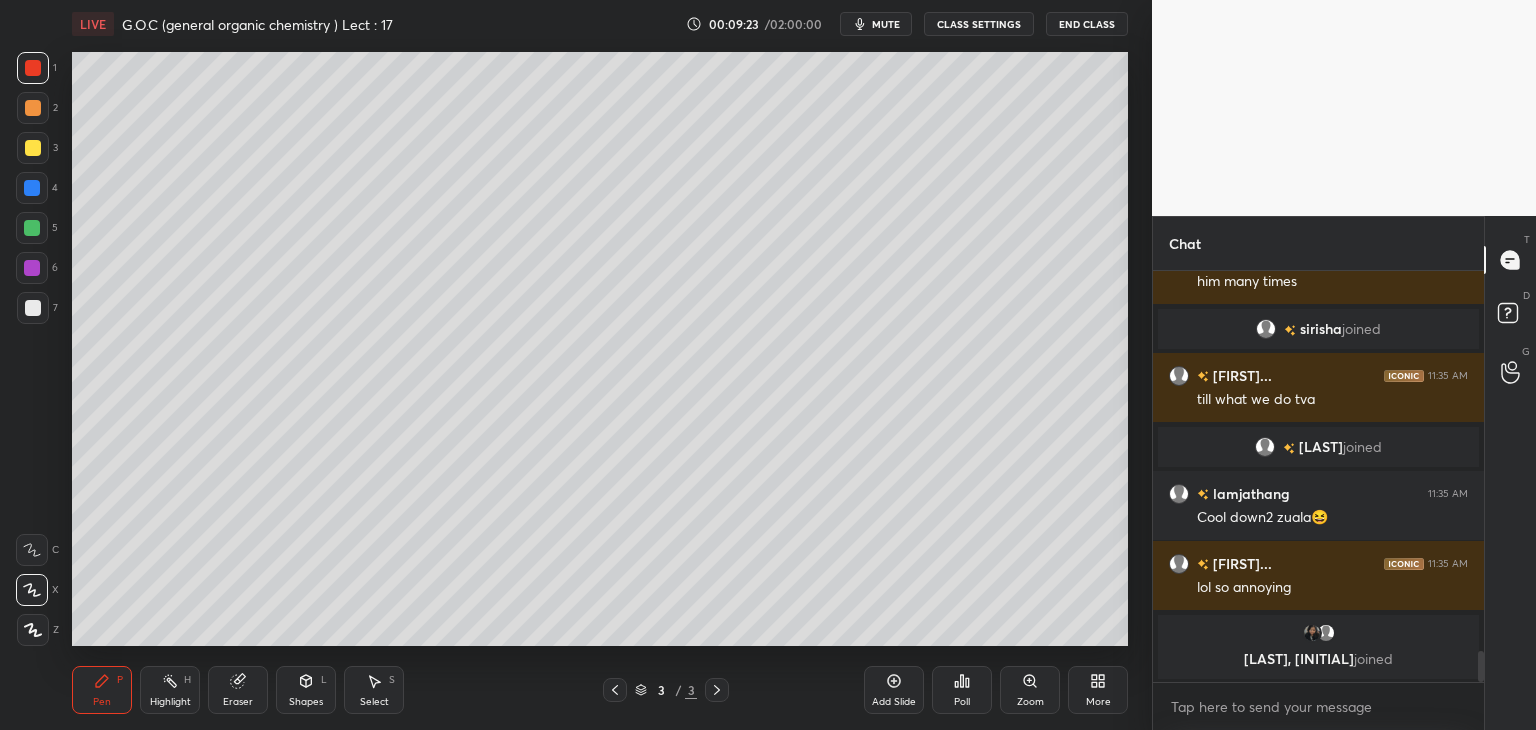 click at bounding box center [33, 148] 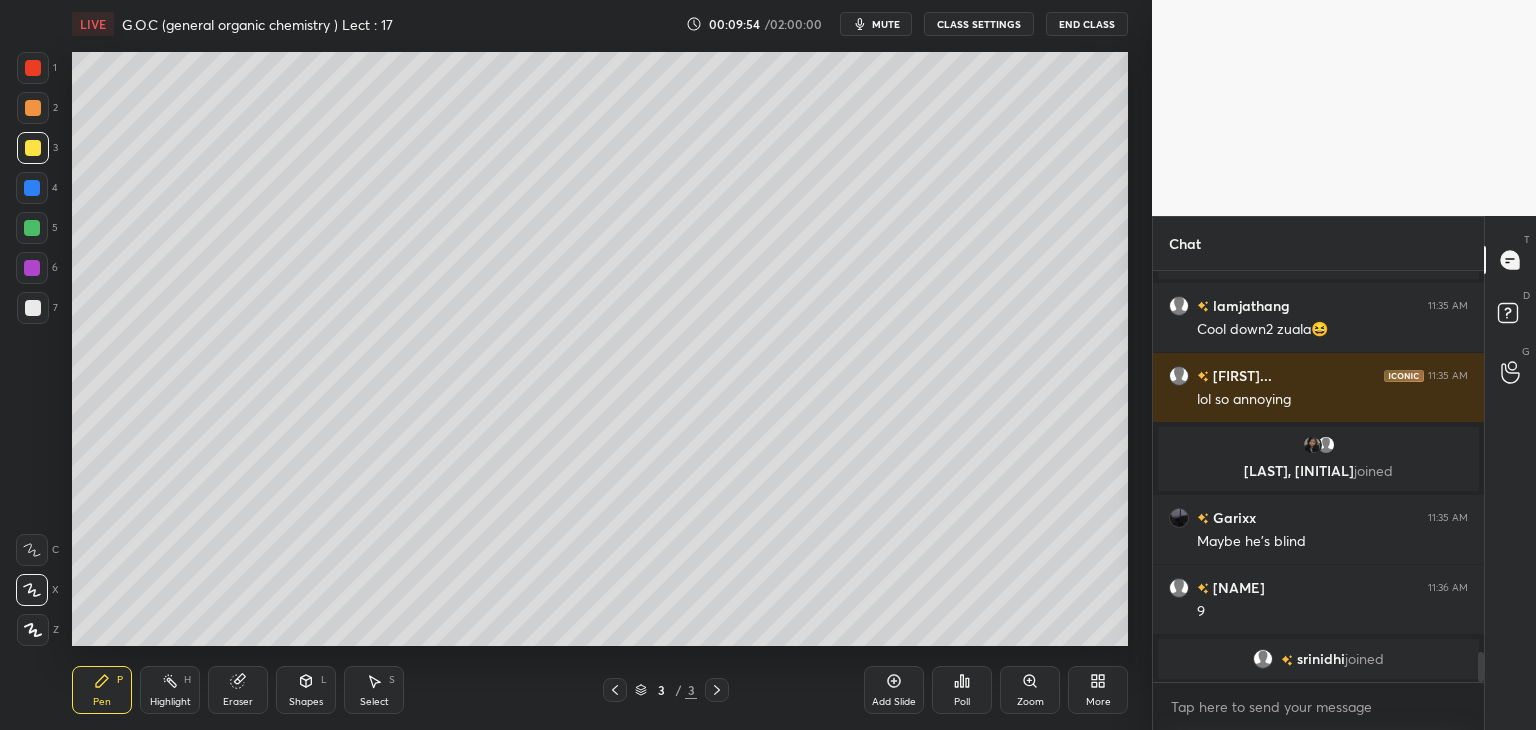 scroll, scrollTop: 5204, scrollLeft: 0, axis: vertical 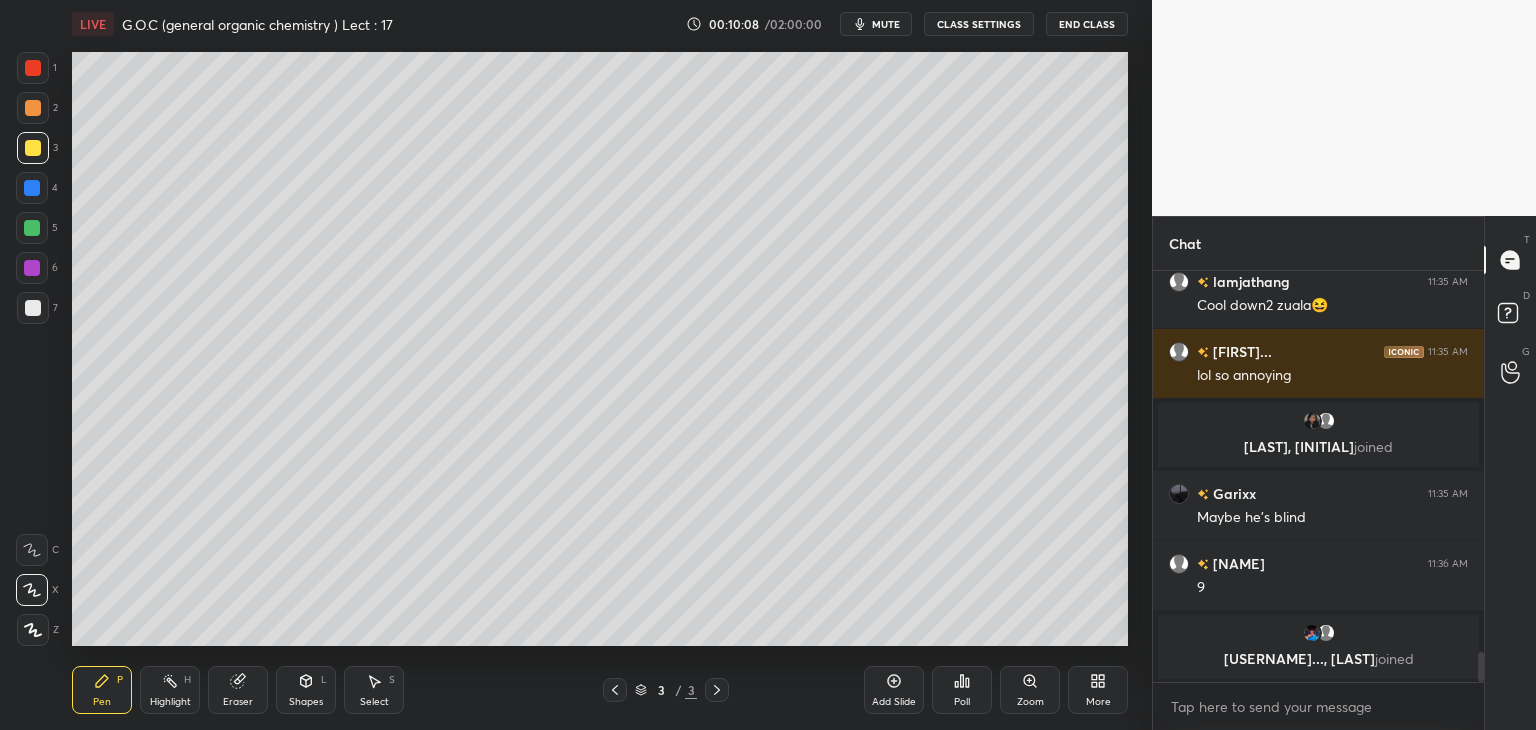 click at bounding box center (33, 308) 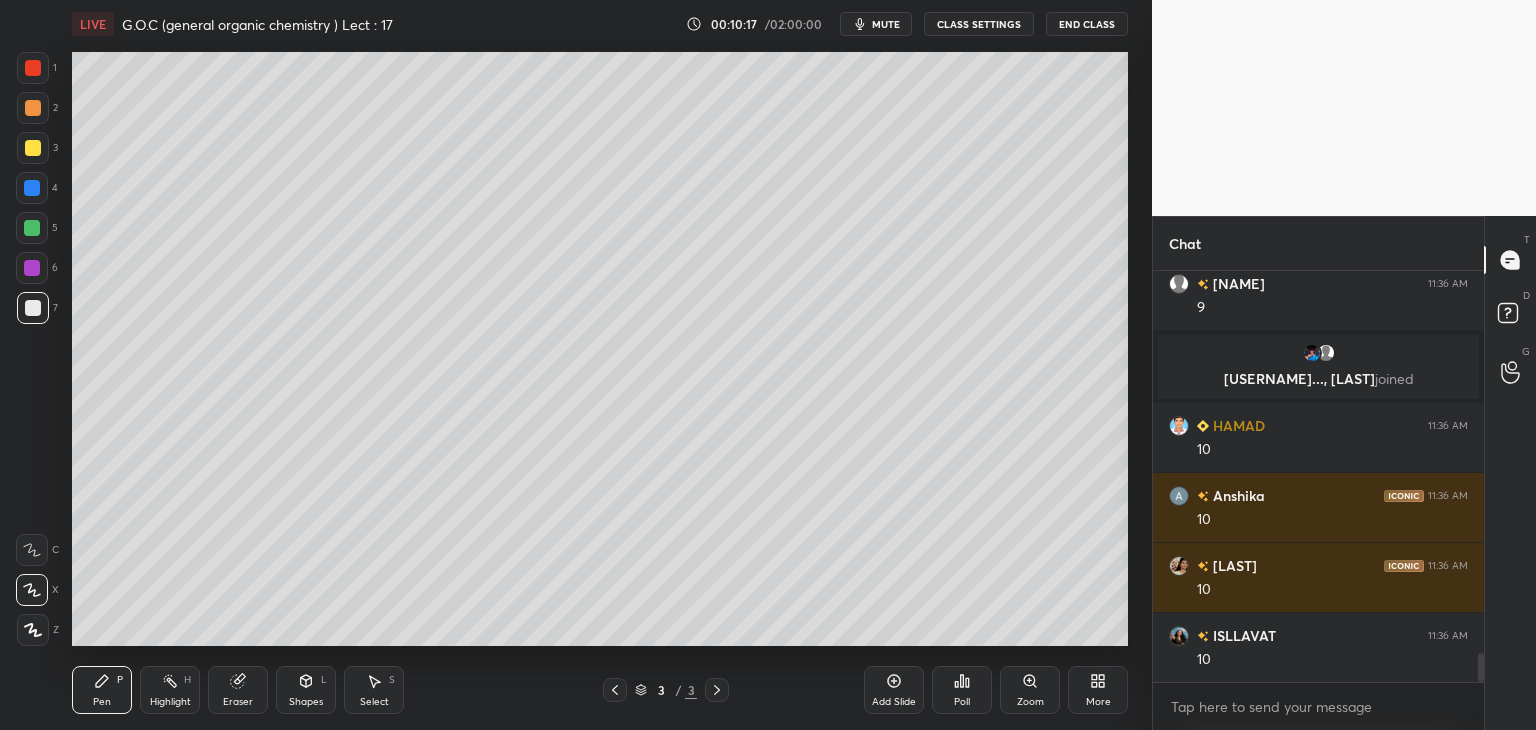 scroll, scrollTop: 5512, scrollLeft: 0, axis: vertical 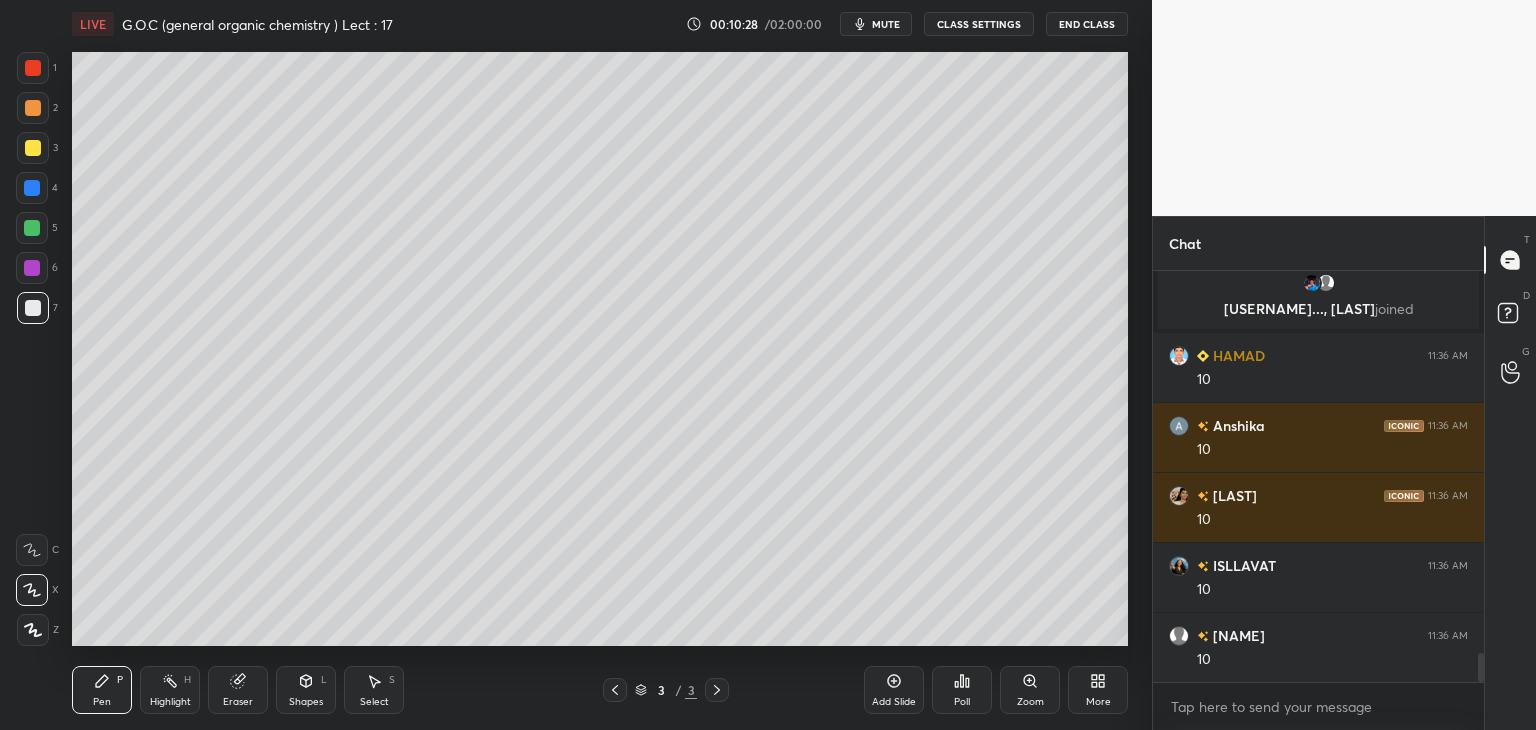 click at bounding box center (33, 108) 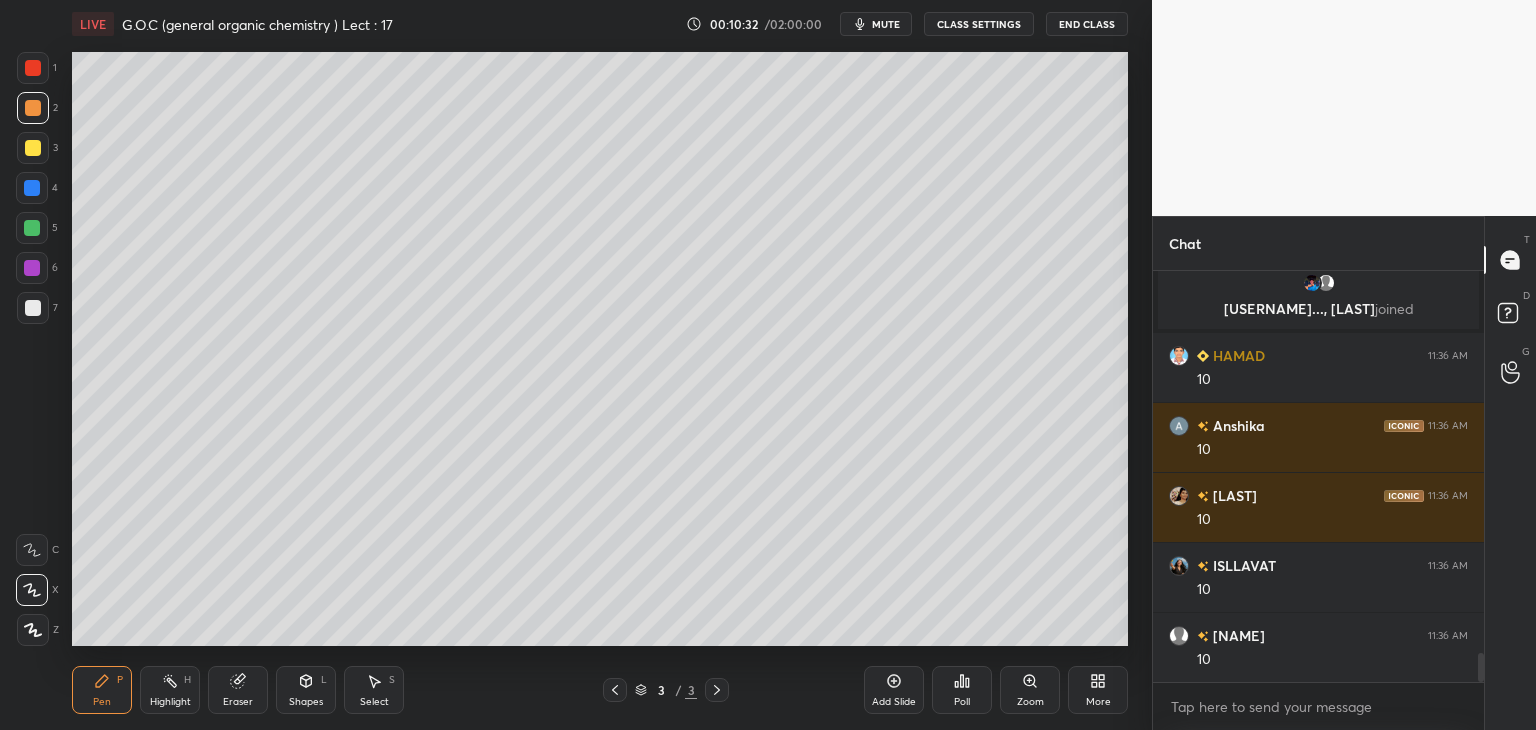 scroll, scrollTop: 5560, scrollLeft: 0, axis: vertical 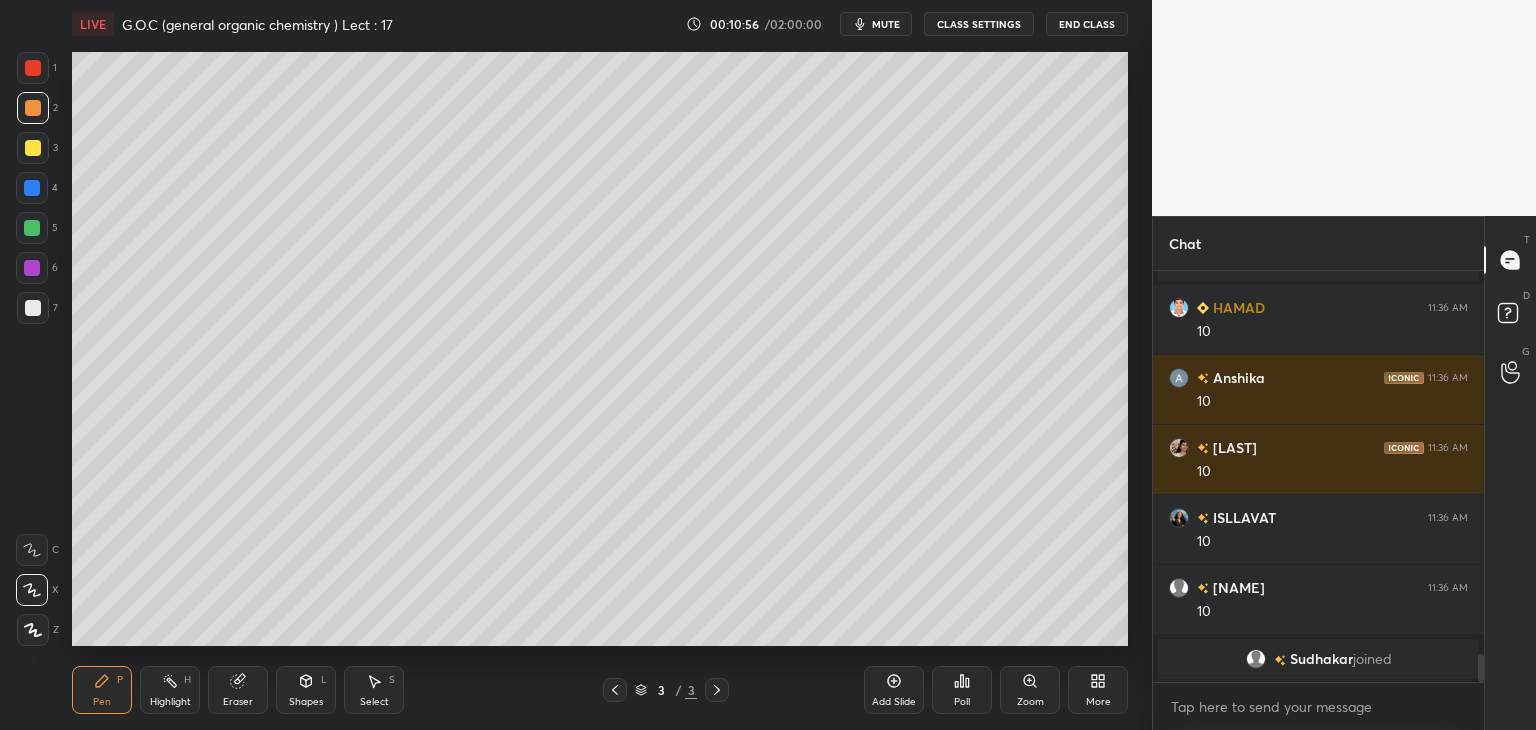 click at bounding box center [33, 308] 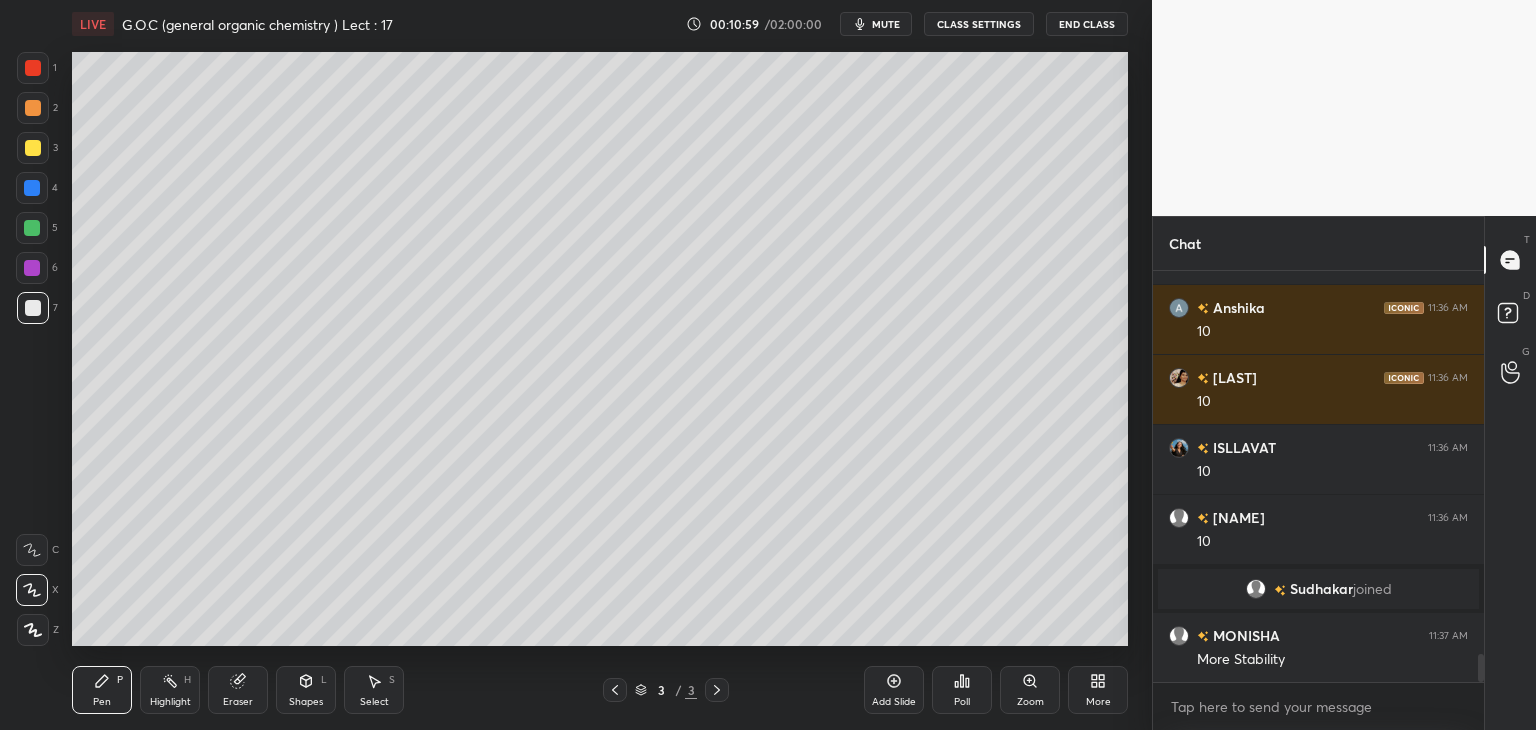 scroll, scrollTop: 5600, scrollLeft: 0, axis: vertical 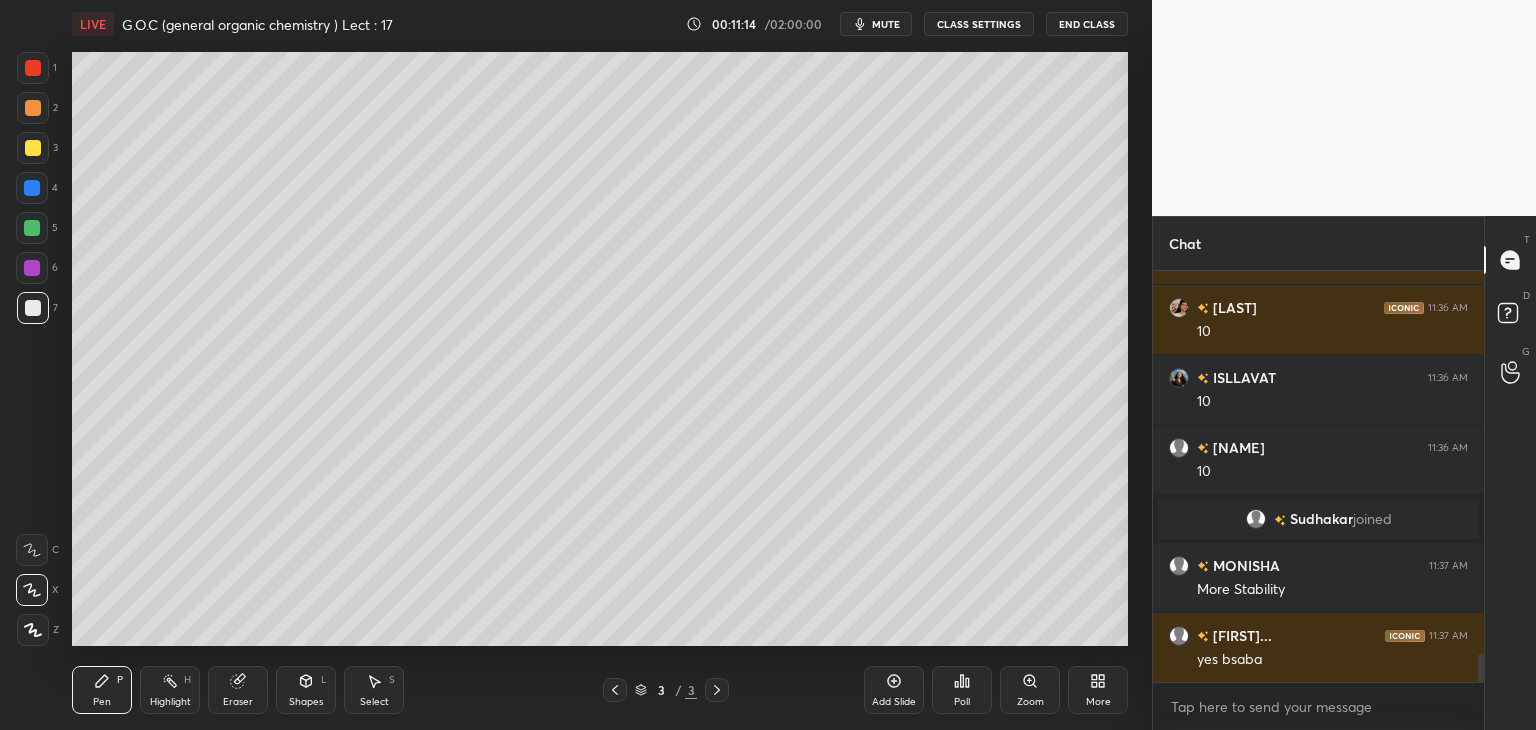 click at bounding box center (32, 188) 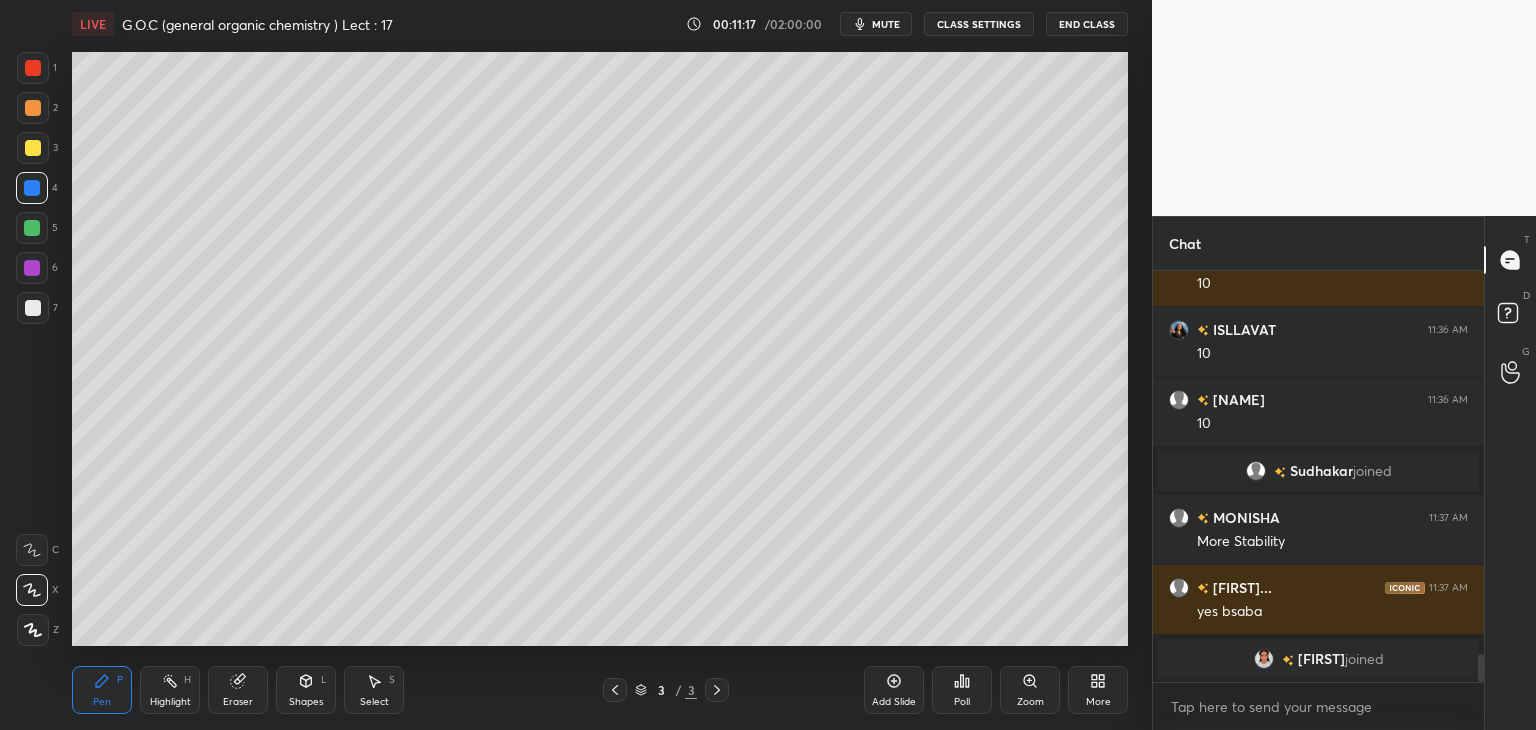click at bounding box center [33, 308] 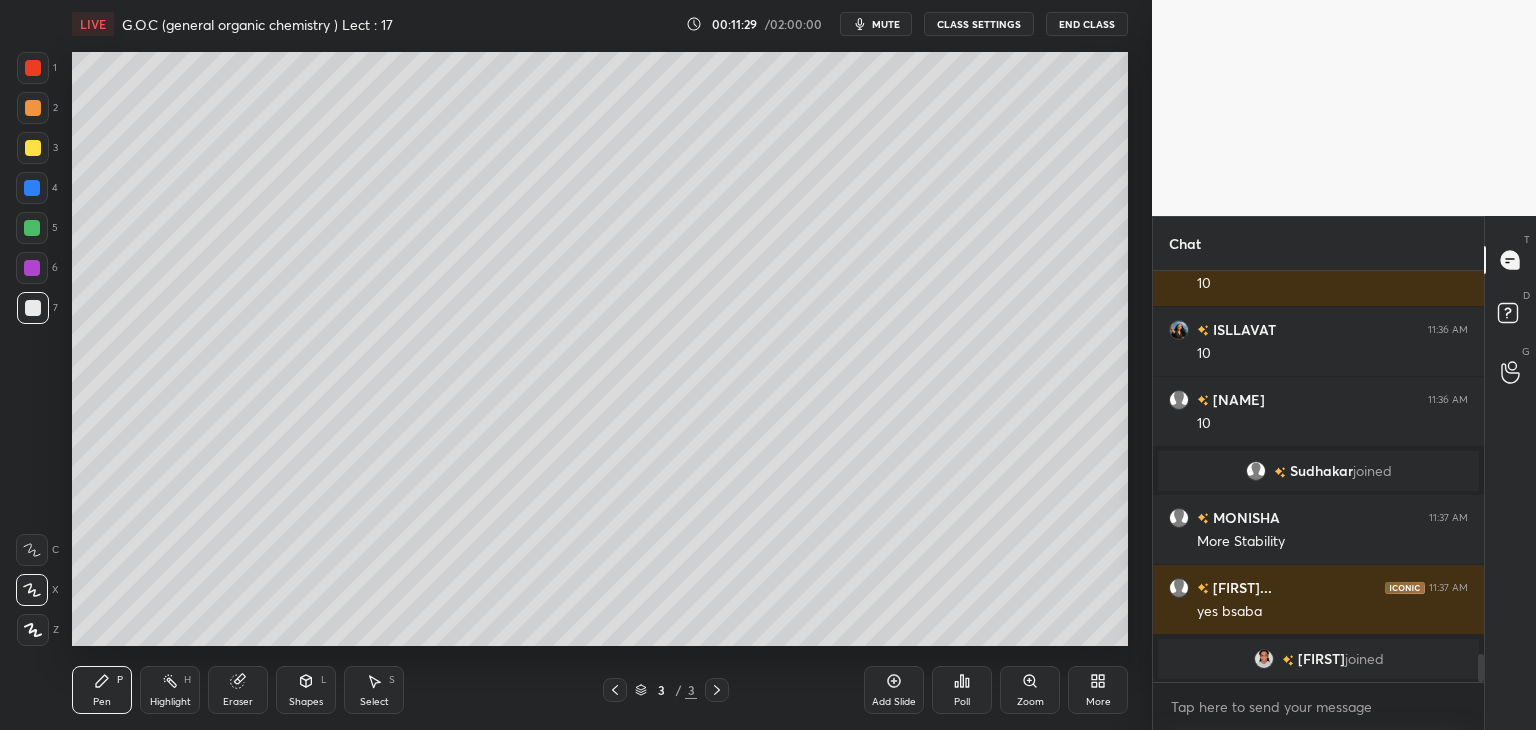 click at bounding box center [32, 228] 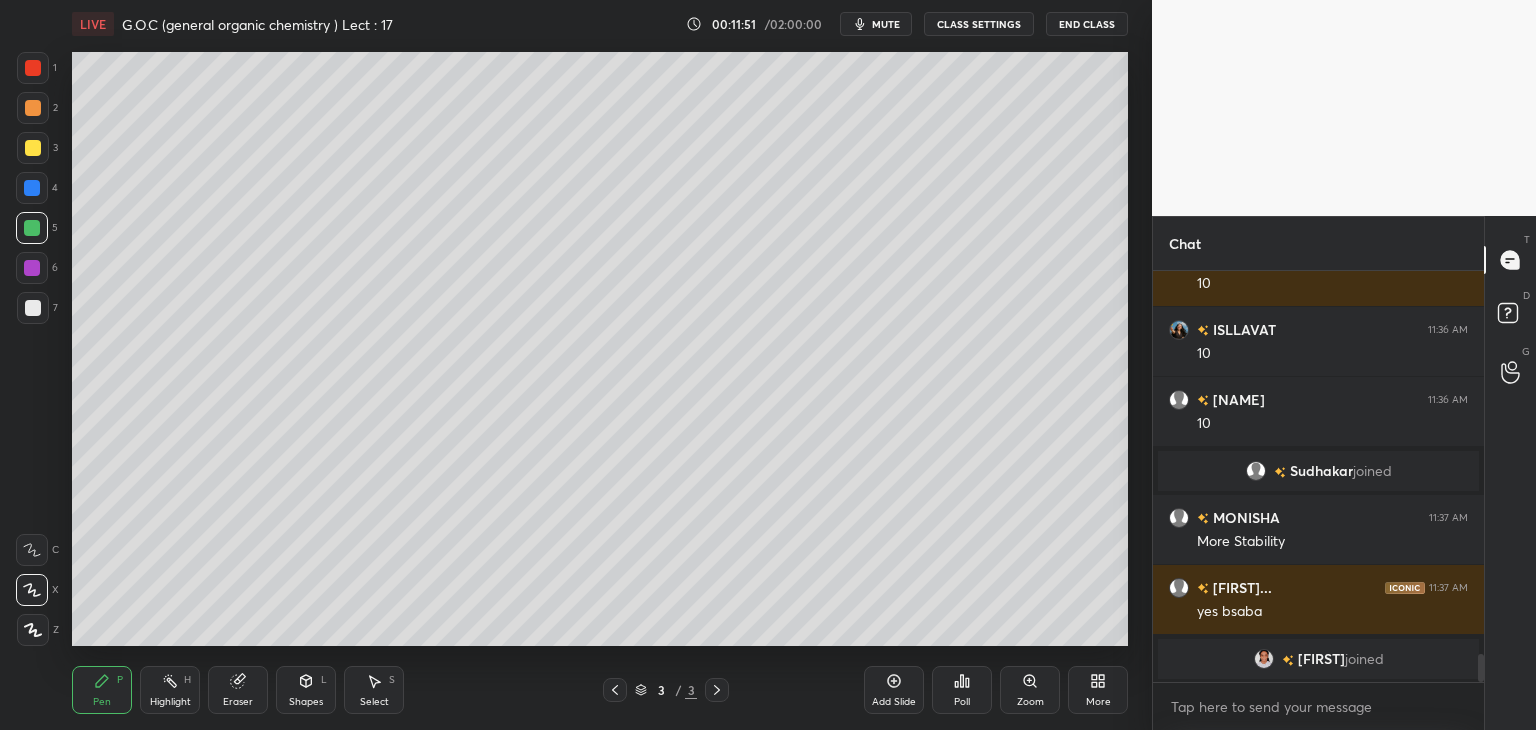 click on "Add Slide" at bounding box center (894, 690) 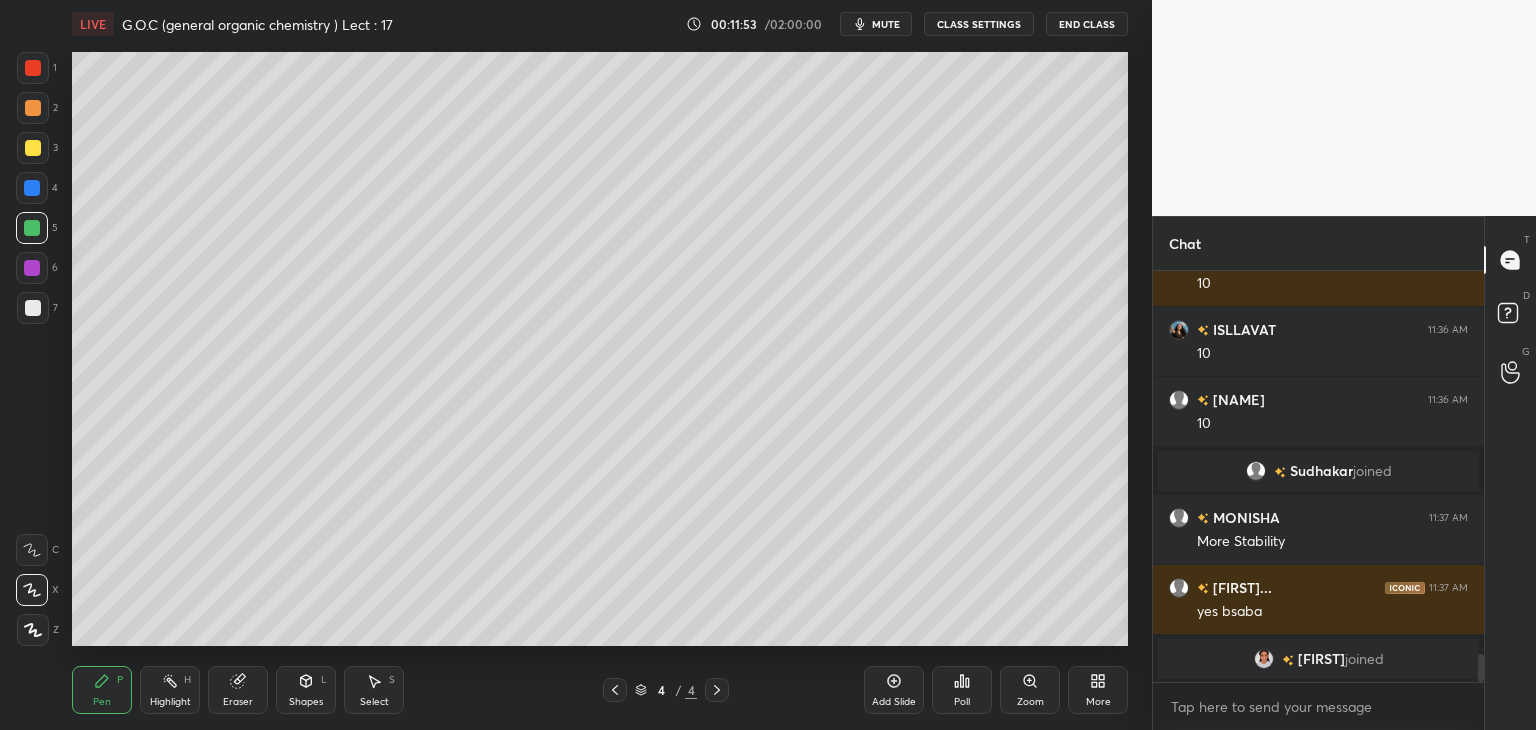 click at bounding box center [32, 188] 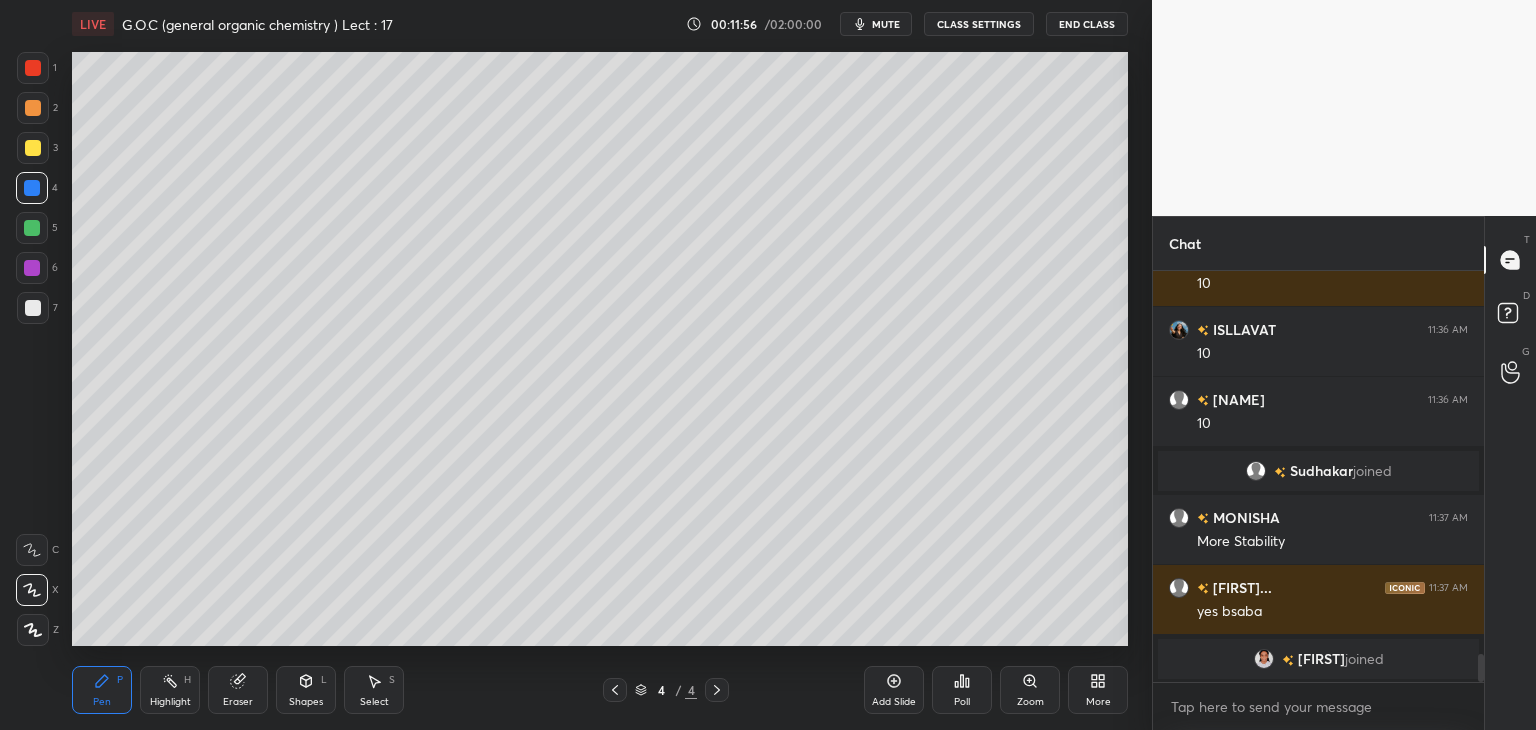 click at bounding box center (32, 228) 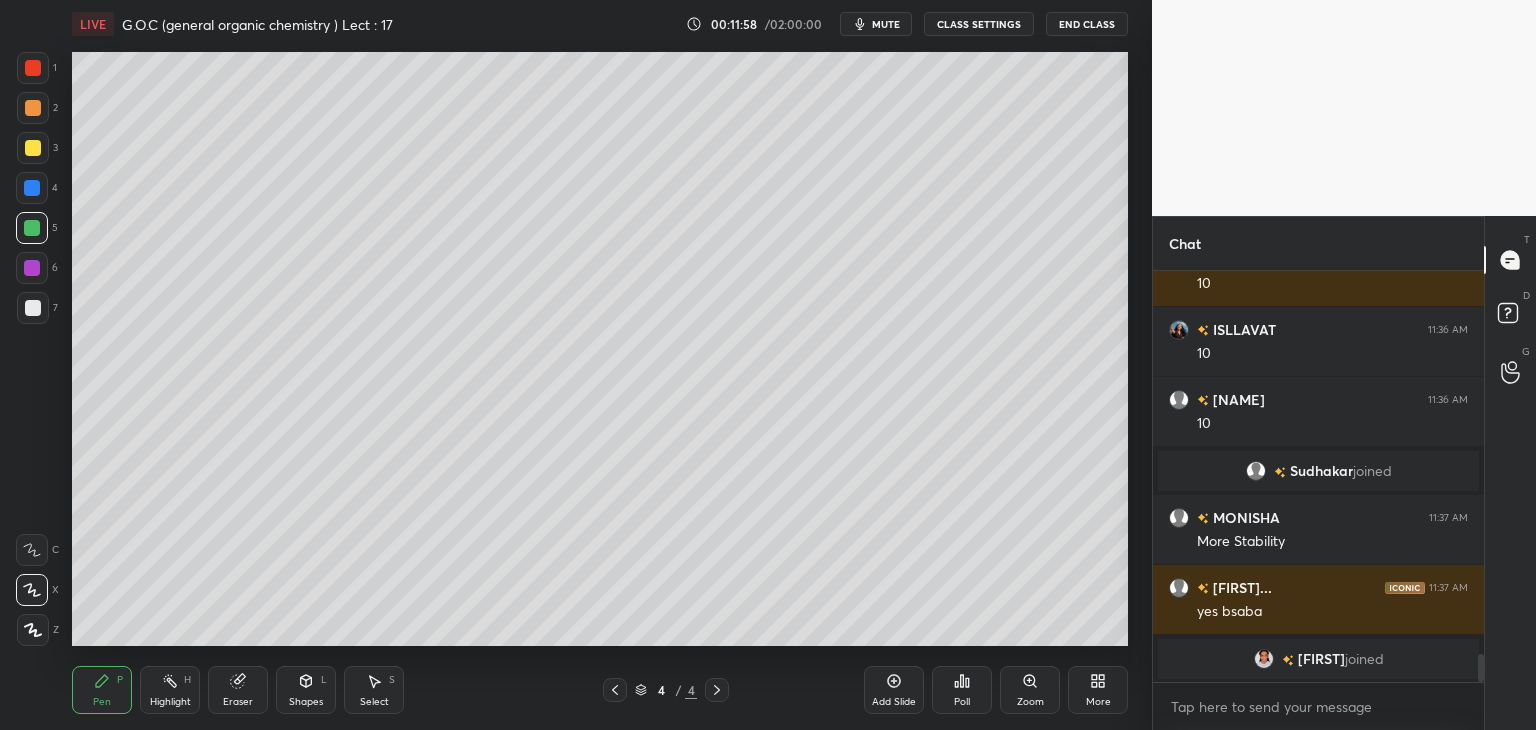click at bounding box center [33, 308] 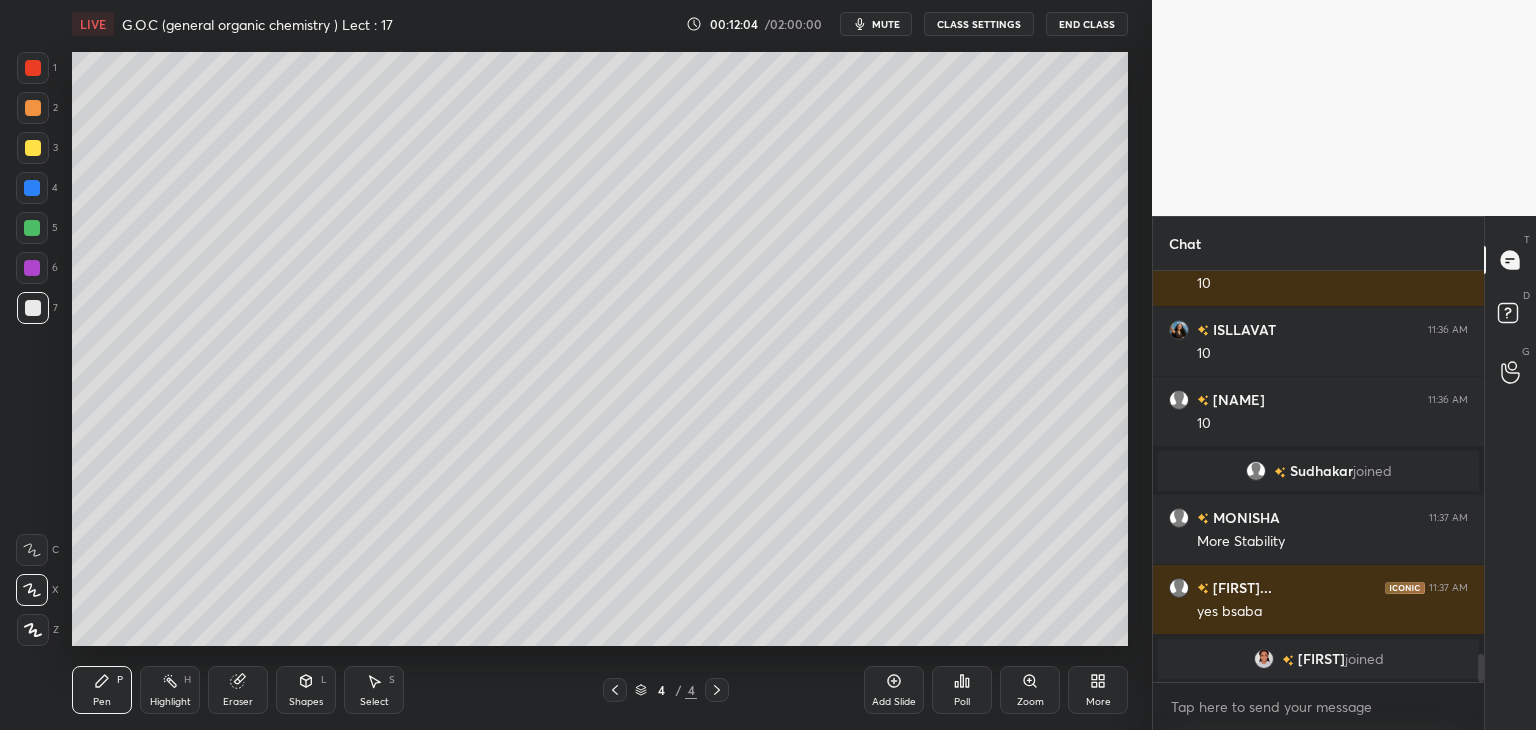 click 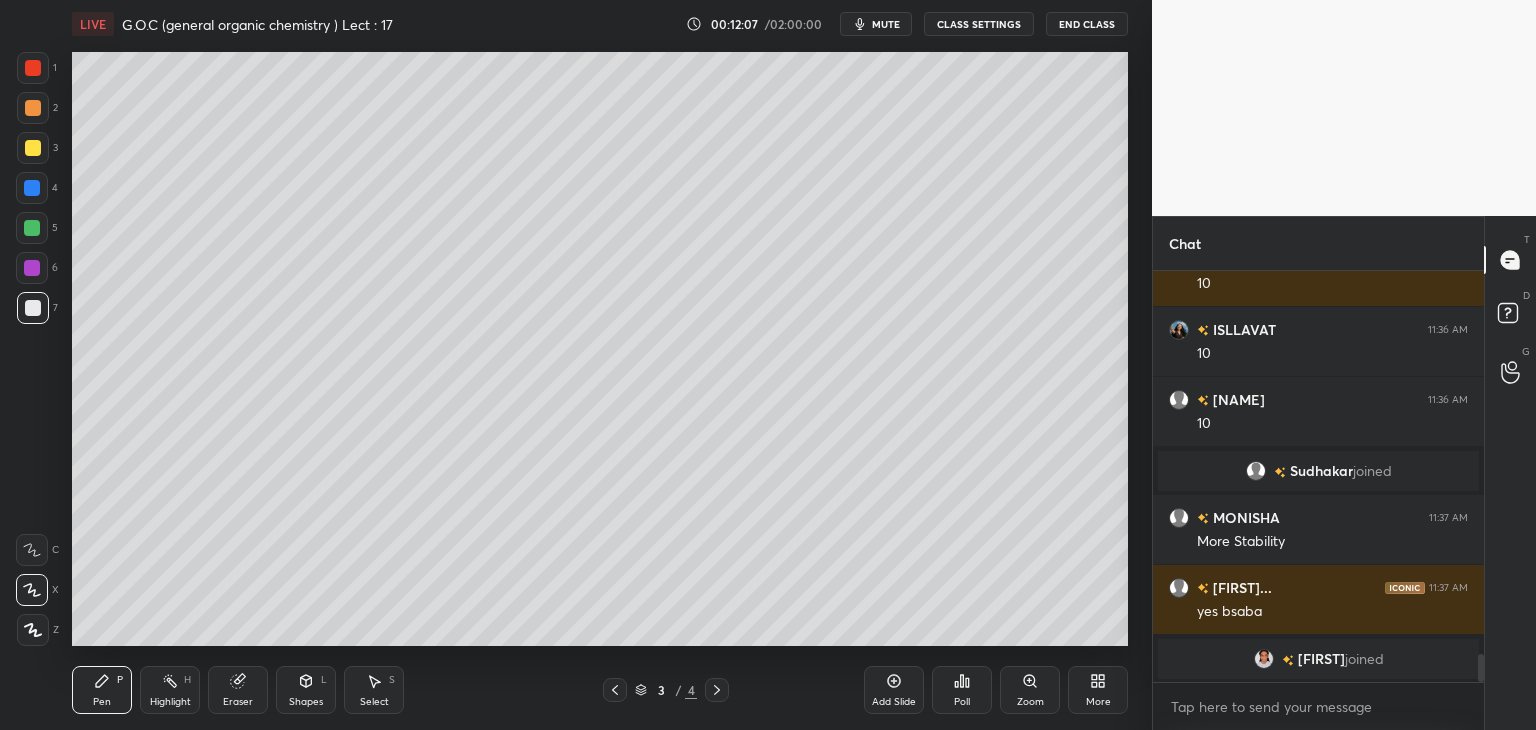 click 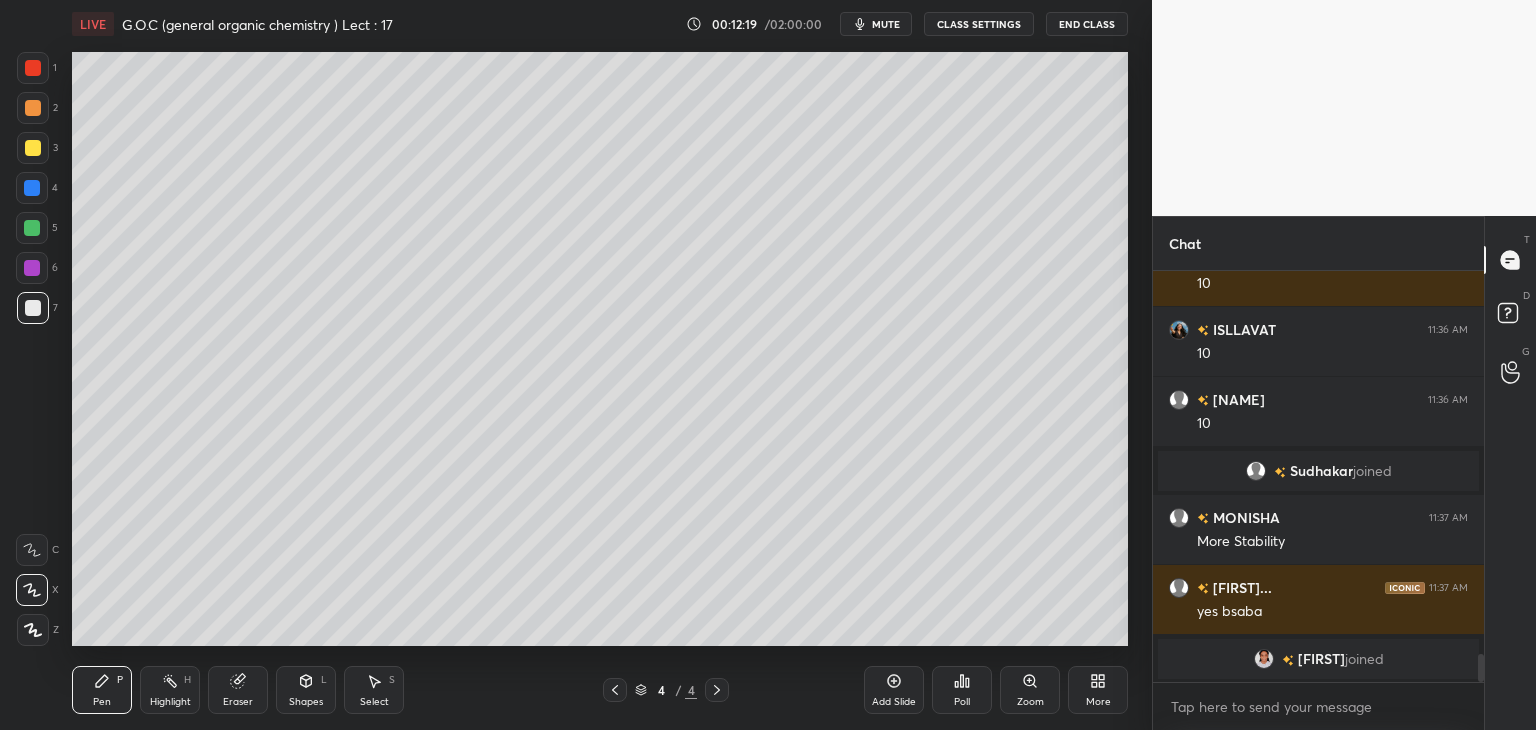 click at bounding box center [33, 148] 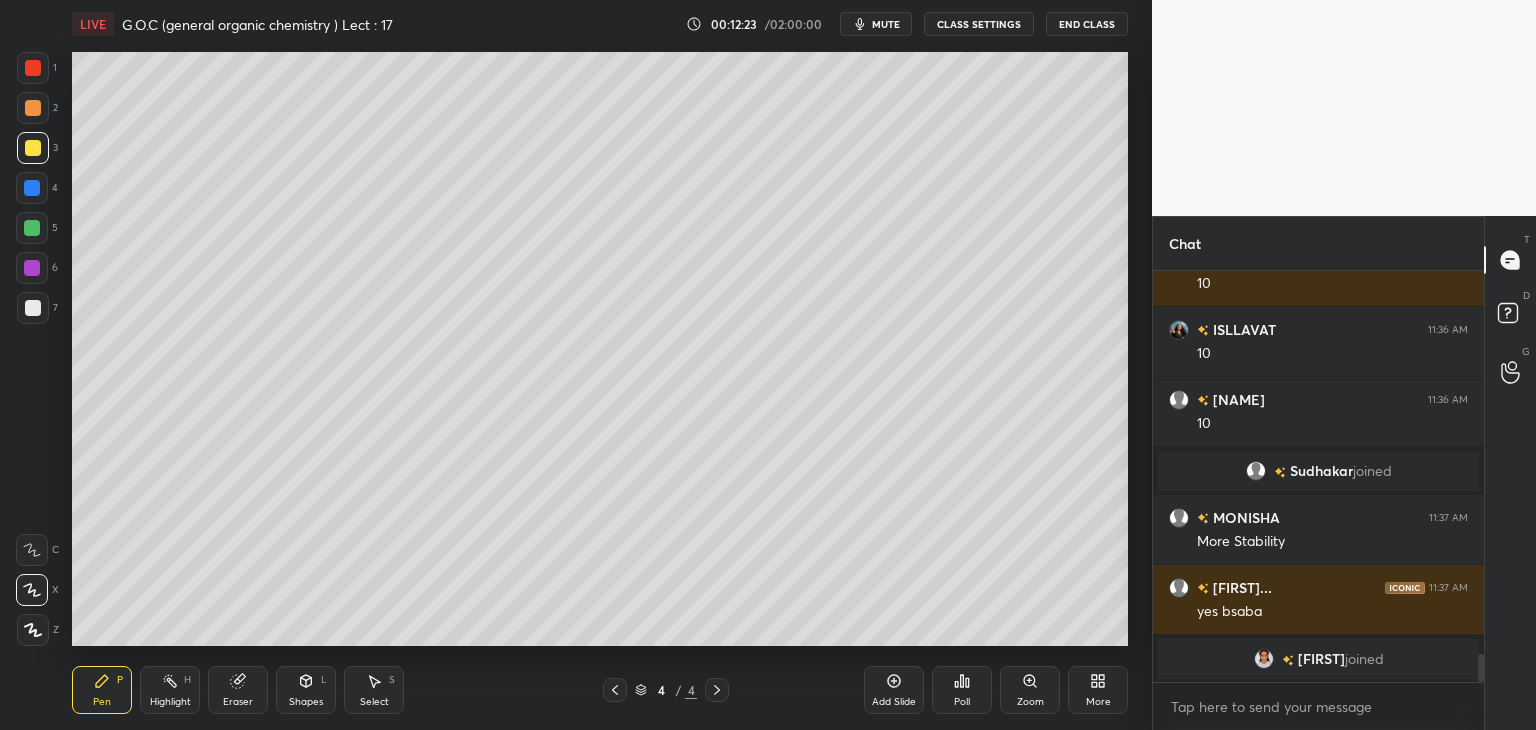 click at bounding box center [33, 108] 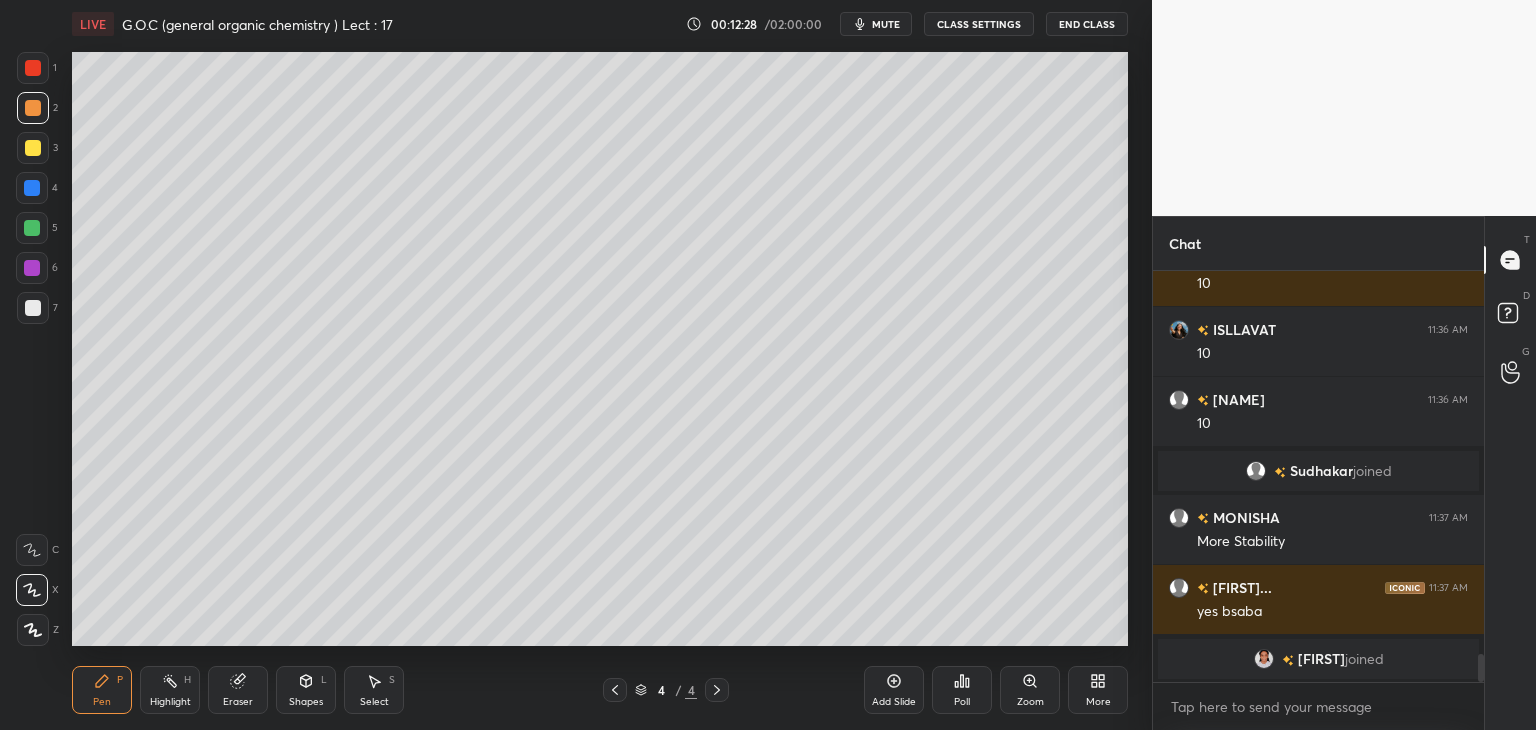 scroll, scrollTop: 5672, scrollLeft: 0, axis: vertical 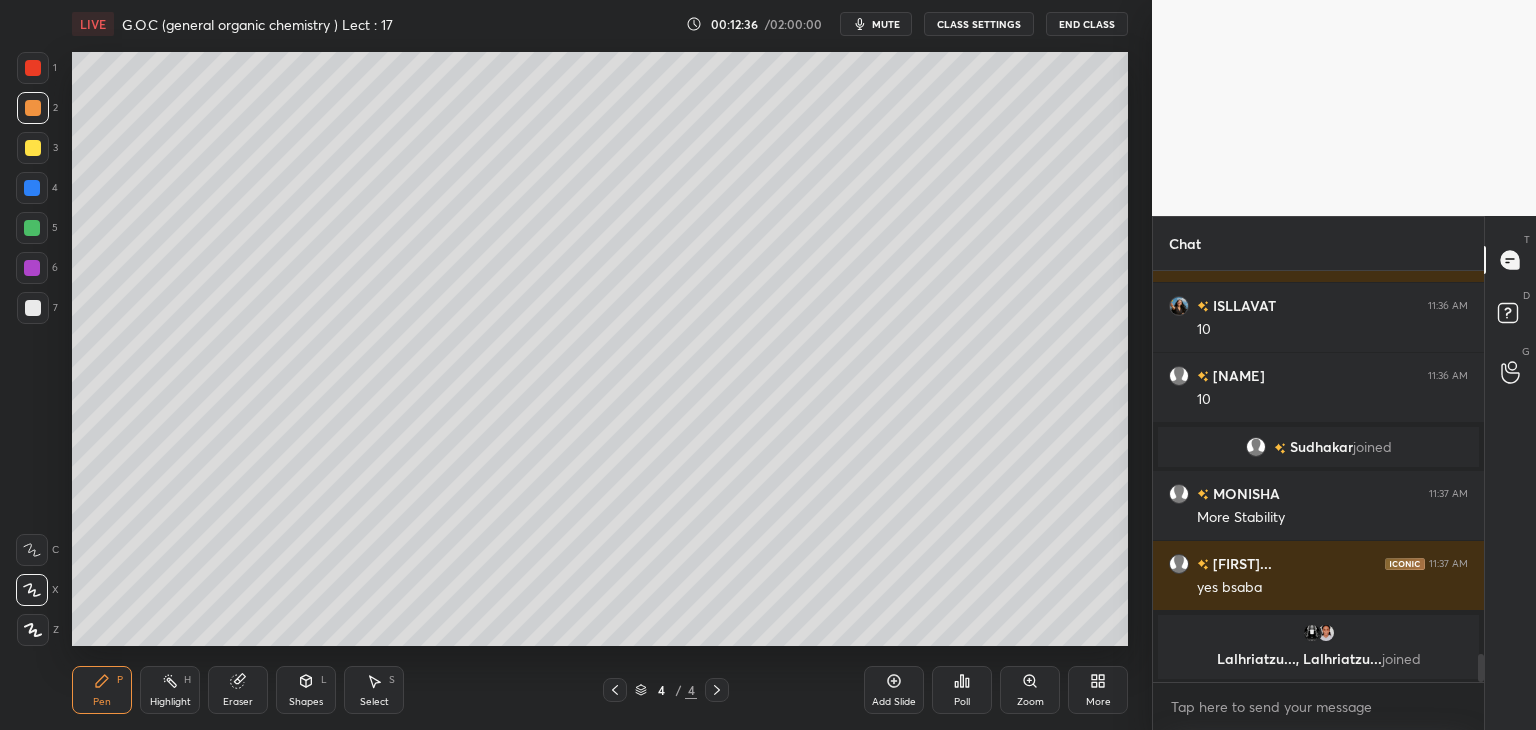 click at bounding box center [33, 148] 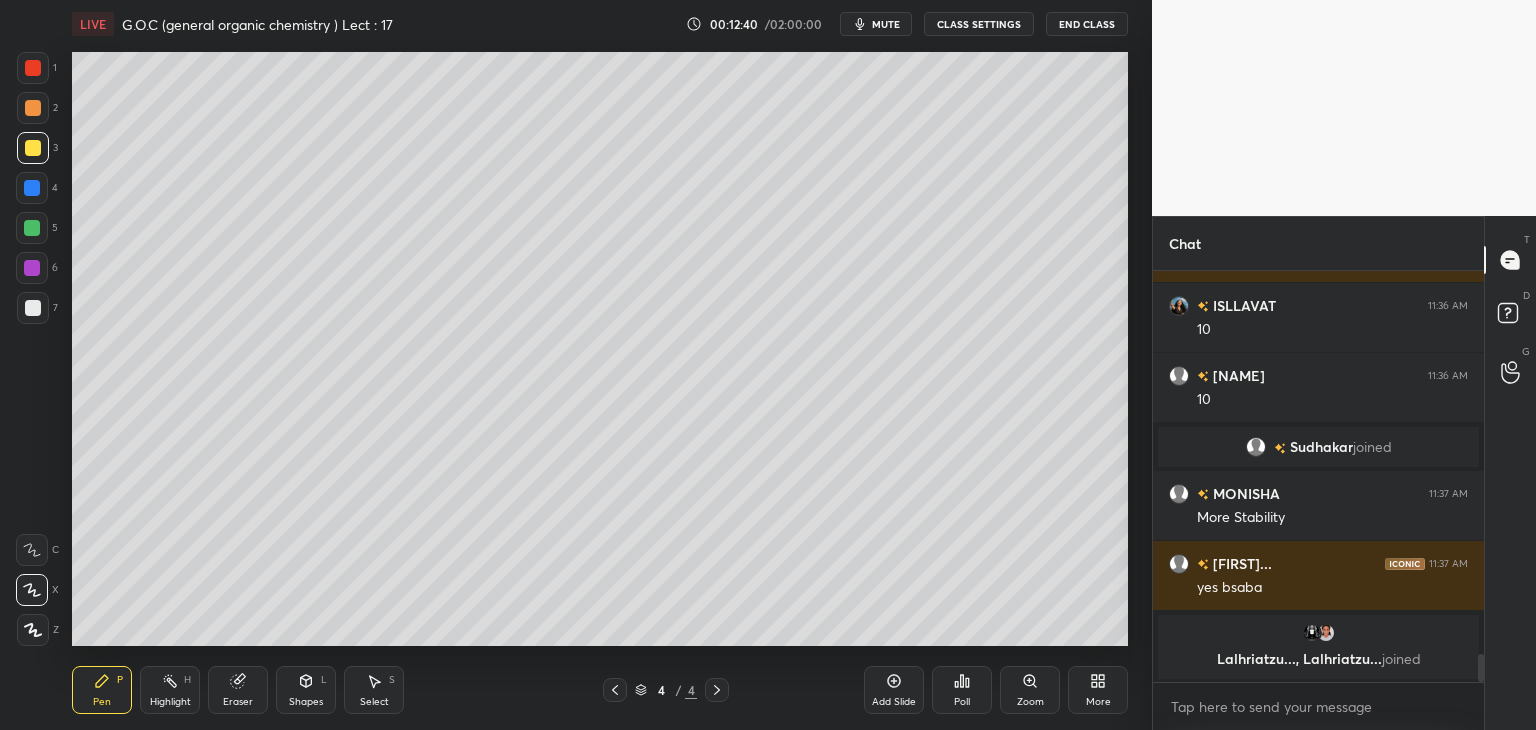click at bounding box center (33, 148) 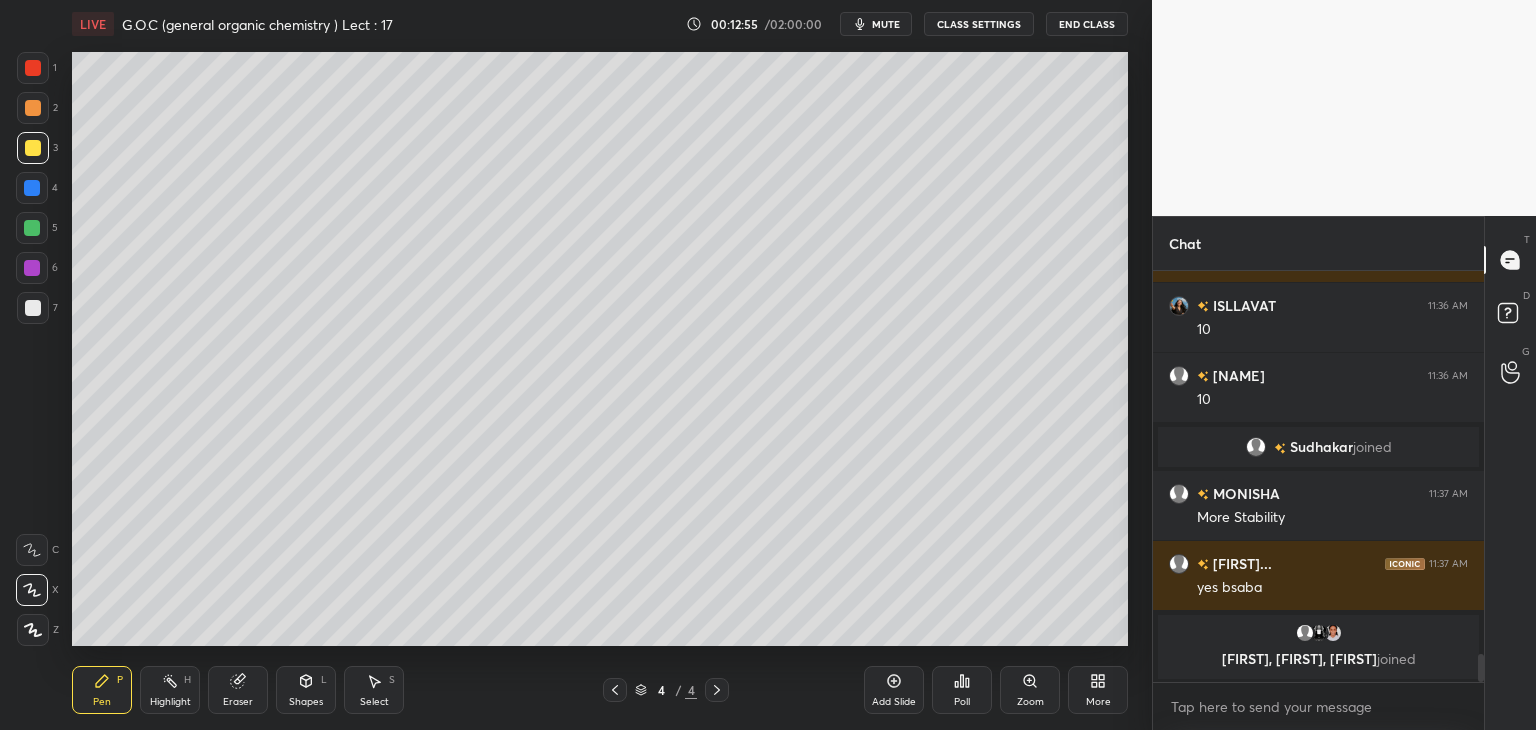 click on "Shapes L" at bounding box center [306, 690] 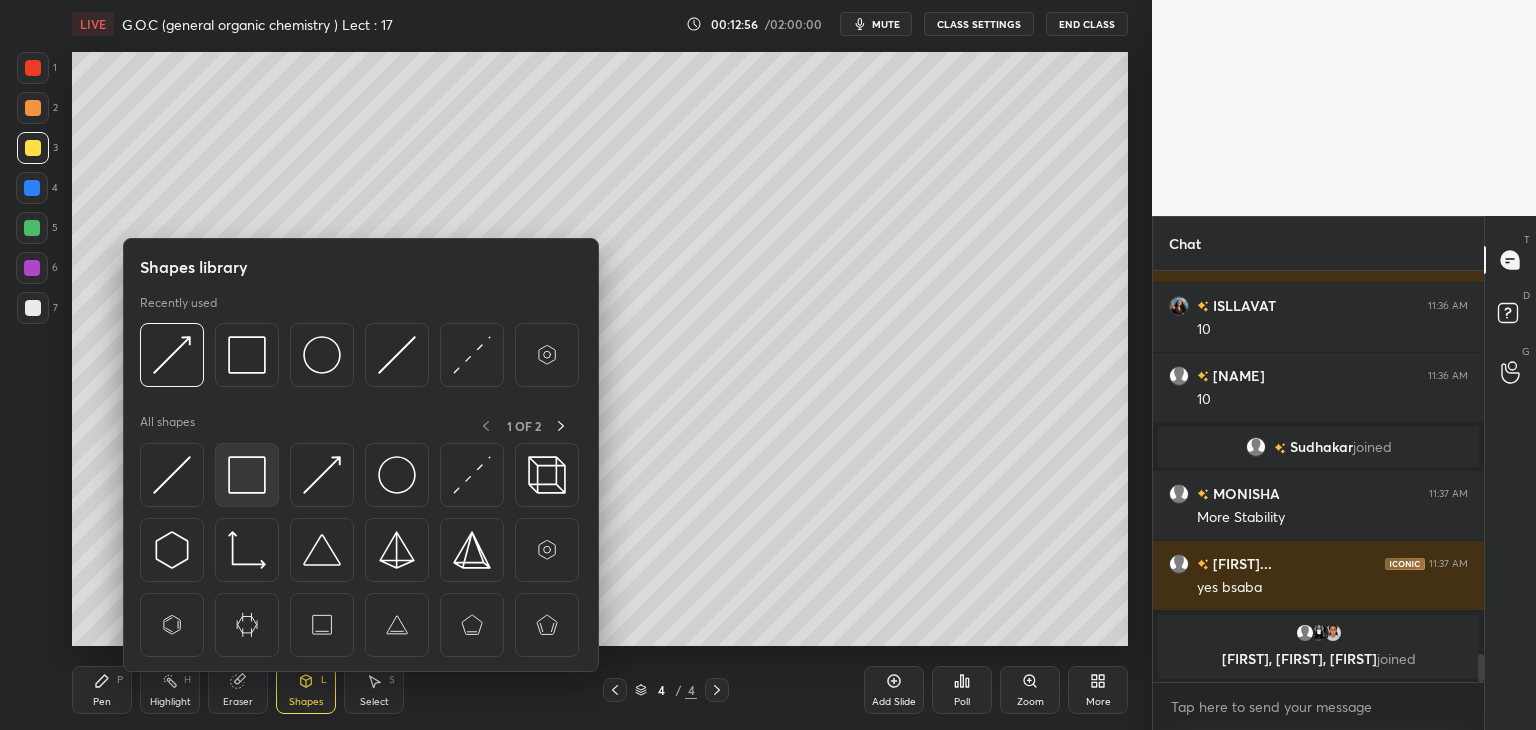 click at bounding box center [247, 475] 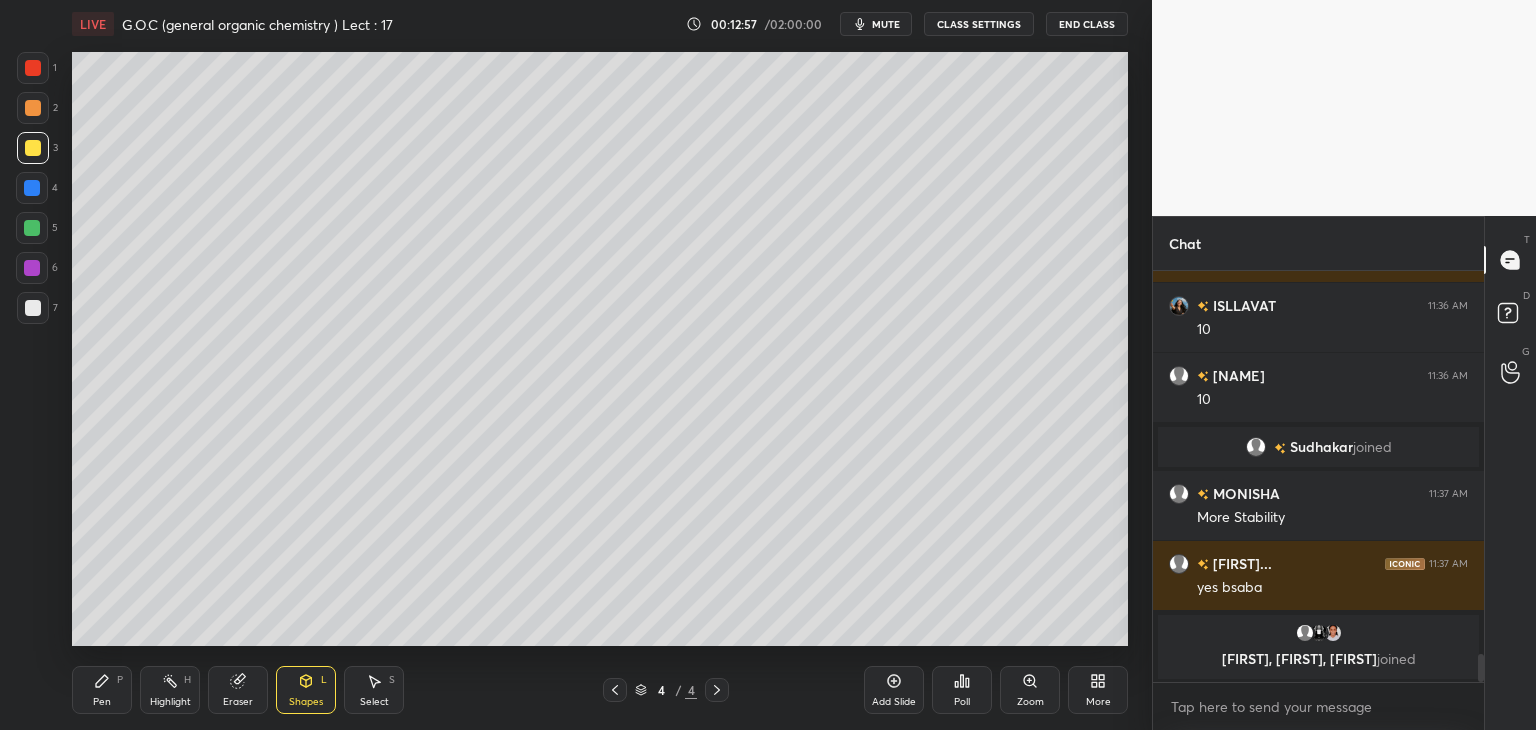 click at bounding box center [32, 228] 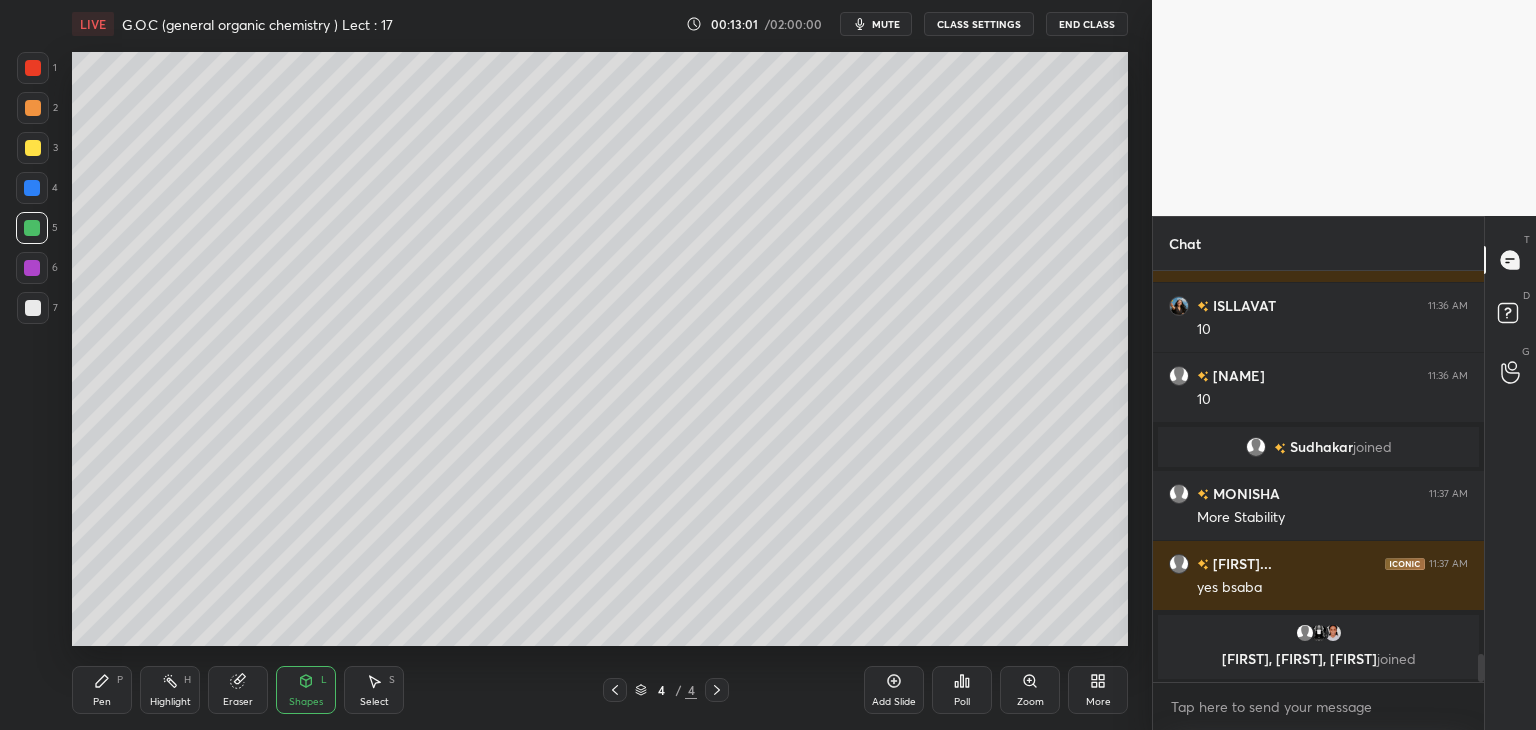 click at bounding box center (33, 308) 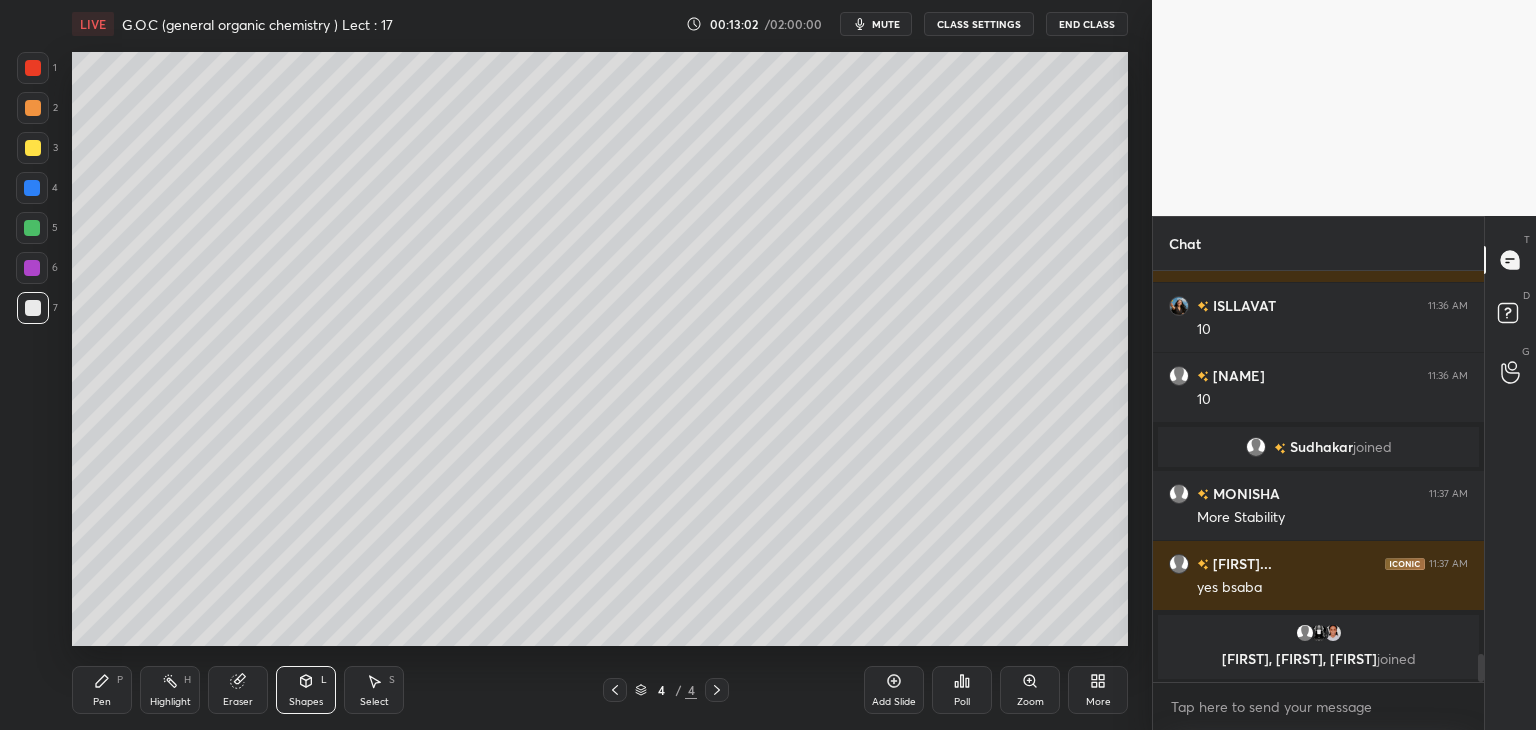 click 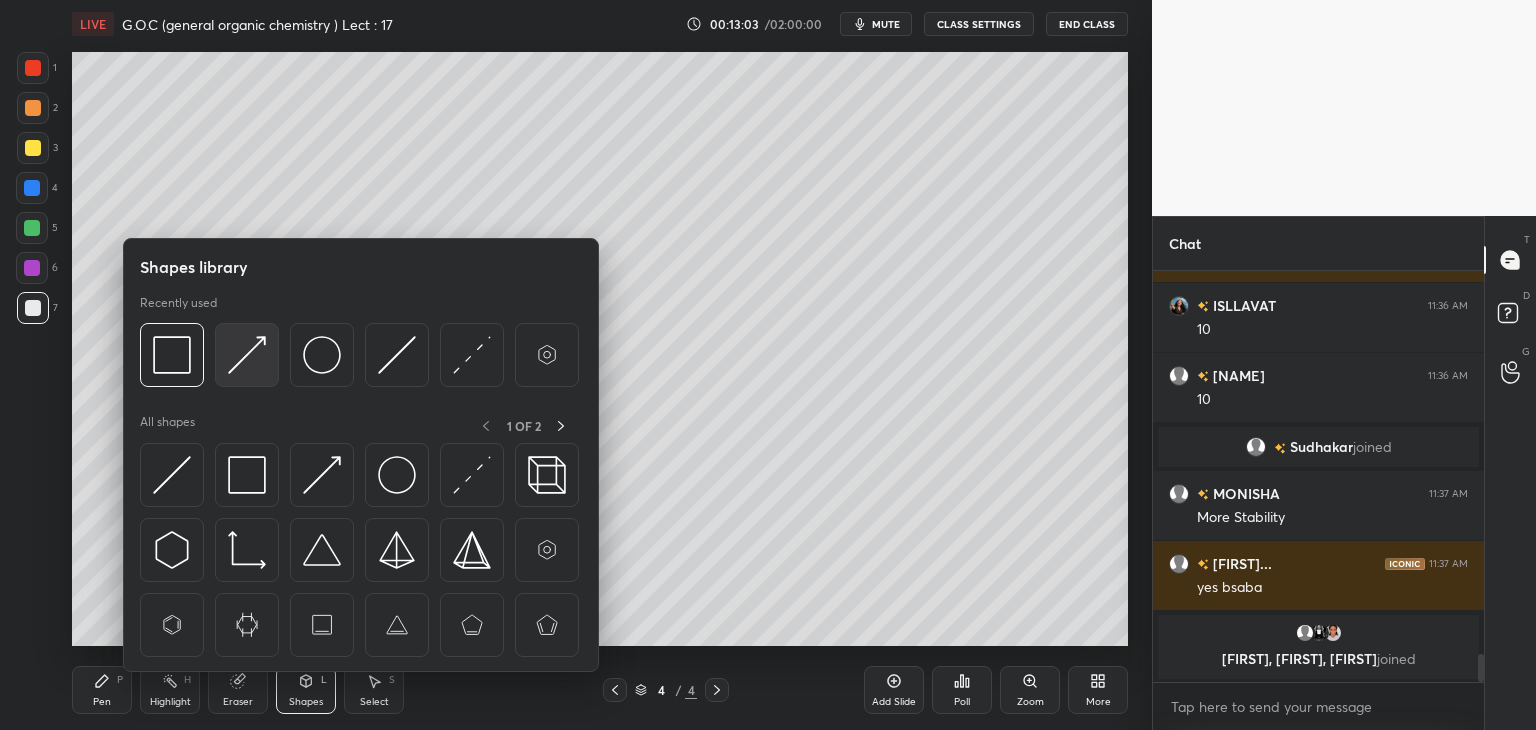 click at bounding box center [247, 355] 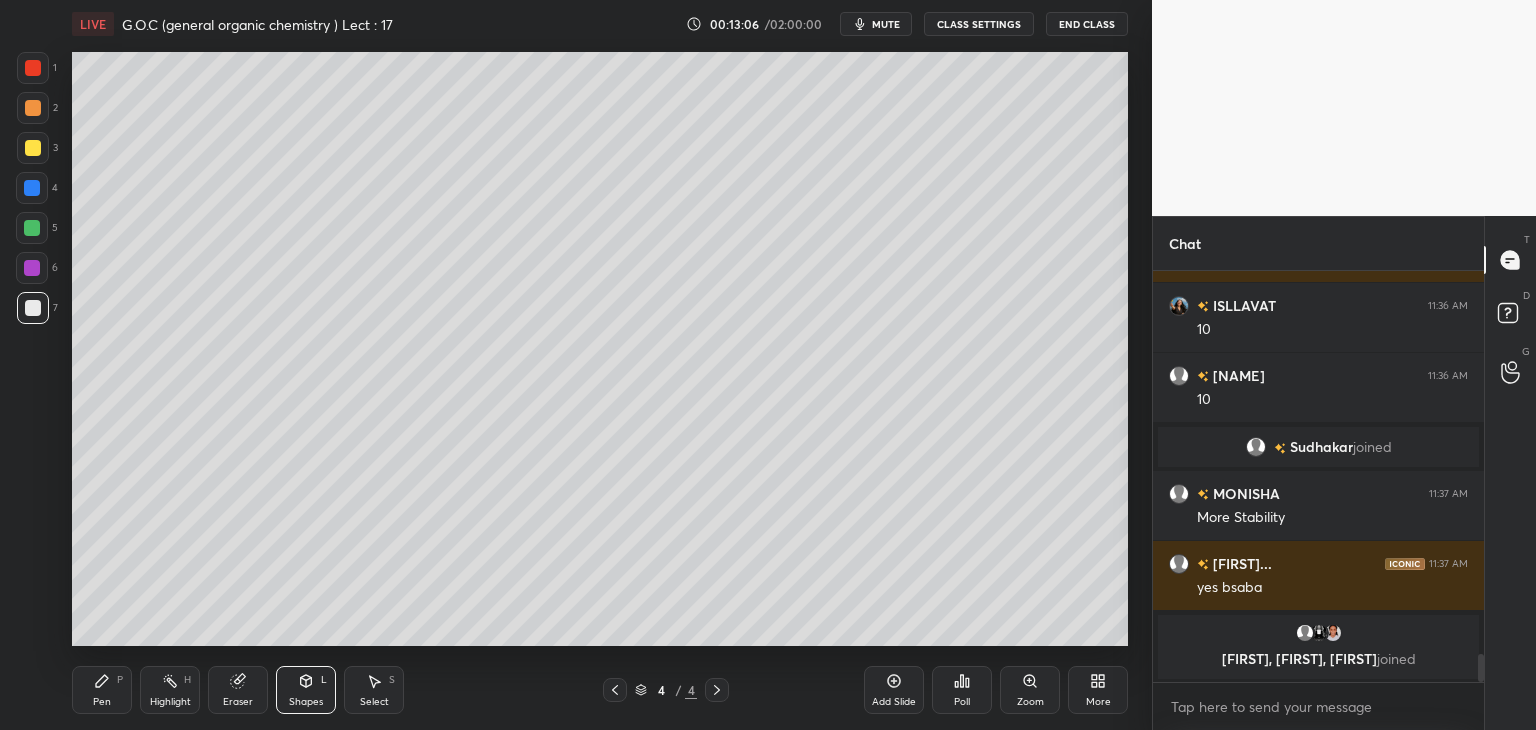 click on "Pen" at bounding box center [102, 702] 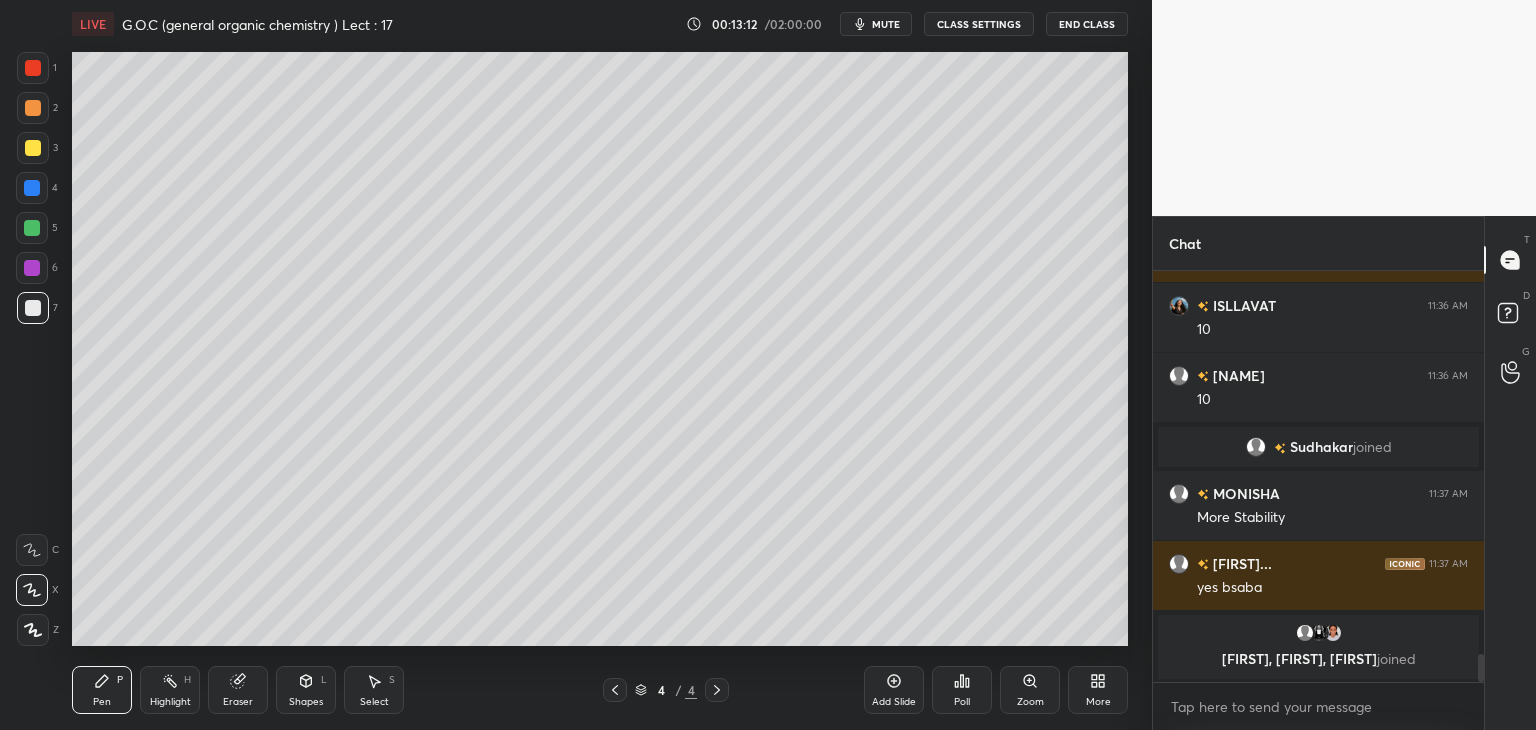 click at bounding box center (32, 188) 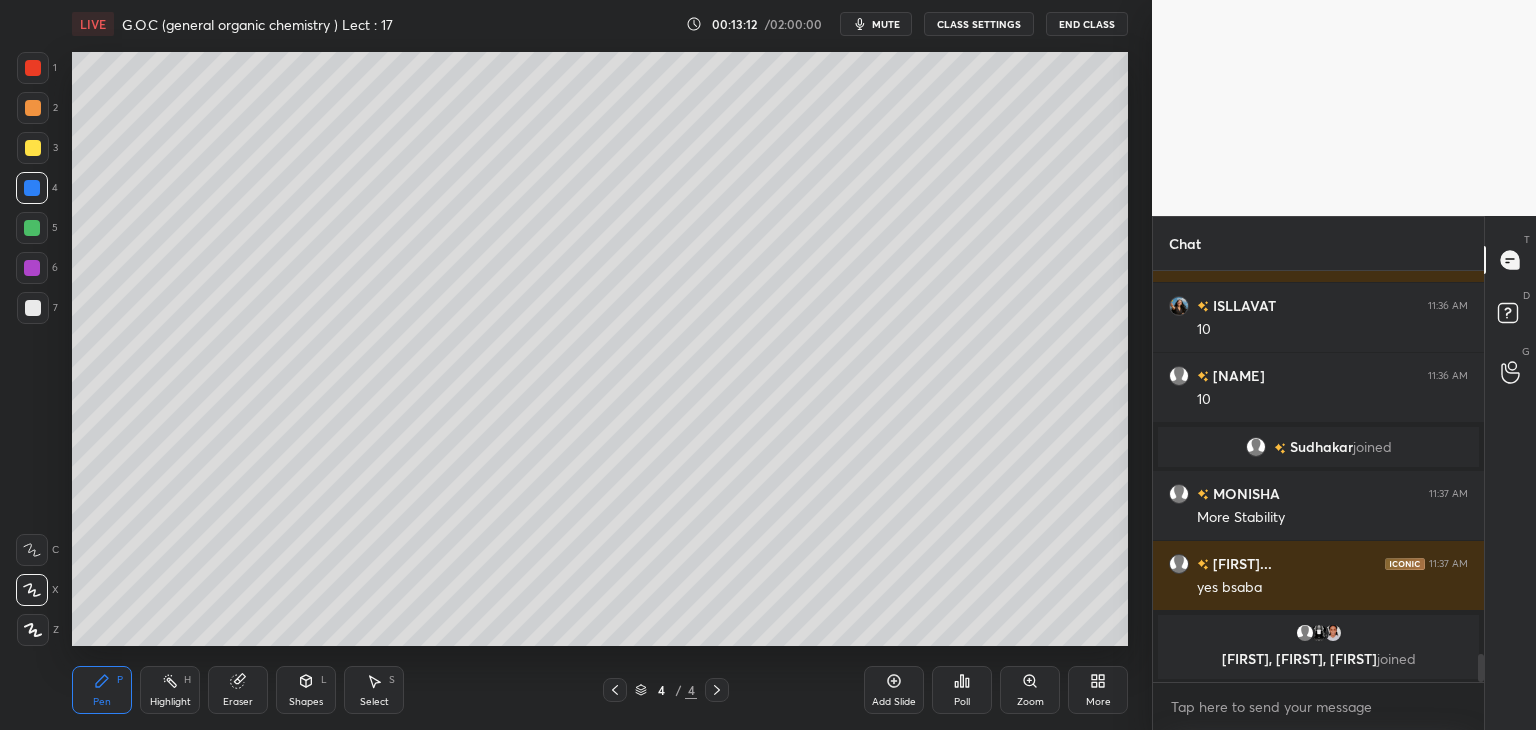 click on "Shapes" at bounding box center [306, 702] 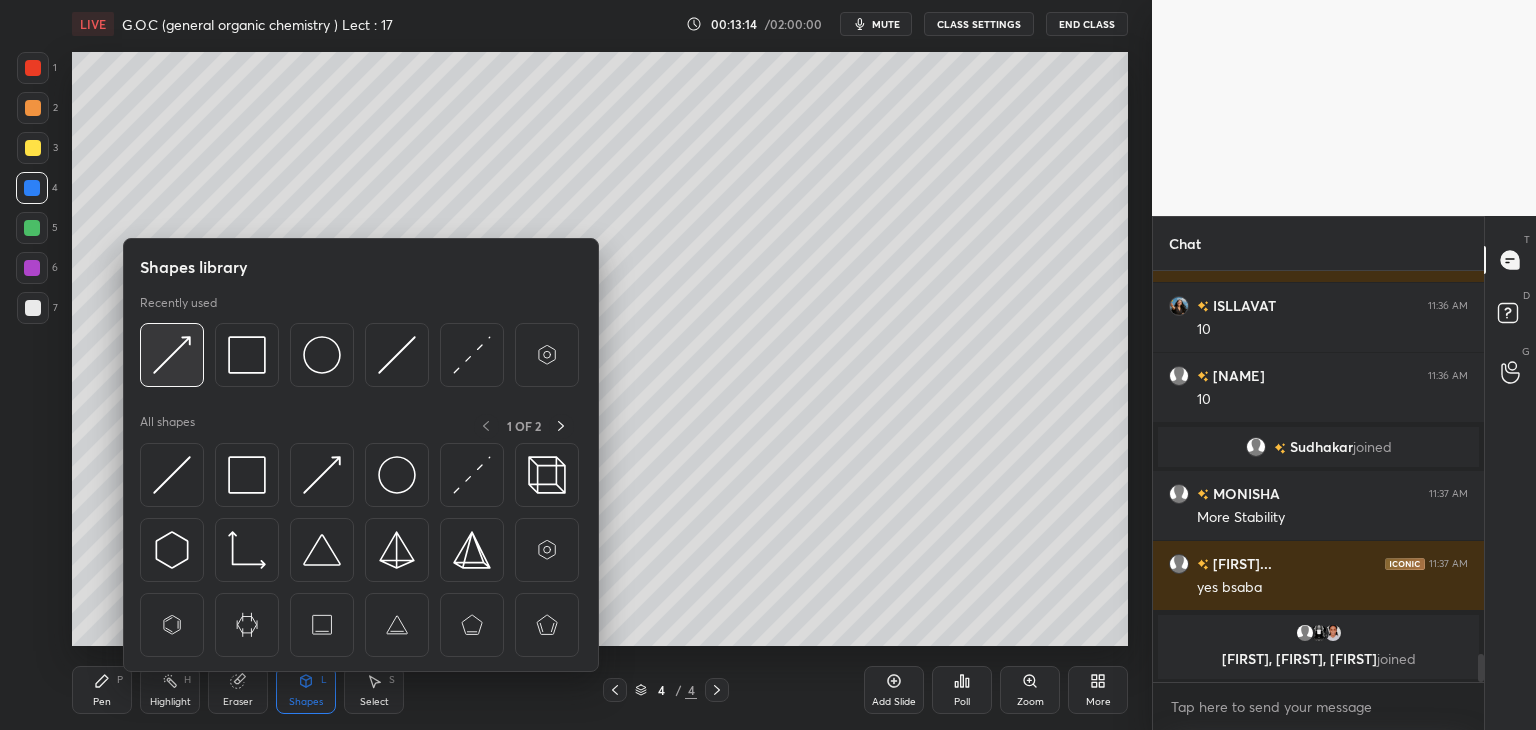 click at bounding box center (172, 355) 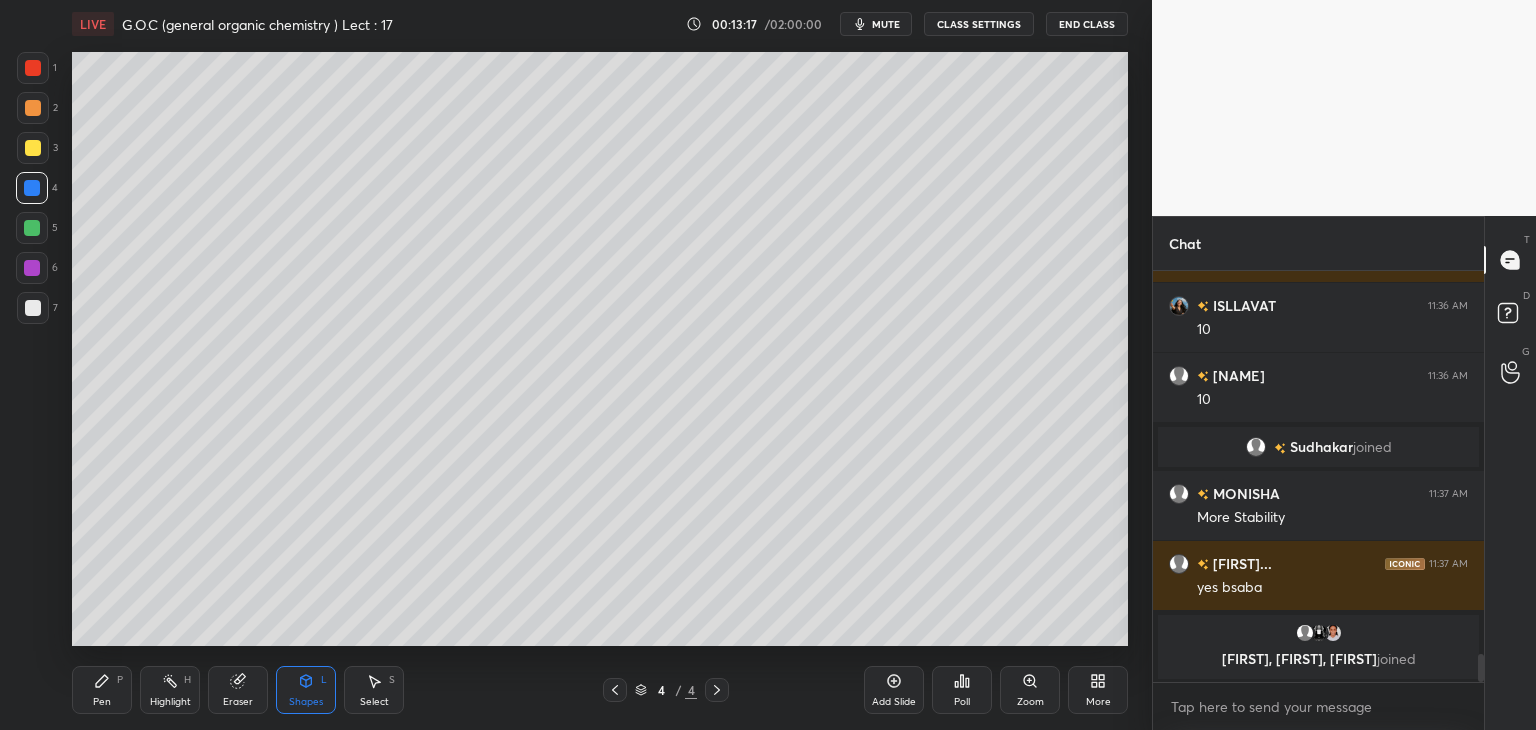 click on "P" at bounding box center [120, 680] 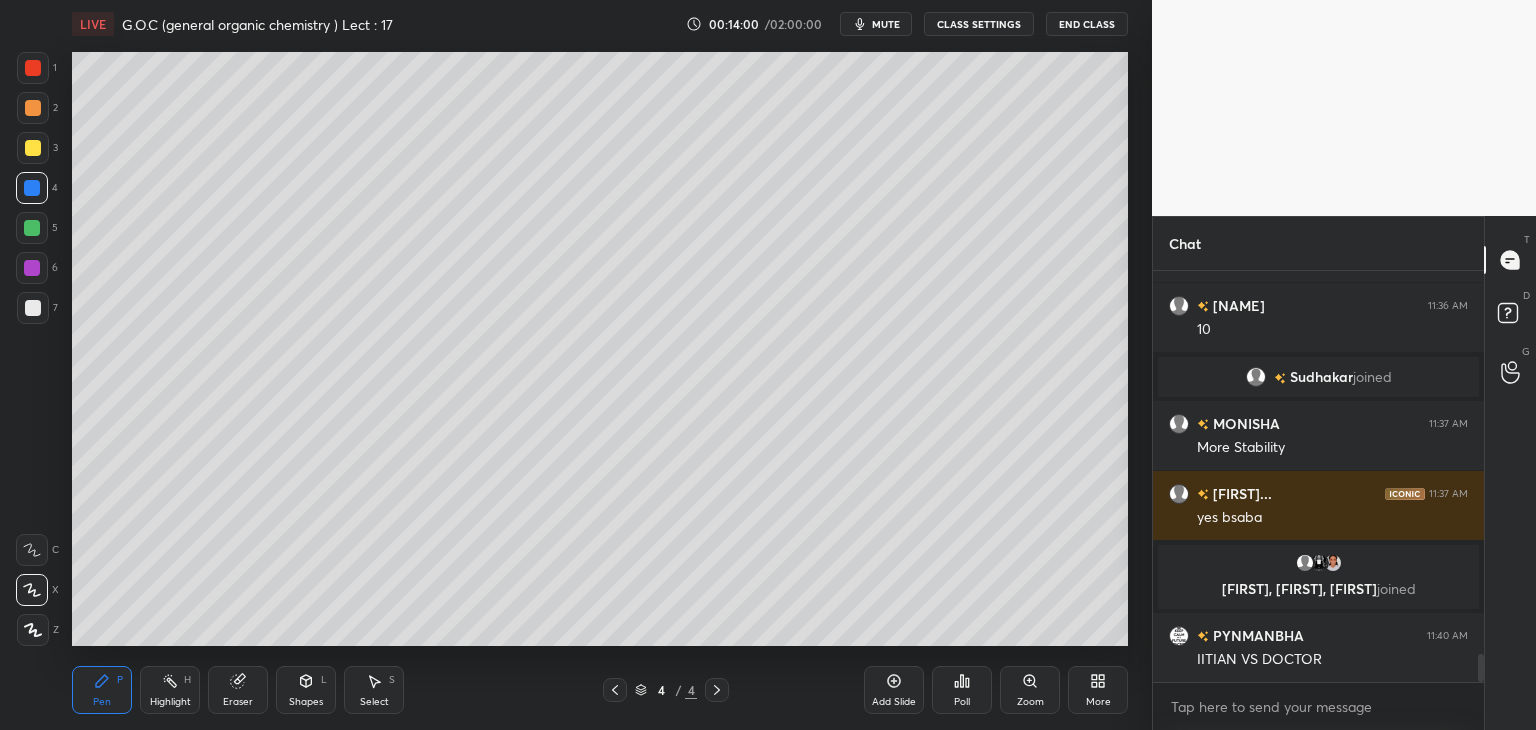 scroll, scrollTop: 5656, scrollLeft: 0, axis: vertical 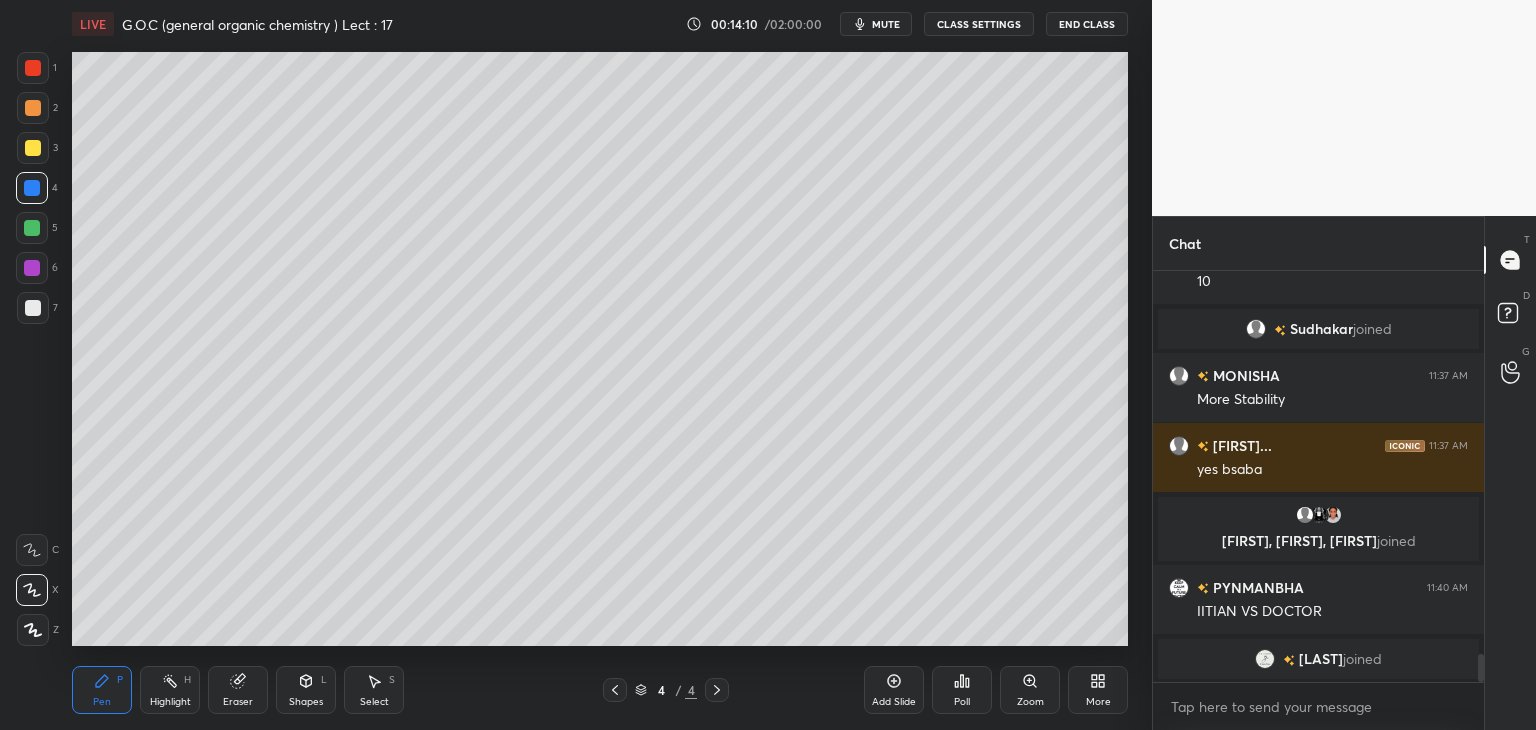 click at bounding box center (33, 108) 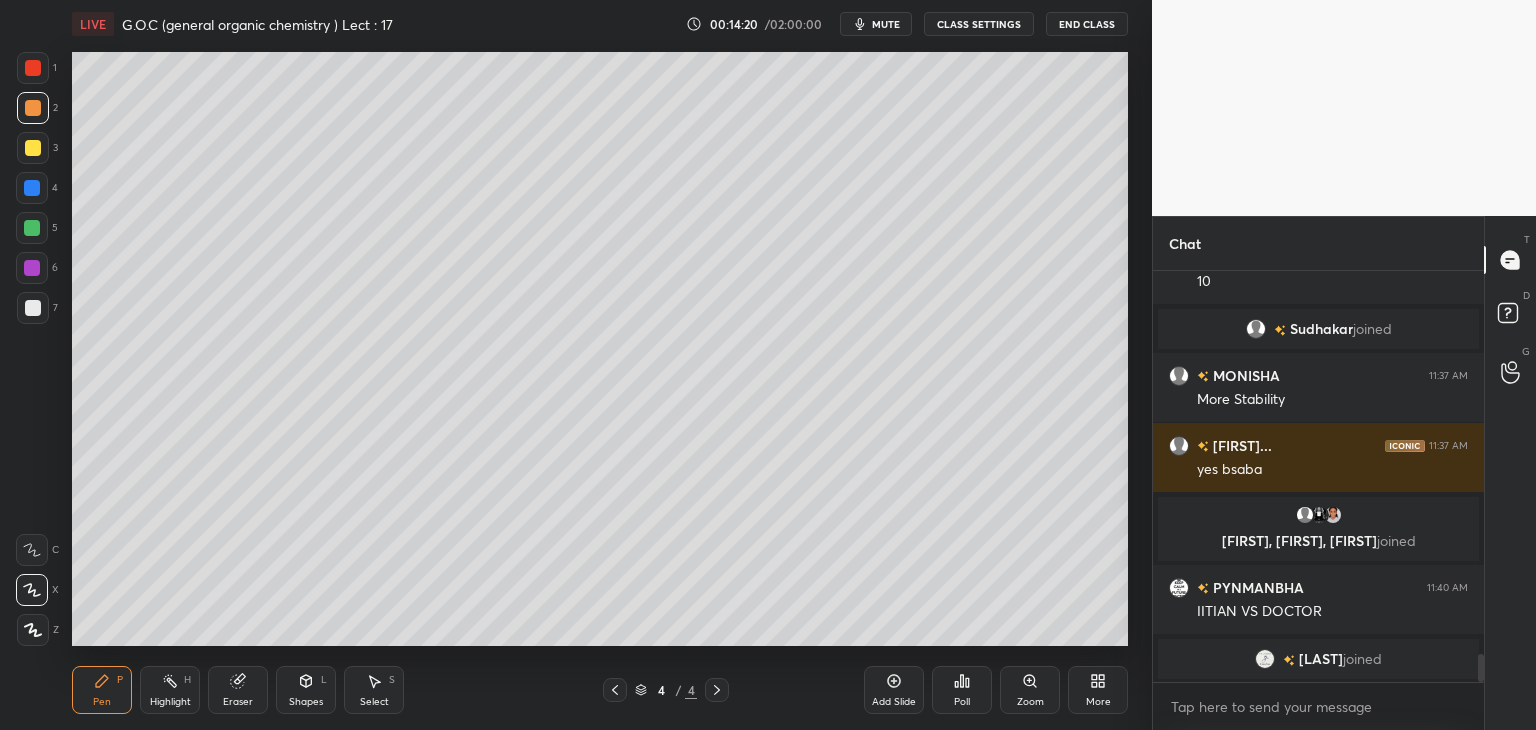 click at bounding box center [33, 148] 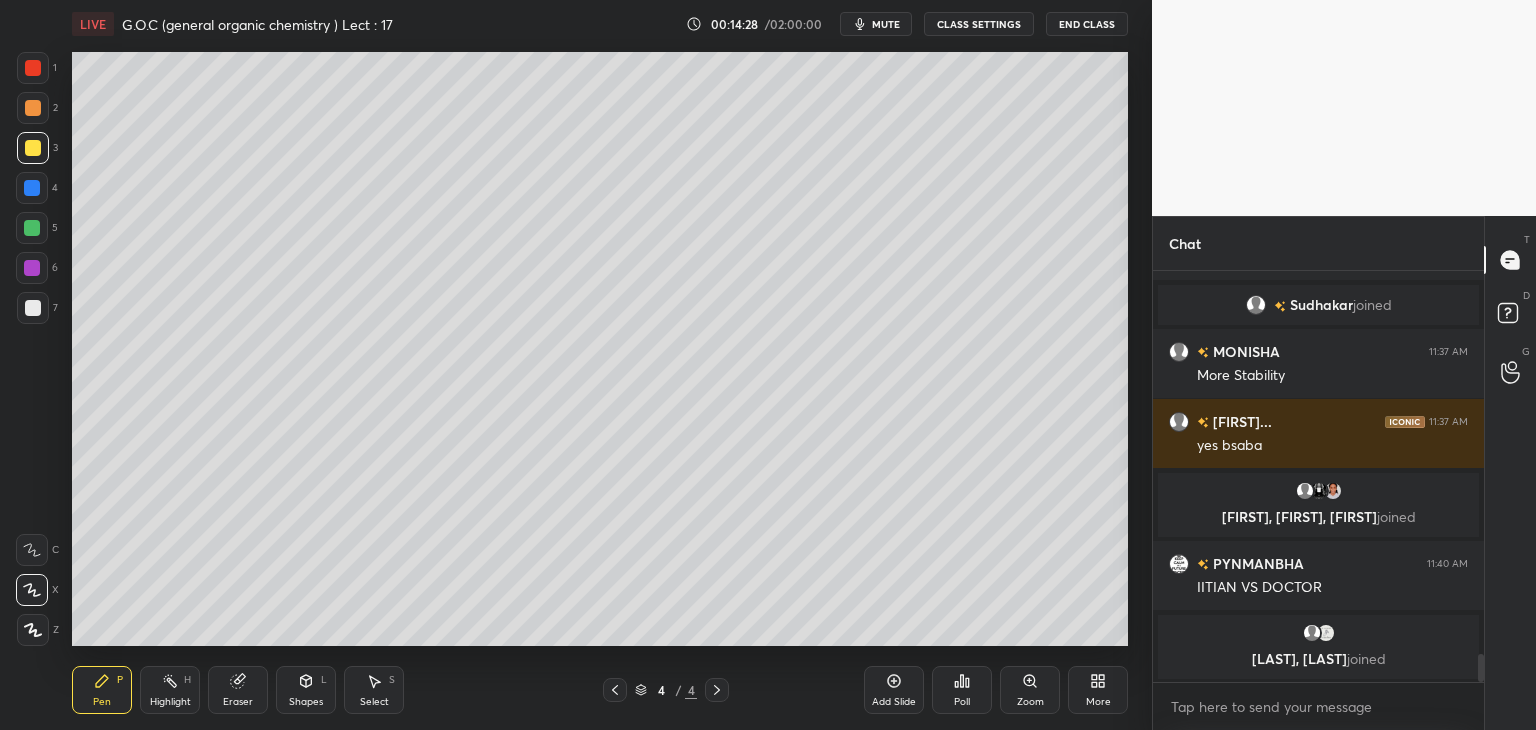 scroll, scrollTop: 5732, scrollLeft: 0, axis: vertical 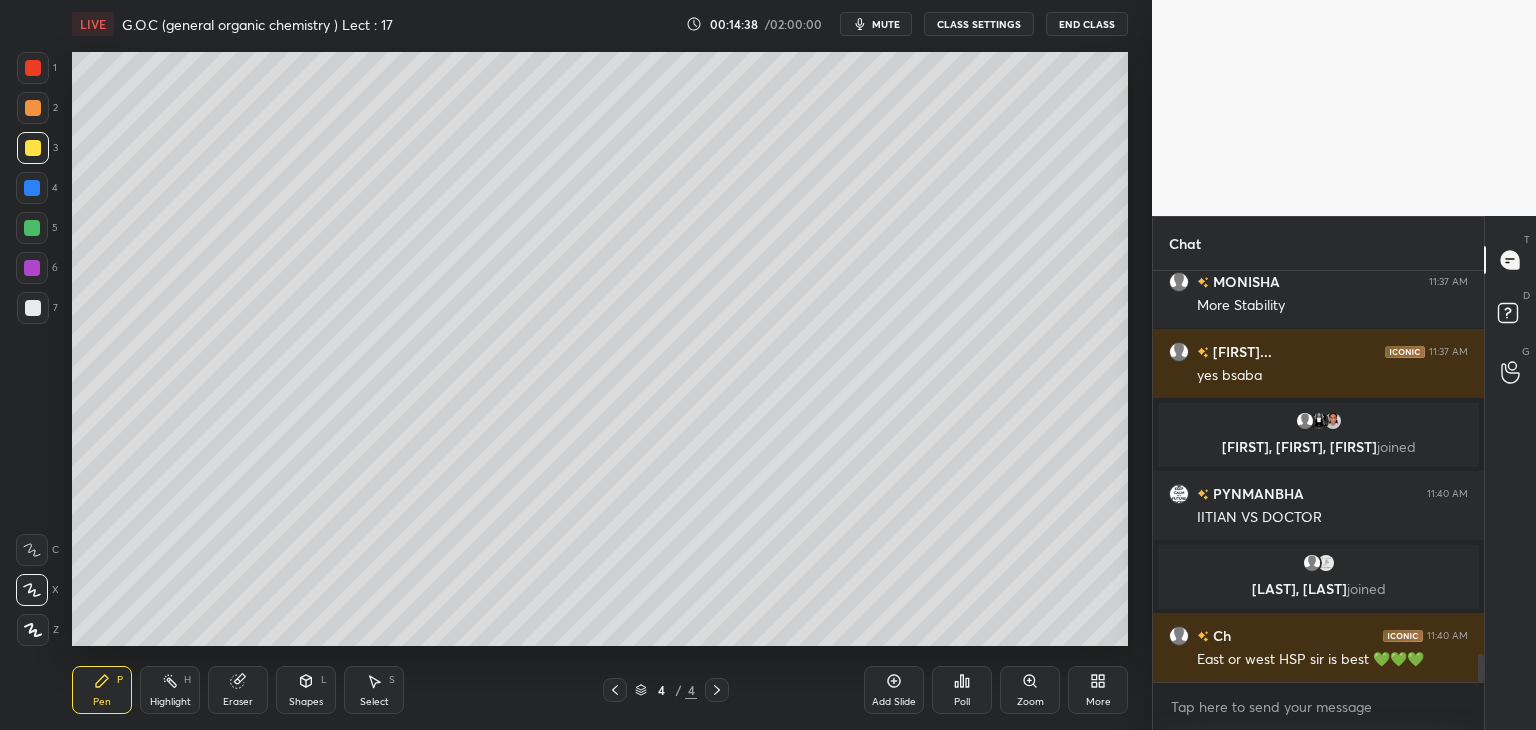 click 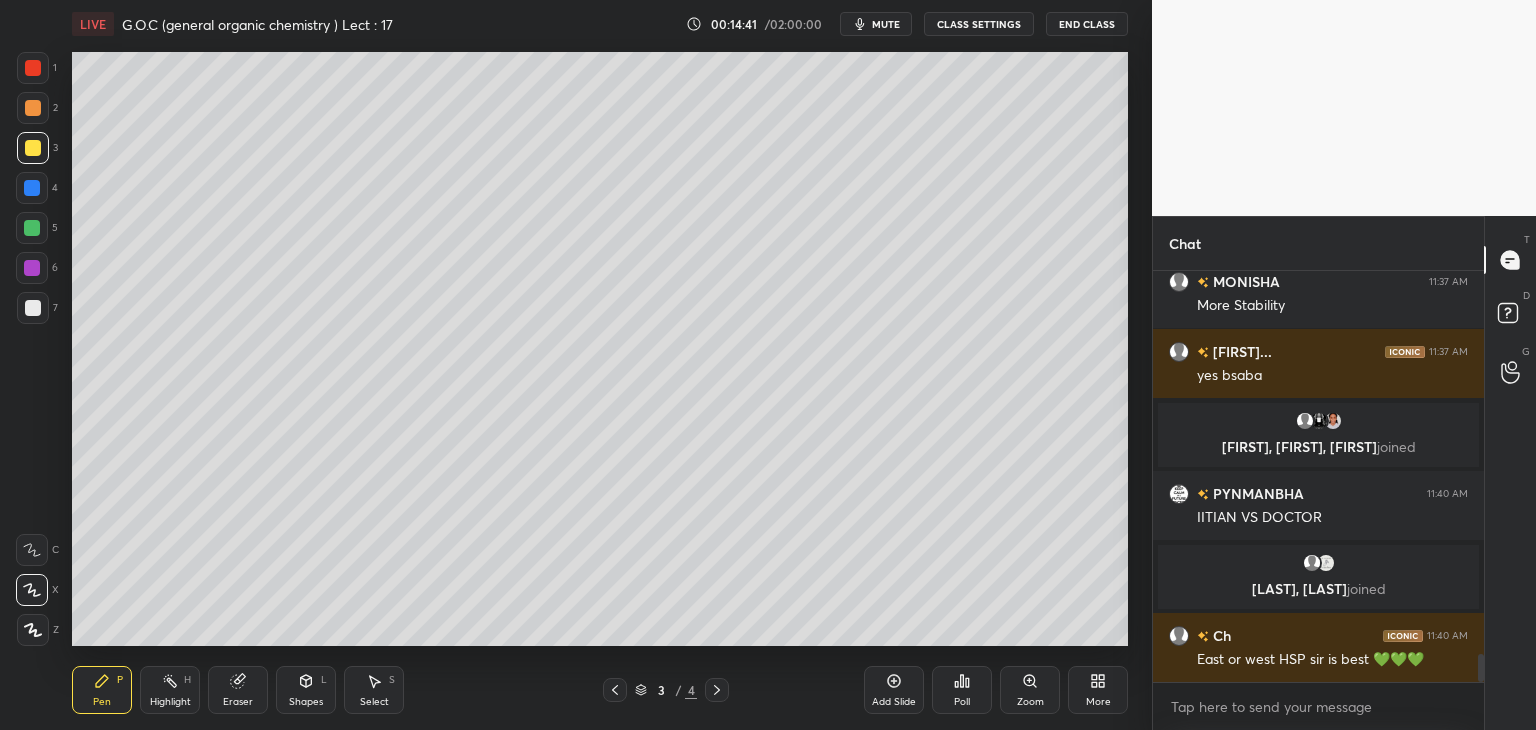 click 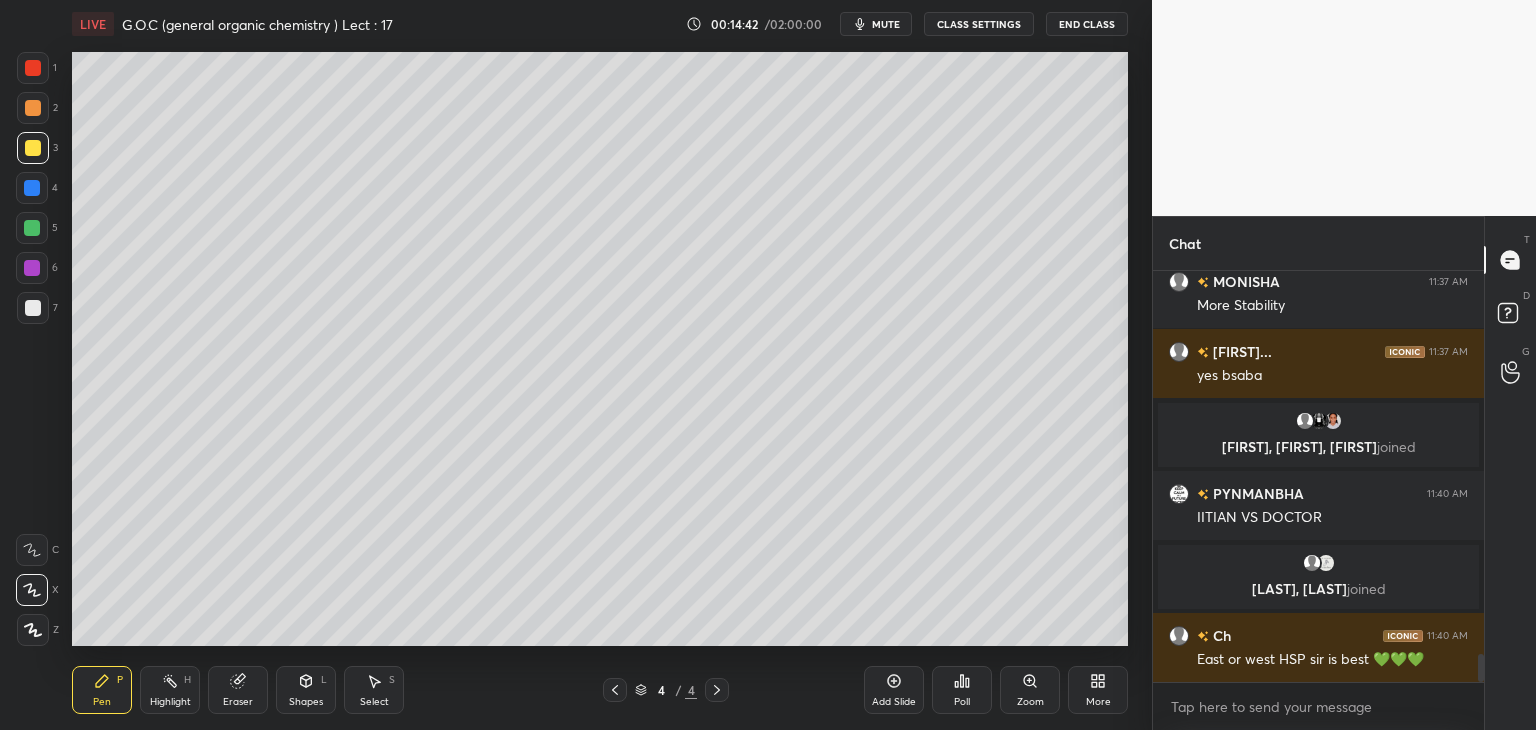click at bounding box center (32, 228) 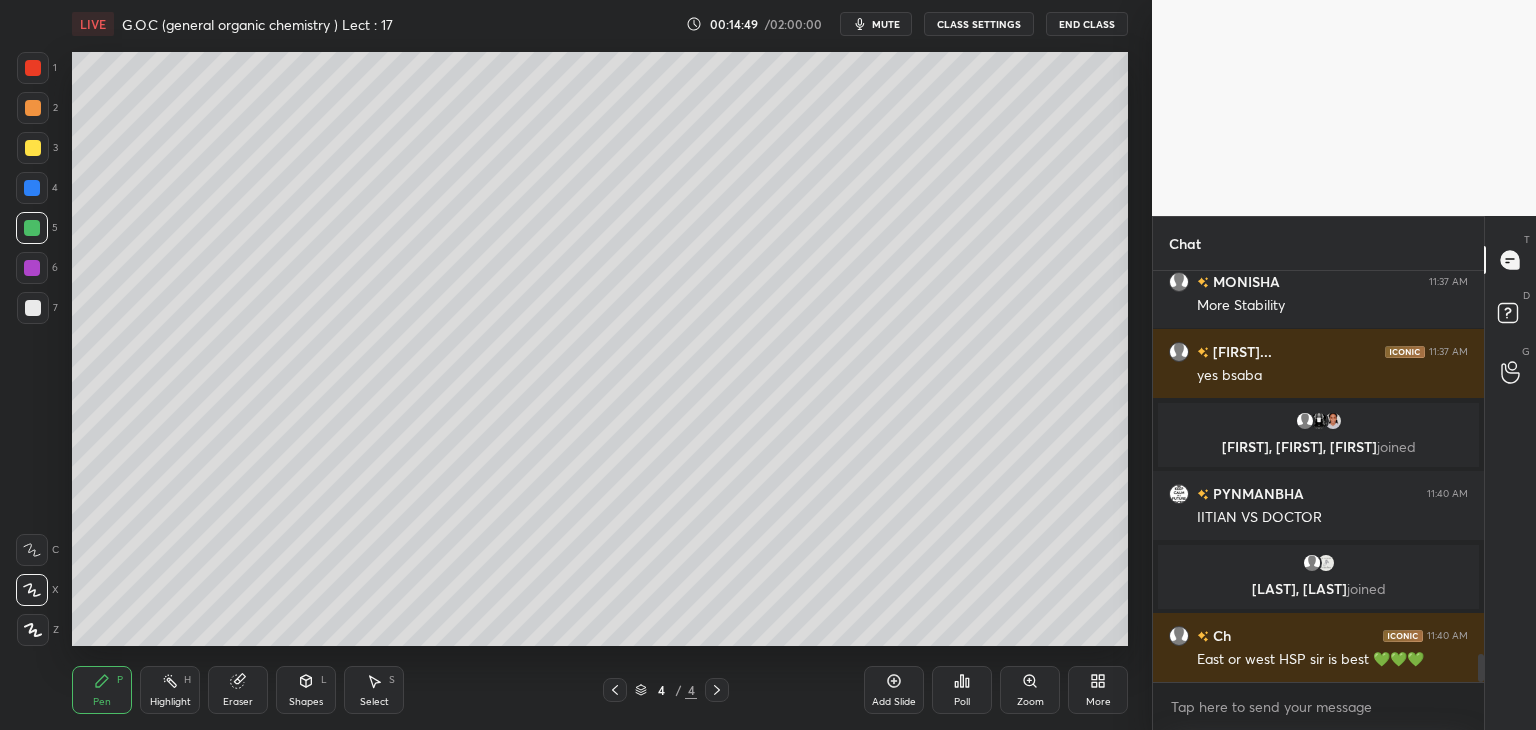 scroll, scrollTop: 5780, scrollLeft: 0, axis: vertical 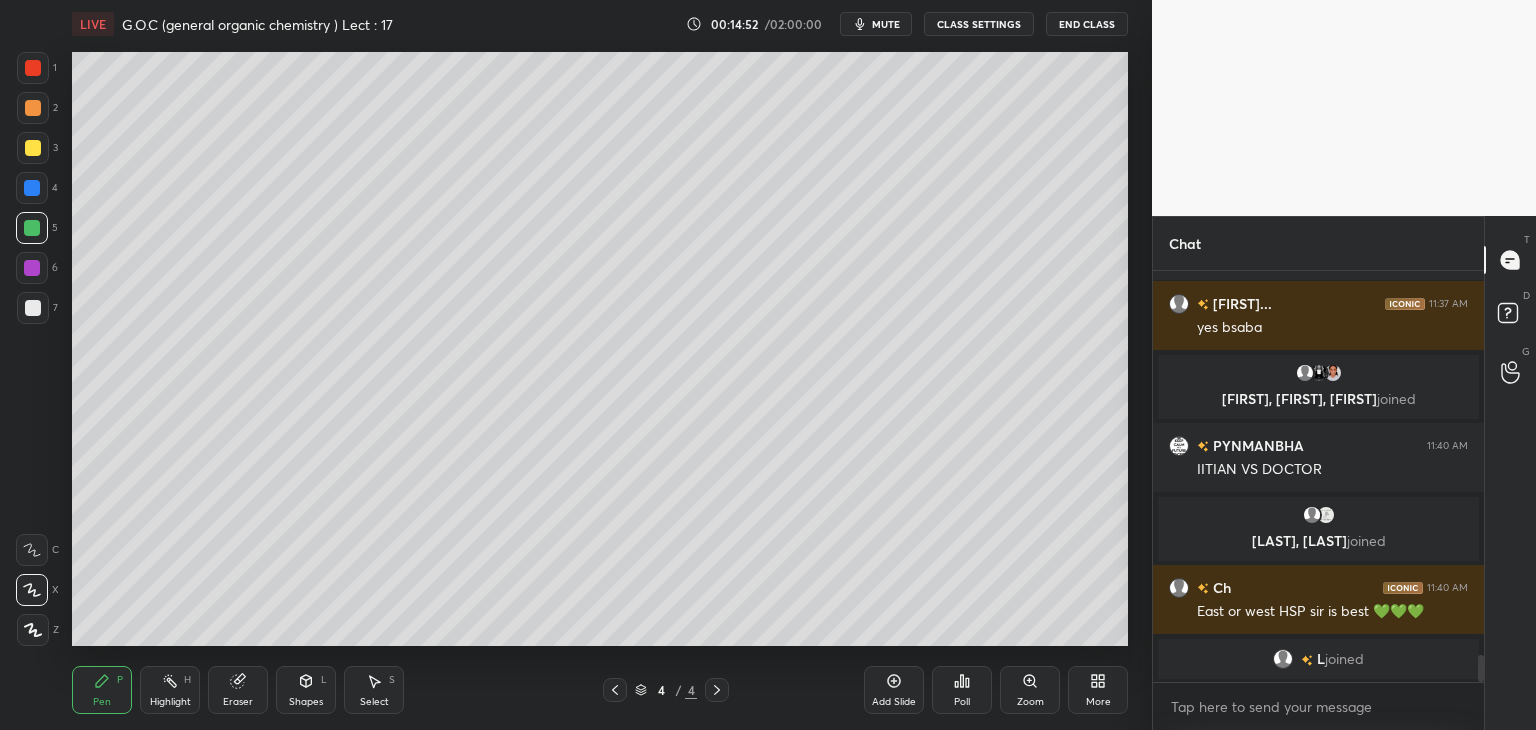 click at bounding box center (32, 188) 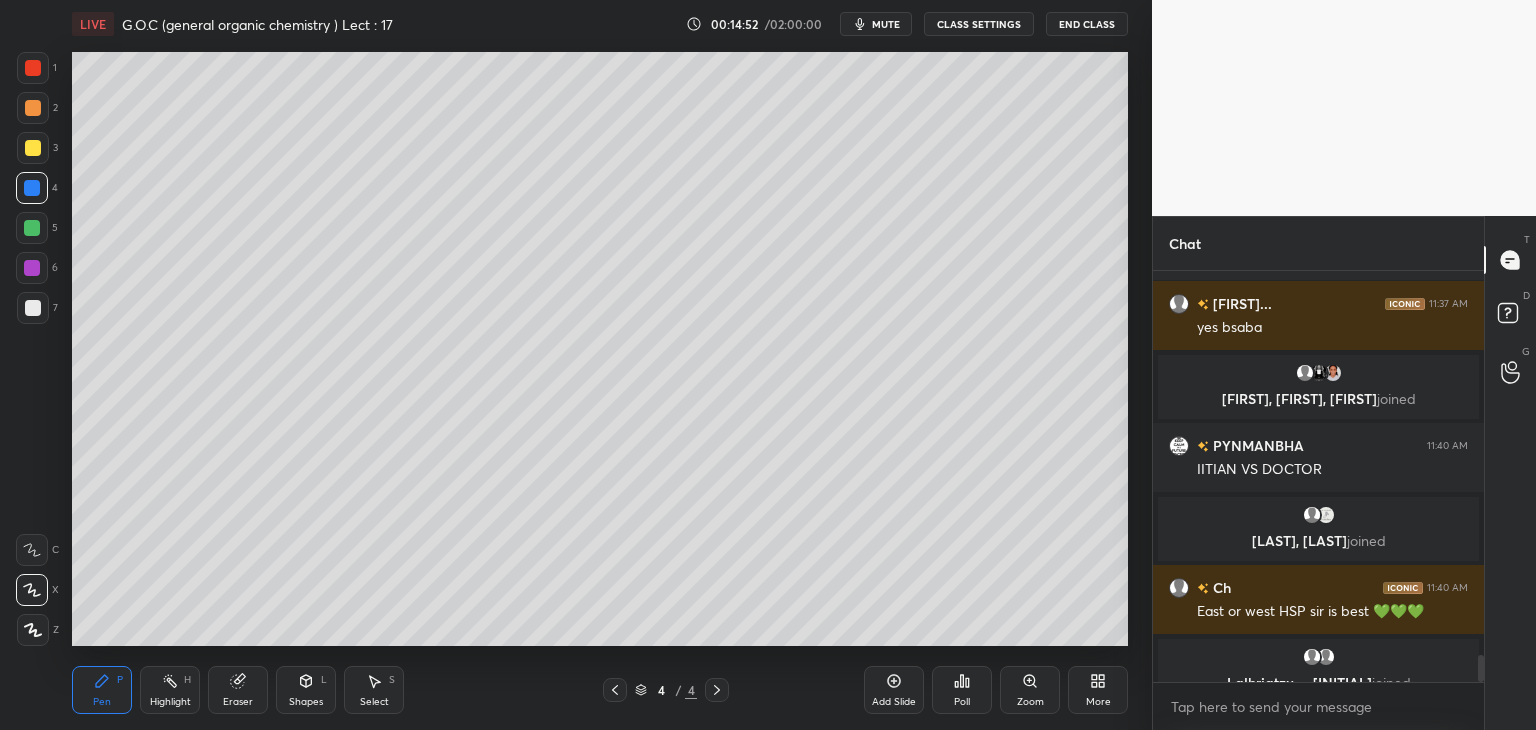 scroll, scrollTop: 5804, scrollLeft: 0, axis: vertical 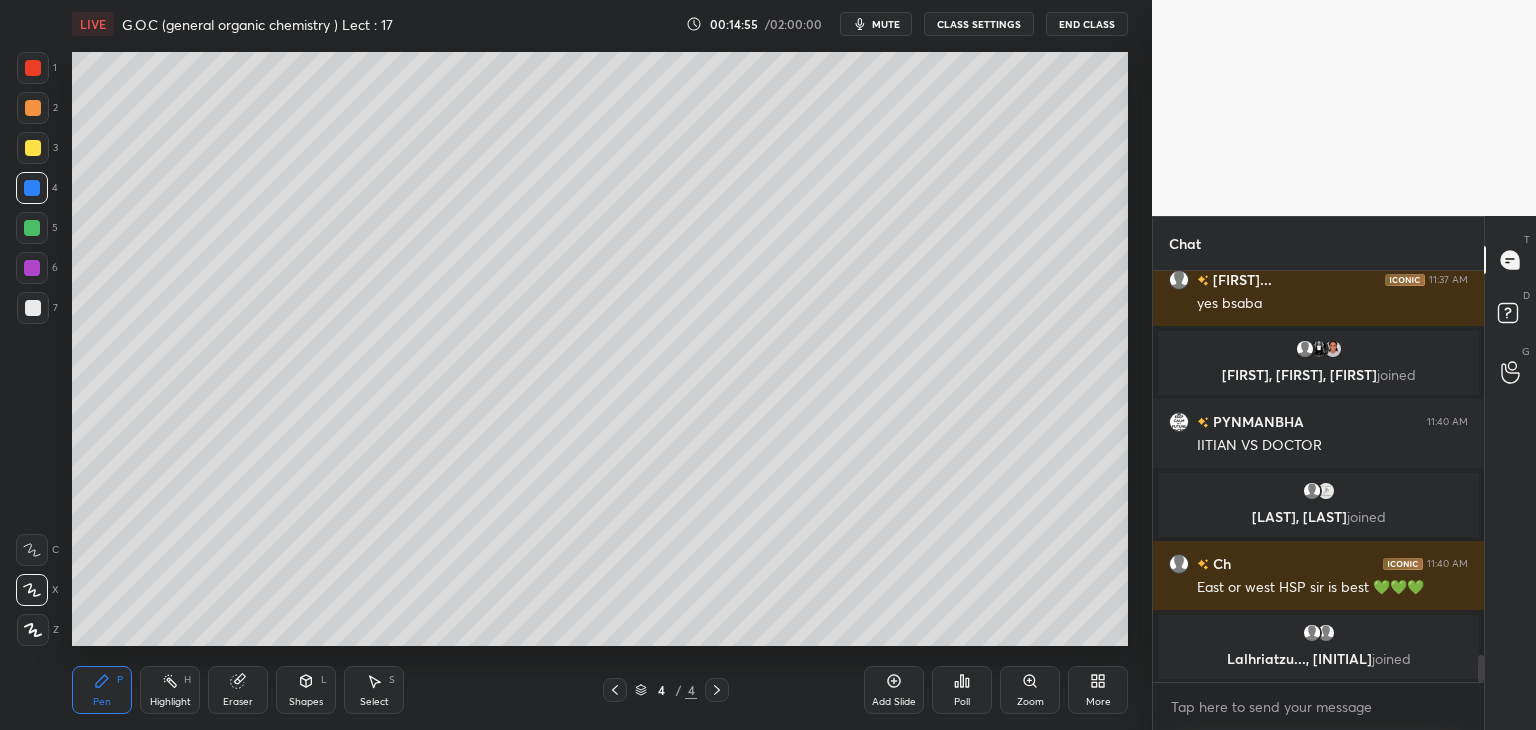 click at bounding box center (33, 308) 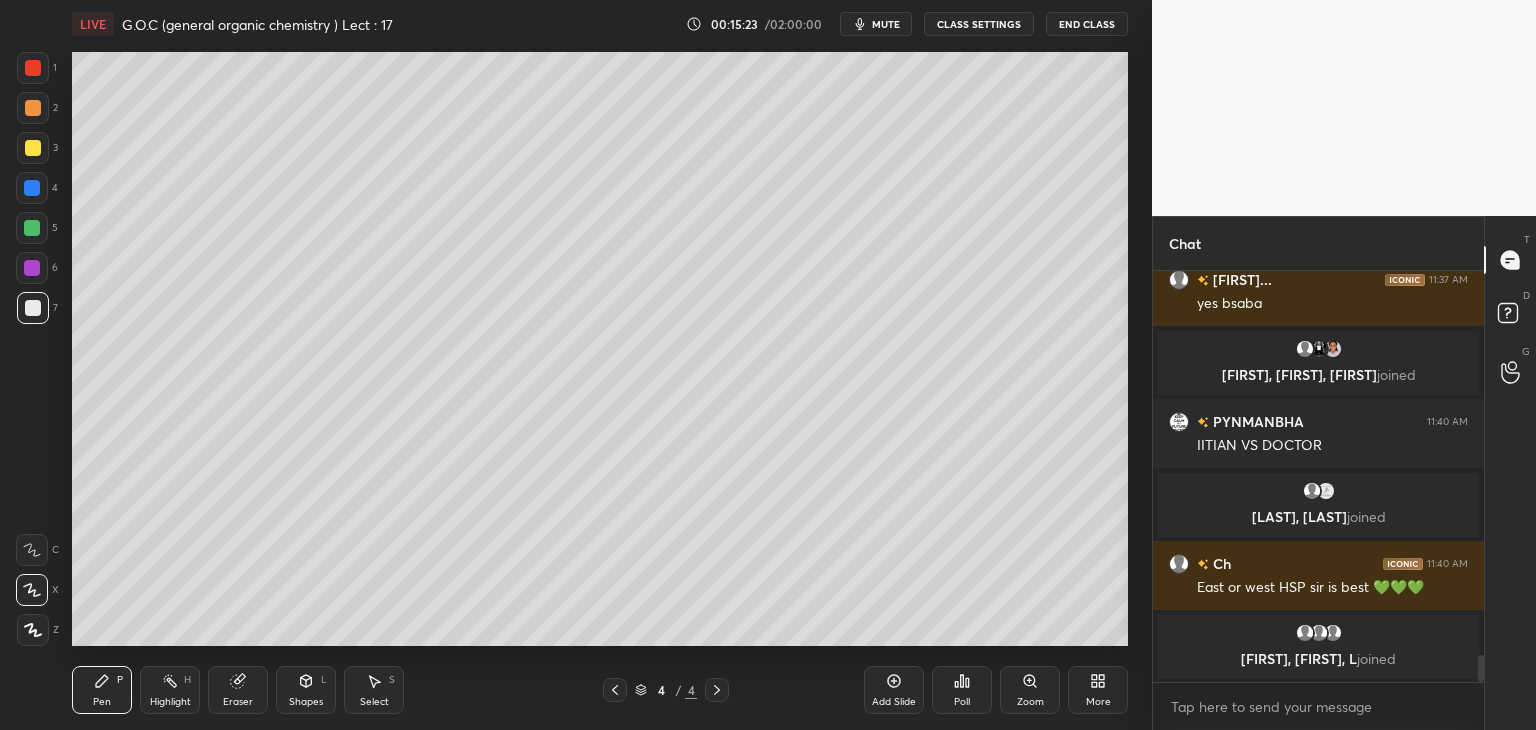 click at bounding box center [32, 228] 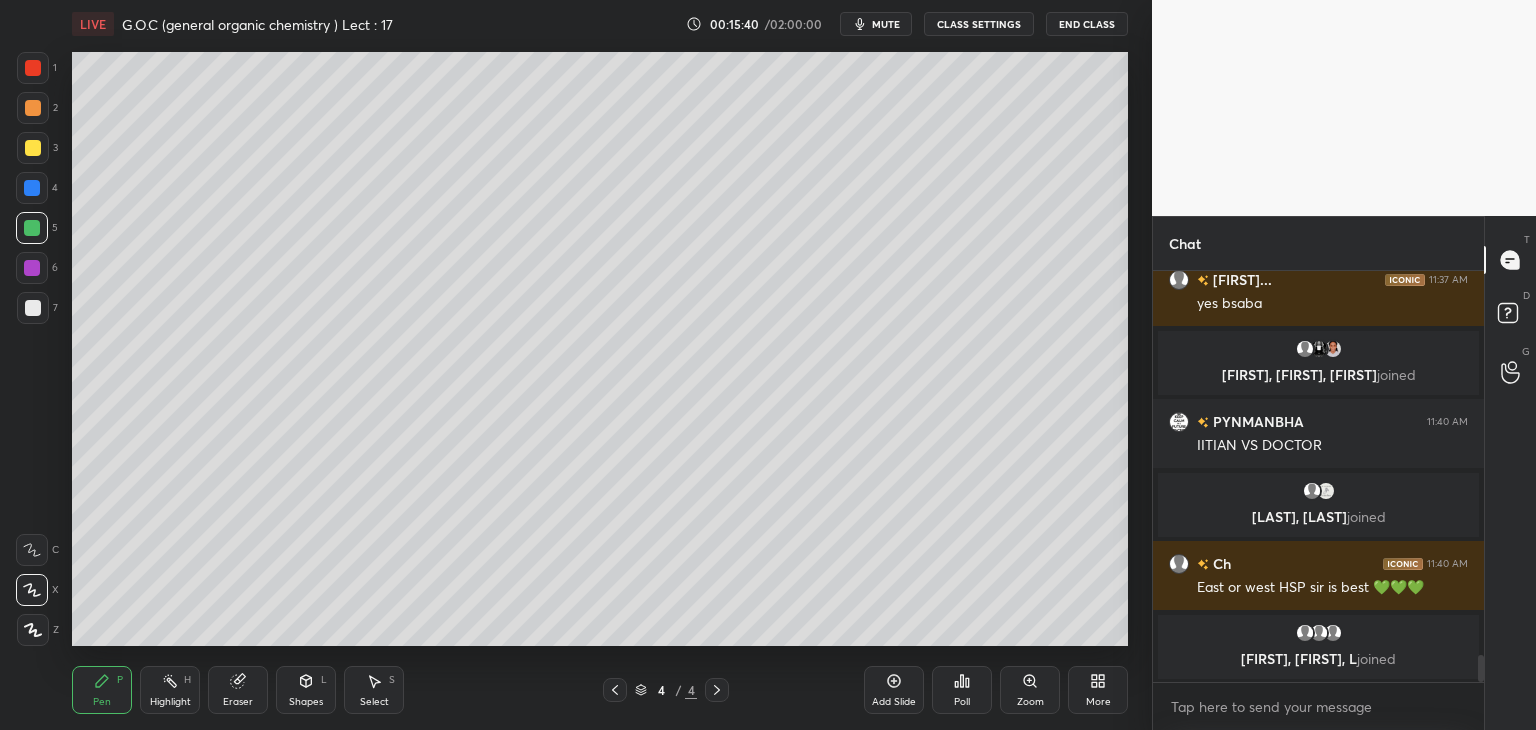 click at bounding box center (33, 148) 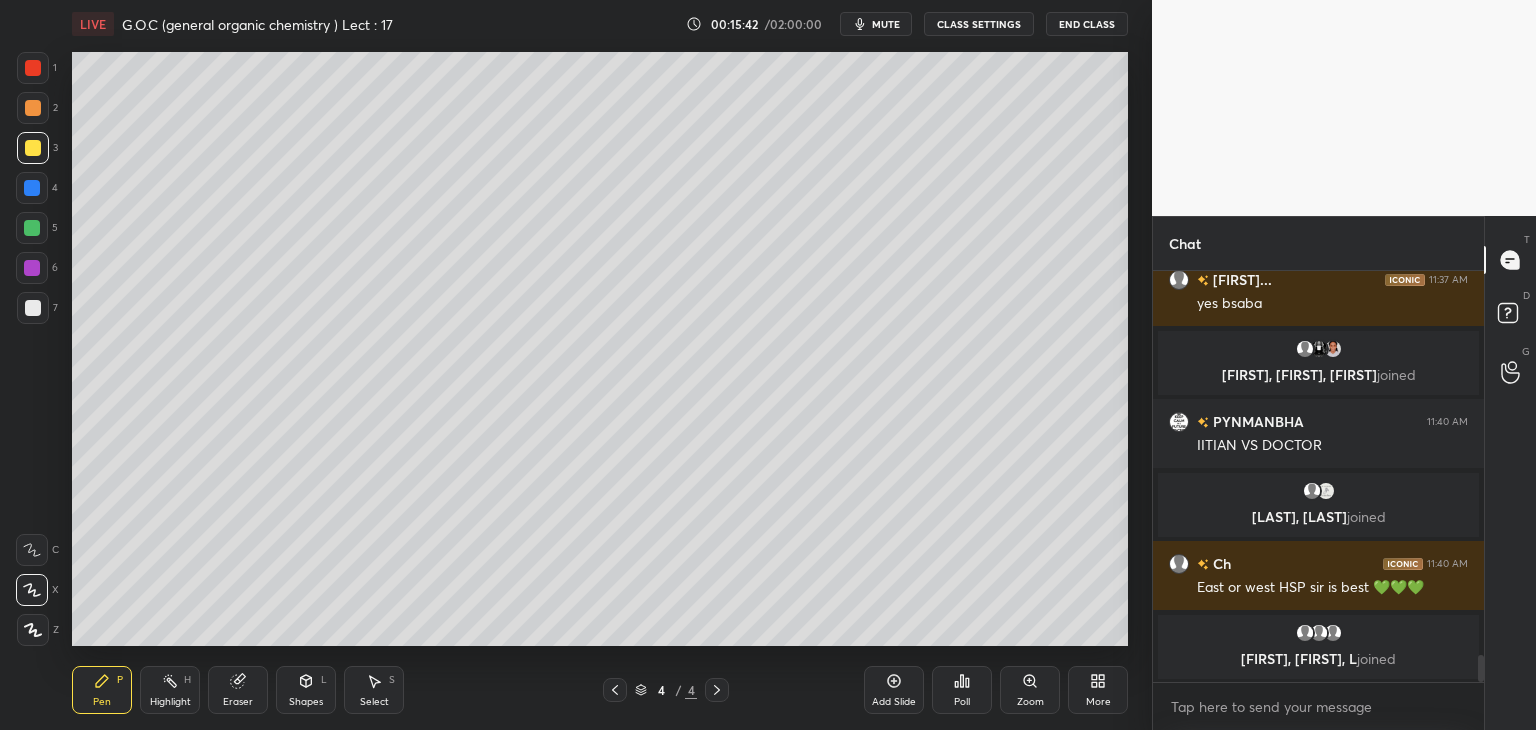 click at bounding box center [33, 108] 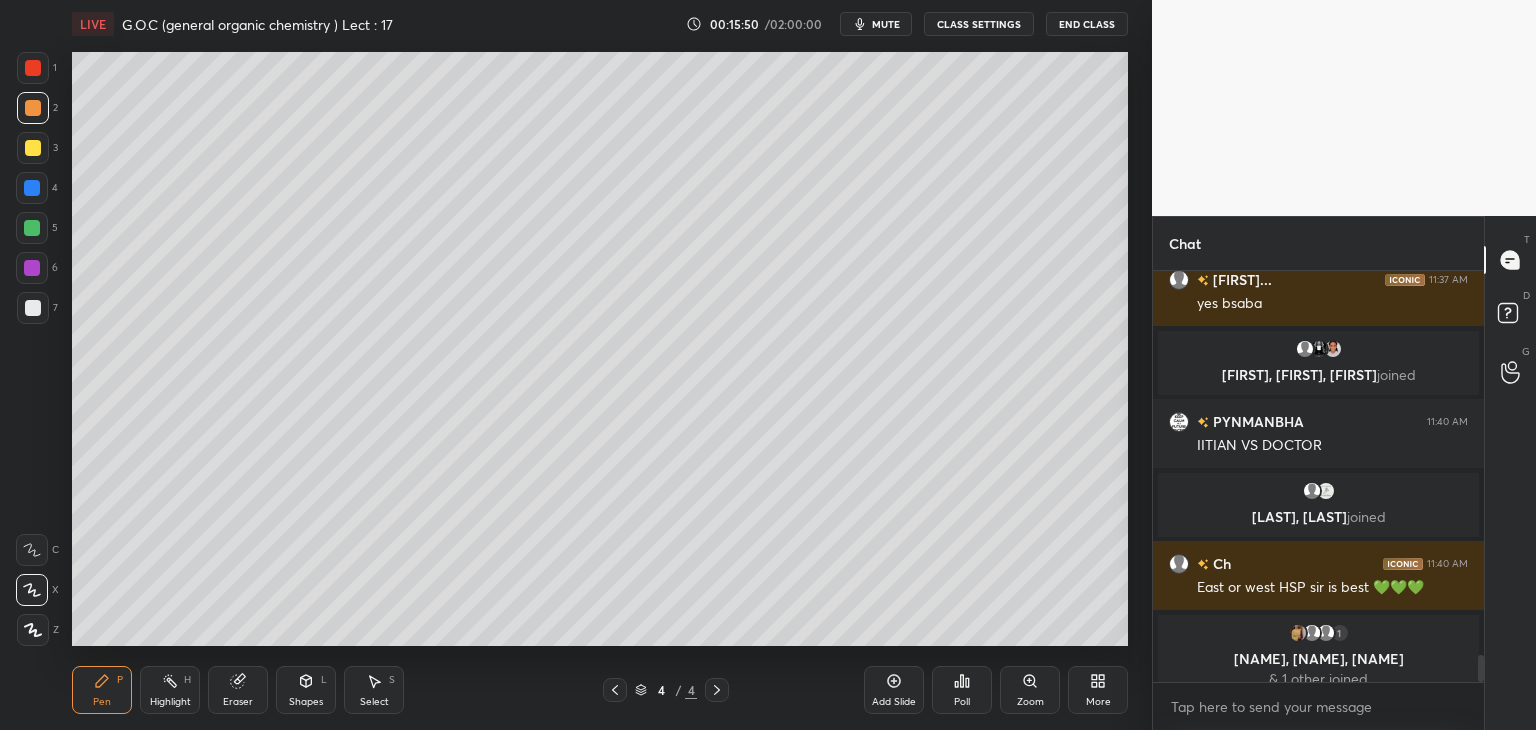 scroll, scrollTop: 5820, scrollLeft: 0, axis: vertical 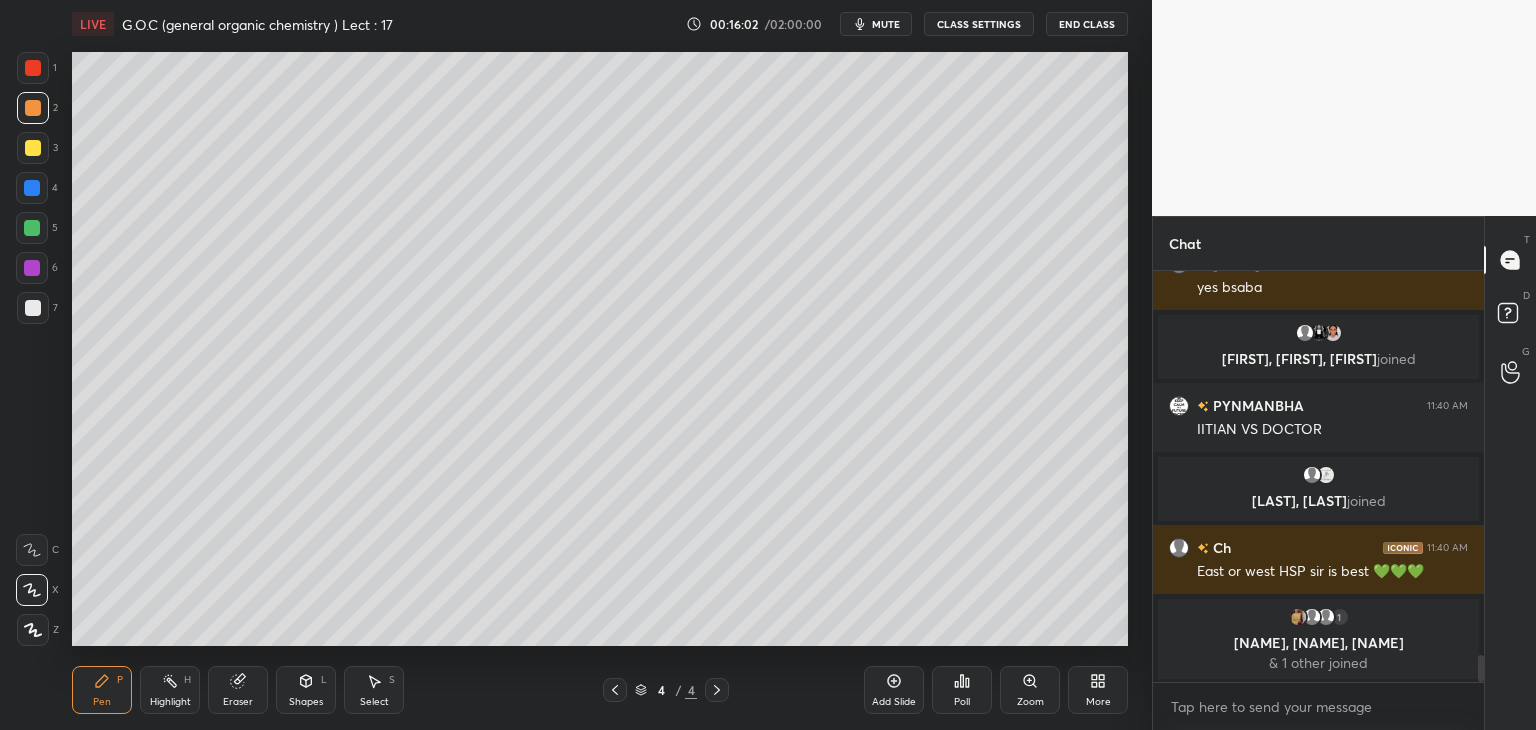 click at bounding box center [32, 228] 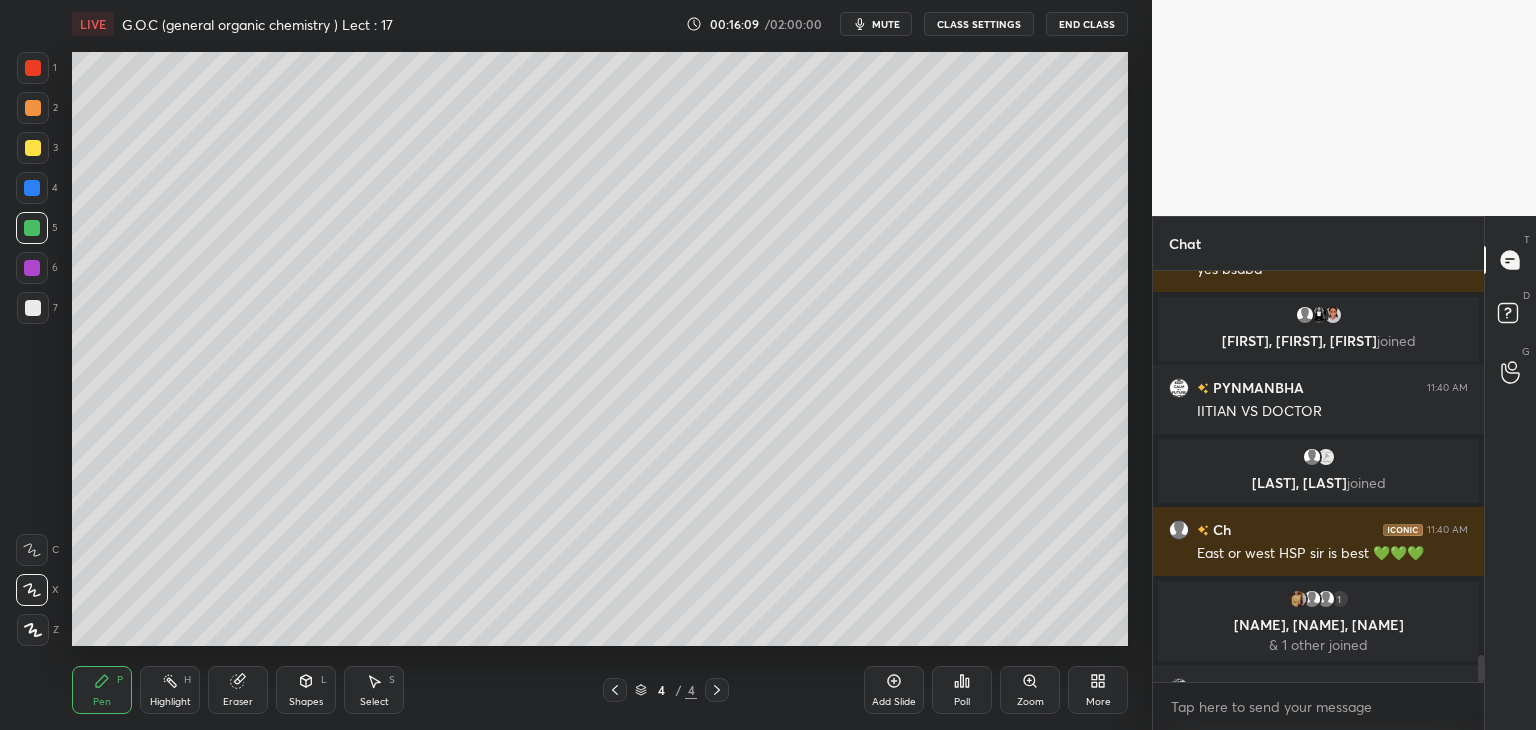 scroll, scrollTop: 5872, scrollLeft: 0, axis: vertical 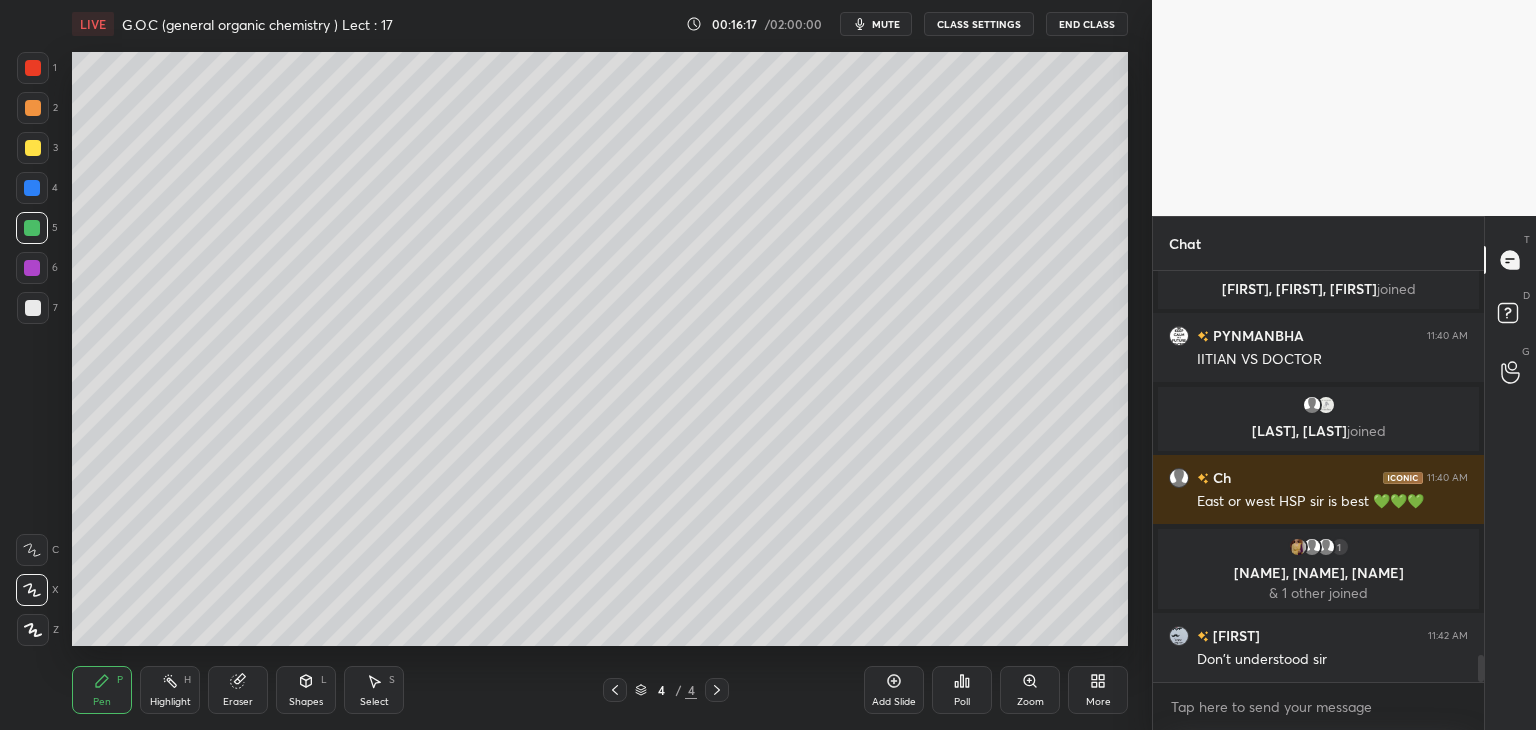 click at bounding box center (33, 148) 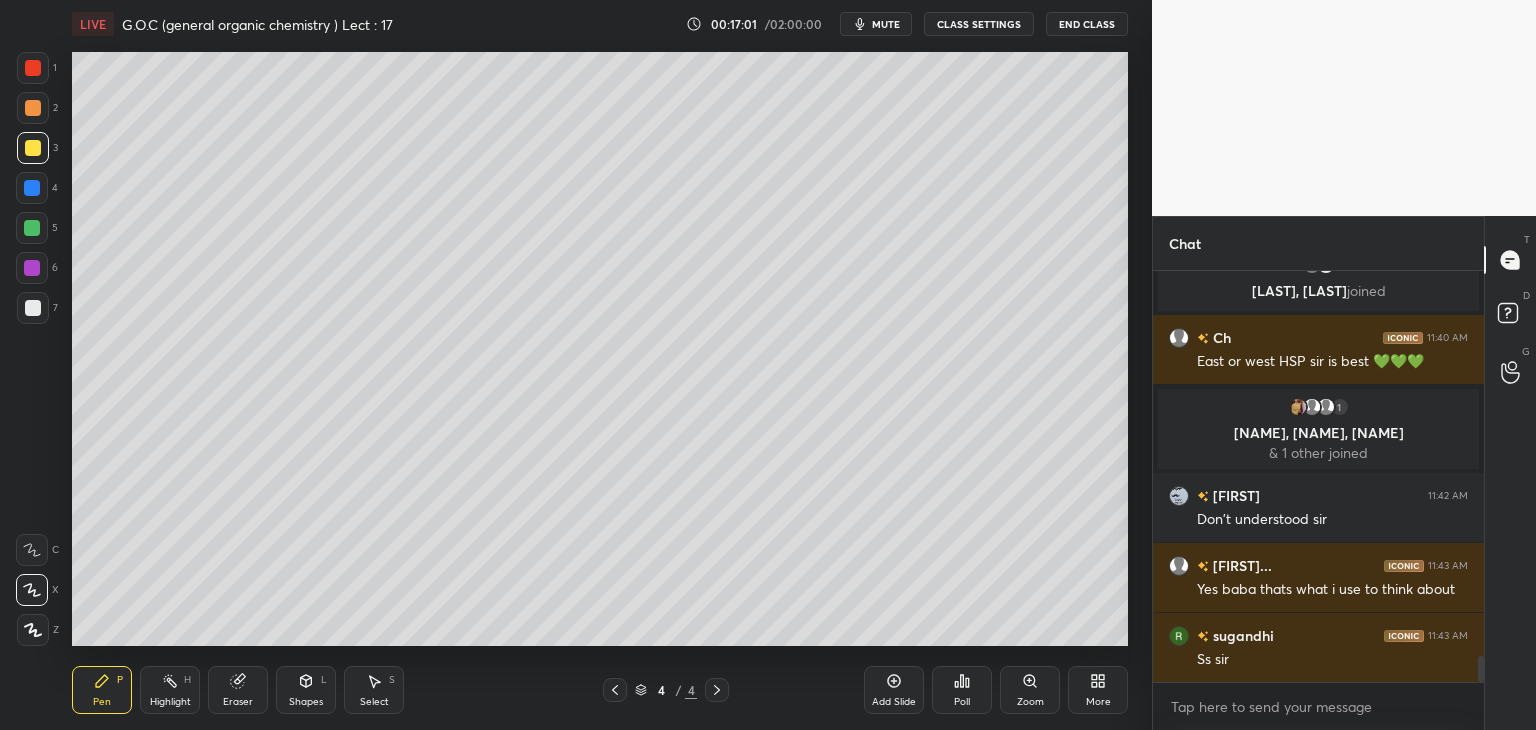 scroll, scrollTop: 6082, scrollLeft: 0, axis: vertical 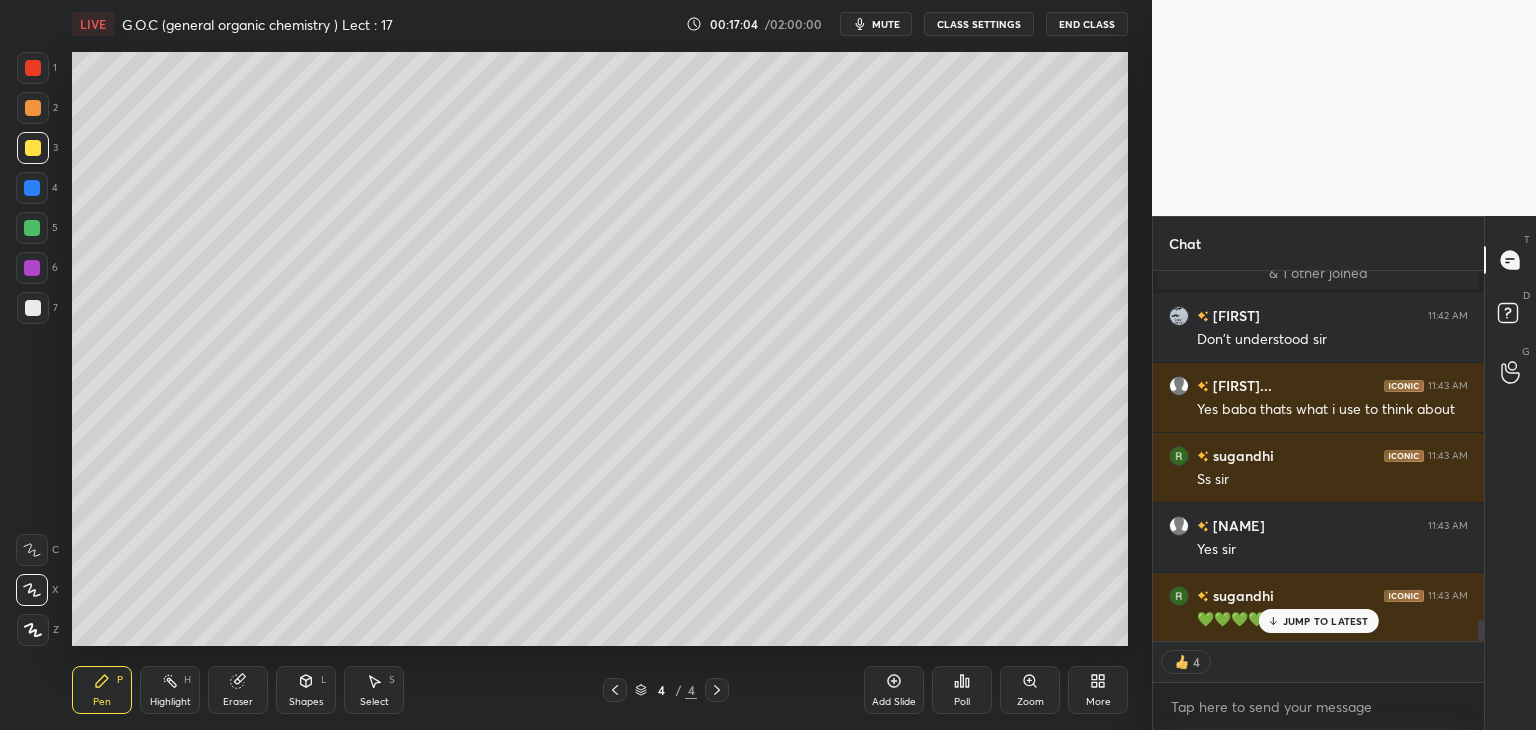 click at bounding box center (33, 108) 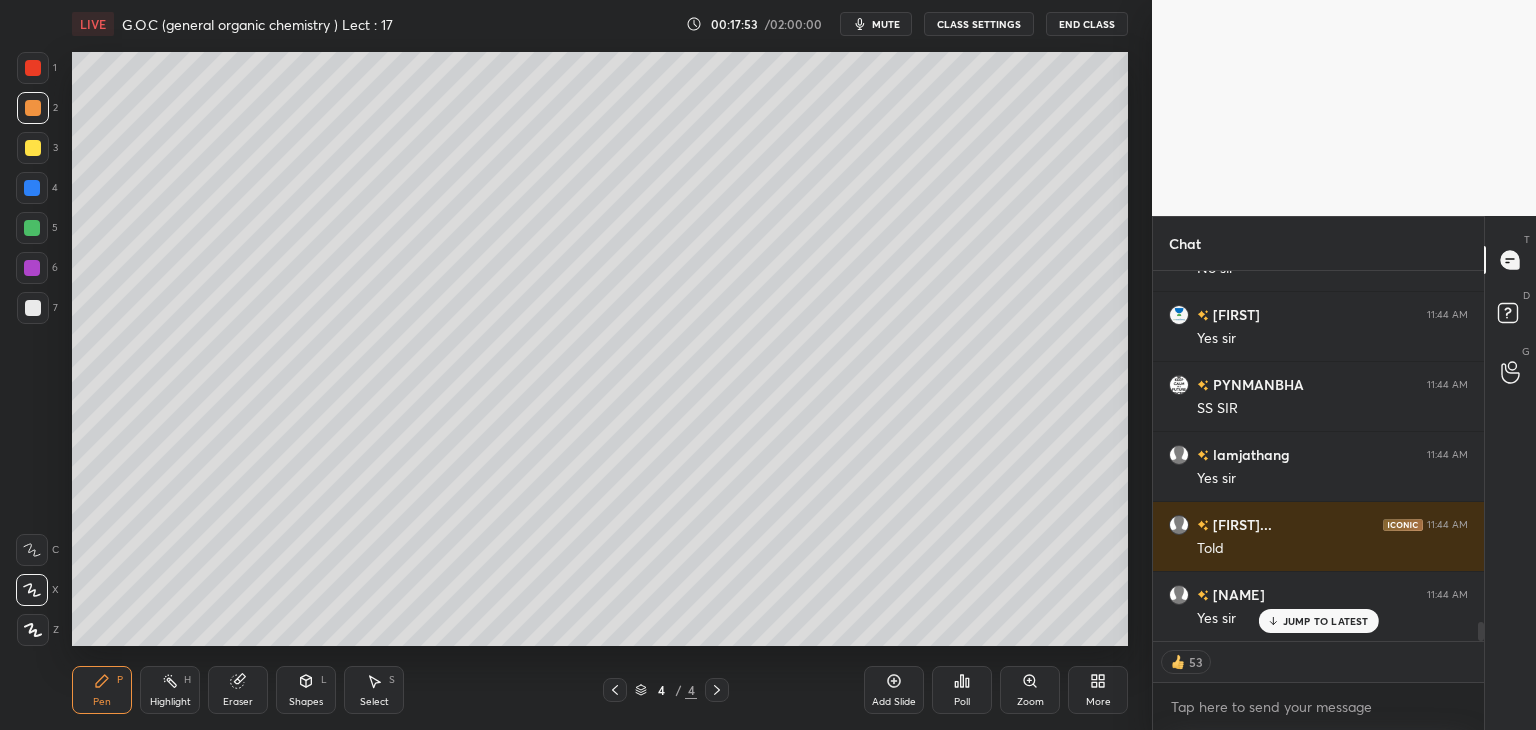 scroll, scrollTop: 6752, scrollLeft: 0, axis: vertical 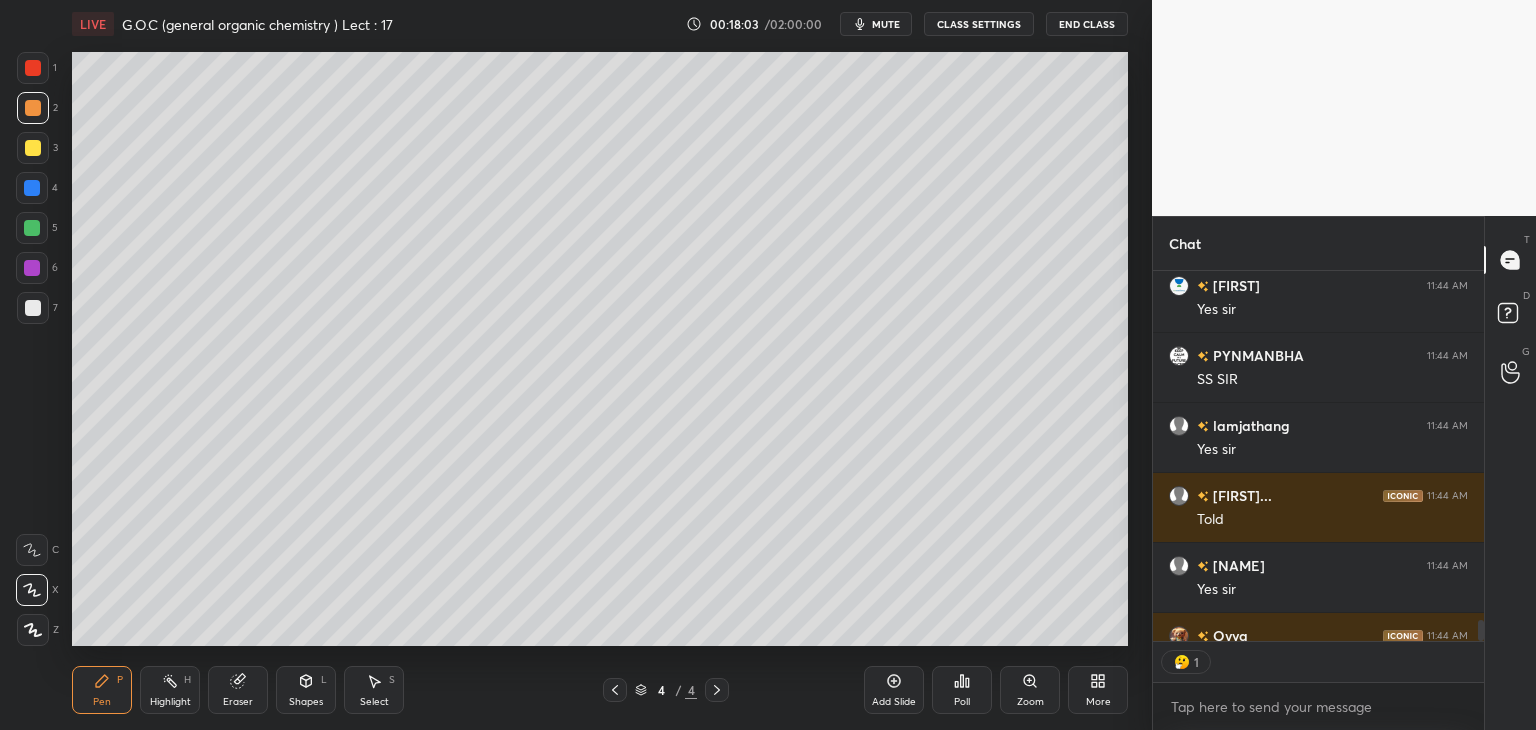 click at bounding box center [33, 308] 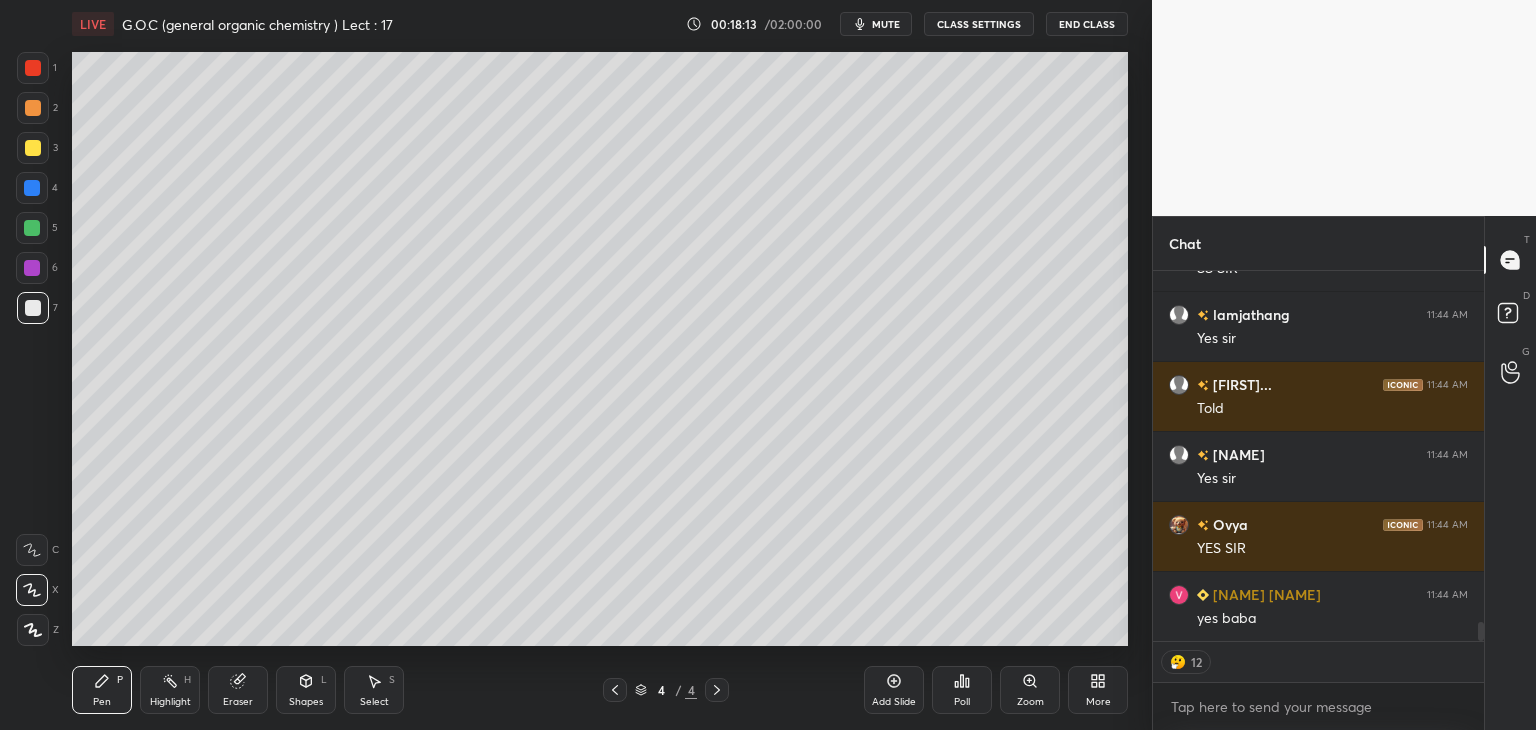 scroll, scrollTop: 6892, scrollLeft: 0, axis: vertical 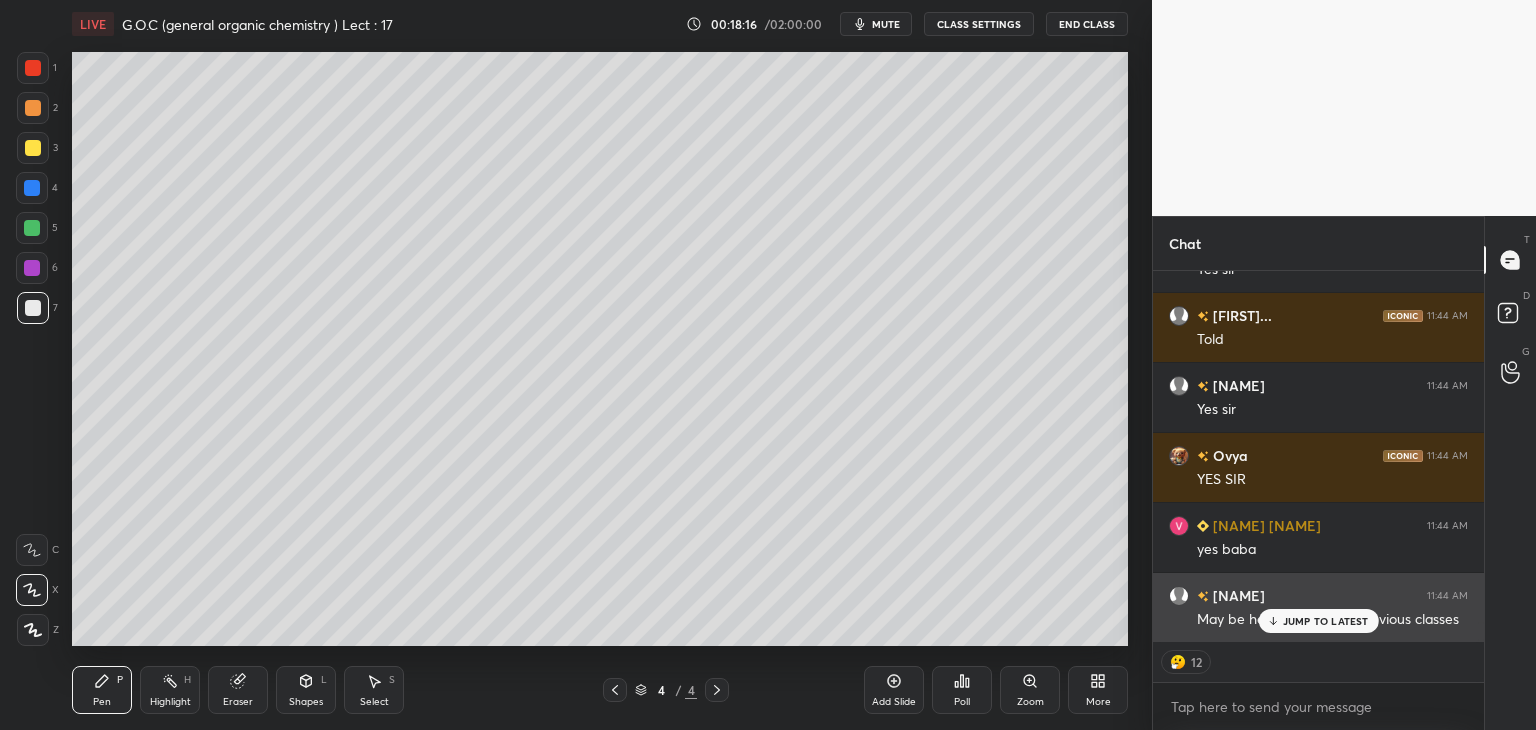 click on "JUMP TO LATEST" at bounding box center (1326, 621) 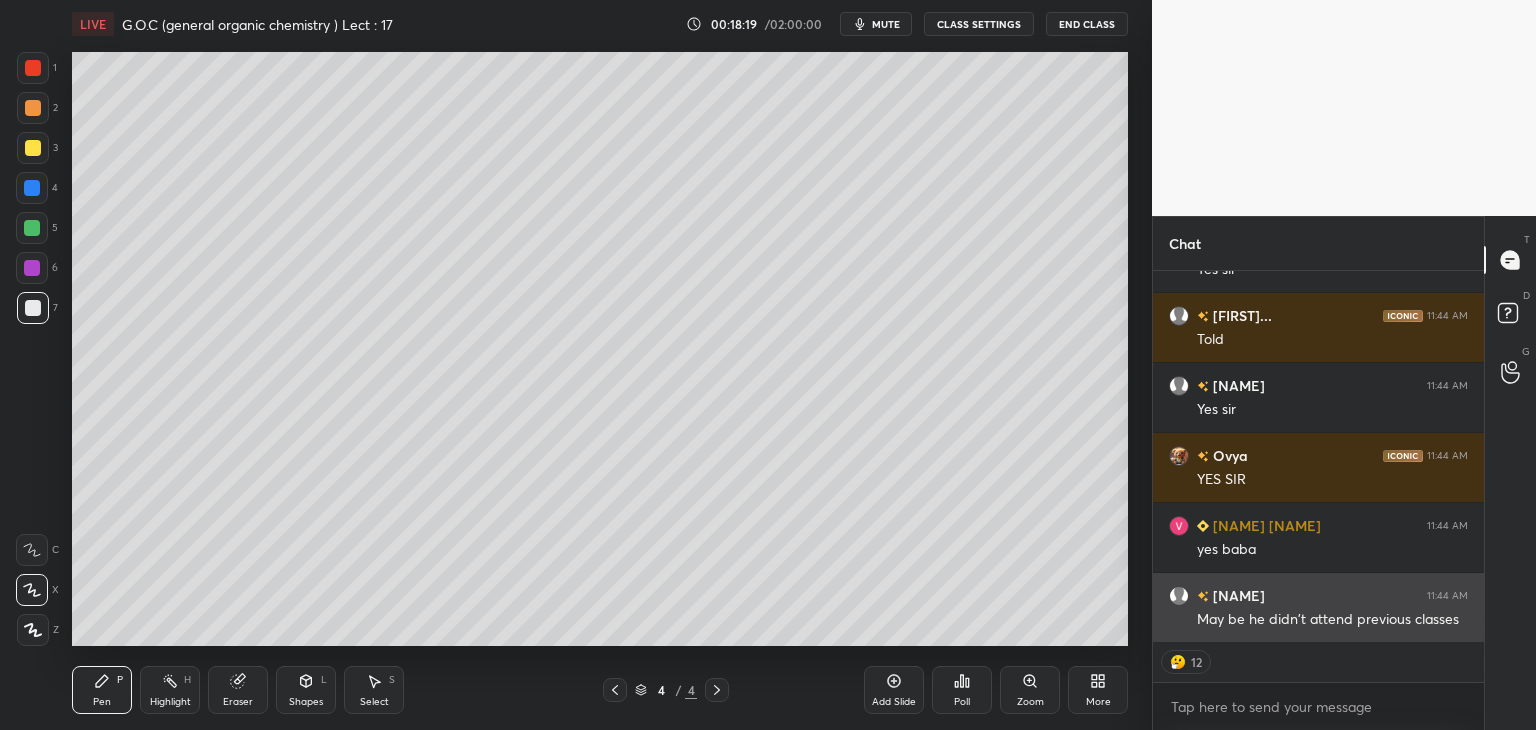 scroll, scrollTop: 6, scrollLeft: 6, axis: both 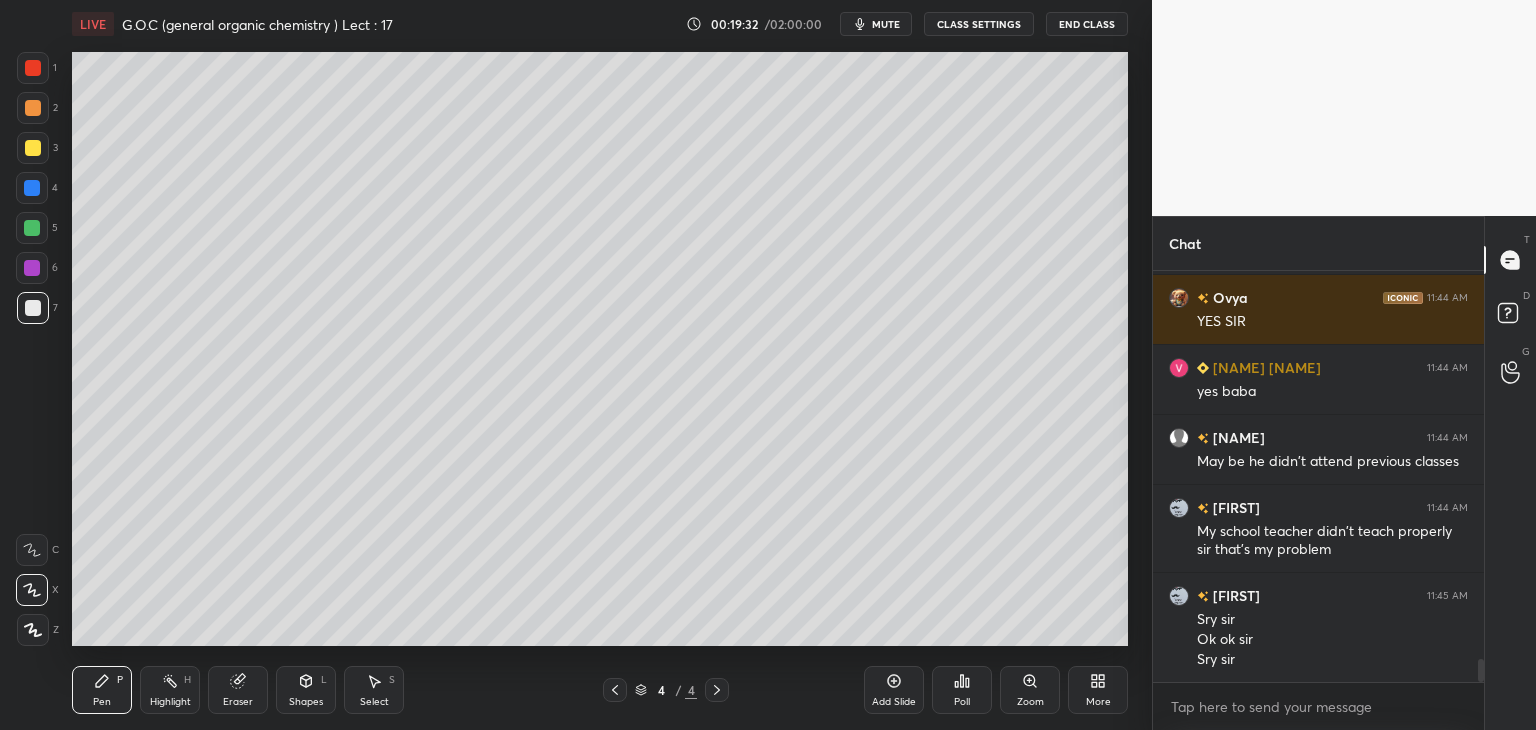 click at bounding box center [33, 108] 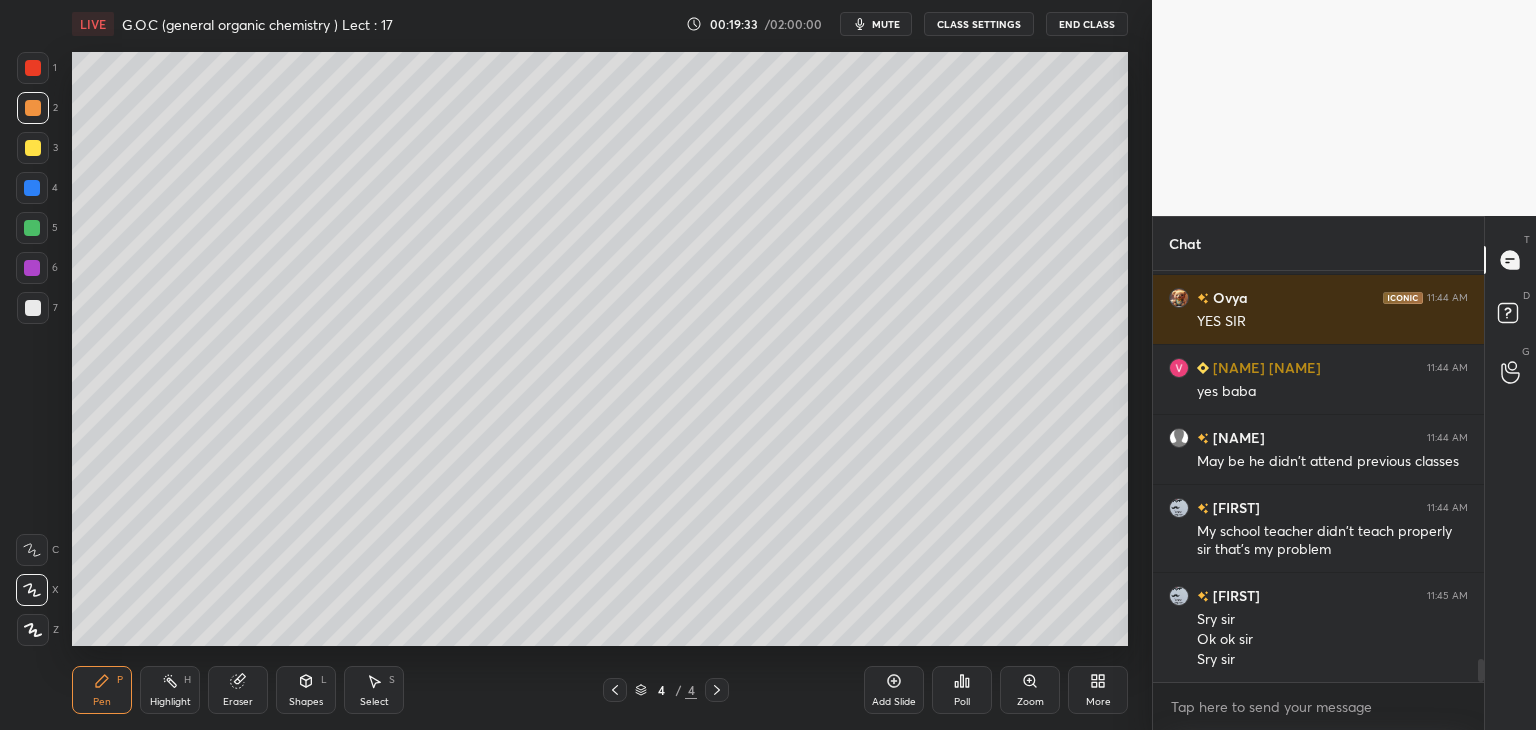 click at bounding box center [32, 188] 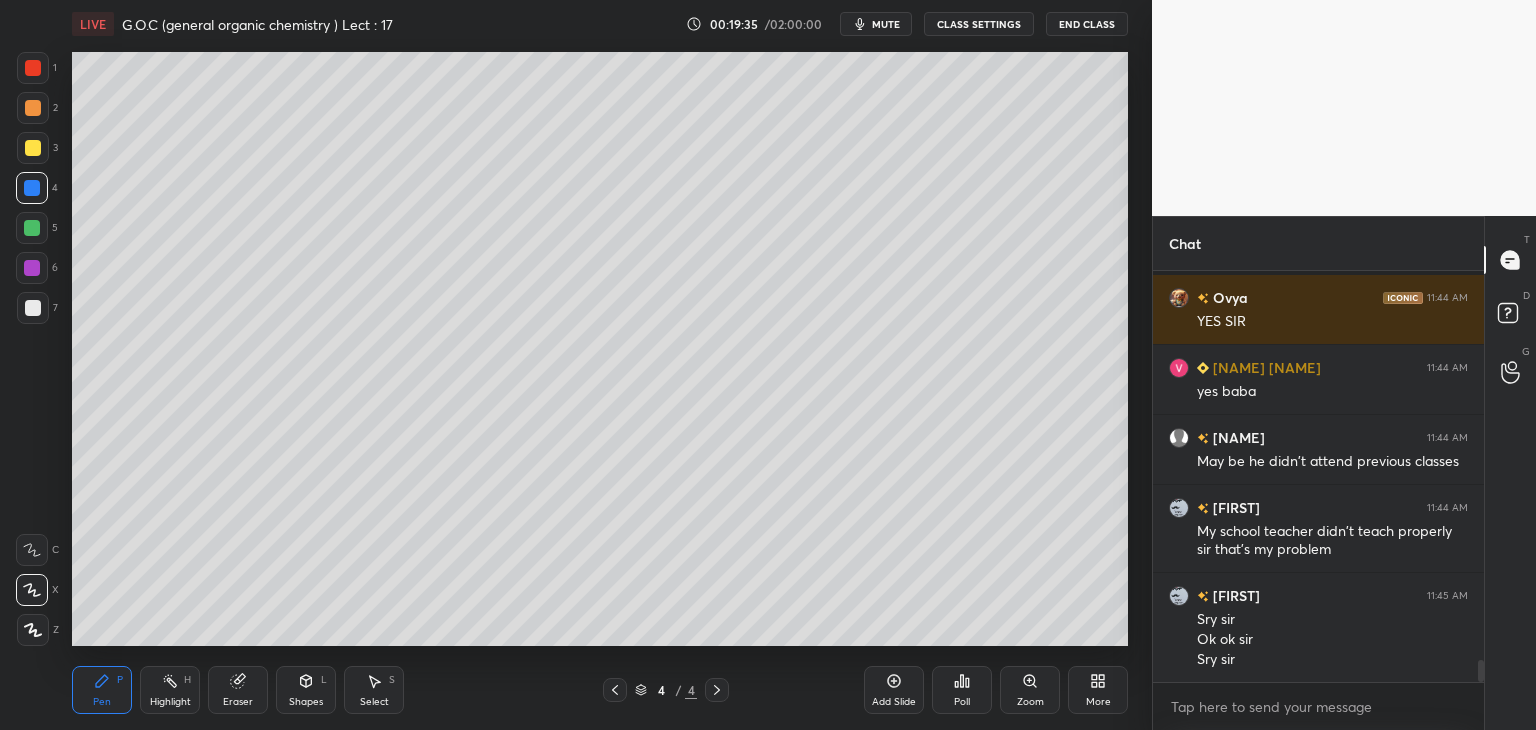scroll, scrollTop: 7138, scrollLeft: 0, axis: vertical 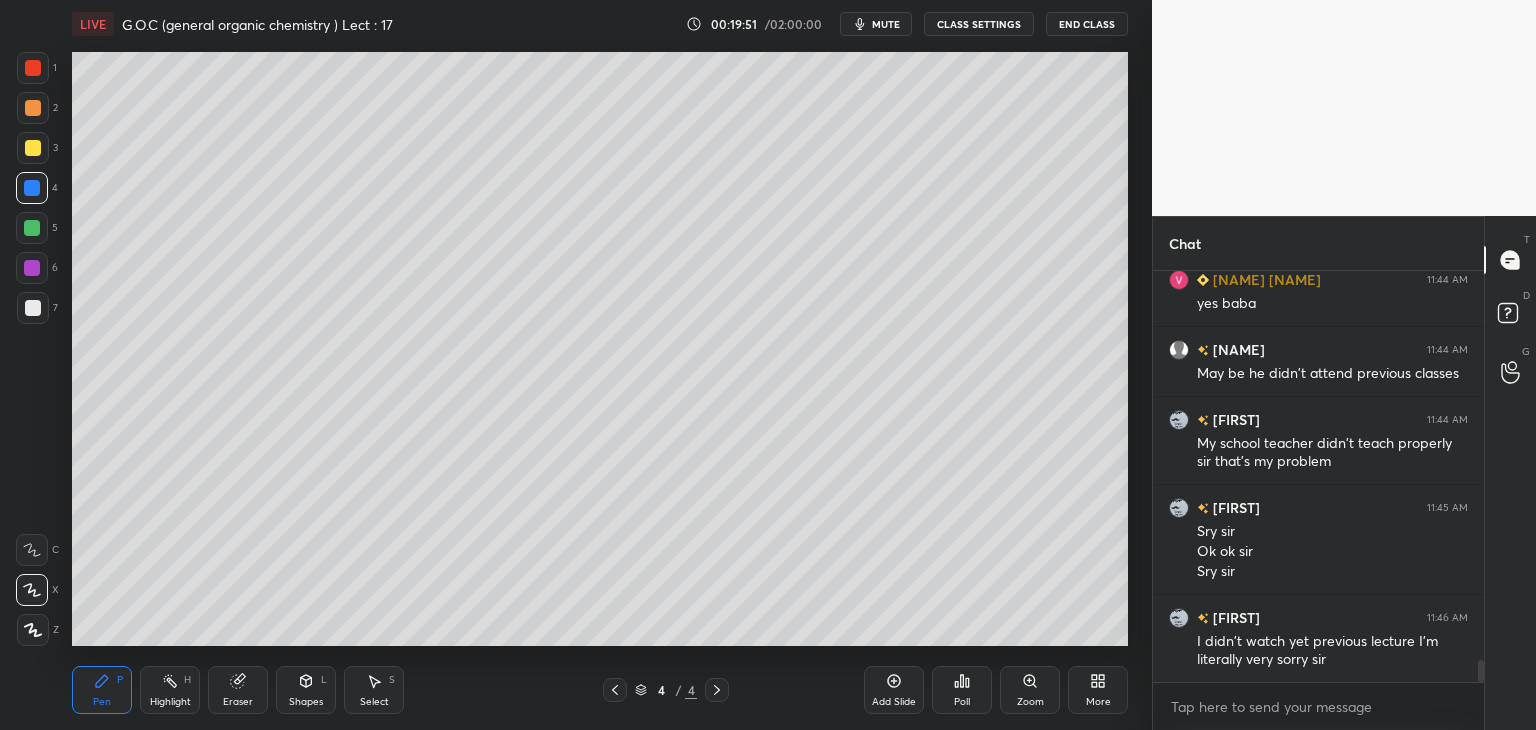 click at bounding box center [33, 308] 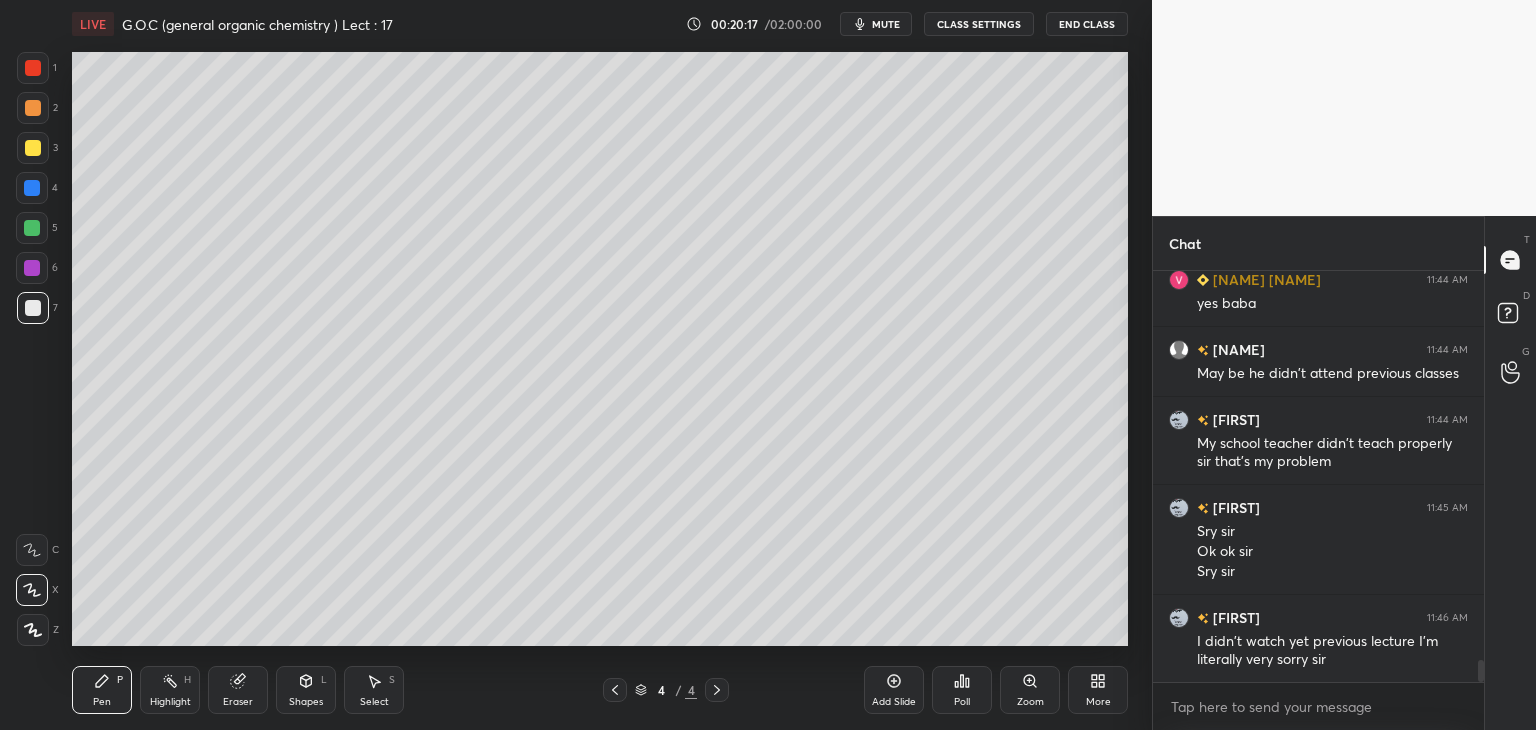 scroll, scrollTop: 7186, scrollLeft: 0, axis: vertical 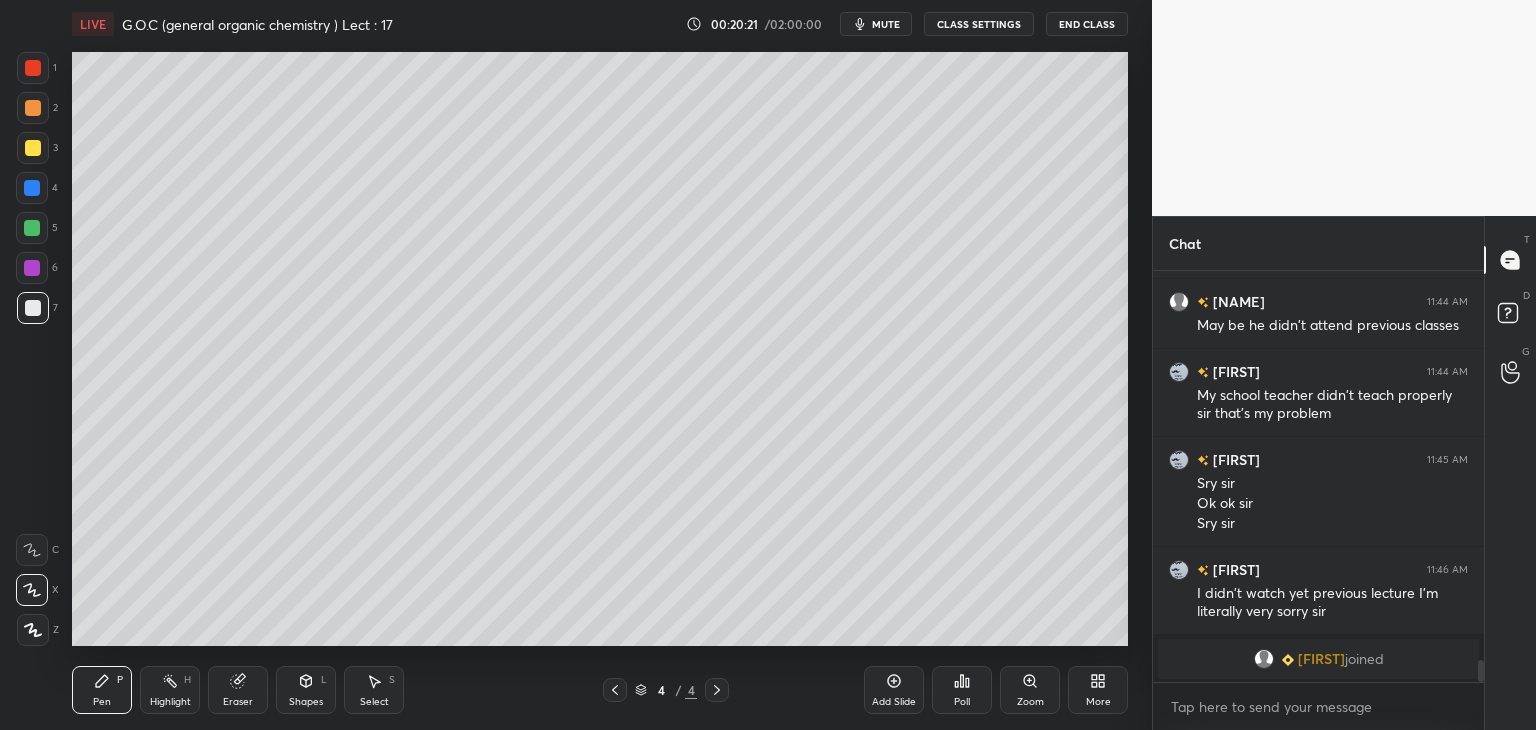 click on "mute" at bounding box center [886, 24] 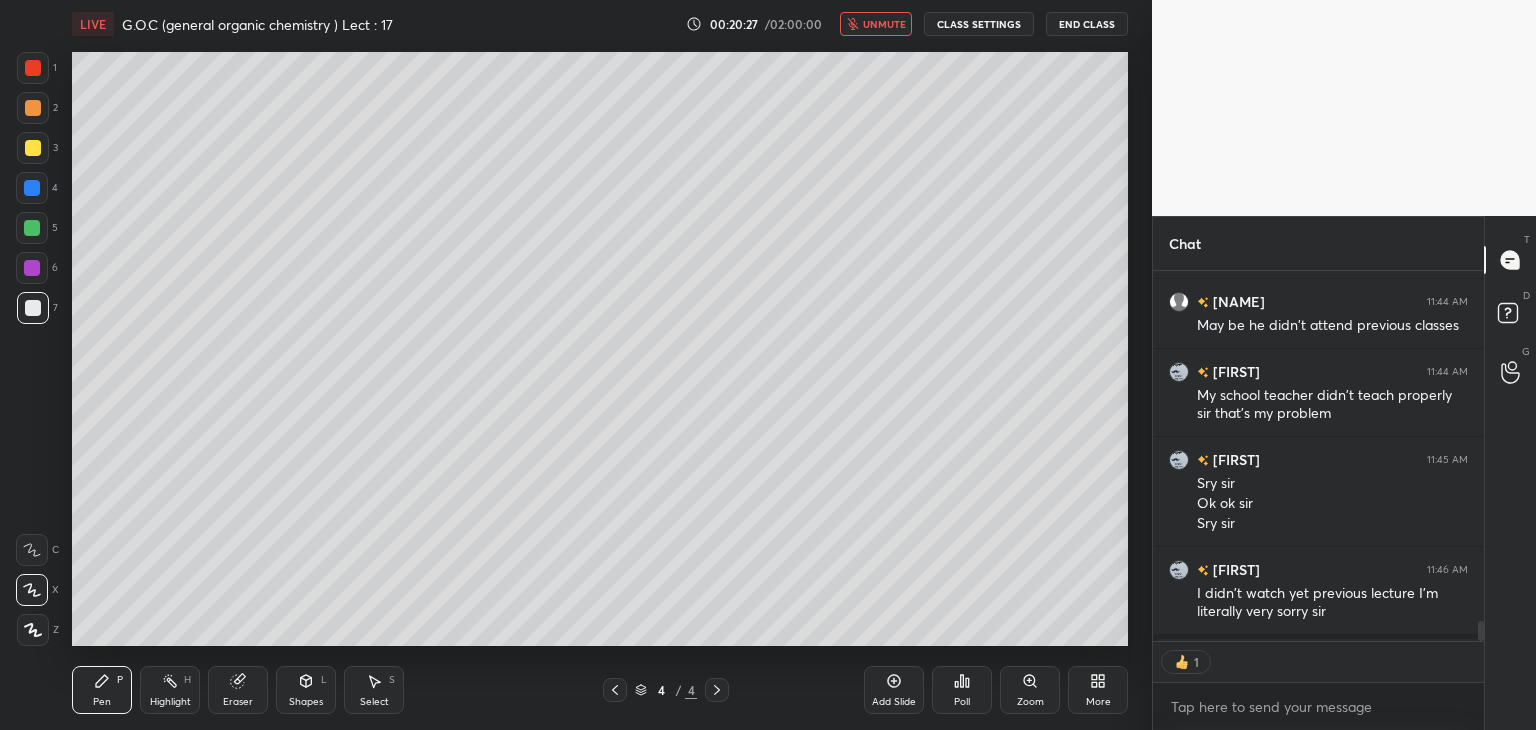 scroll, scrollTop: 365, scrollLeft: 325, axis: both 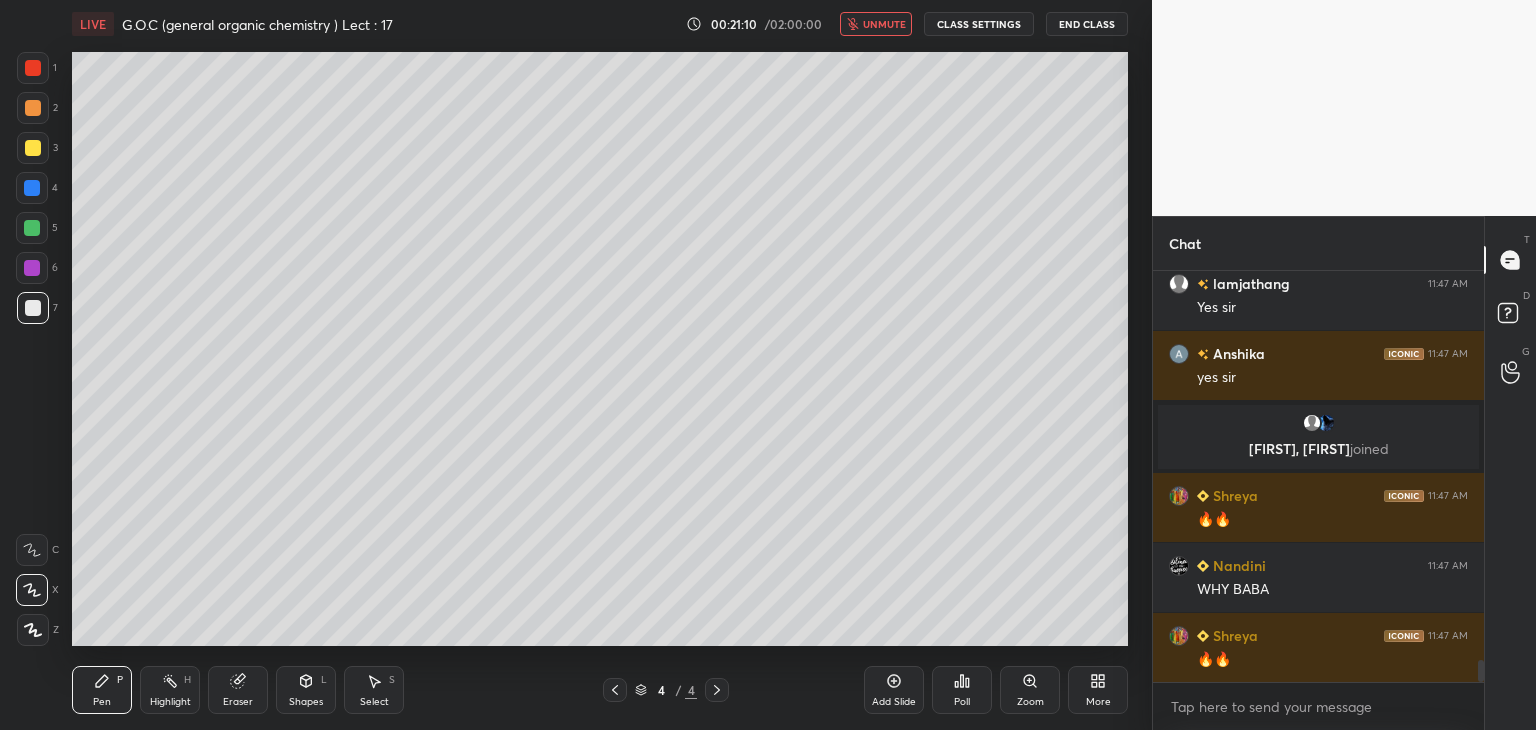 click on "unmute" at bounding box center (884, 24) 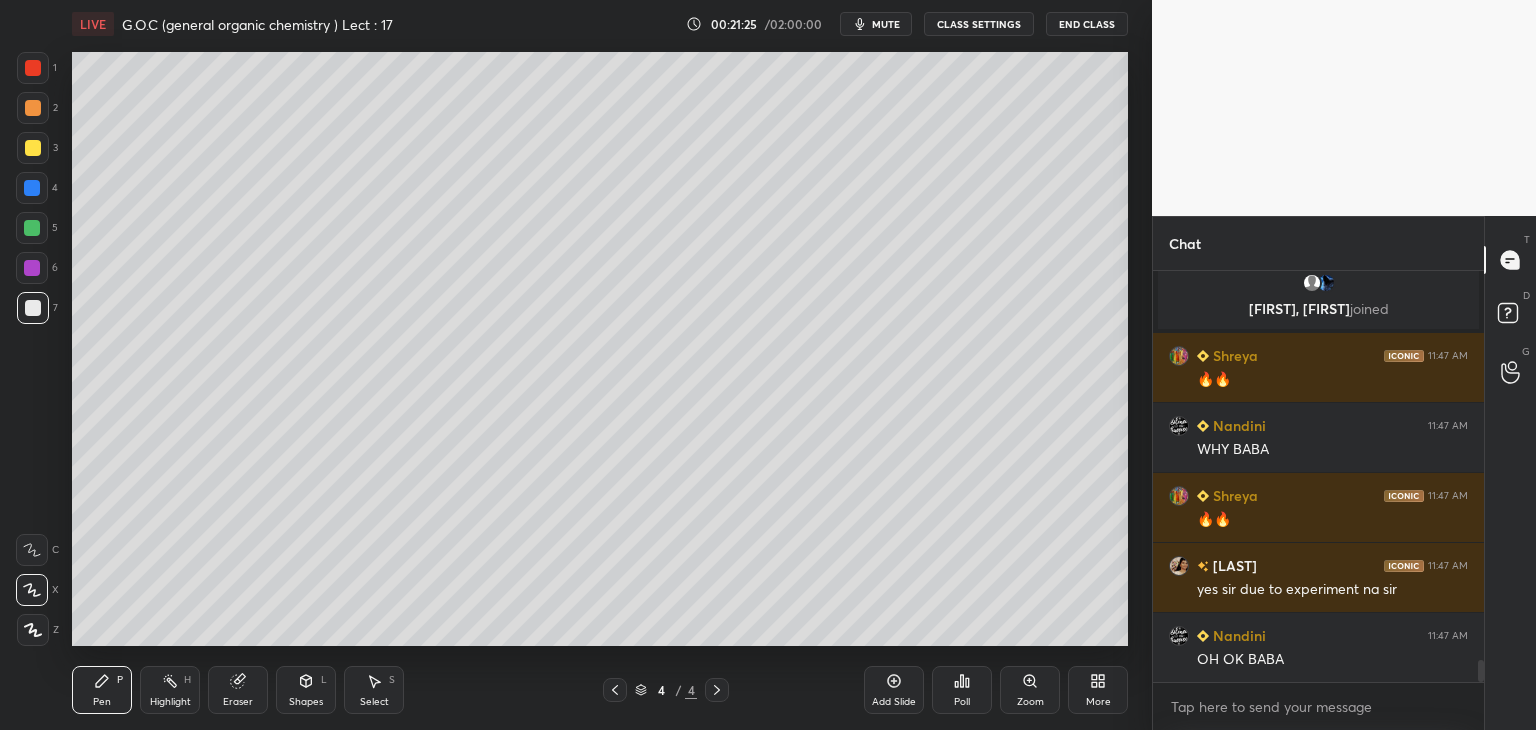 scroll, scrollTop: 7504, scrollLeft: 0, axis: vertical 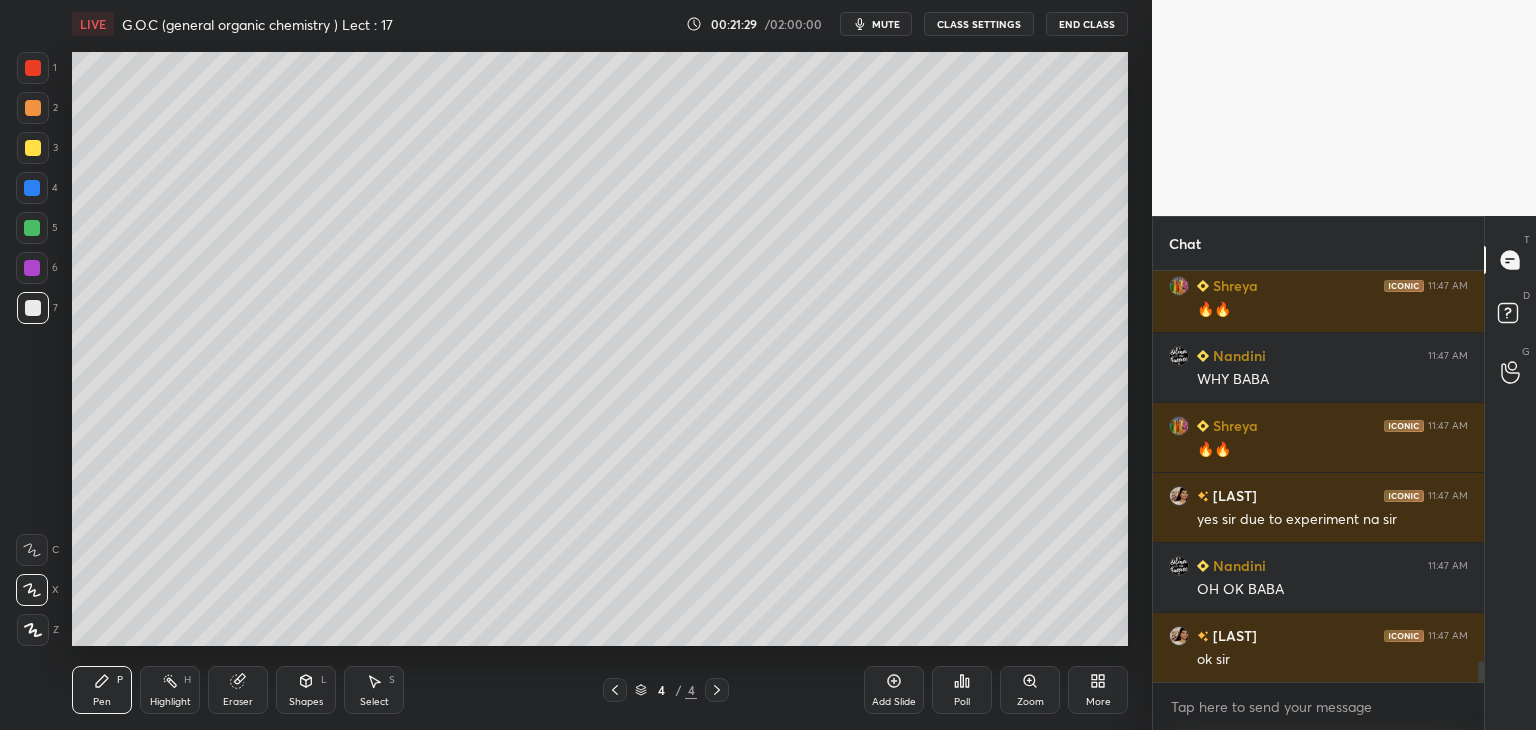 click at bounding box center [32, 228] 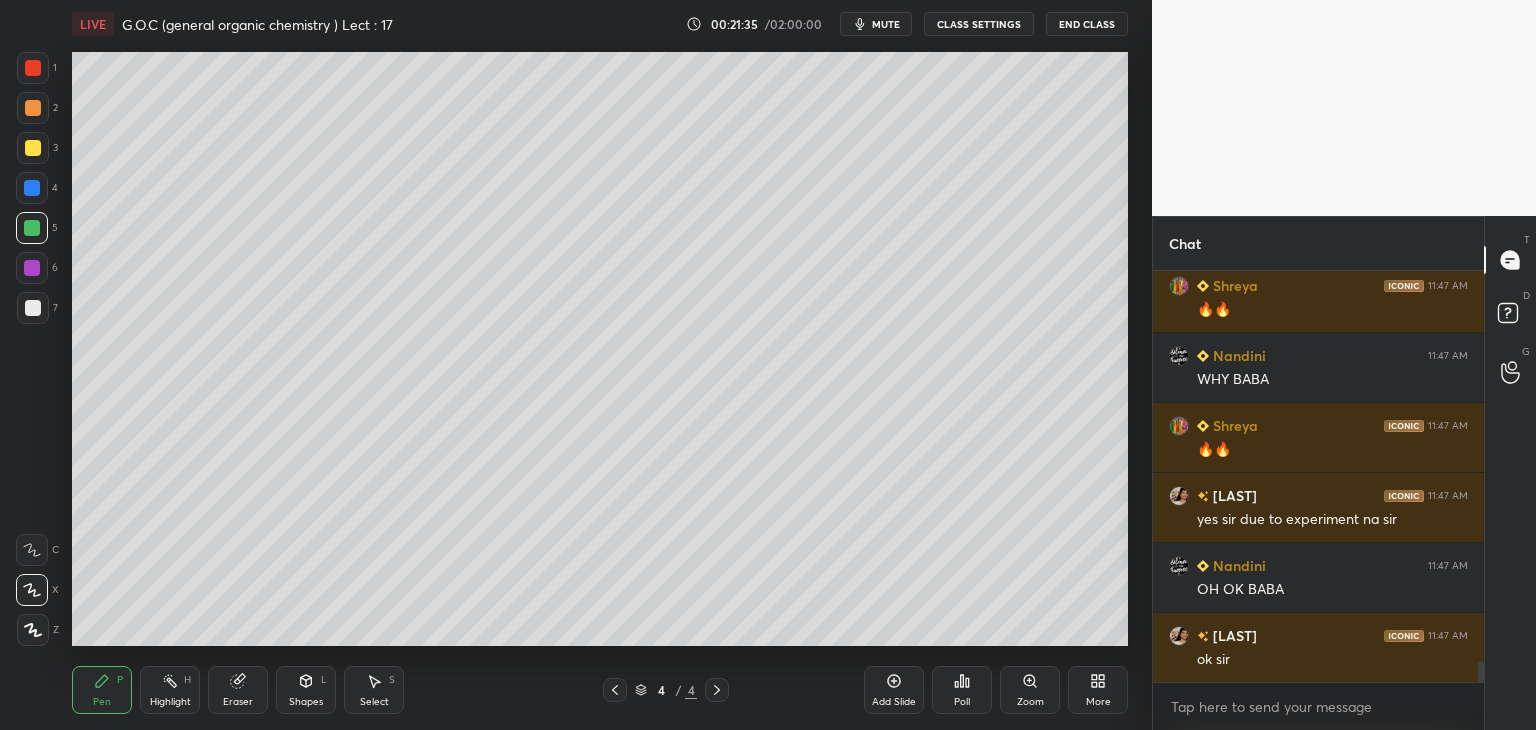 click at bounding box center [33, 308] 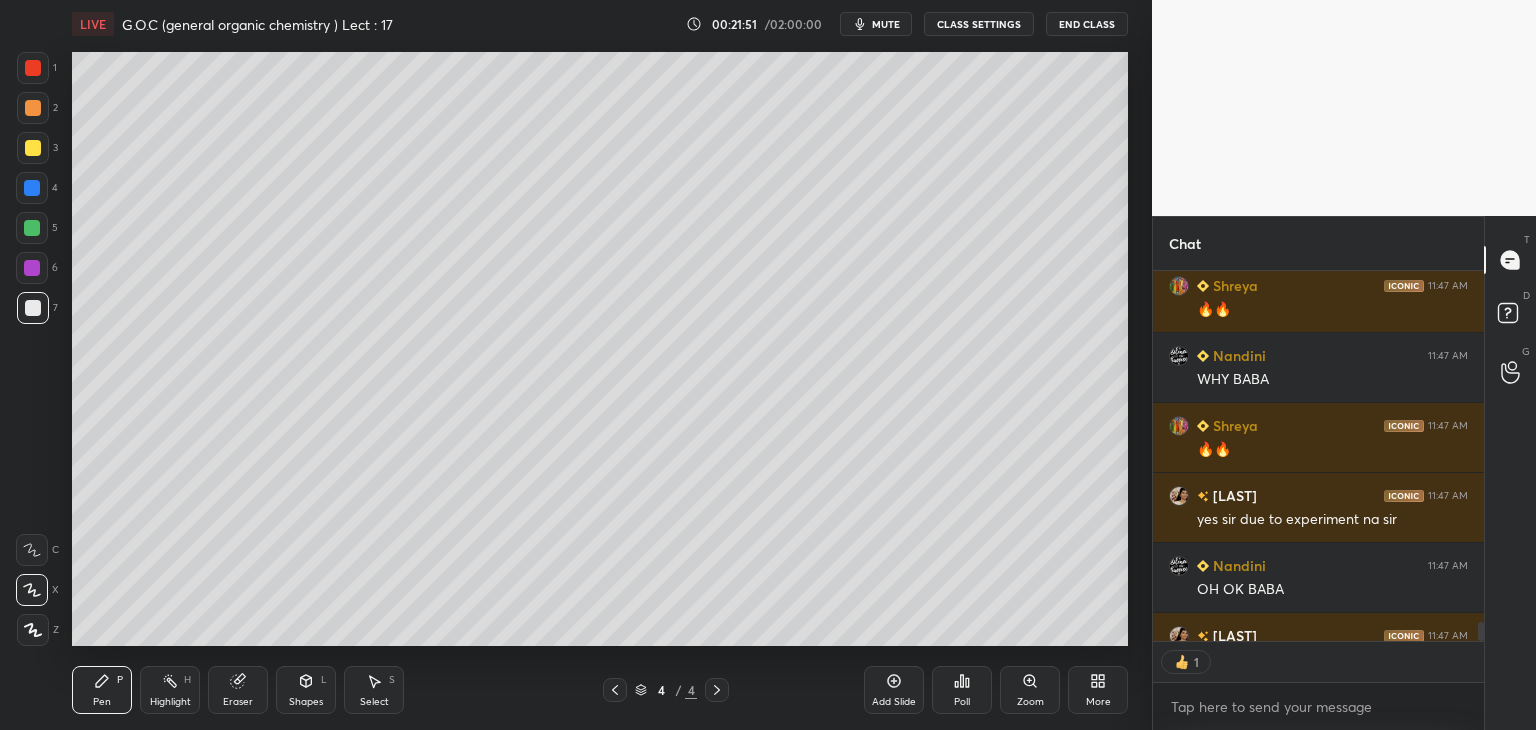 scroll, scrollTop: 365, scrollLeft: 325, axis: both 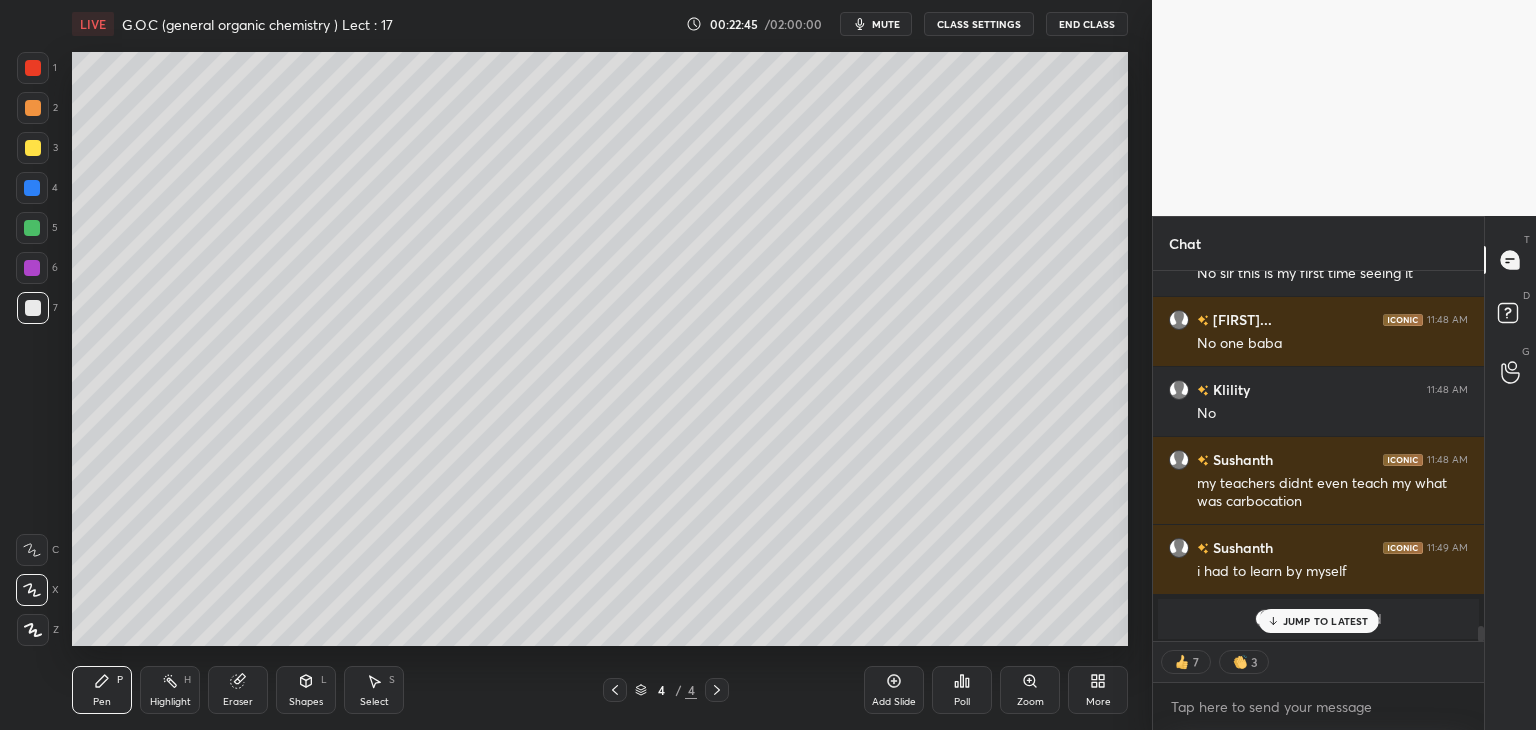 click 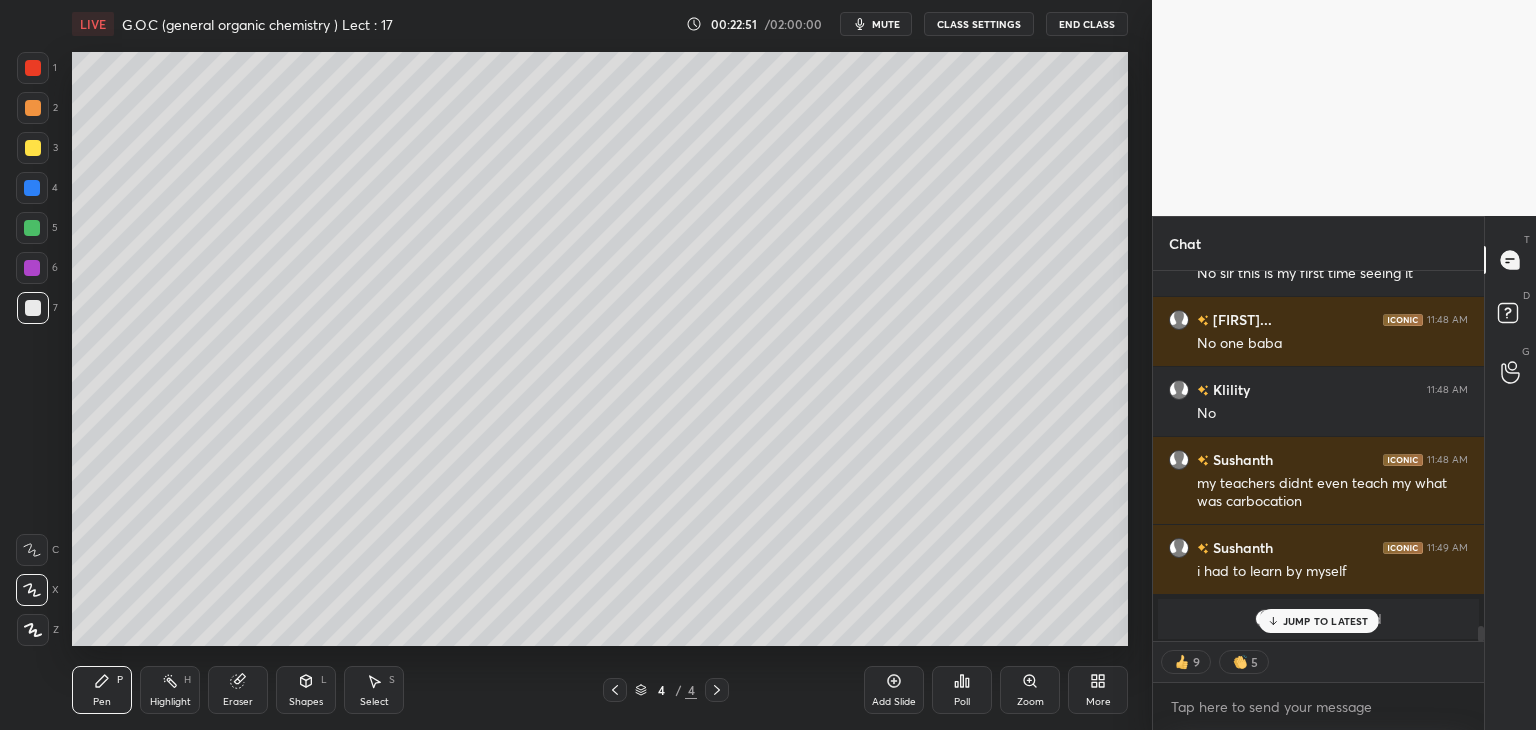 click at bounding box center (33, 148) 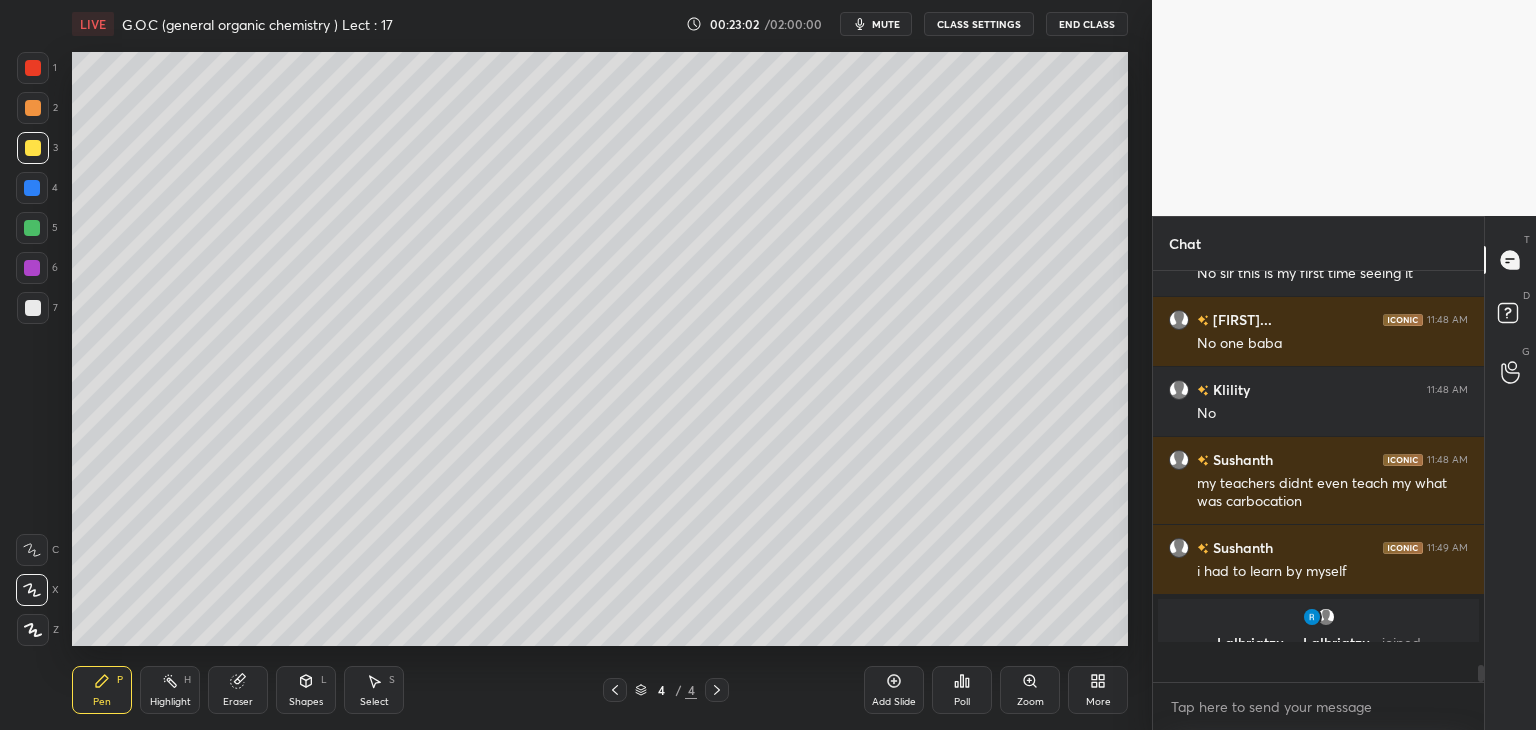 scroll, scrollTop: 6, scrollLeft: 6, axis: both 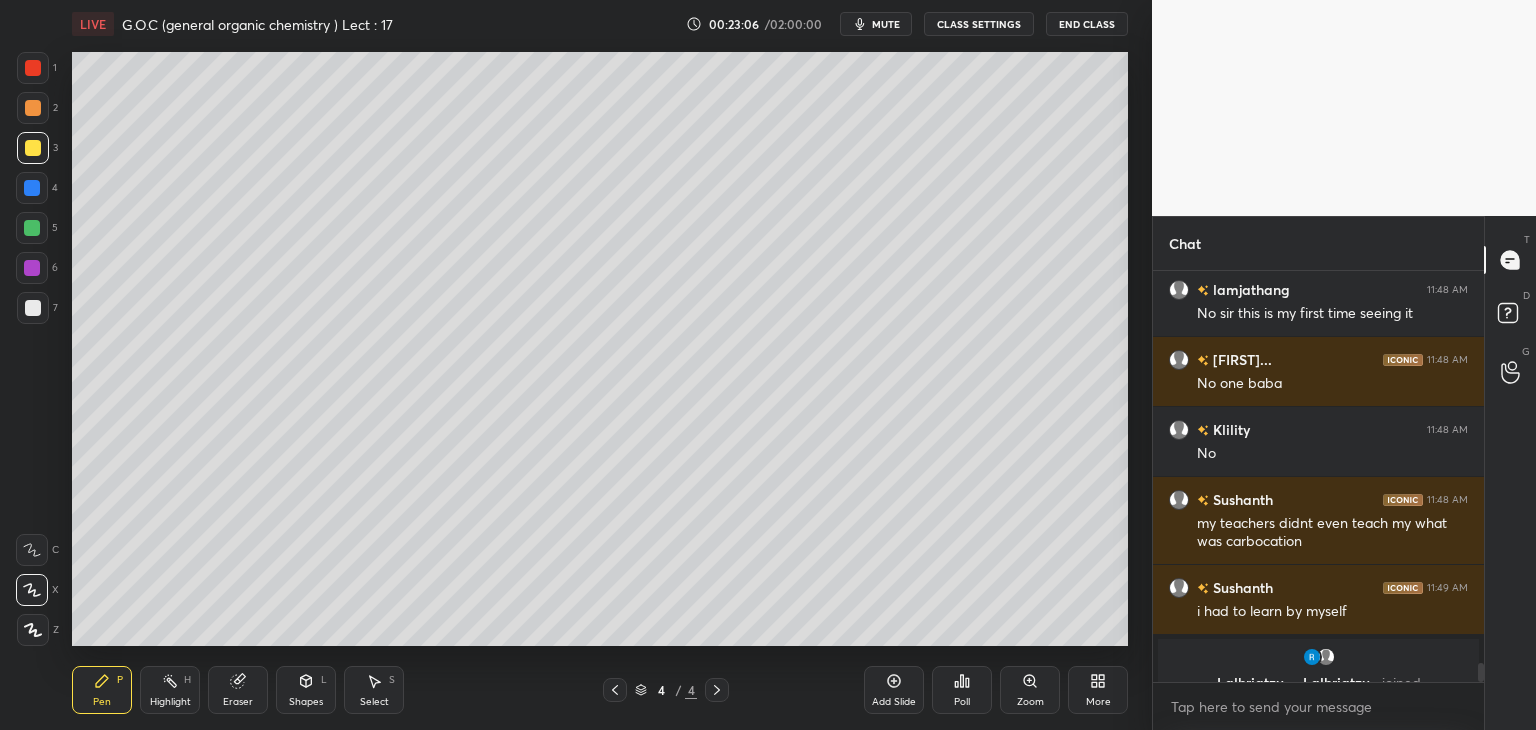 click at bounding box center [33, 308] 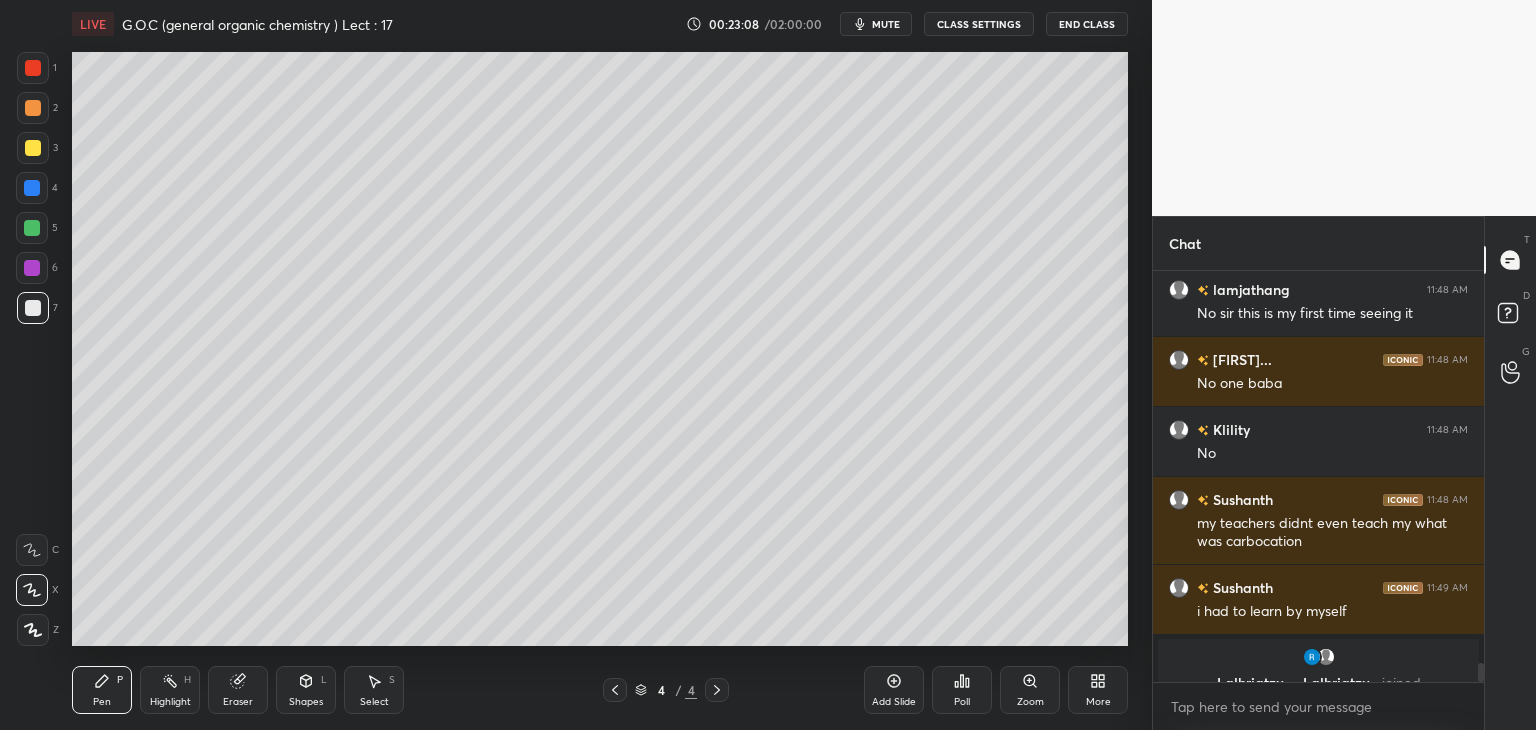 click at bounding box center (33, 308) 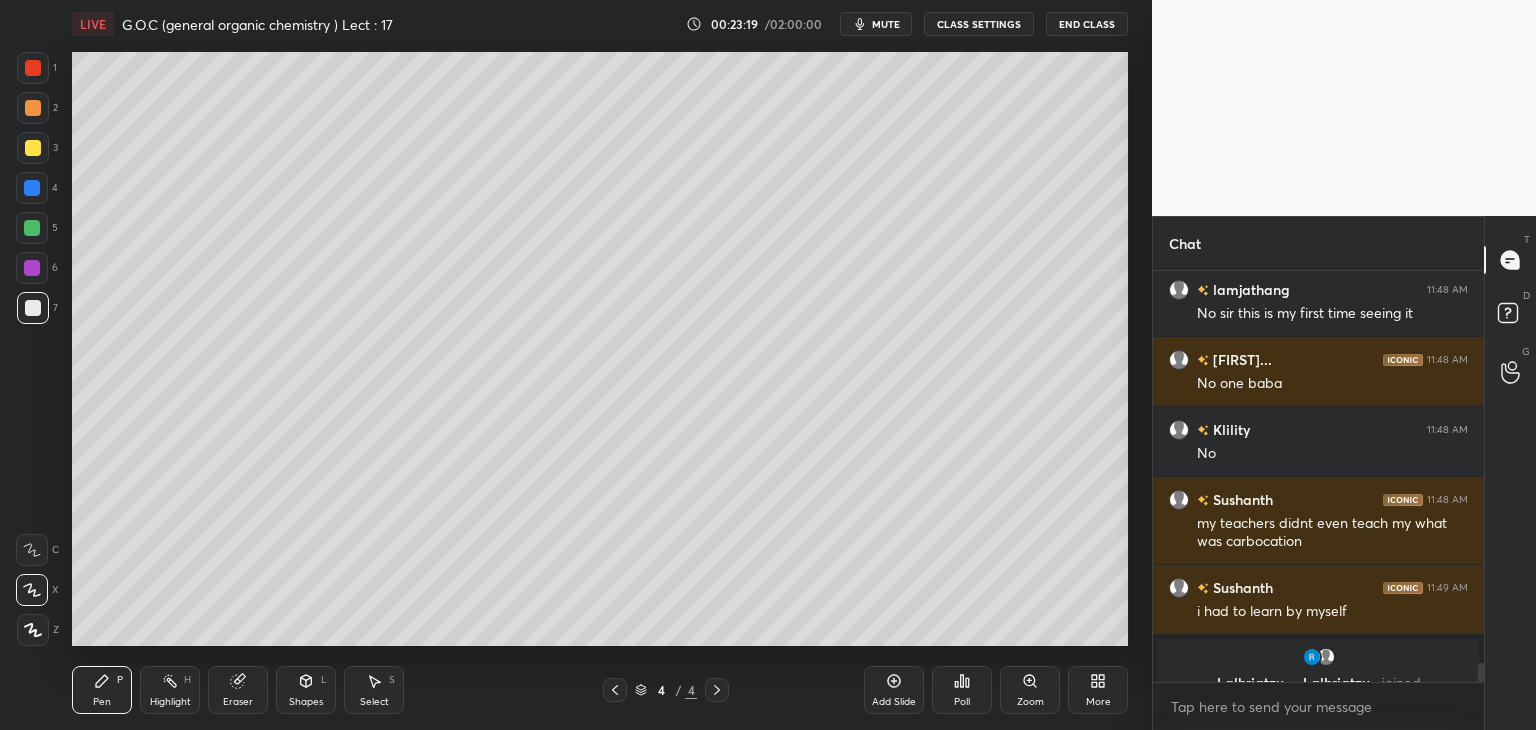 scroll, scrollTop: 8708, scrollLeft: 0, axis: vertical 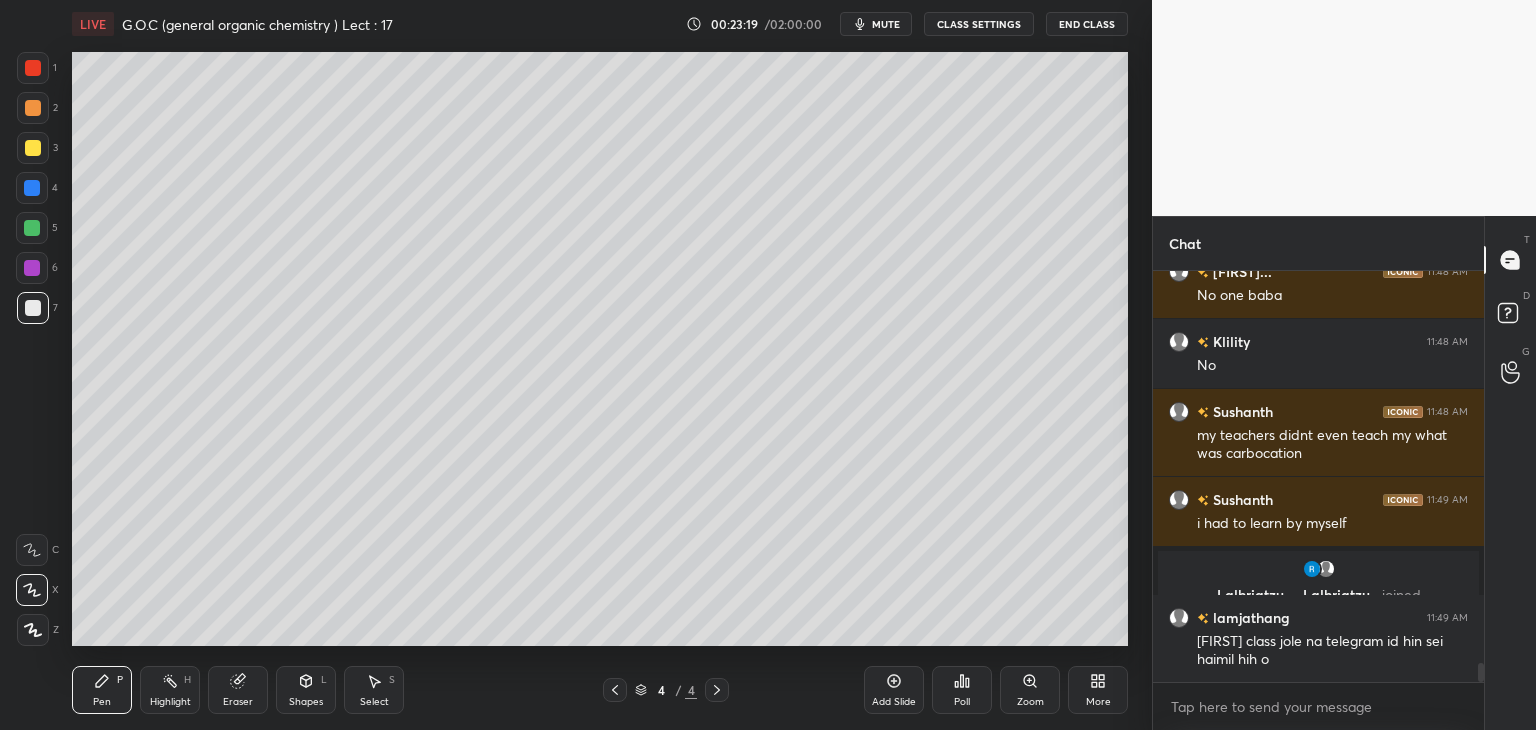 click on "Add Slide" at bounding box center [894, 690] 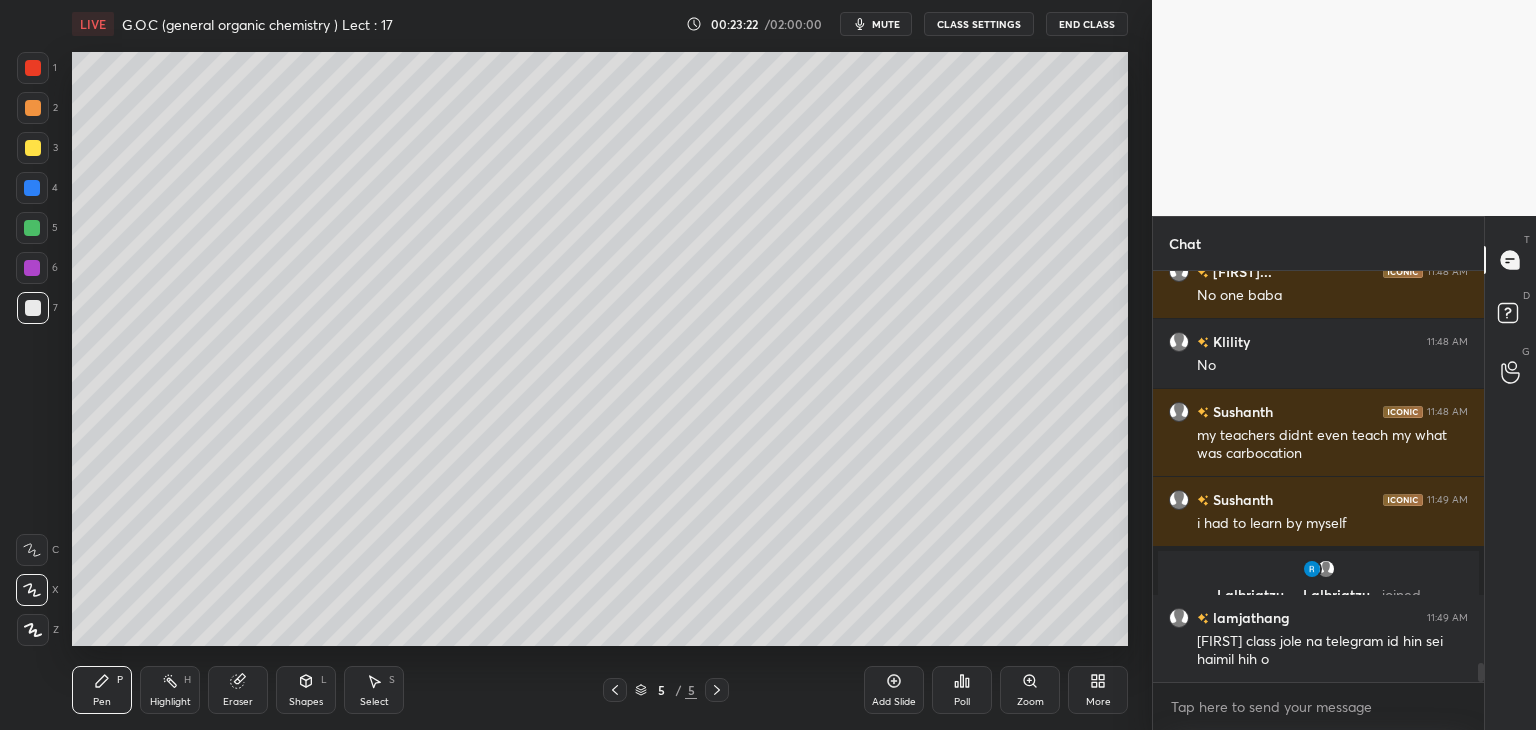 click 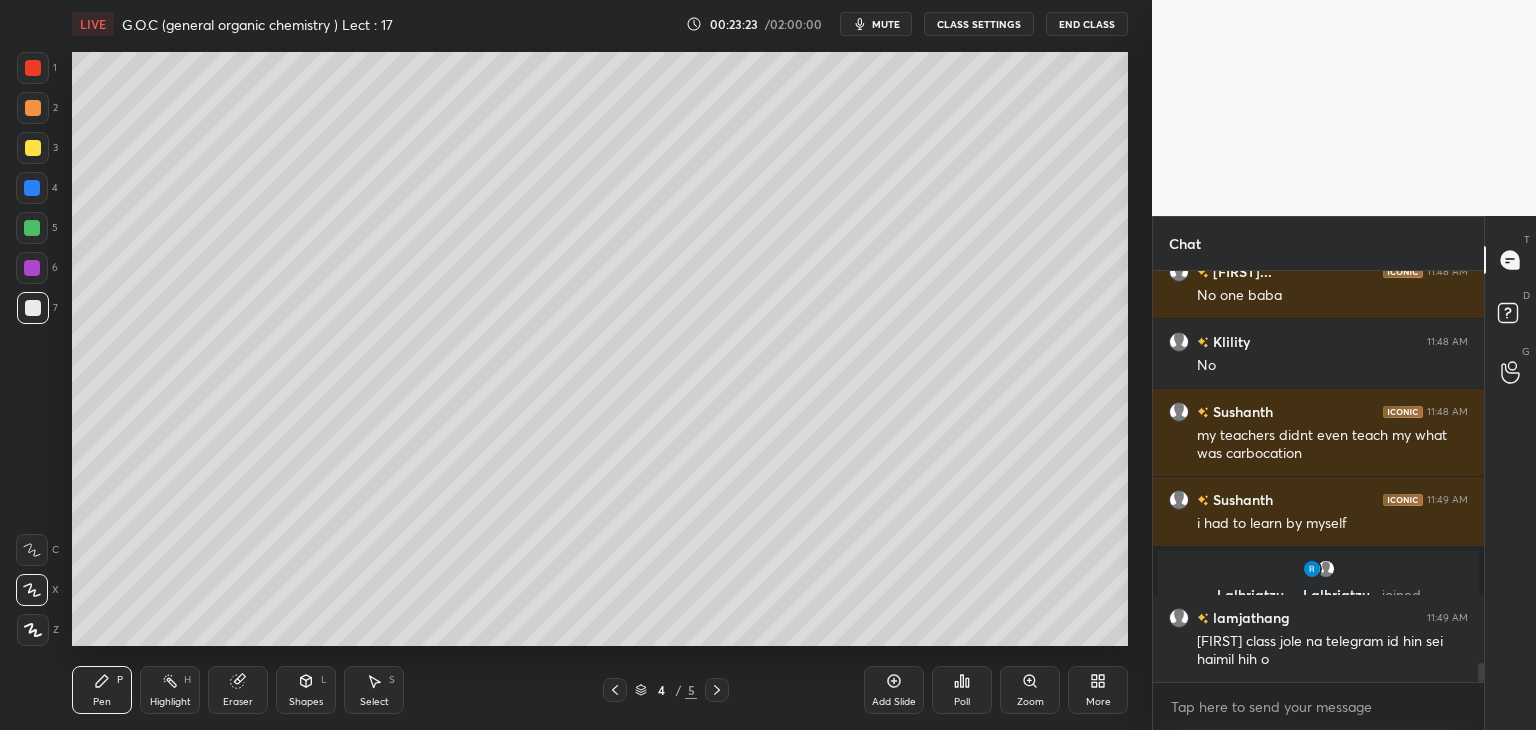 click at bounding box center (32, 228) 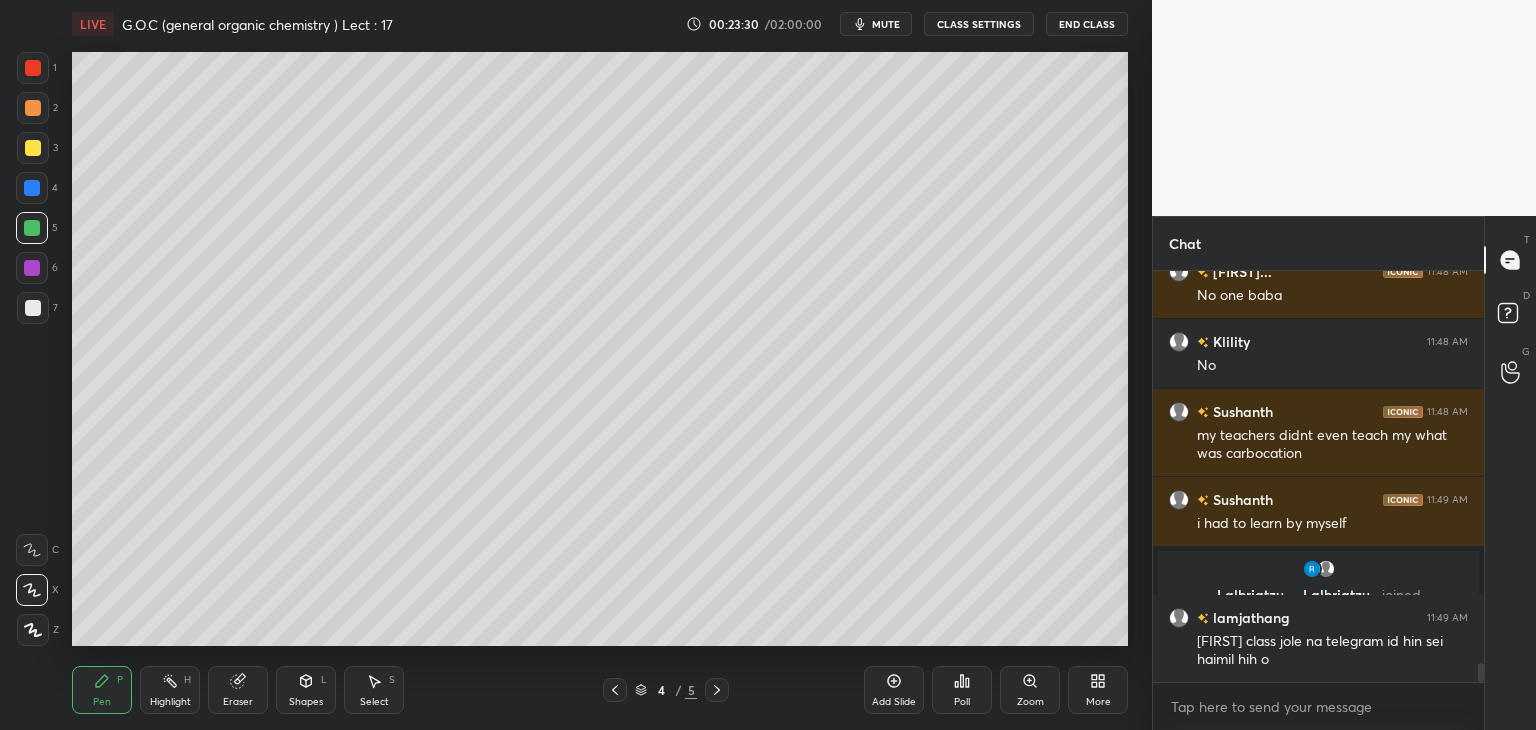scroll, scrollTop: 8780, scrollLeft: 0, axis: vertical 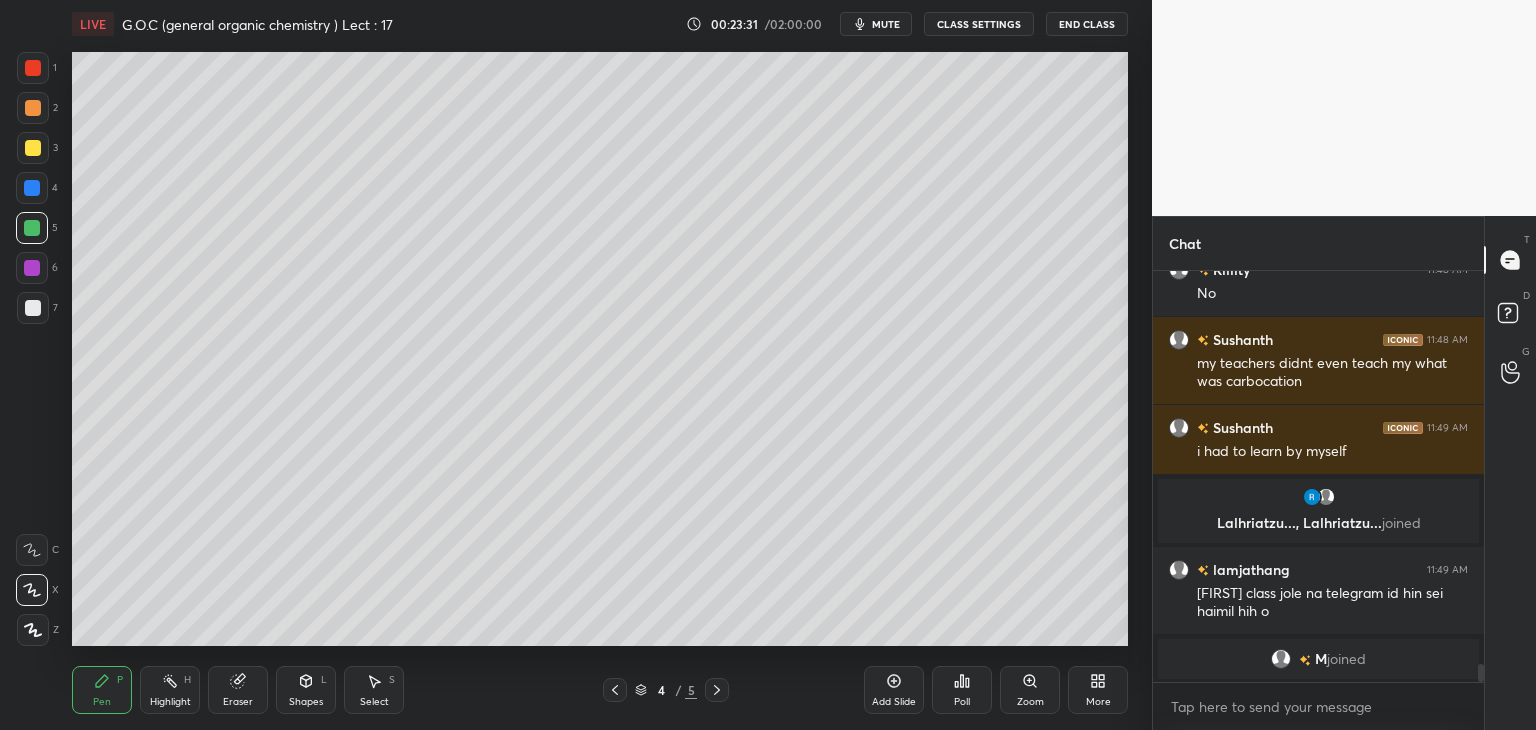 click at bounding box center (717, 690) 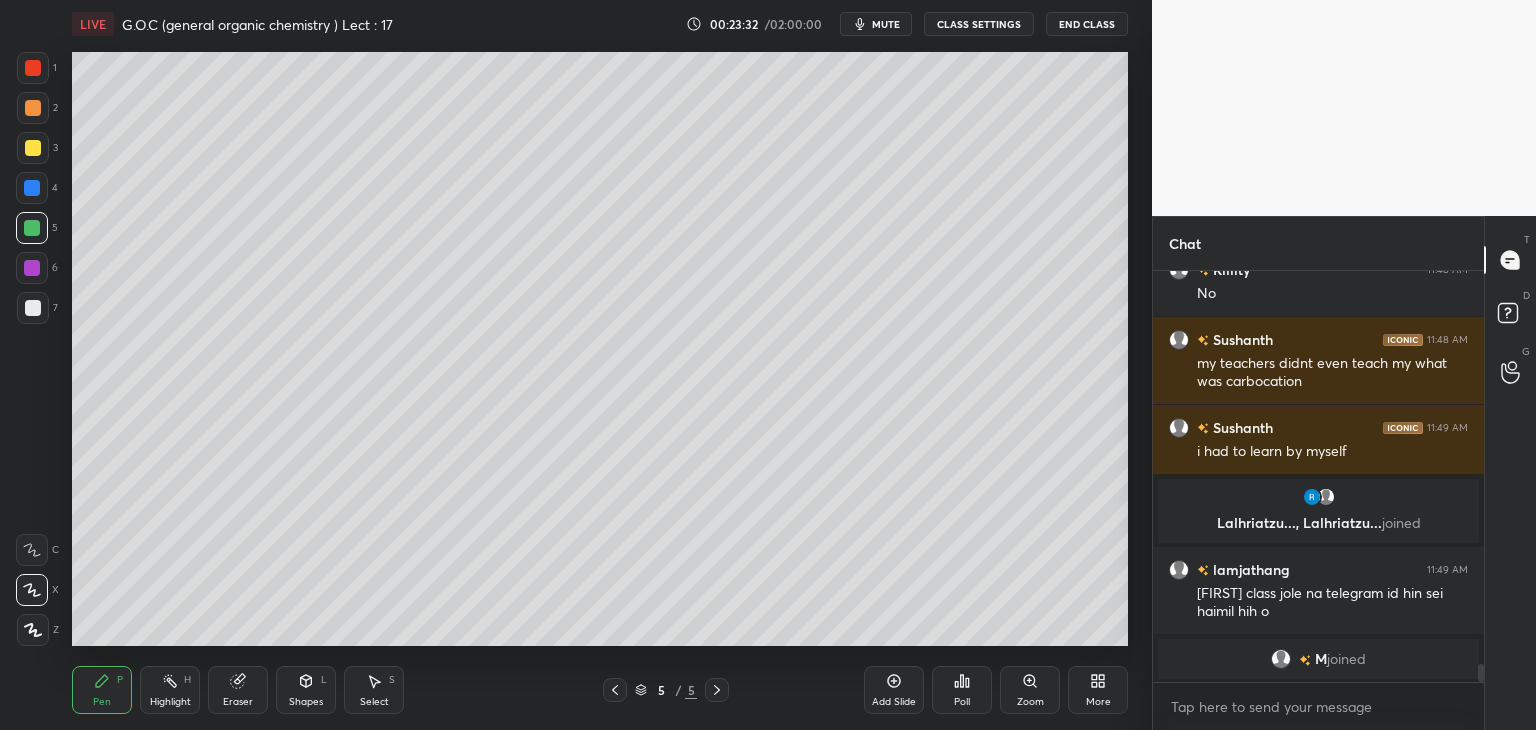 click at bounding box center [33, 308] 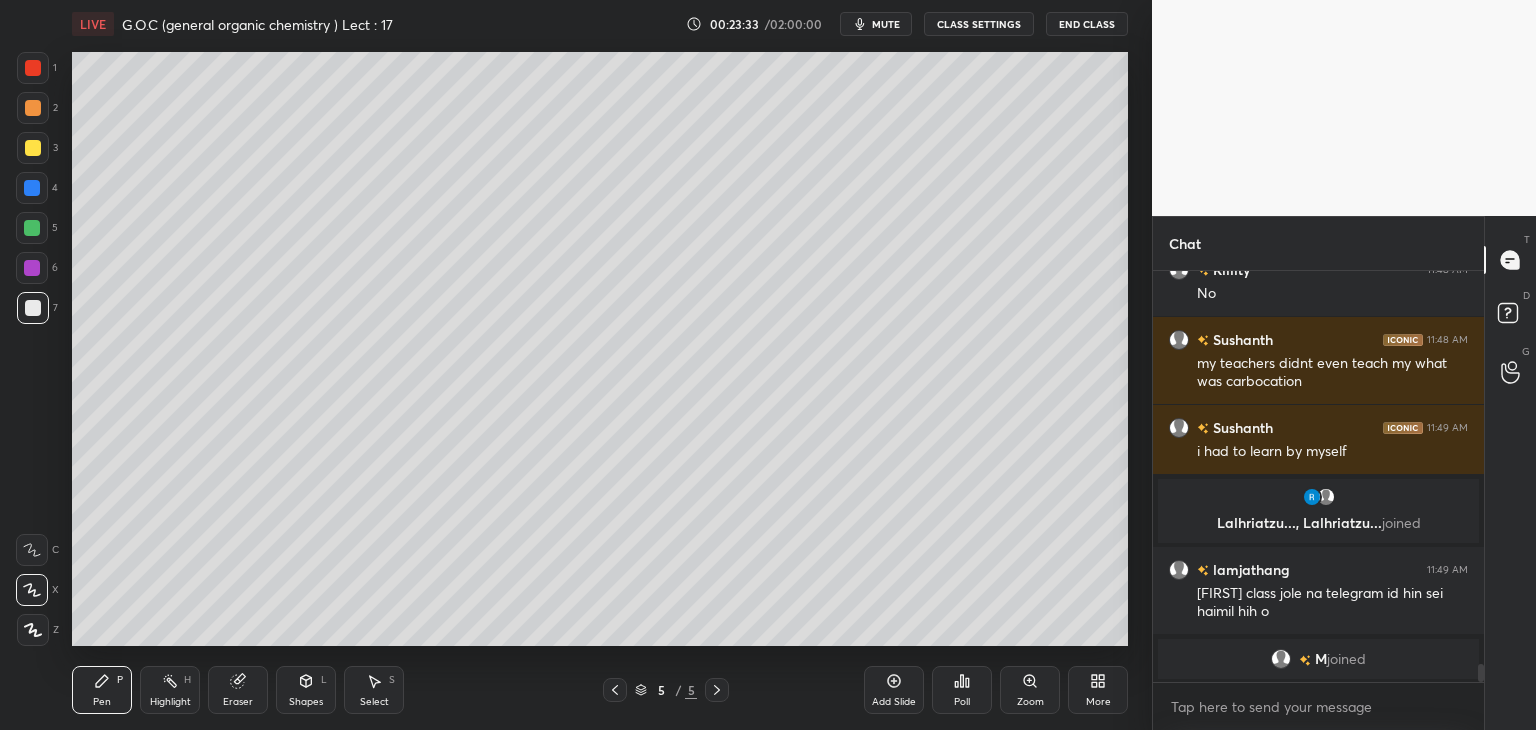 scroll, scrollTop: 8804, scrollLeft: 0, axis: vertical 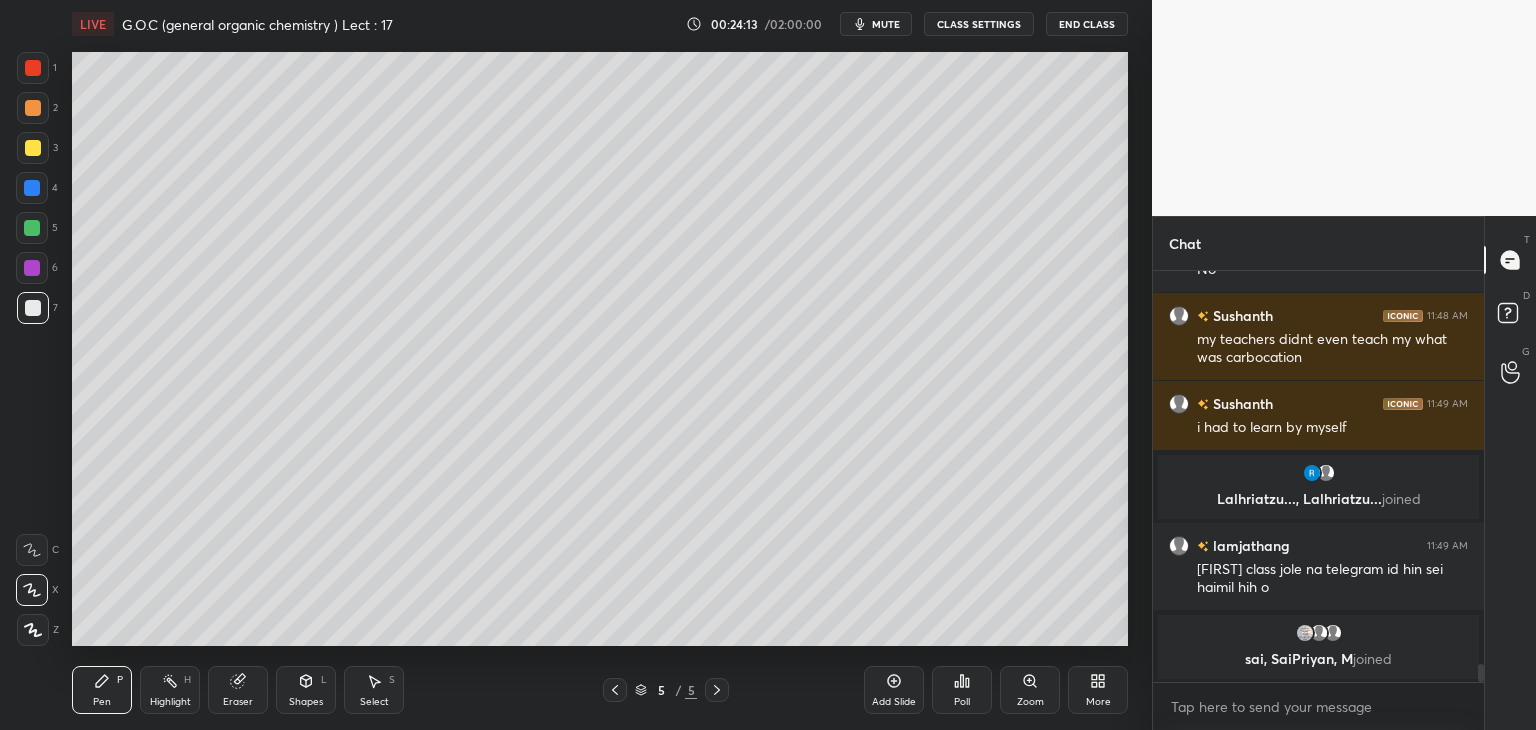 click 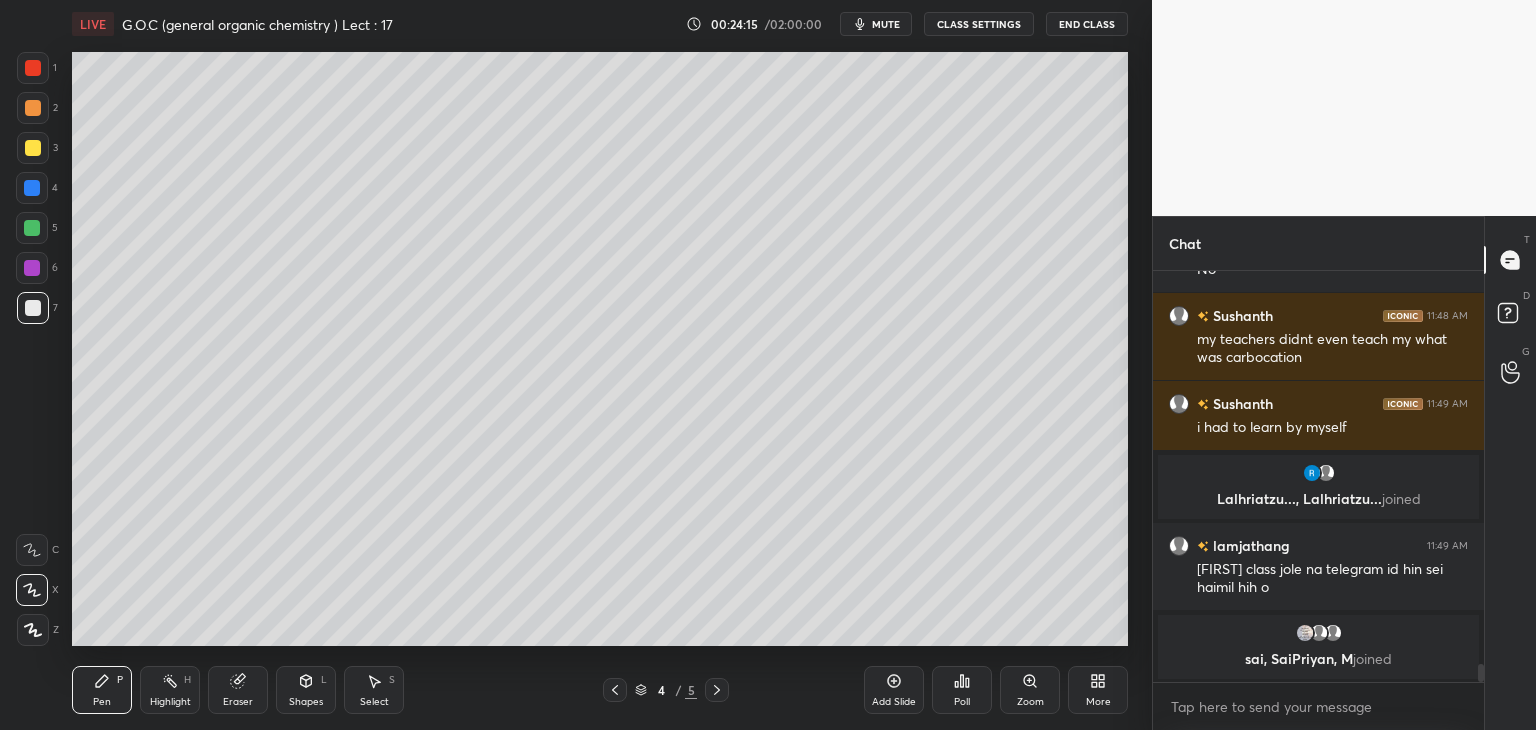 click 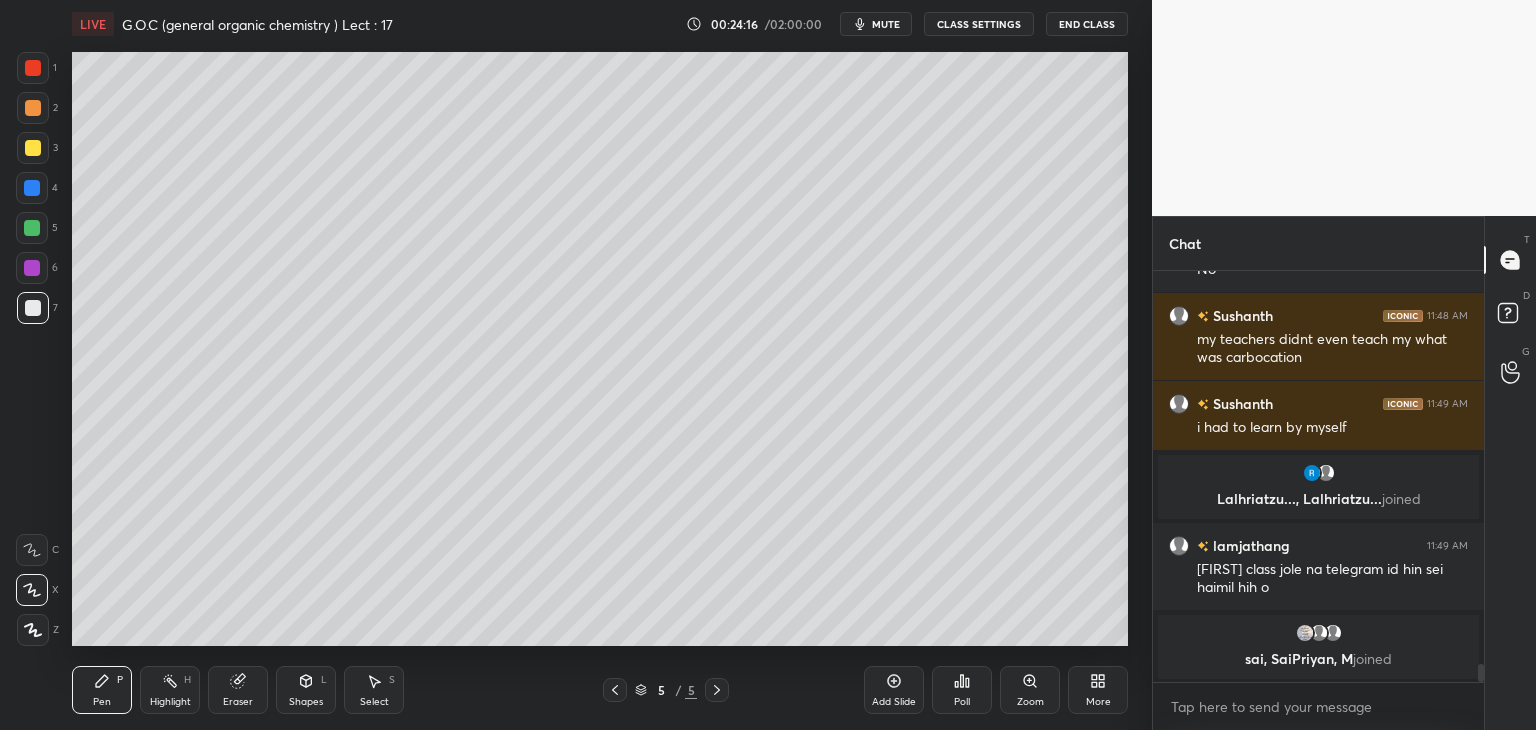 click at bounding box center (32, 228) 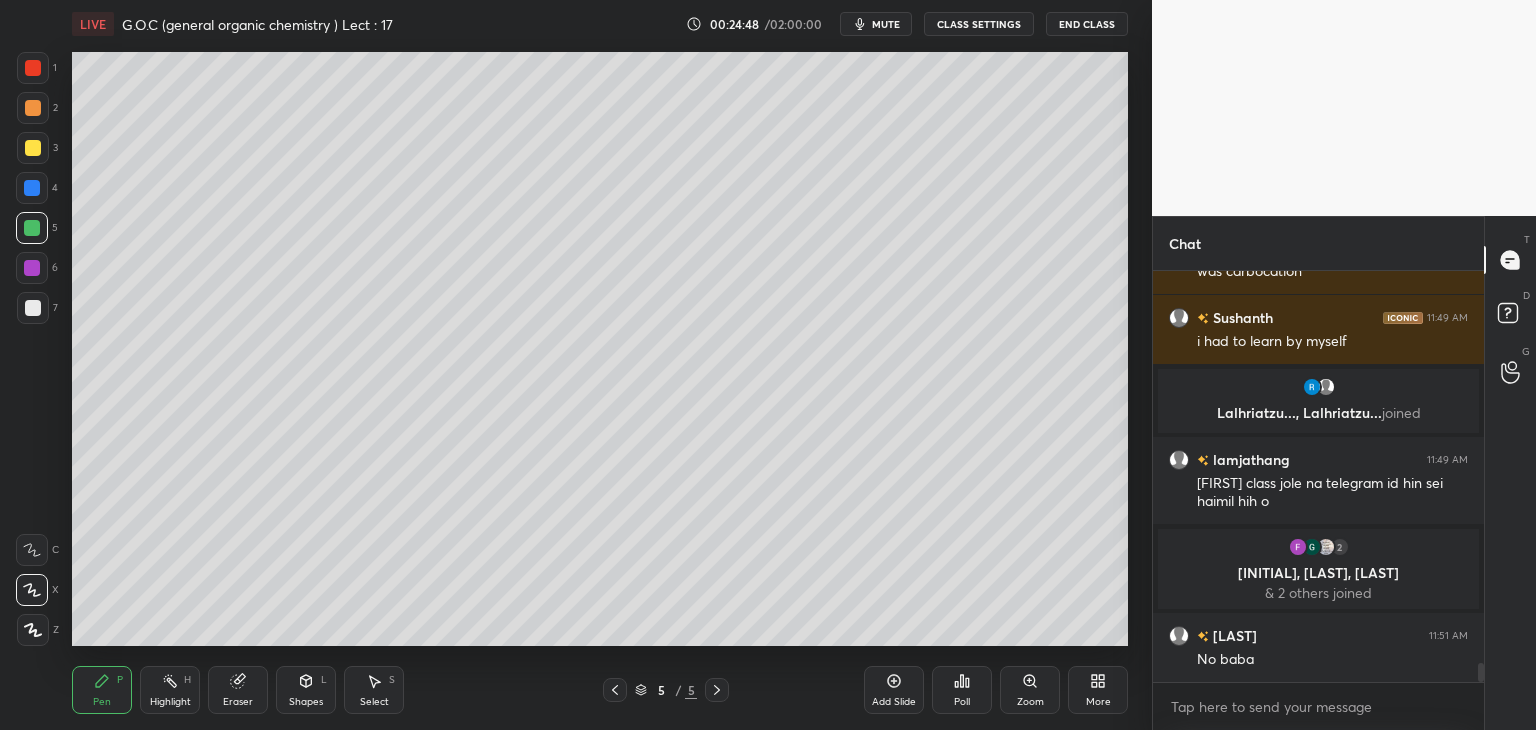 scroll, scrollTop: 8354, scrollLeft: 0, axis: vertical 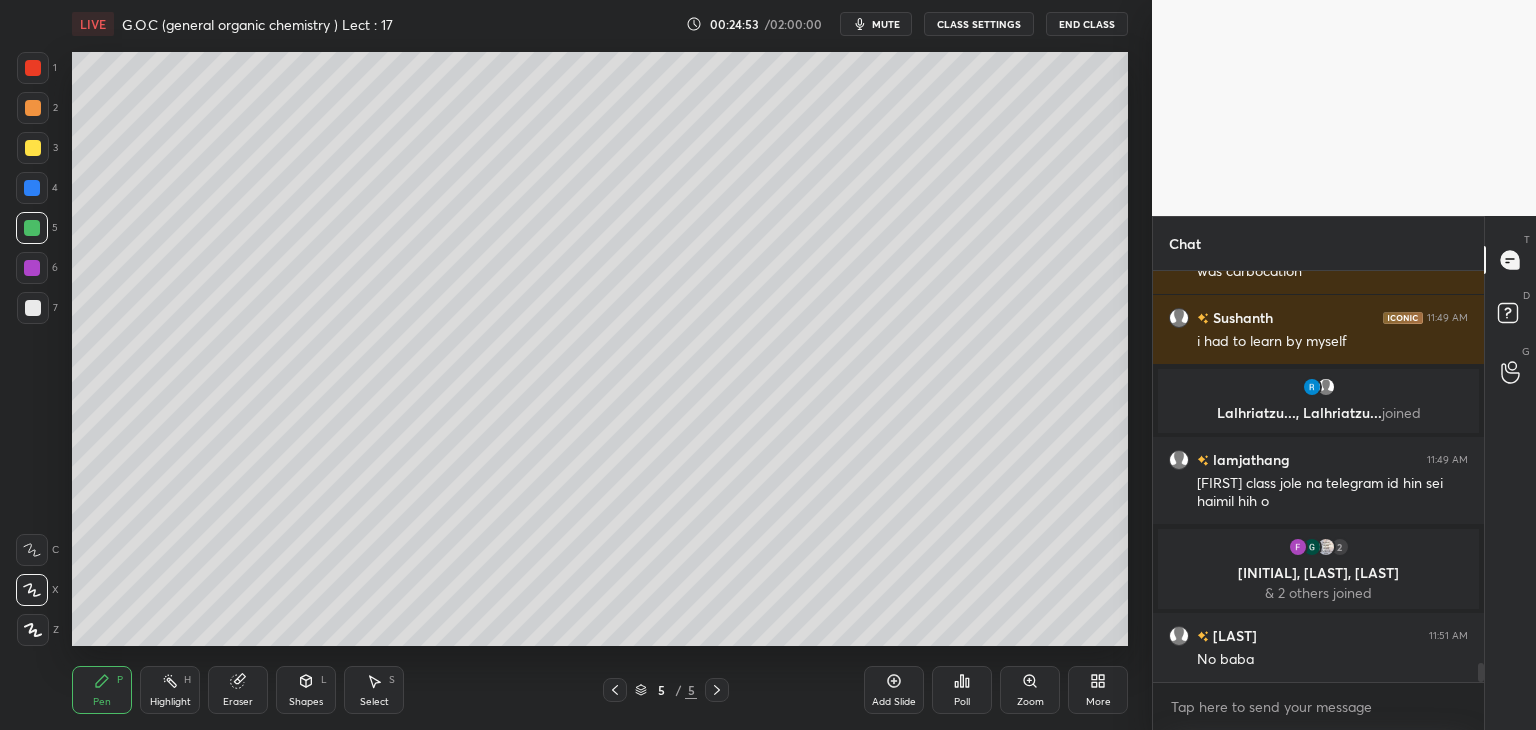 click 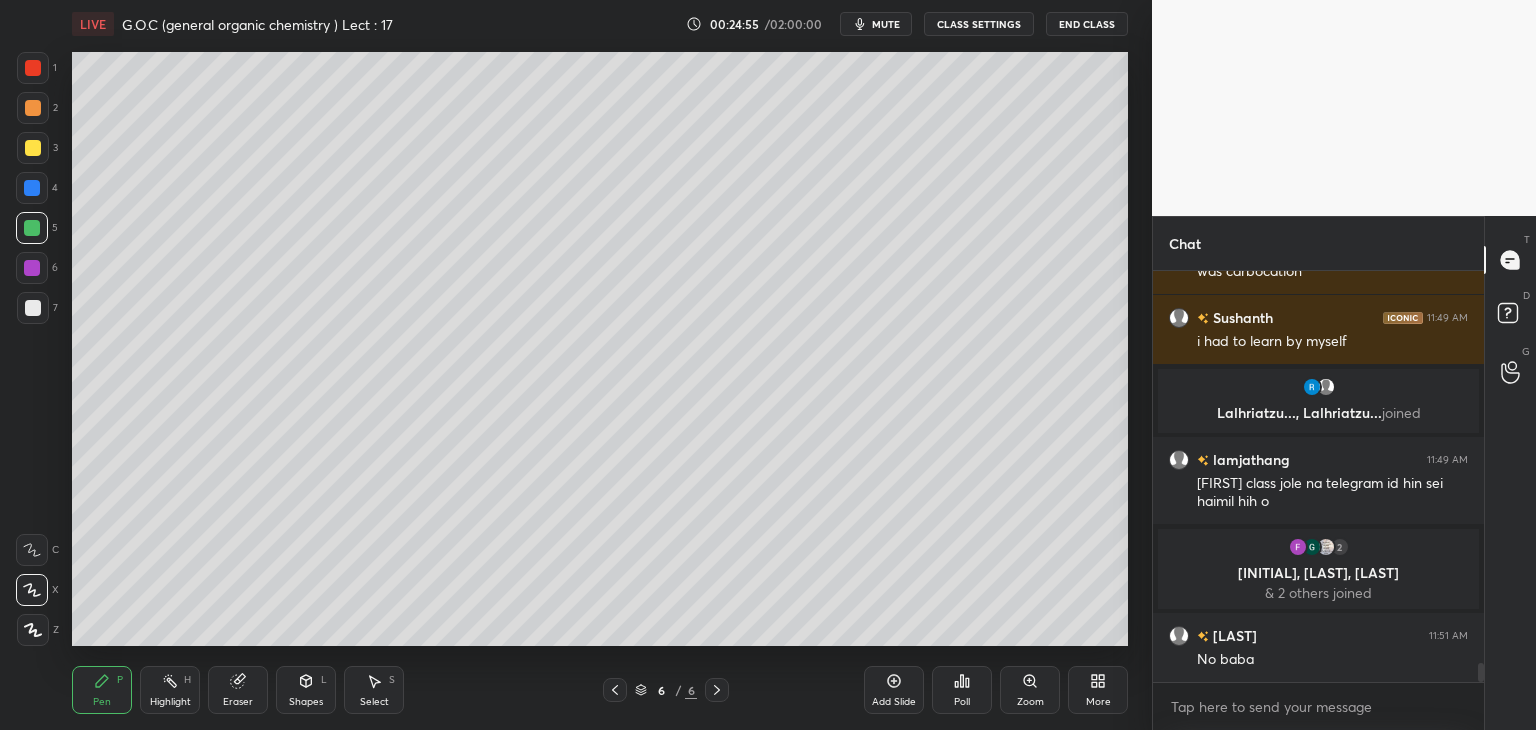 click at bounding box center (33, 308) 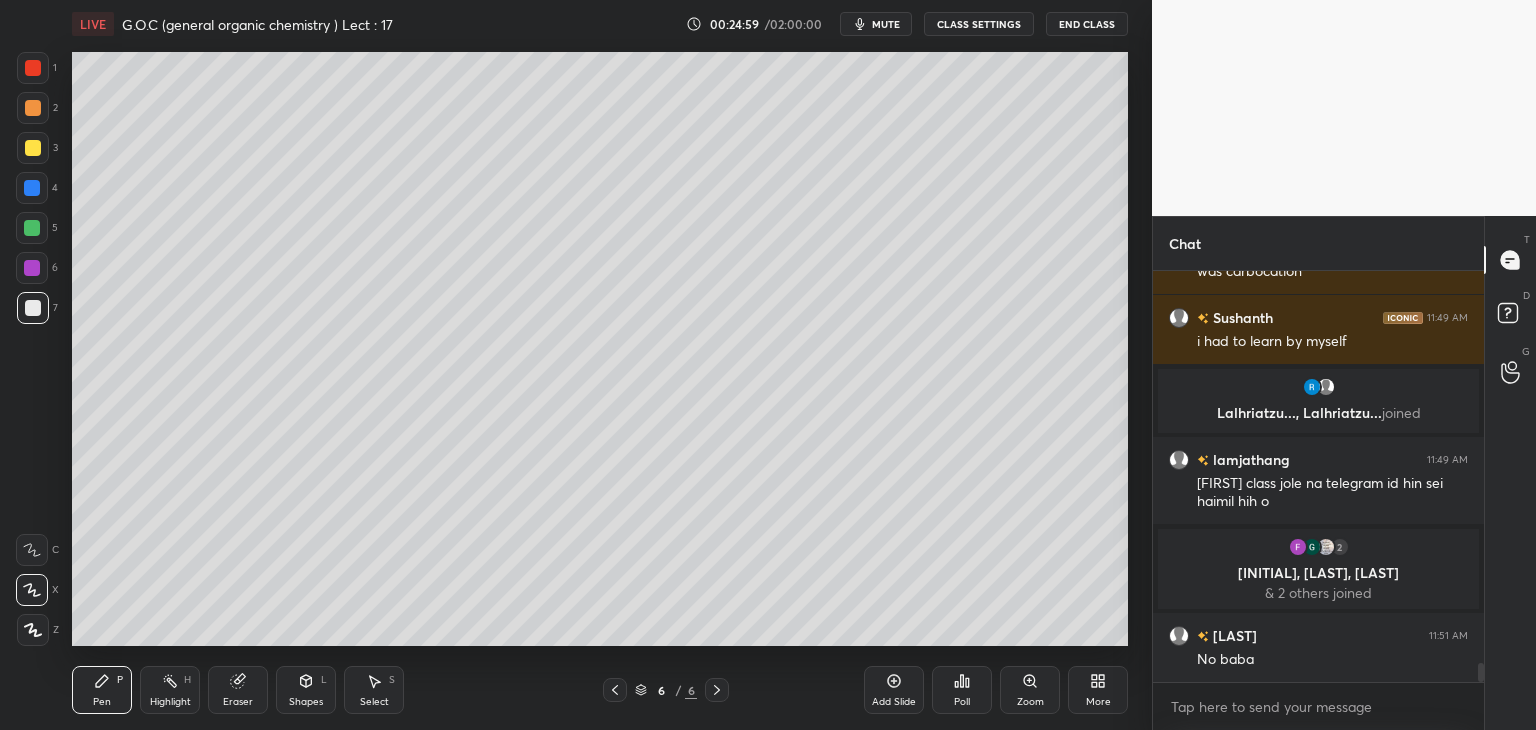 scroll, scrollTop: 8424, scrollLeft: 0, axis: vertical 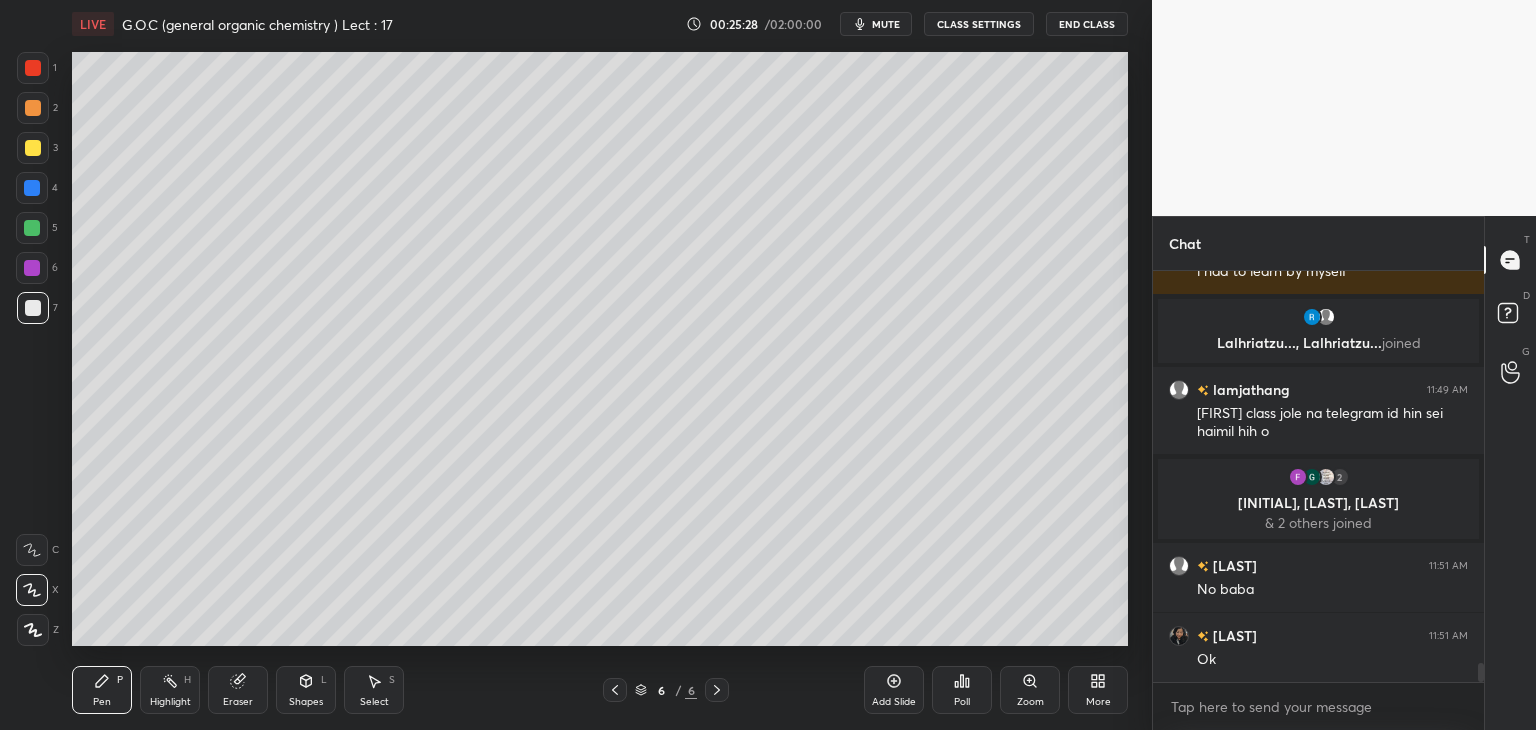 click on "Select S" at bounding box center [374, 690] 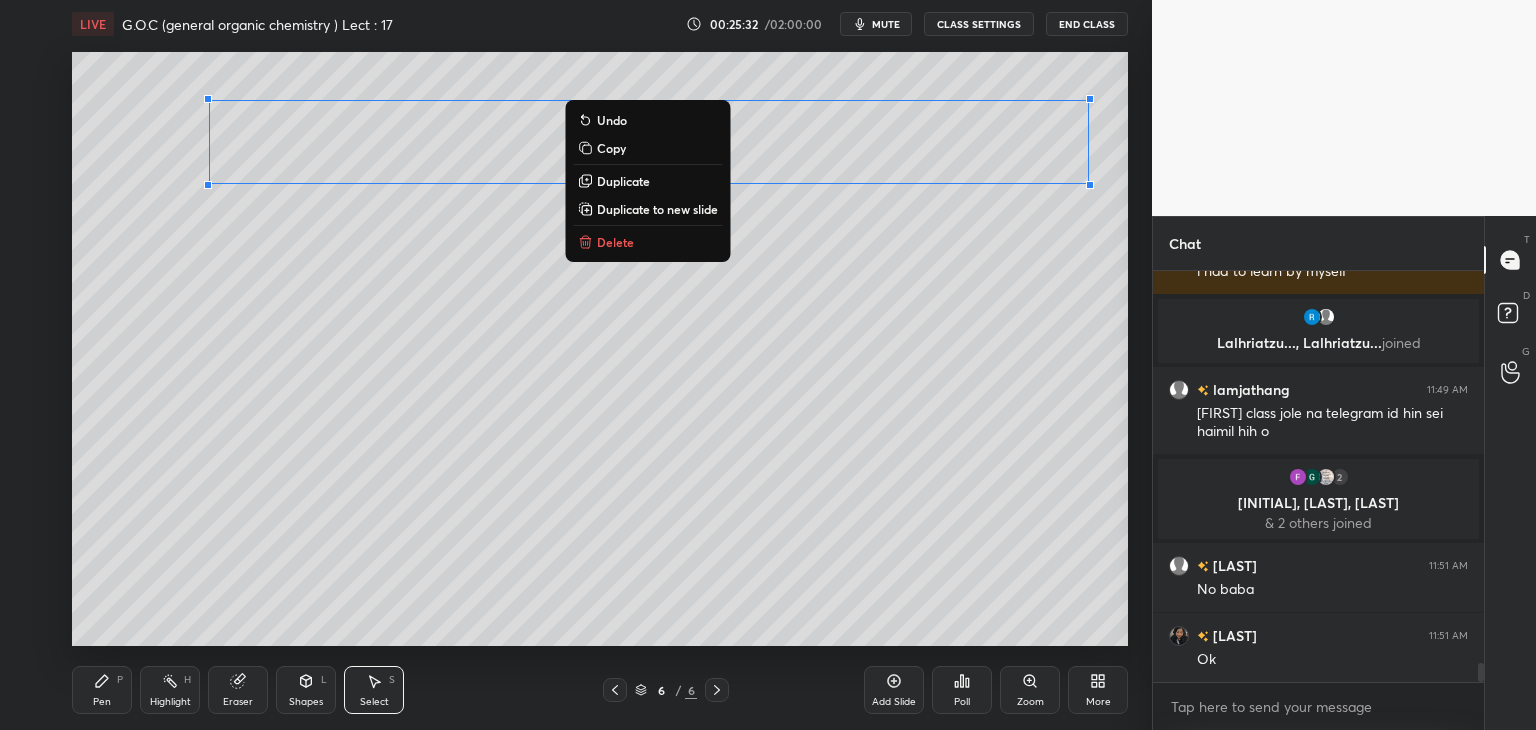 click on "Duplicate to new slide" at bounding box center [657, 209] 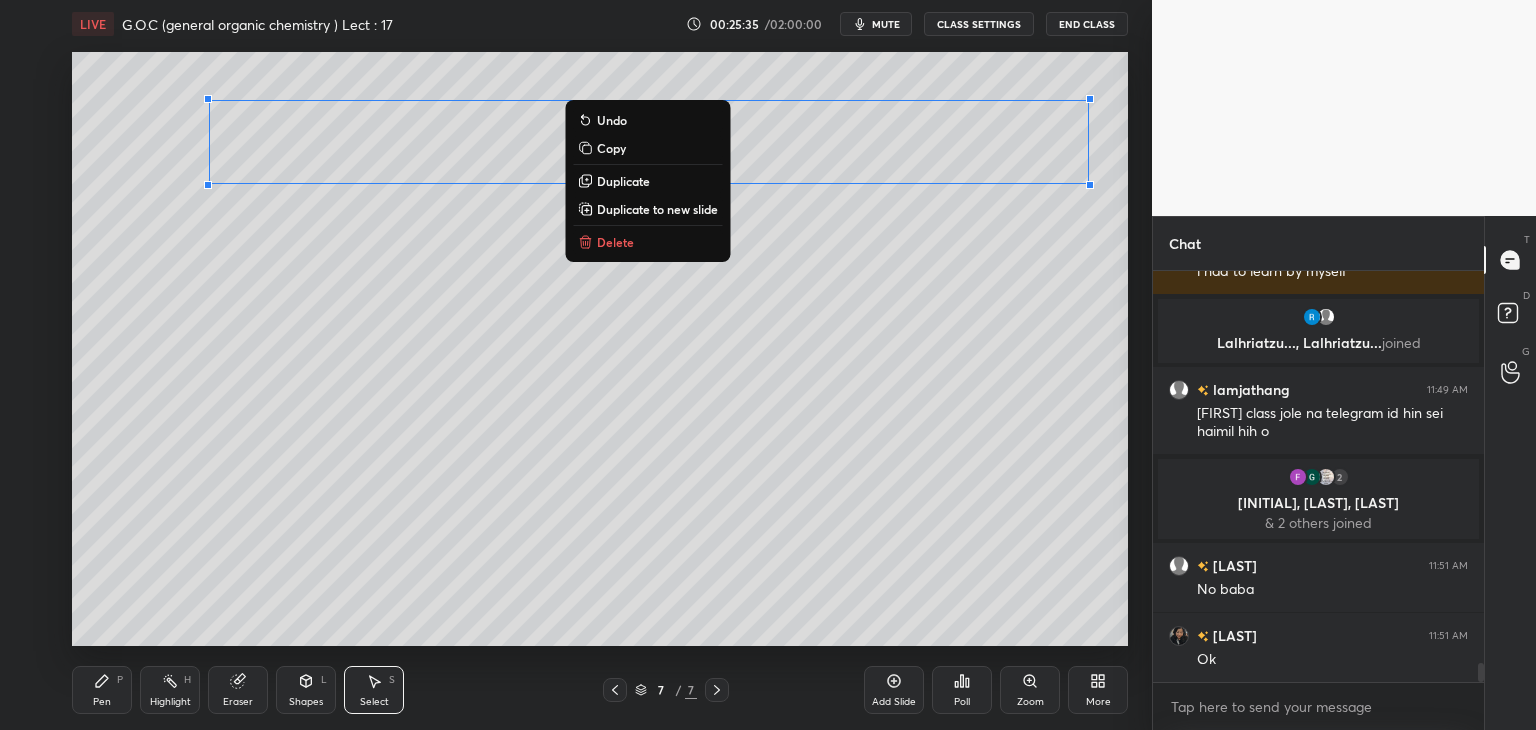 click on "Duplicate to new slide" at bounding box center (657, 209) 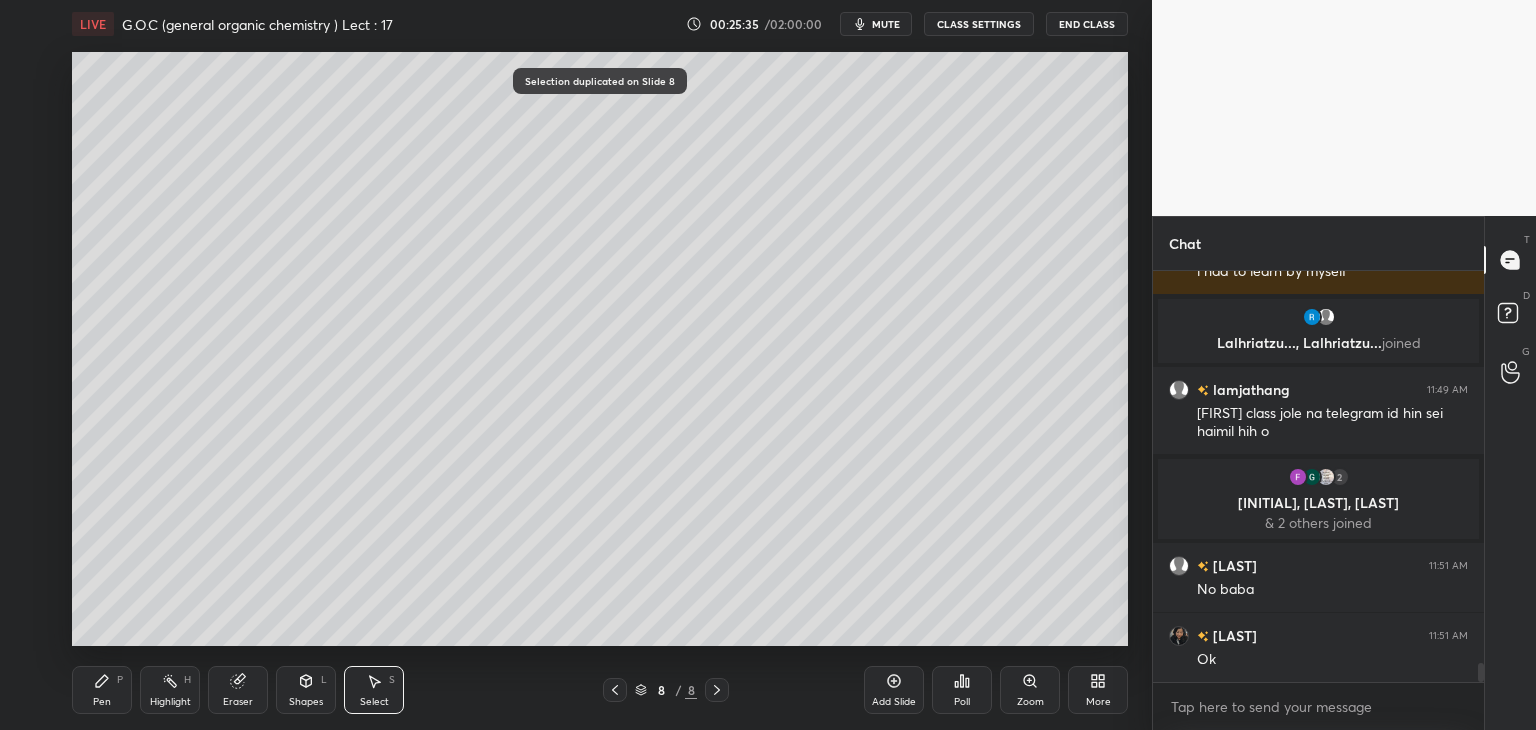 scroll, scrollTop: 8512, scrollLeft: 0, axis: vertical 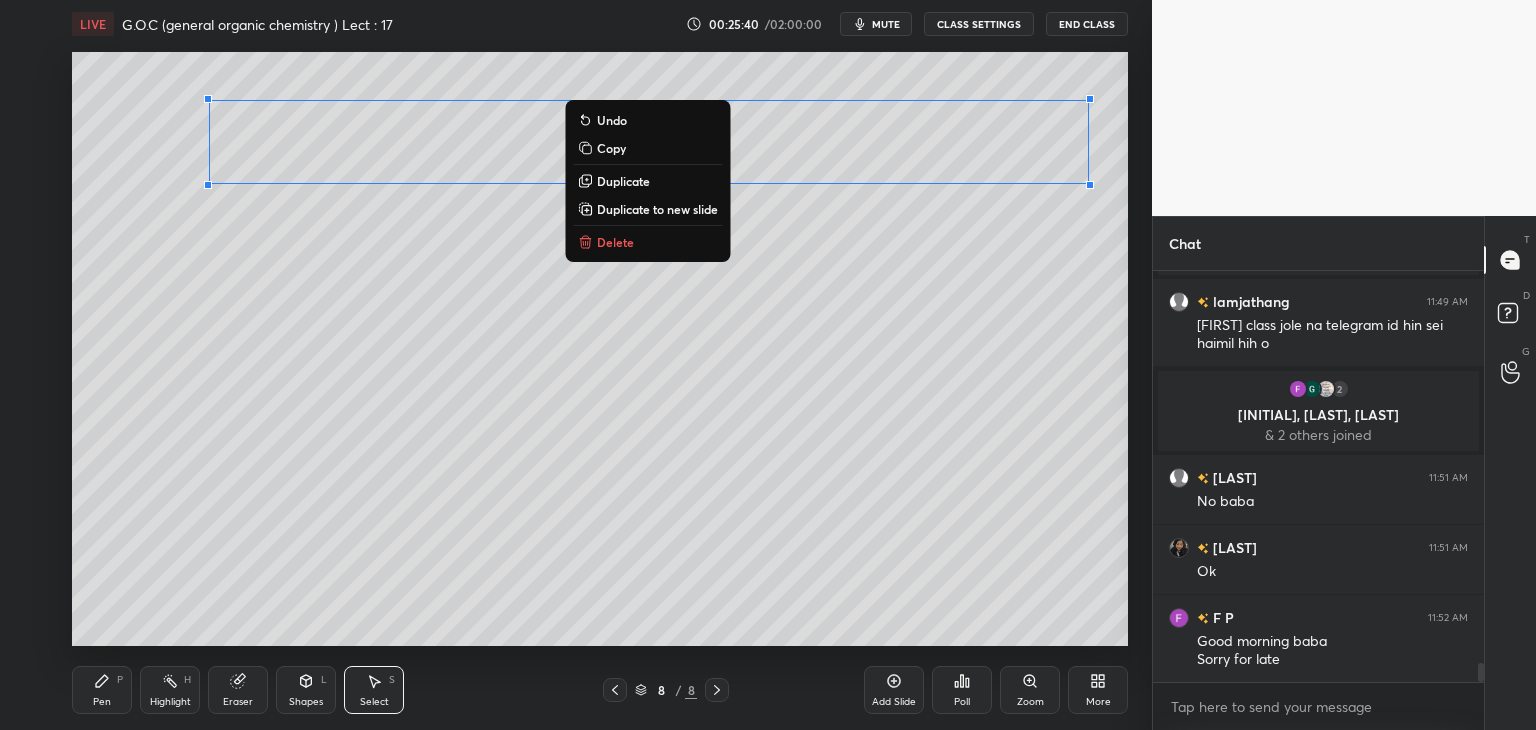 click on "Duplicate to new slide" at bounding box center (657, 209) 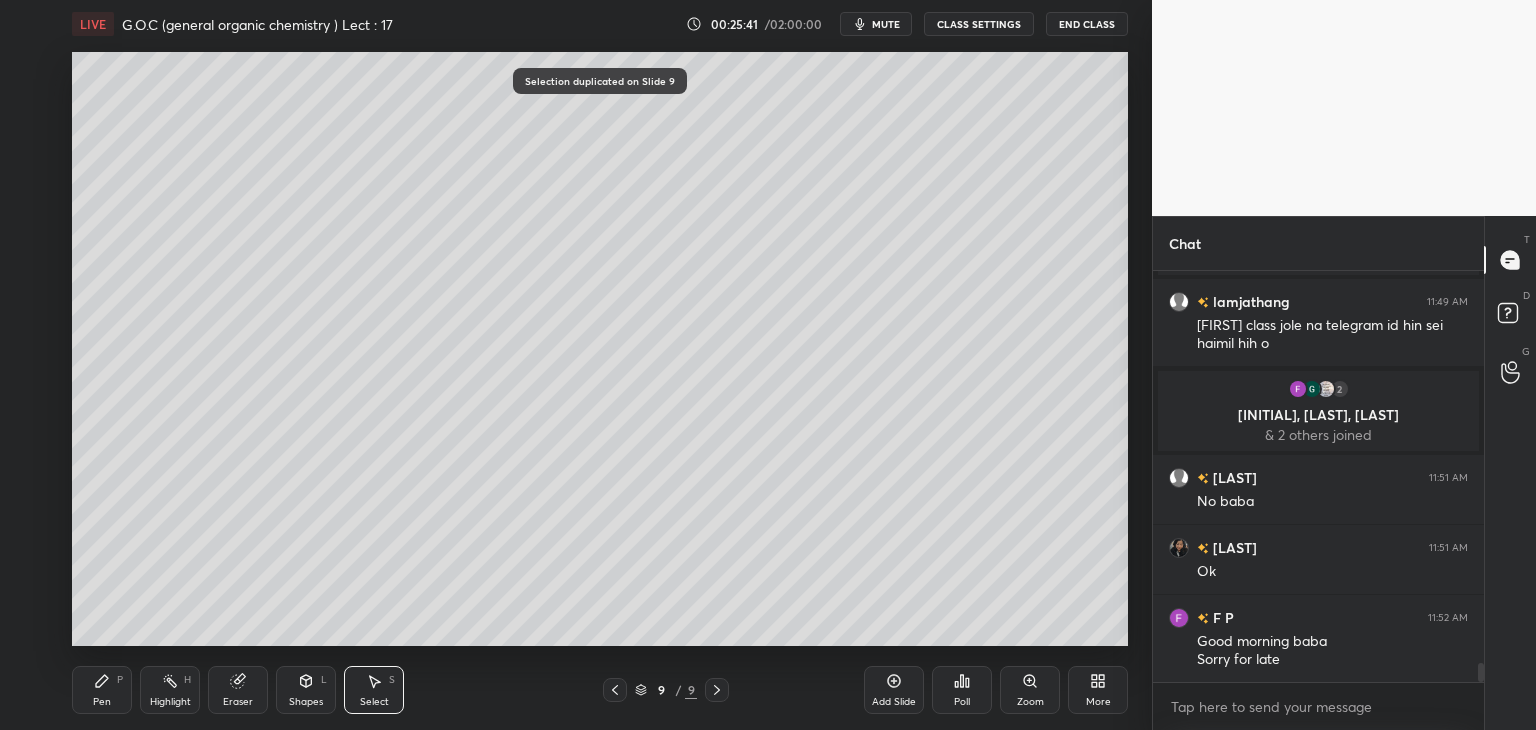 click 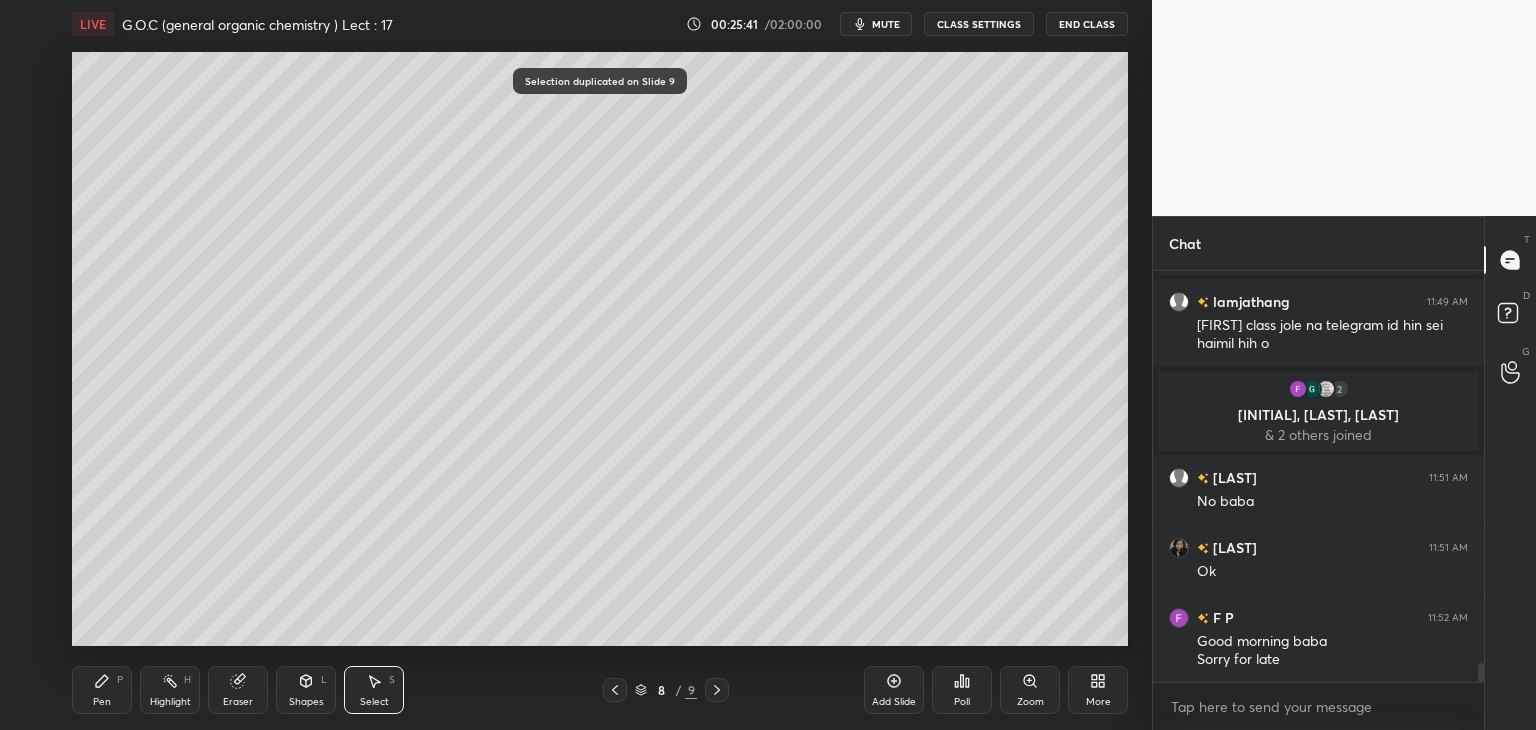 click 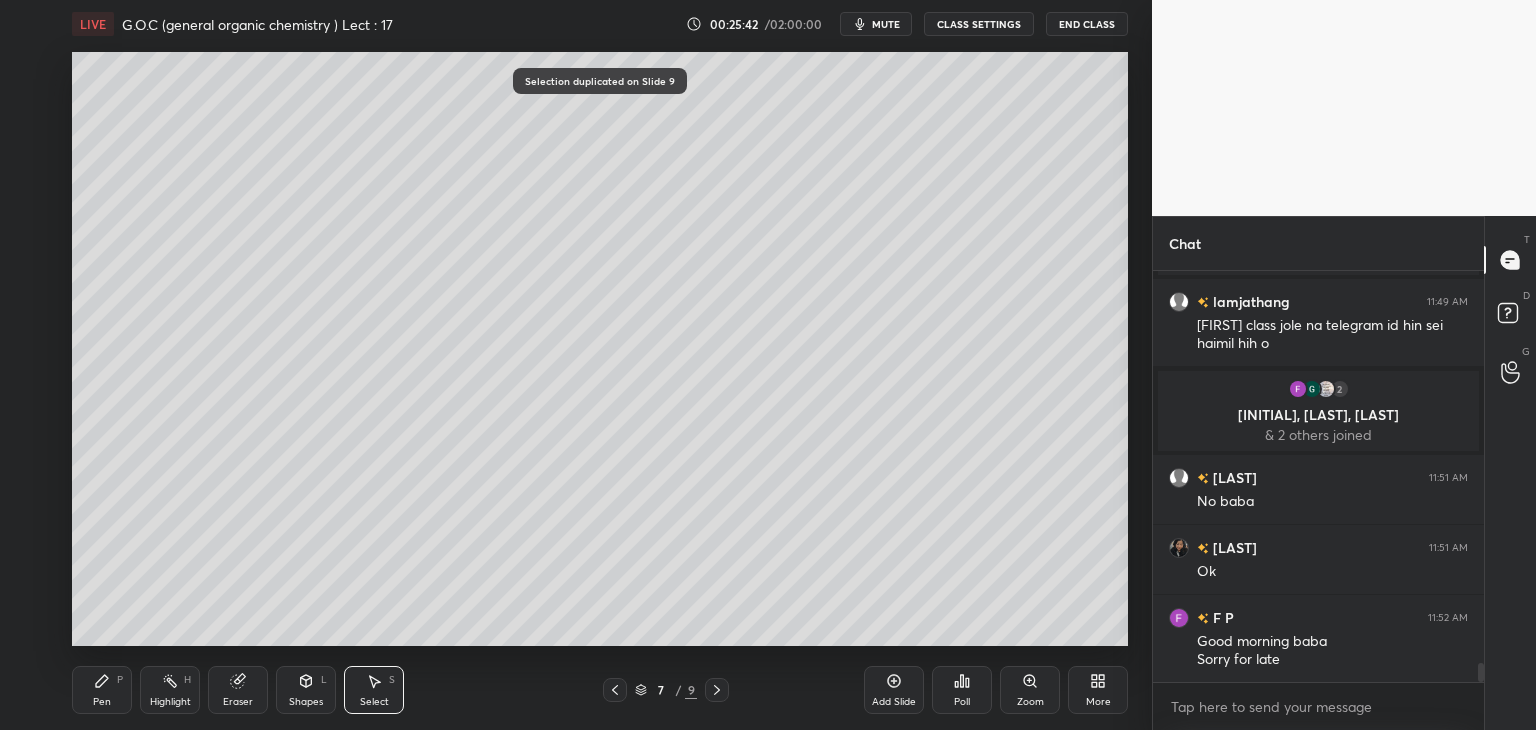 click 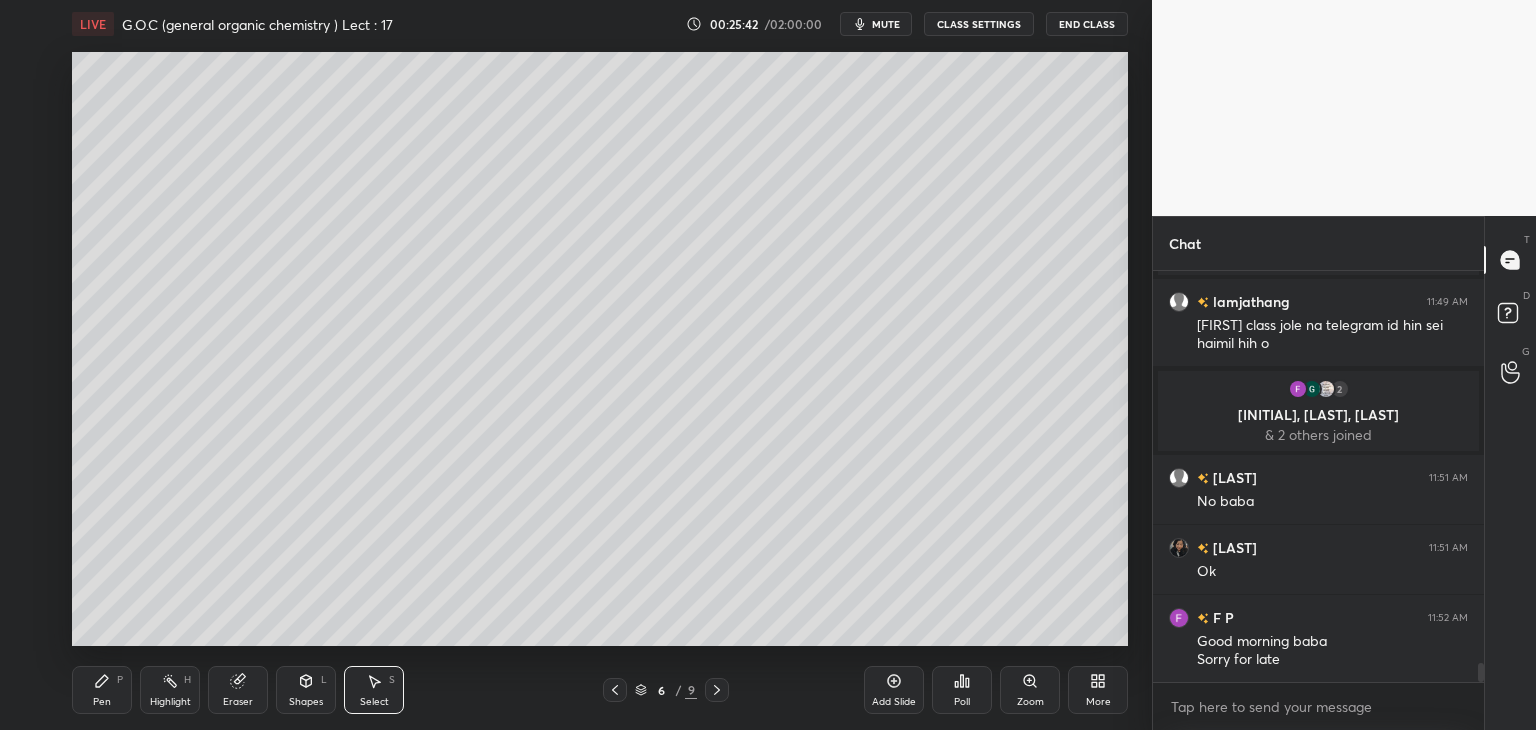 click 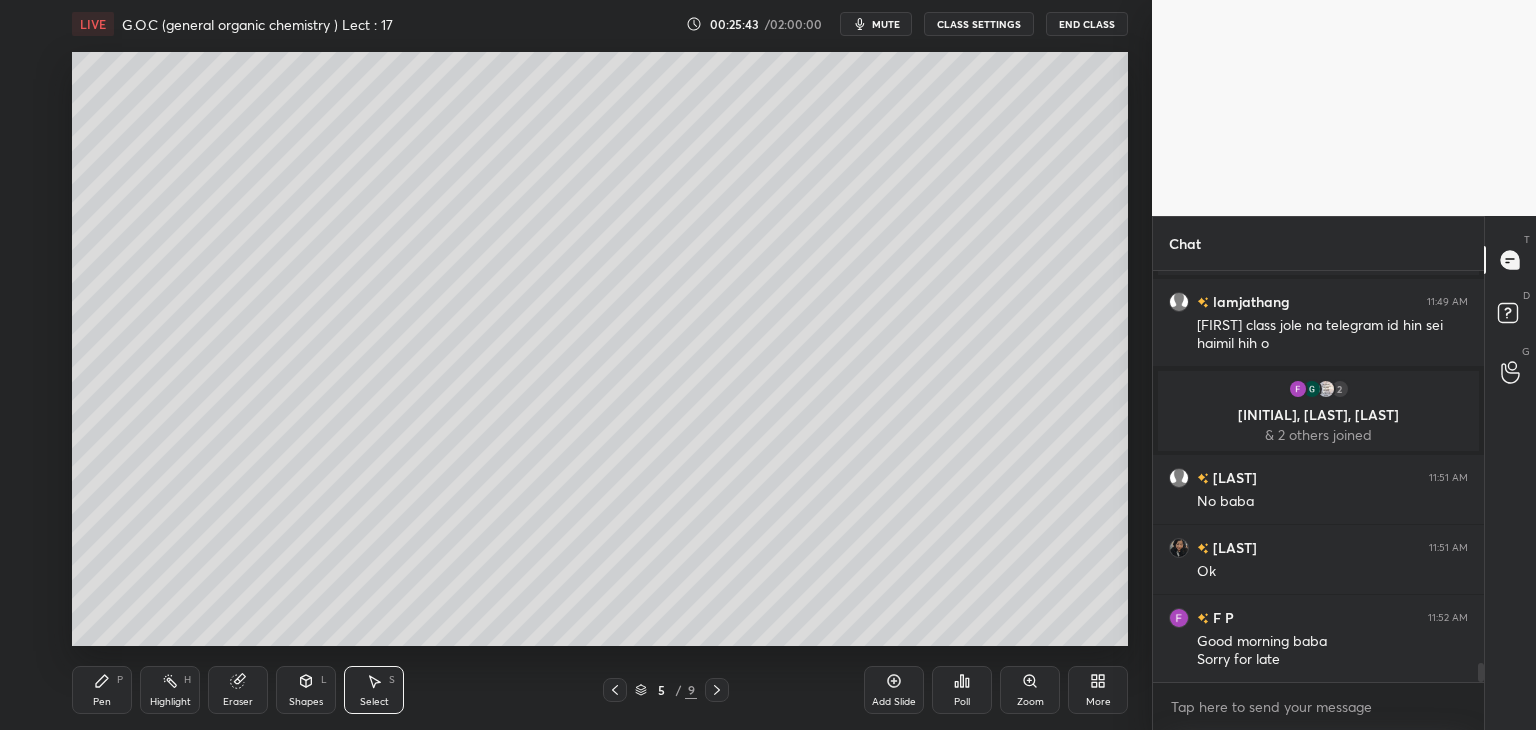 click 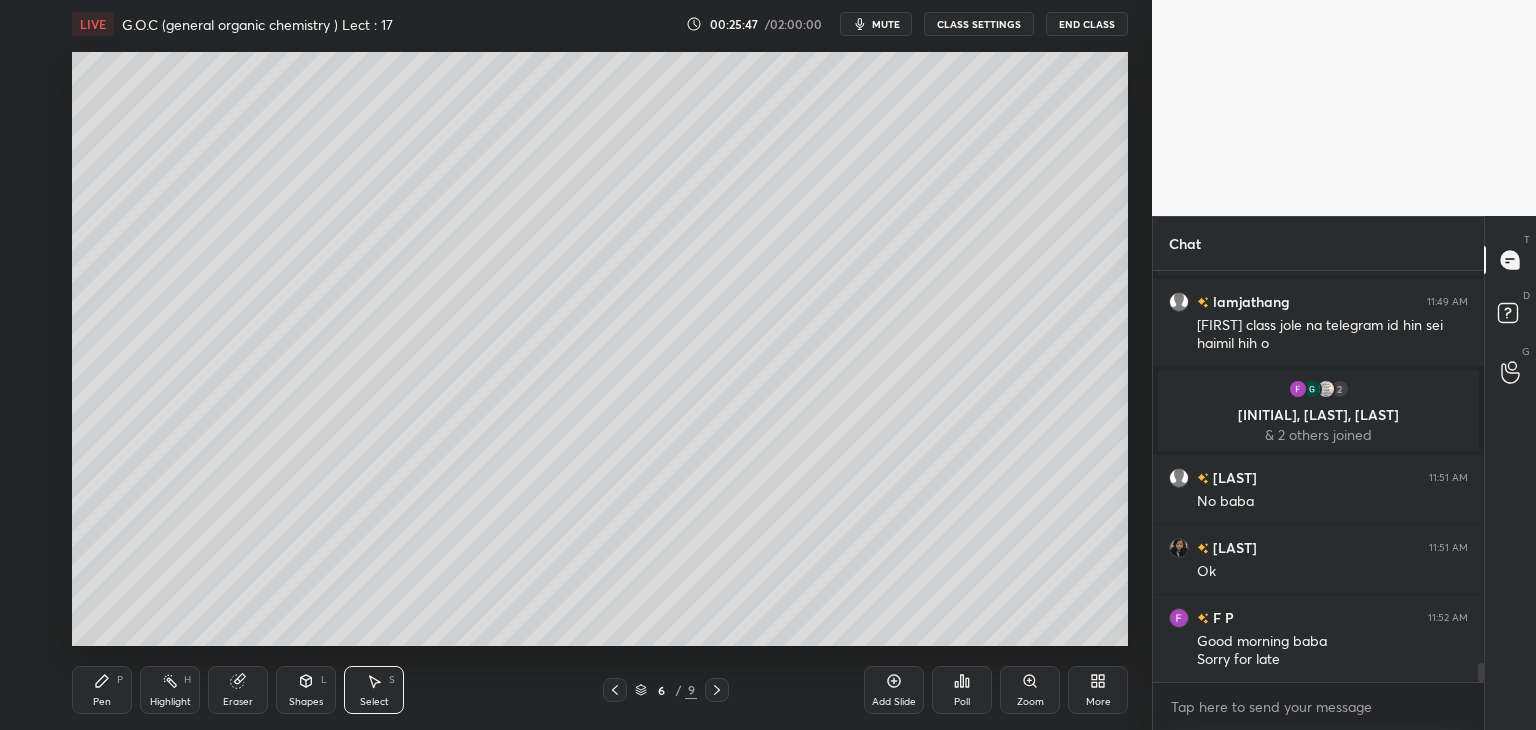 click on "mute" at bounding box center (886, 24) 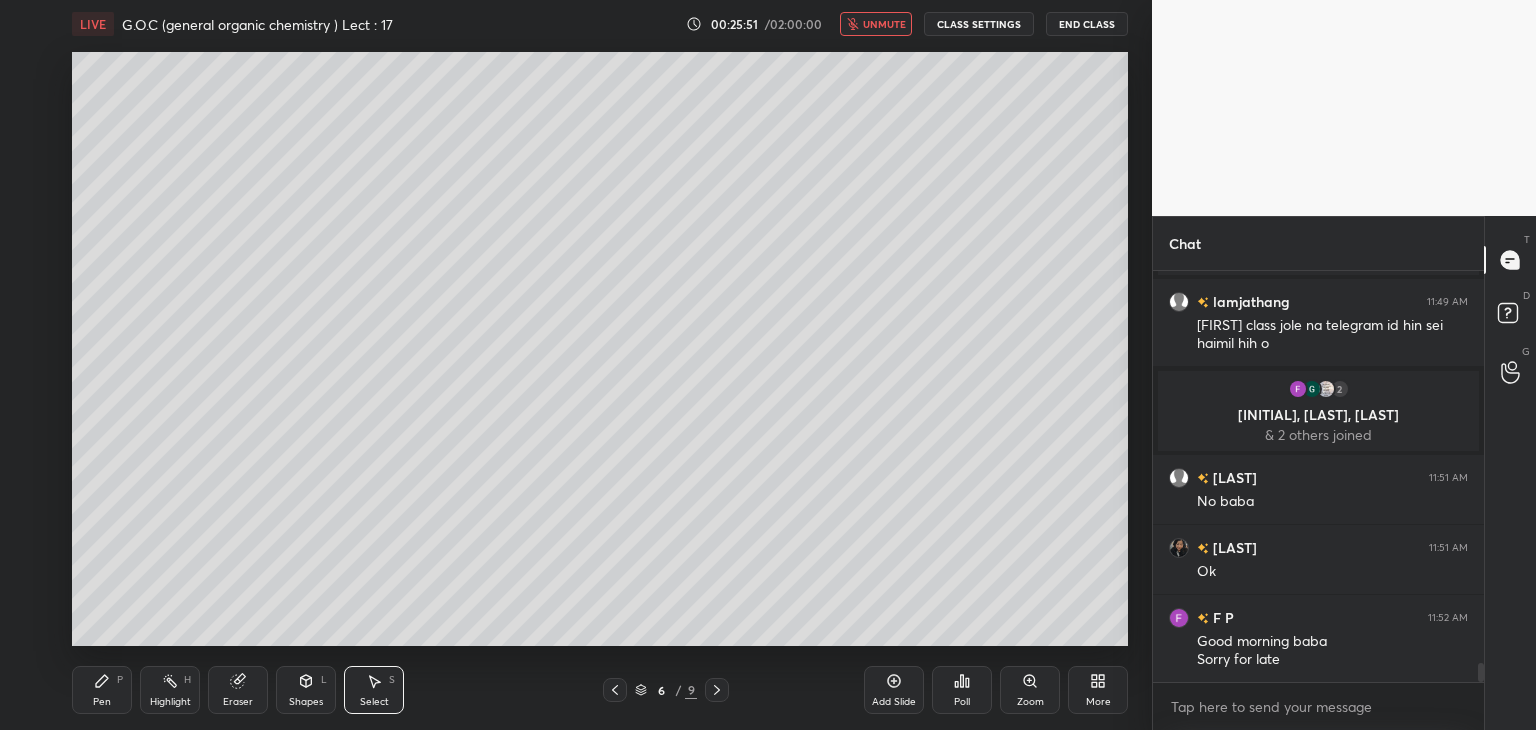 click on "Pen" at bounding box center (102, 702) 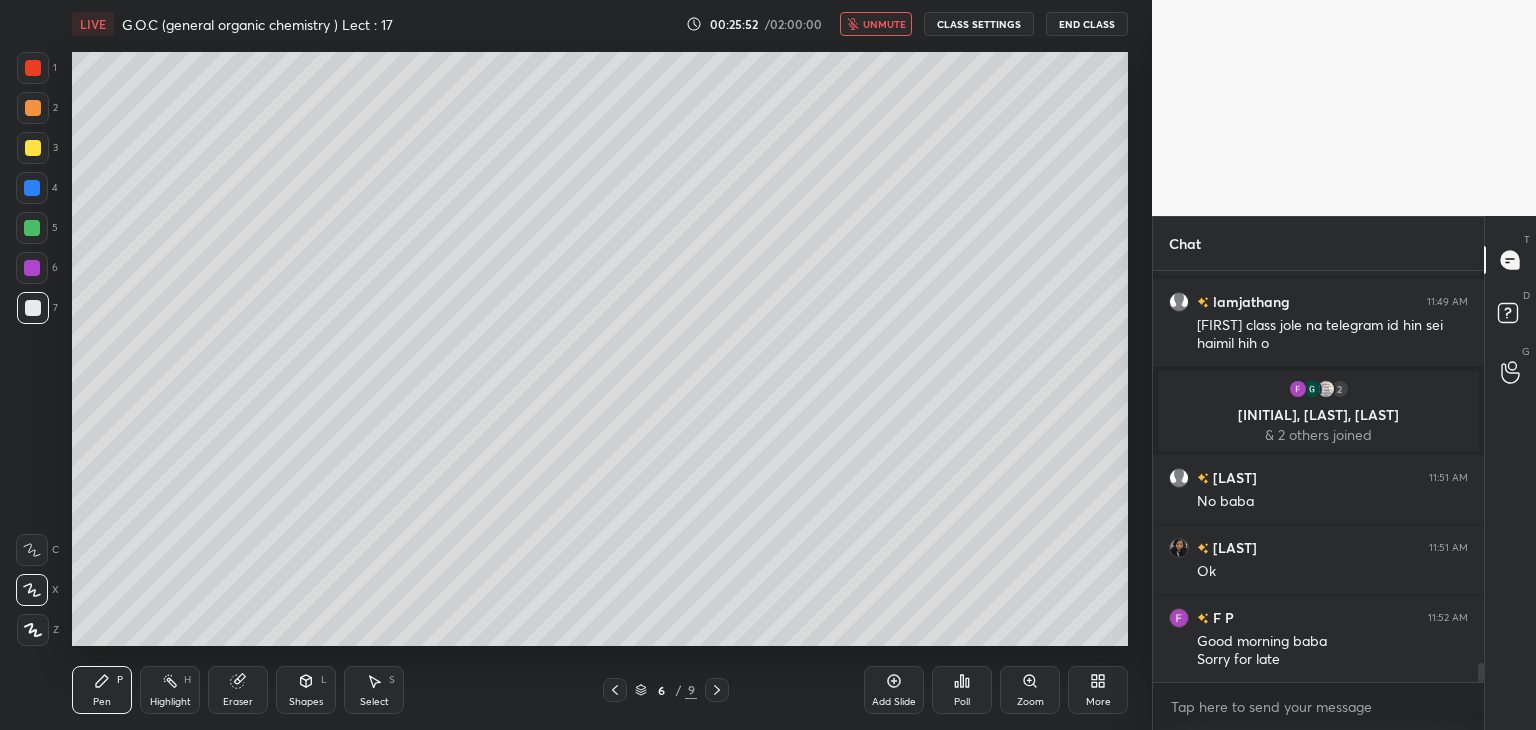 click at bounding box center [33, 148] 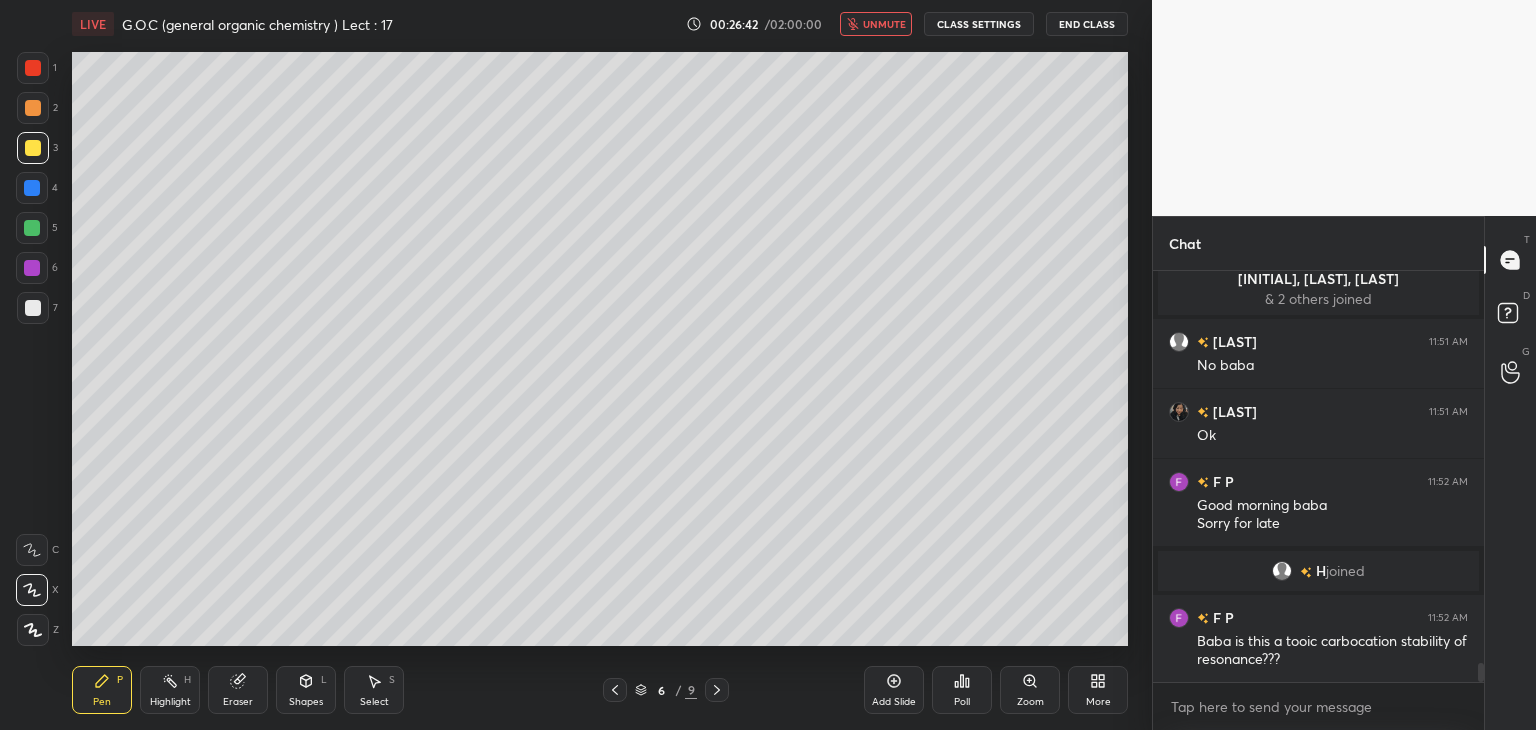 scroll, scrollTop: 8638, scrollLeft: 0, axis: vertical 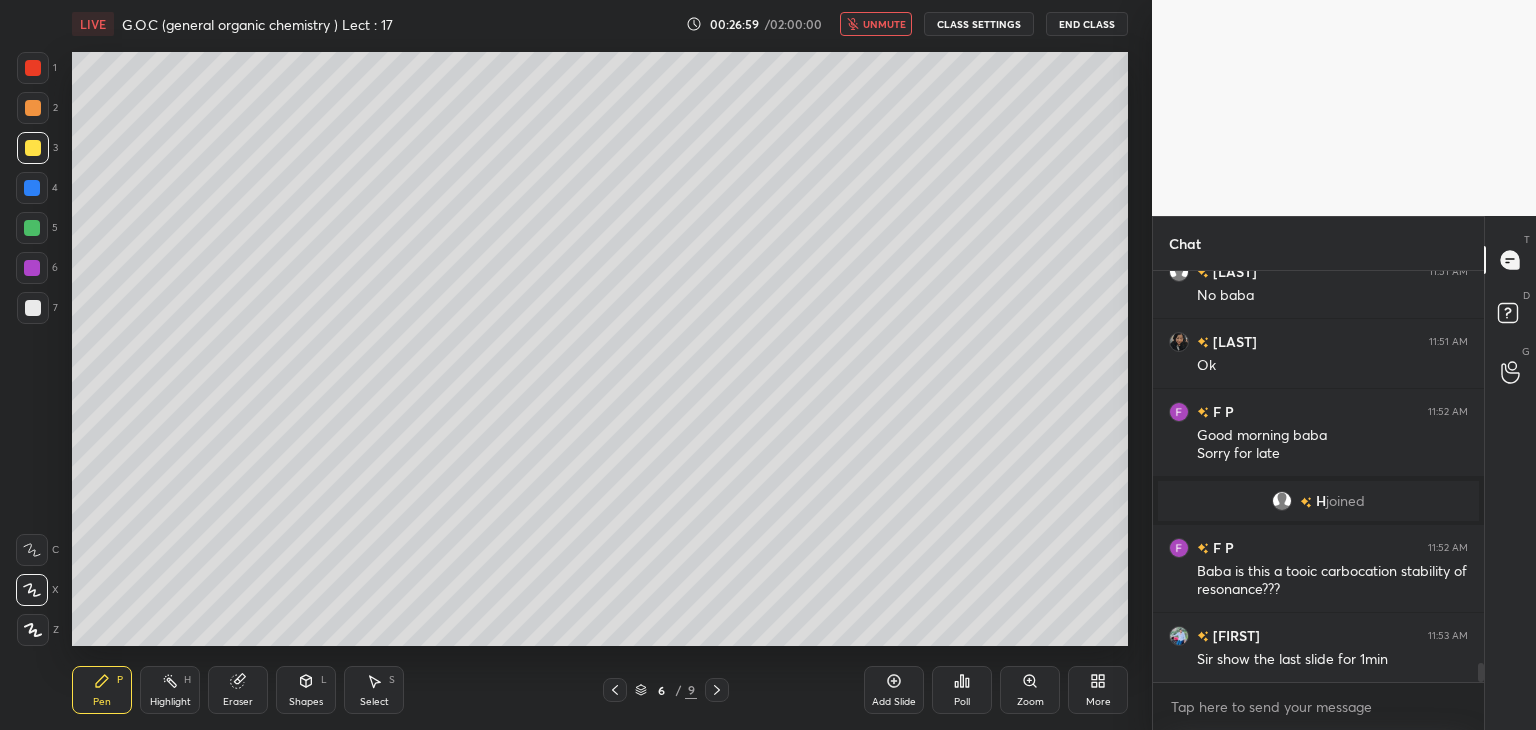 click 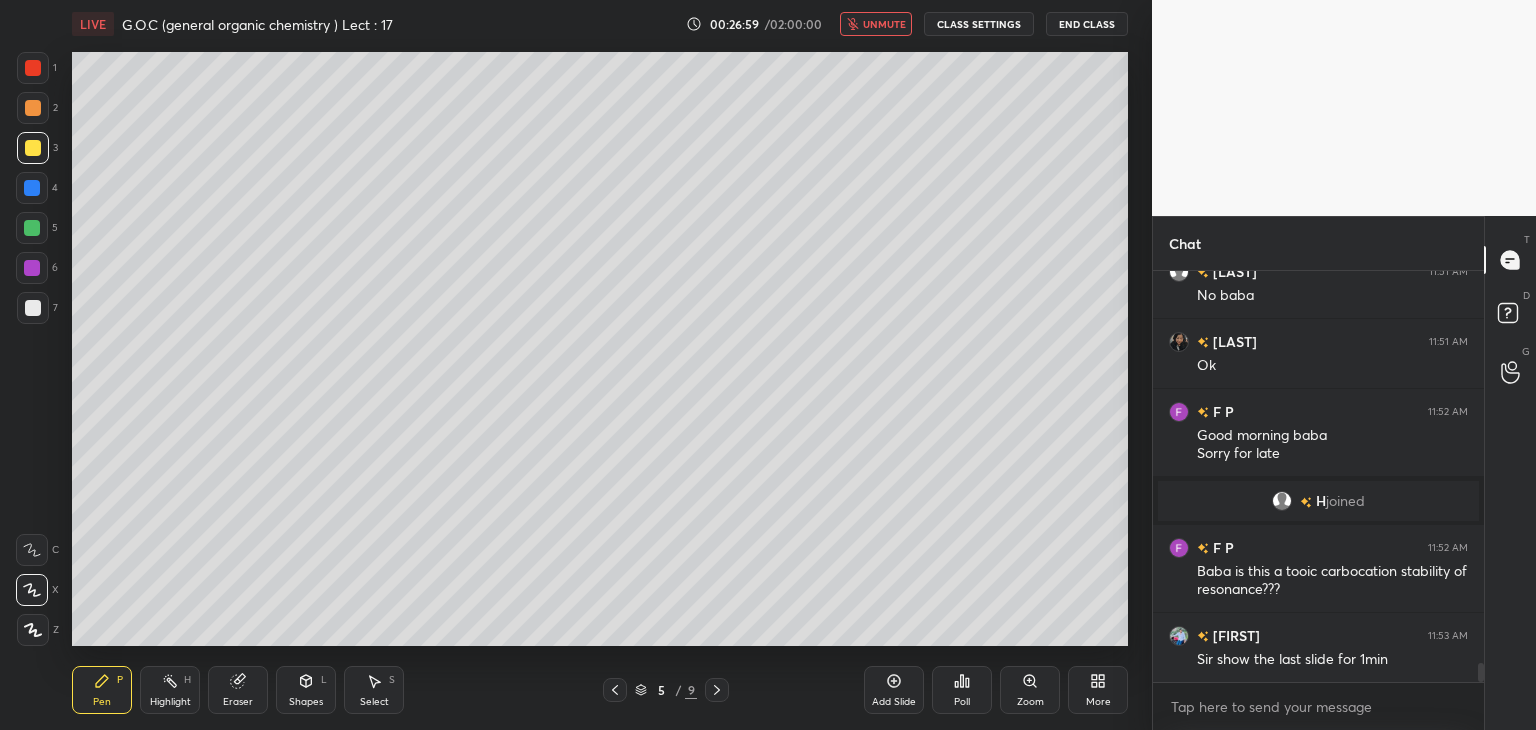 click 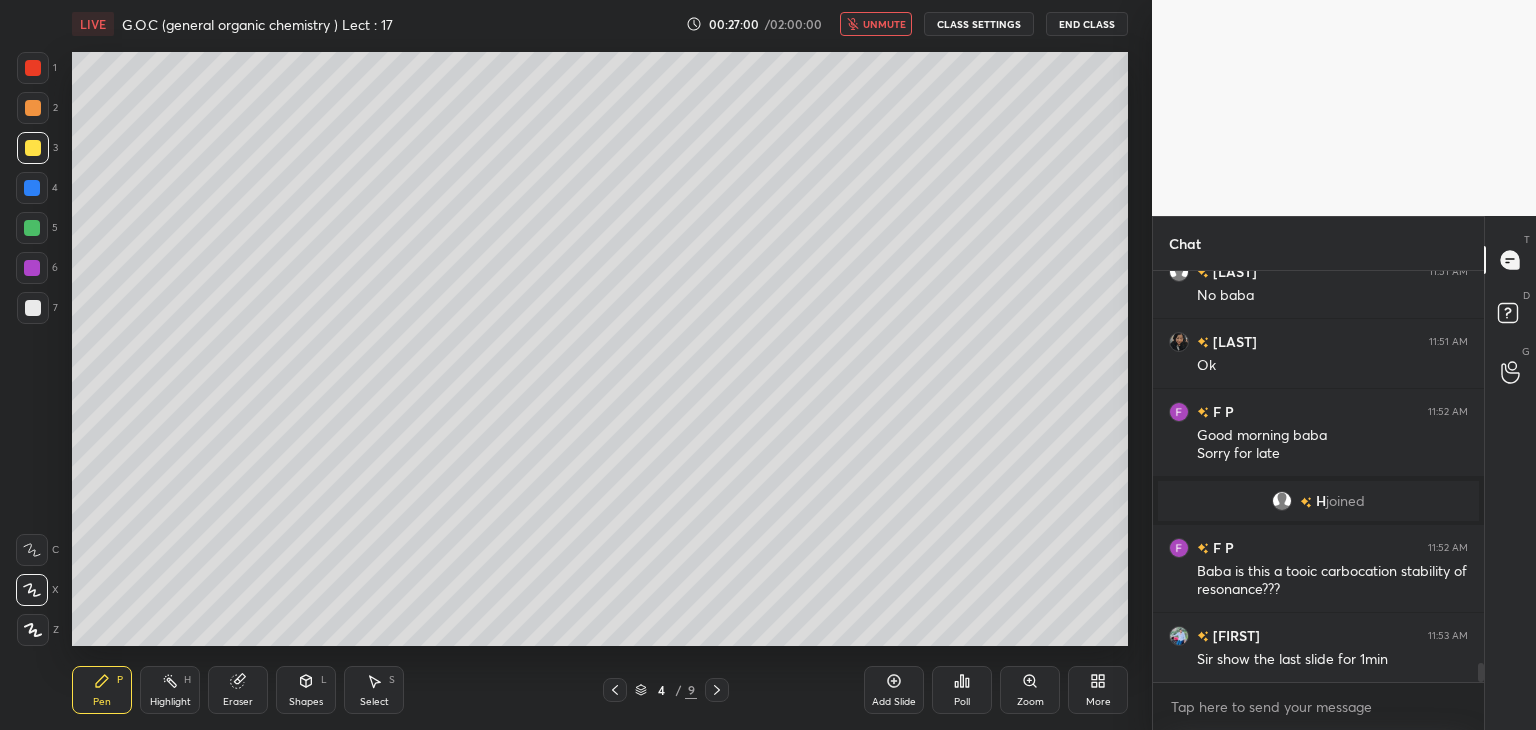 click 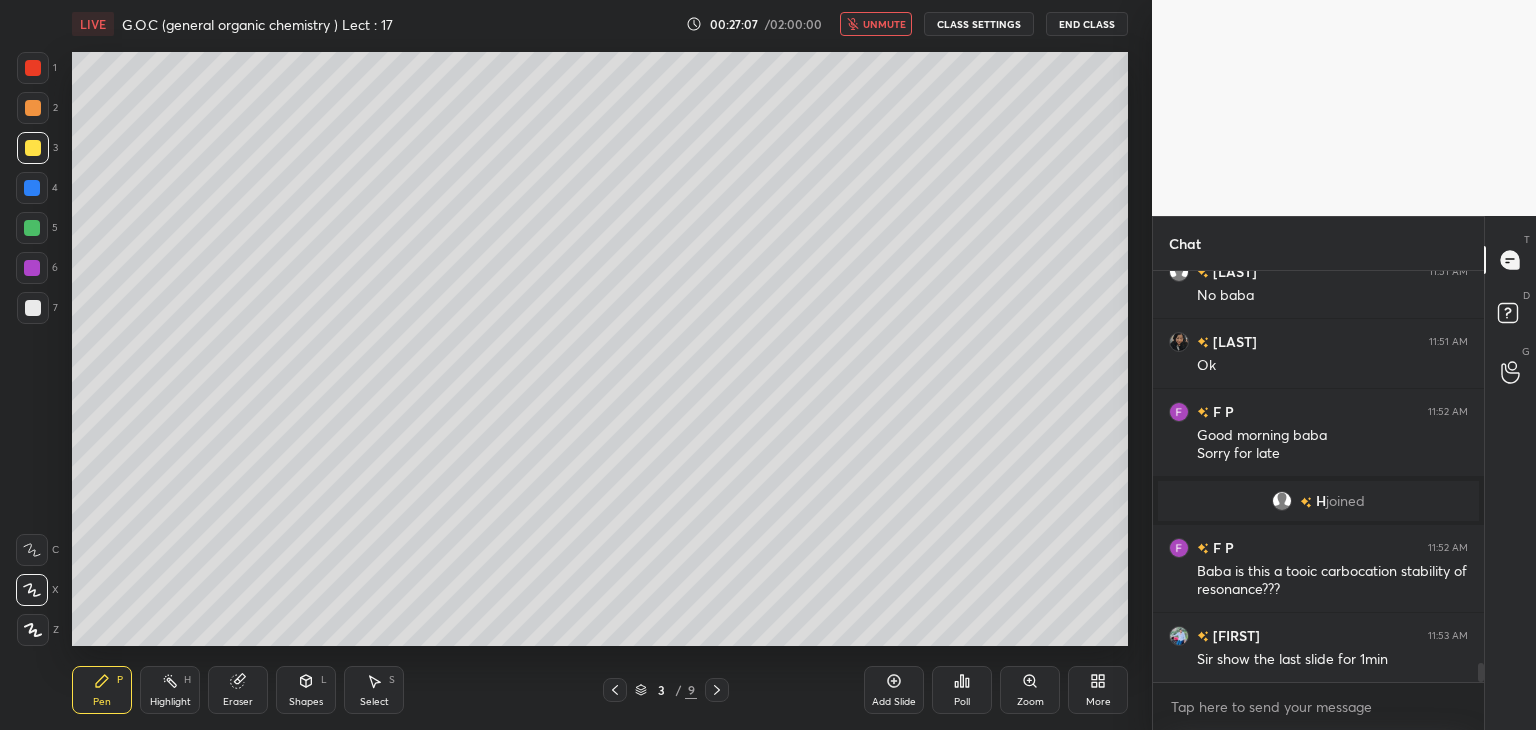 click 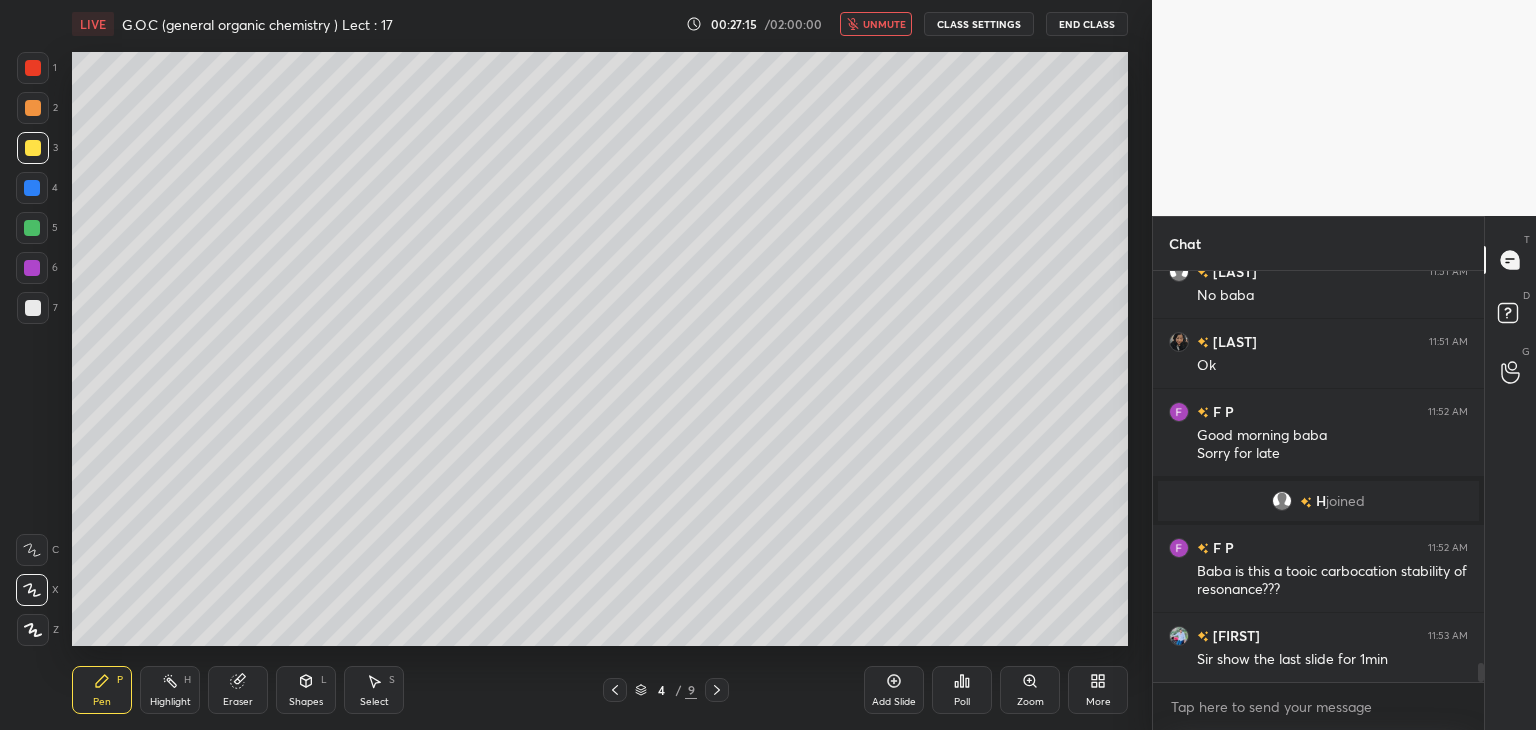click 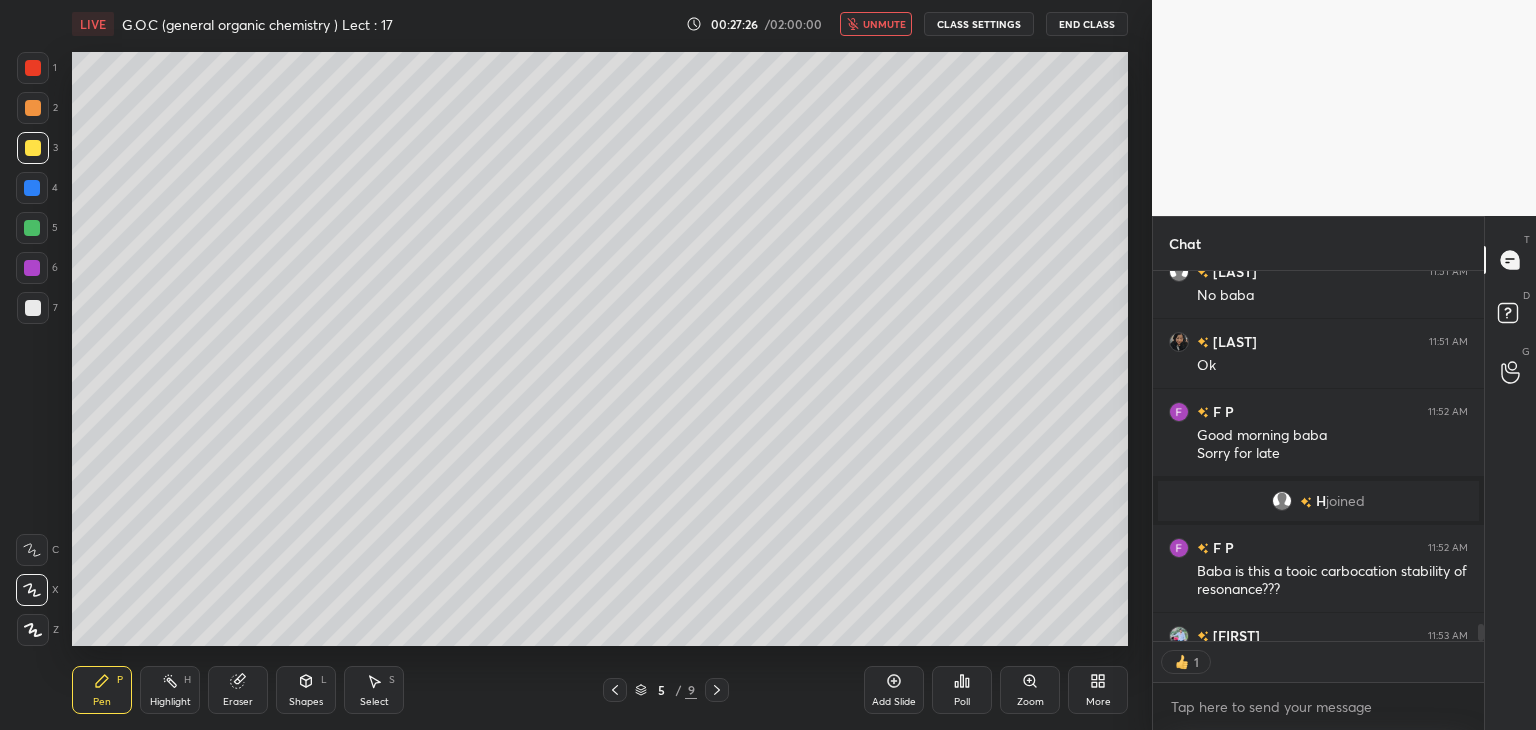 scroll, scrollTop: 365, scrollLeft: 325, axis: both 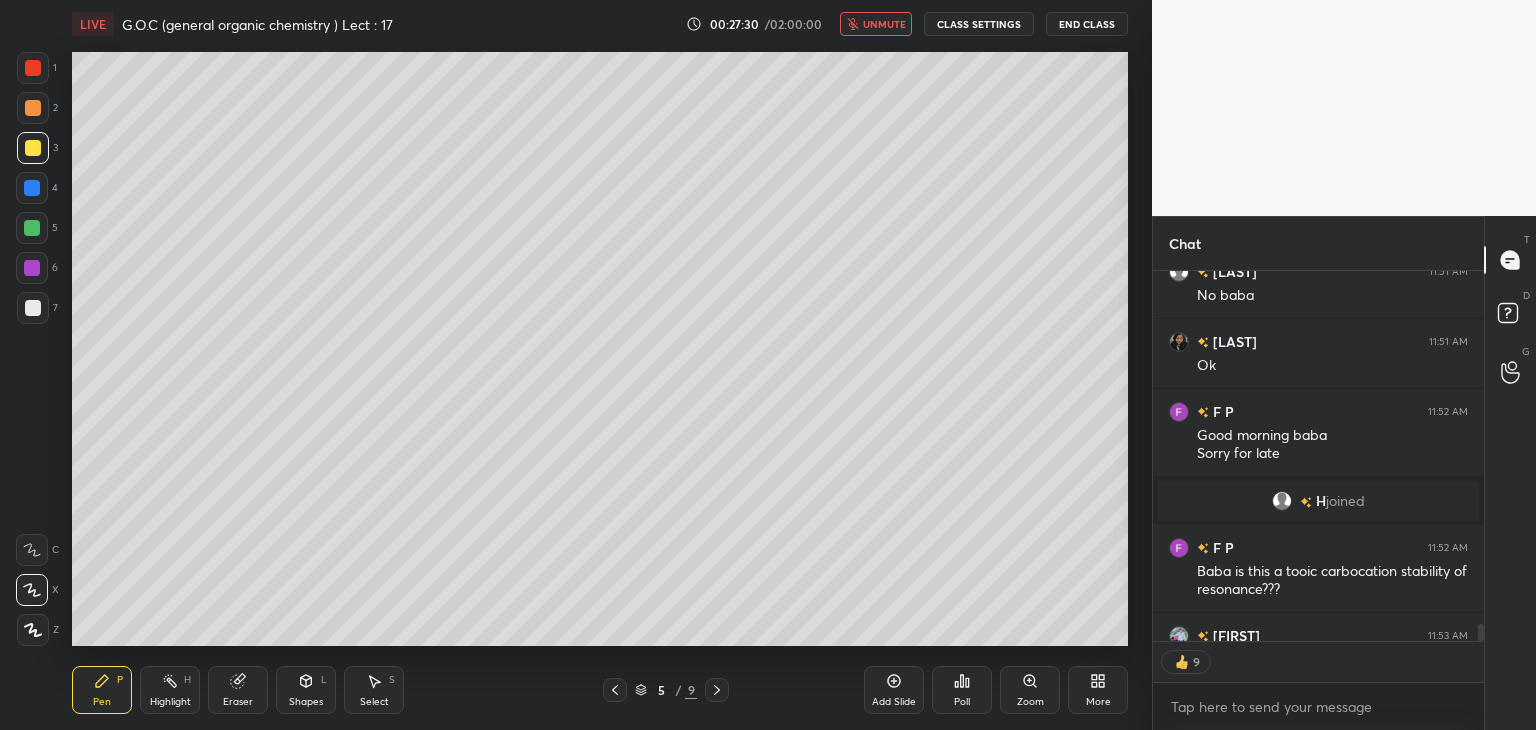 click 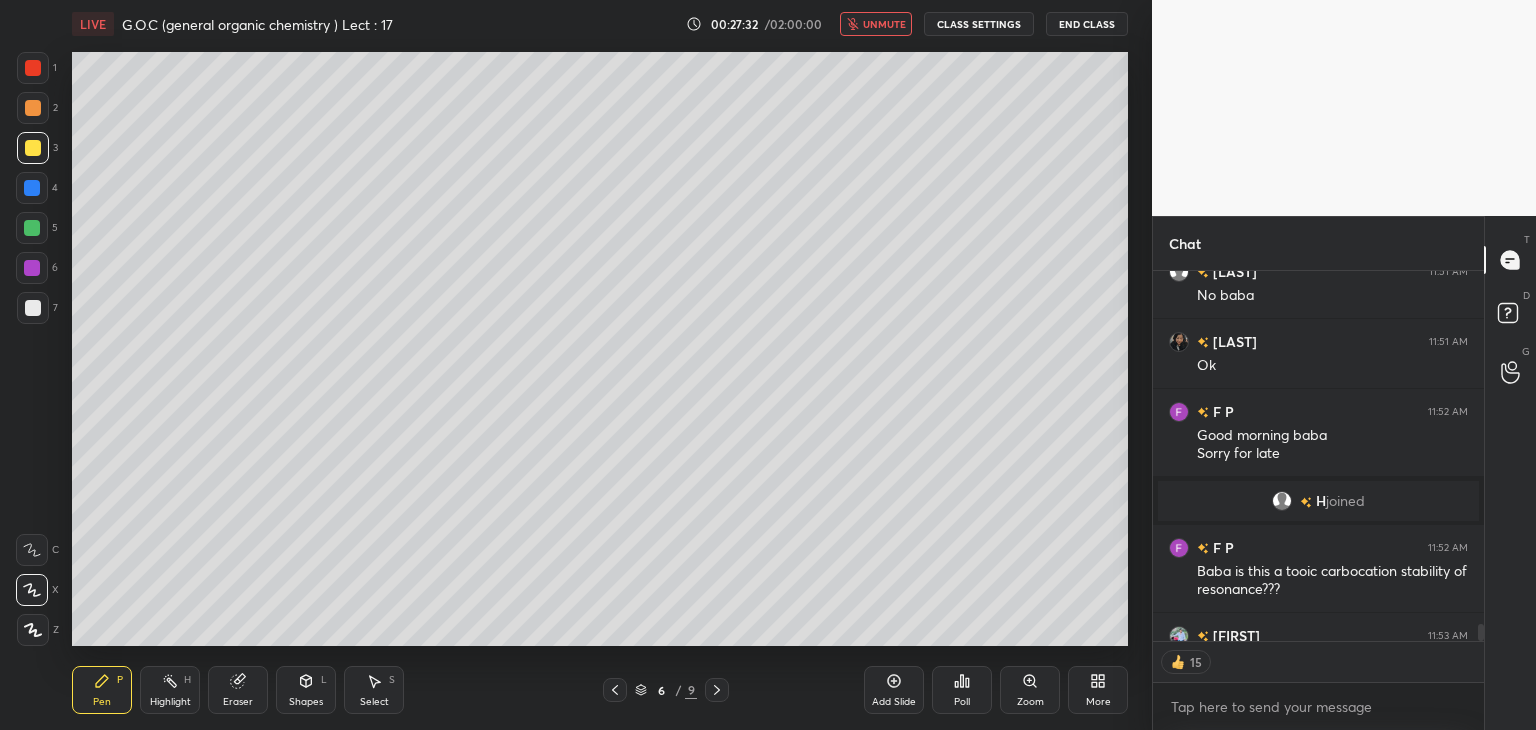click at bounding box center (33, 308) 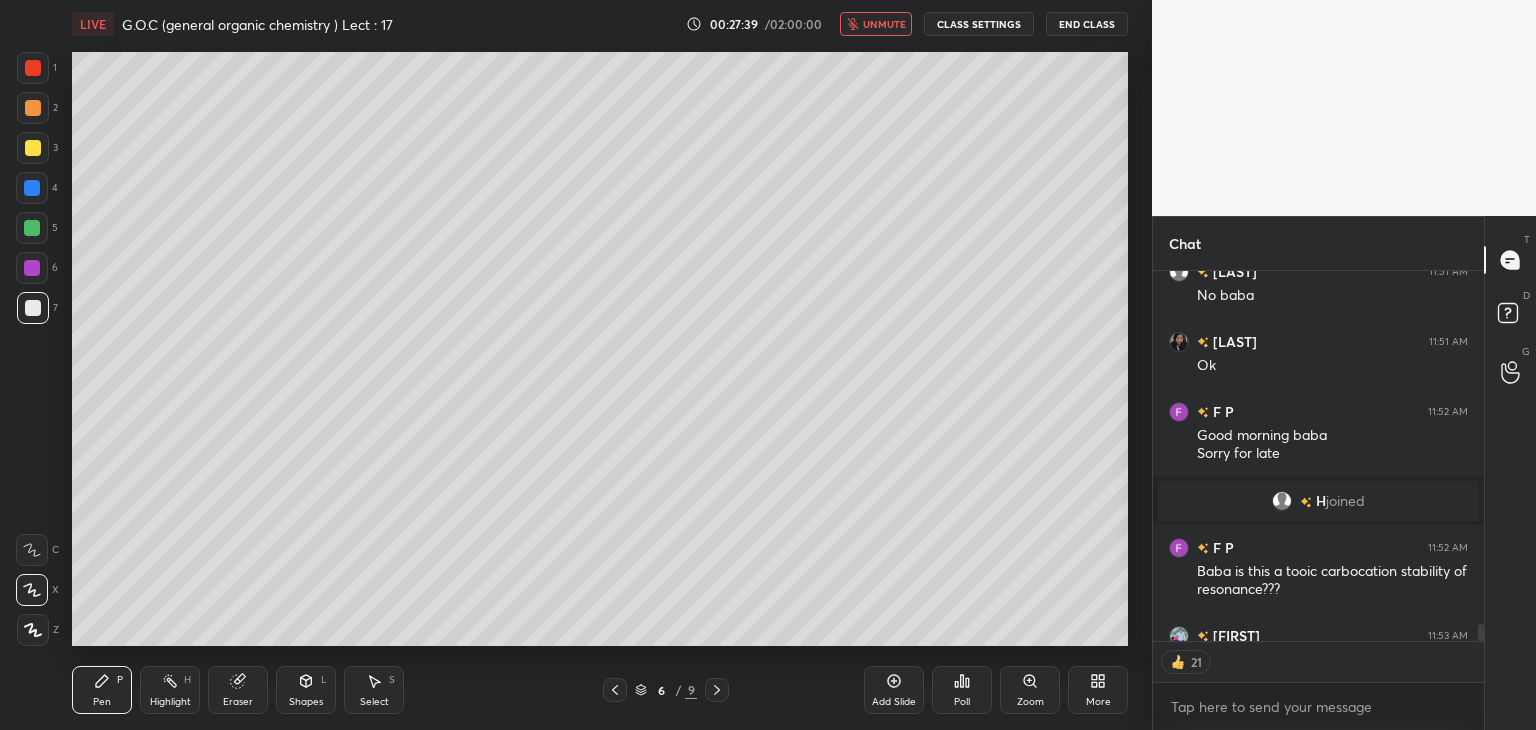click at bounding box center (33, 148) 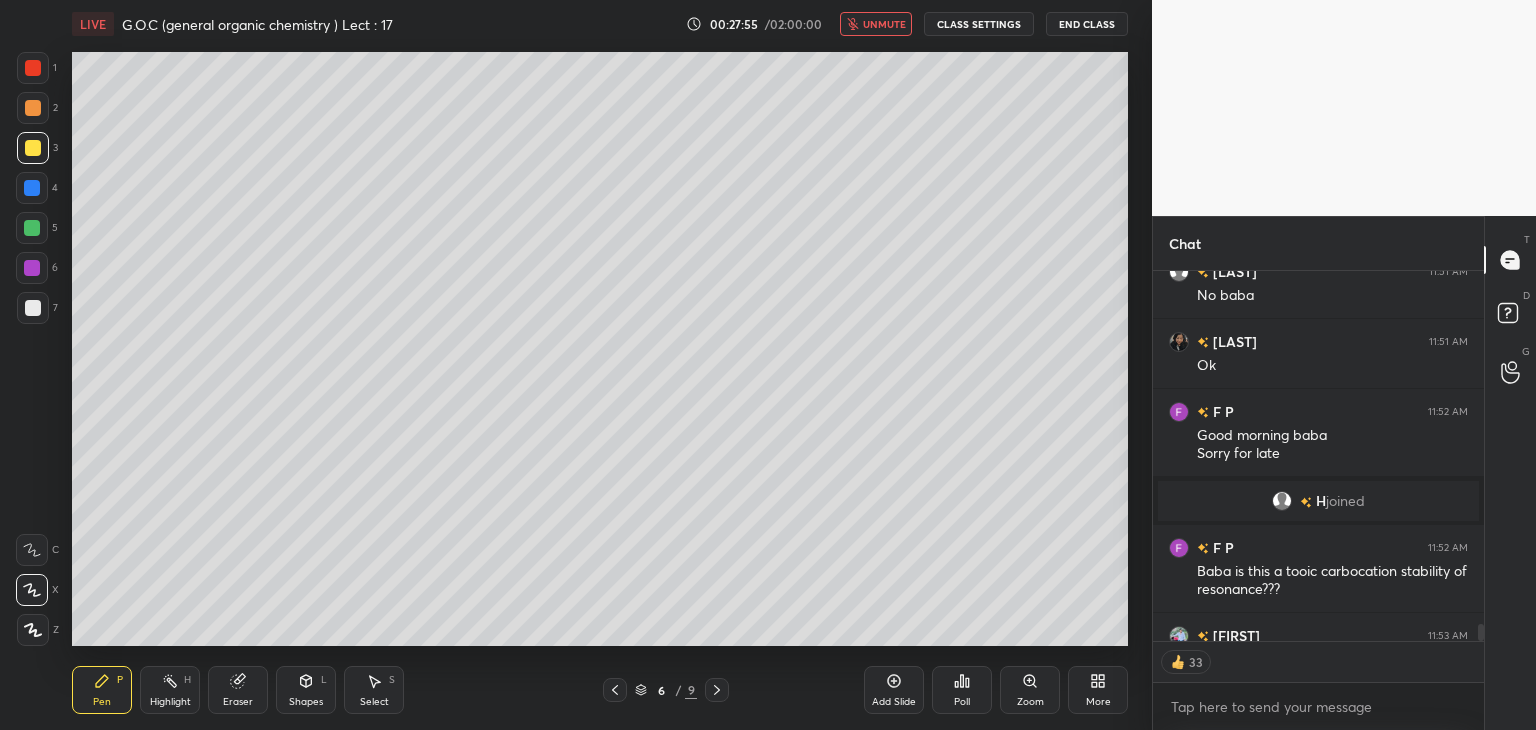 scroll, scrollTop: 6, scrollLeft: 6, axis: both 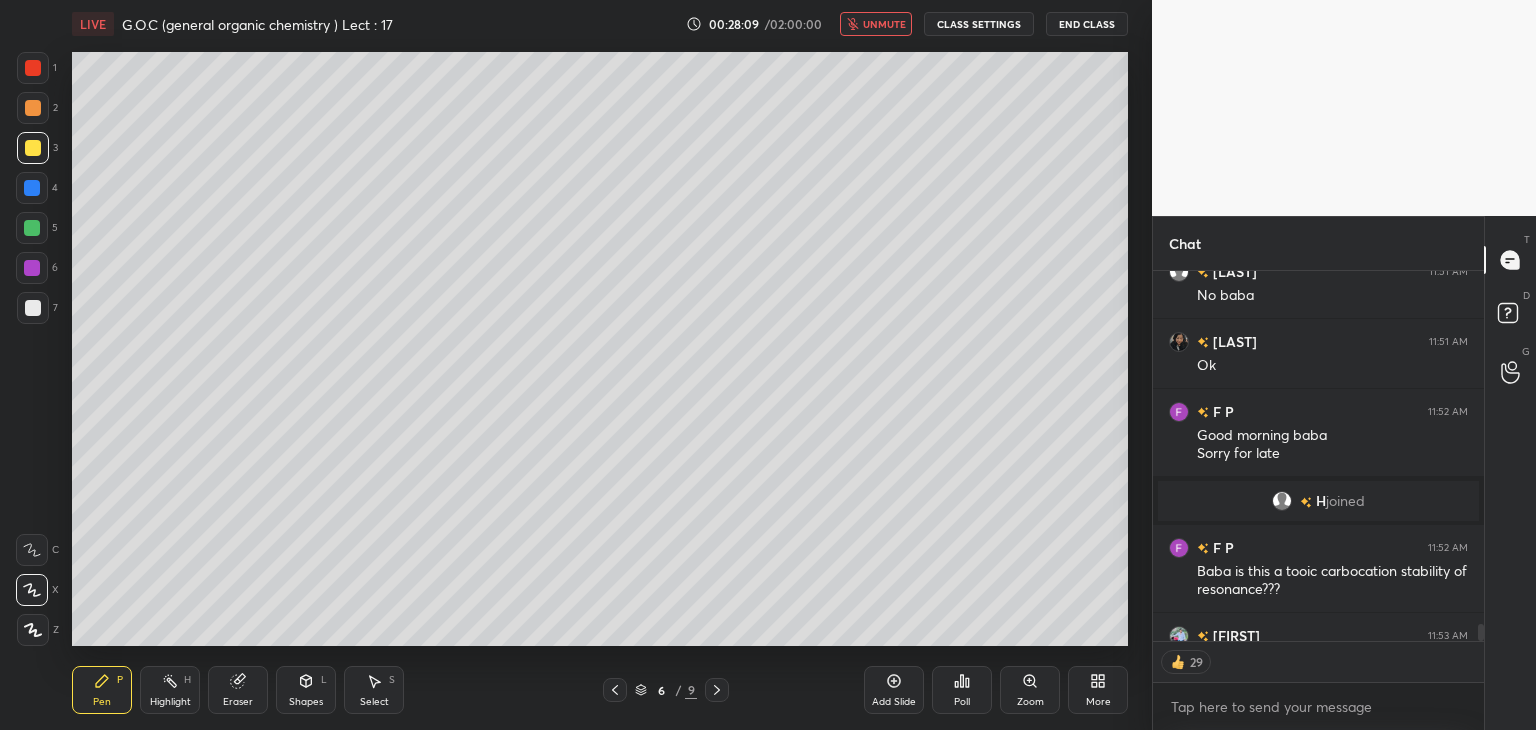 click on "unmute" at bounding box center (884, 24) 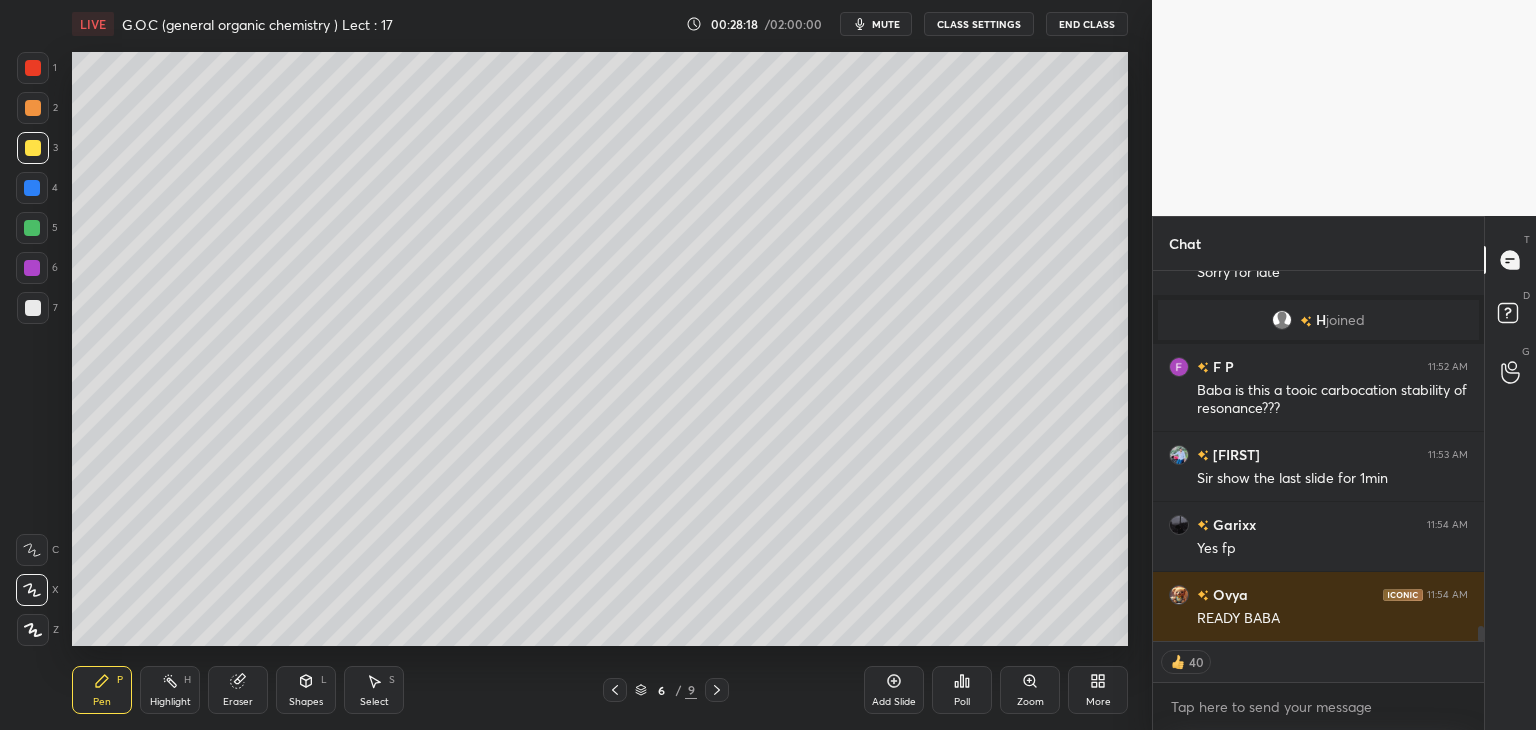 scroll, scrollTop: 8888, scrollLeft: 0, axis: vertical 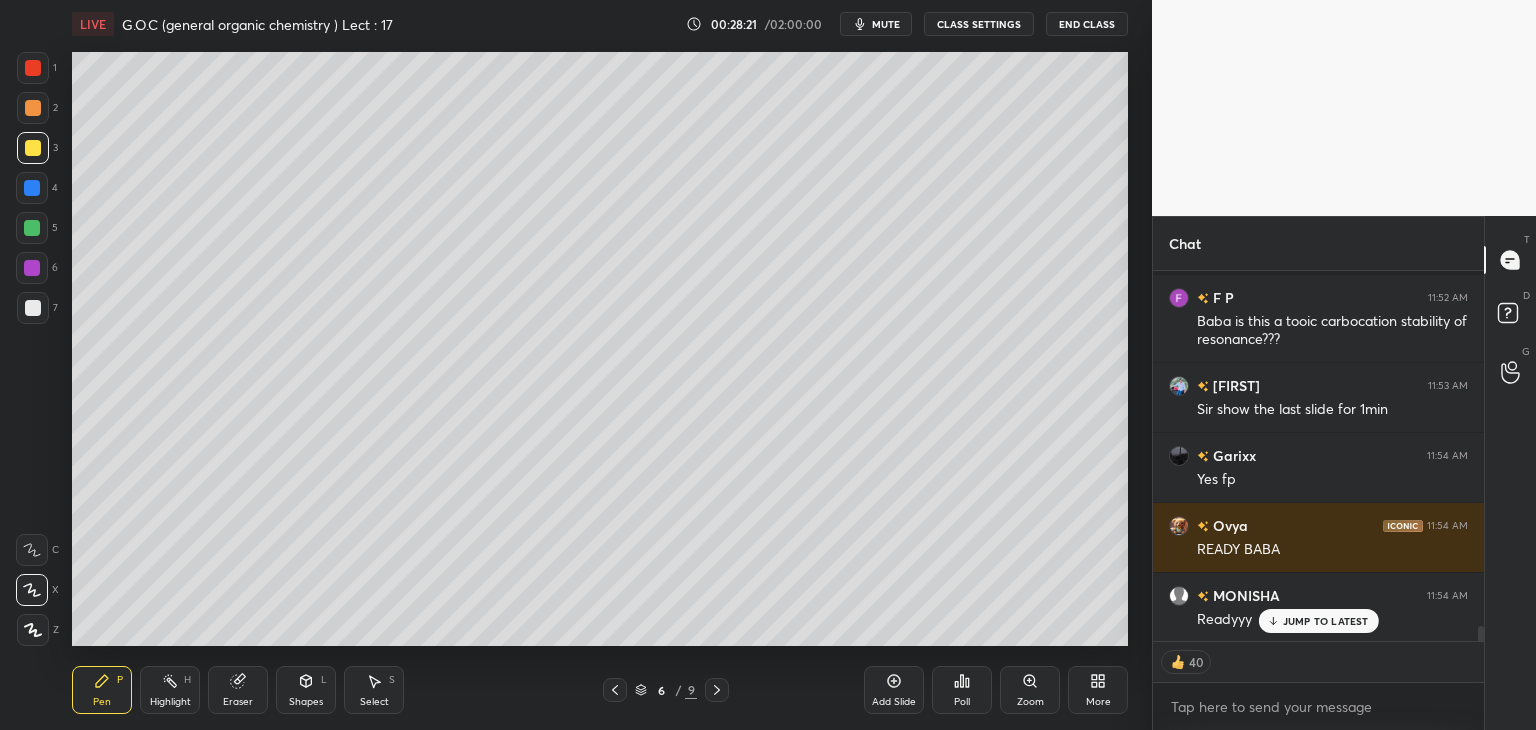 click on "Poll" at bounding box center (962, 690) 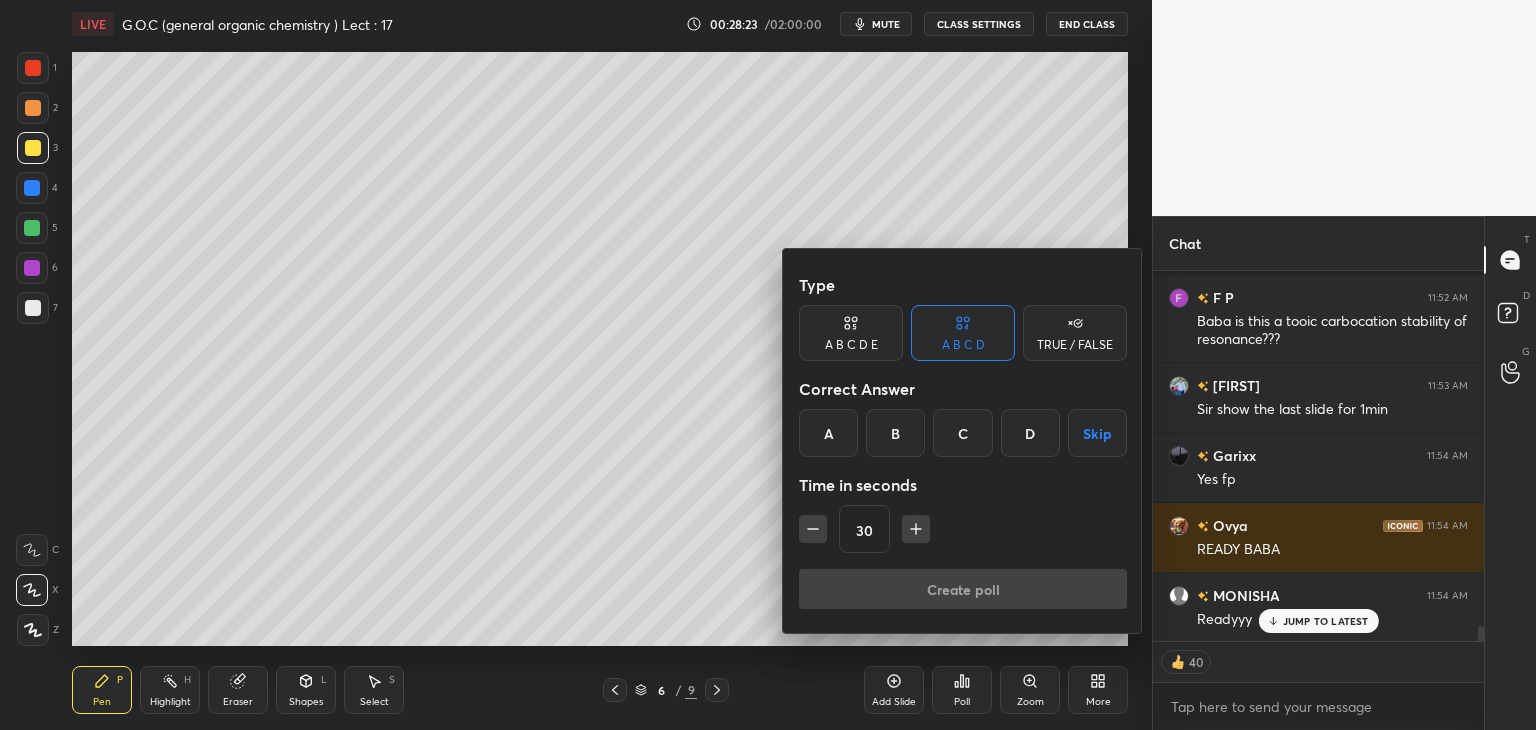 click on "C" at bounding box center (962, 433) 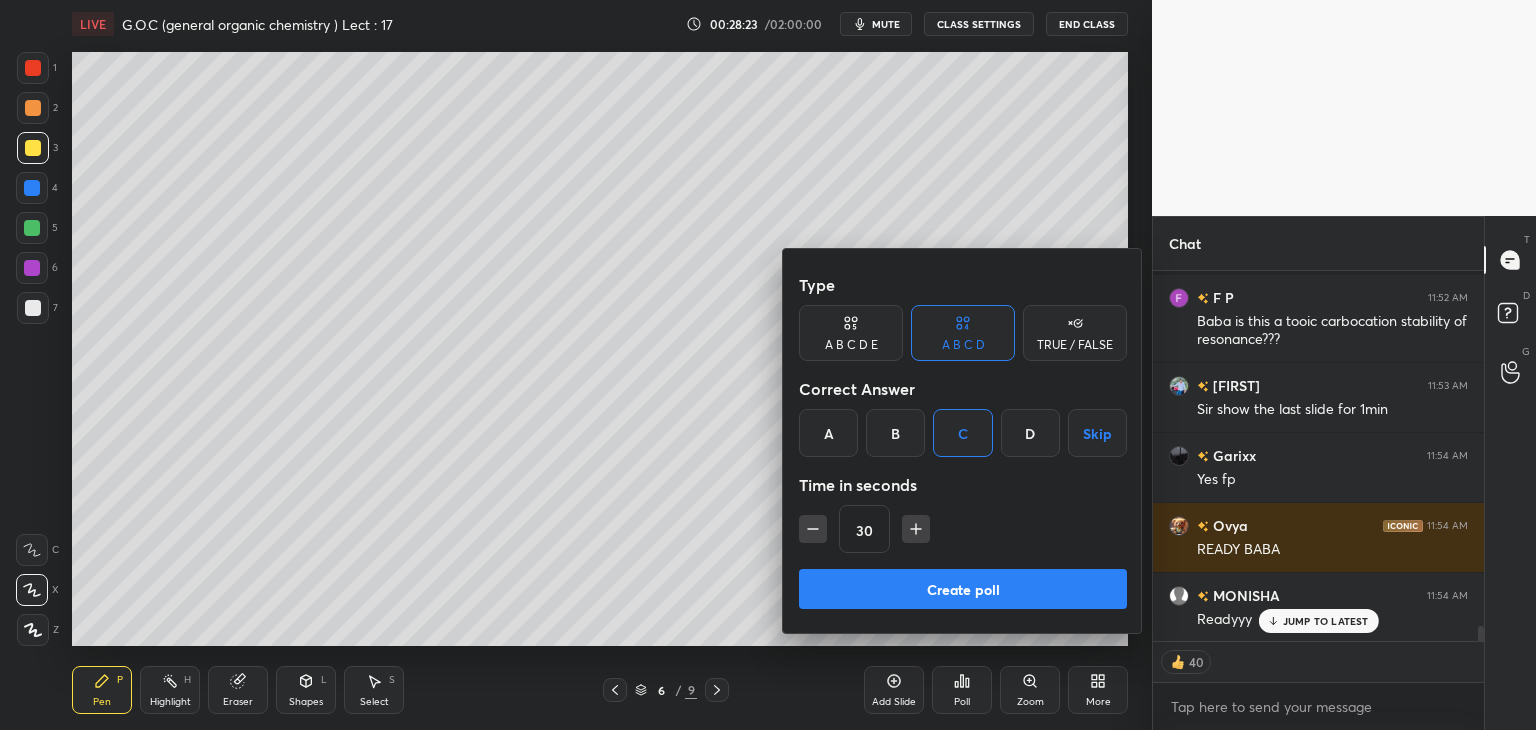 click on "Create poll" at bounding box center [963, 589] 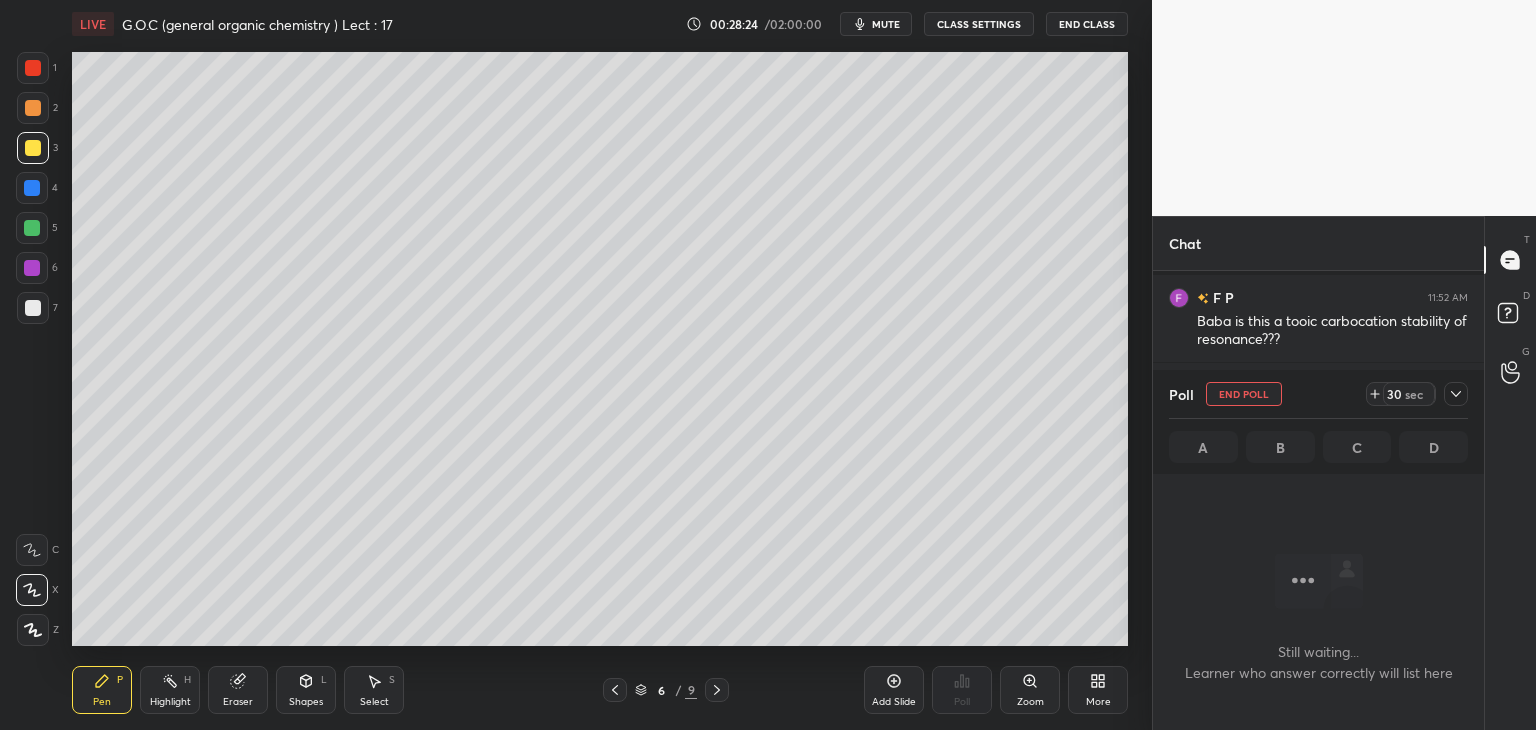 scroll, scrollTop: 266, scrollLeft: 325, axis: both 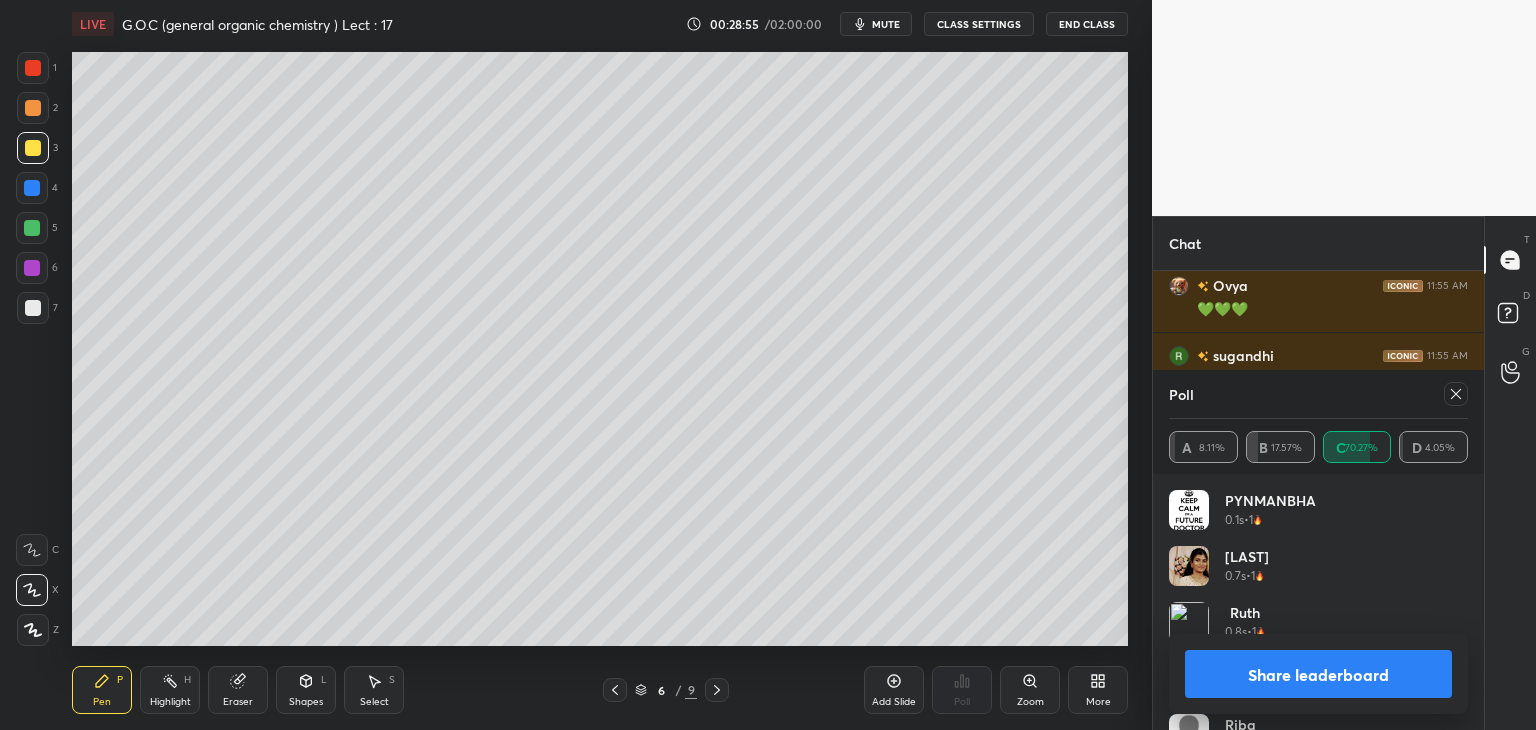 click on "Share leaderboard" at bounding box center (1318, 674) 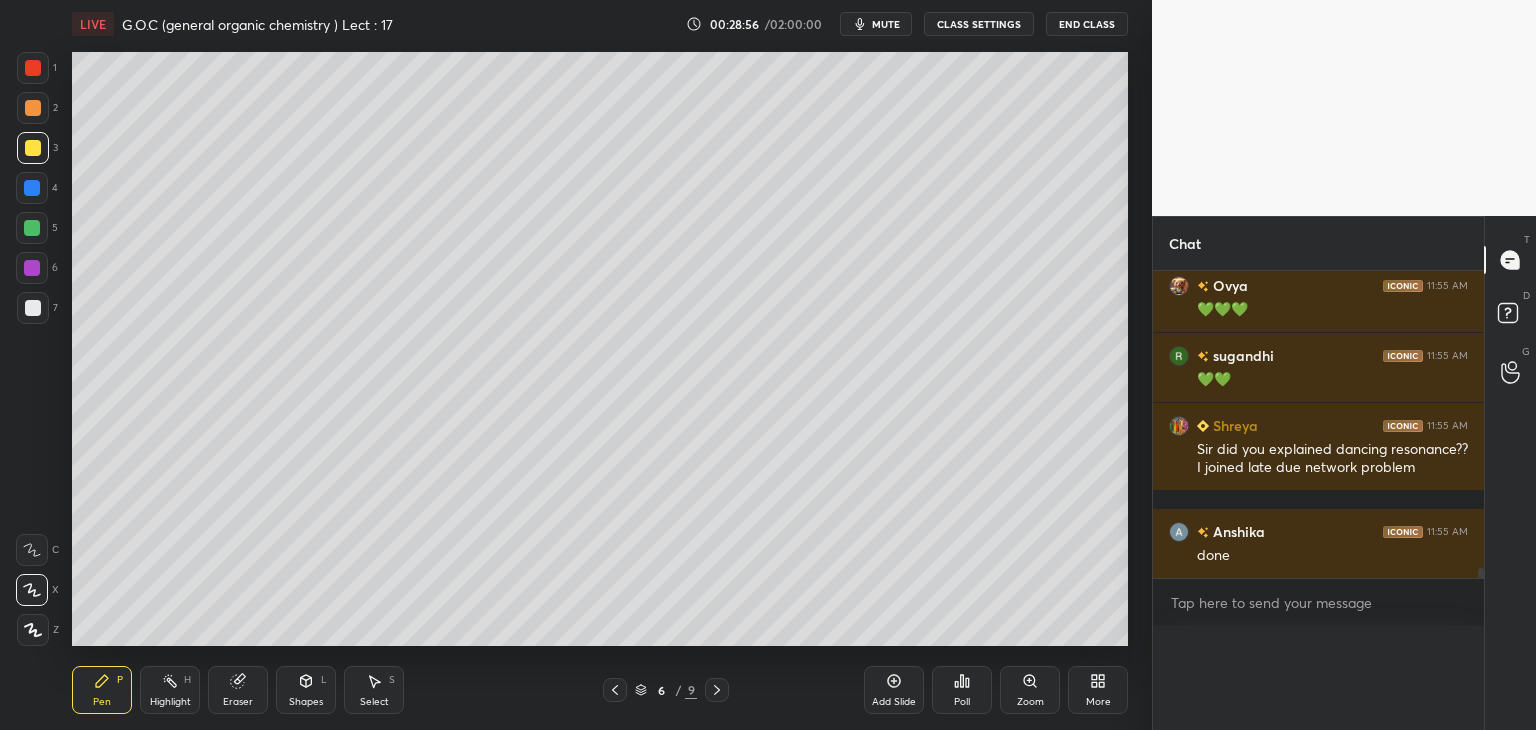 scroll, scrollTop: 0, scrollLeft: 0, axis: both 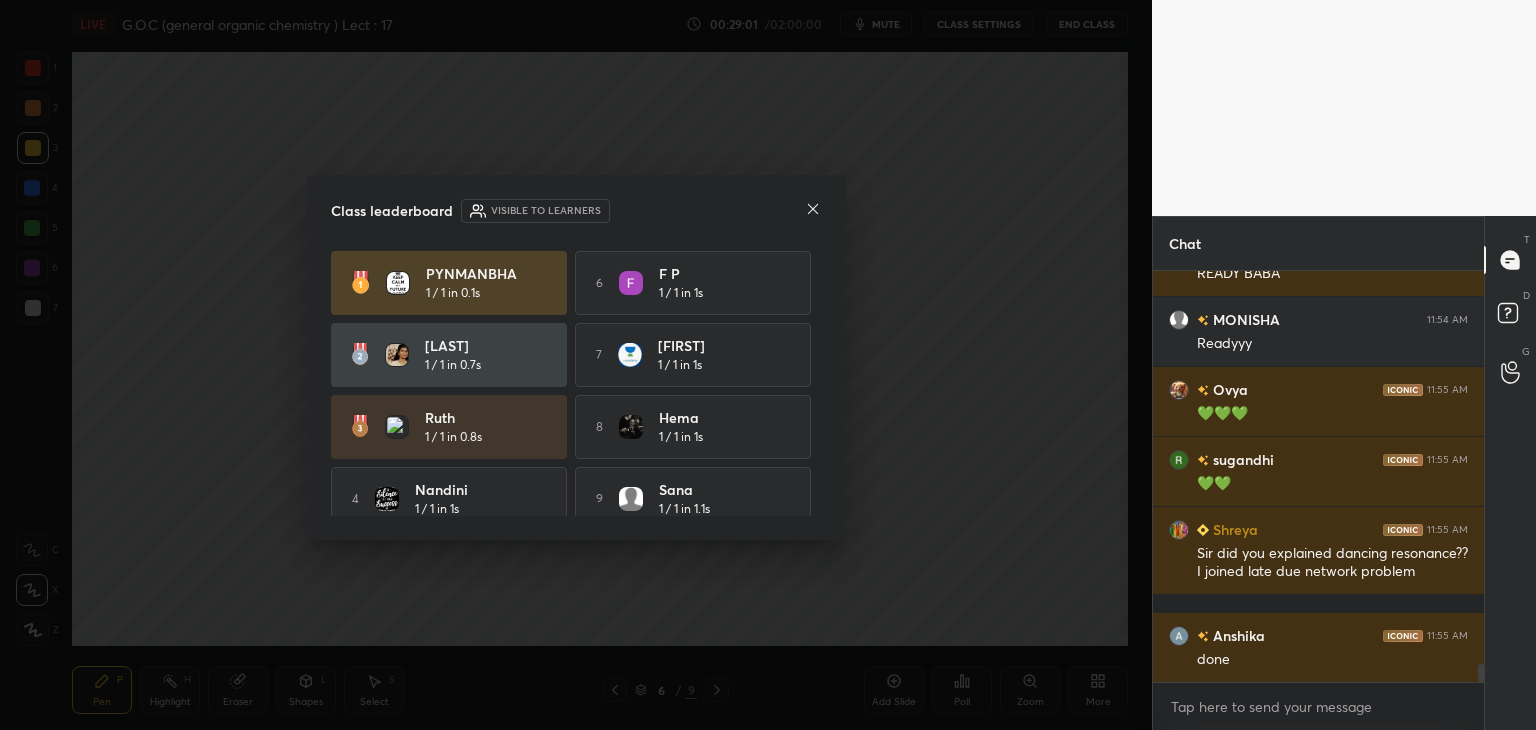 click 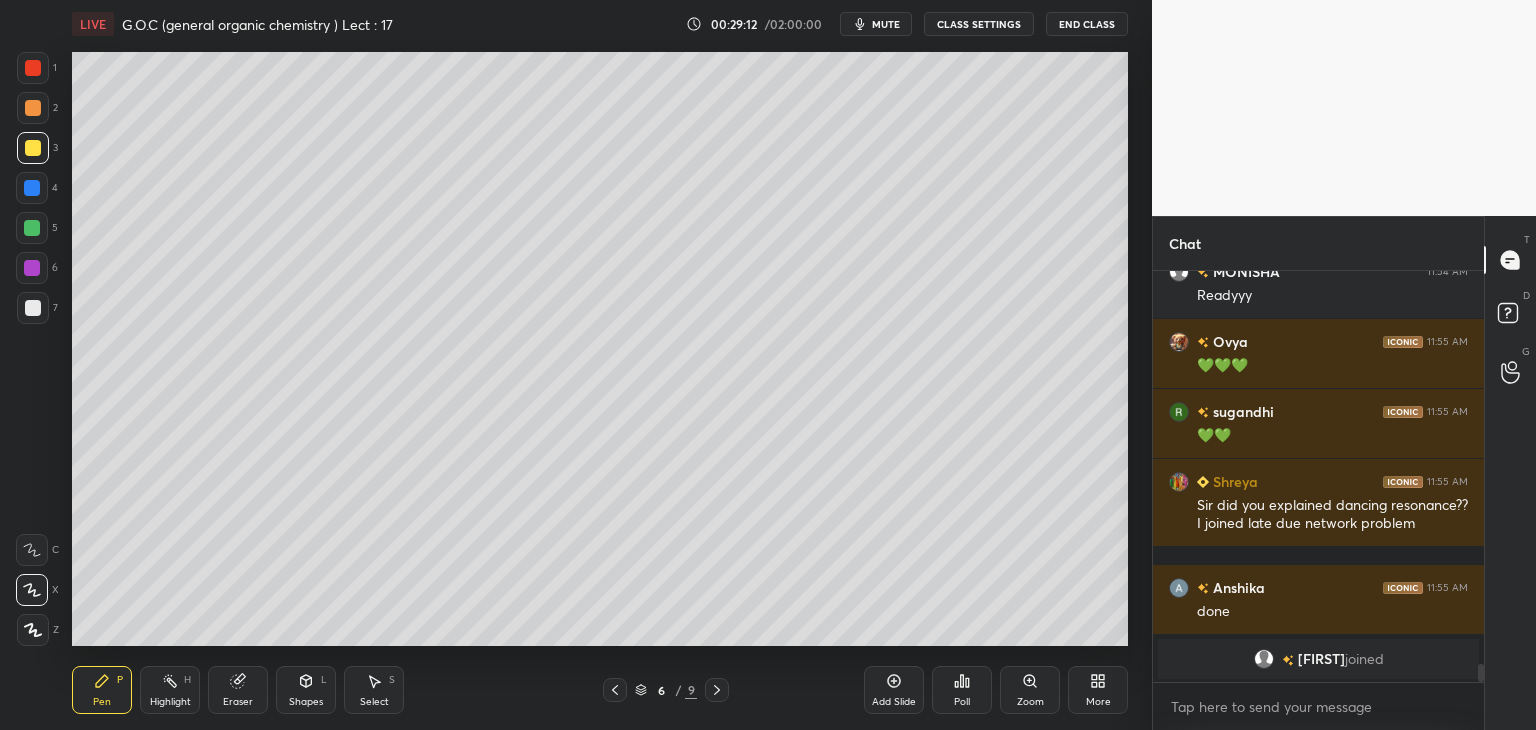 click at bounding box center [33, 108] 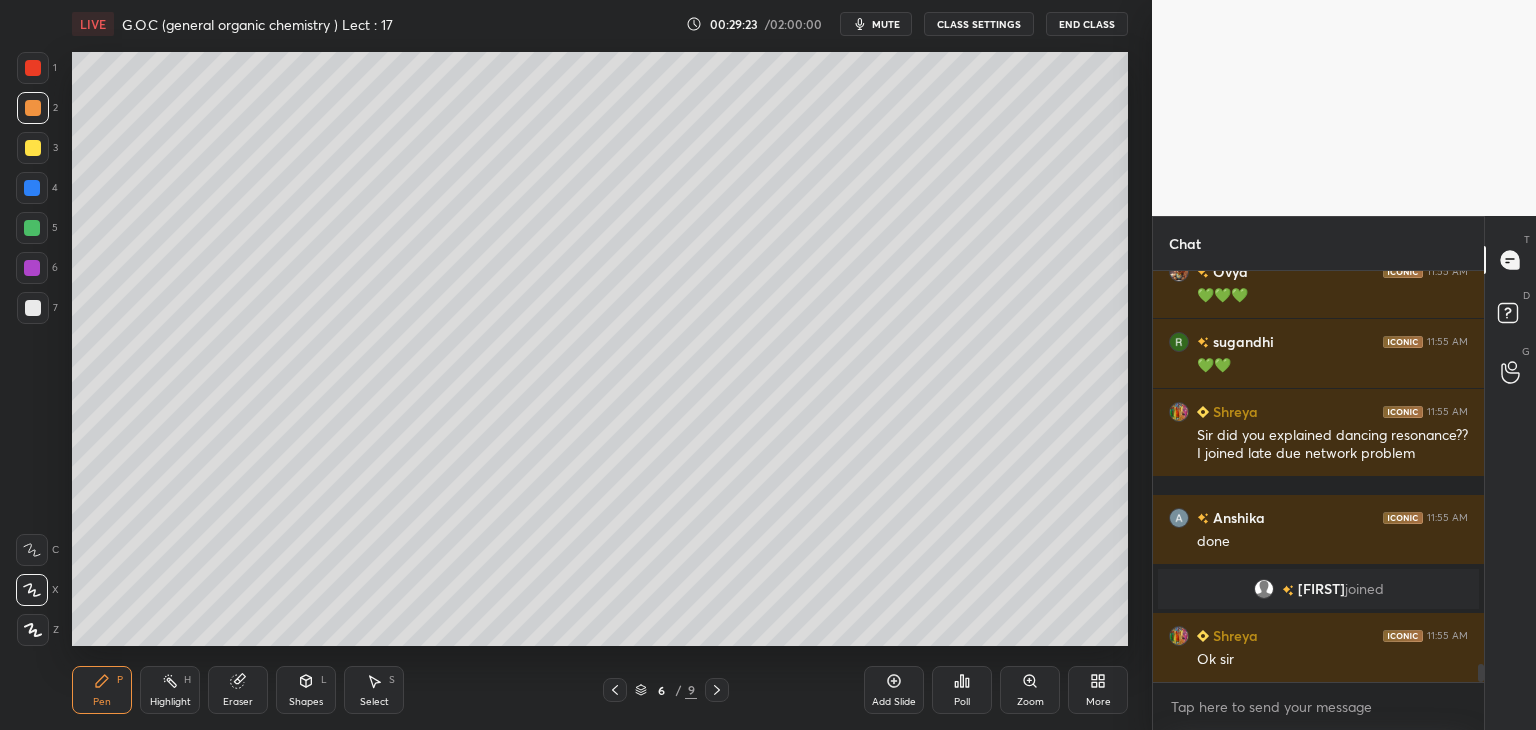 click 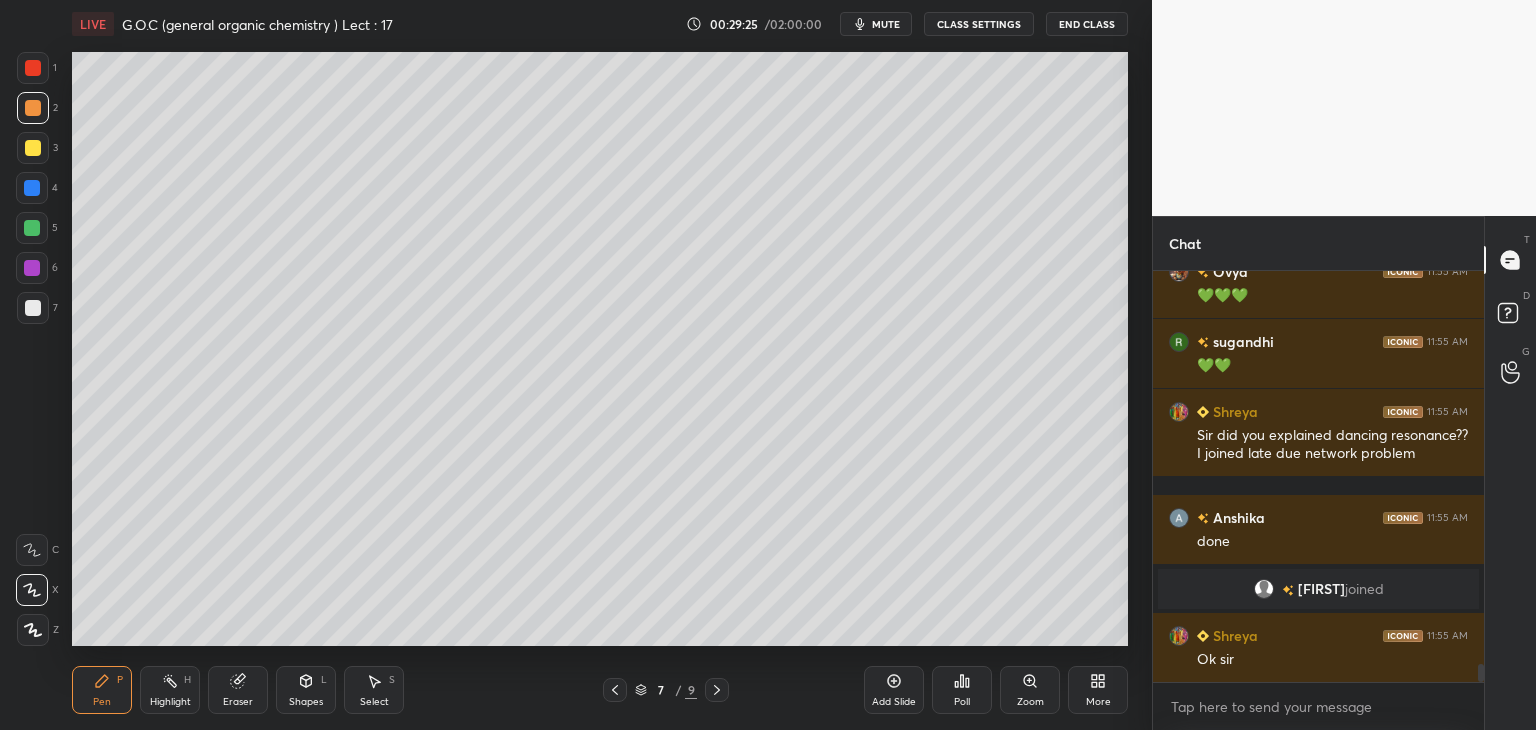 click at bounding box center (33, 148) 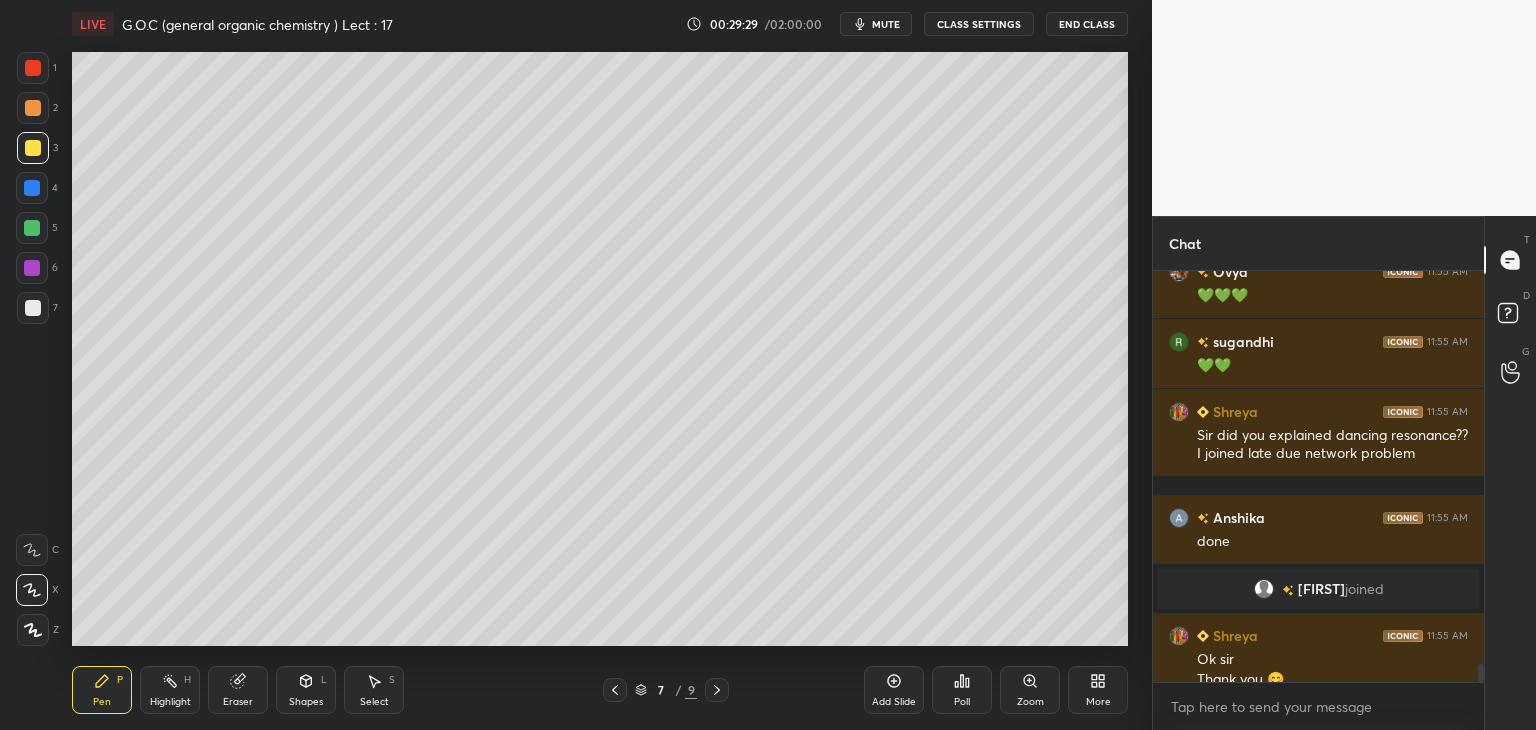 scroll, scrollTop: 9084, scrollLeft: 0, axis: vertical 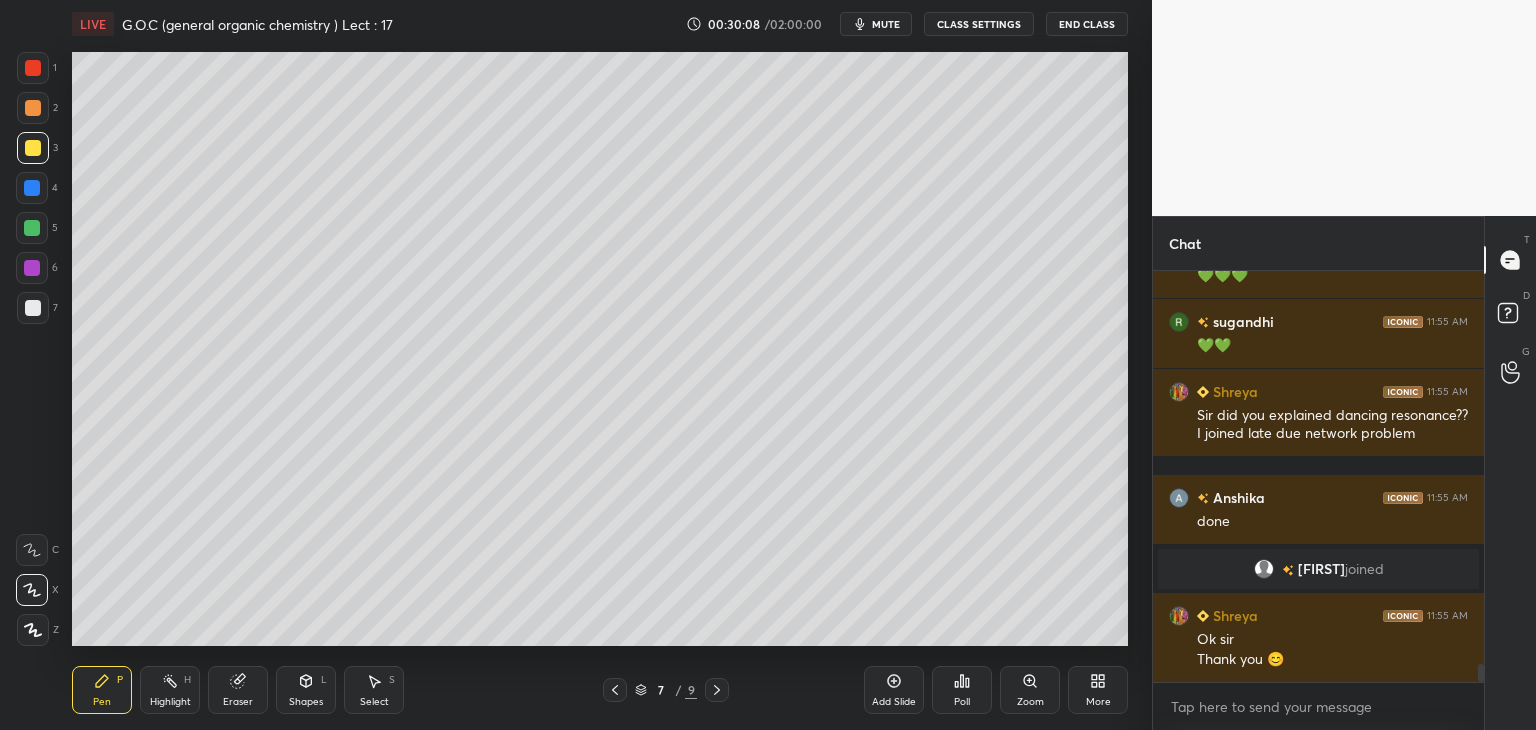 click at bounding box center (33, 308) 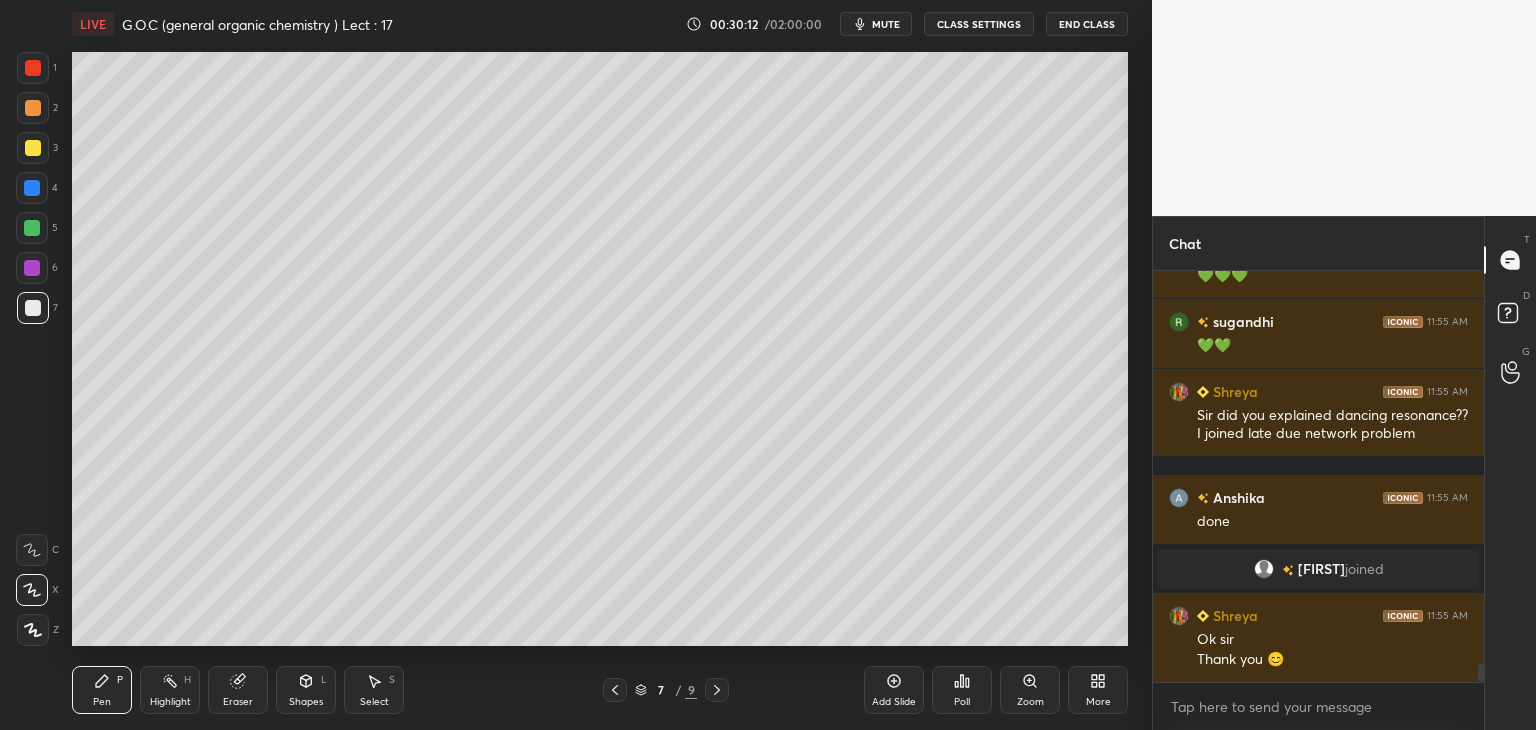 scroll, scrollTop: 7, scrollLeft: 6, axis: both 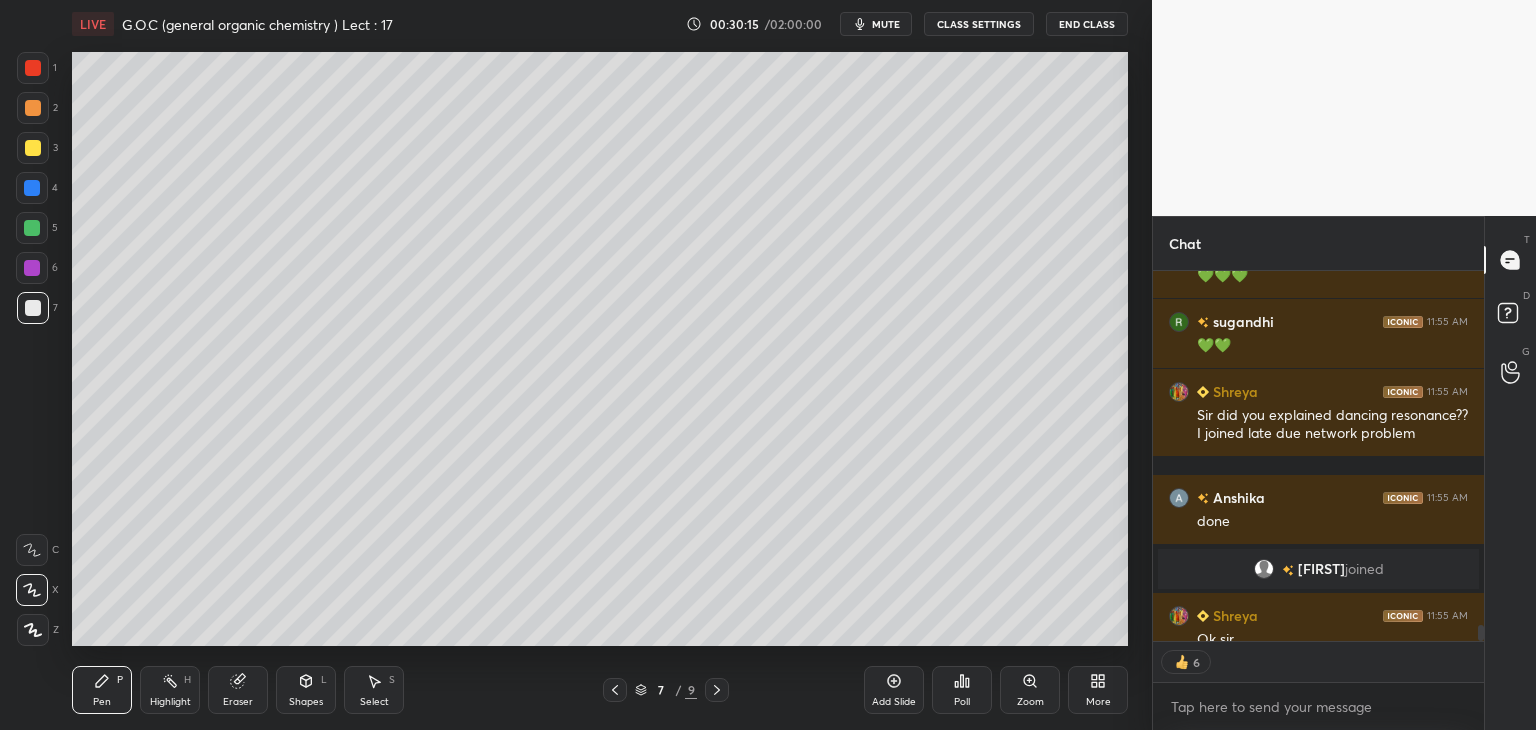 click at bounding box center (33, 108) 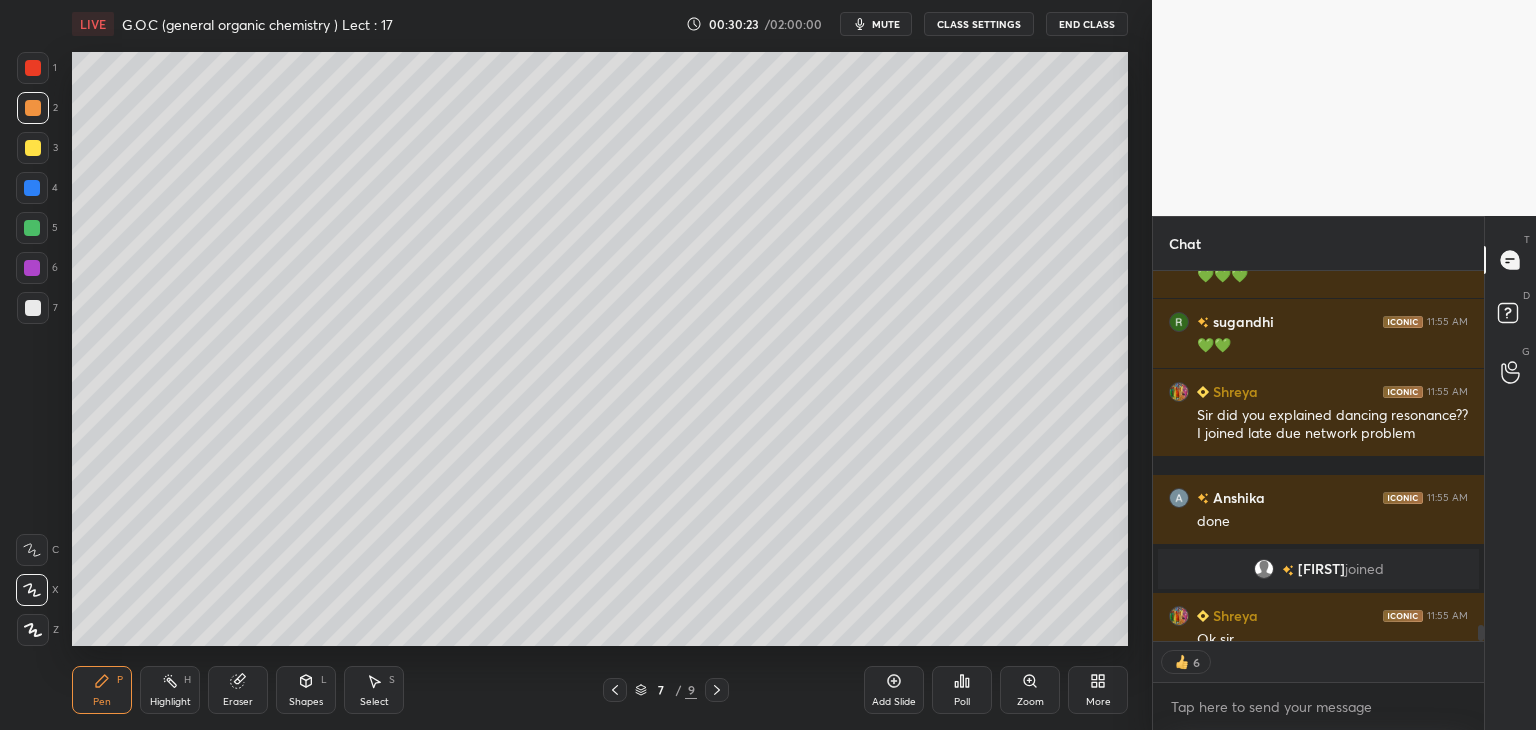 scroll, scrollTop: 6, scrollLeft: 6, axis: both 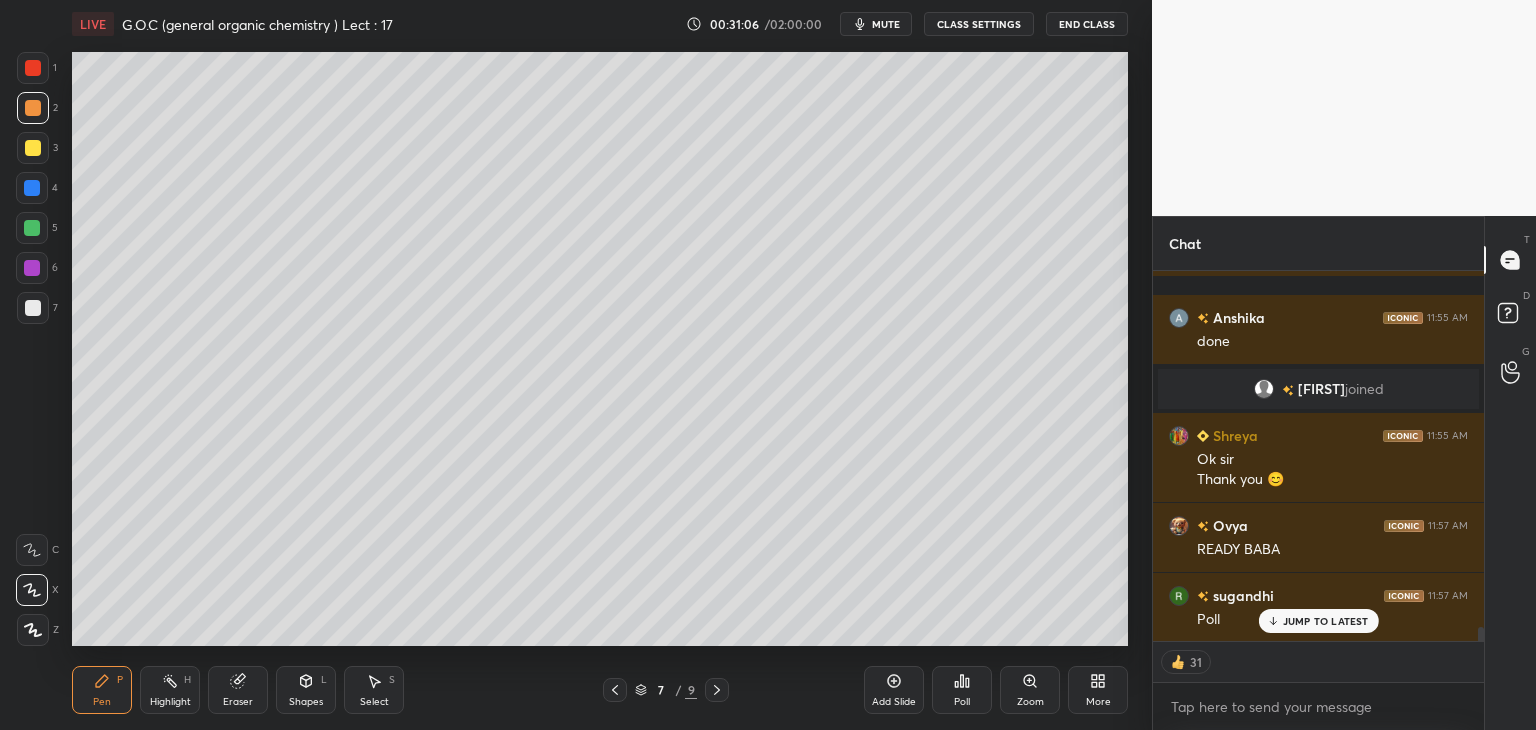 click on "Poll" at bounding box center (962, 702) 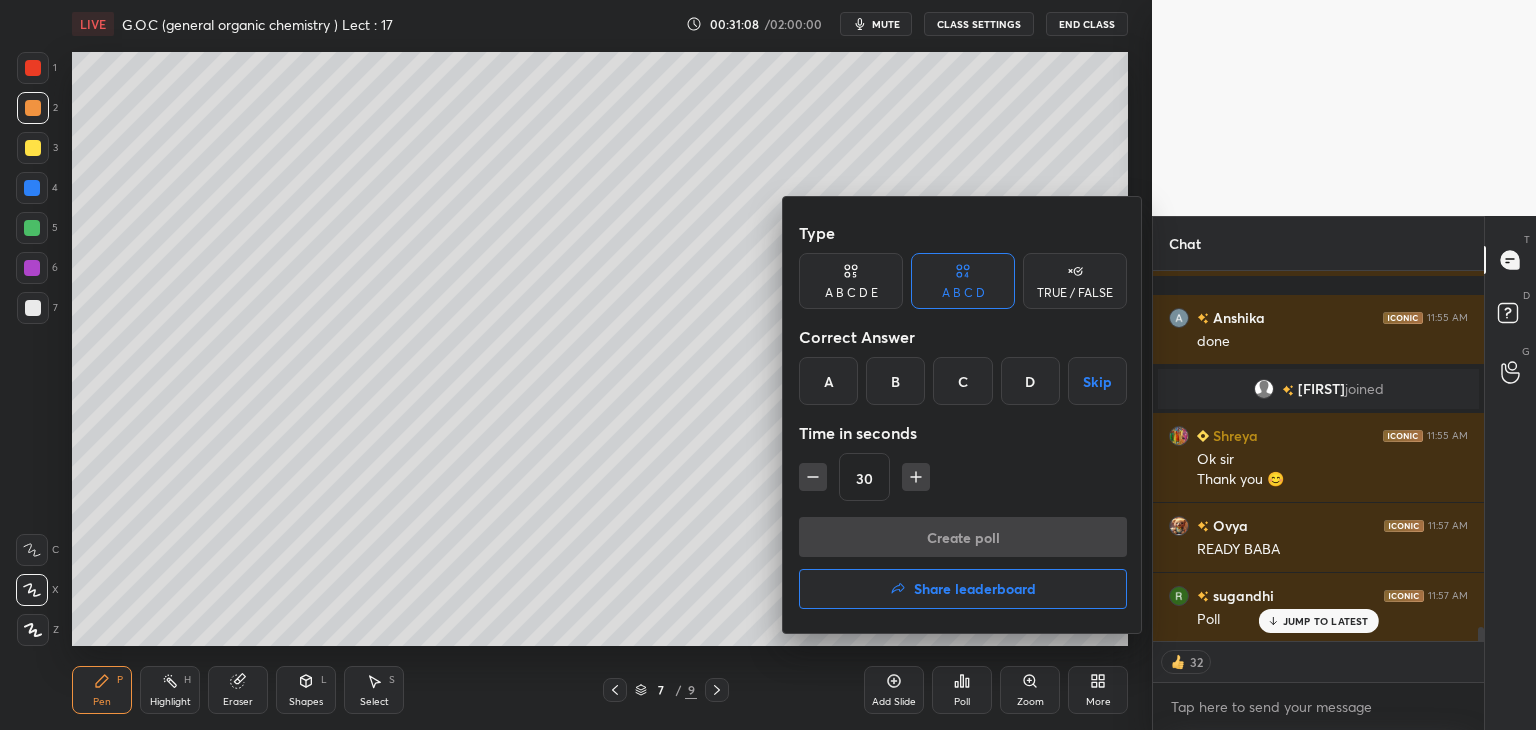 click on "D" at bounding box center [1030, 381] 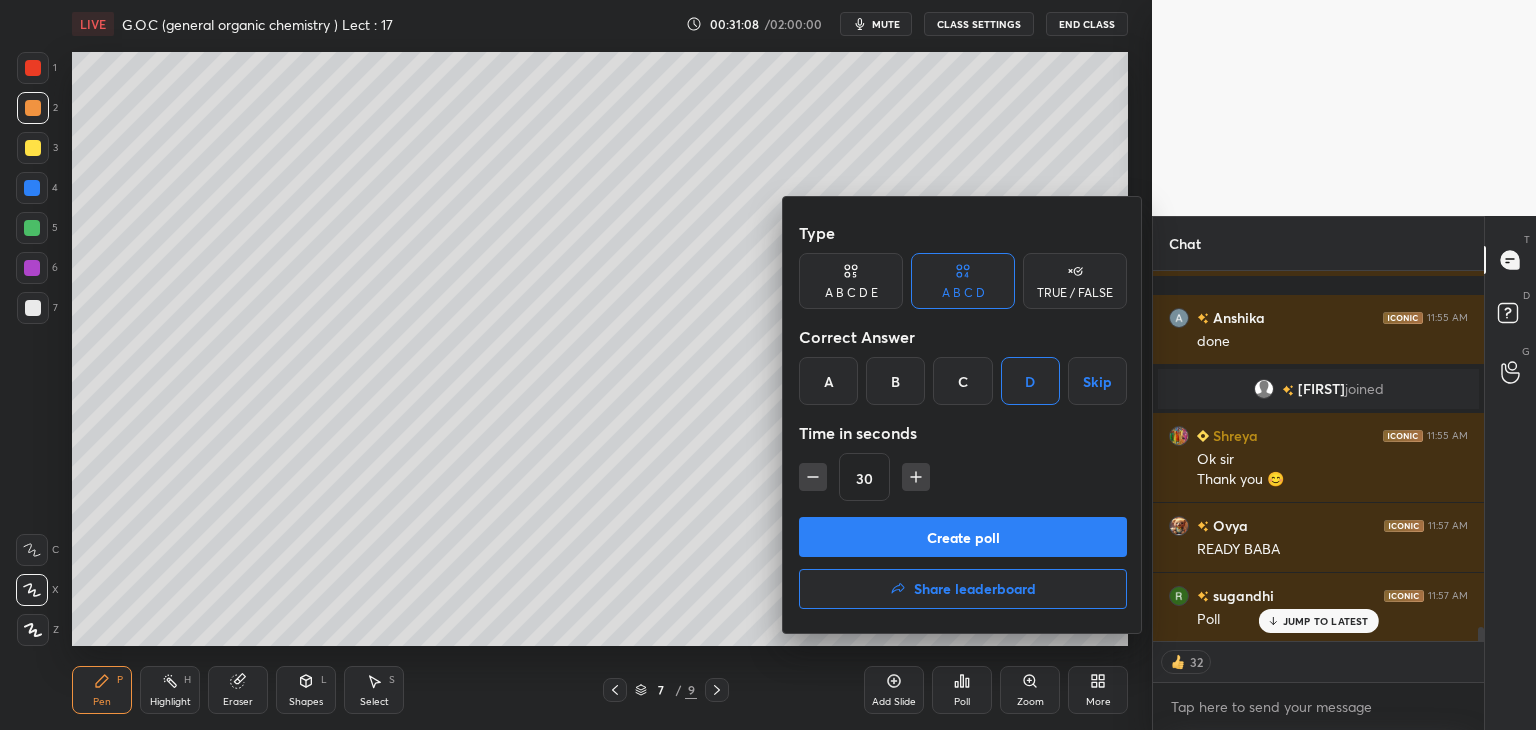 click on "Create poll" at bounding box center (963, 537) 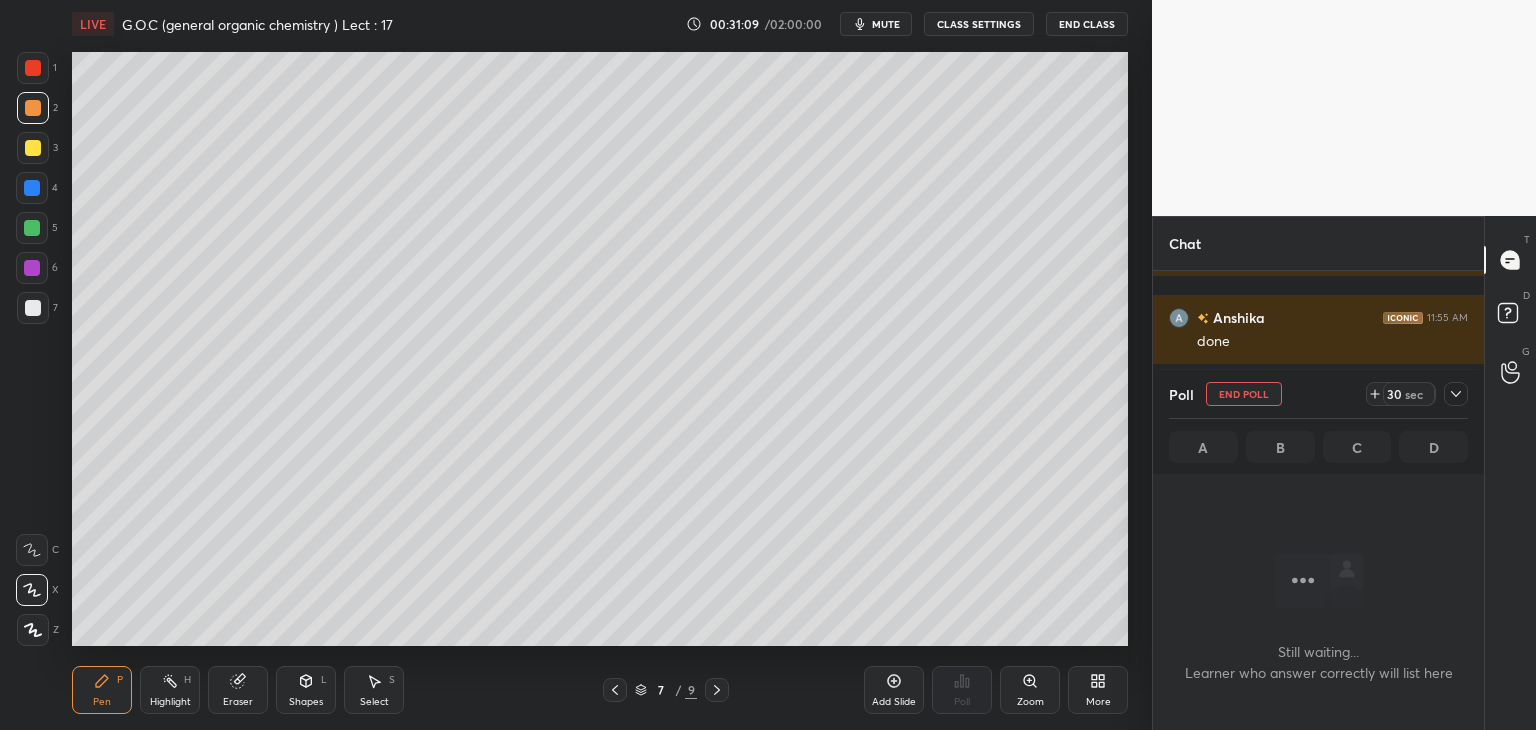 scroll, scrollTop: 277, scrollLeft: 325, axis: both 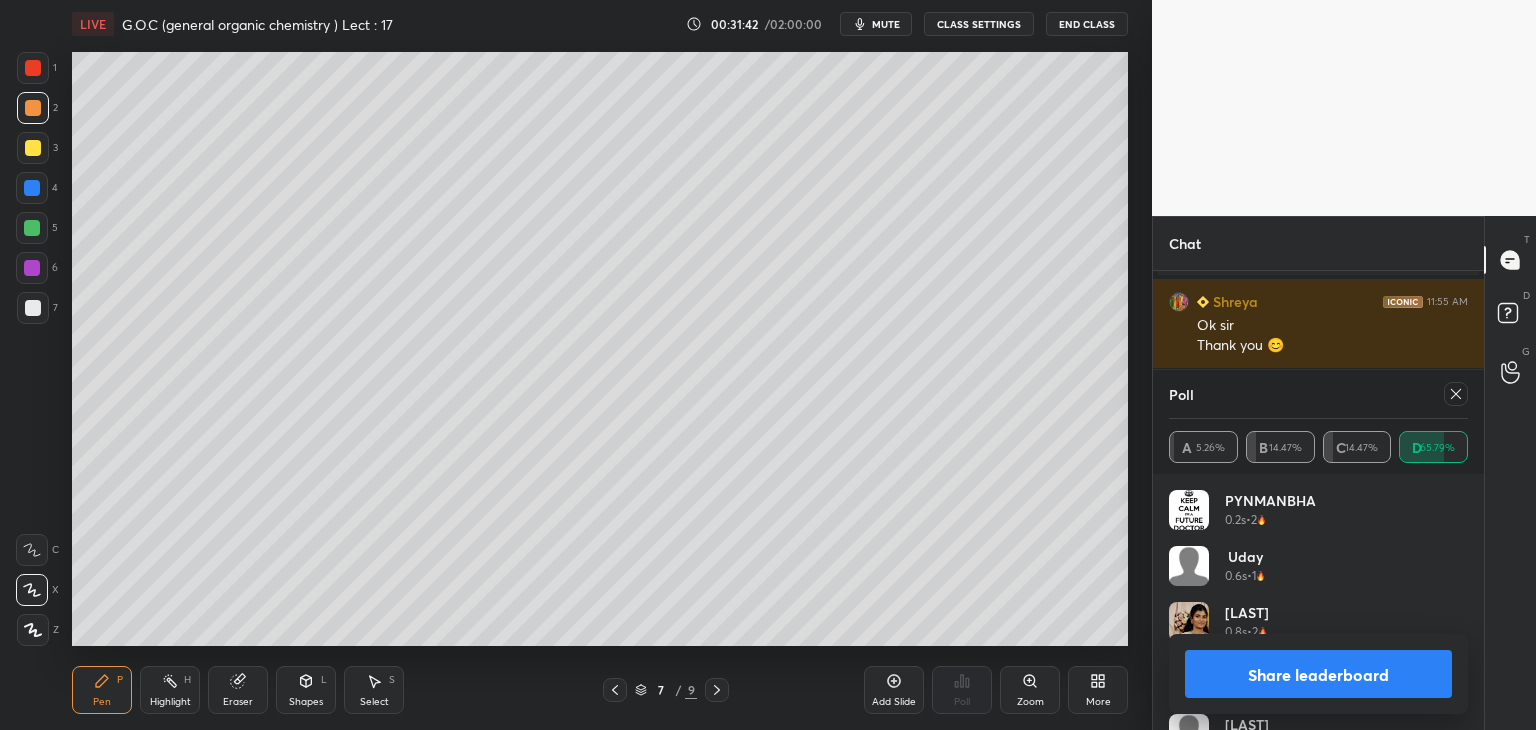 click on "Share leaderboard" at bounding box center [1318, 674] 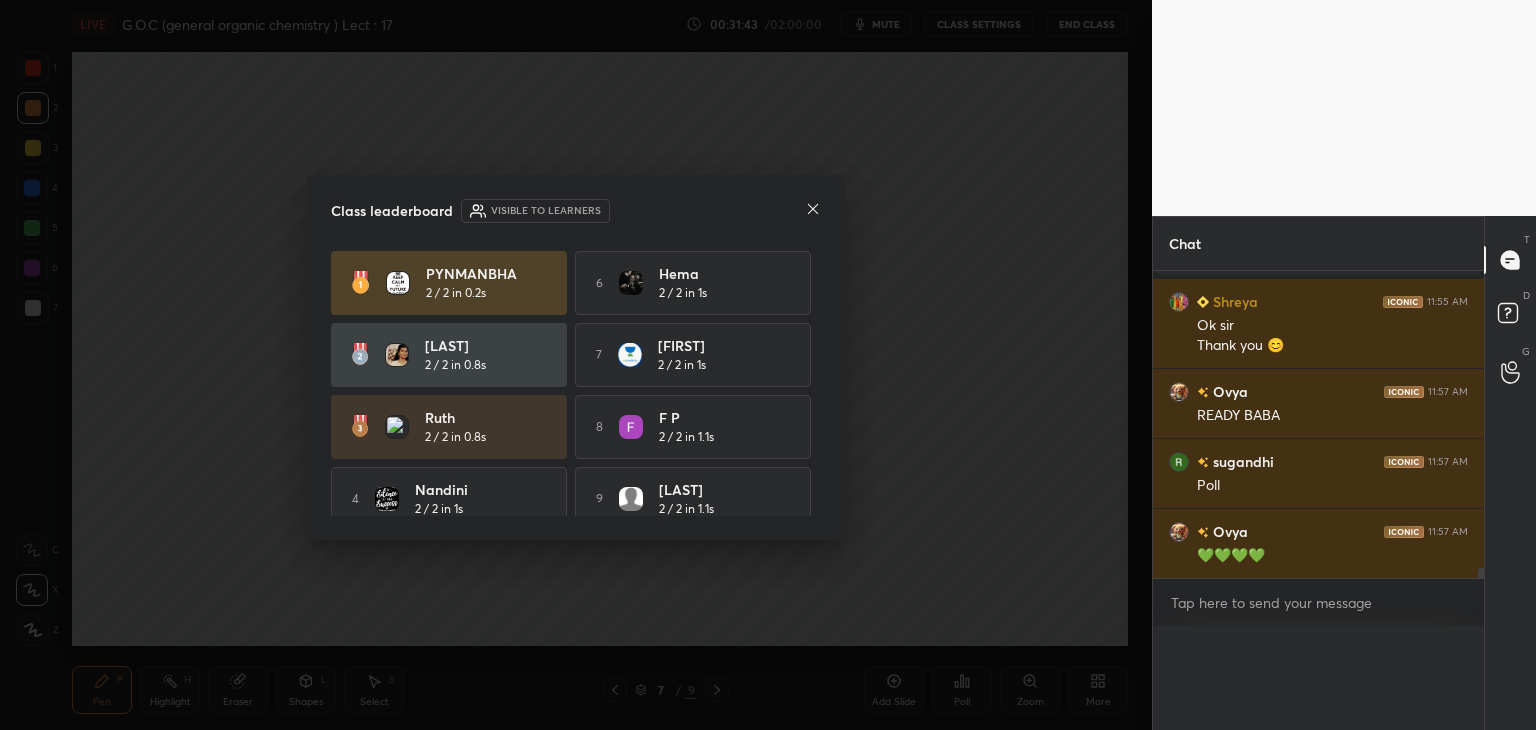 scroll, scrollTop: 0, scrollLeft: 0, axis: both 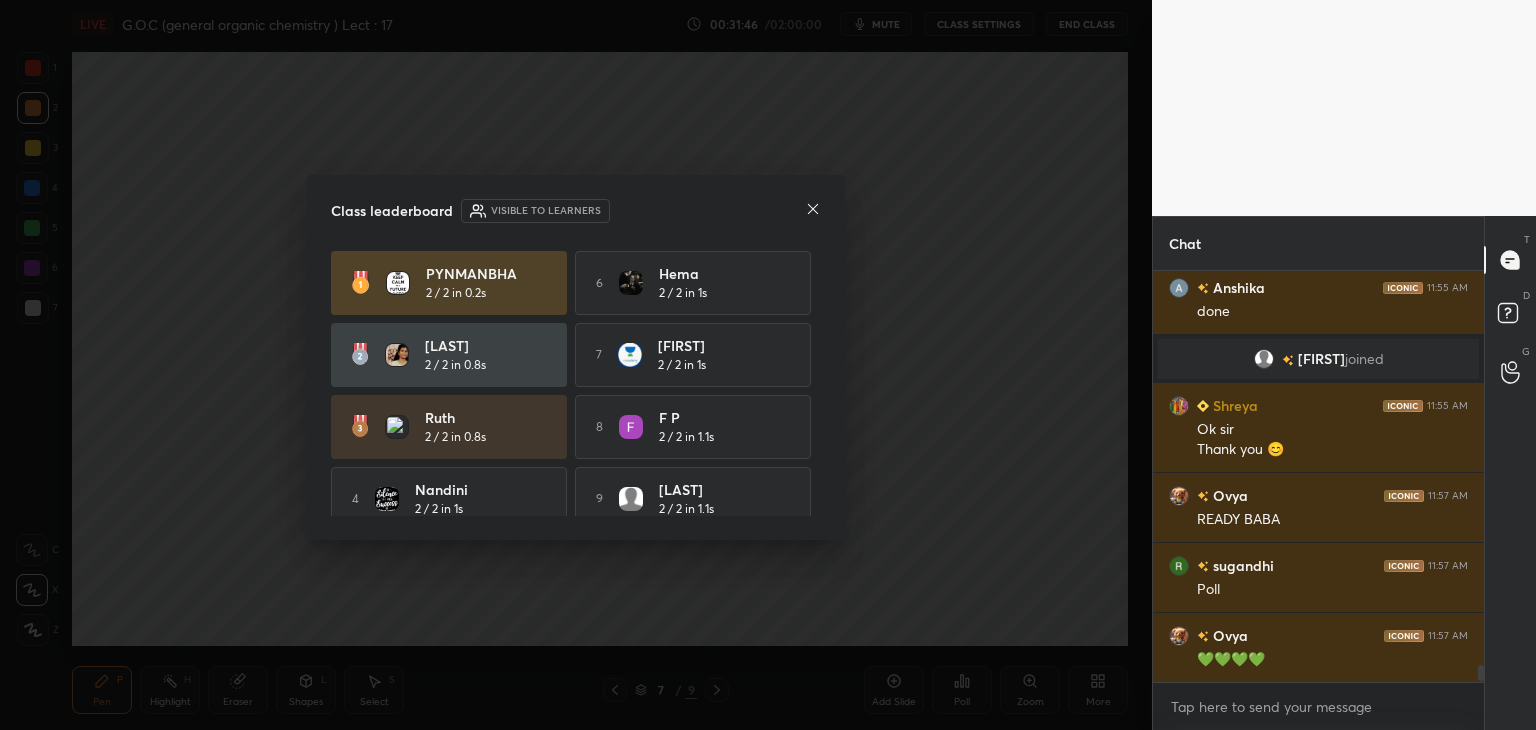 click 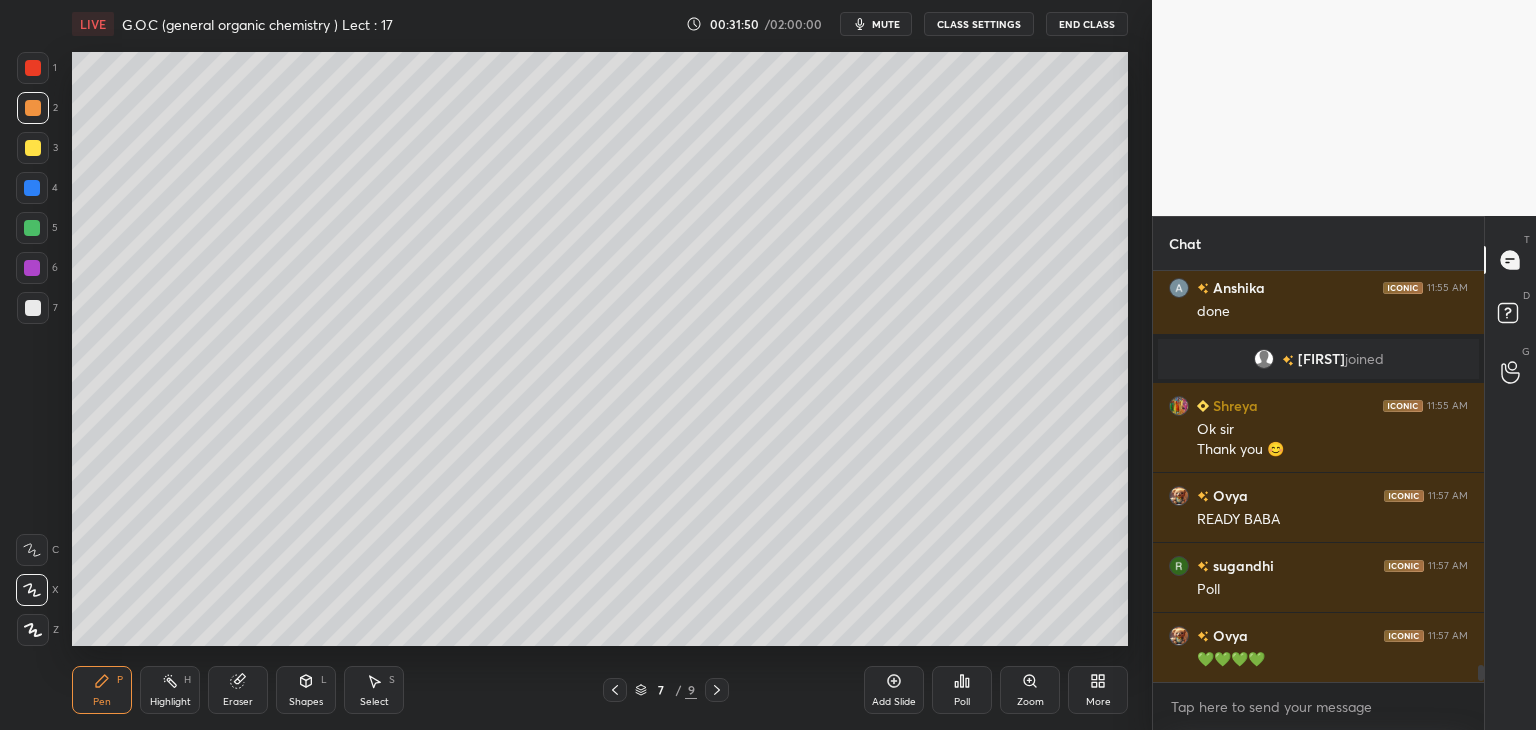 click at bounding box center [32, 228] 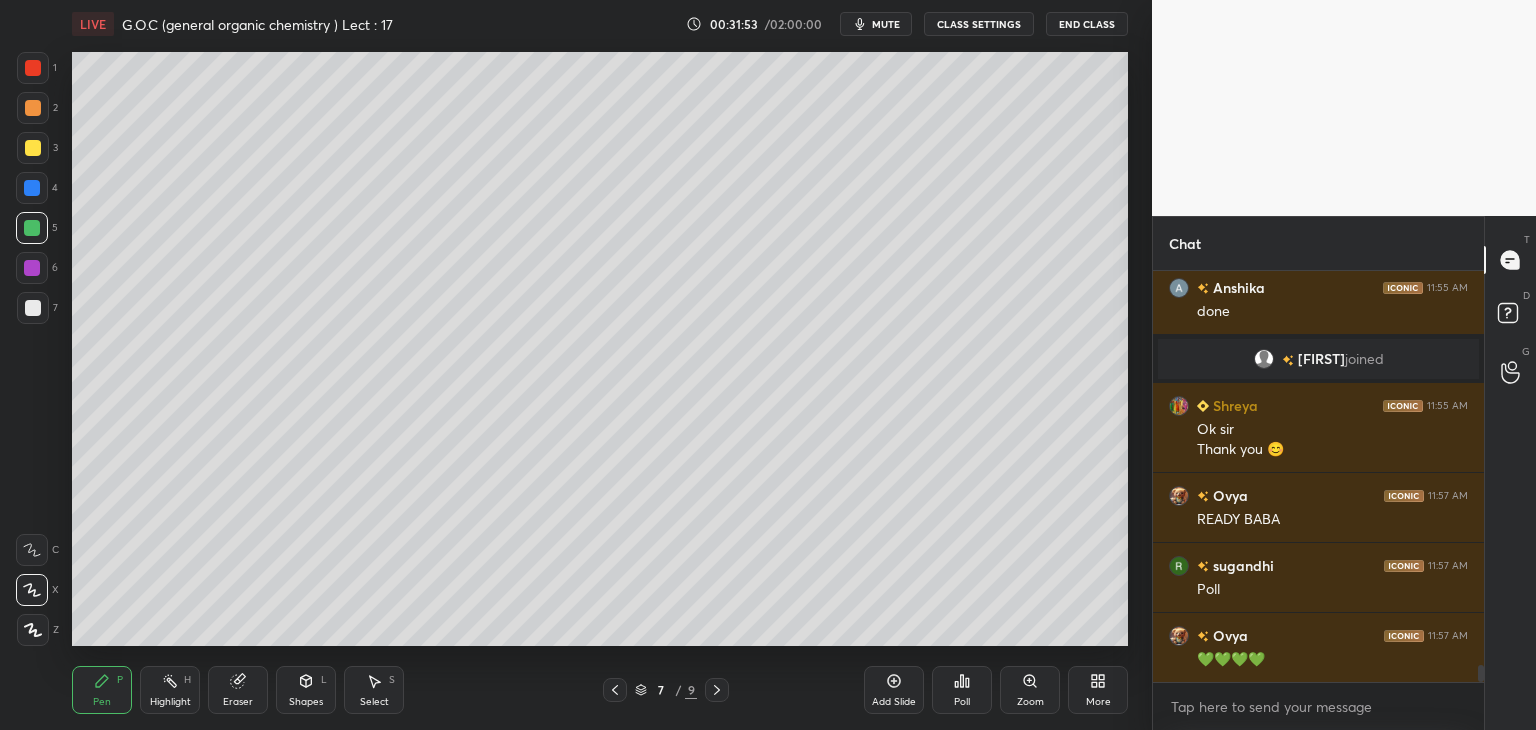 scroll, scrollTop: 9364, scrollLeft: 0, axis: vertical 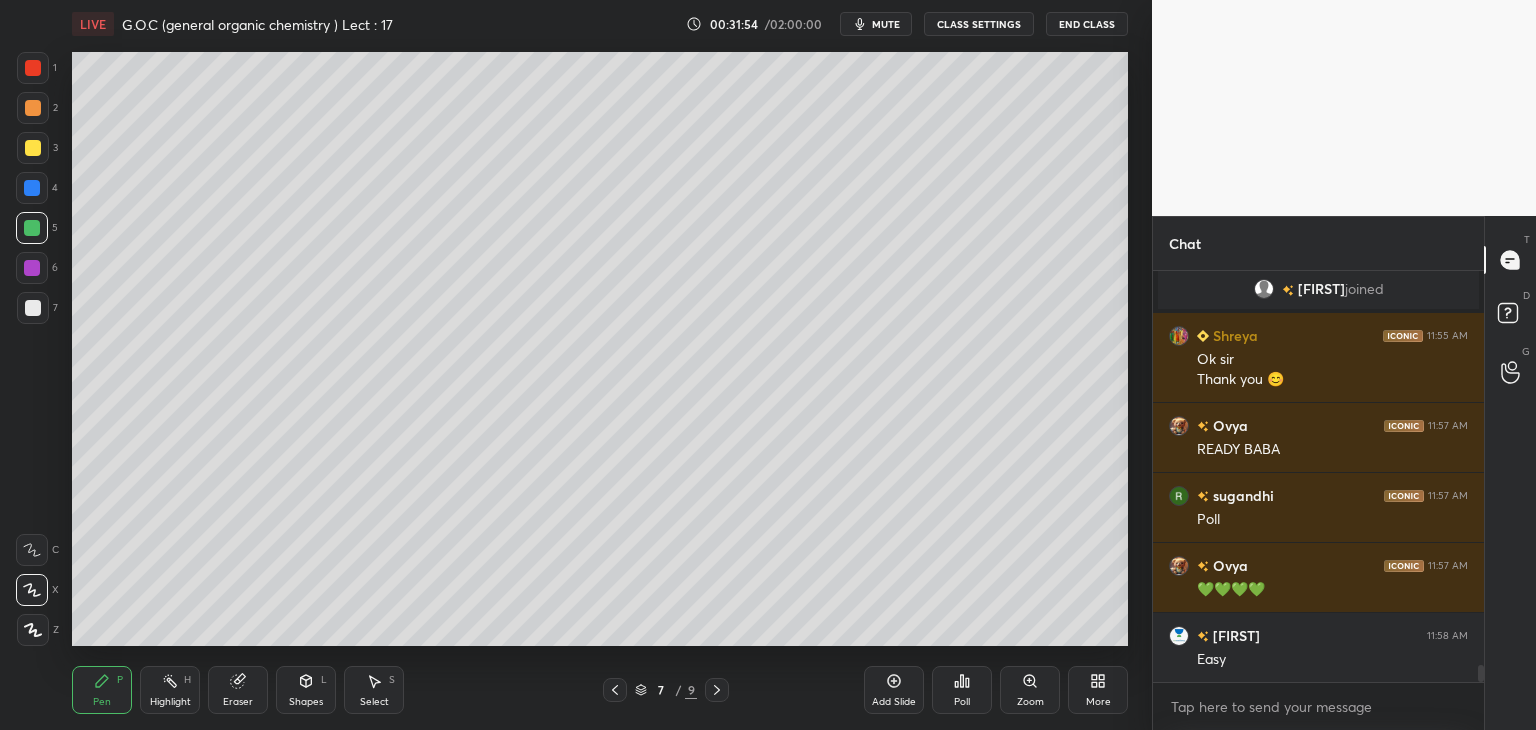 click 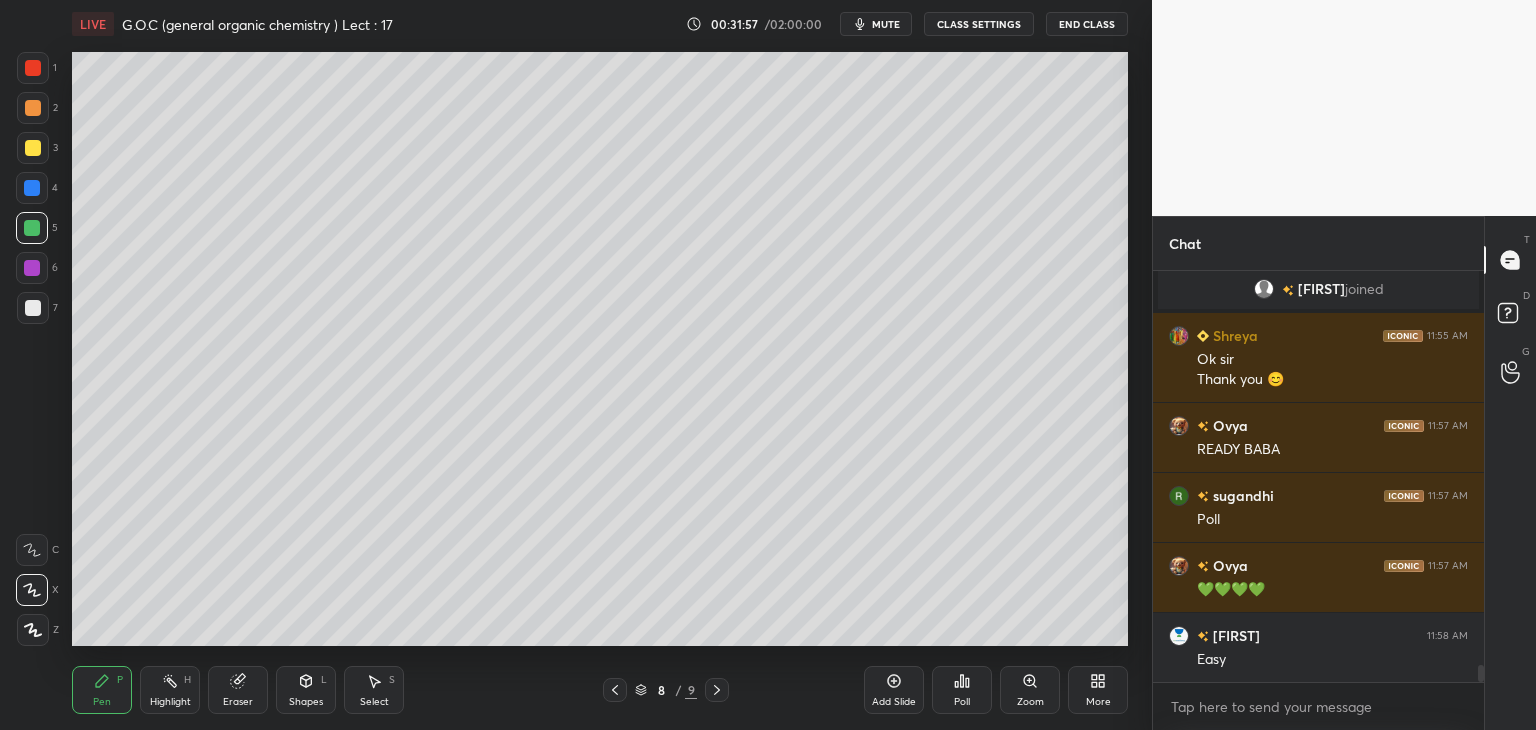 click at bounding box center (33, 148) 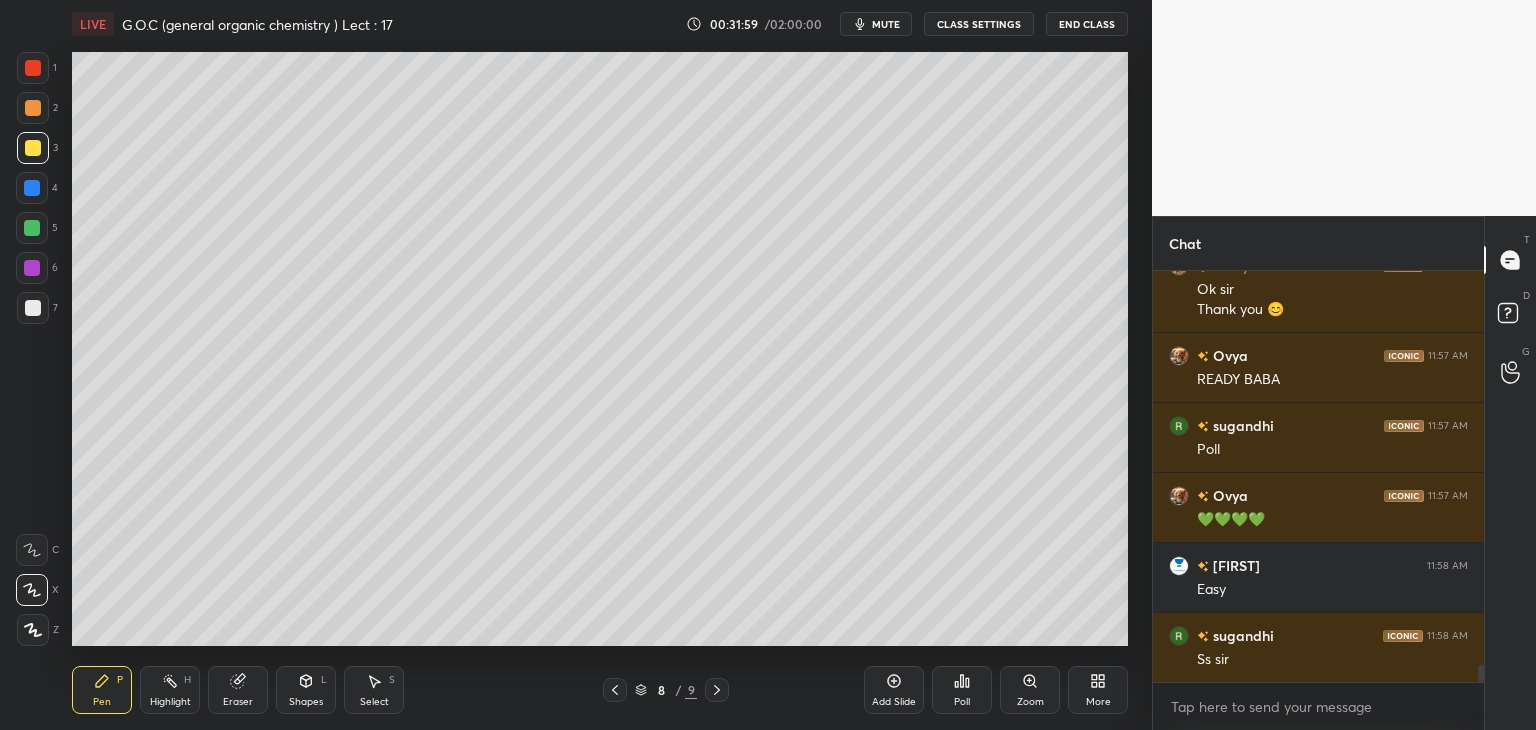 scroll, scrollTop: 9504, scrollLeft: 0, axis: vertical 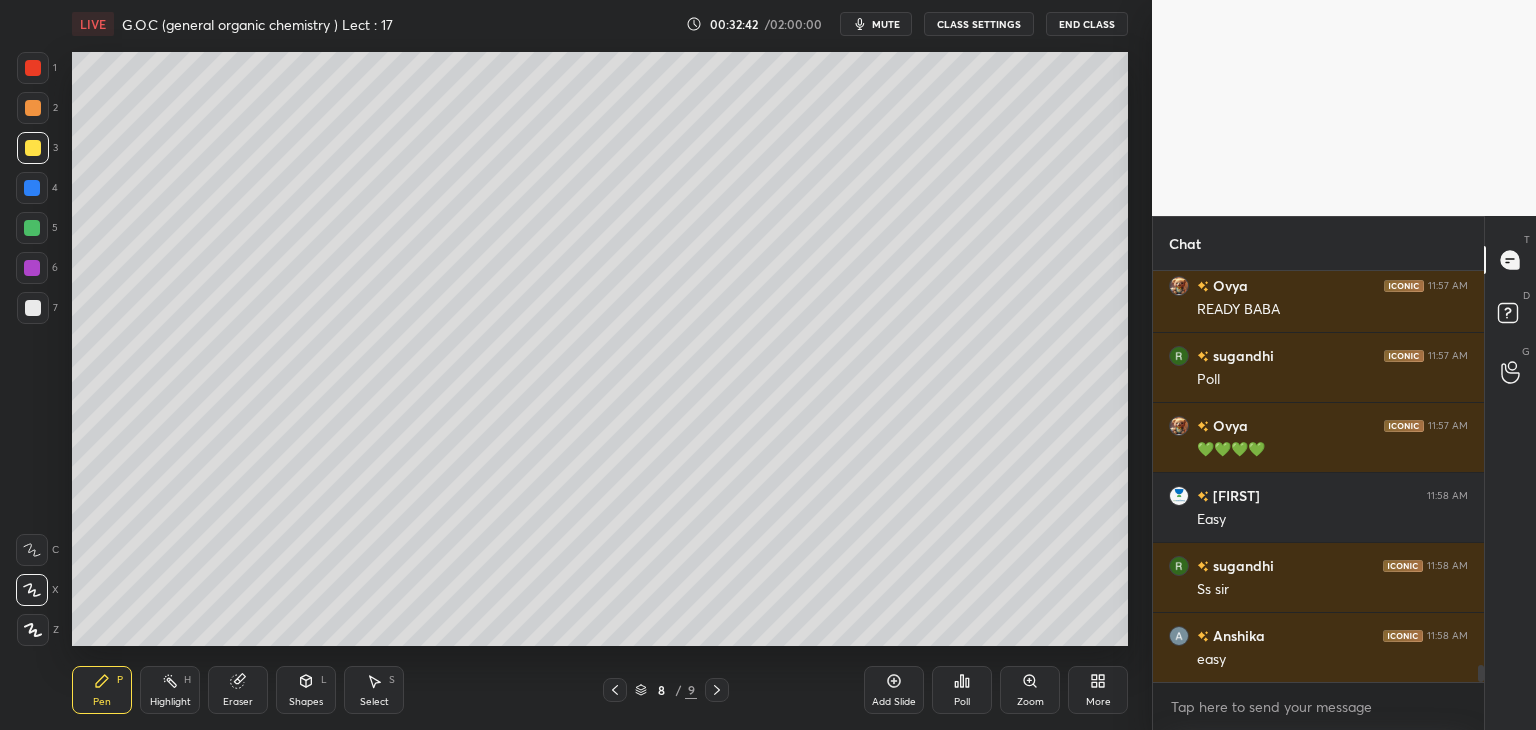 click at bounding box center [33, 308] 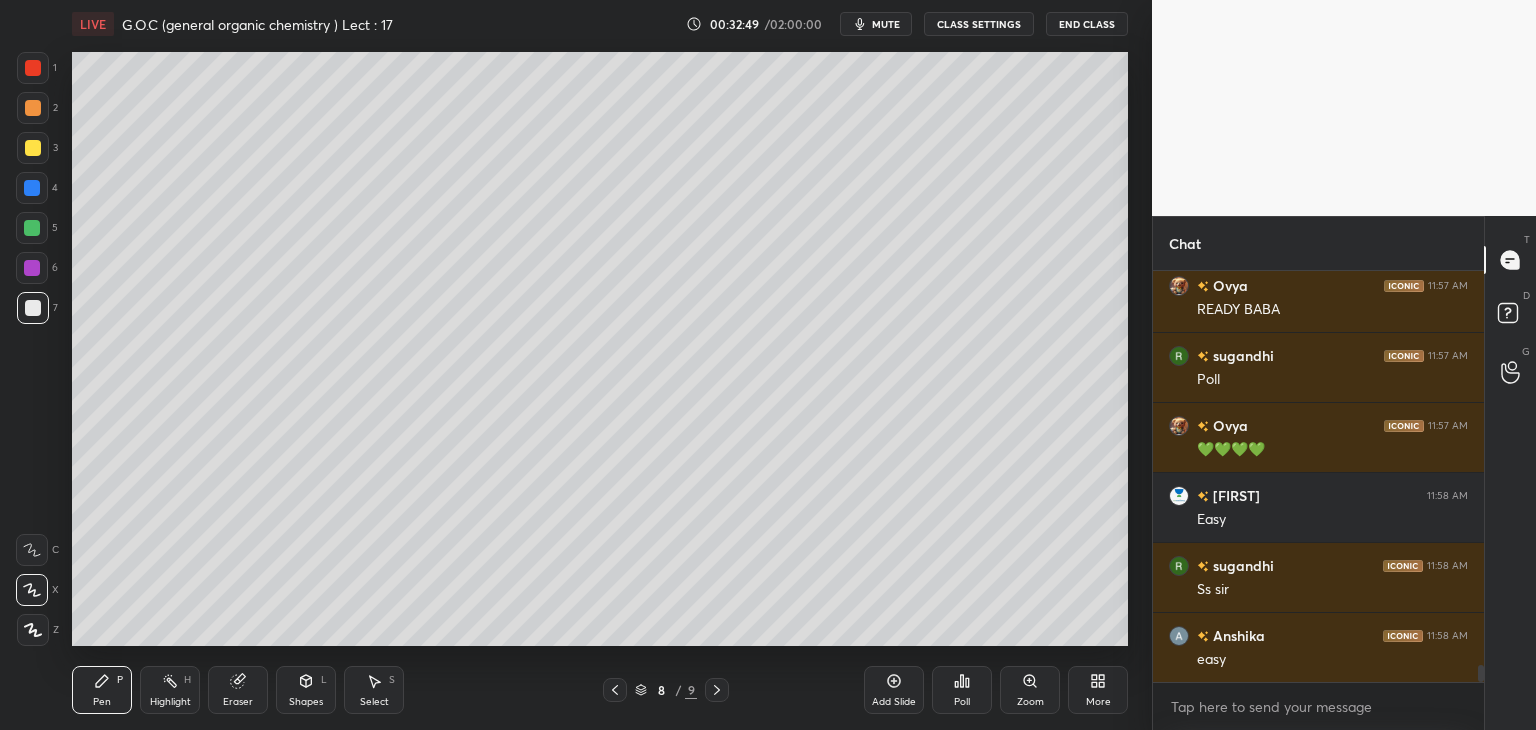 click at bounding box center [33, 108] 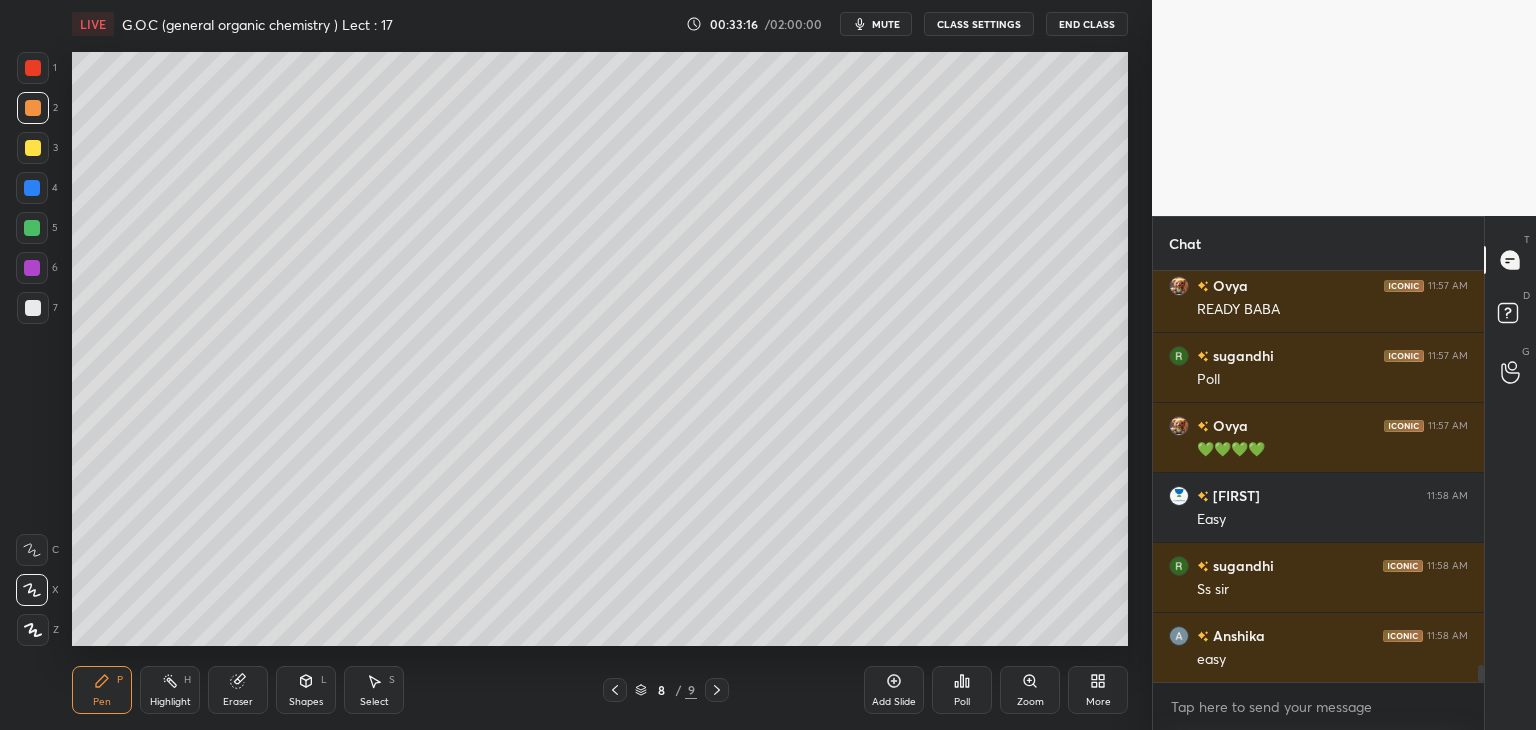 scroll, scrollTop: 365, scrollLeft: 325, axis: both 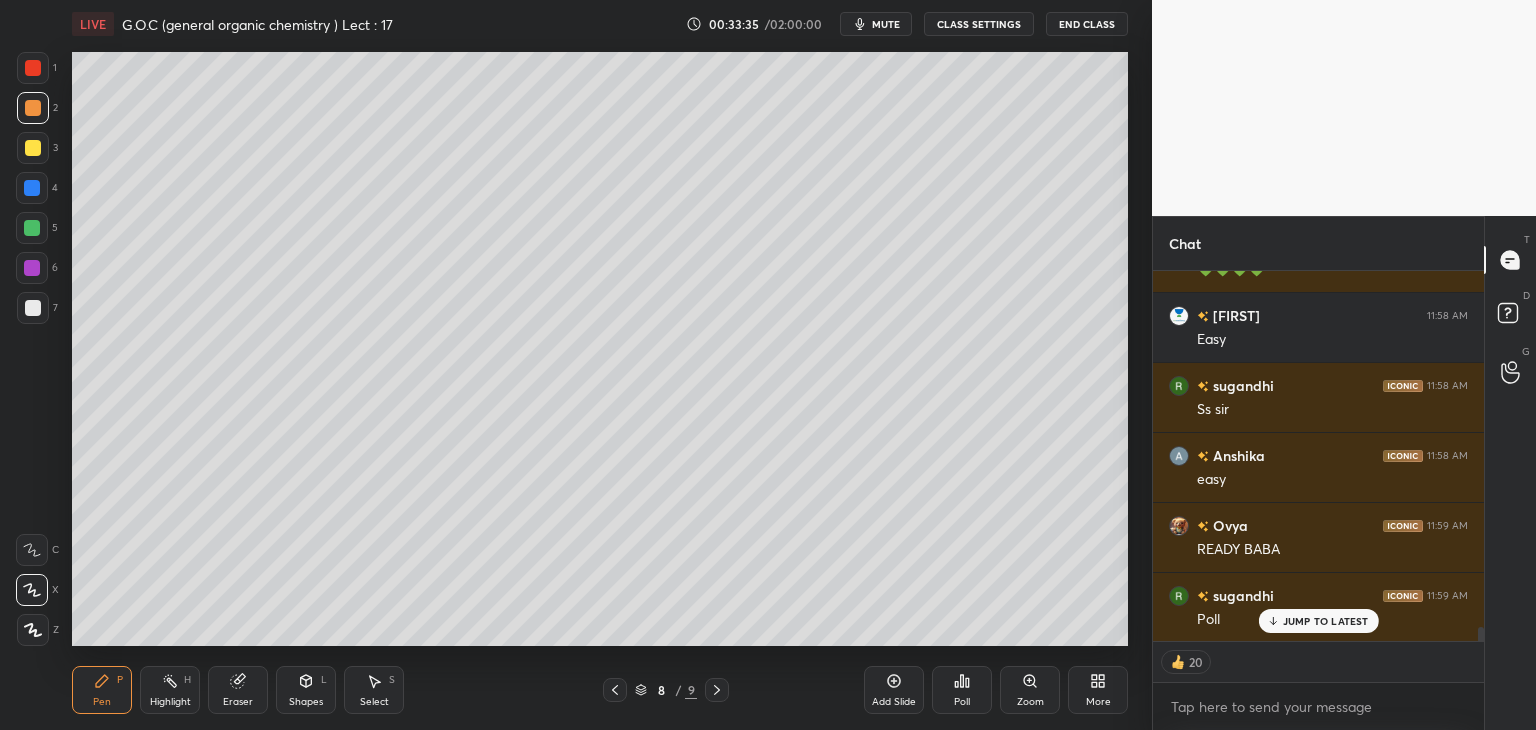 click on "Poll" at bounding box center [962, 690] 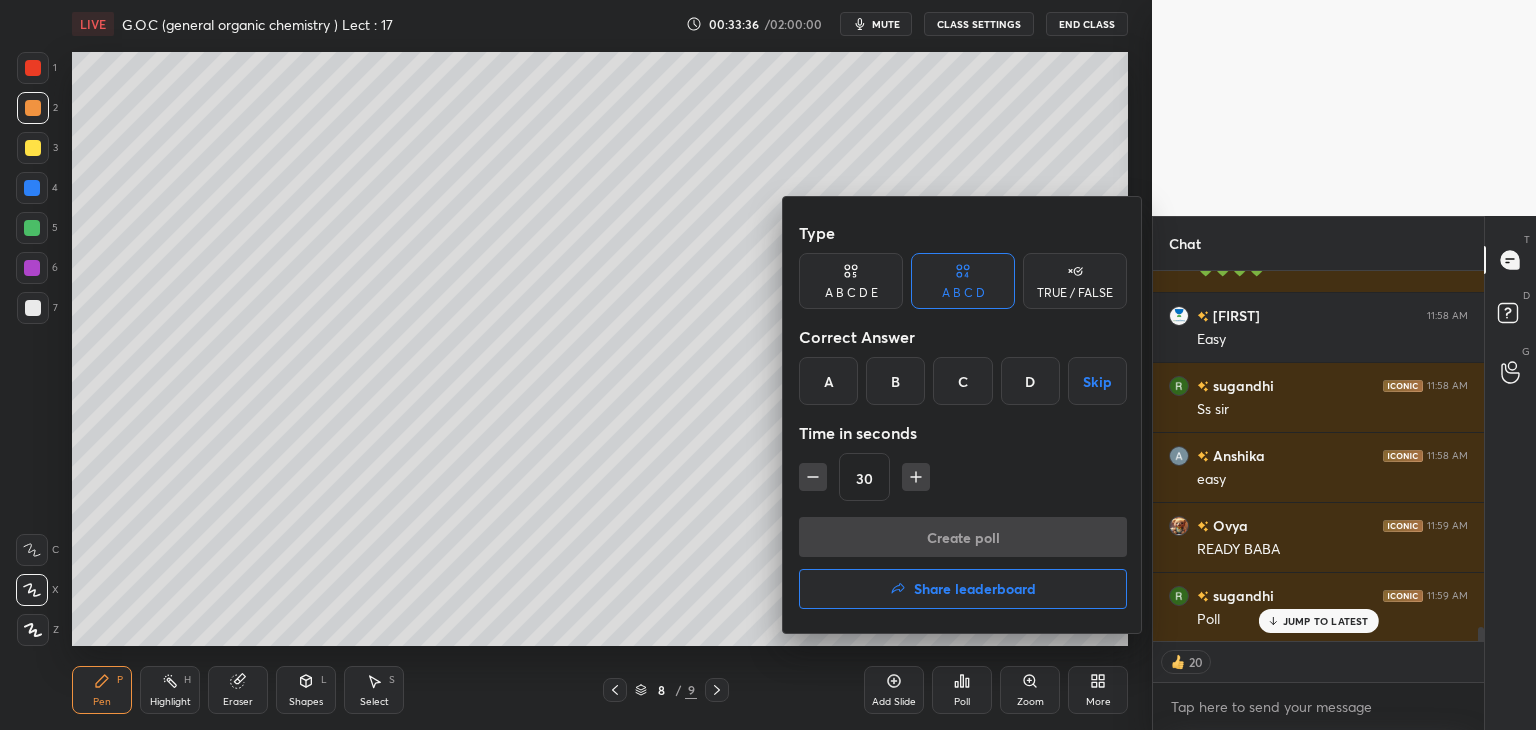 click on "C" at bounding box center (962, 381) 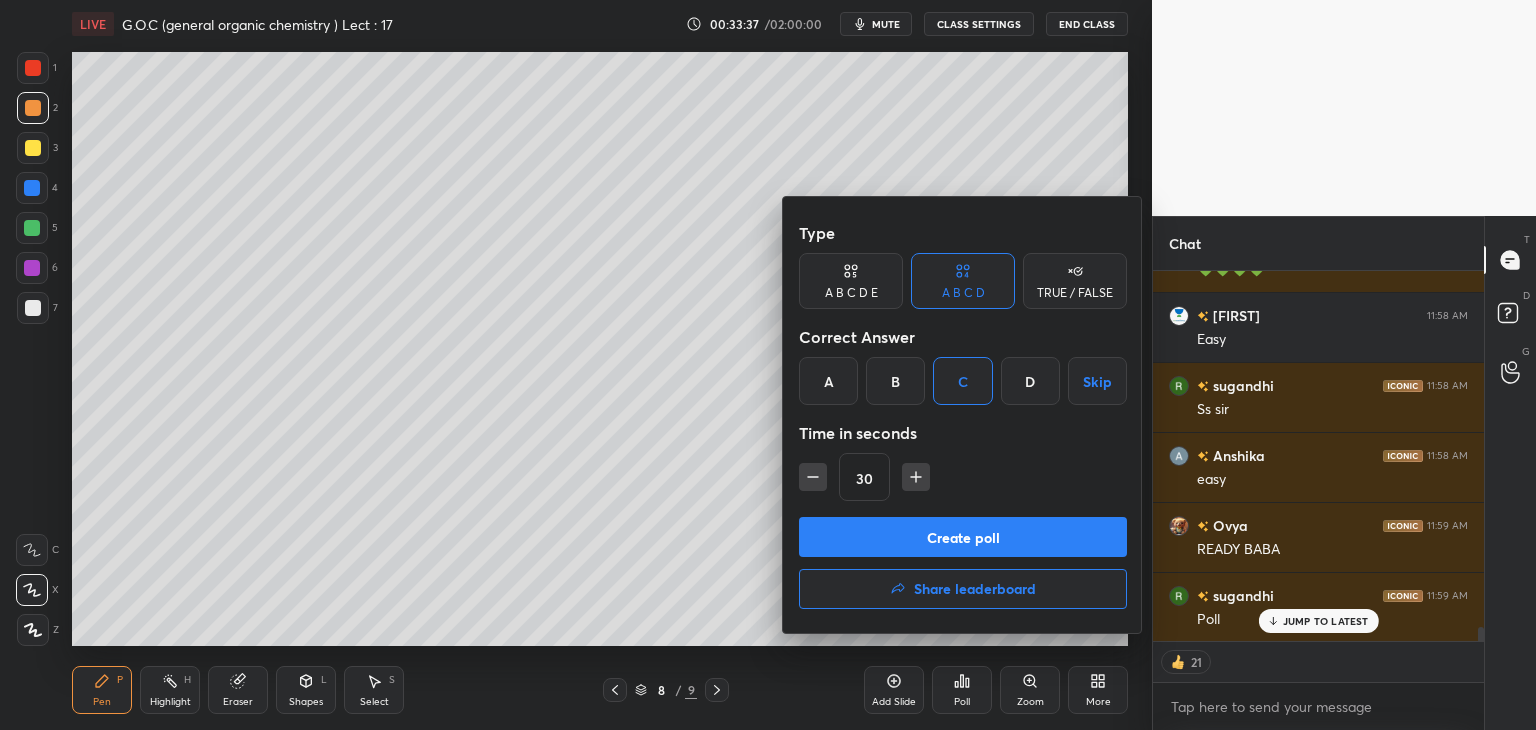 click on "Create poll" at bounding box center (963, 537) 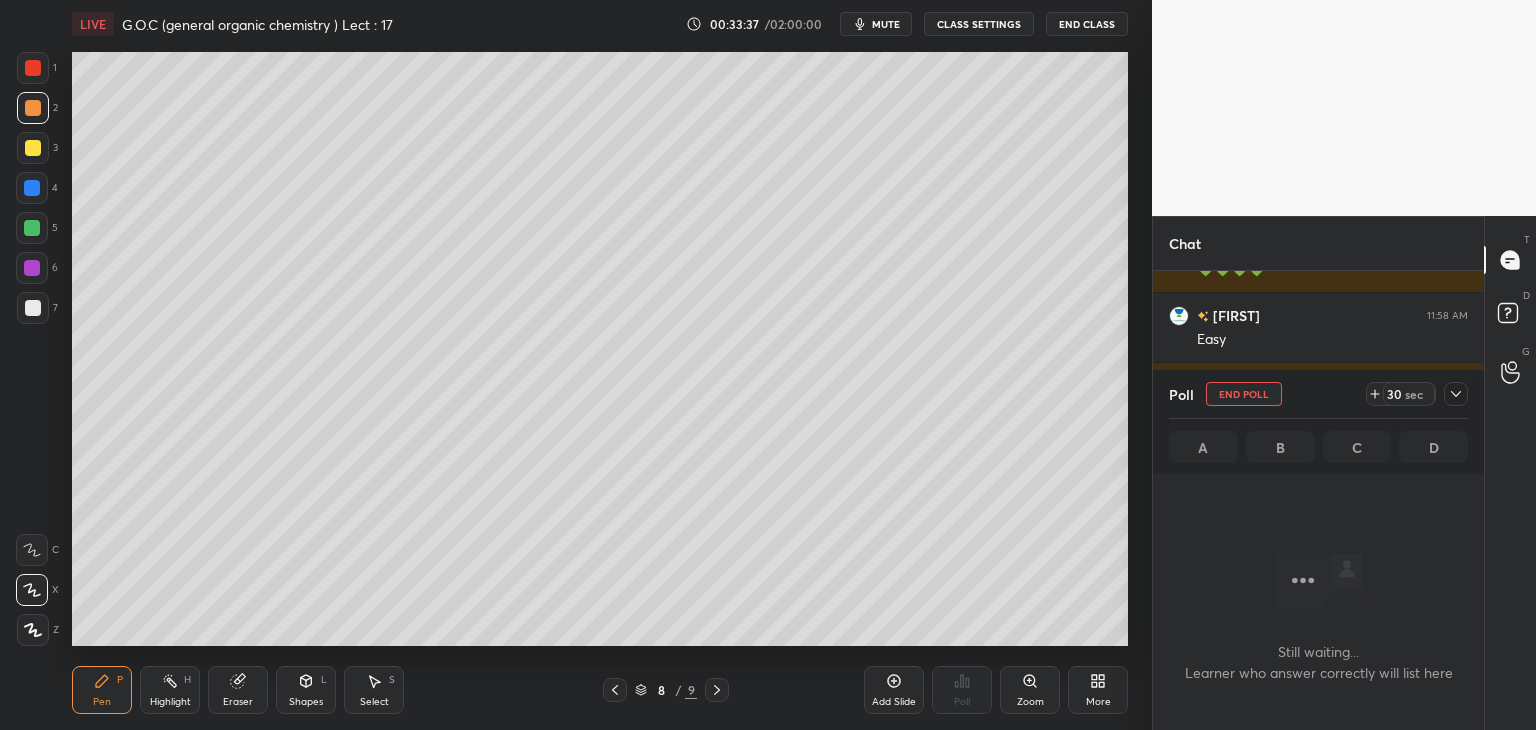 scroll, scrollTop: 322, scrollLeft: 325, axis: both 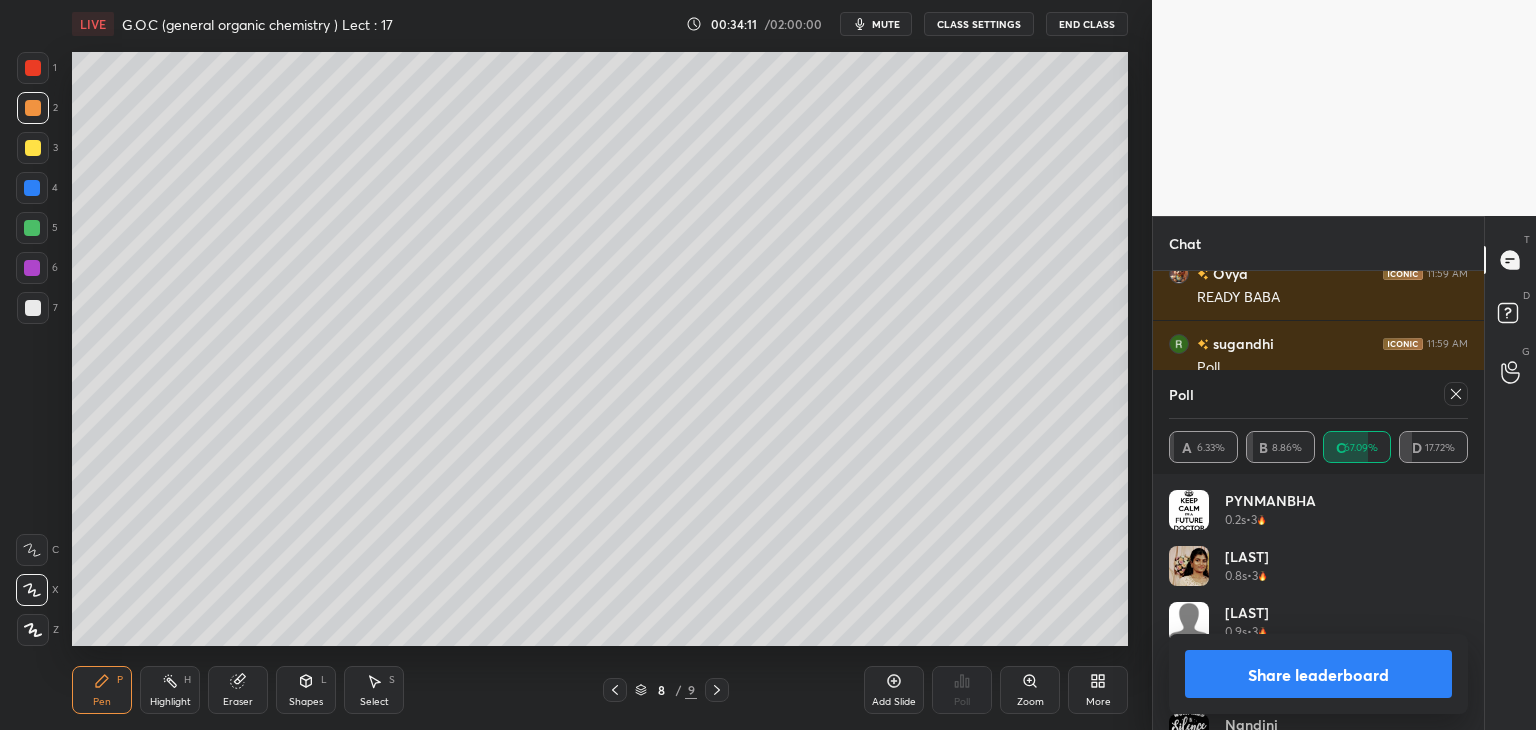 click on "Share leaderboard" at bounding box center [1318, 674] 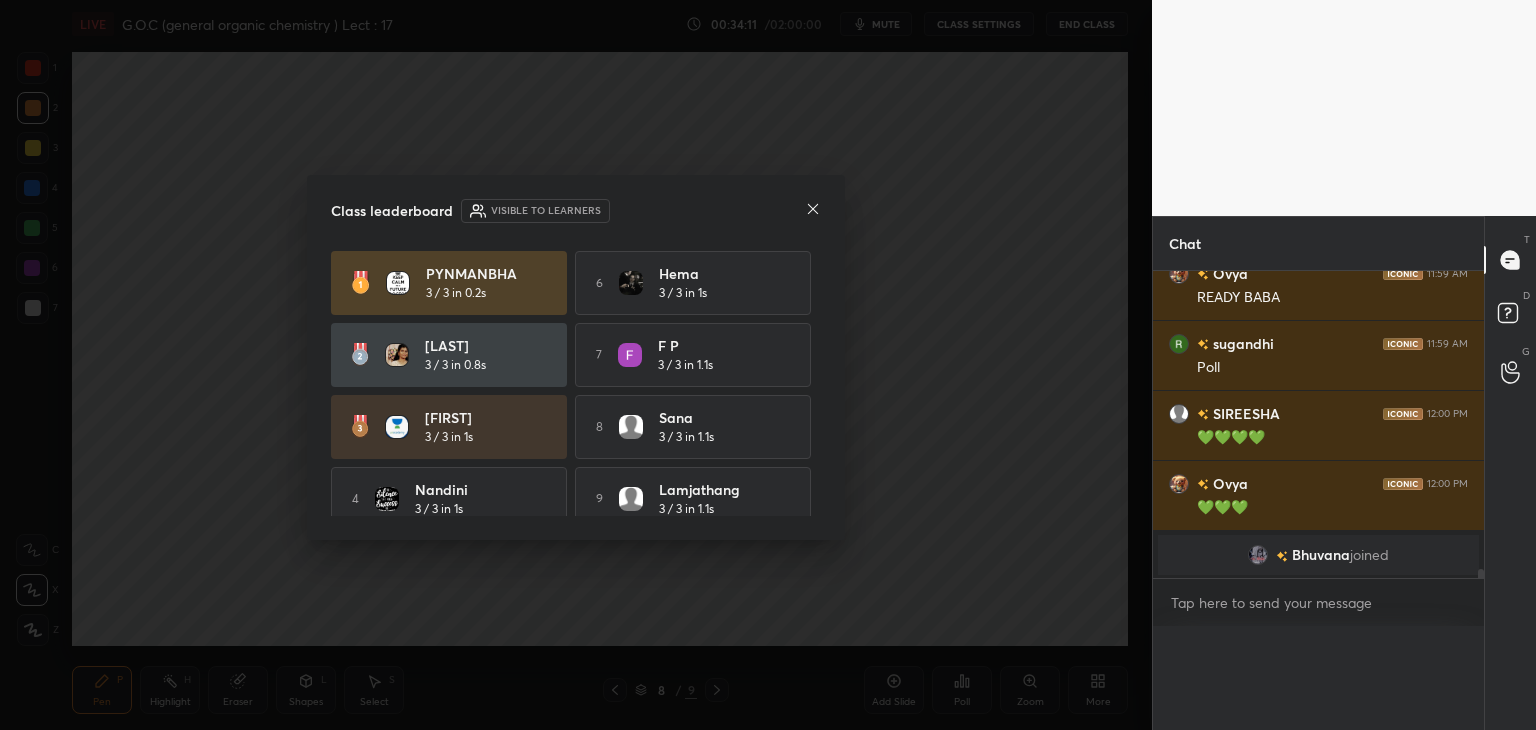 scroll, scrollTop: 0, scrollLeft: 0, axis: both 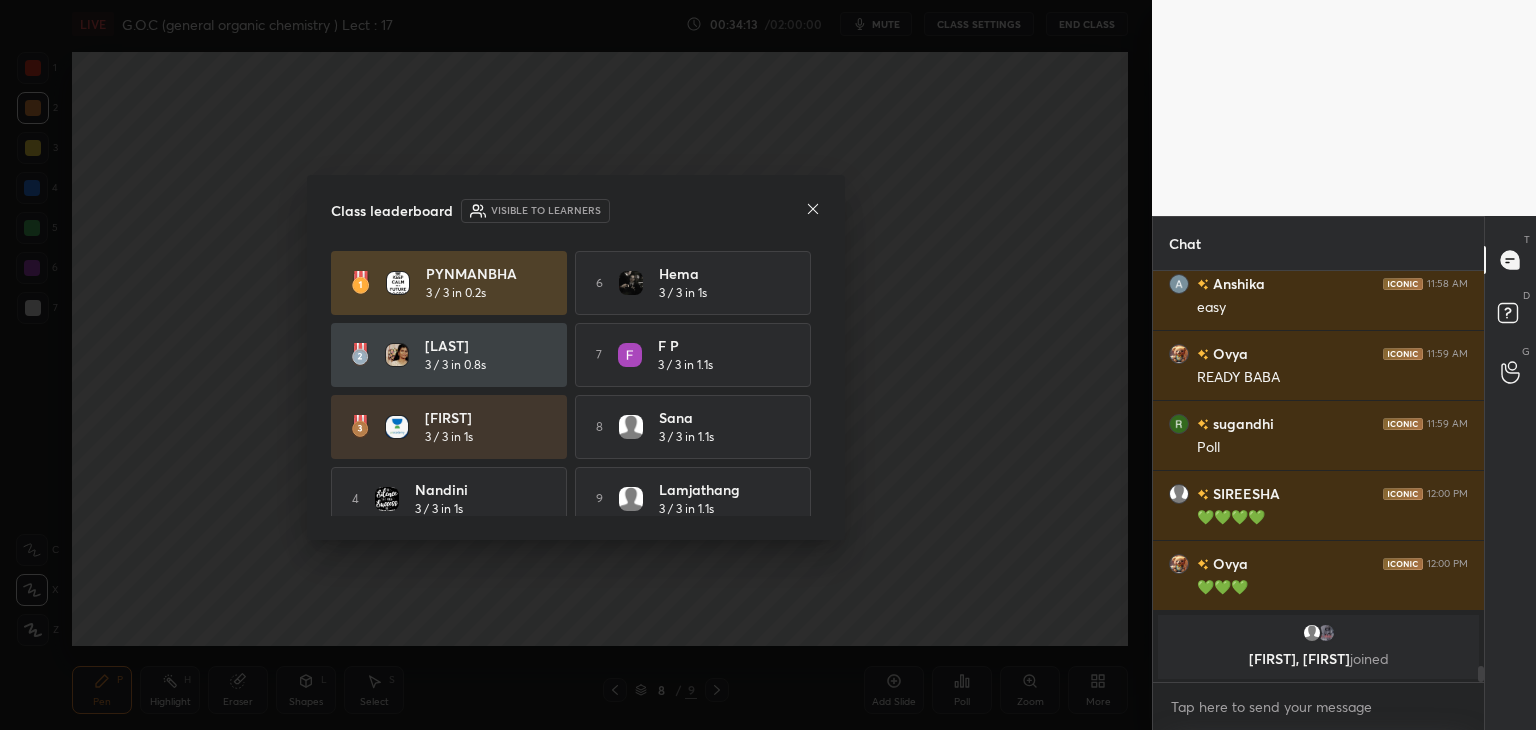 click 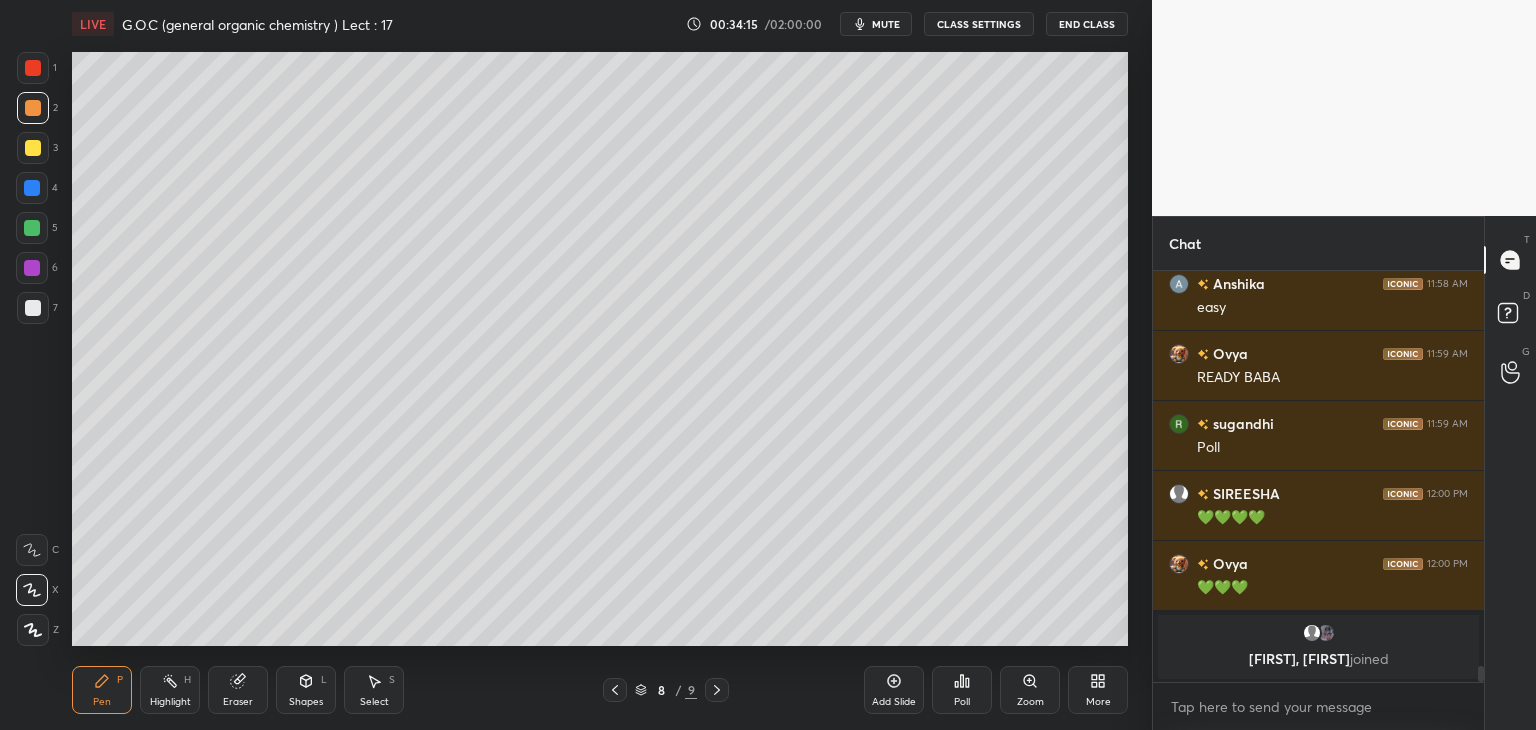 click at bounding box center (32, 228) 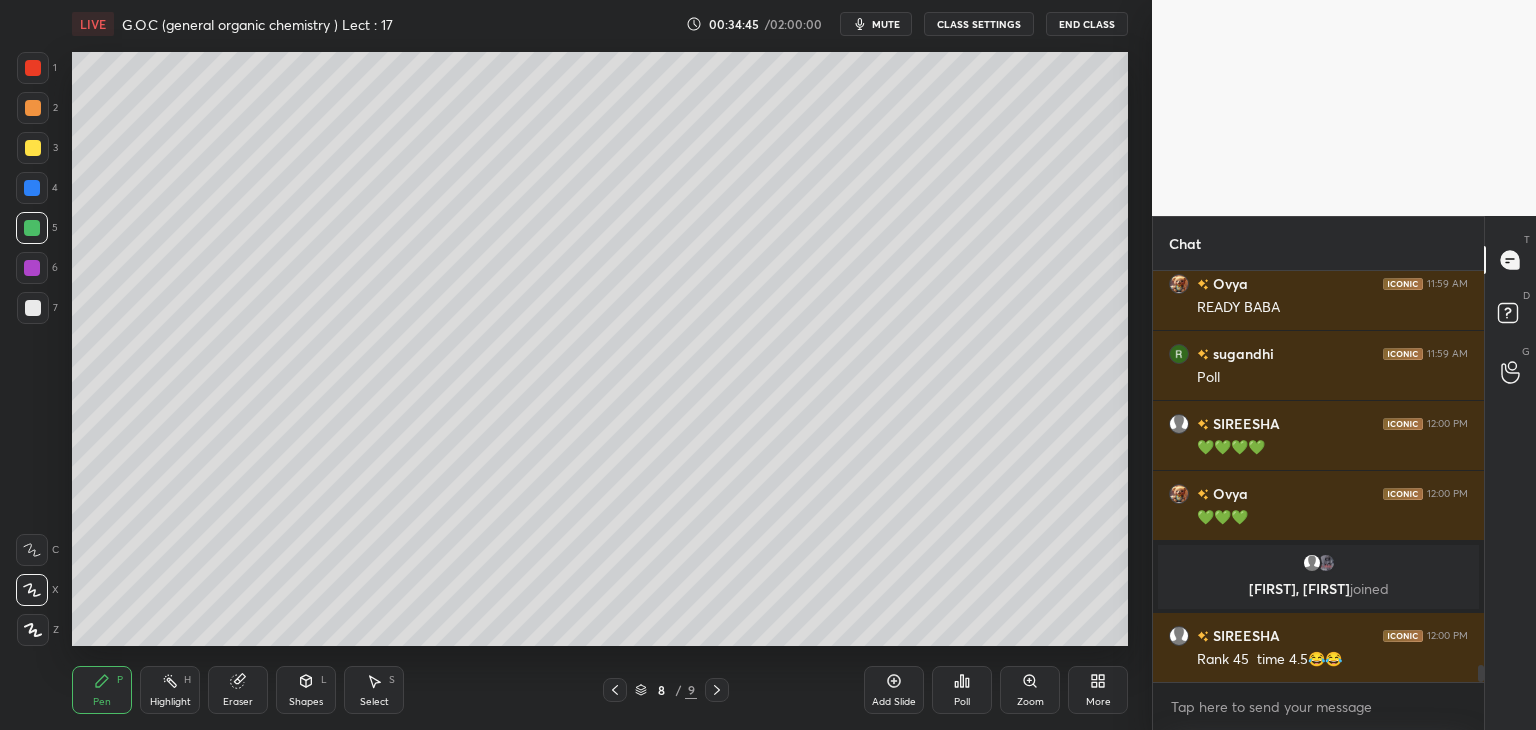 click 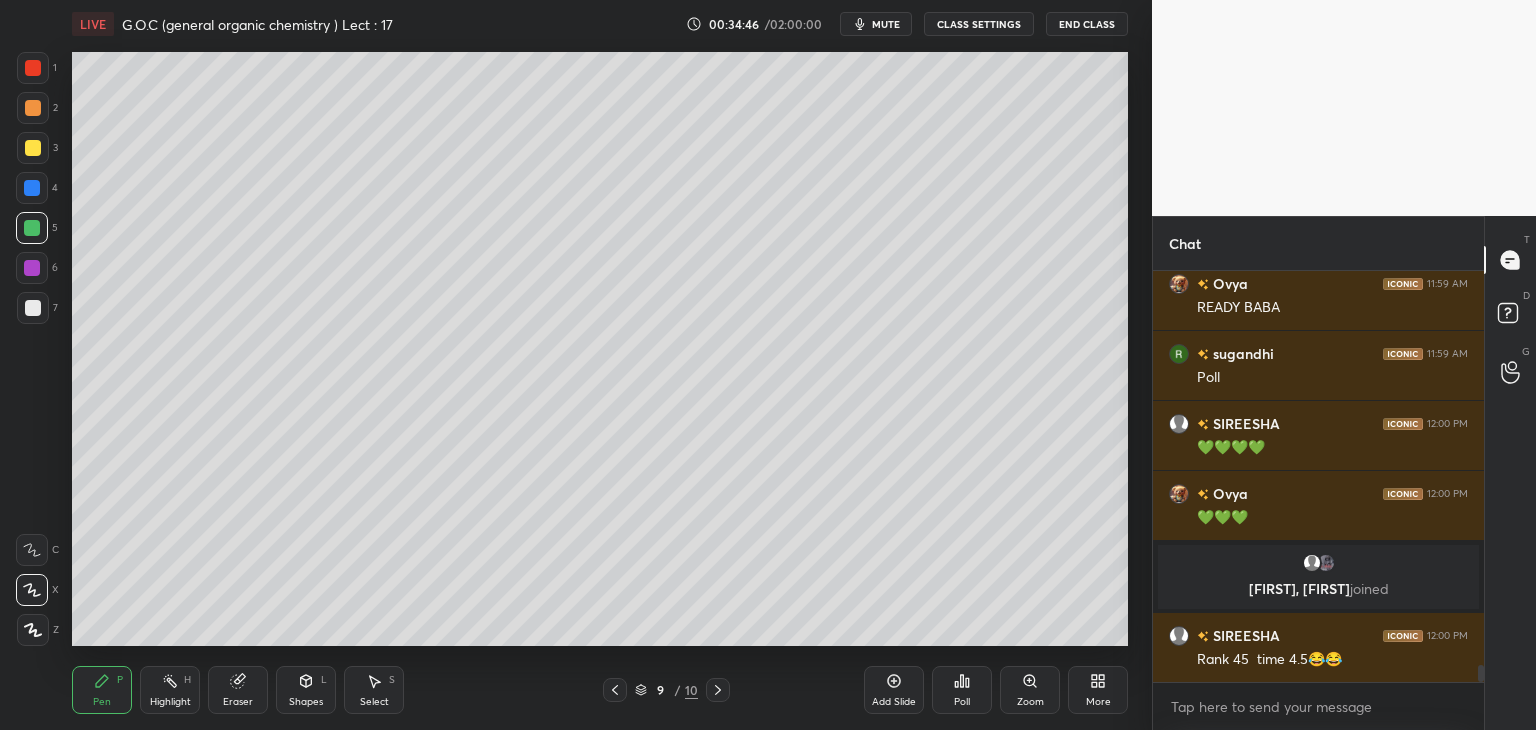 click at bounding box center [33, 308] 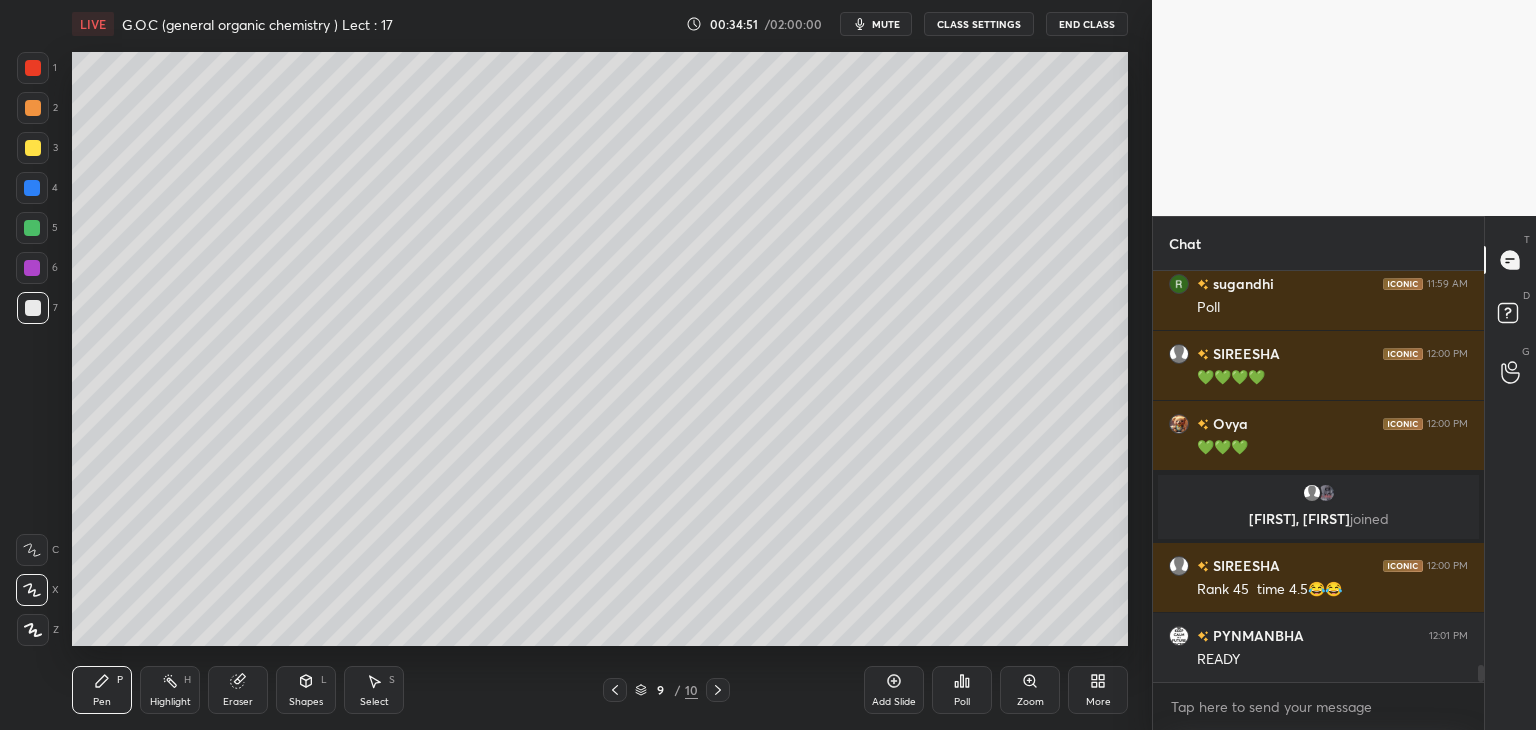 scroll, scrollTop: 9774, scrollLeft: 0, axis: vertical 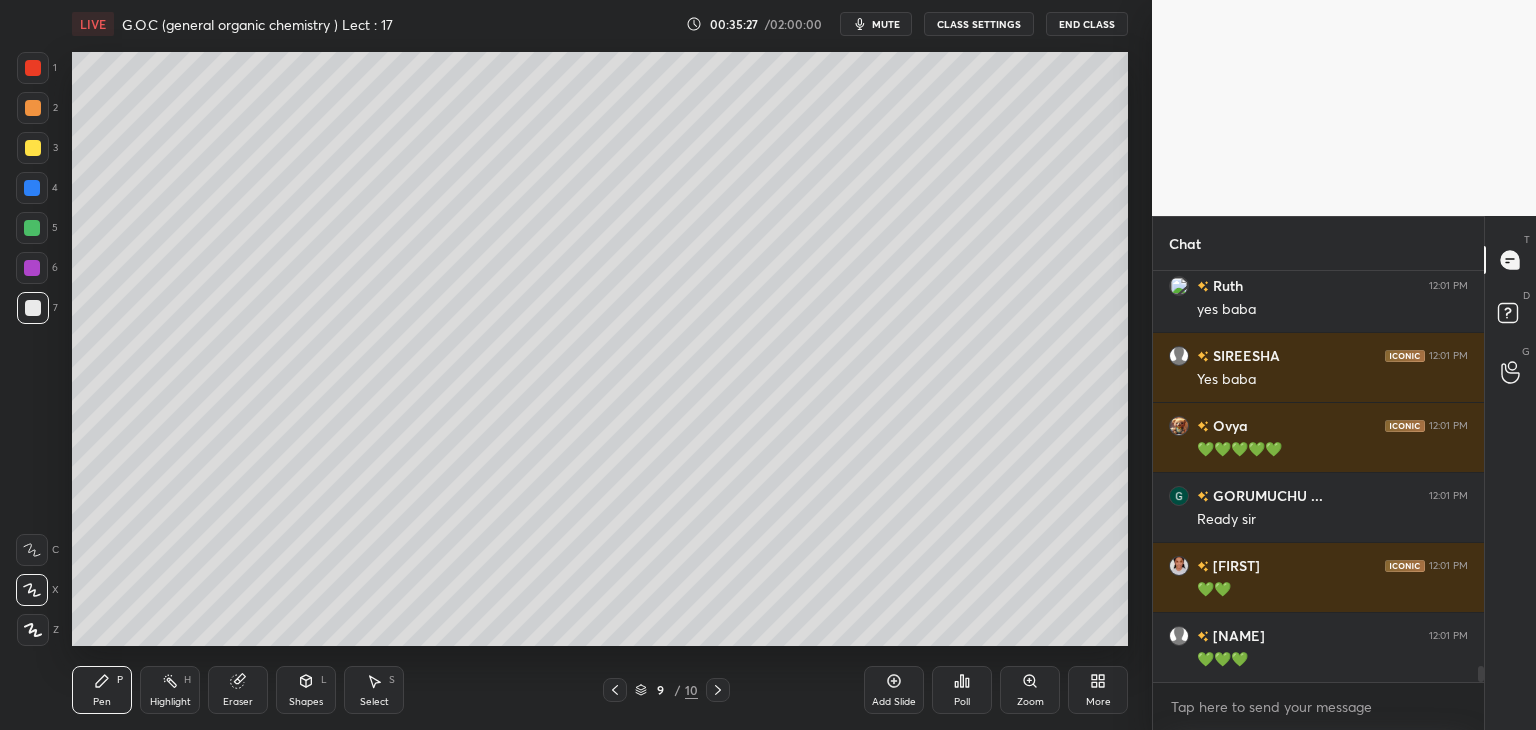 click at bounding box center (33, 148) 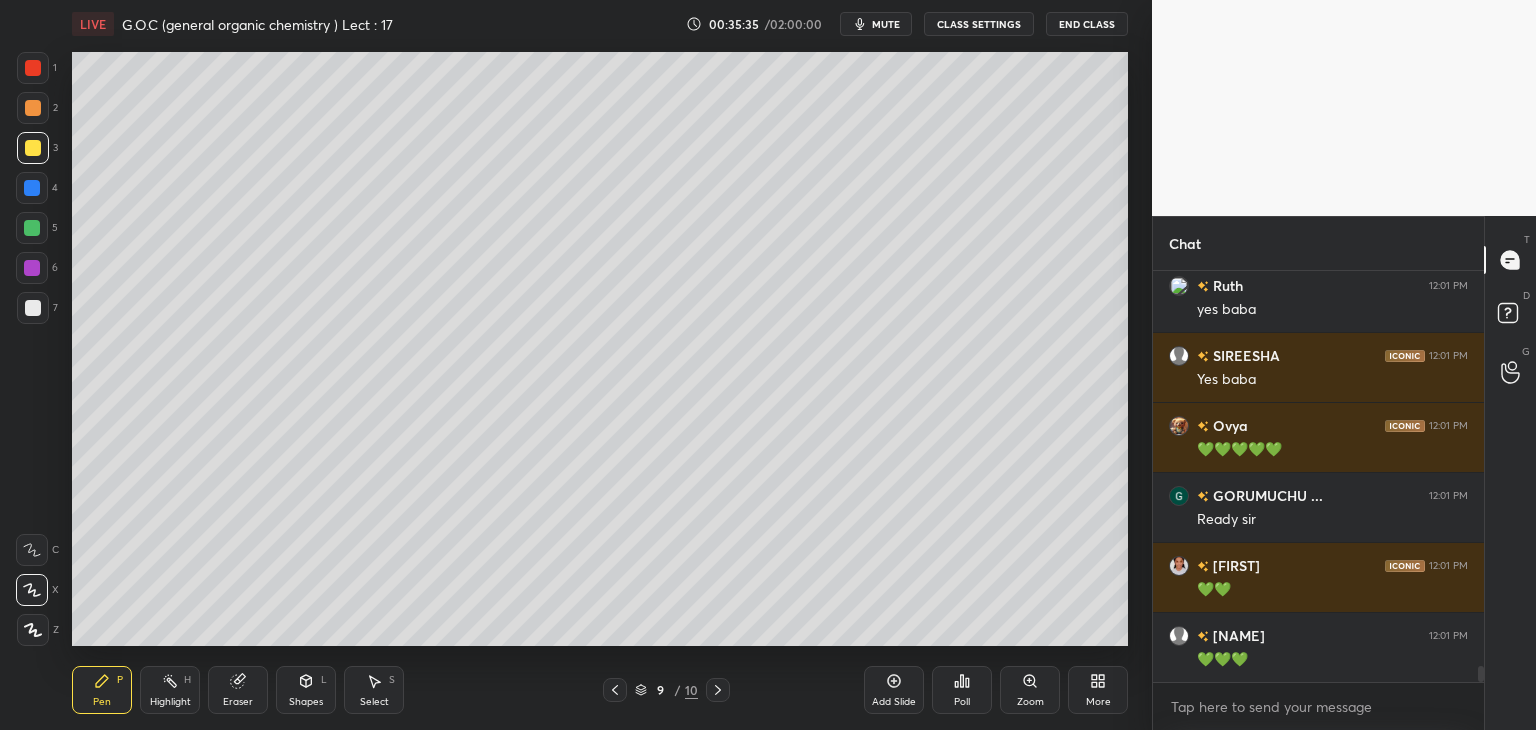 scroll, scrollTop: 10404, scrollLeft: 0, axis: vertical 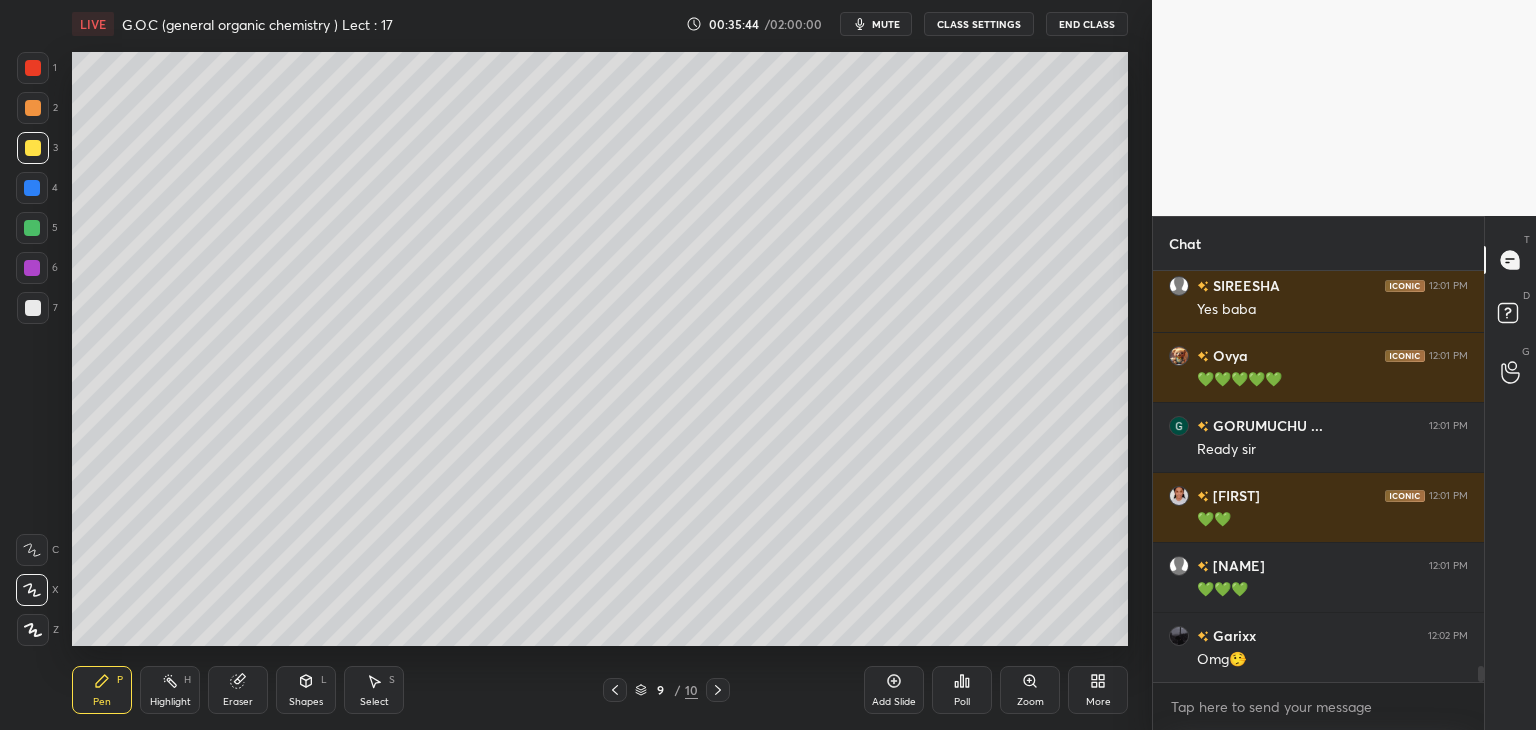 click on "Shapes L" at bounding box center (306, 690) 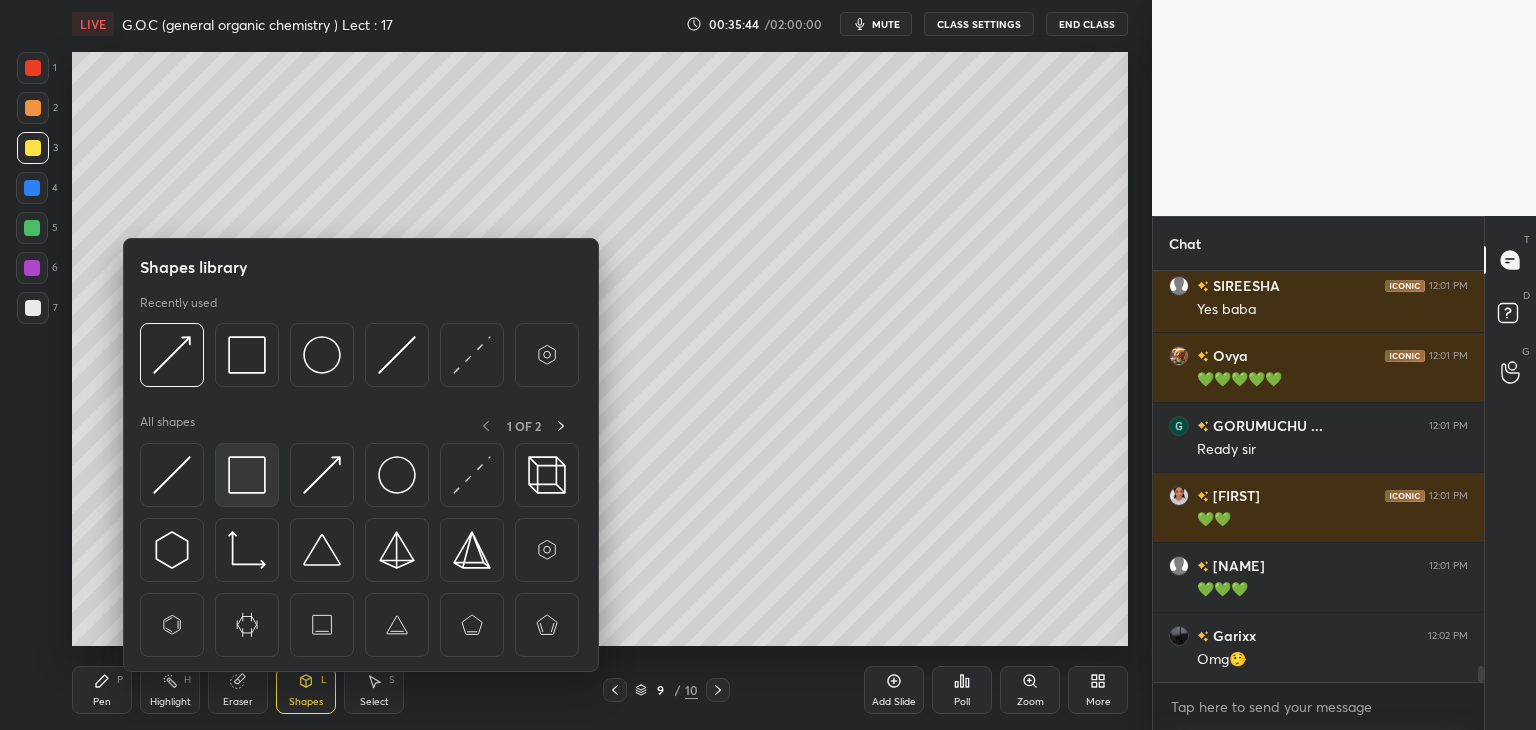 click at bounding box center [247, 475] 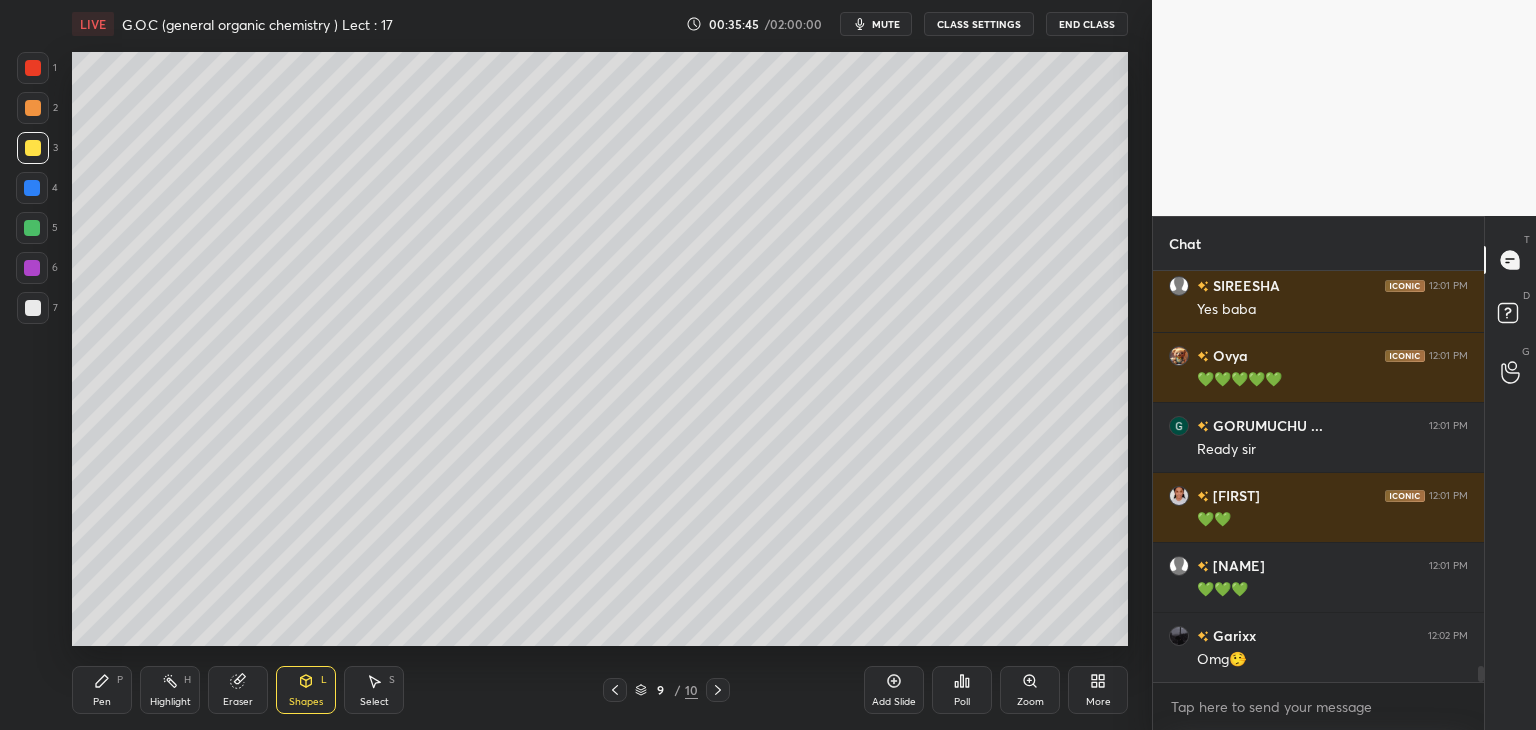 click at bounding box center (32, 188) 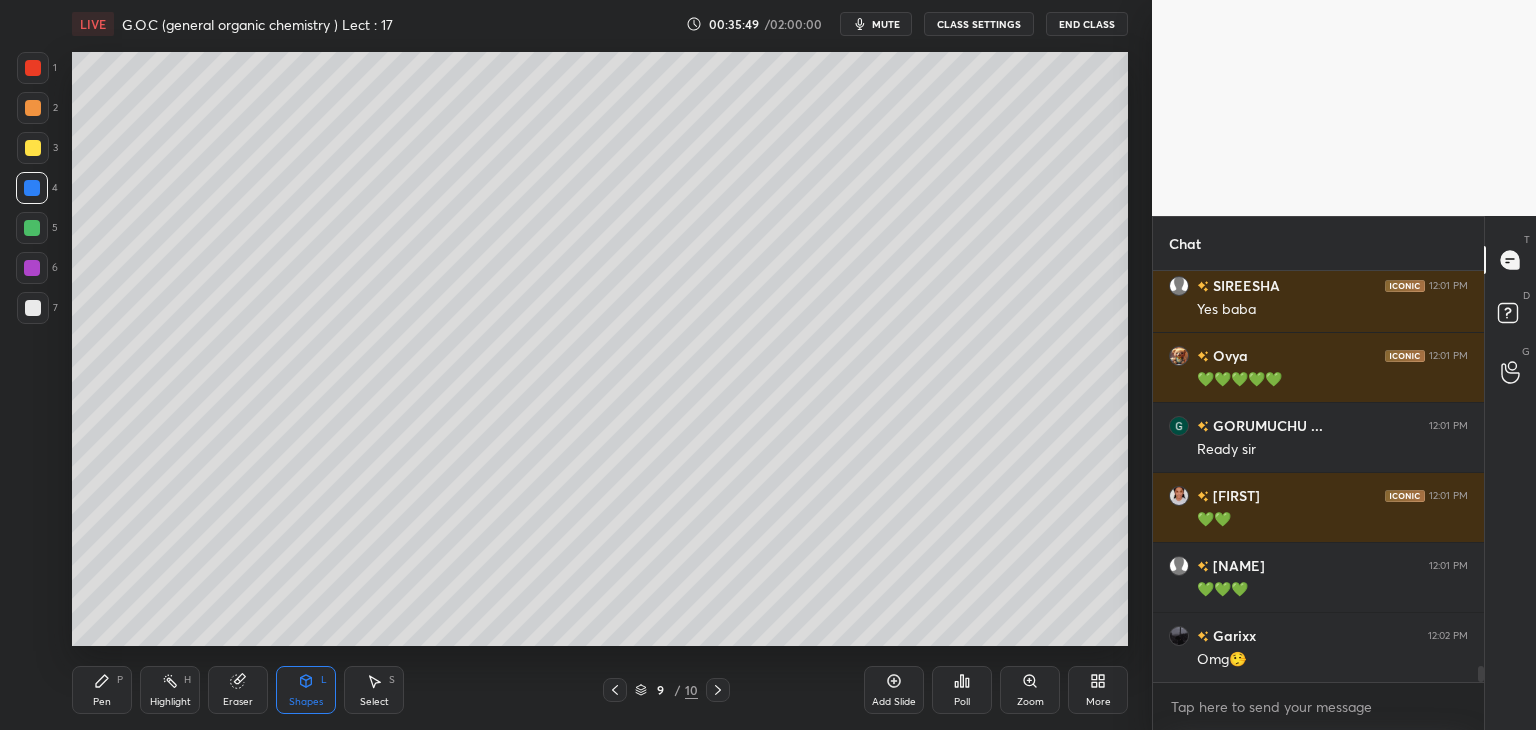 click on "Pen P" at bounding box center [102, 690] 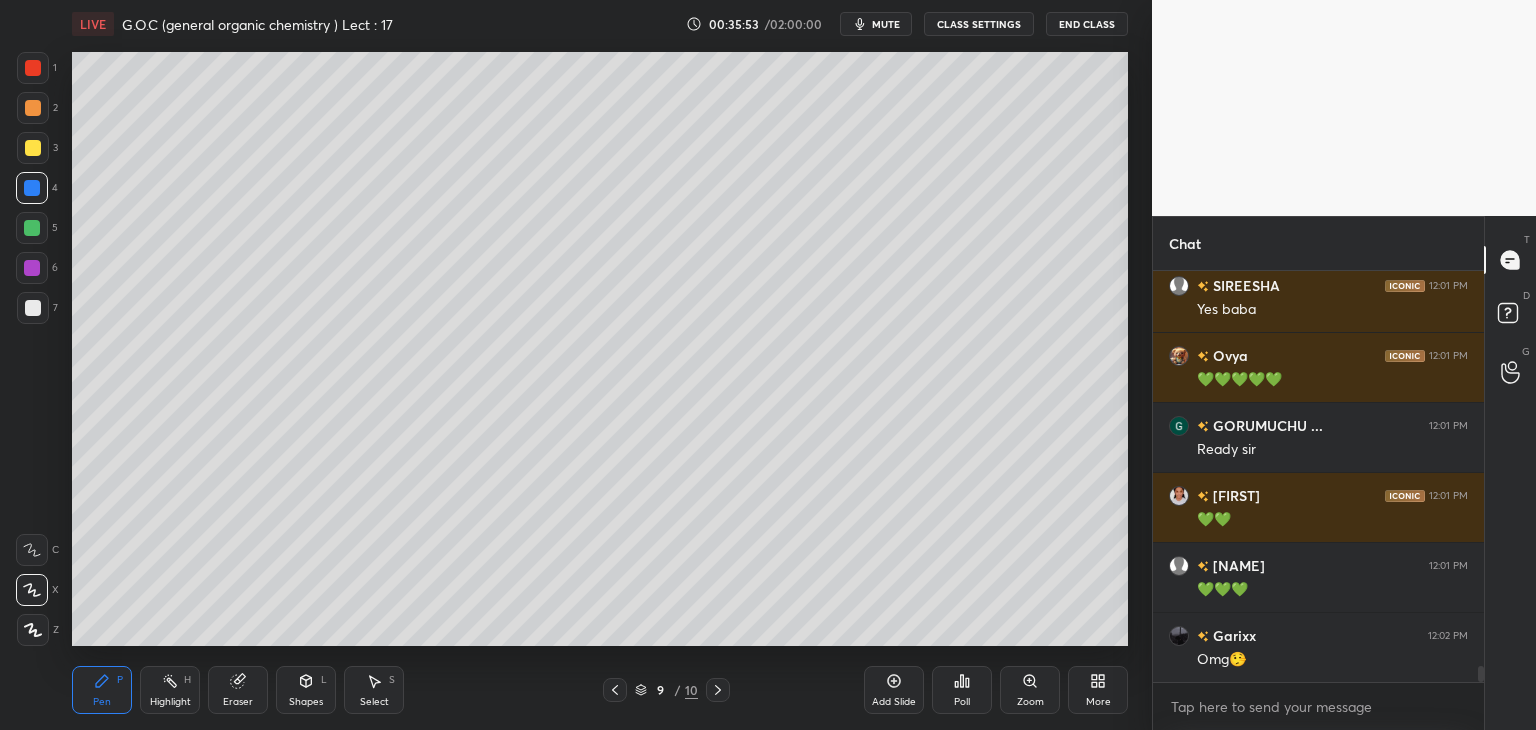 click at bounding box center (33, 108) 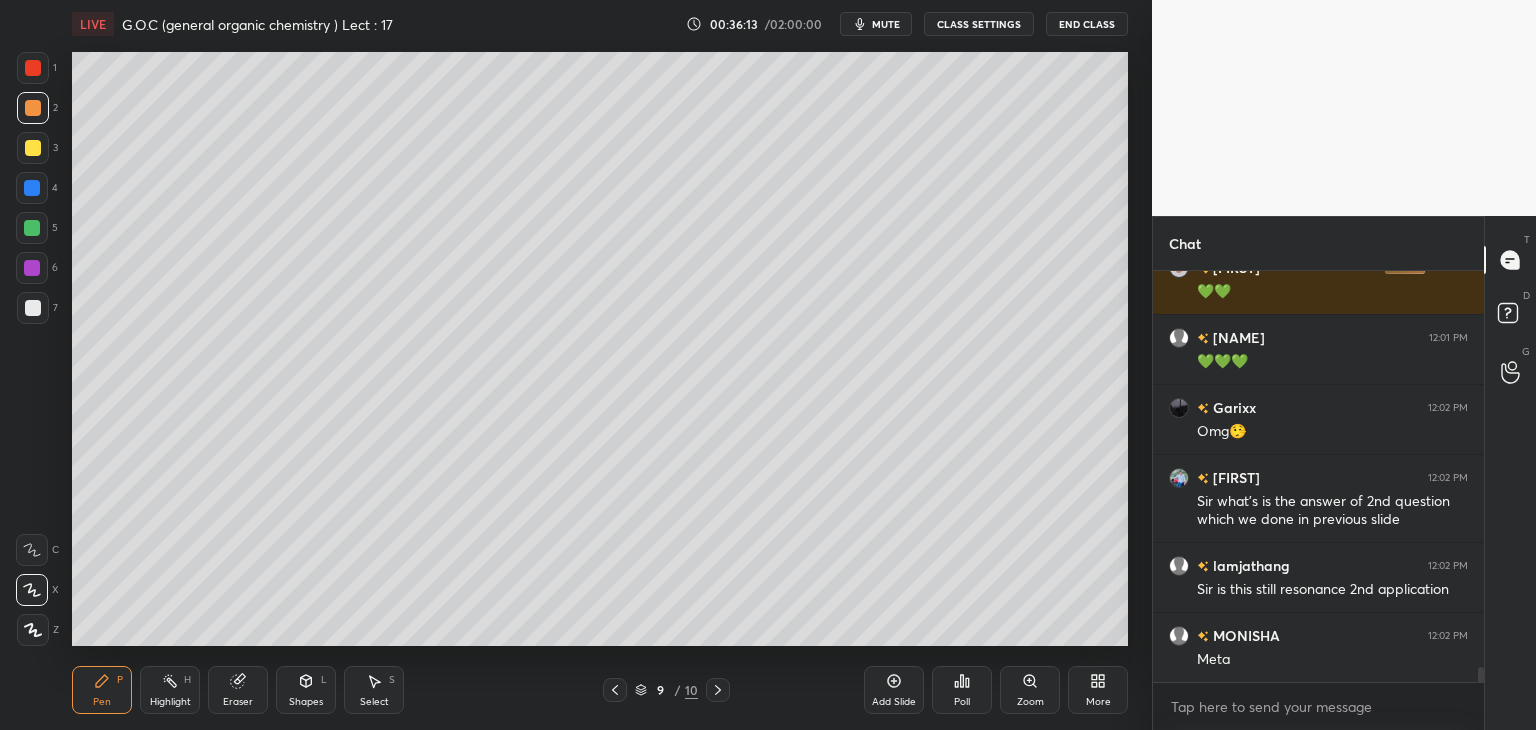 scroll, scrollTop: 10702, scrollLeft: 0, axis: vertical 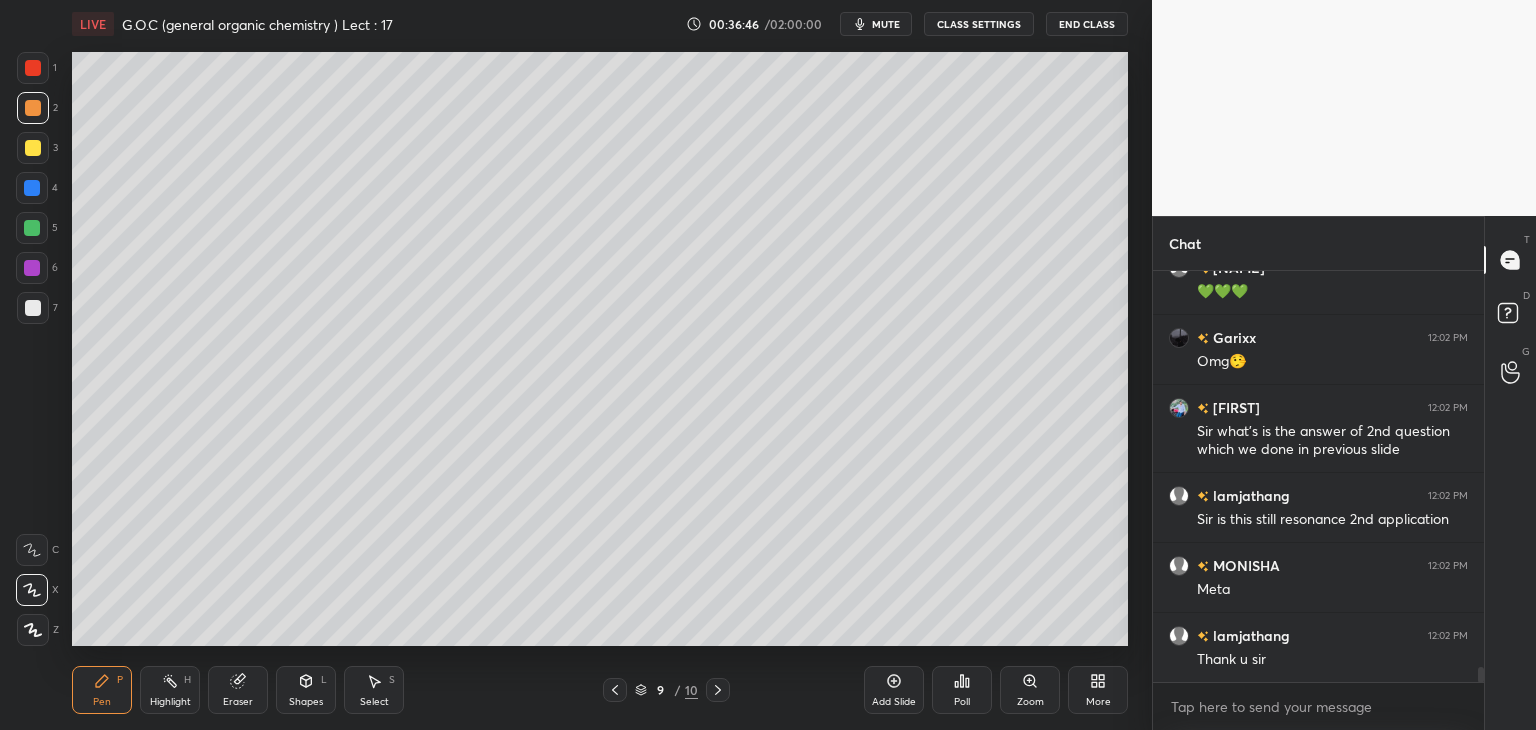 click at bounding box center (33, 148) 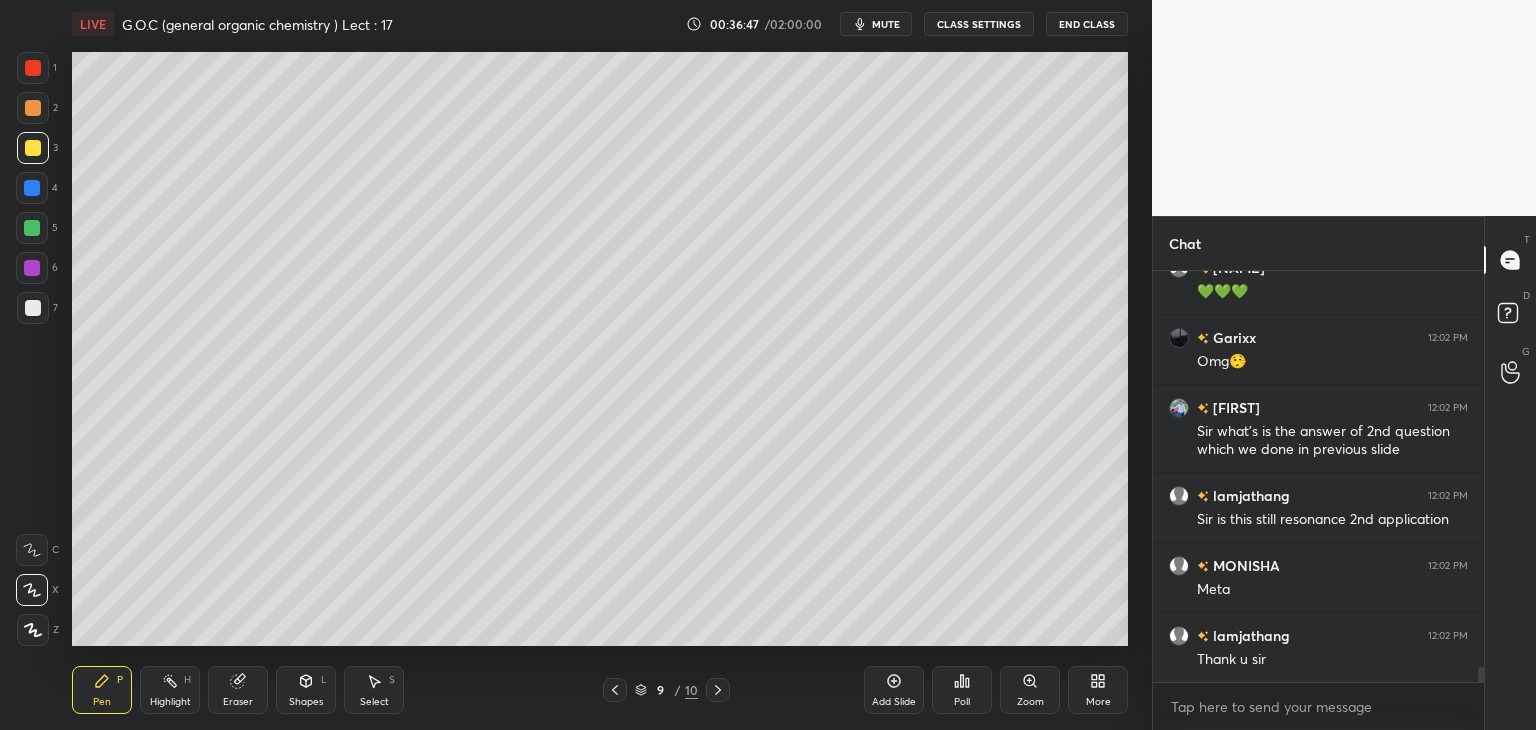 click on "Shapes L" at bounding box center [306, 690] 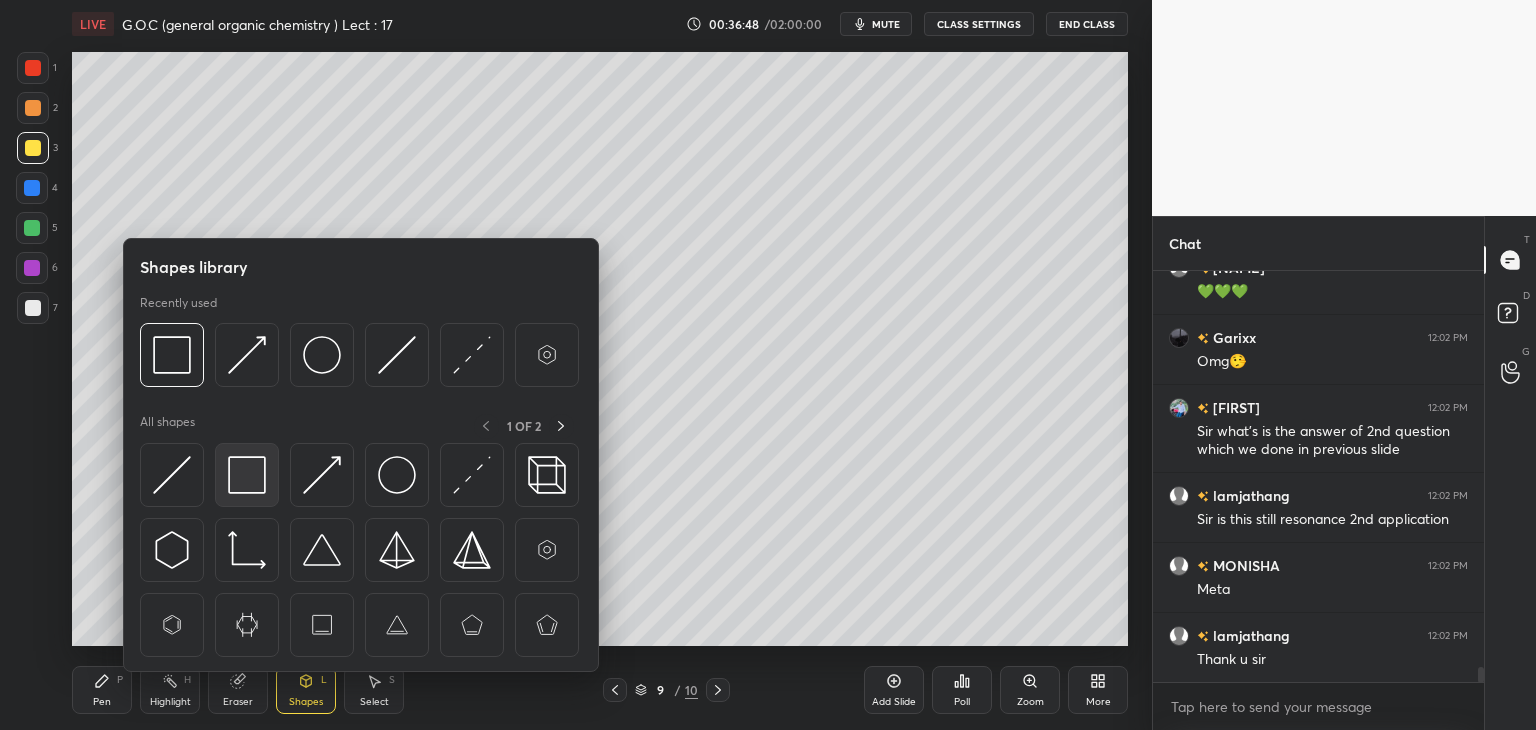 click at bounding box center [247, 475] 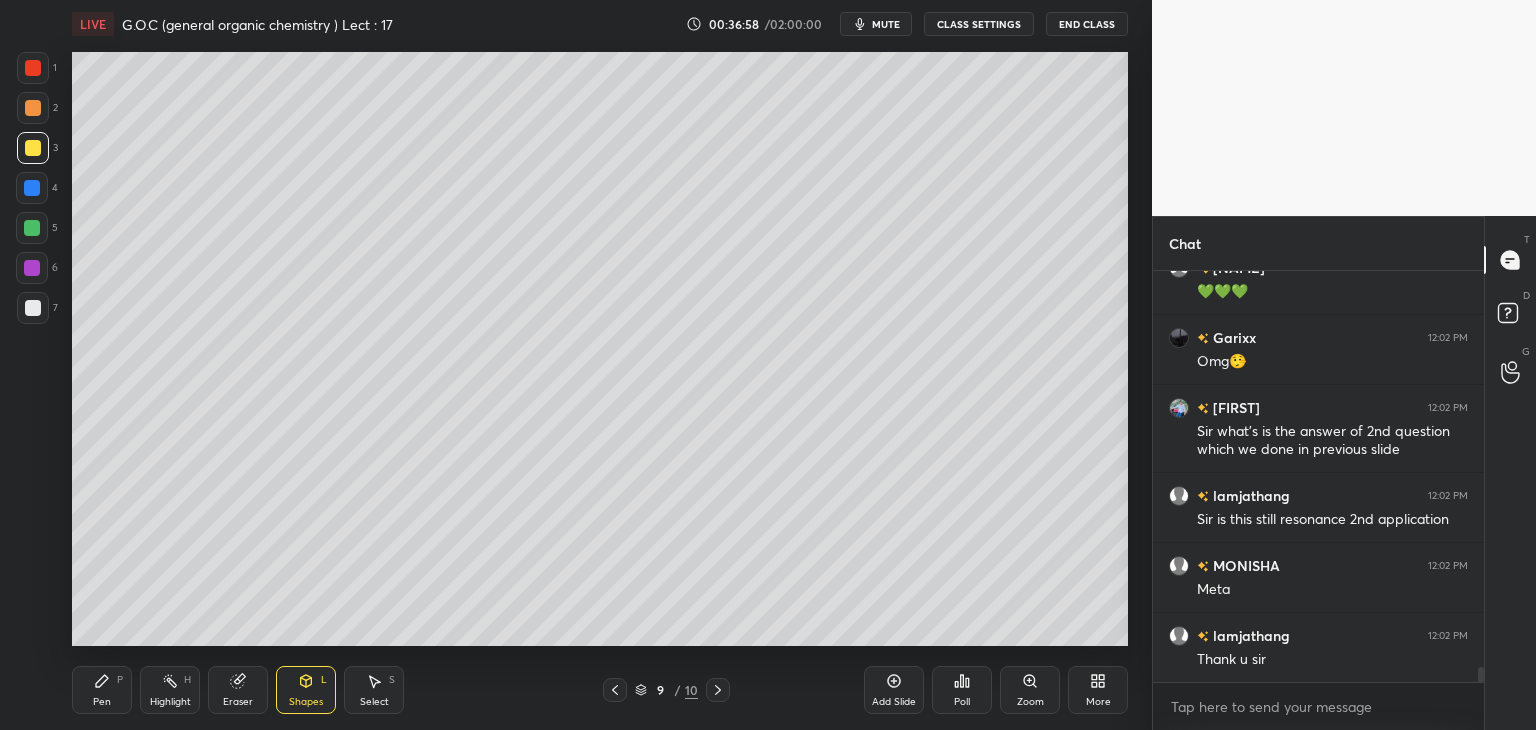 click 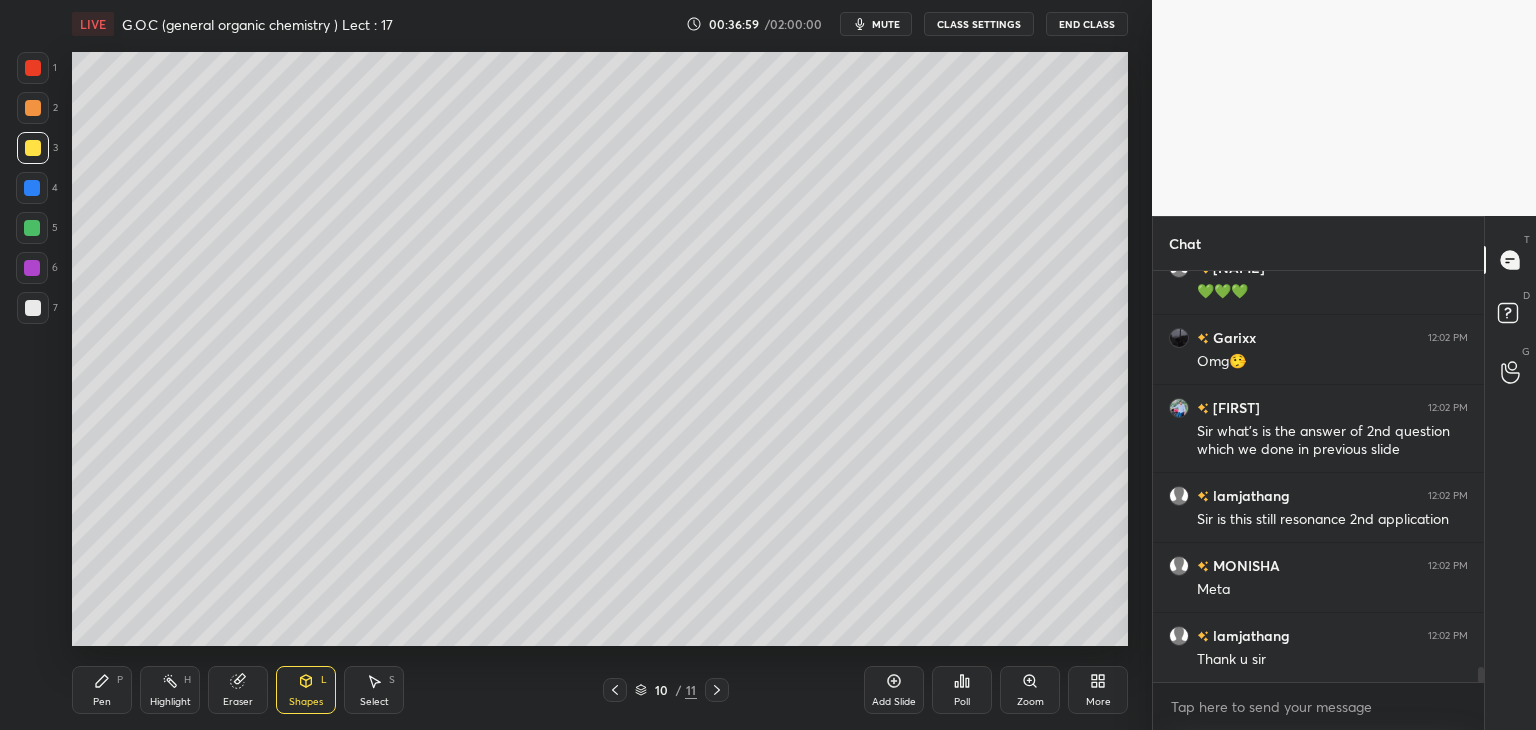 click at bounding box center (33, 308) 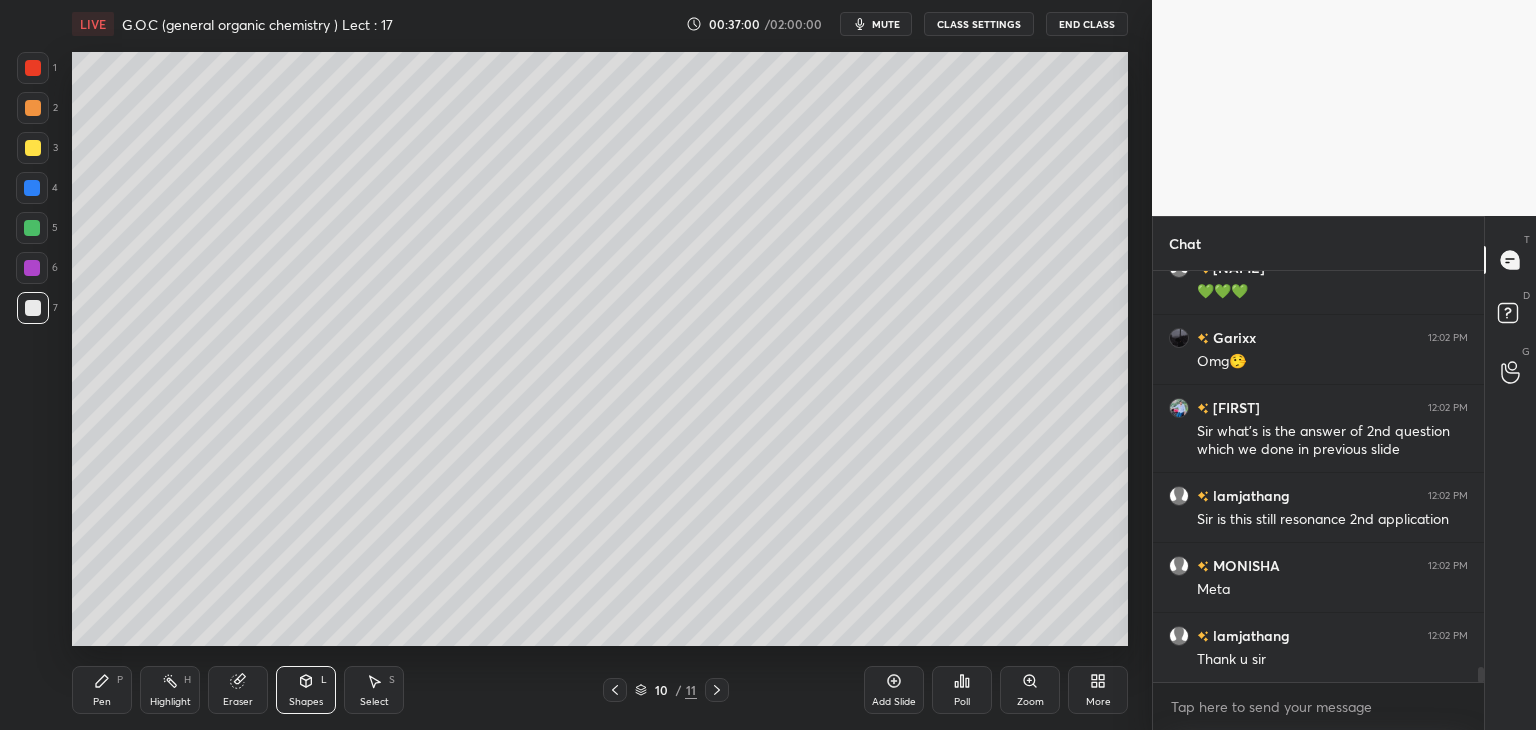 click 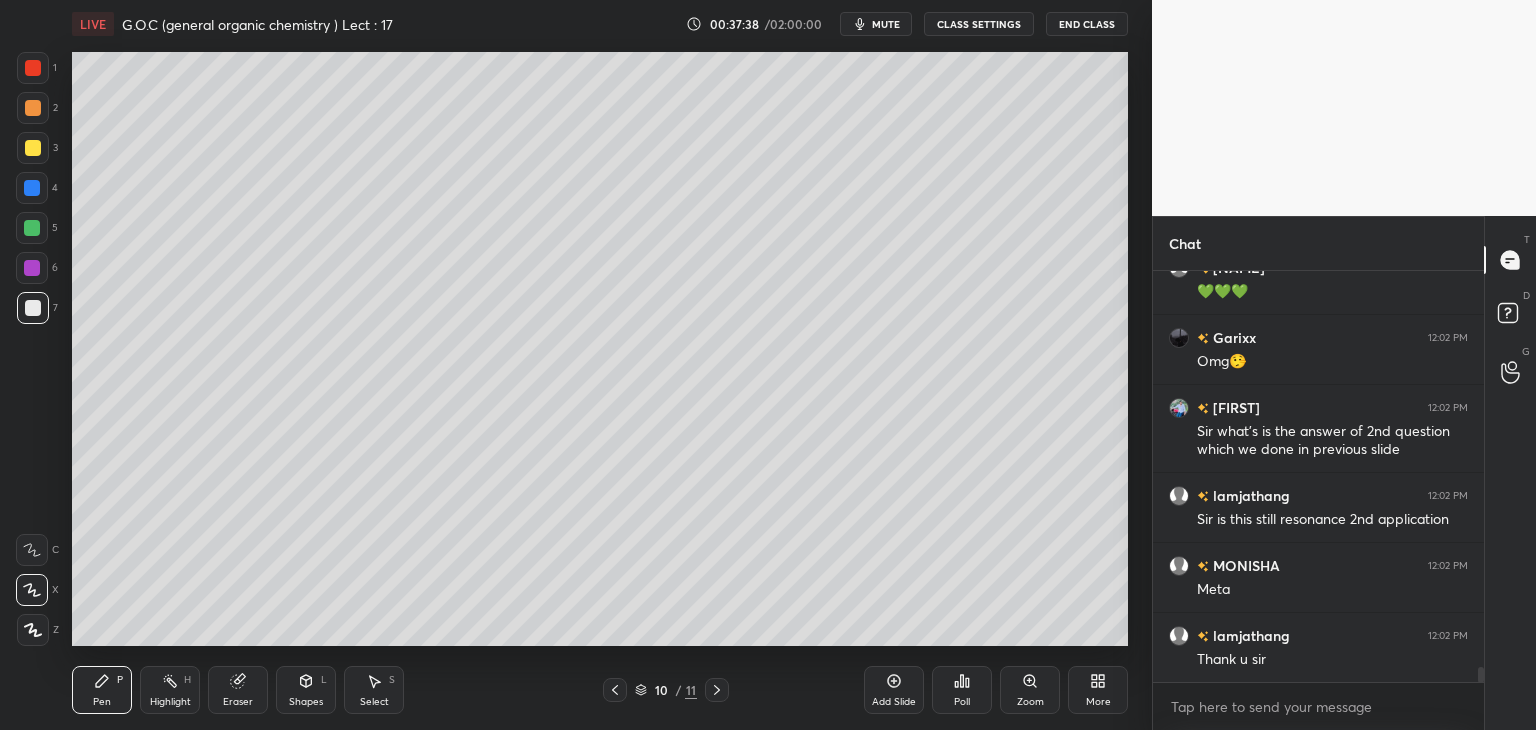 click on "Shapes L" at bounding box center [306, 690] 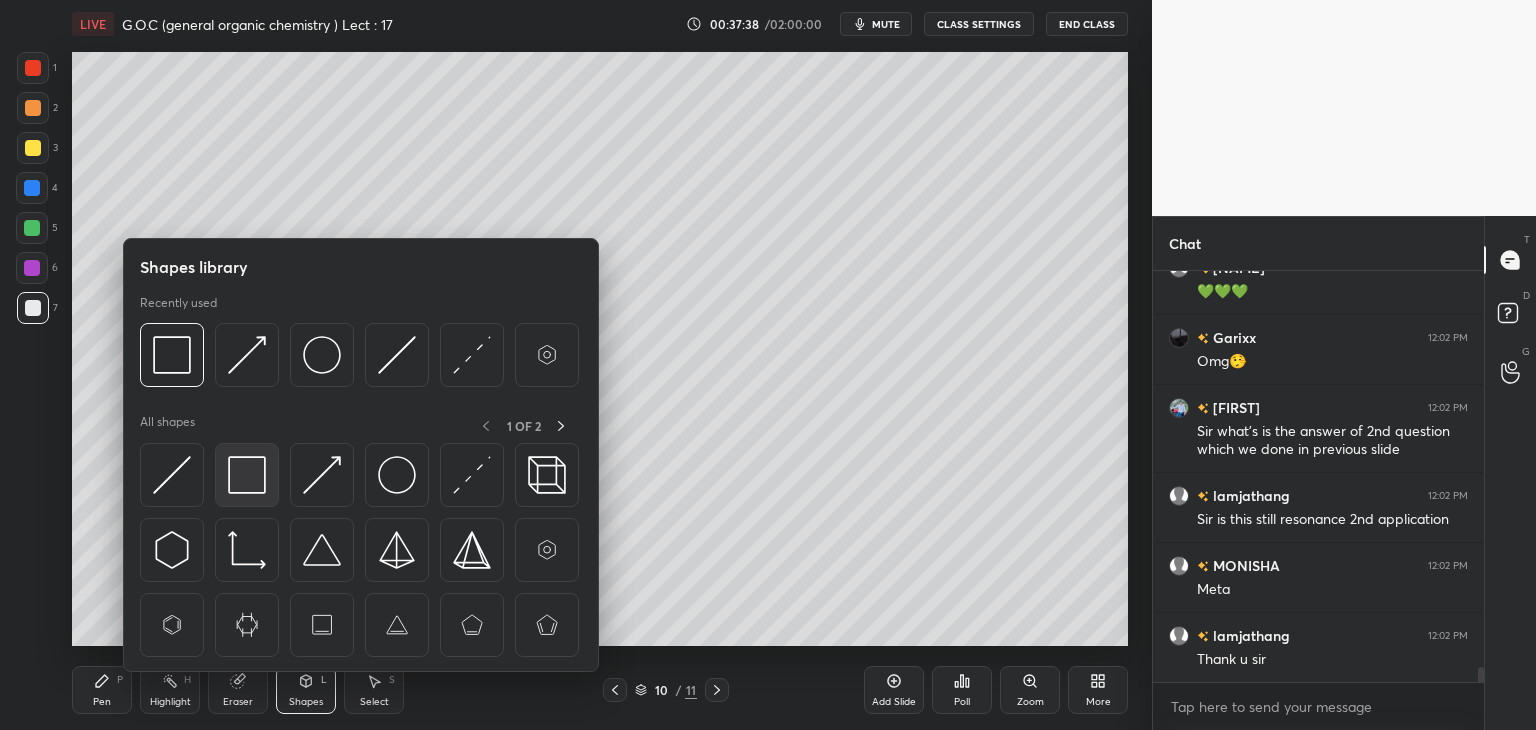 click at bounding box center (247, 475) 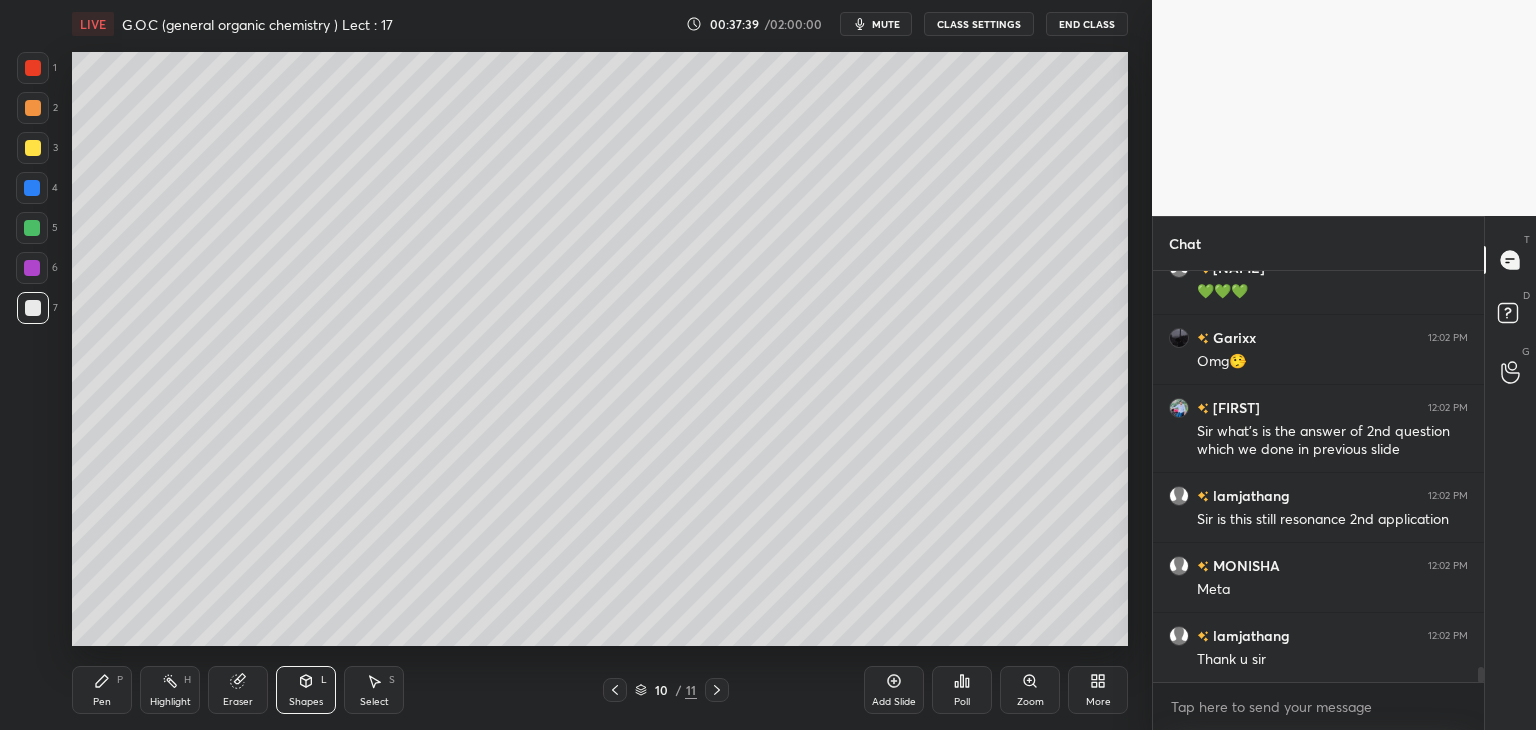 click at bounding box center [33, 148] 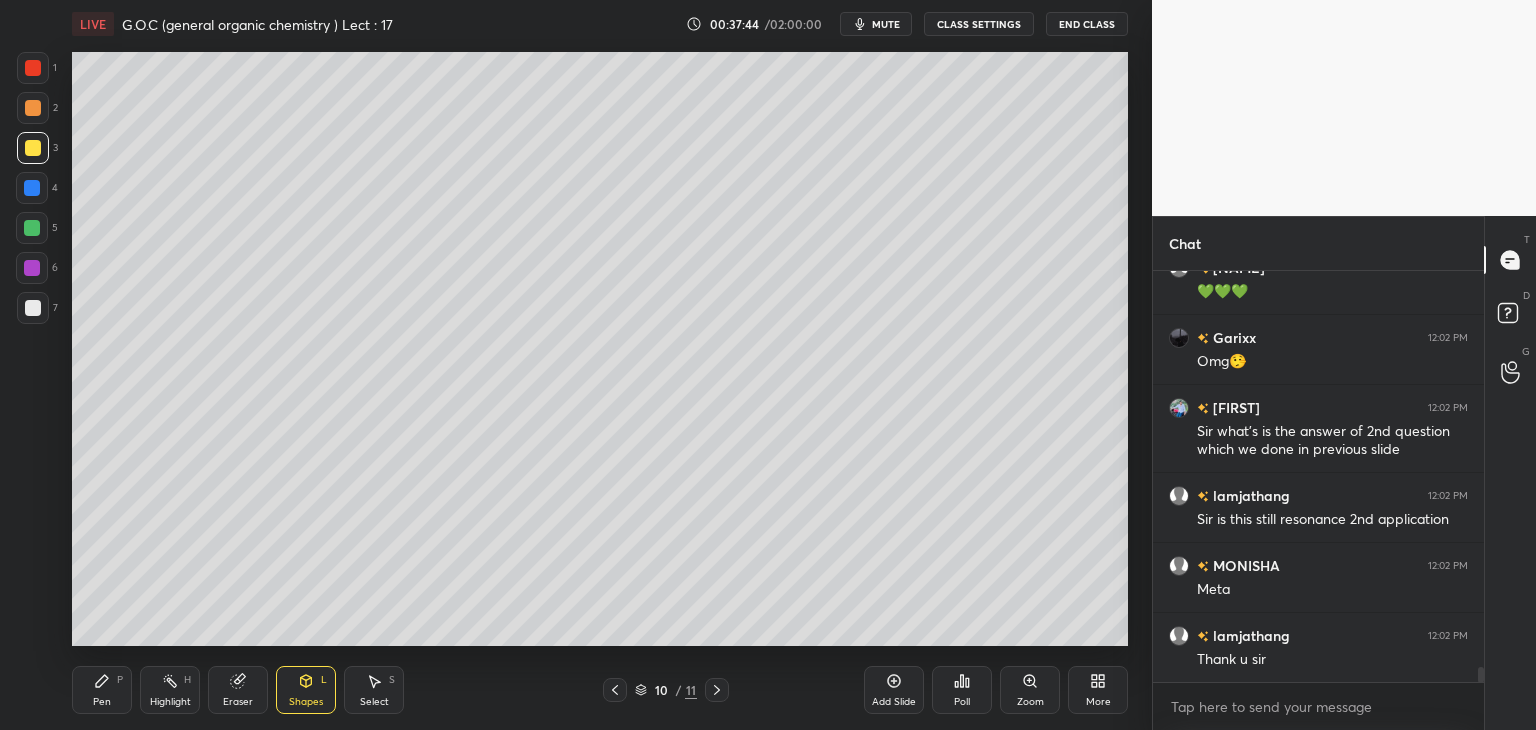click at bounding box center (33, 108) 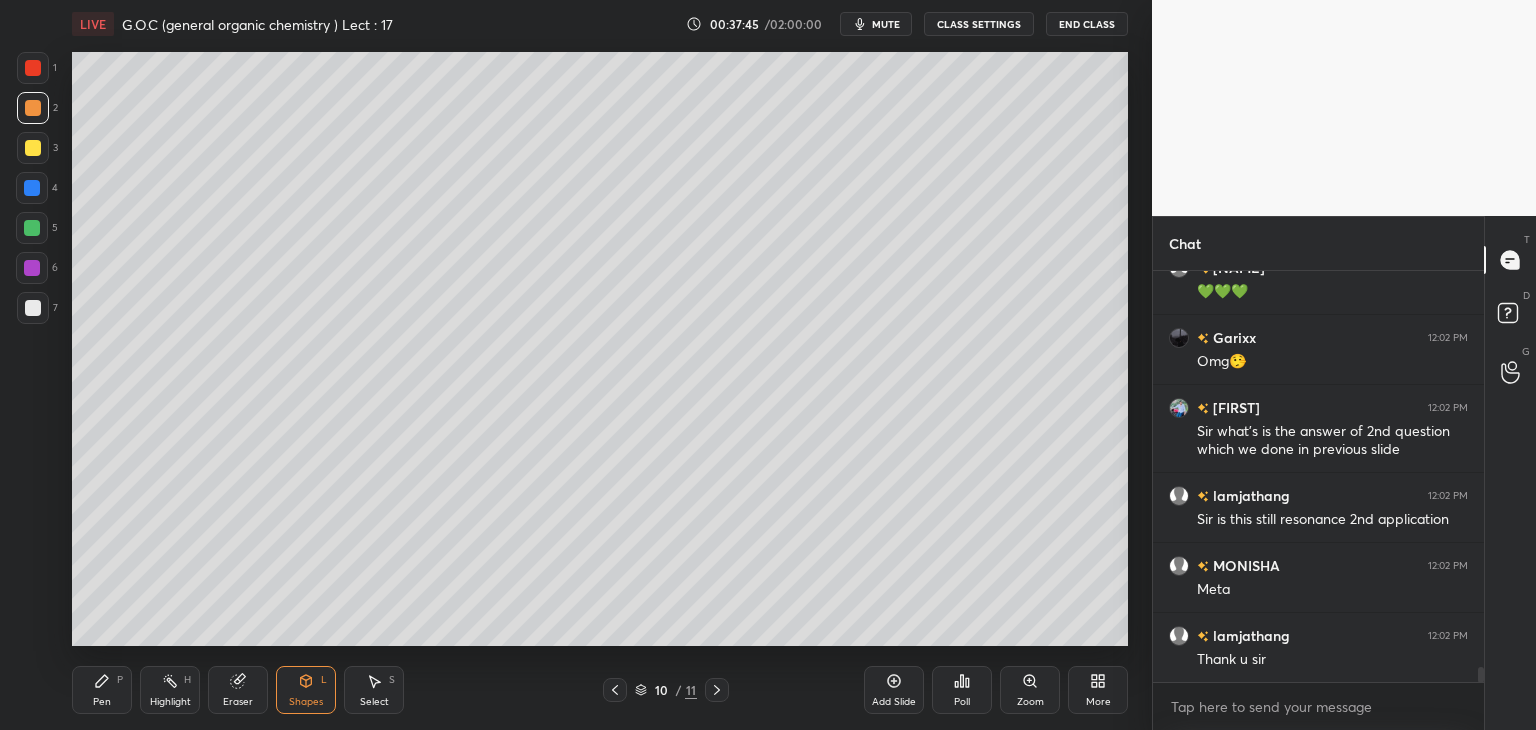 click on "Pen P" at bounding box center (102, 690) 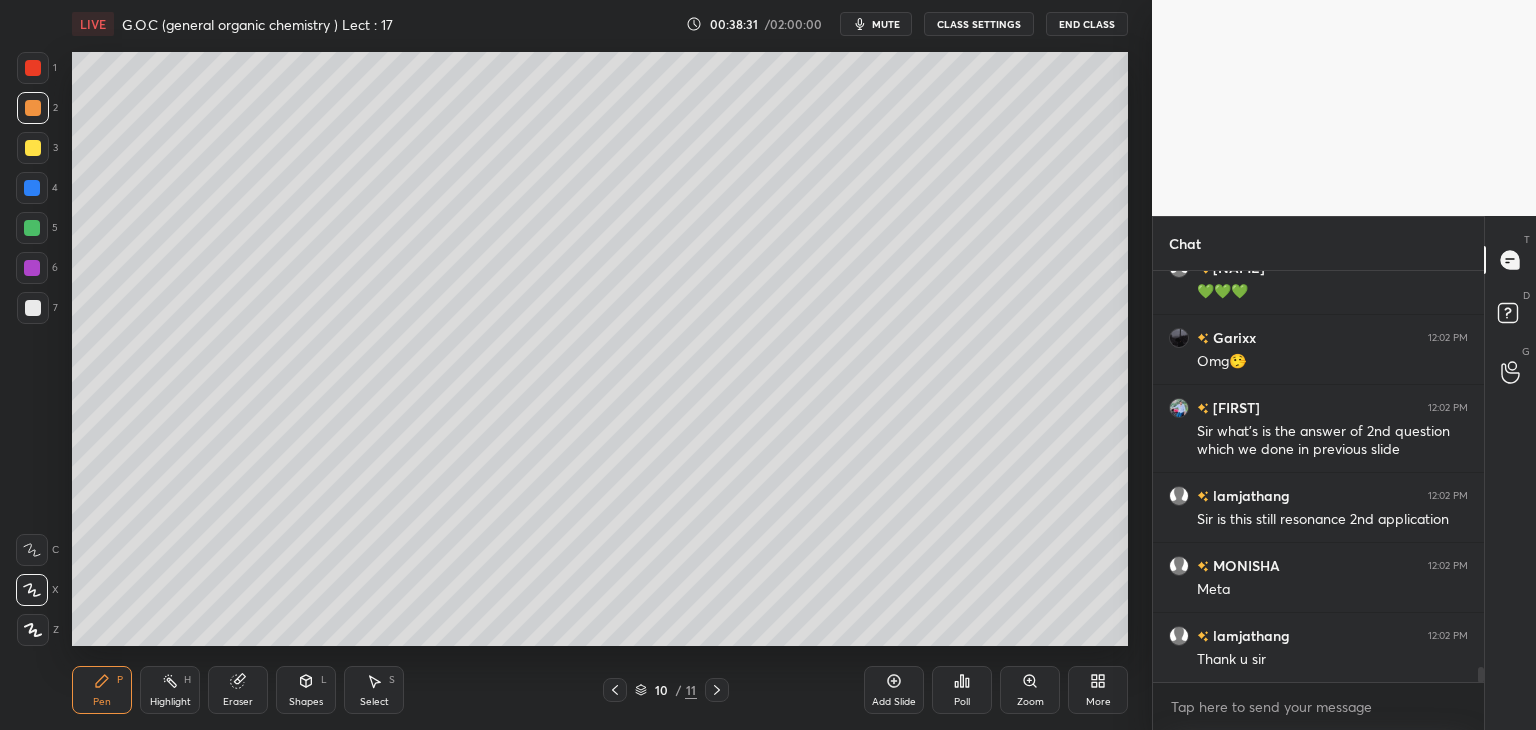 click at bounding box center [33, 148] 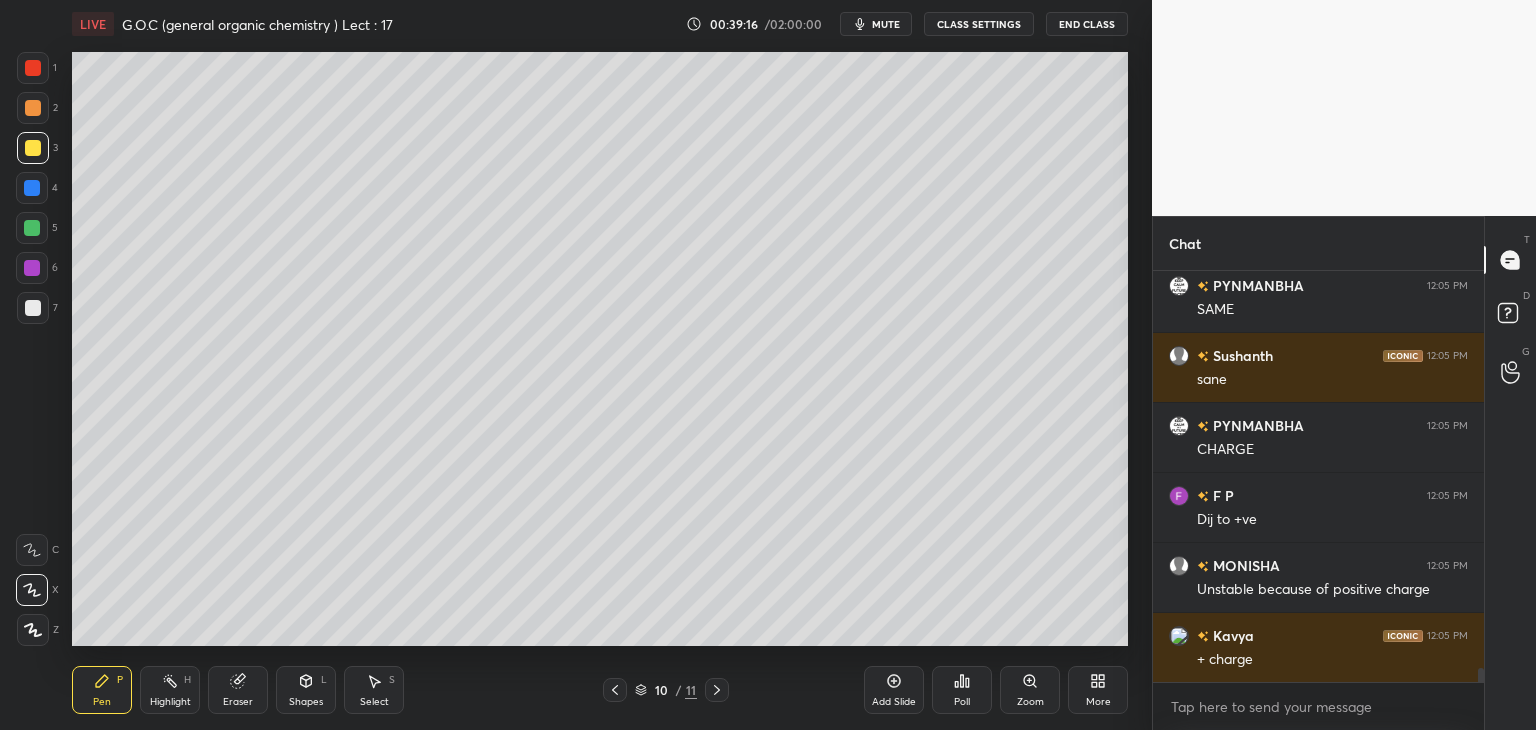 scroll, scrollTop: 11262, scrollLeft: 0, axis: vertical 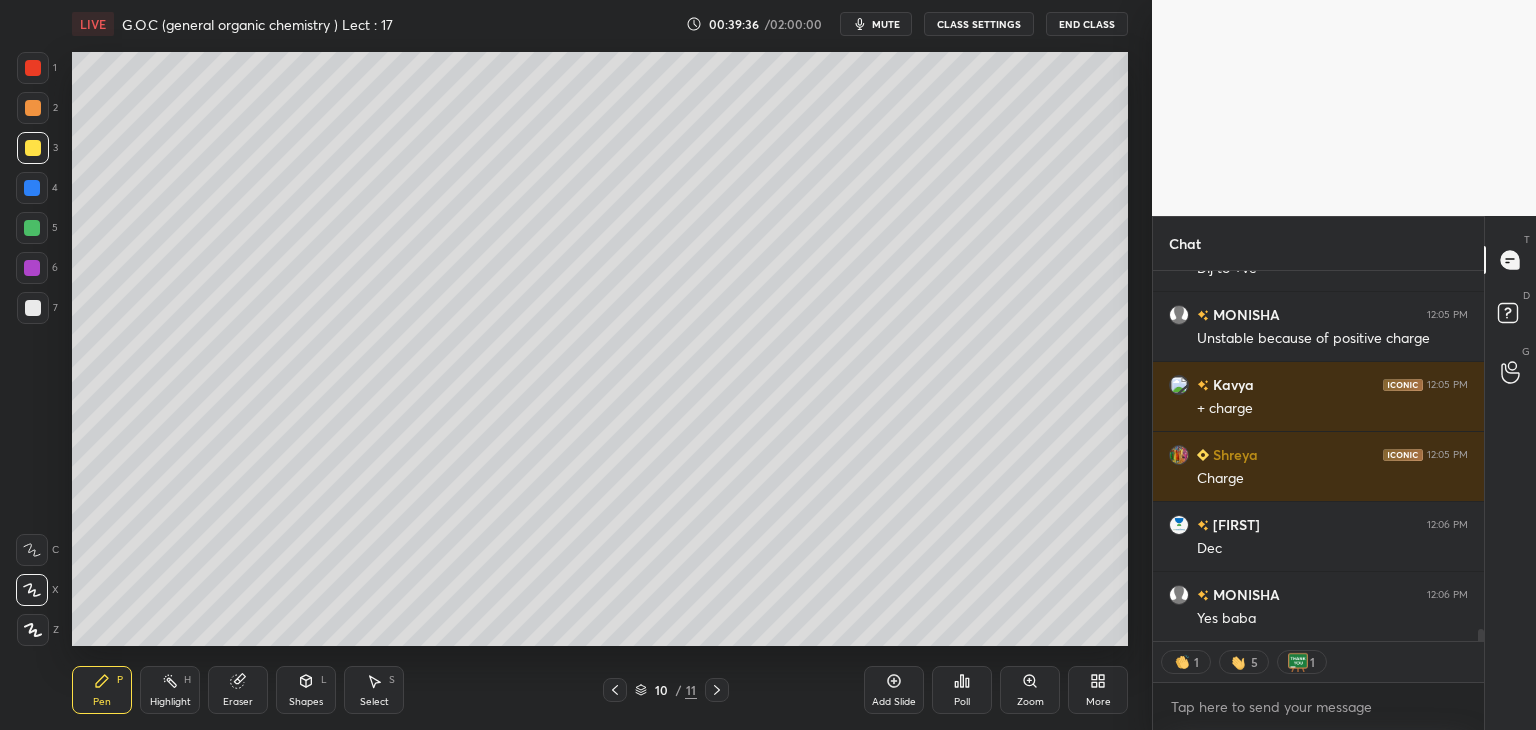 click at bounding box center (33, 148) 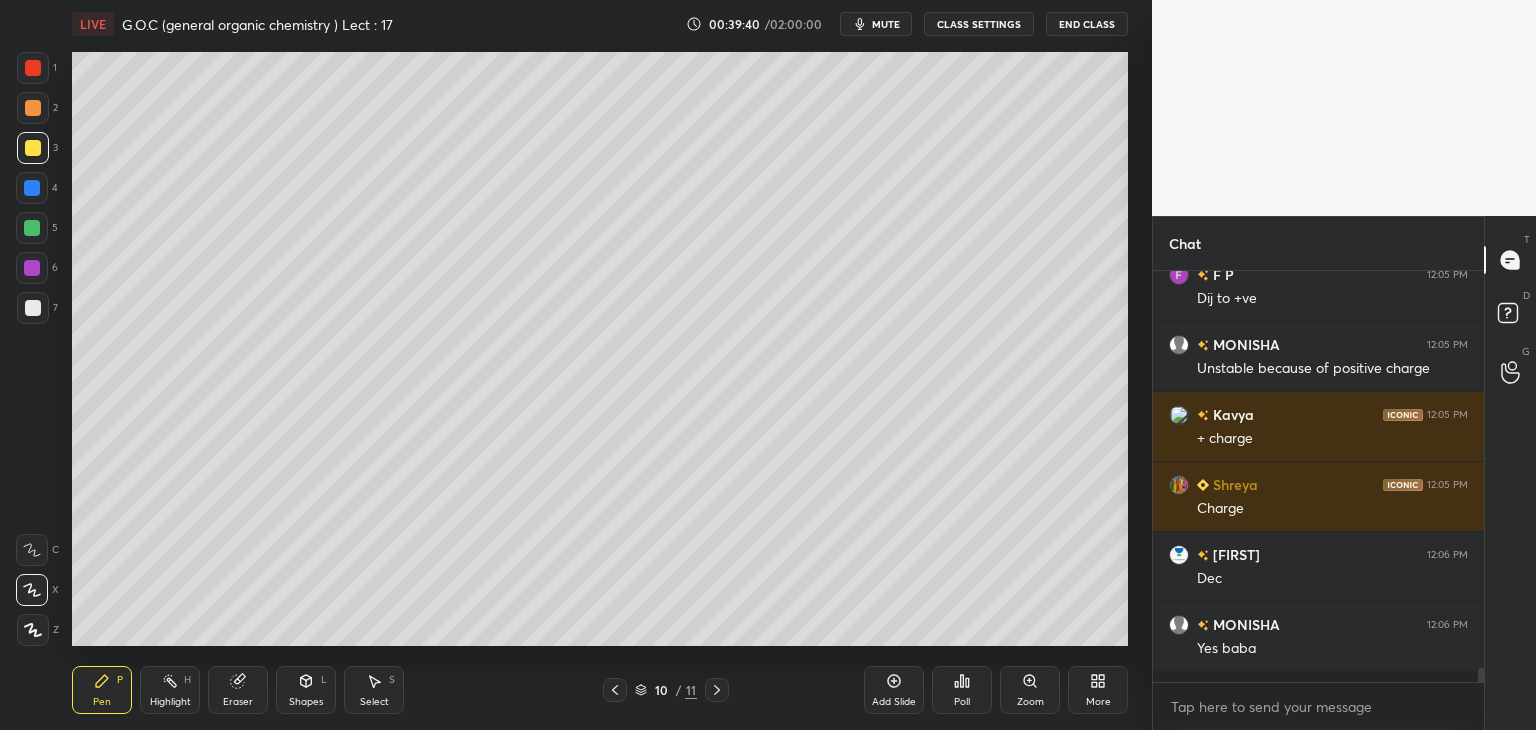 scroll, scrollTop: 6, scrollLeft: 6, axis: both 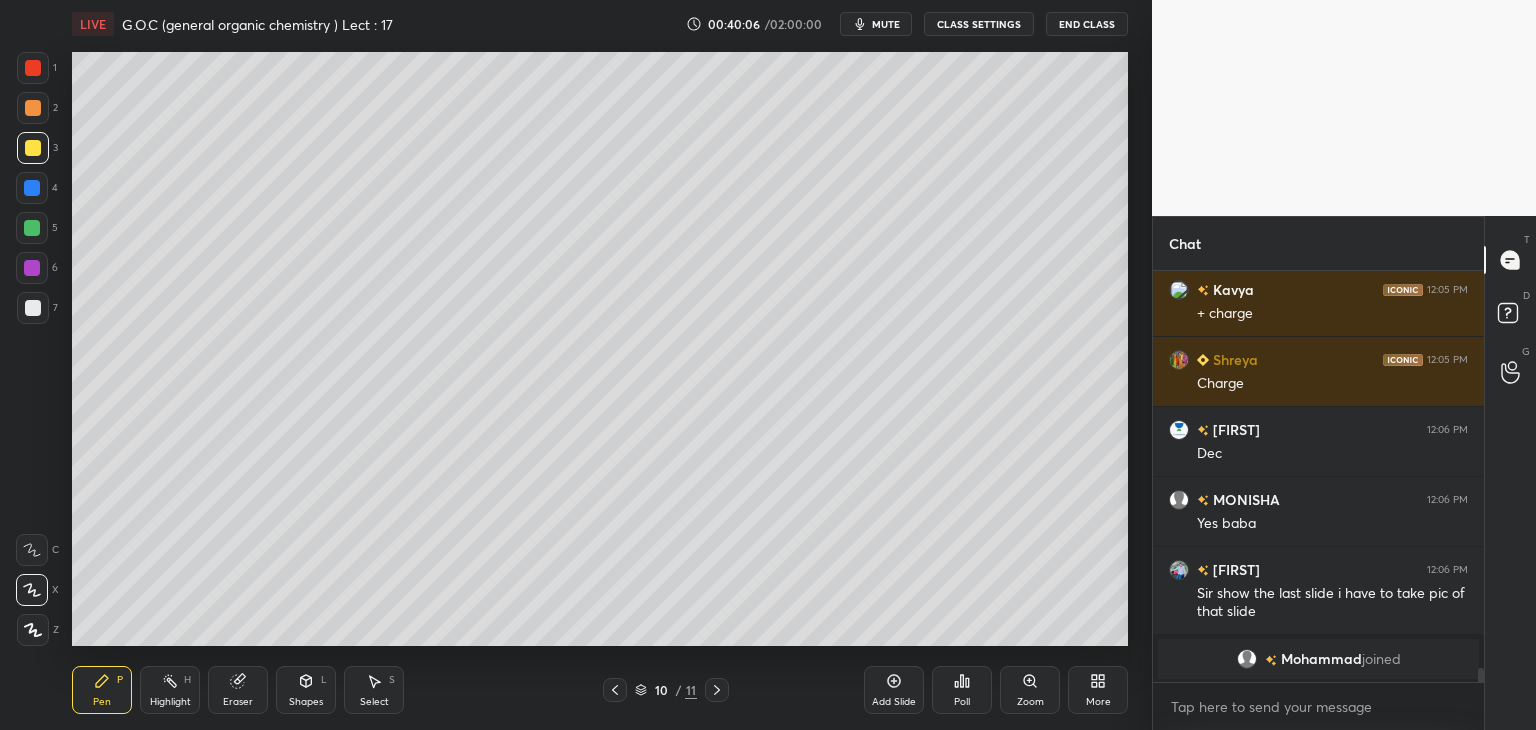 click 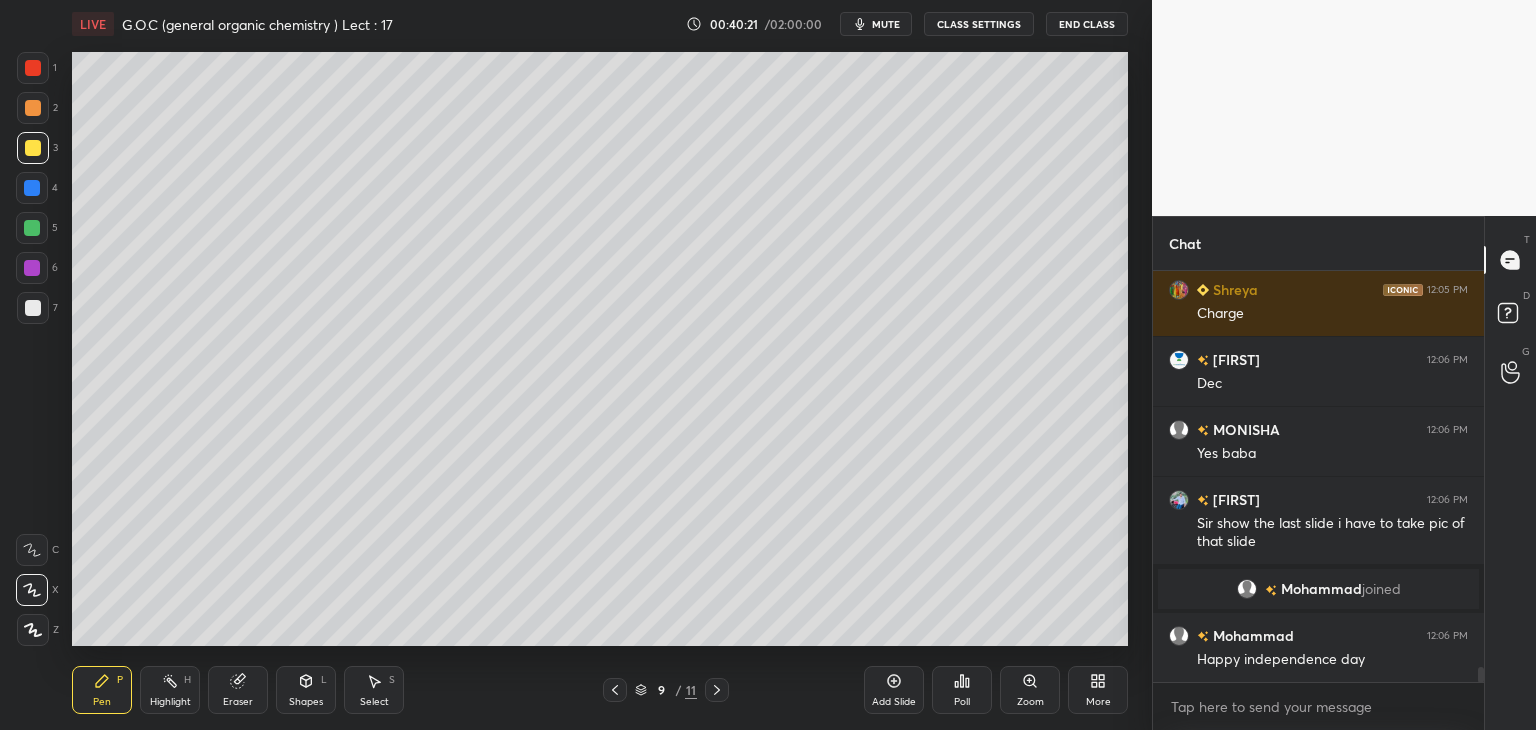 scroll, scrollTop: 11122, scrollLeft: 0, axis: vertical 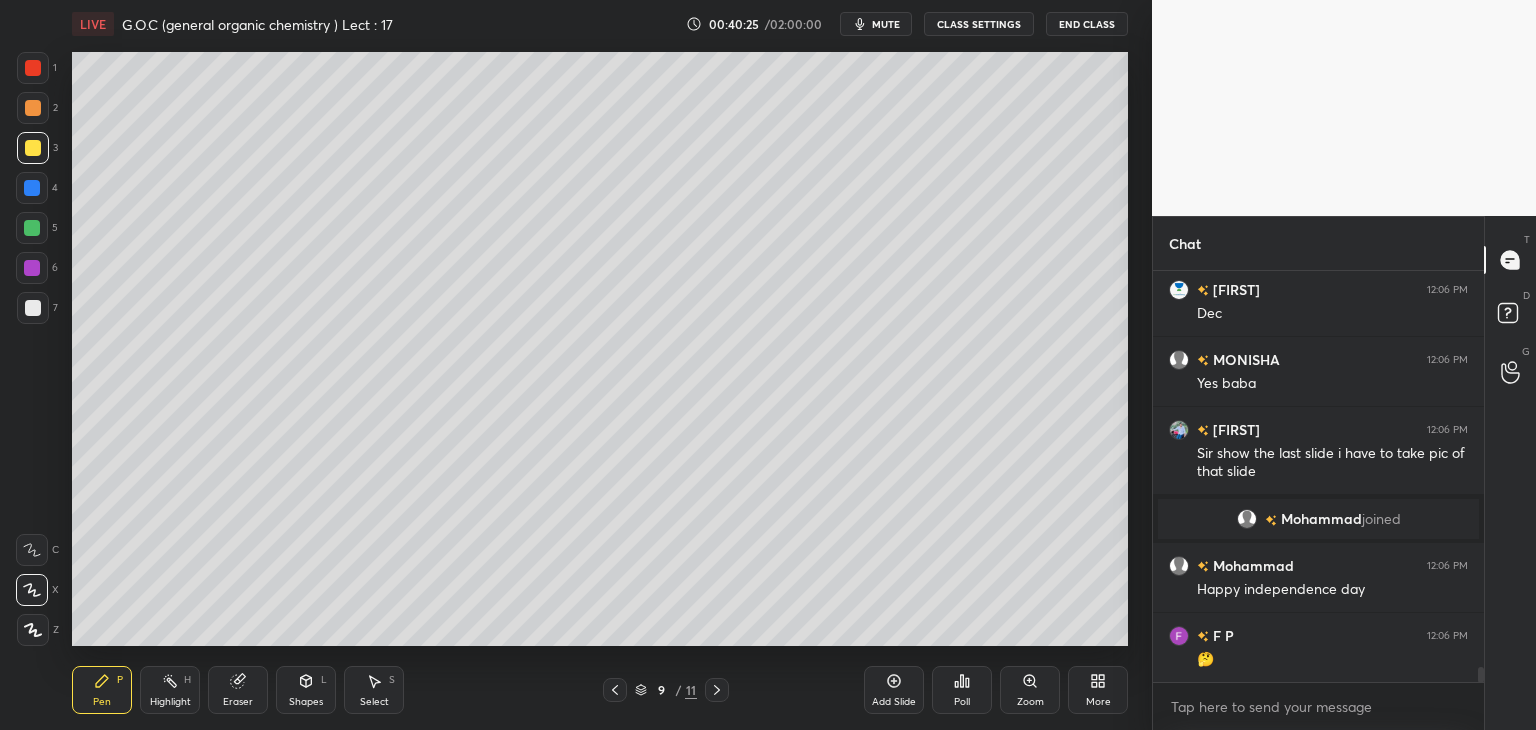 click 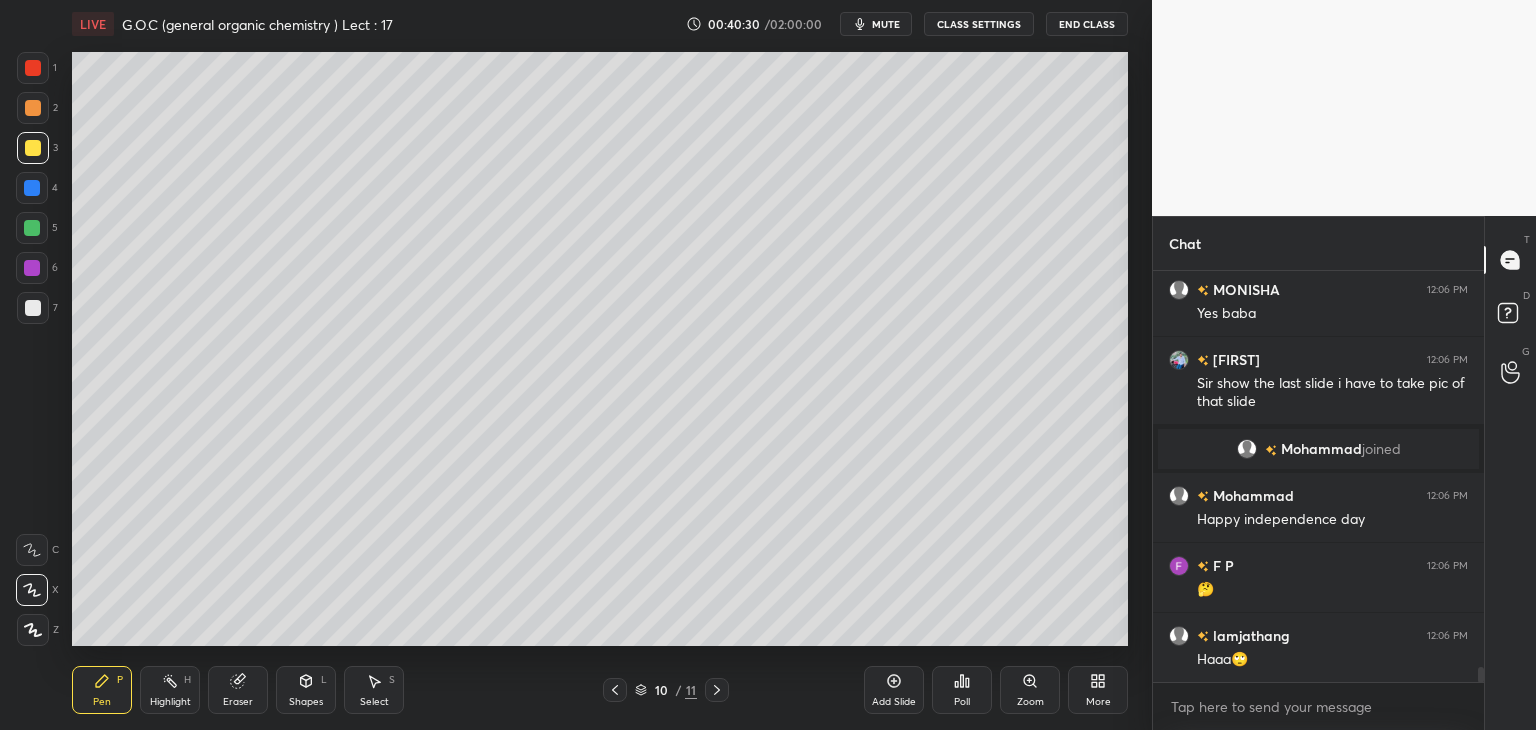 scroll, scrollTop: 11262, scrollLeft: 0, axis: vertical 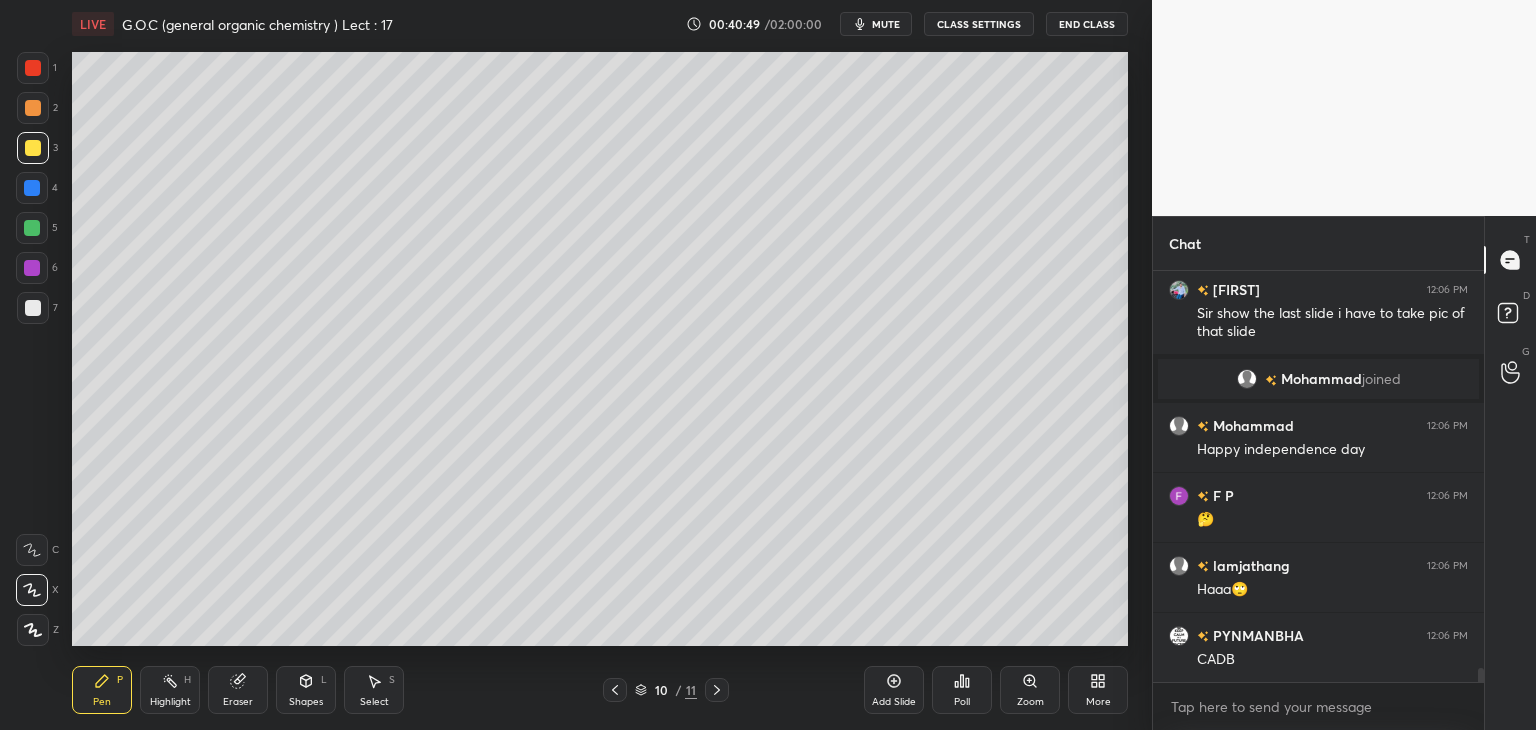 click at bounding box center (33, 308) 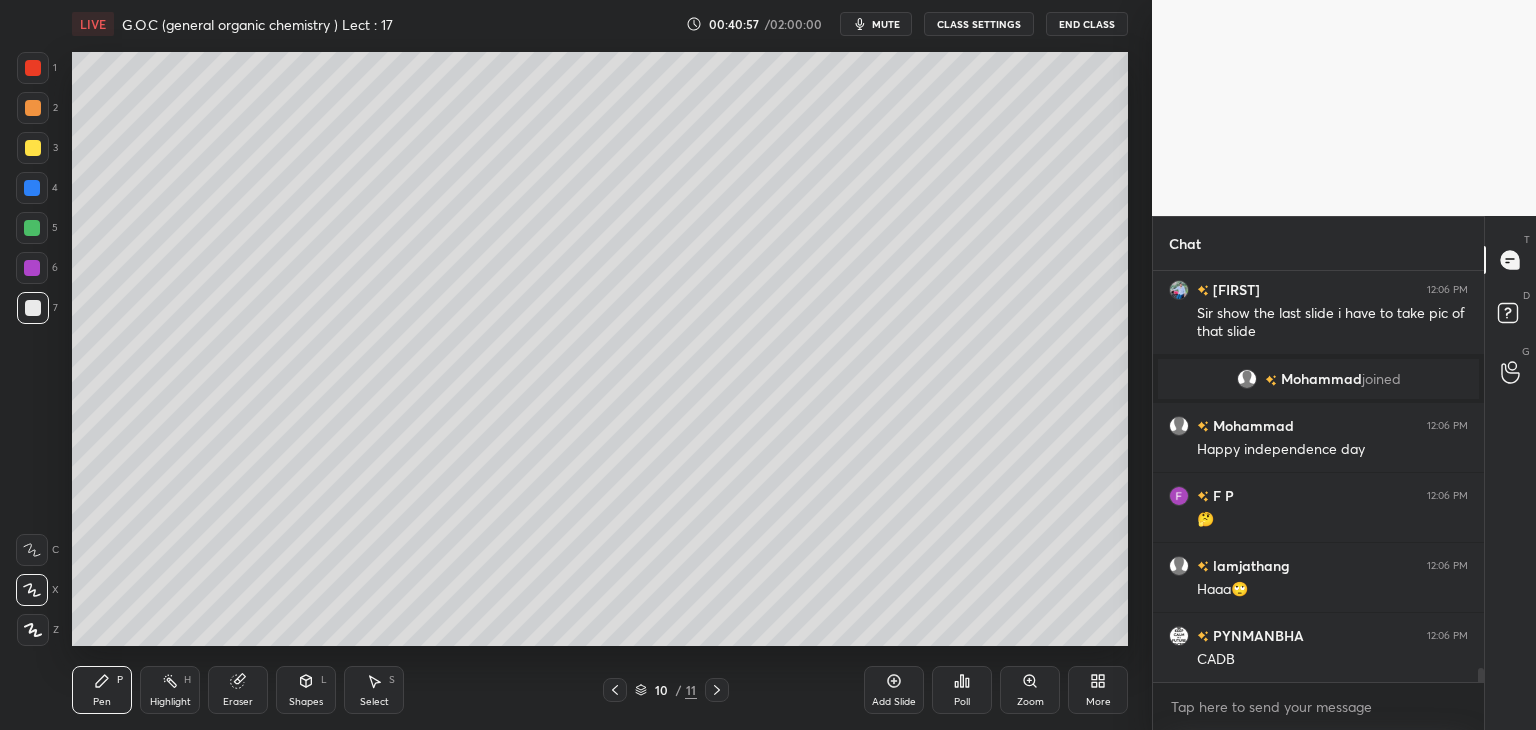 scroll, scrollTop: 11332, scrollLeft: 0, axis: vertical 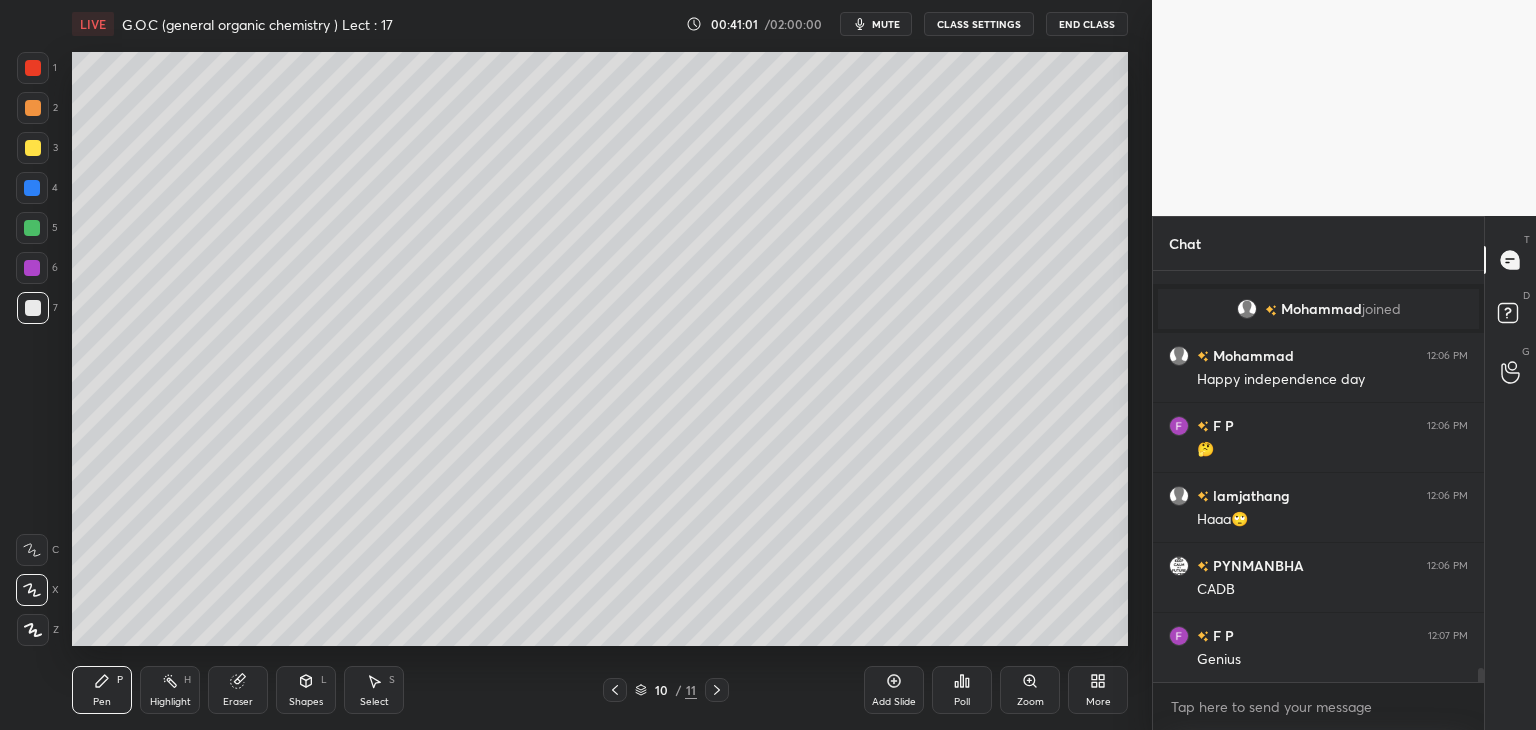 click on "Shapes" at bounding box center (306, 702) 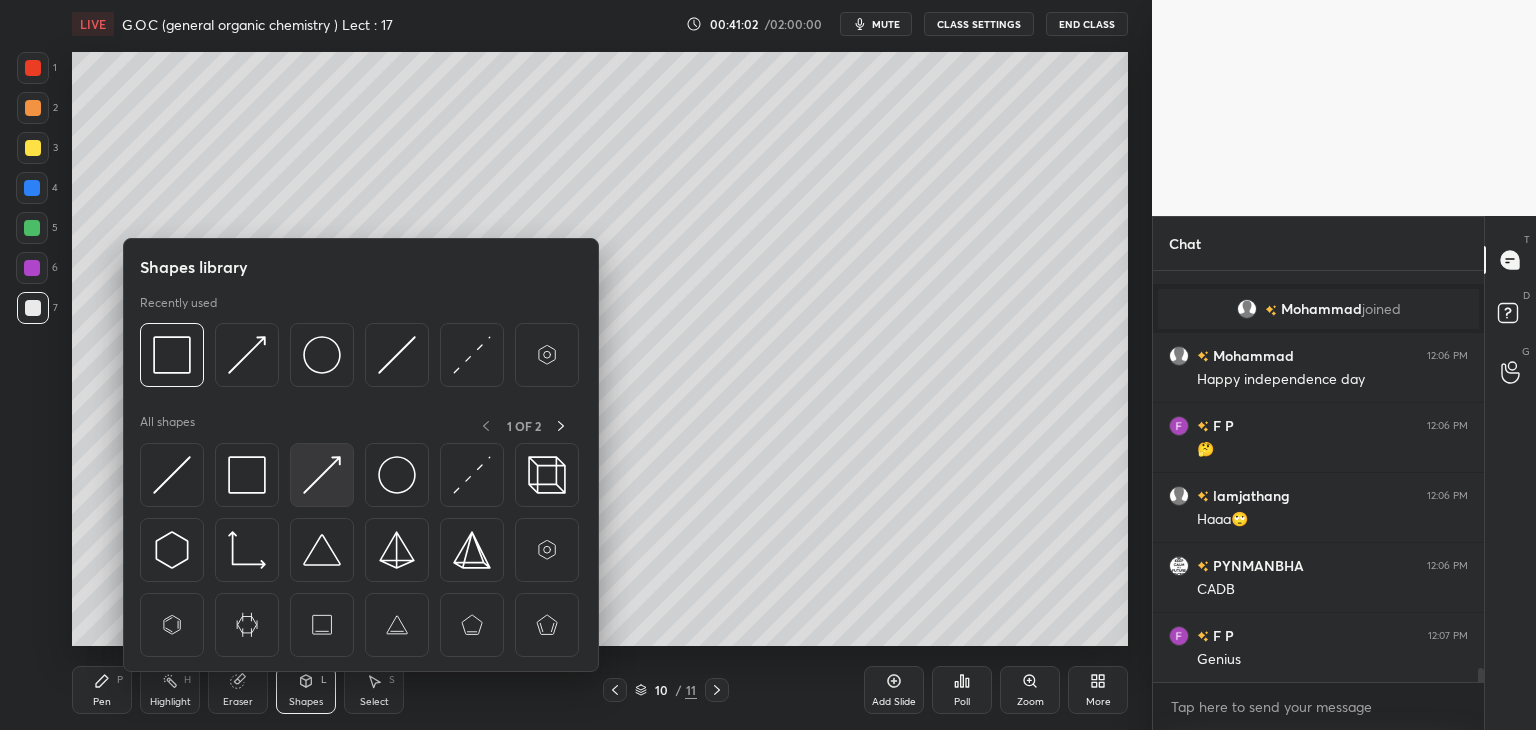 scroll, scrollTop: 11402, scrollLeft: 0, axis: vertical 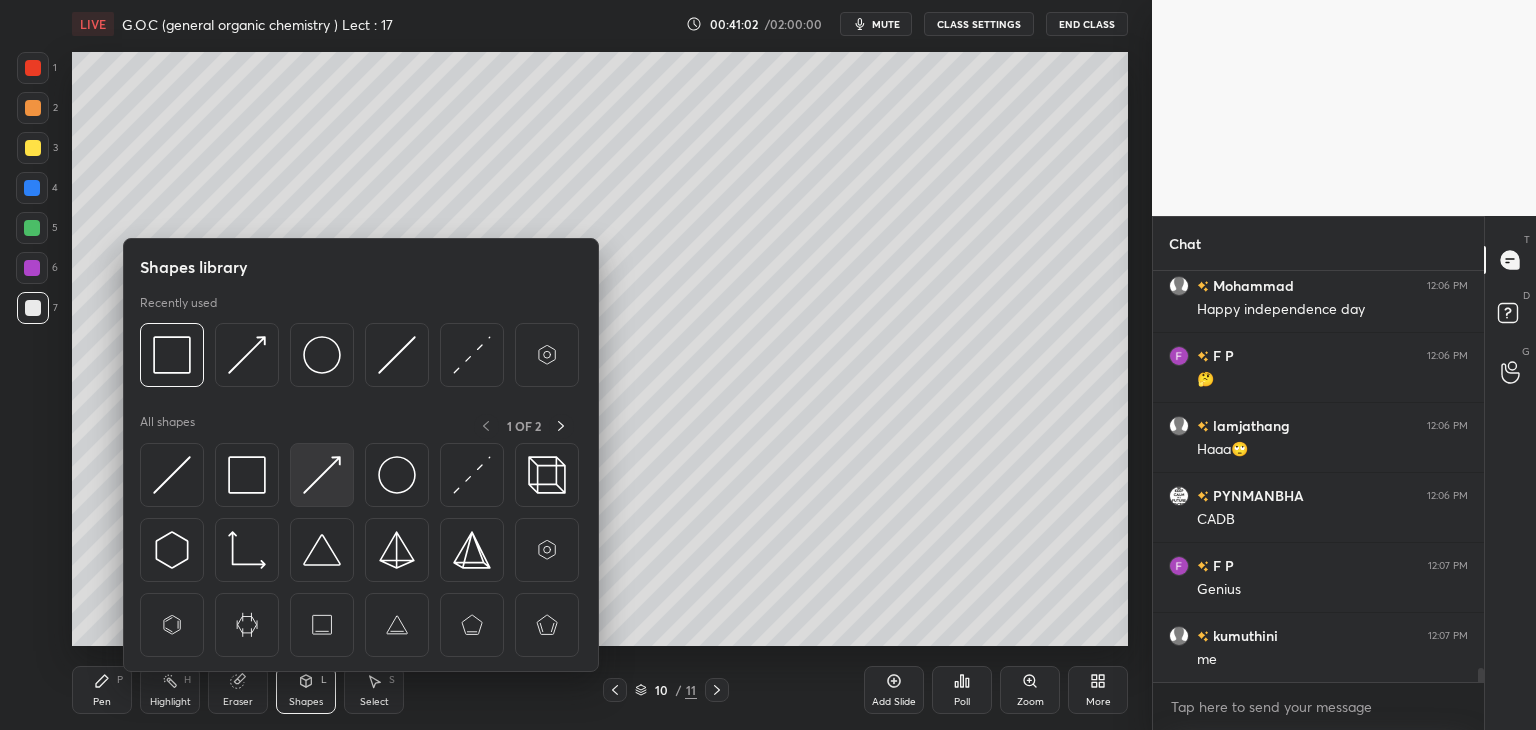click at bounding box center [322, 475] 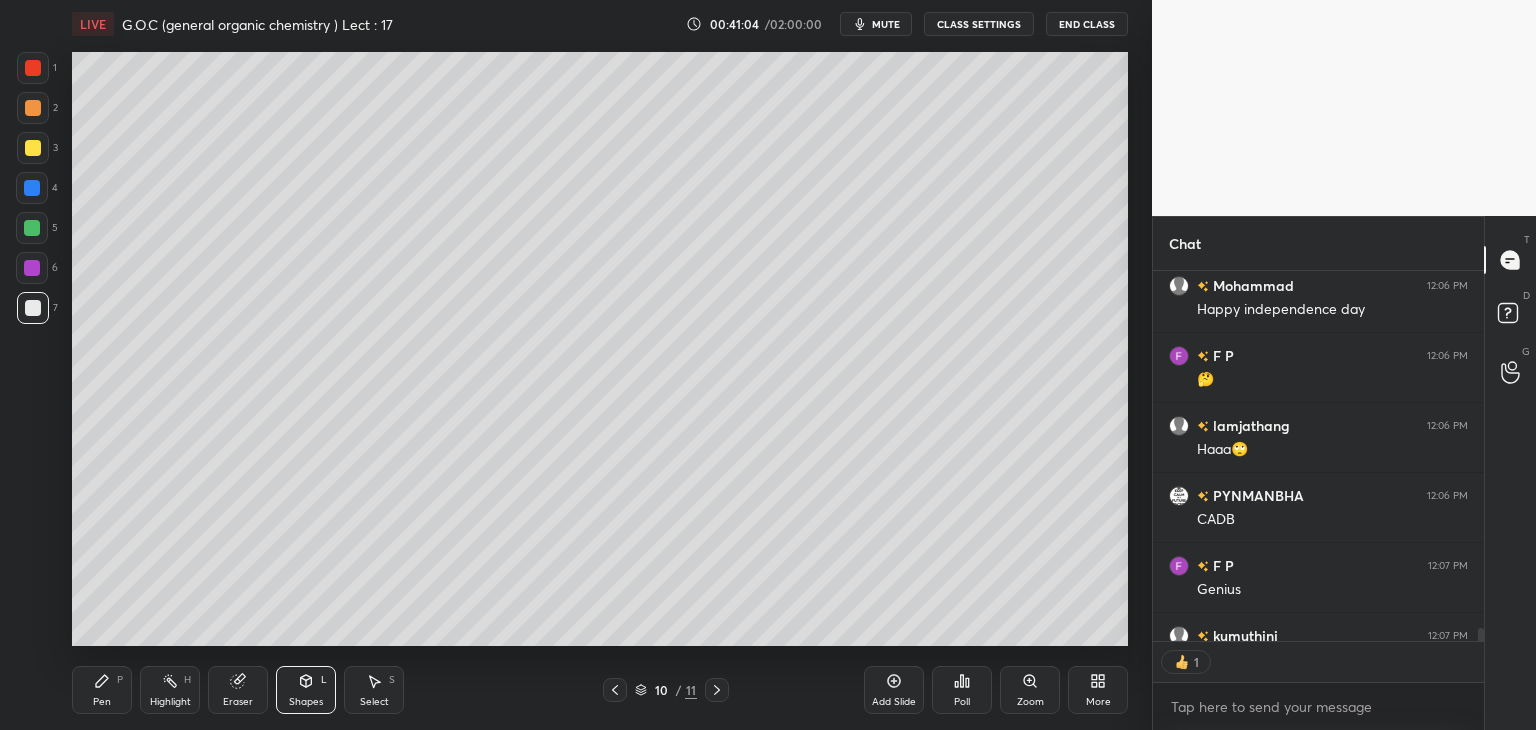 scroll, scrollTop: 365, scrollLeft: 325, axis: both 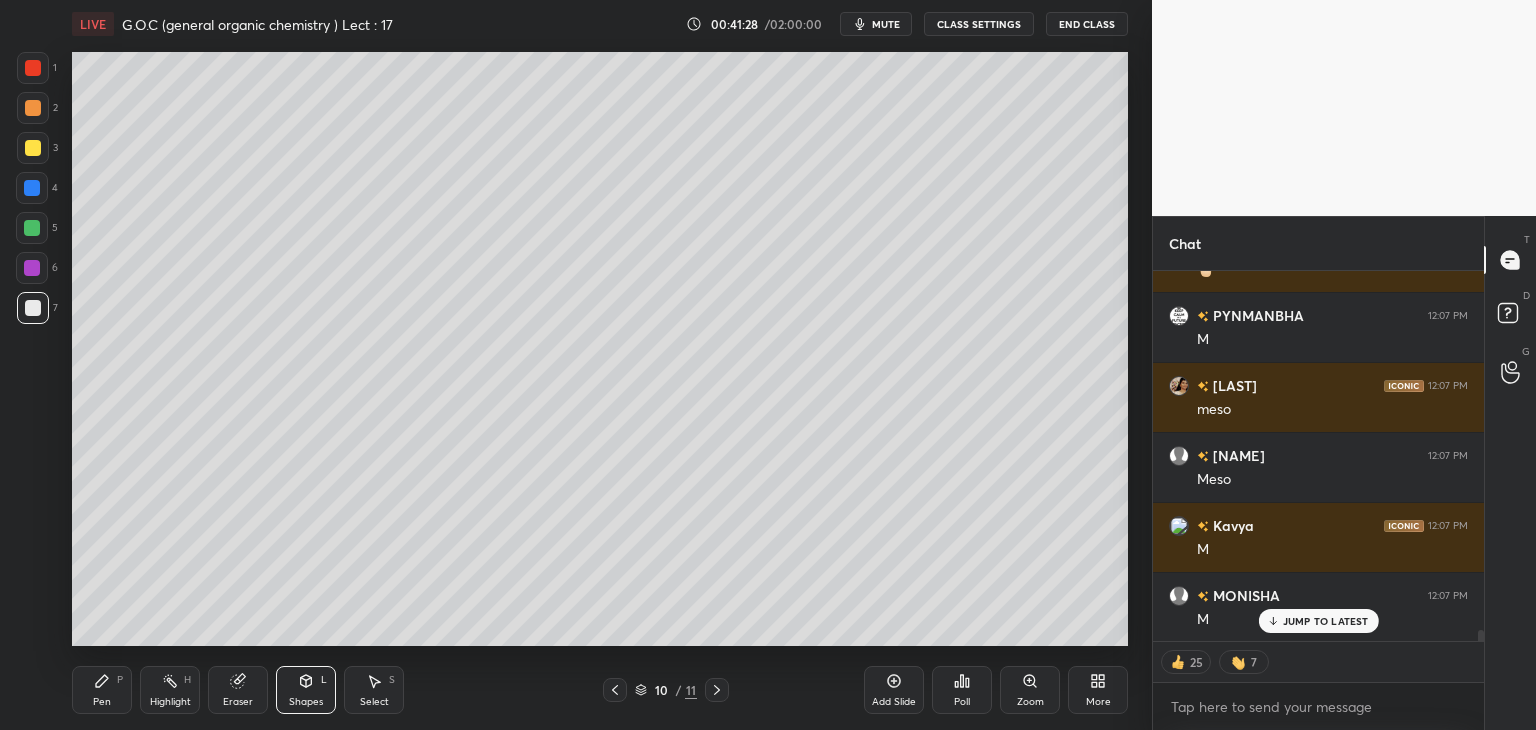 click at bounding box center (32, 188) 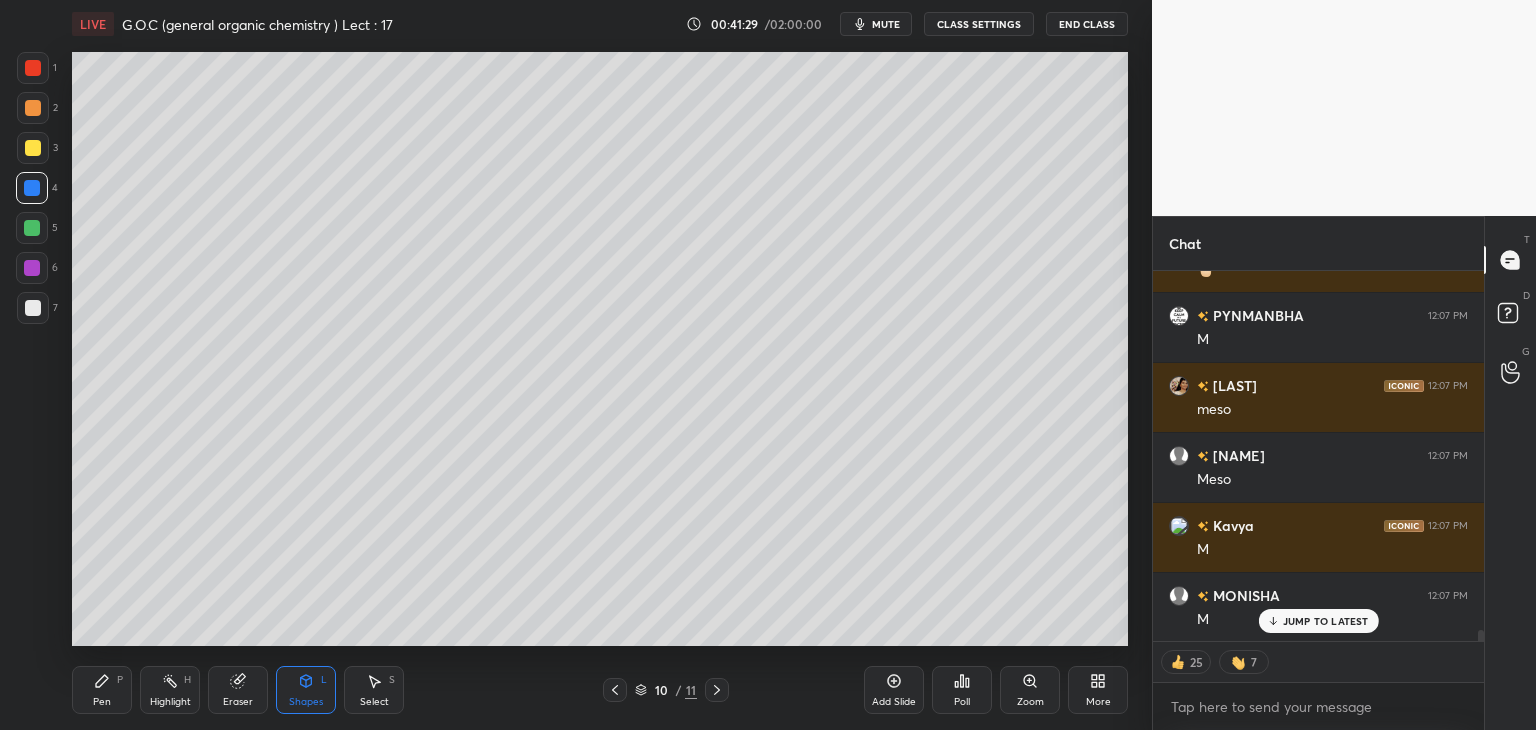 scroll, scrollTop: 12352, scrollLeft: 0, axis: vertical 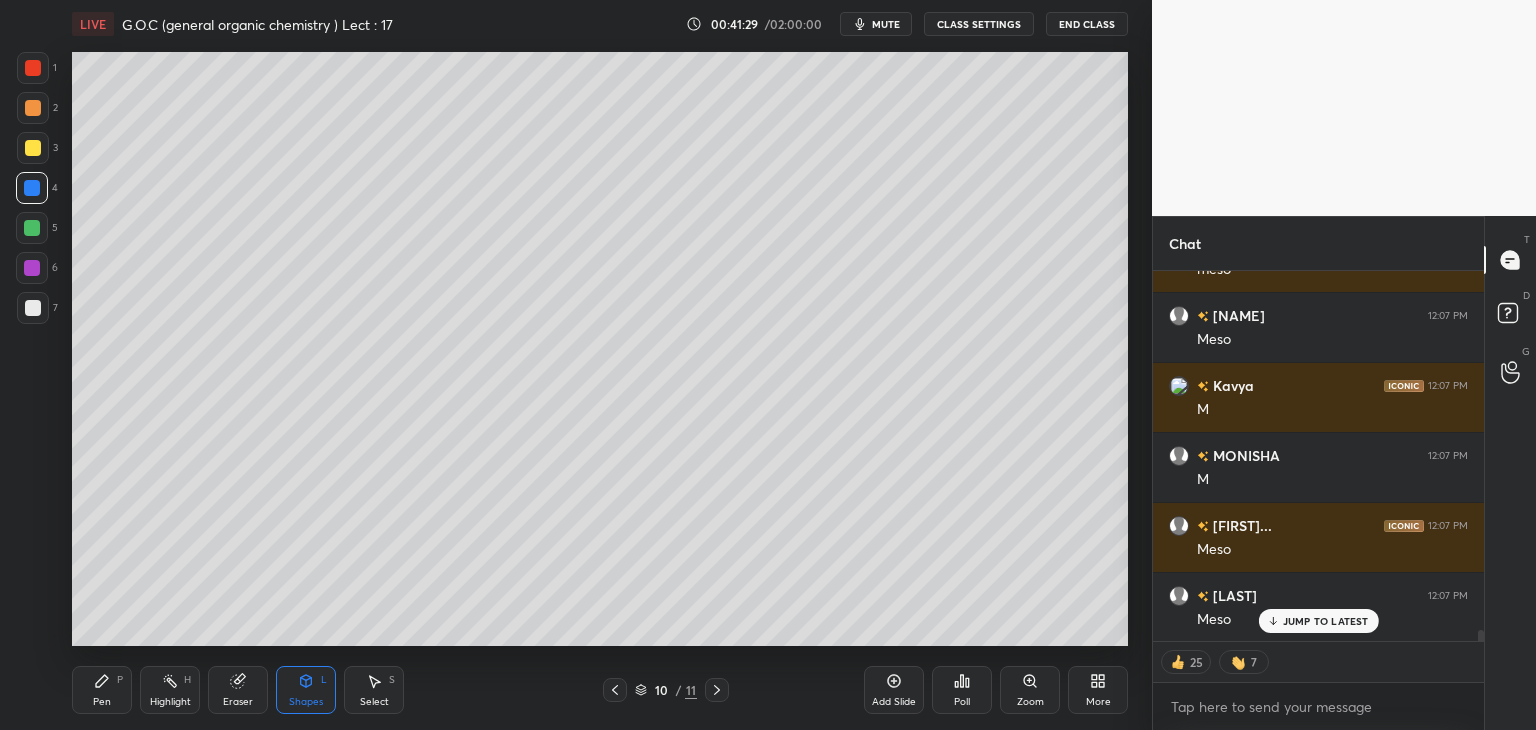 click 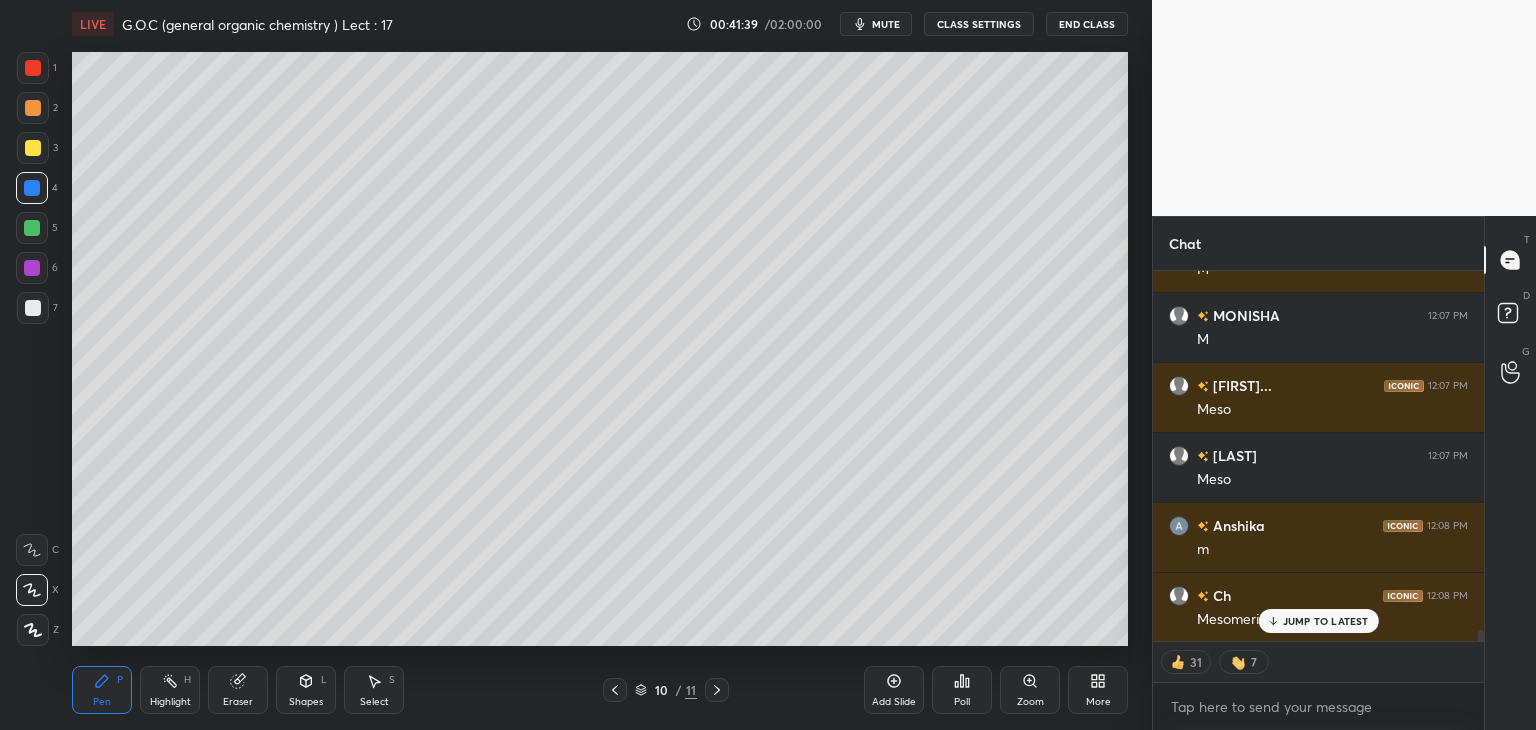 scroll, scrollTop: 12540, scrollLeft: 0, axis: vertical 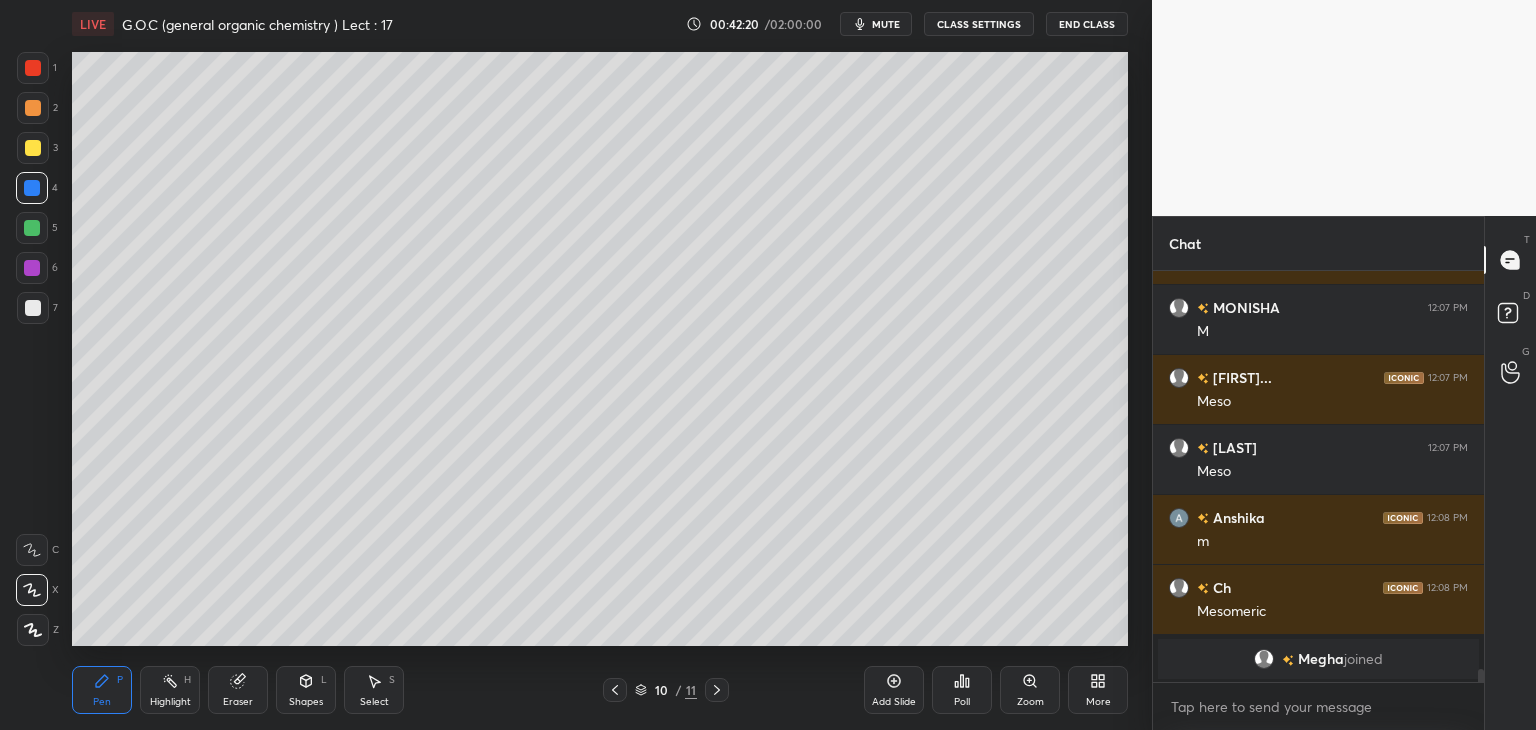 click at bounding box center (33, 108) 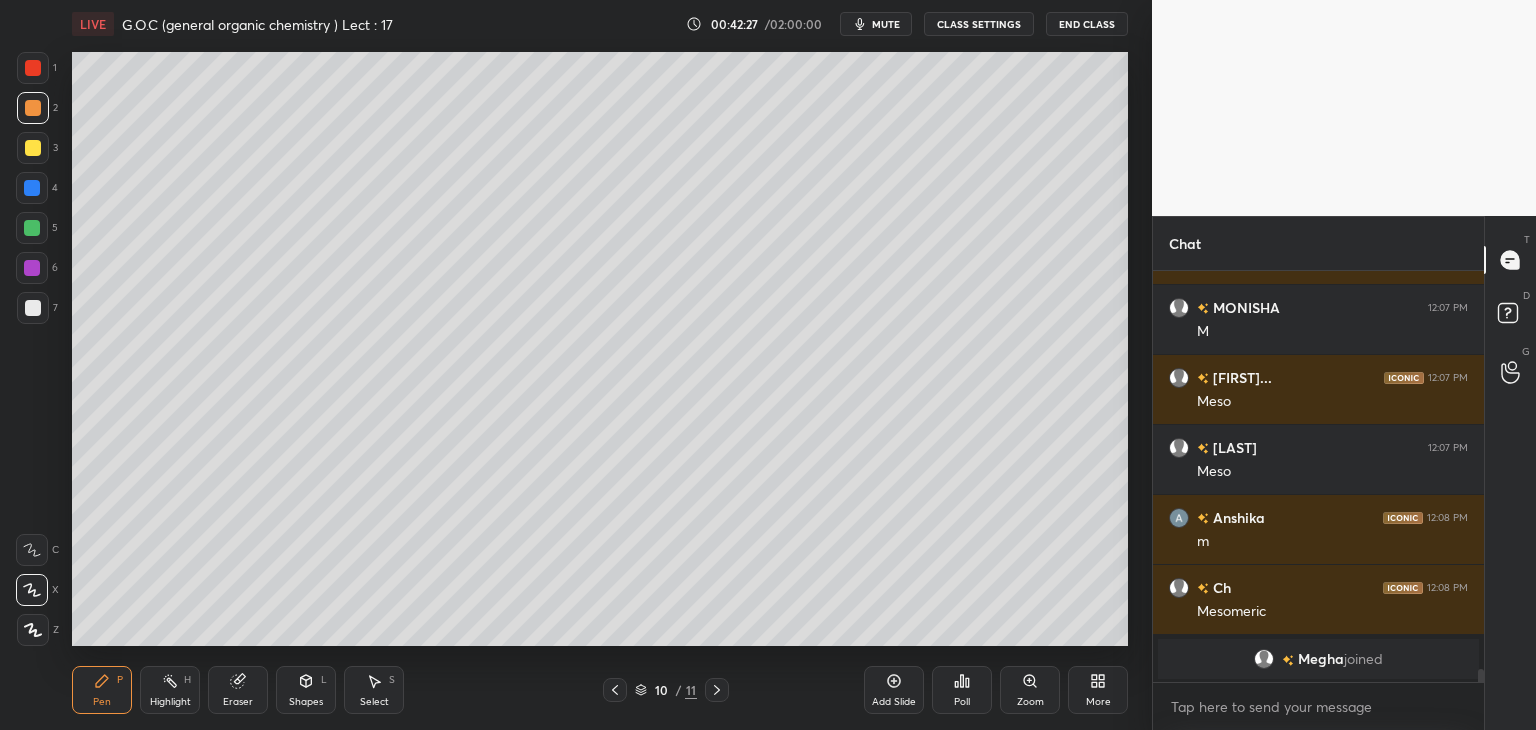 click at bounding box center (32, 188) 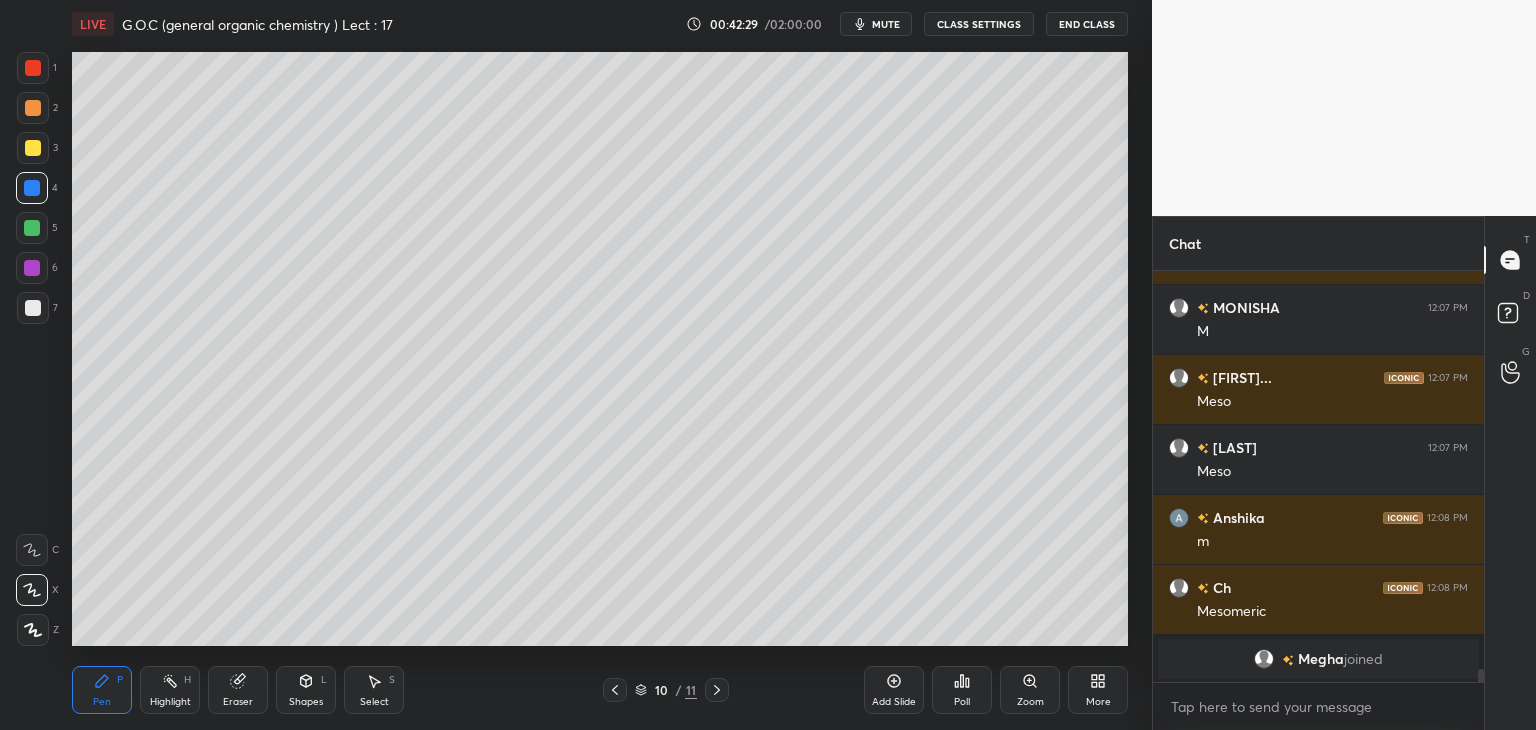 click at bounding box center [32, 228] 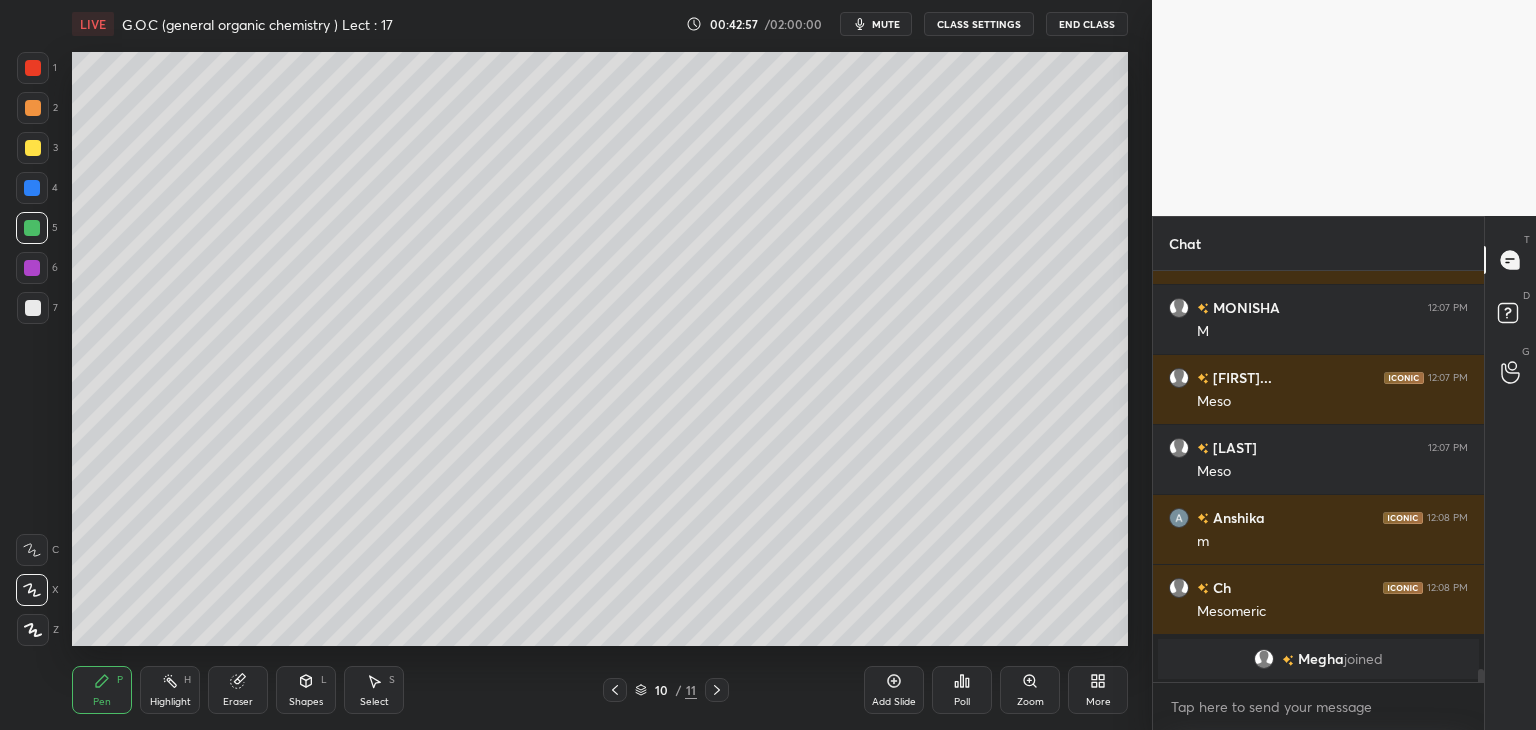 click at bounding box center (32, 228) 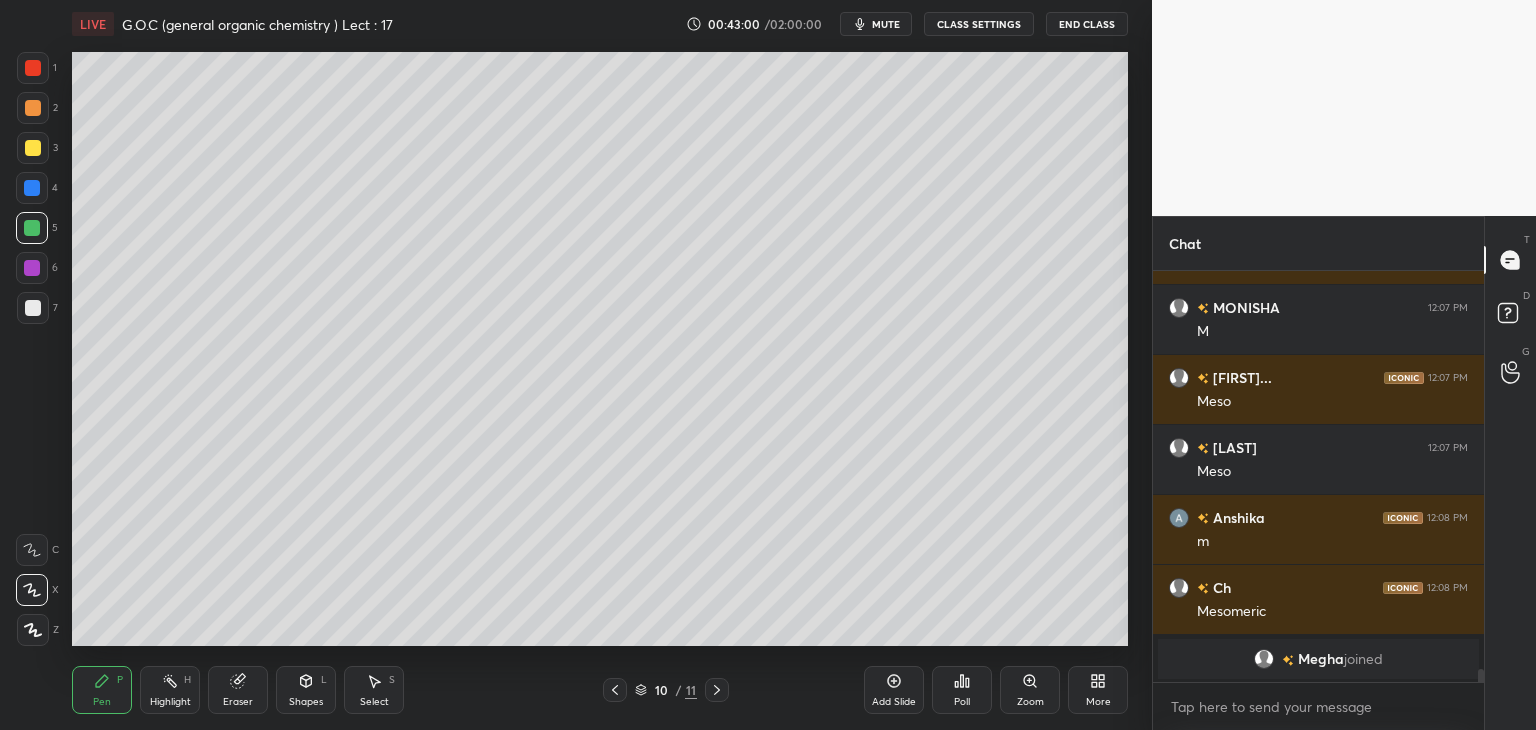 click at bounding box center (32, 268) 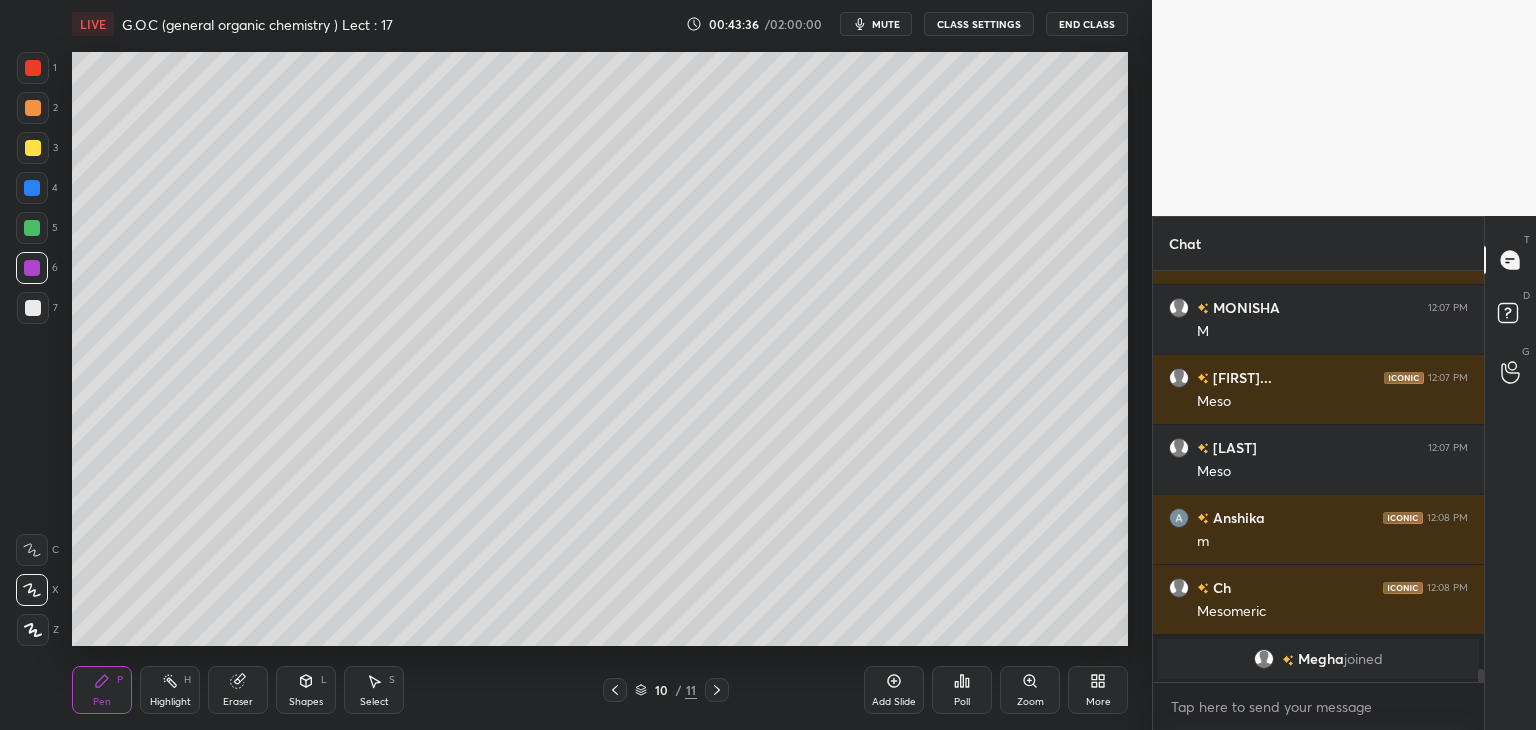 click at bounding box center [32, 188] 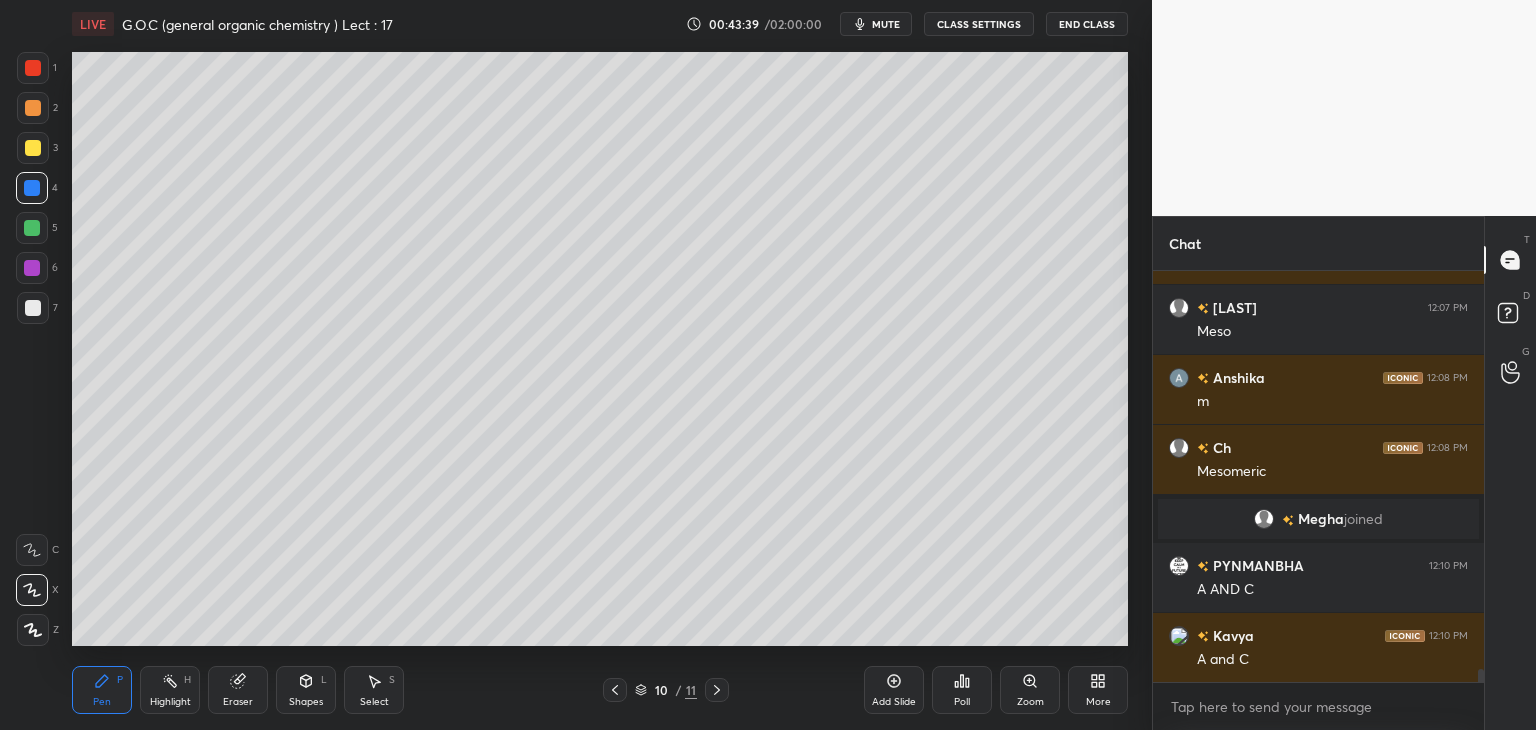 scroll, scrollTop: 12710, scrollLeft: 0, axis: vertical 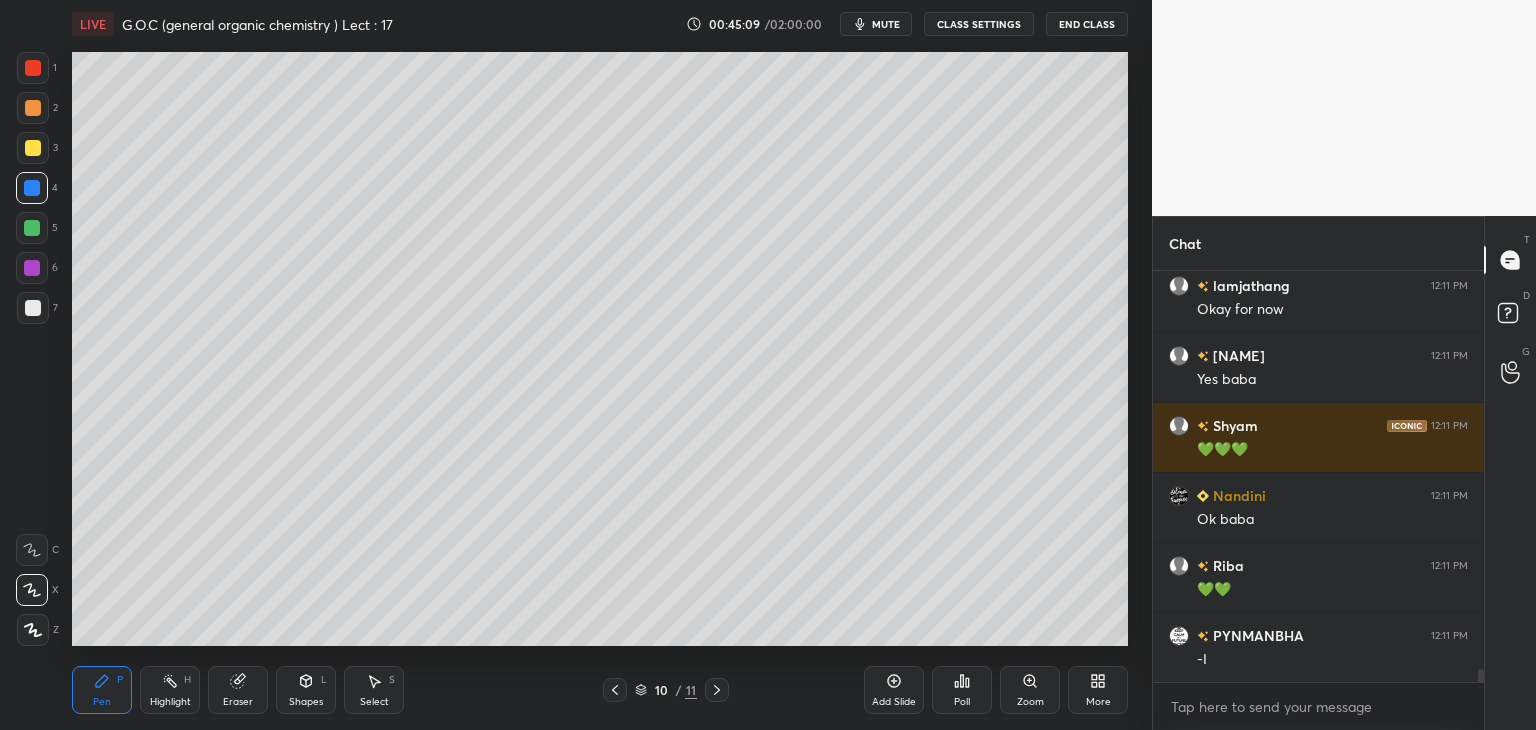 click at bounding box center [33, 148] 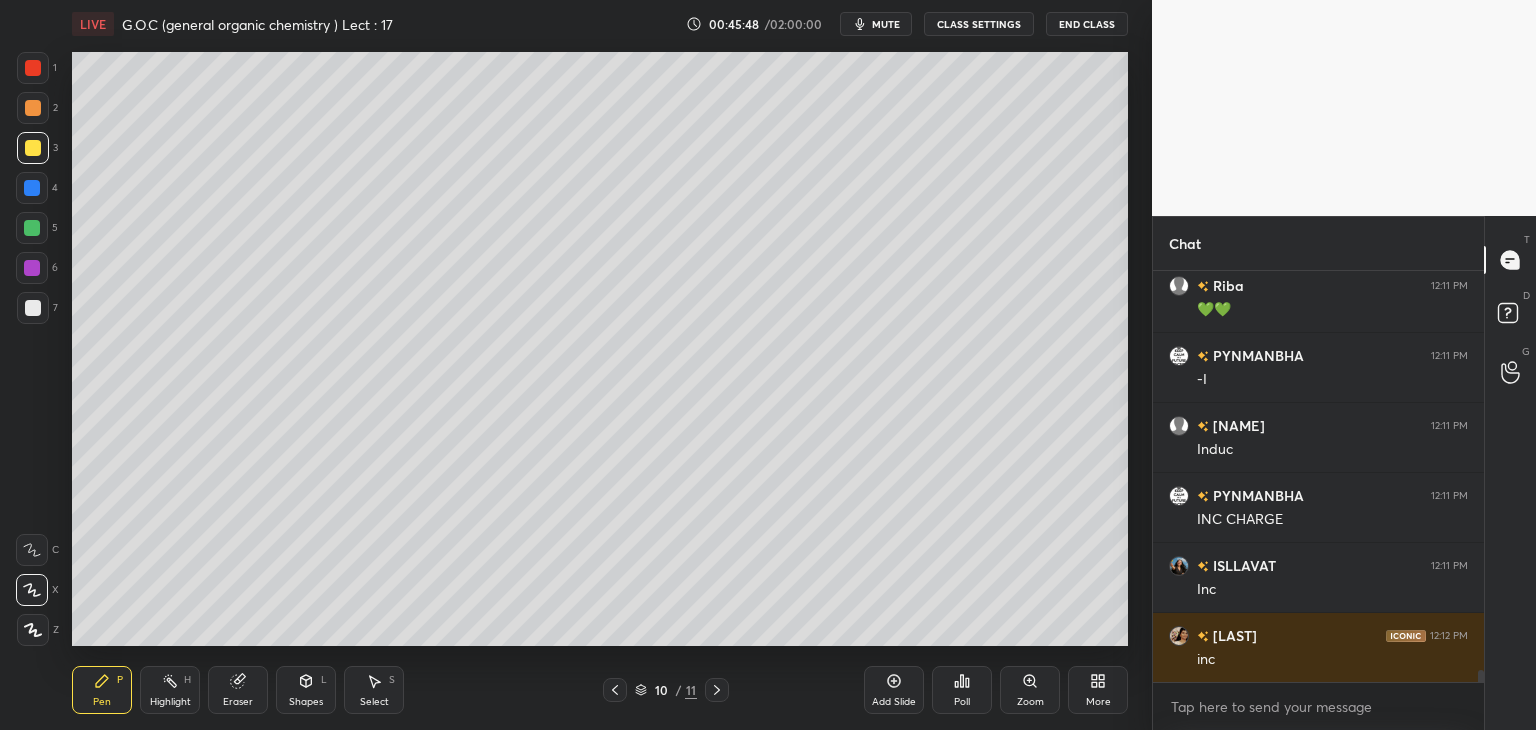 scroll, scrollTop: 13382, scrollLeft: 0, axis: vertical 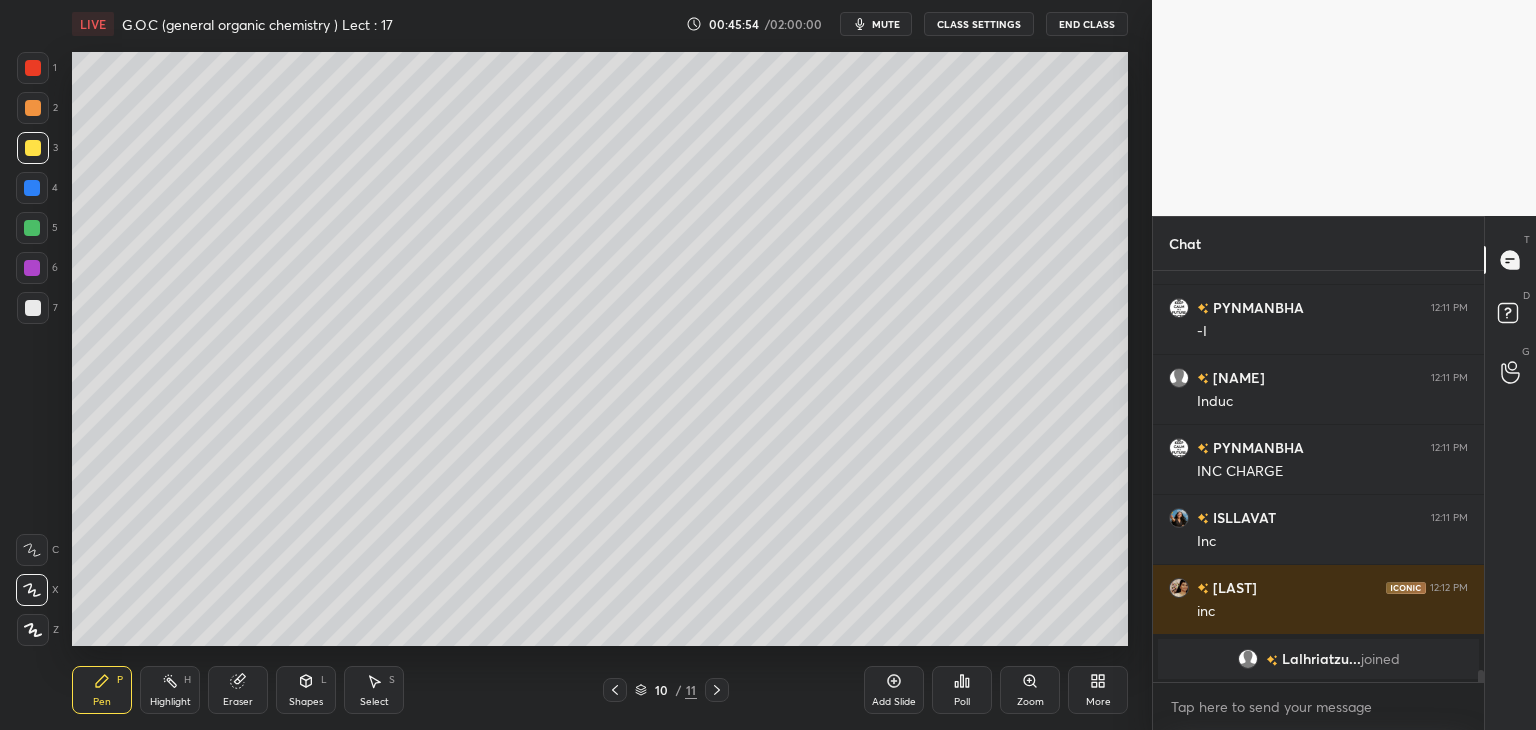 click on "Highlight" at bounding box center [170, 702] 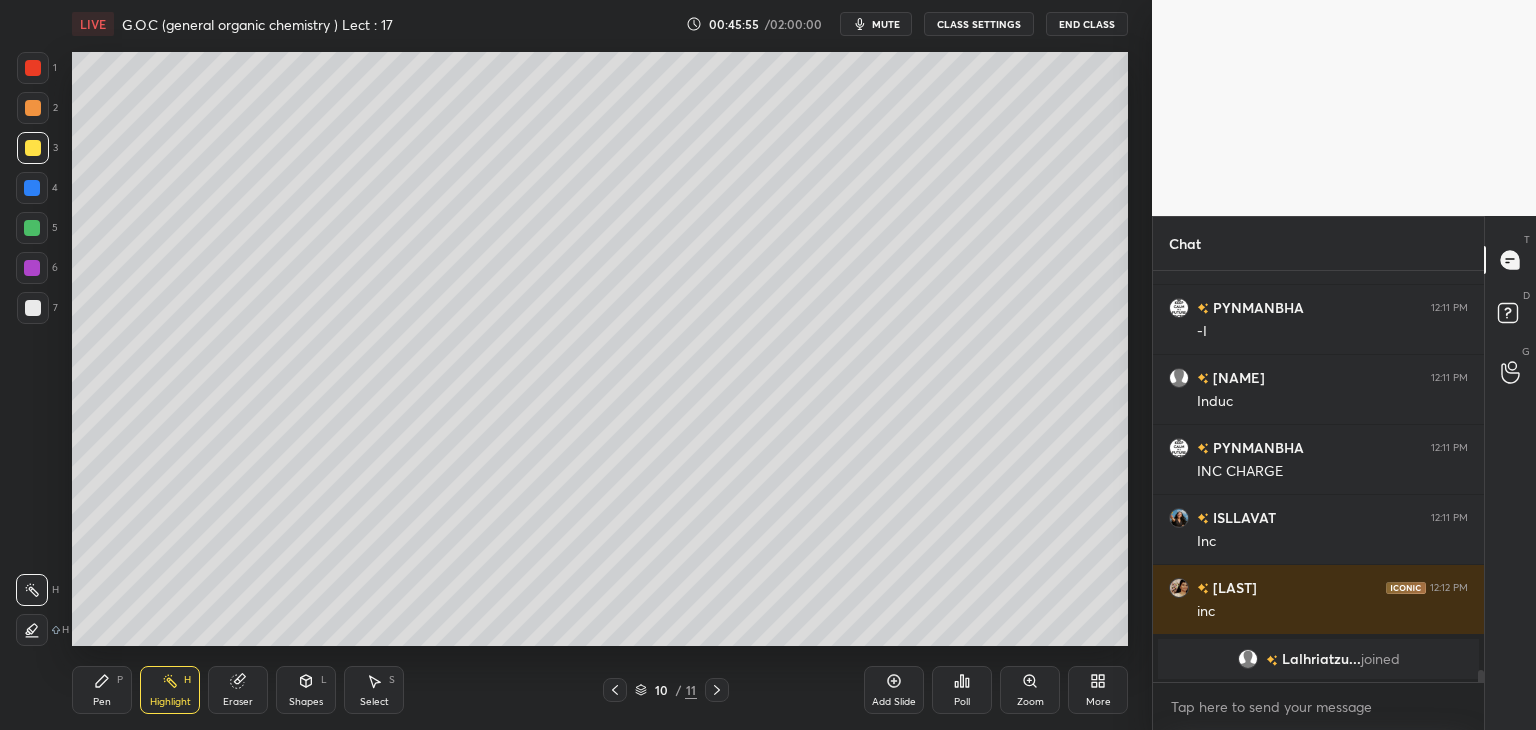 click 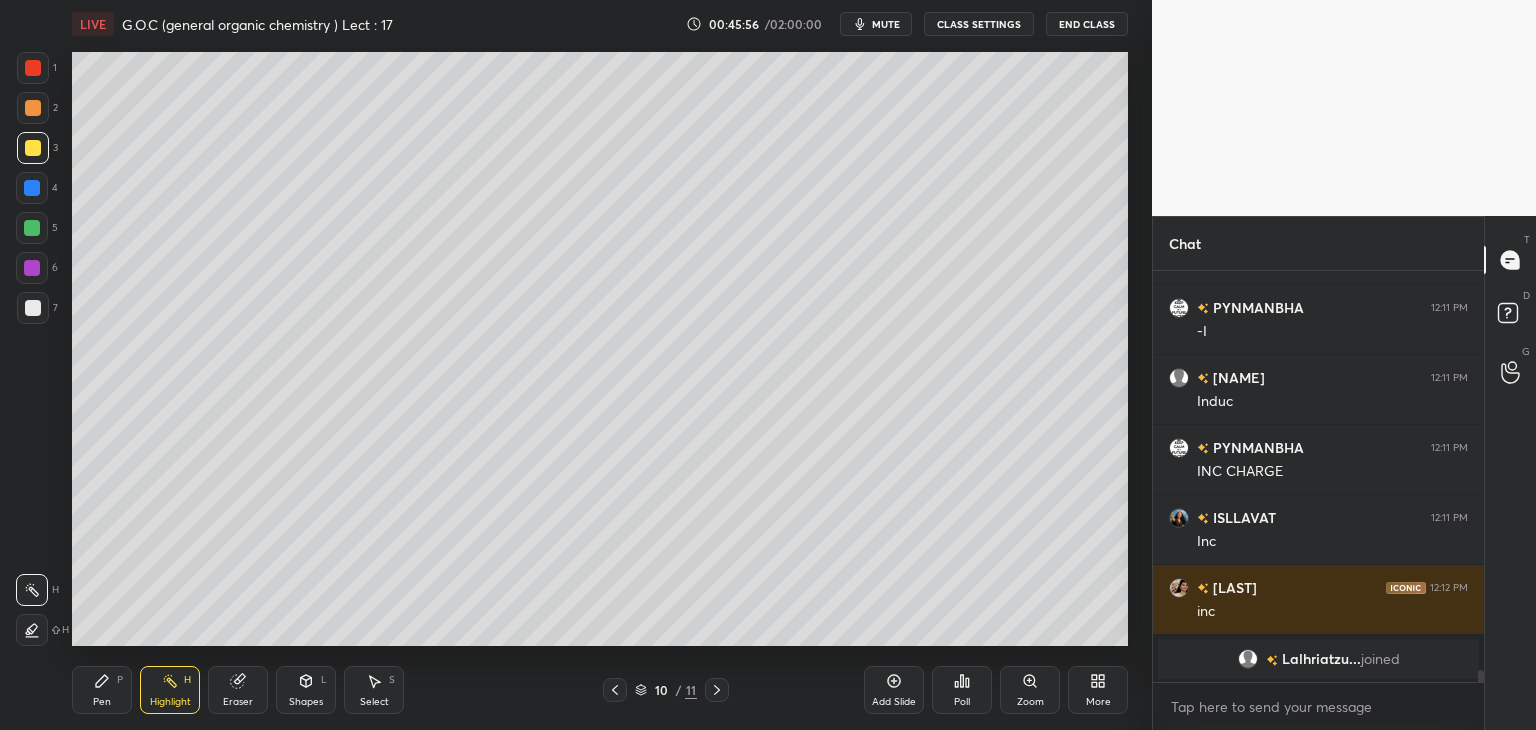 click at bounding box center [32, 268] 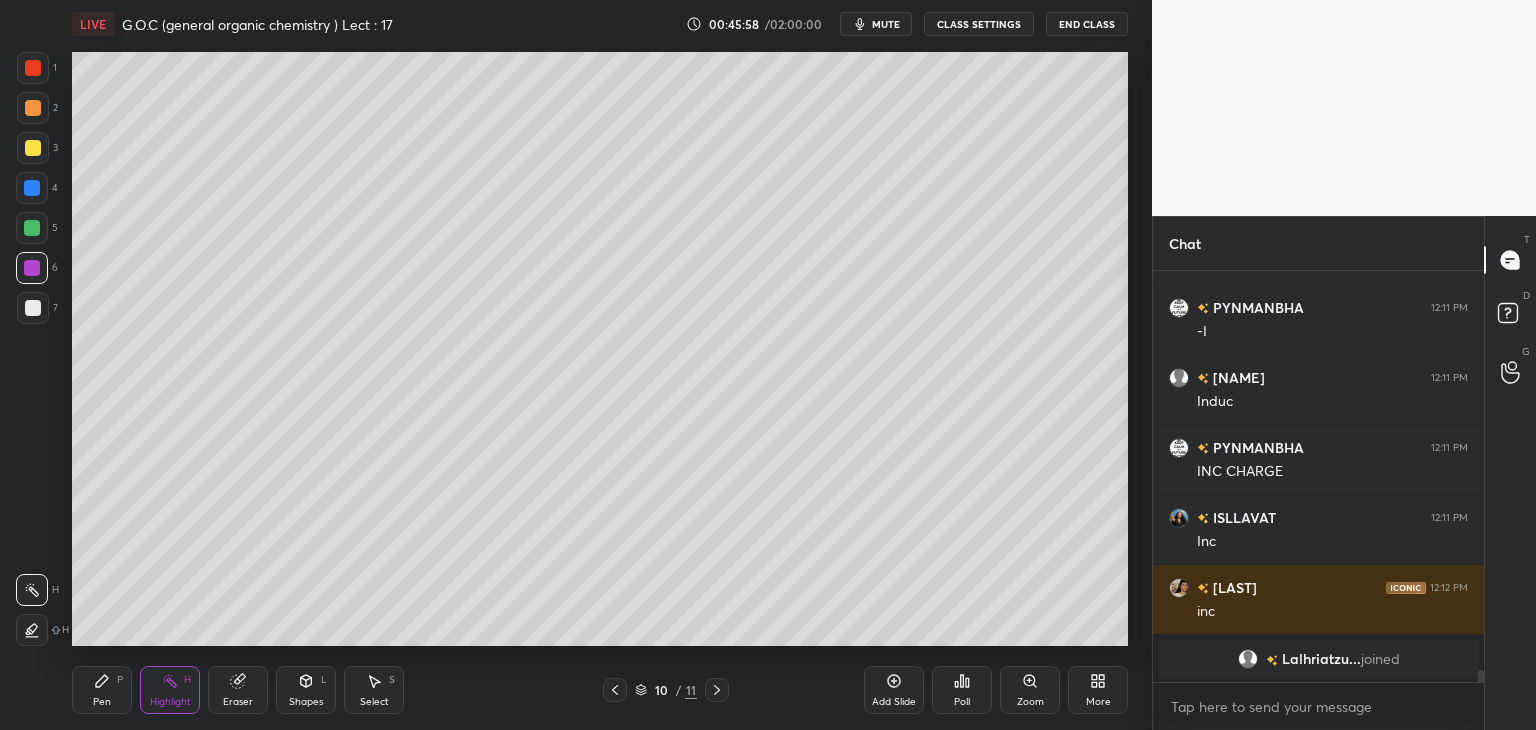 click at bounding box center (33, 148) 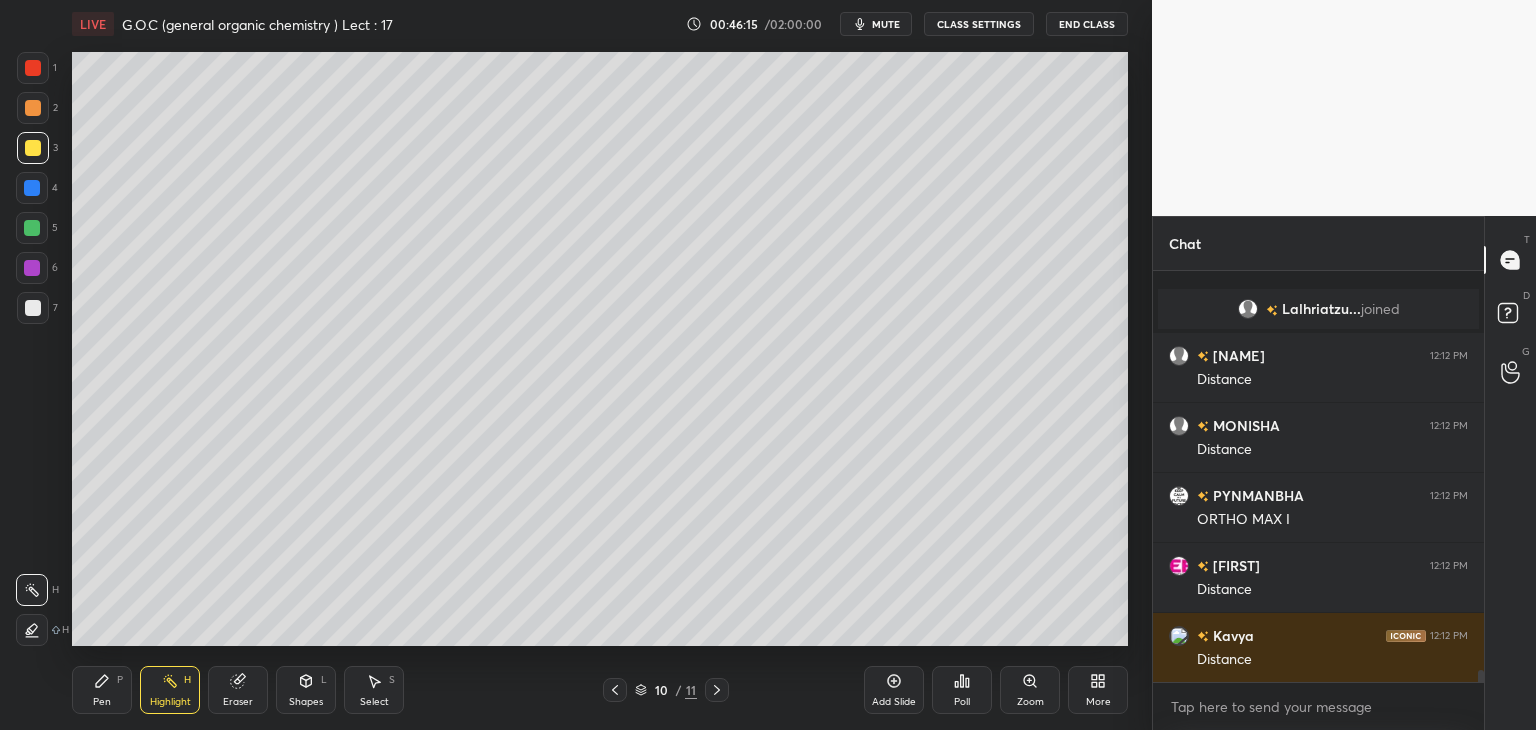 scroll, scrollTop: 13522, scrollLeft: 0, axis: vertical 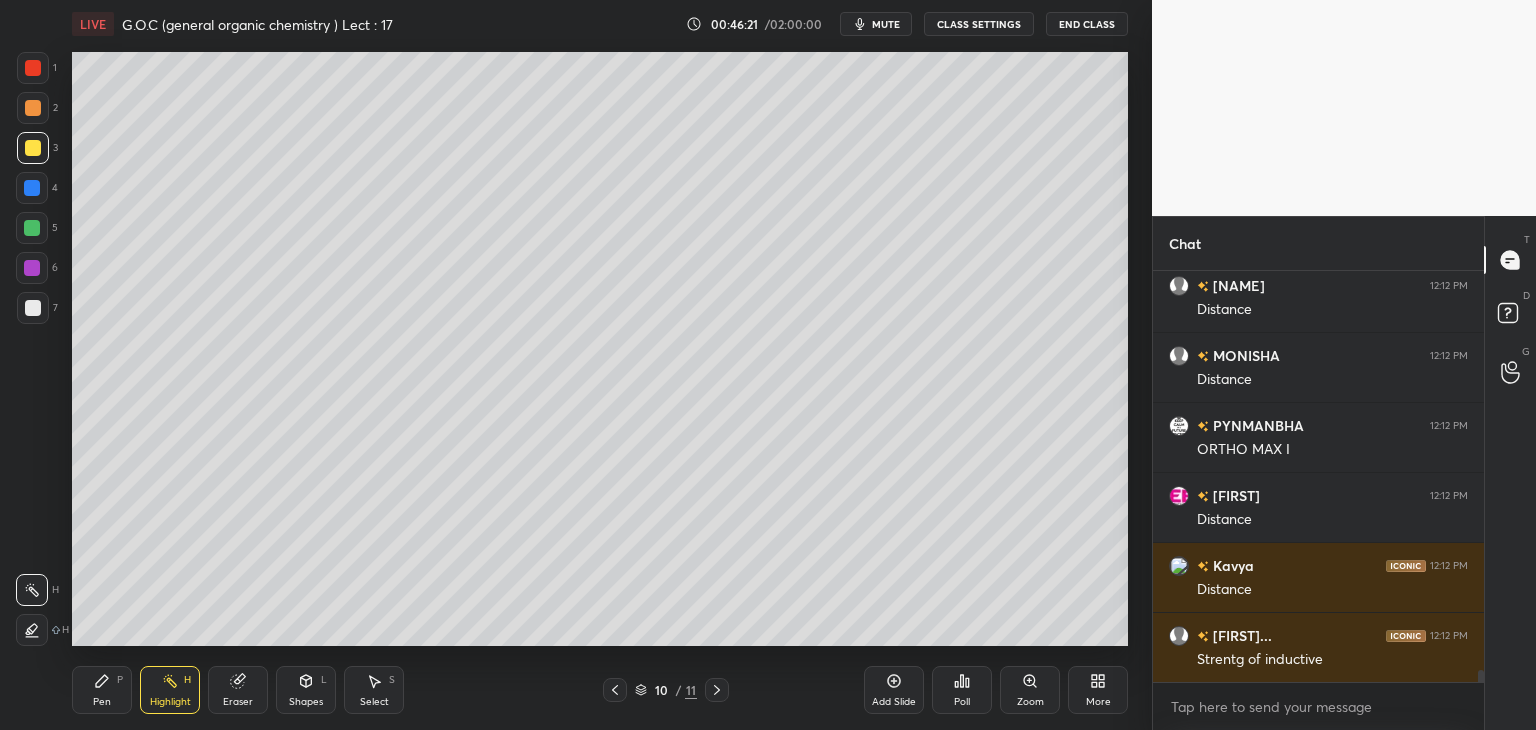 click on "Pen P" at bounding box center [102, 690] 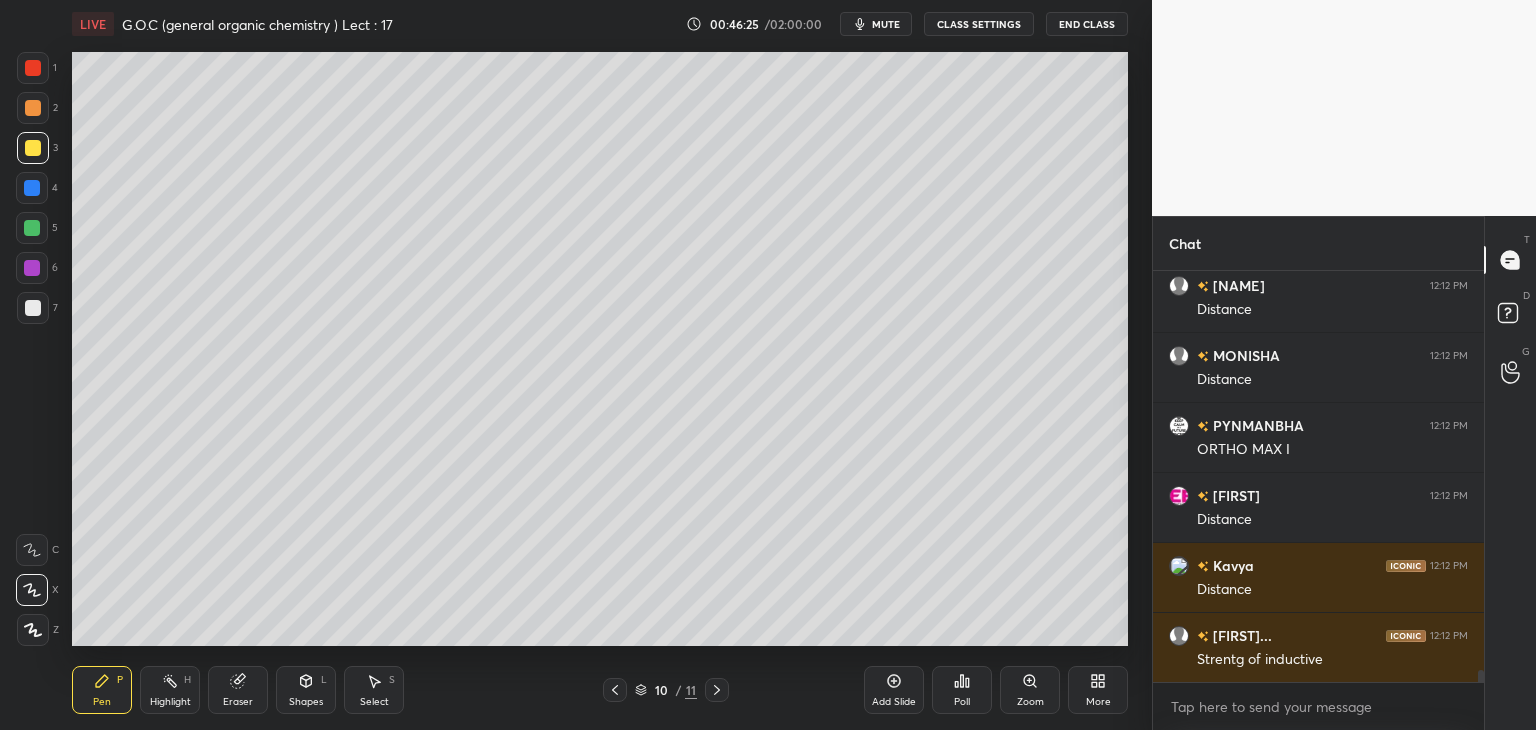 click at bounding box center [33, 108] 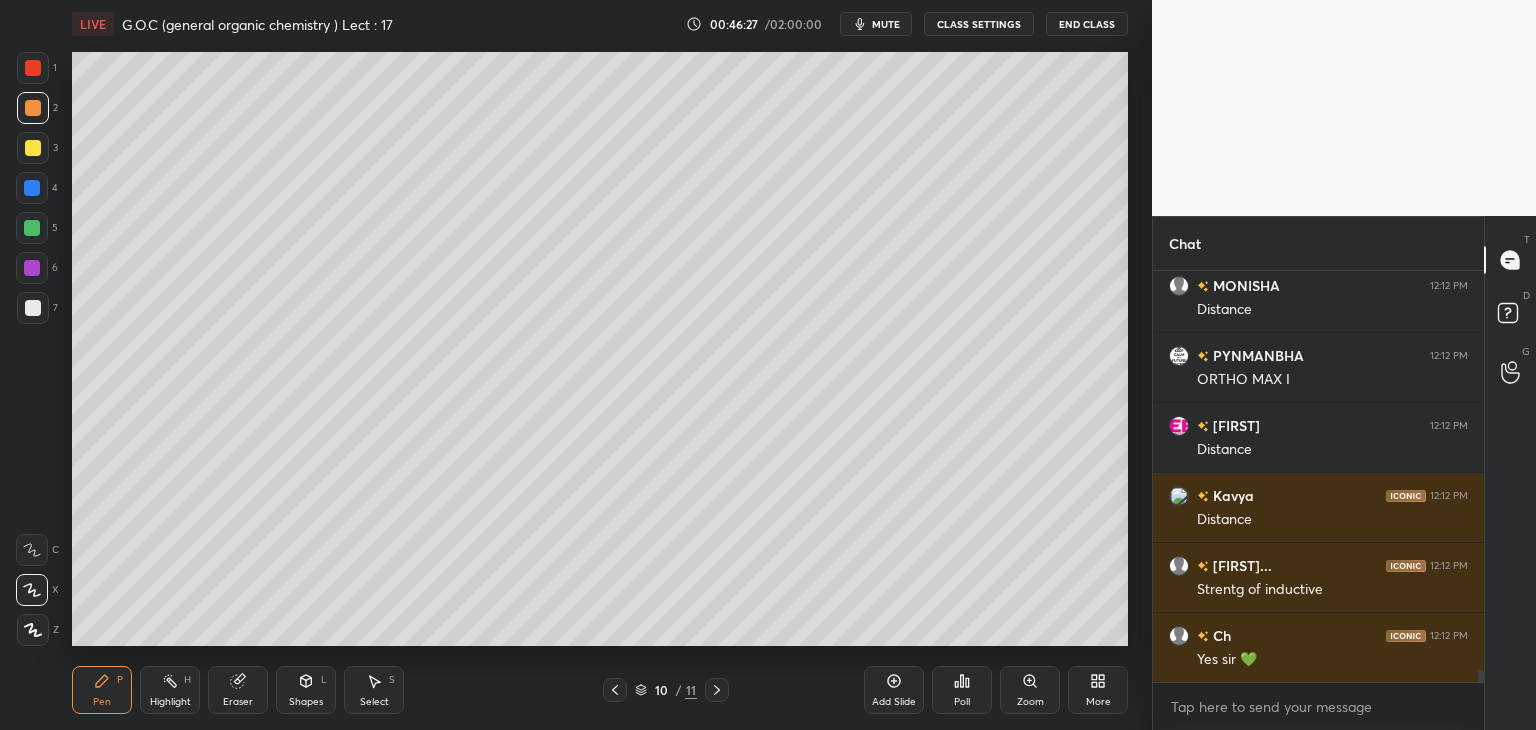 scroll, scrollTop: 13732, scrollLeft: 0, axis: vertical 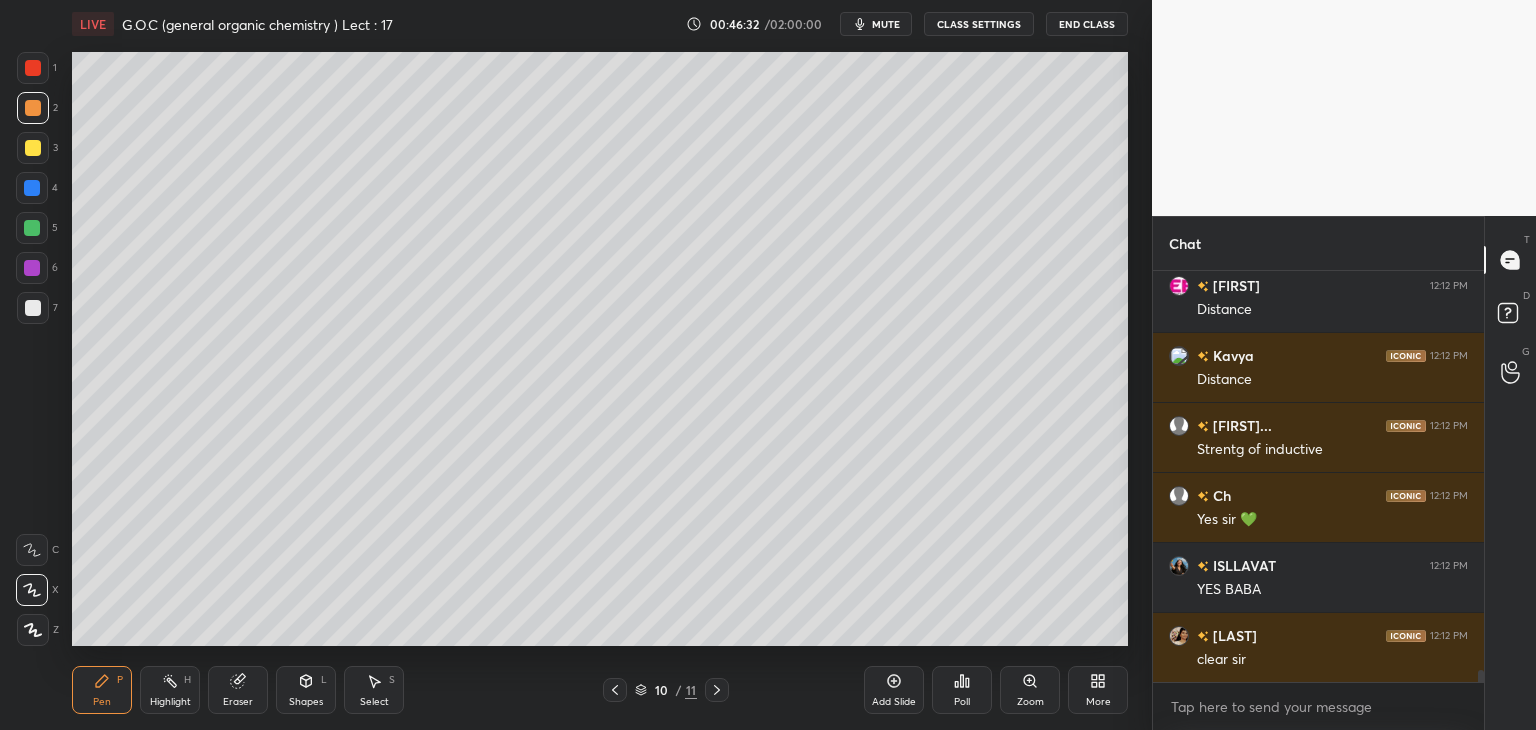 click at bounding box center (33, 68) 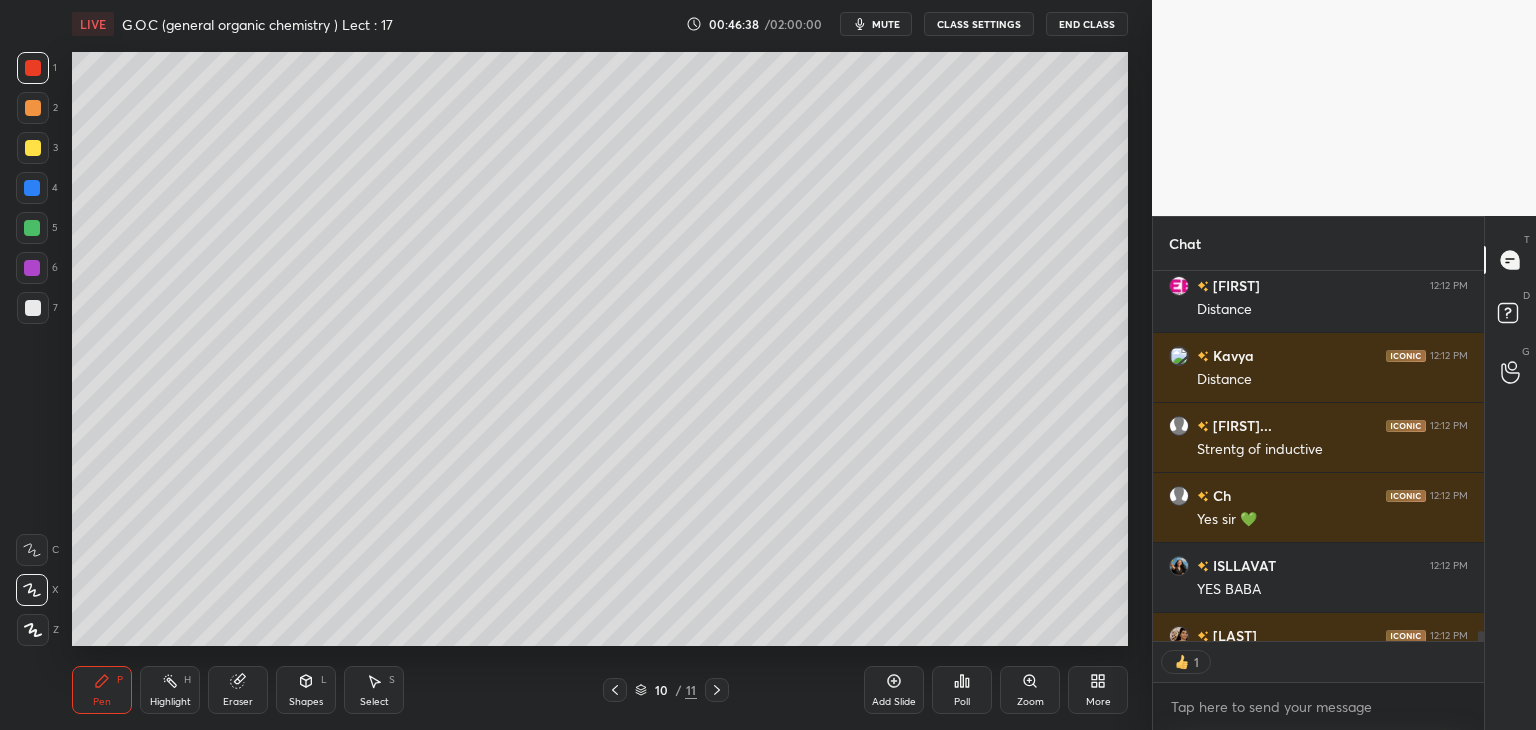 scroll, scrollTop: 13843, scrollLeft: 0, axis: vertical 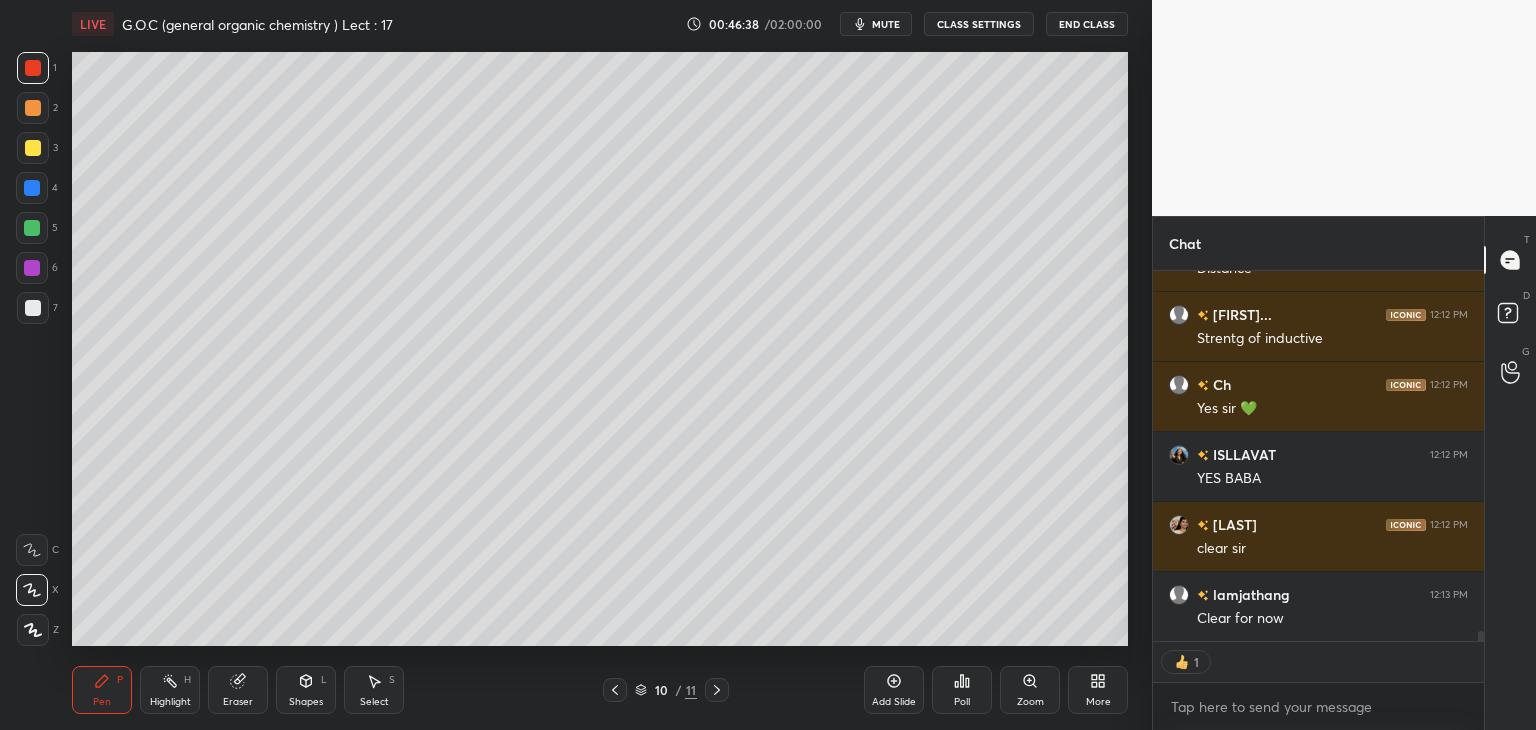 click at bounding box center (32, 228) 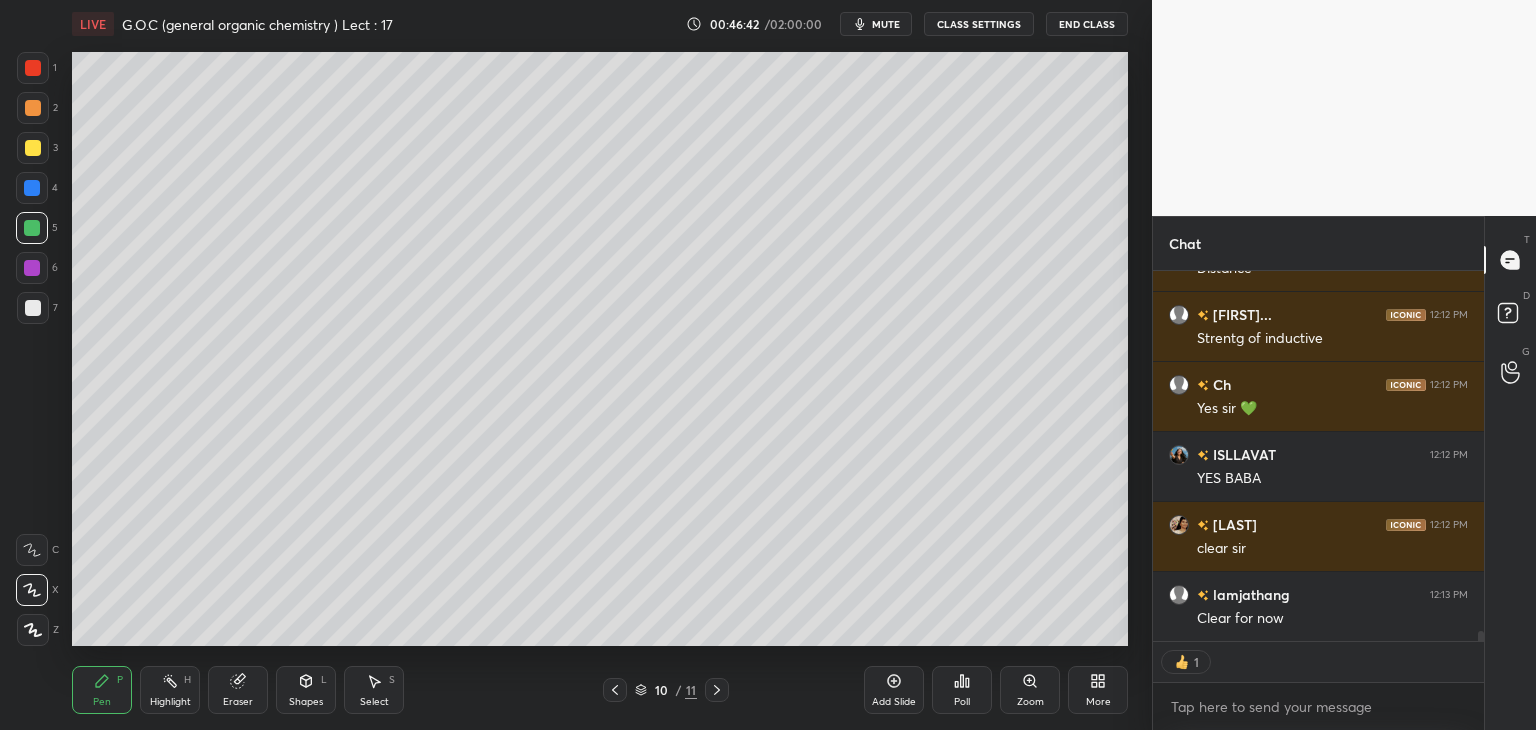 scroll, scrollTop: 6, scrollLeft: 6, axis: both 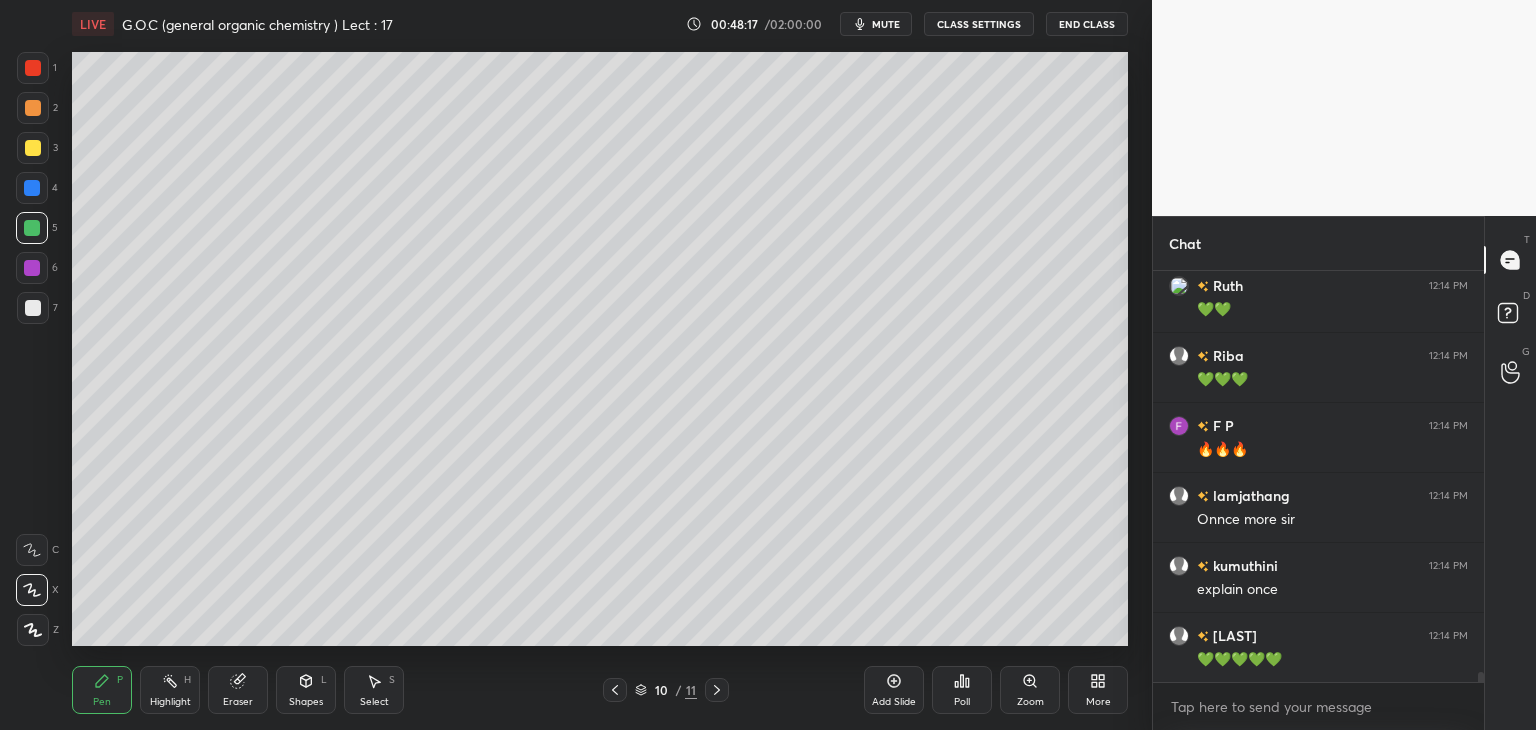 click 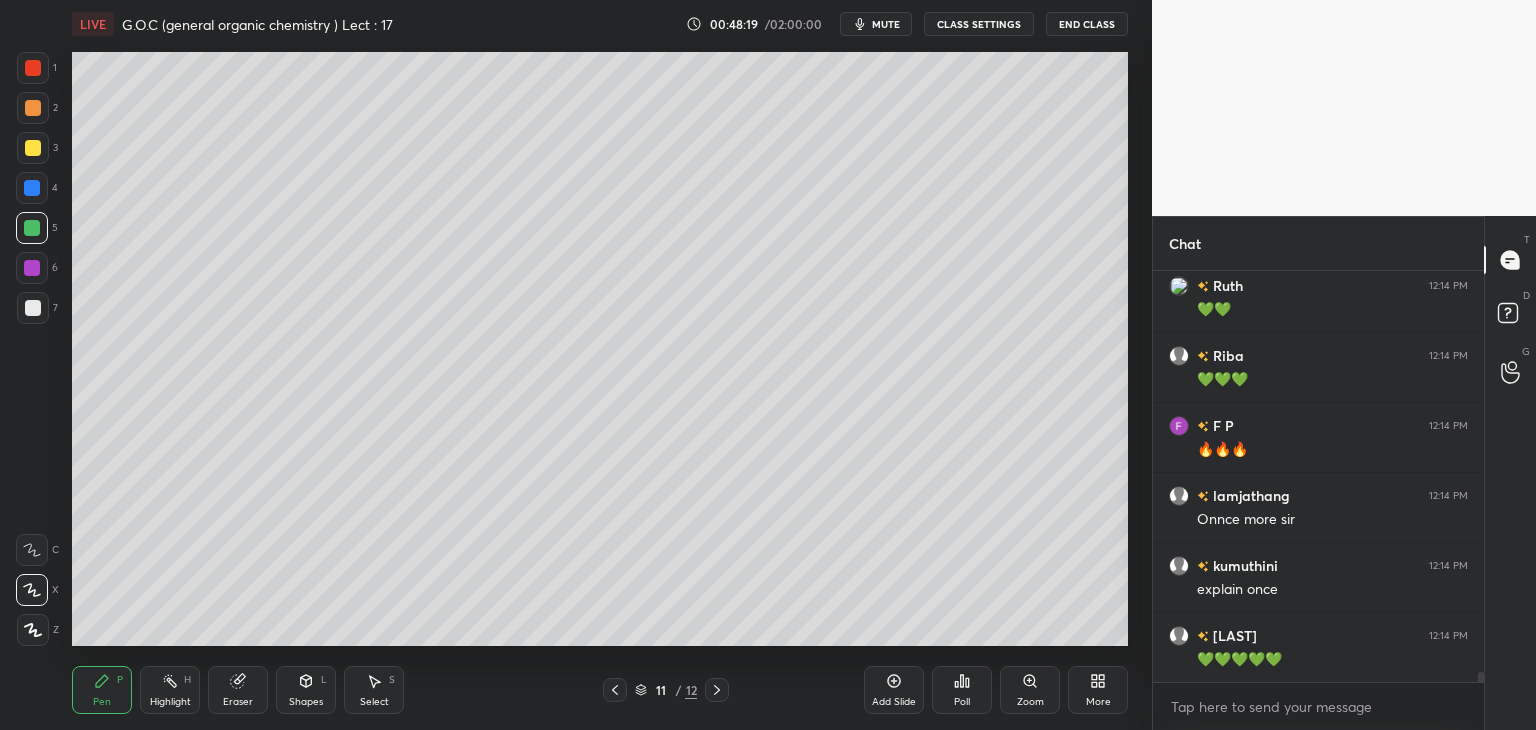 click at bounding box center [33, 308] 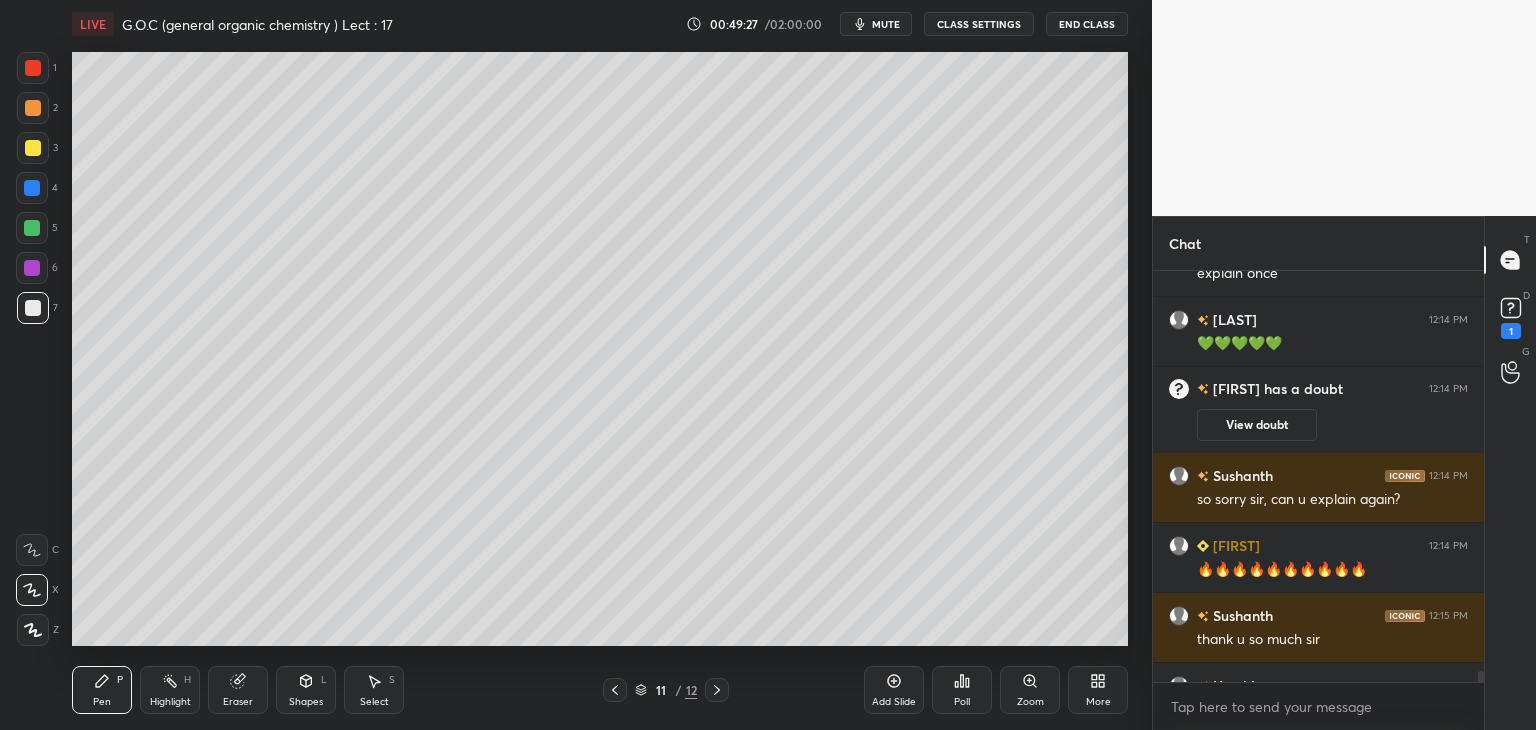 scroll, scrollTop: 15584, scrollLeft: 0, axis: vertical 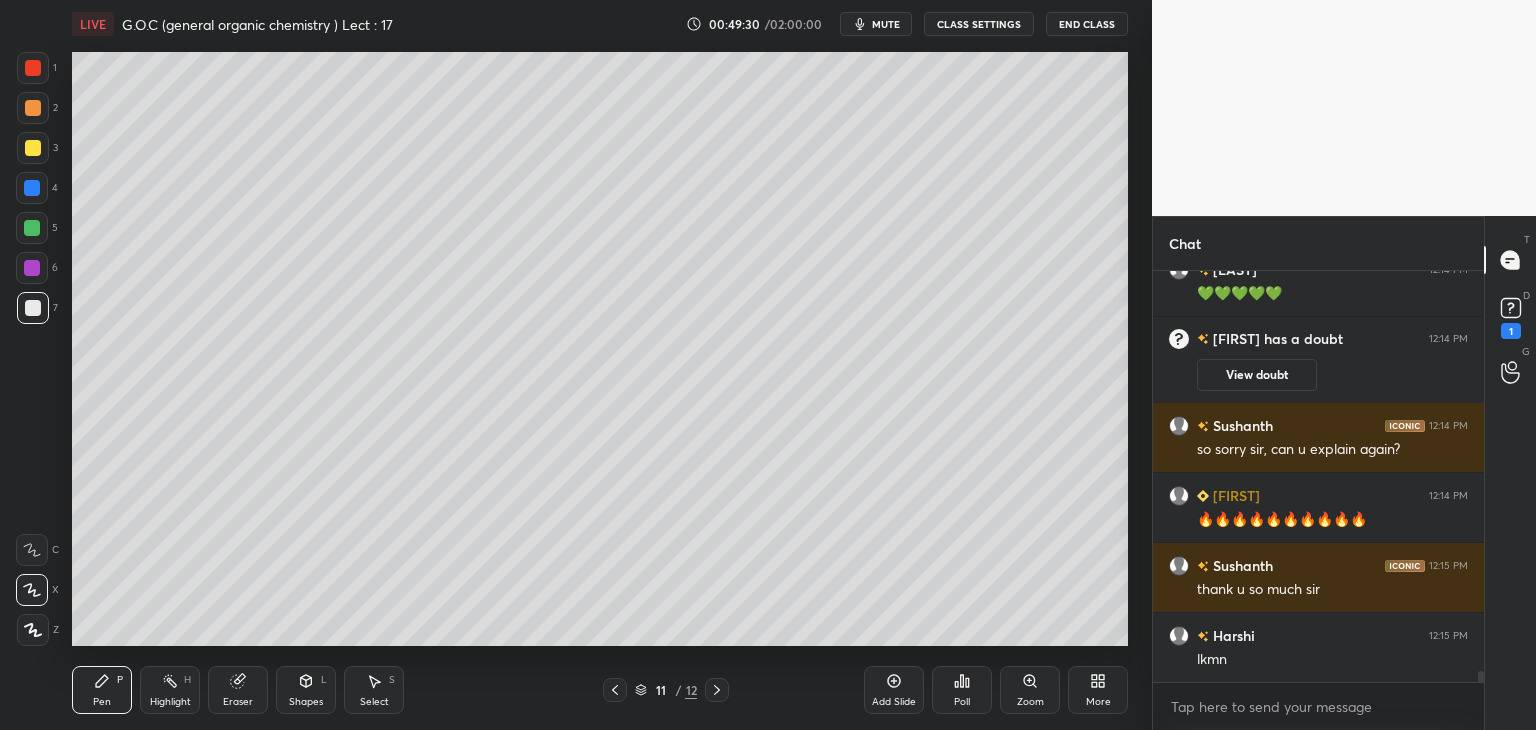 click at bounding box center [33, 148] 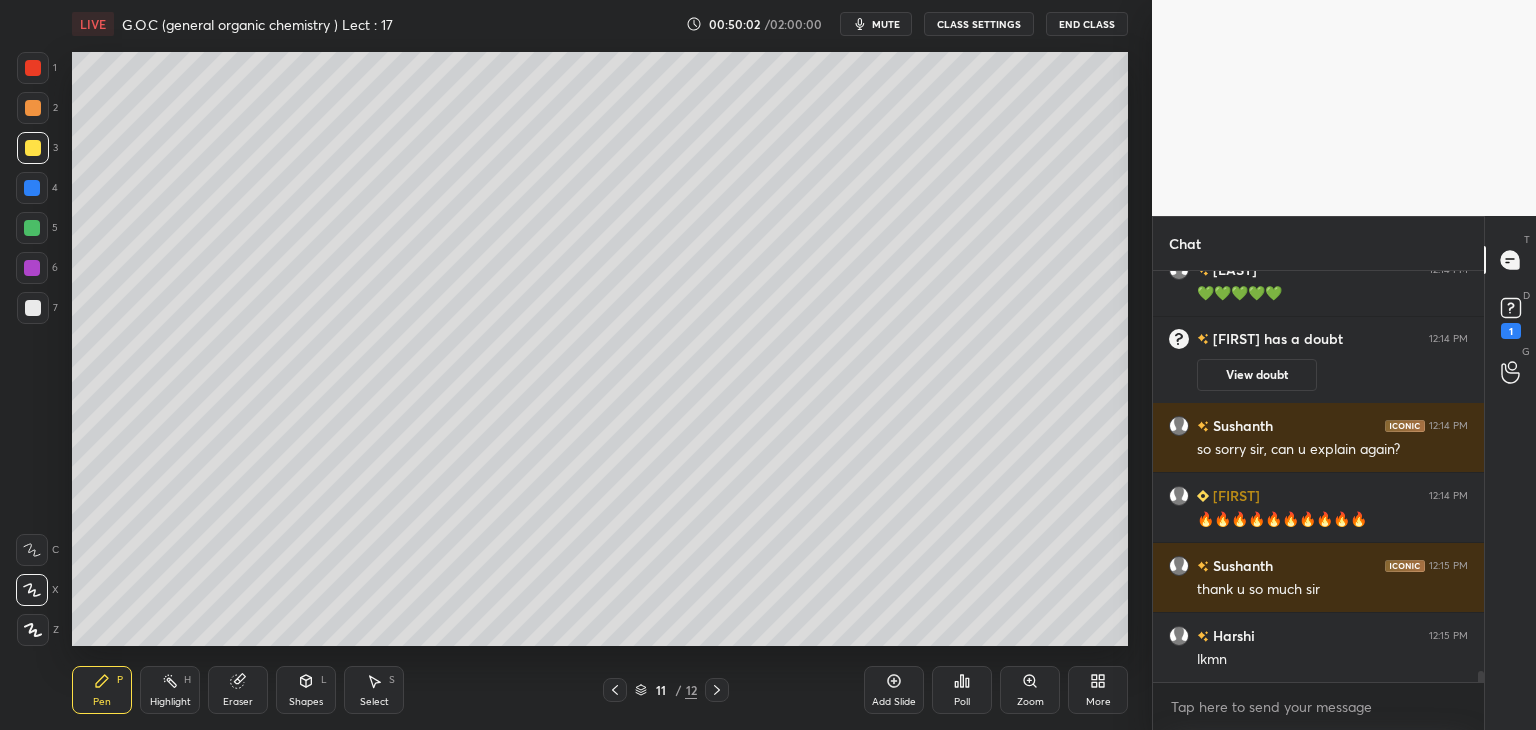 click on "Shapes L" at bounding box center [306, 690] 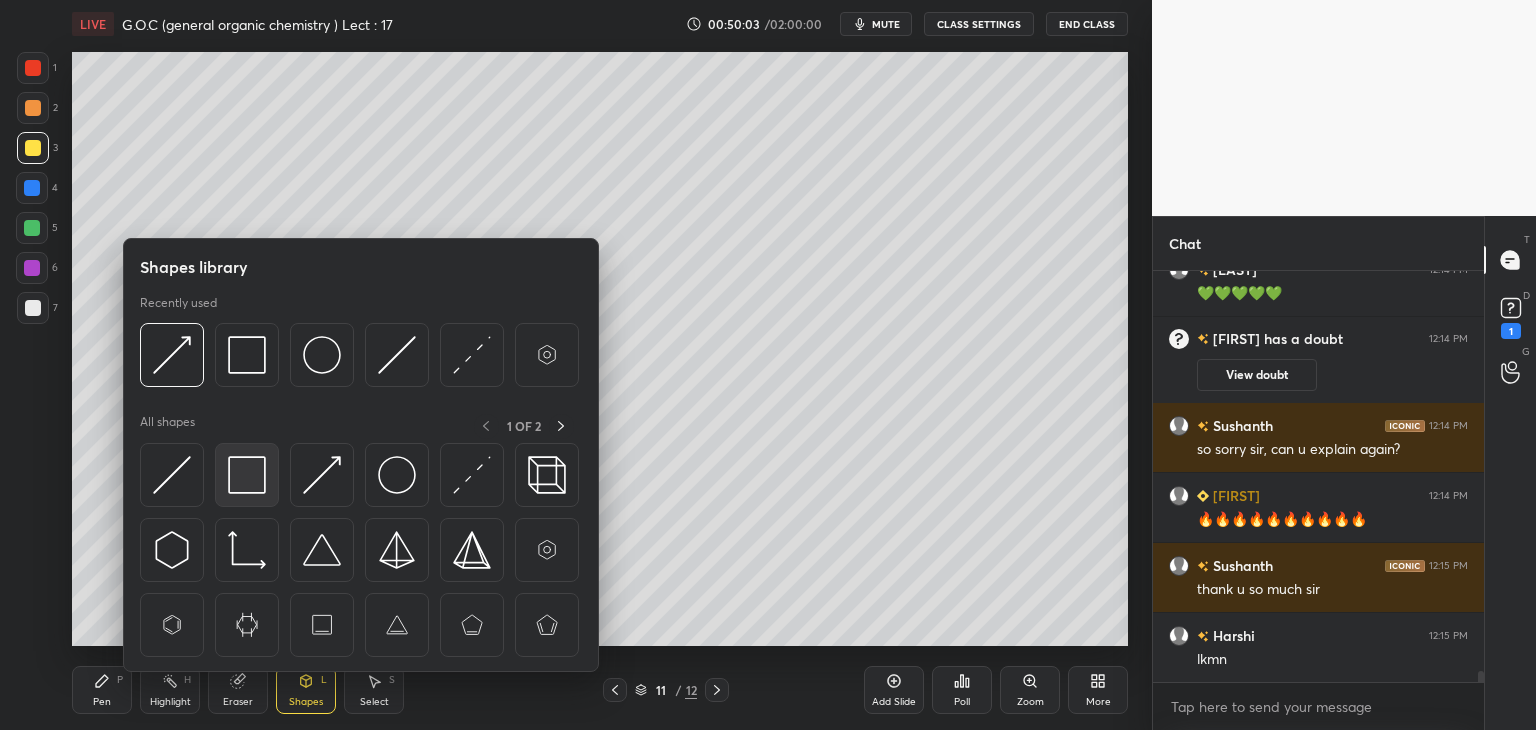 click at bounding box center [247, 475] 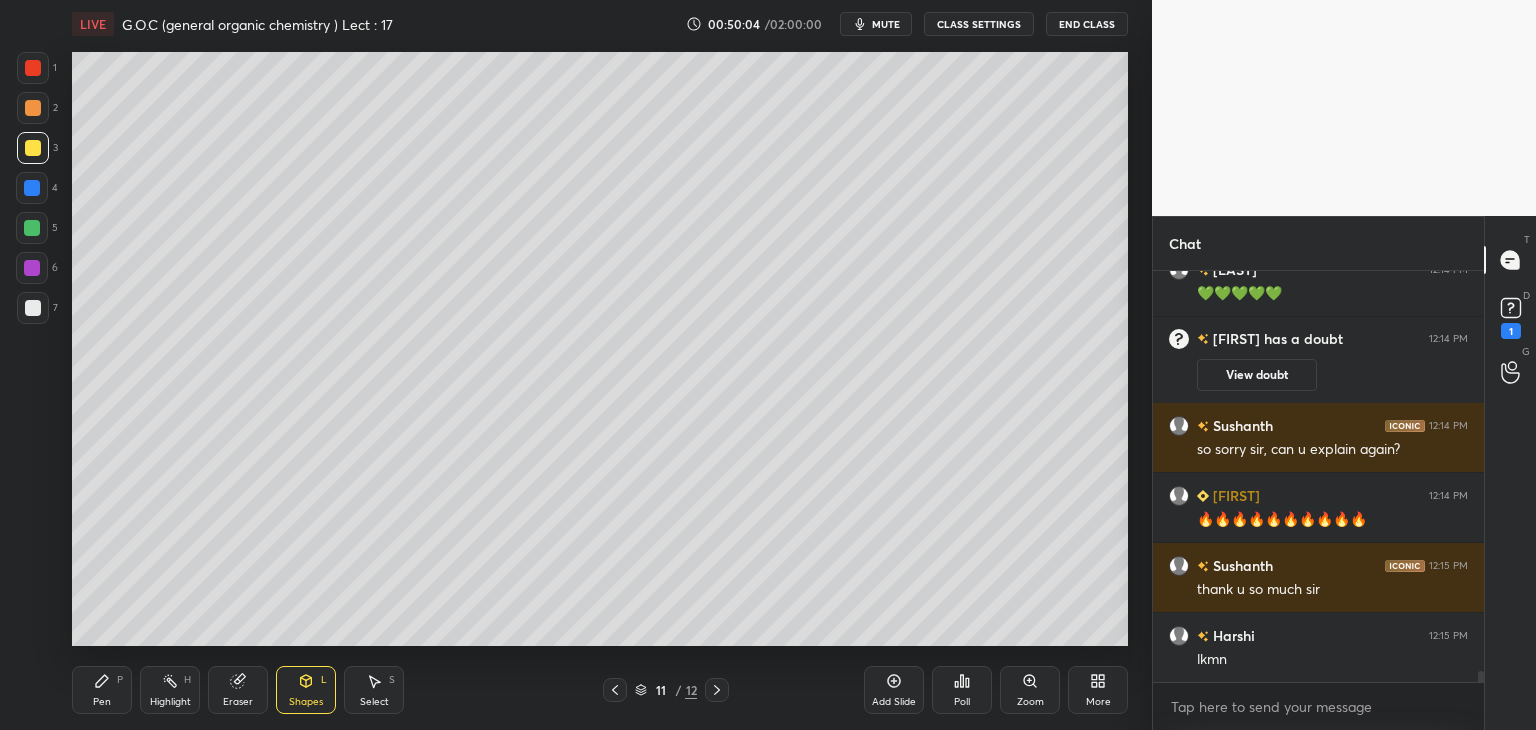 click at bounding box center [32, 228] 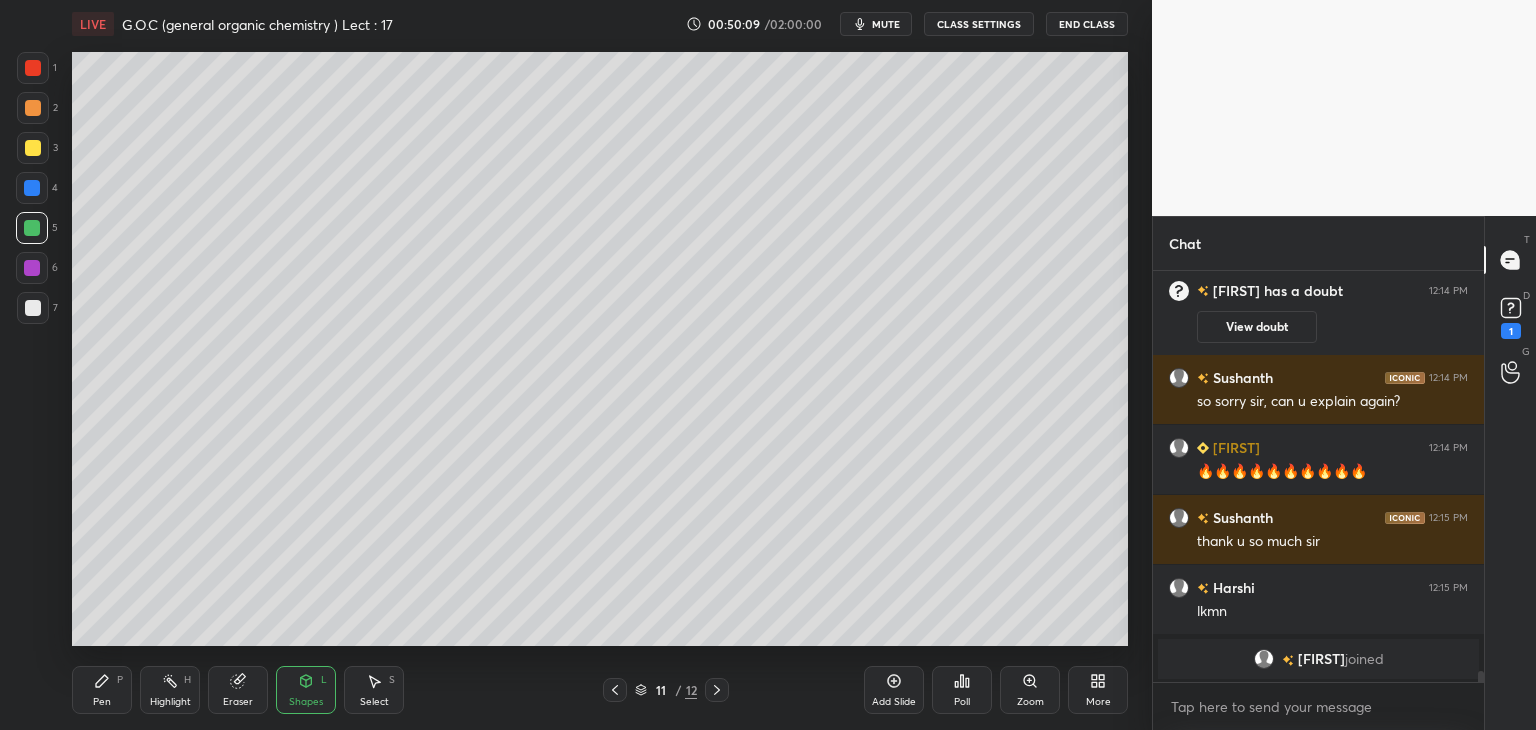 click 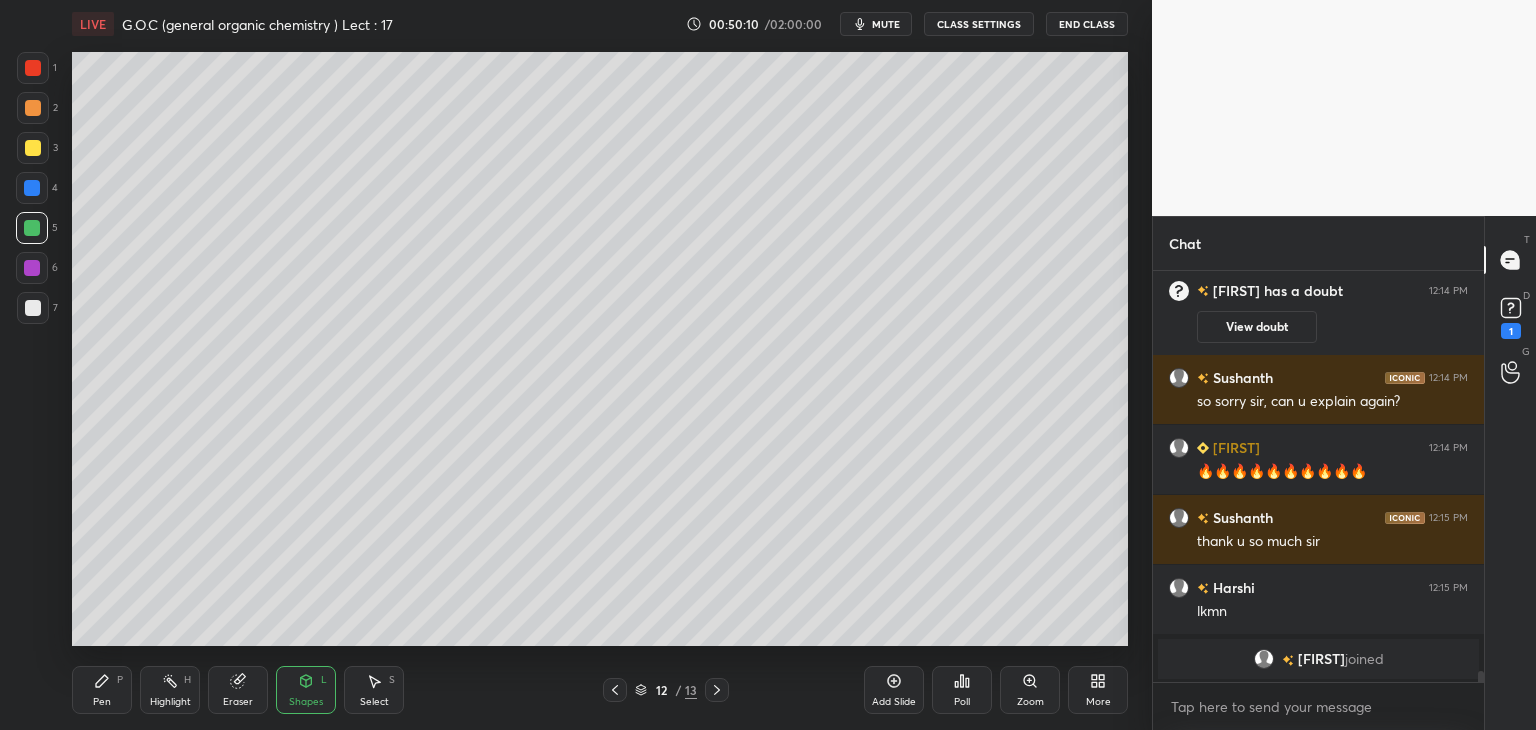 click at bounding box center [33, 308] 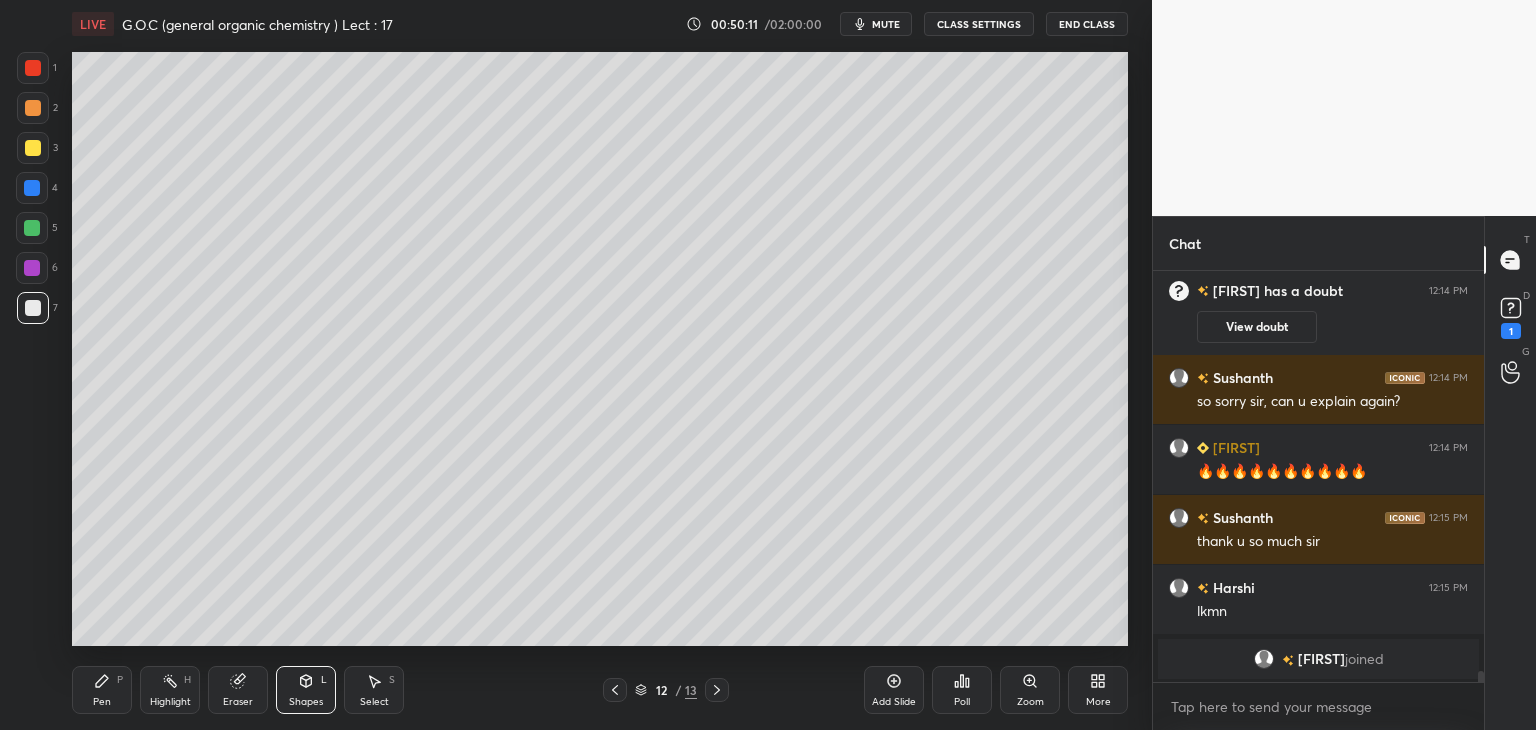 click 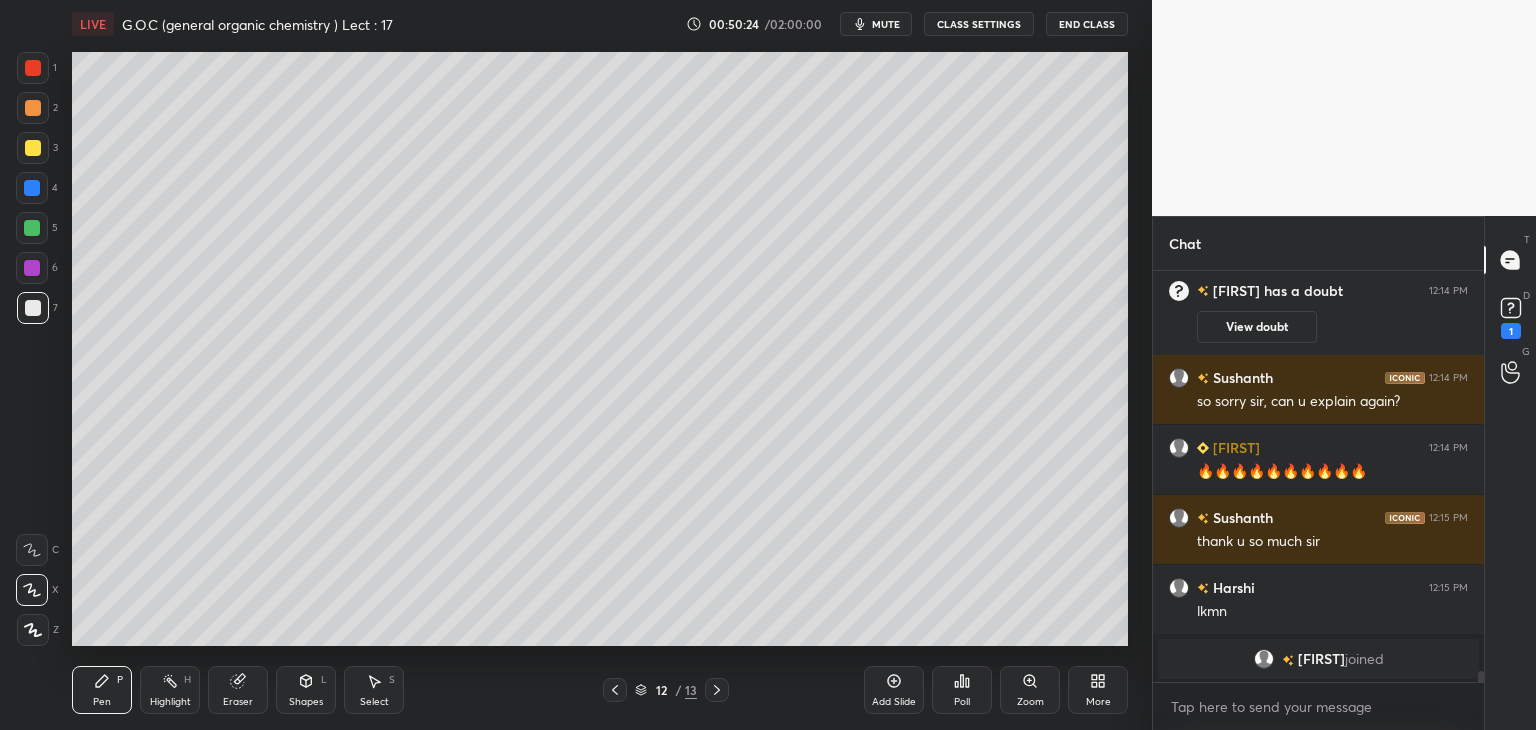 click at bounding box center (33, 148) 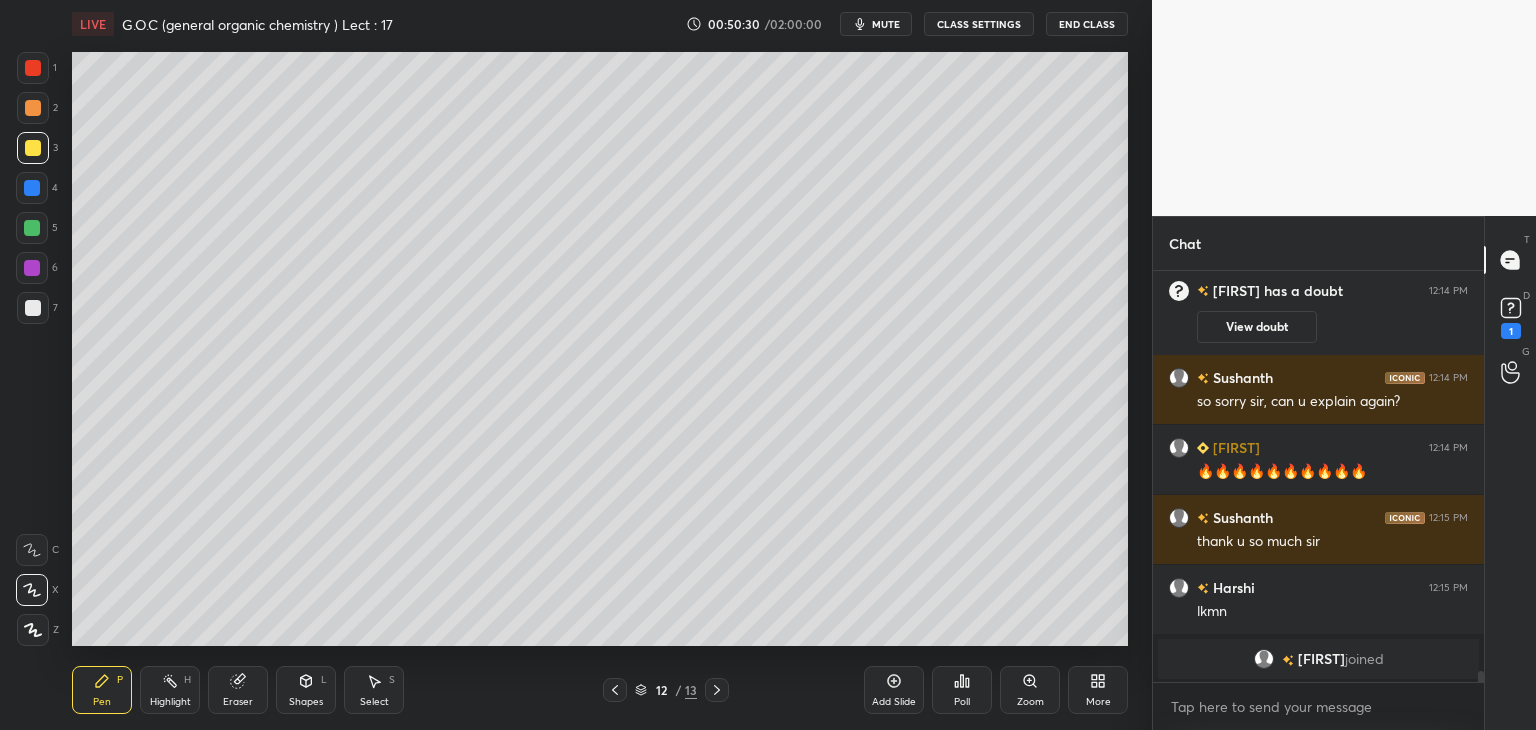 click at bounding box center [32, 228] 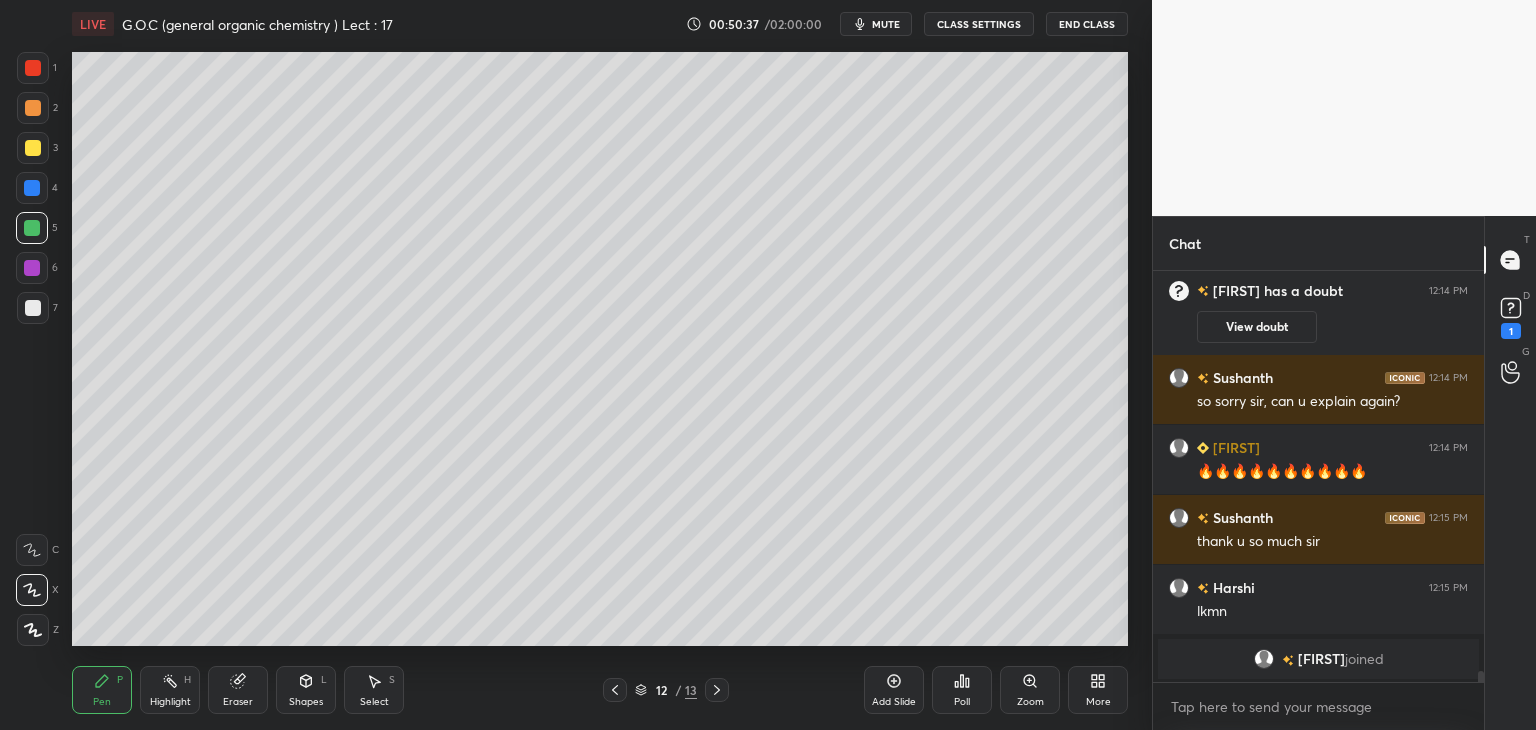 click at bounding box center (33, 108) 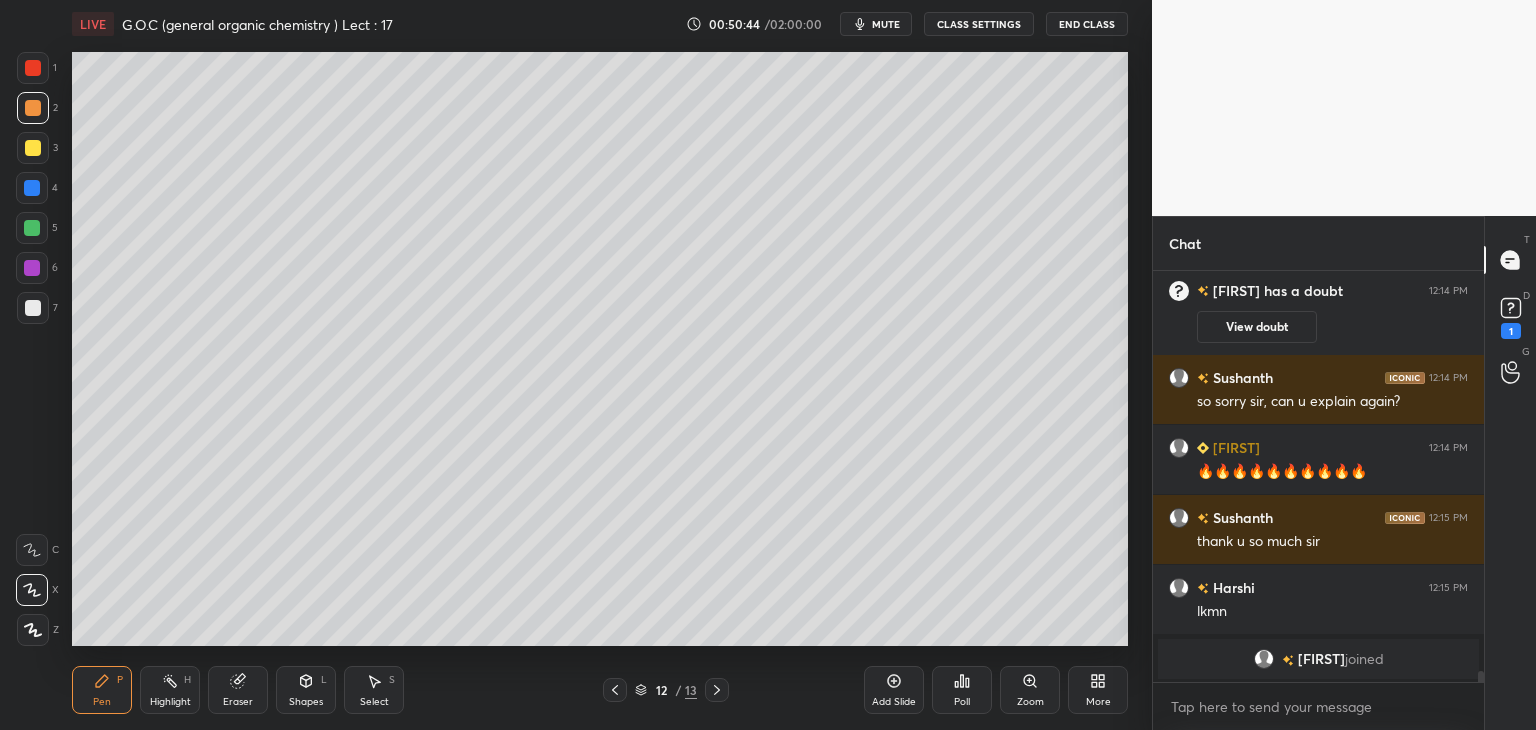 scroll, scrollTop: 15662, scrollLeft: 0, axis: vertical 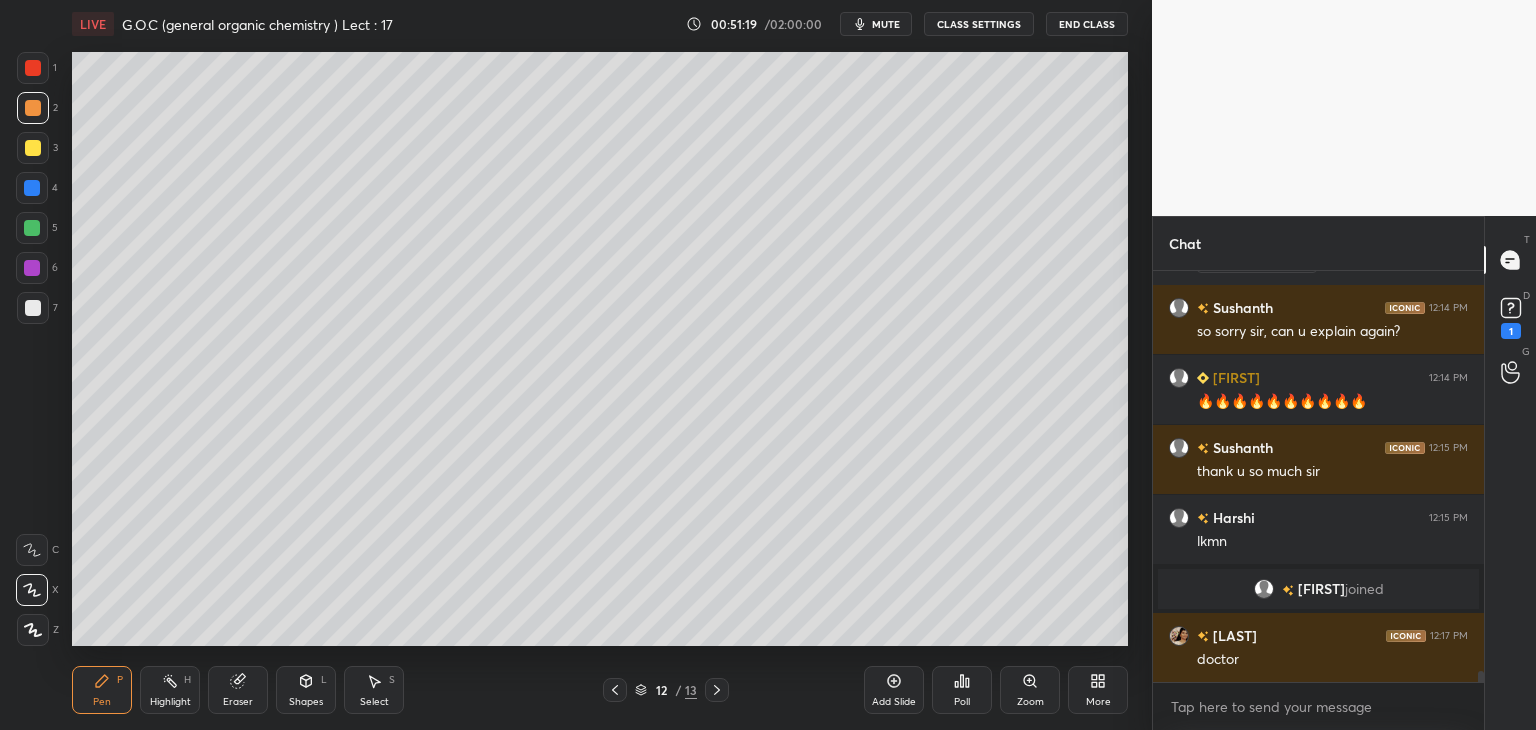 click at bounding box center [33, 148] 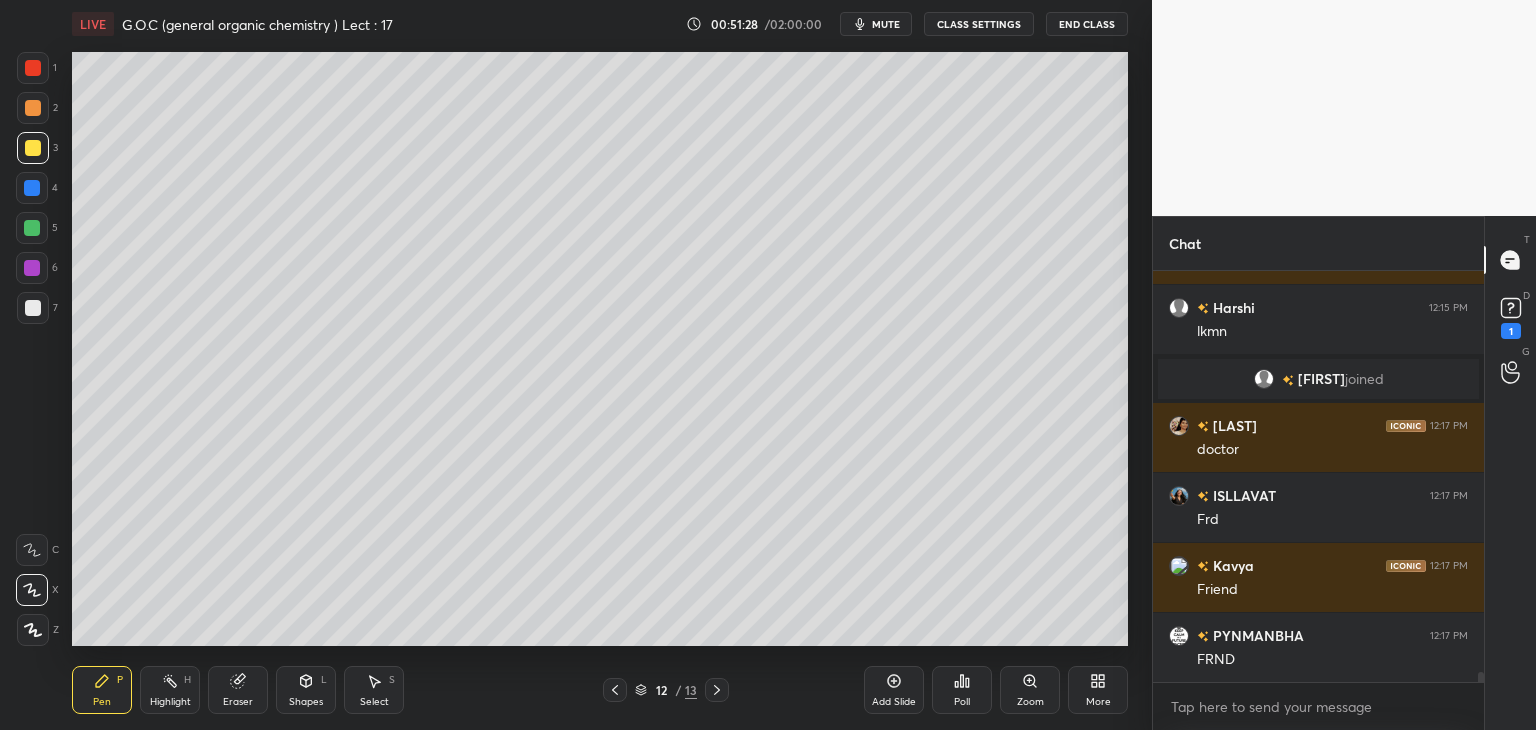 scroll, scrollTop: 15942, scrollLeft: 0, axis: vertical 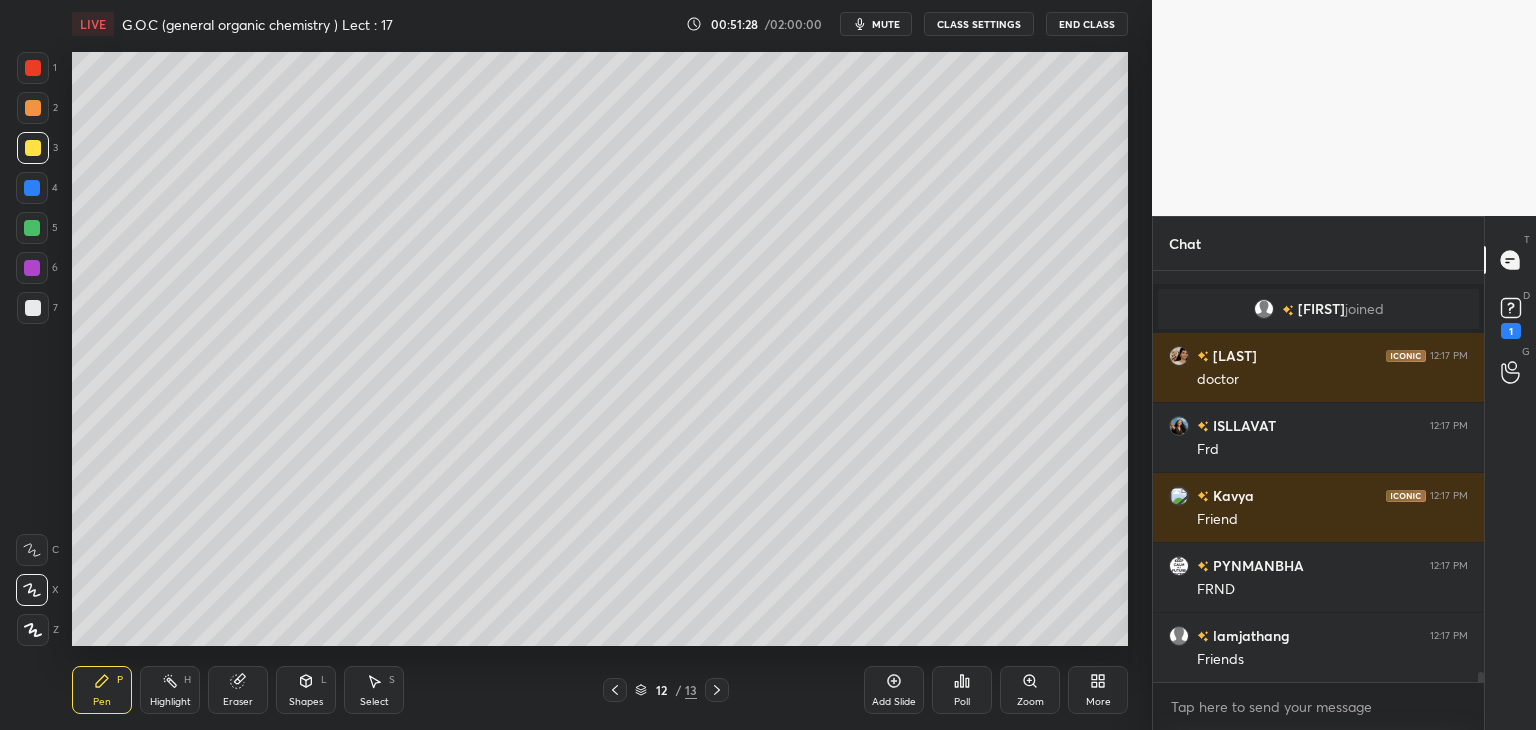 click at bounding box center [33, 108] 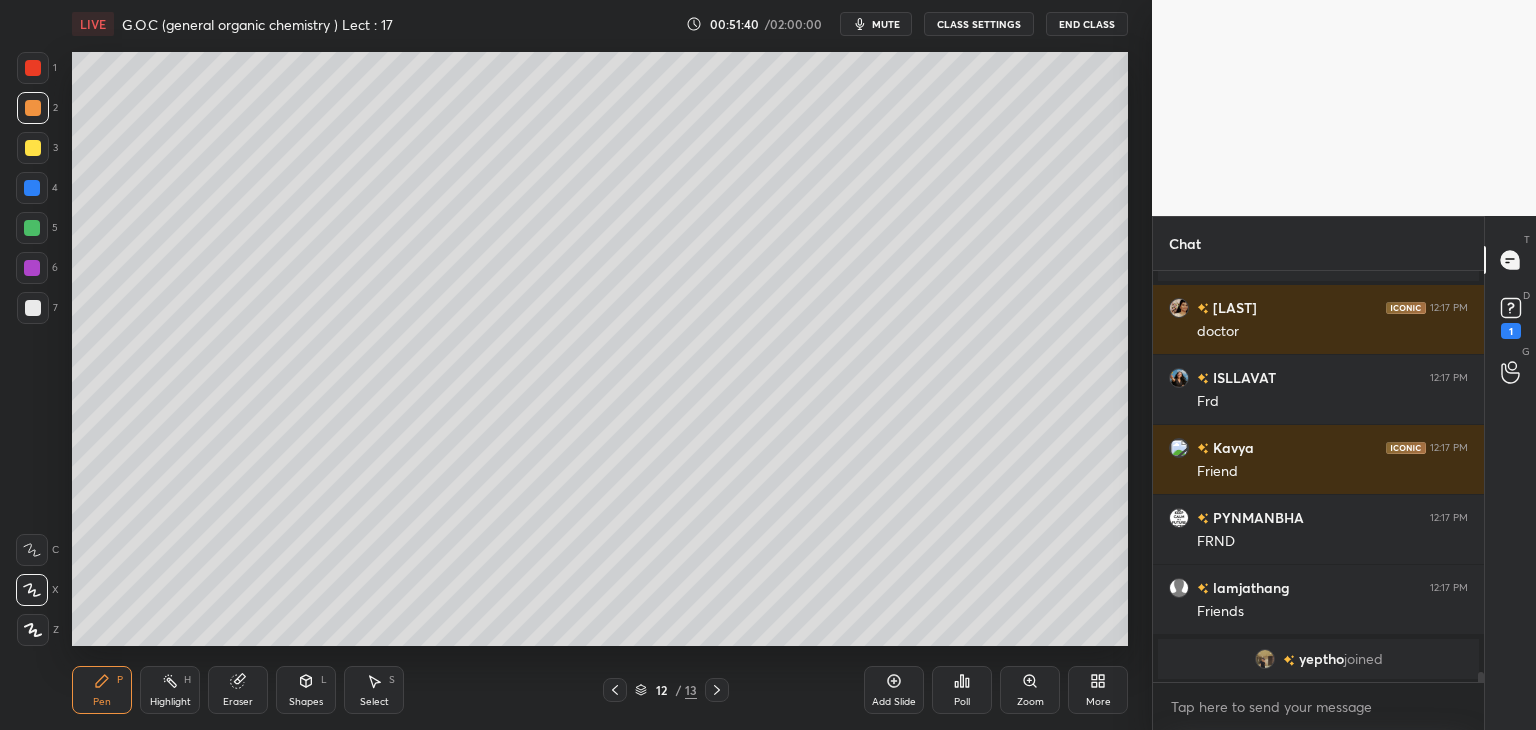 scroll, scrollTop: 15920, scrollLeft: 0, axis: vertical 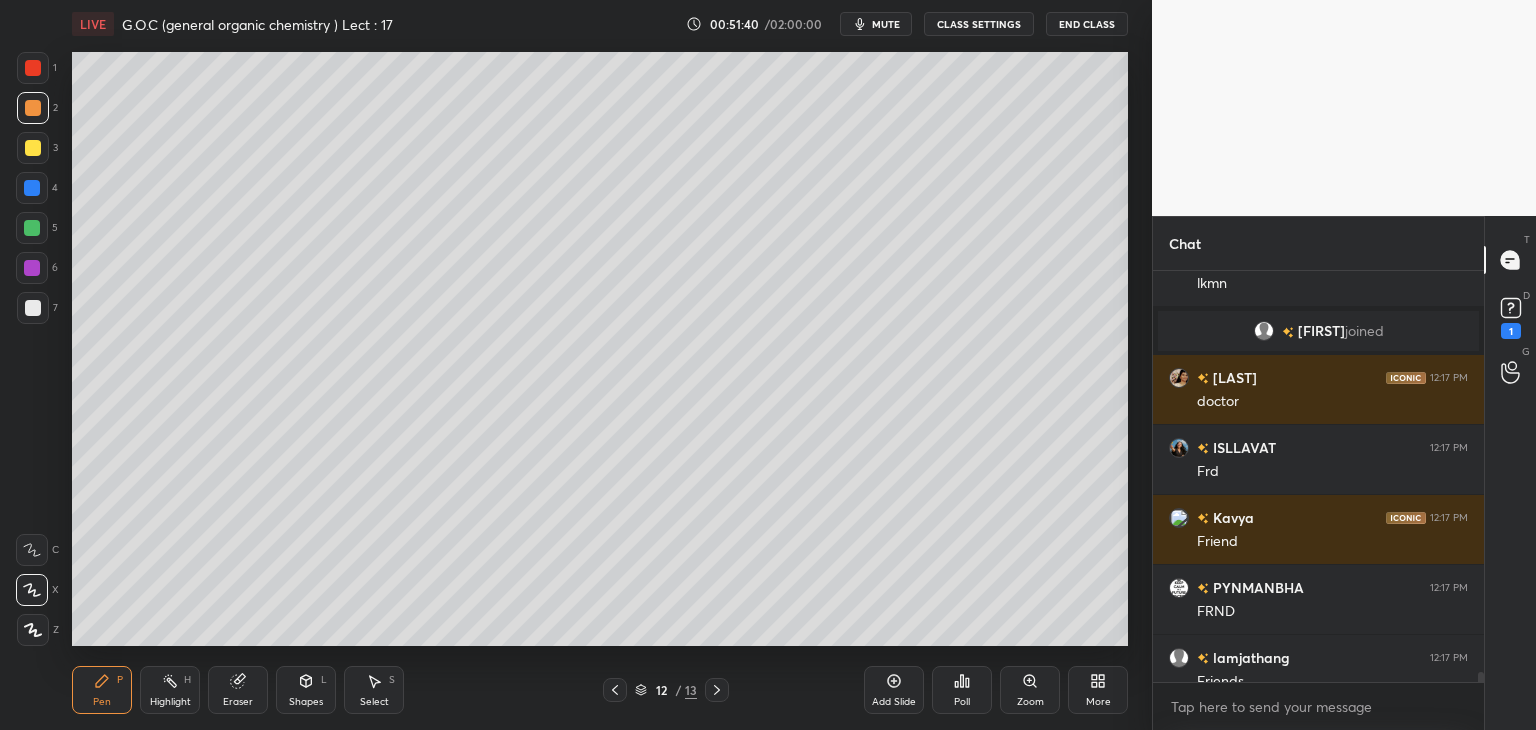 click at bounding box center (33, 148) 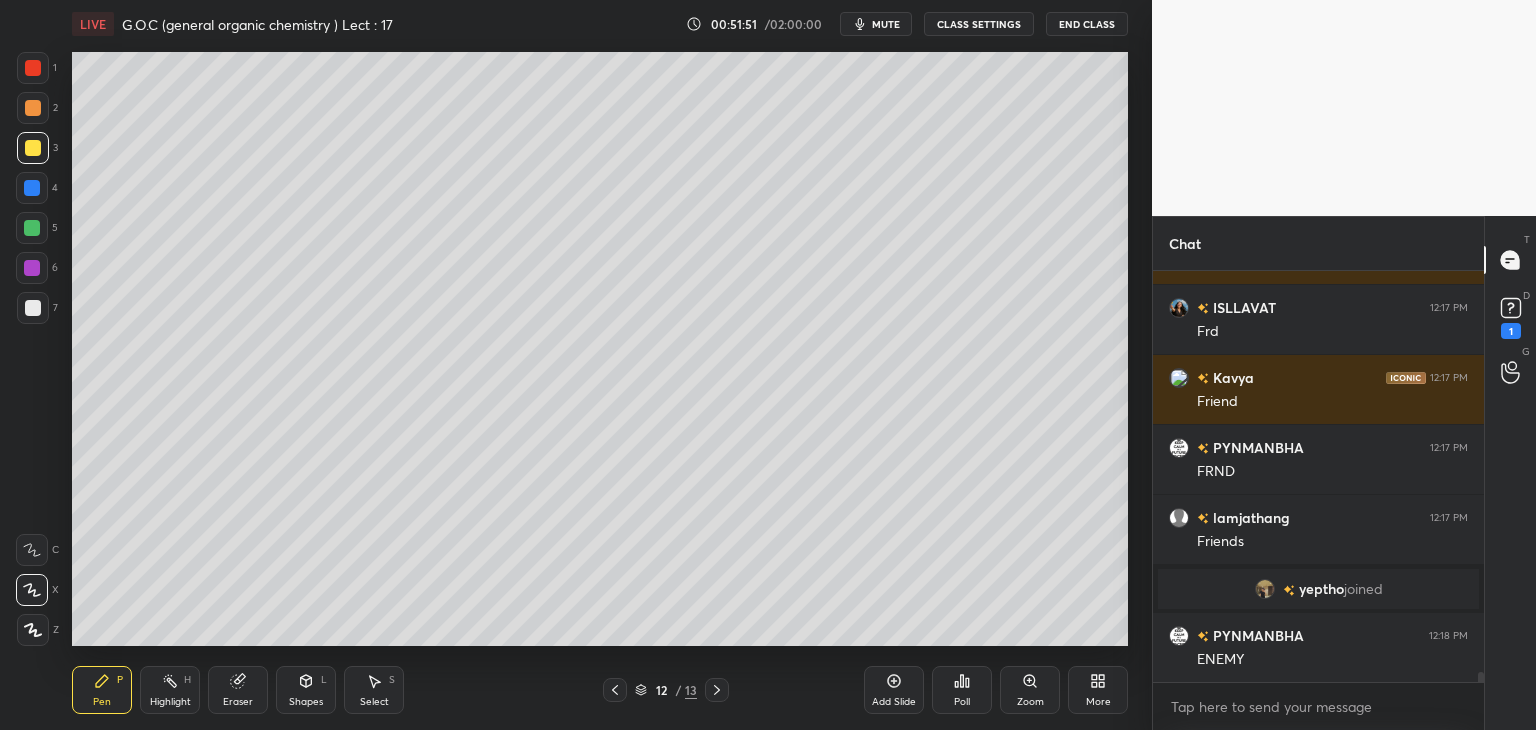 click at bounding box center (32, 188) 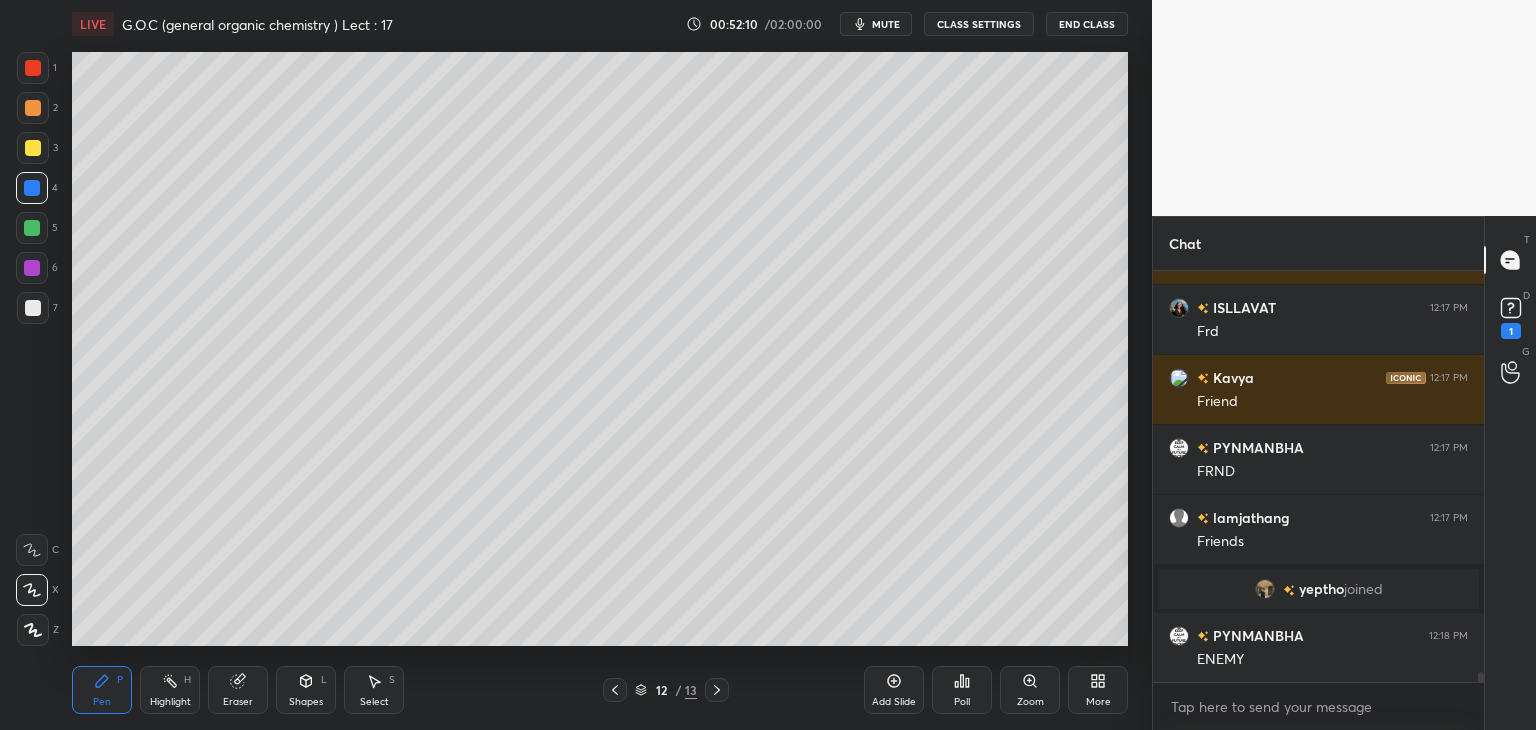 click at bounding box center (33, 148) 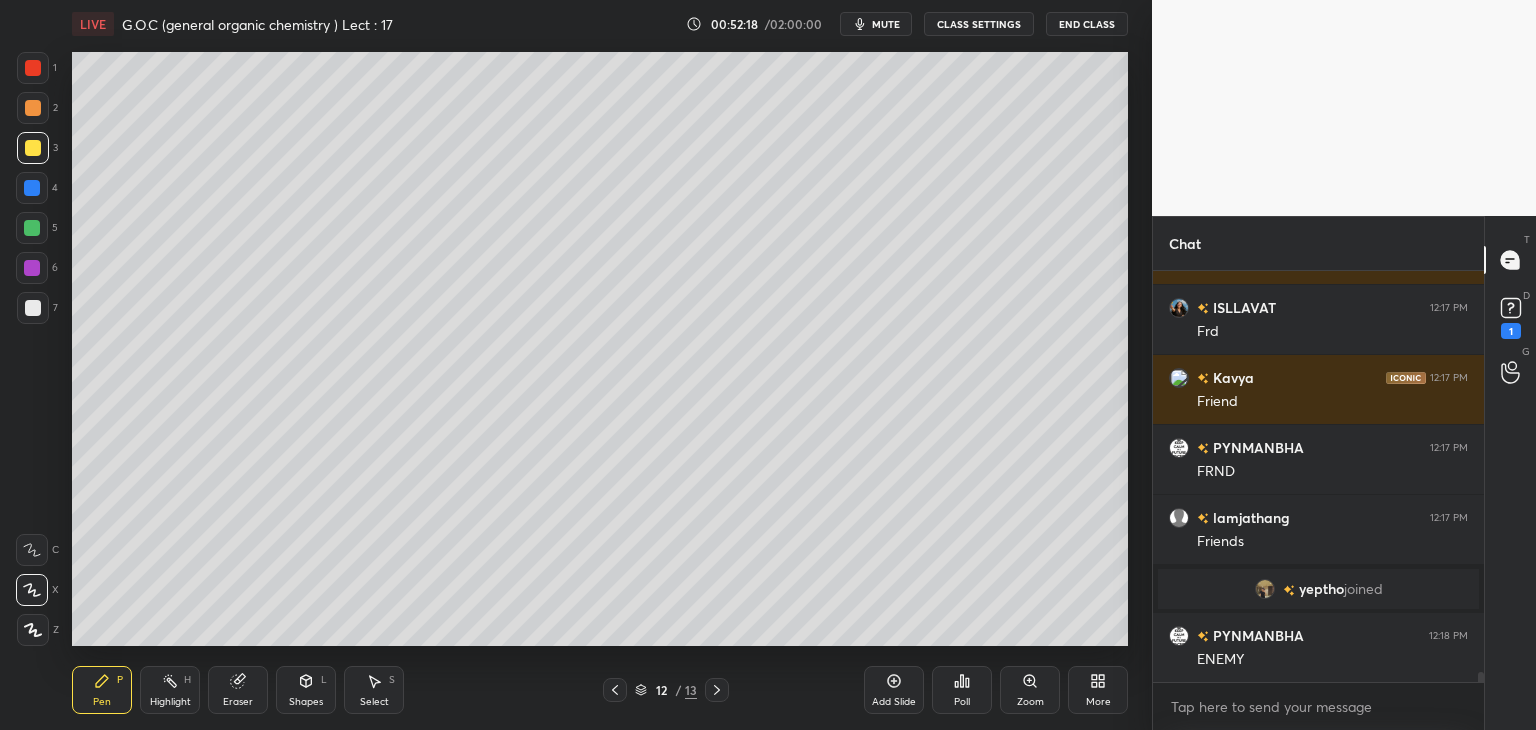 click at bounding box center [32, 228] 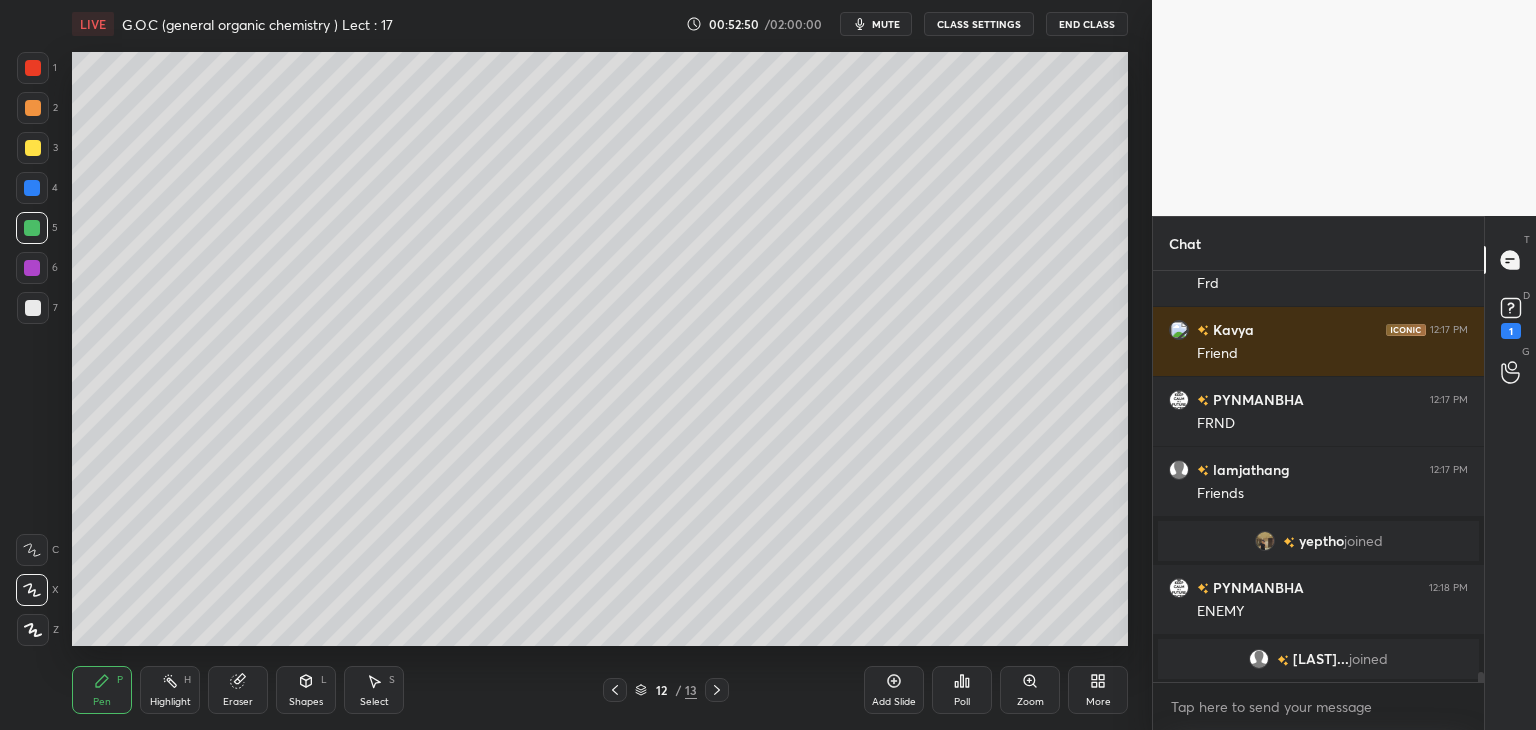 scroll, scrollTop: 16018, scrollLeft: 0, axis: vertical 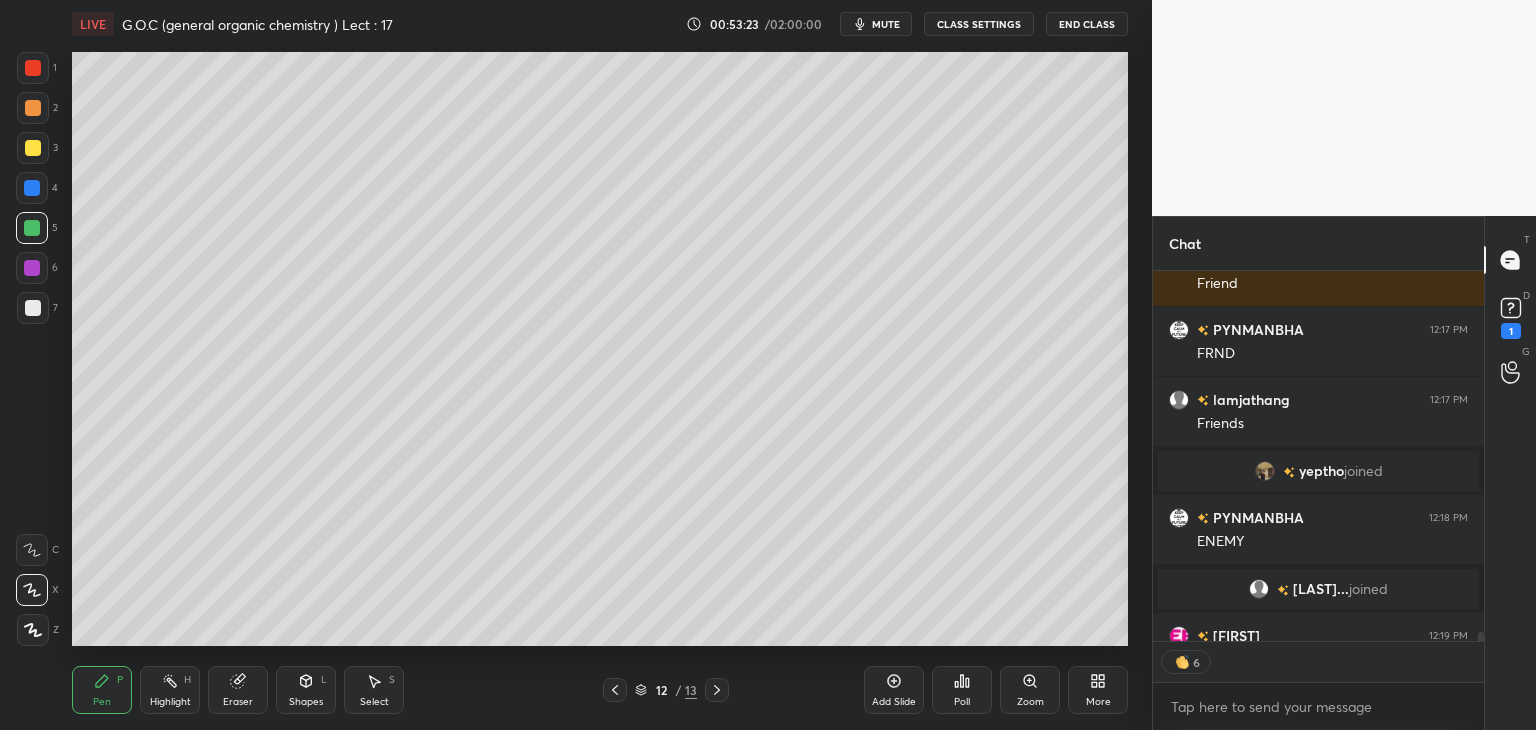 click 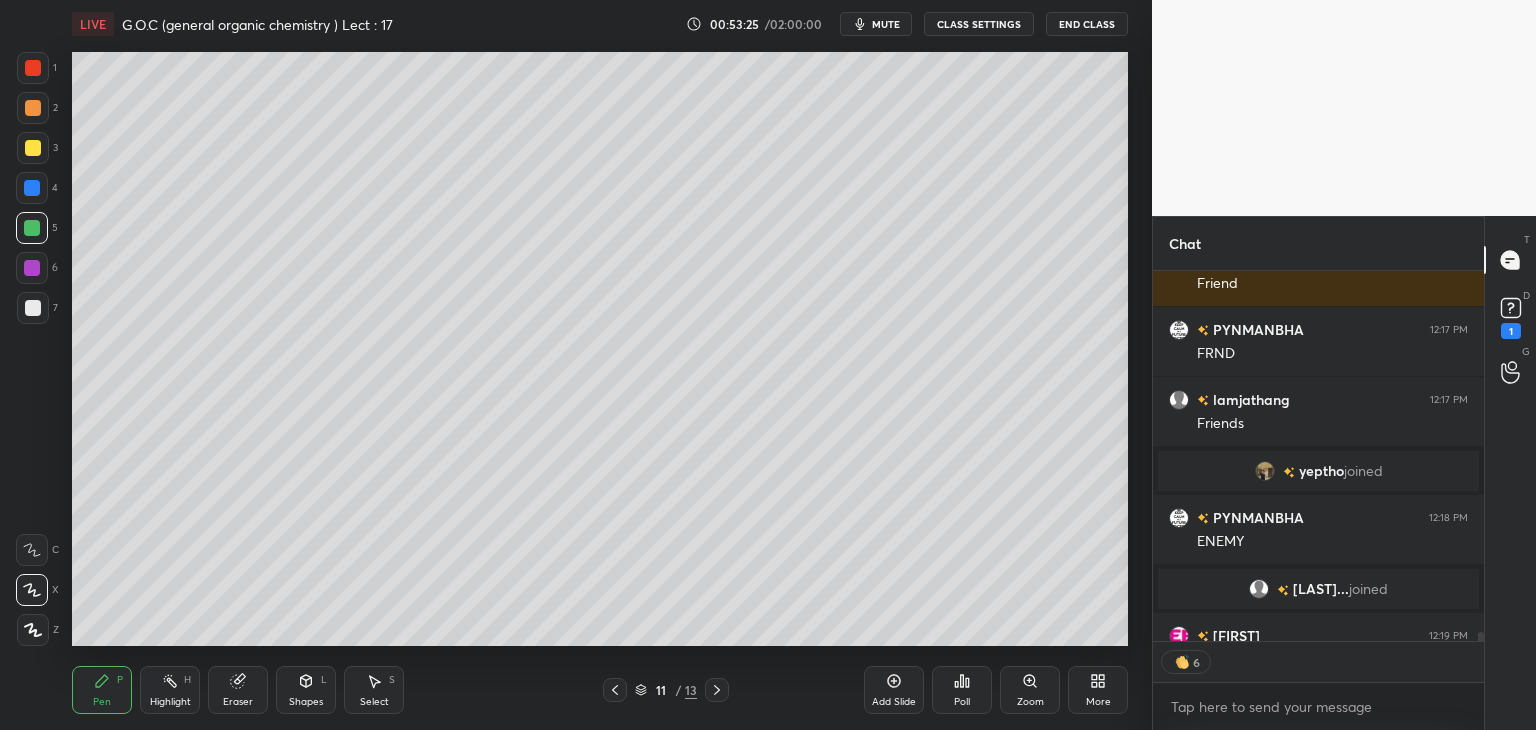 click at bounding box center [33, 148] 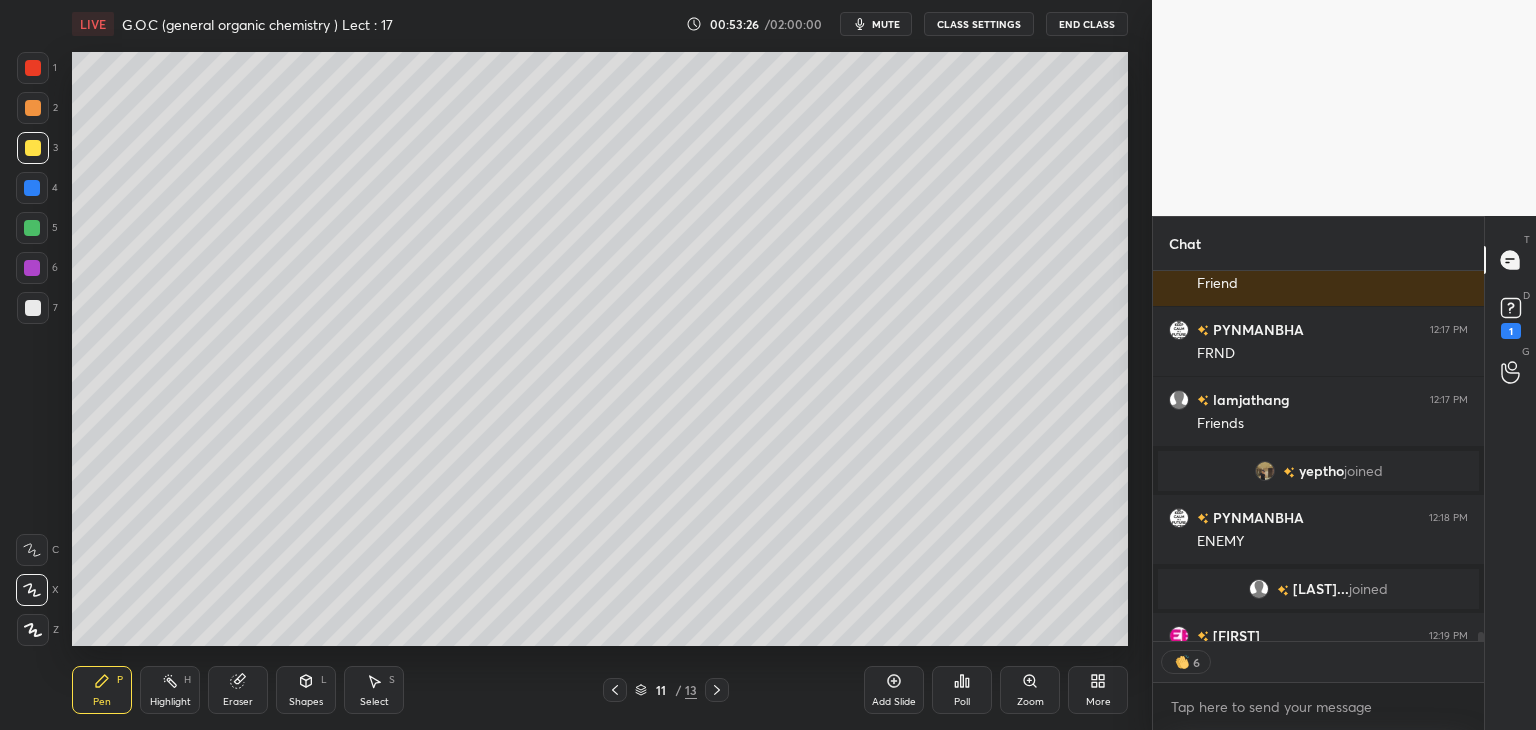 scroll, scrollTop: 6, scrollLeft: 6, axis: both 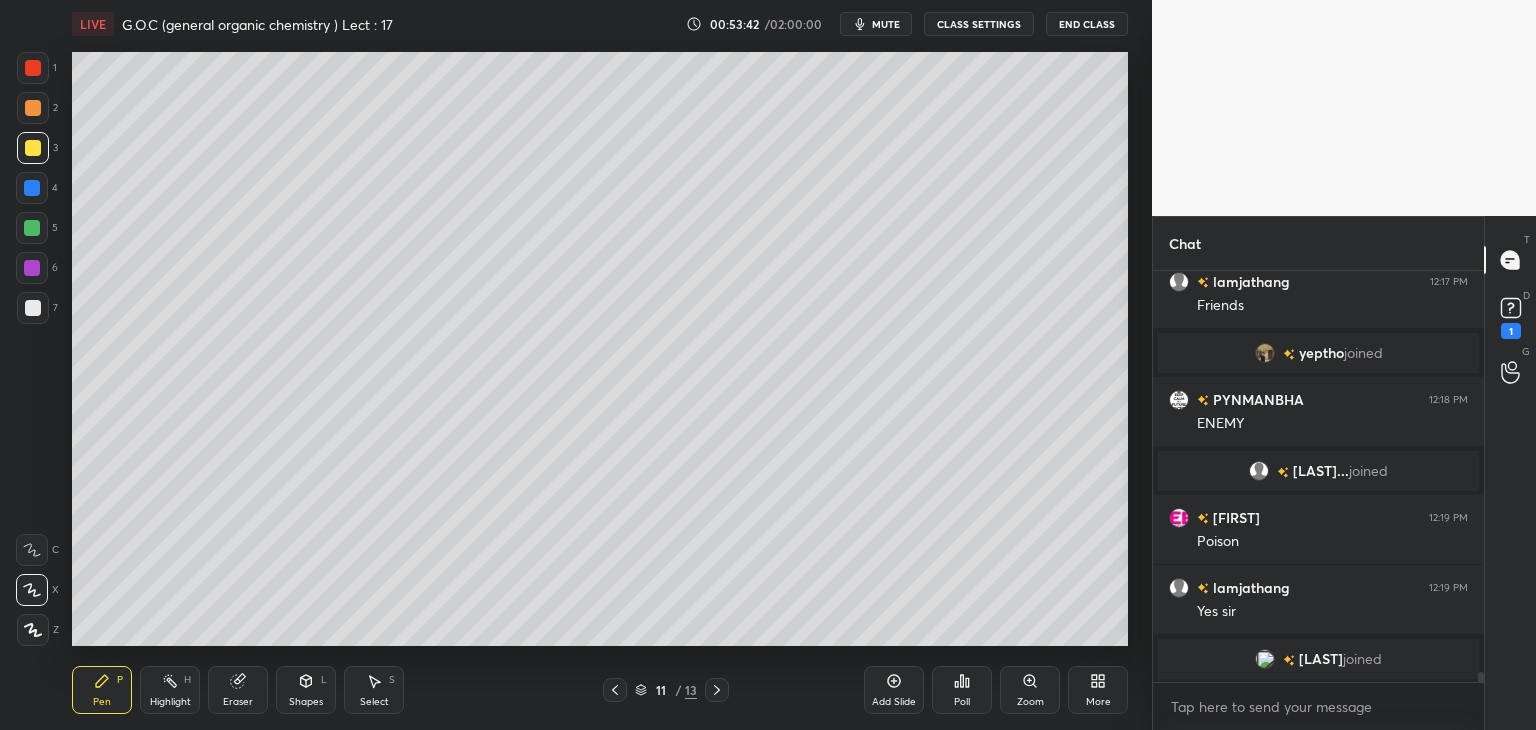 click at bounding box center (33, 108) 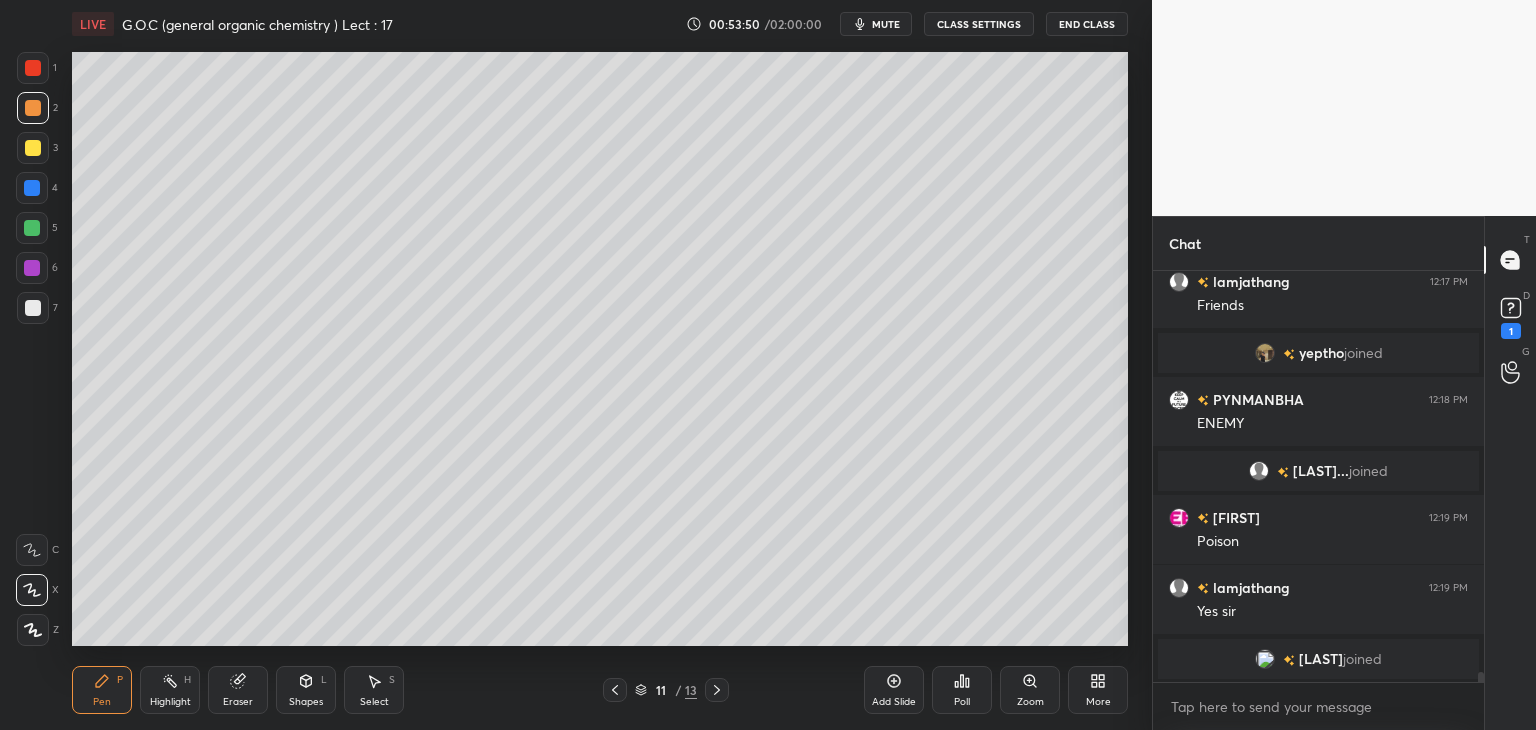 scroll, scrollTop: 365, scrollLeft: 325, axis: both 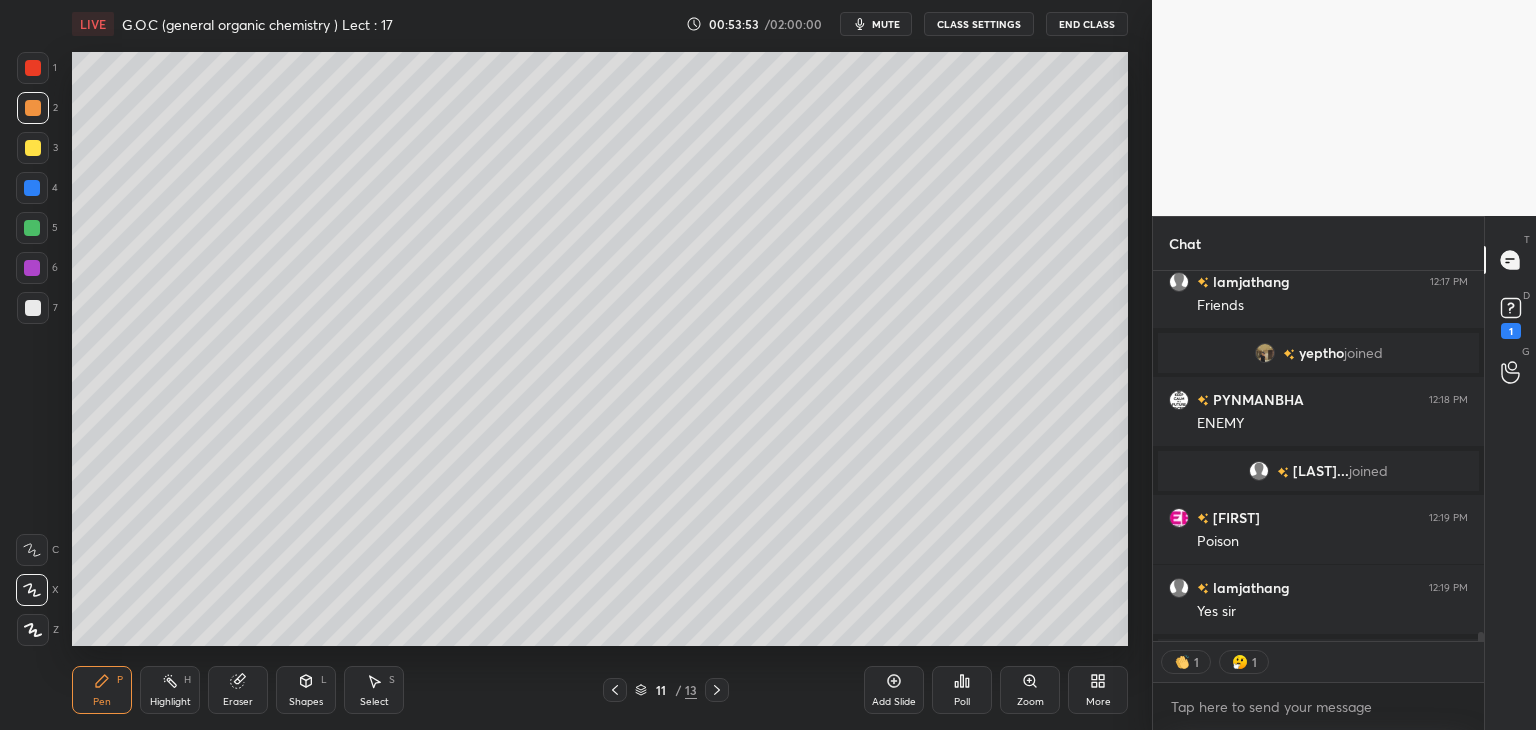 click at bounding box center [33, 148] 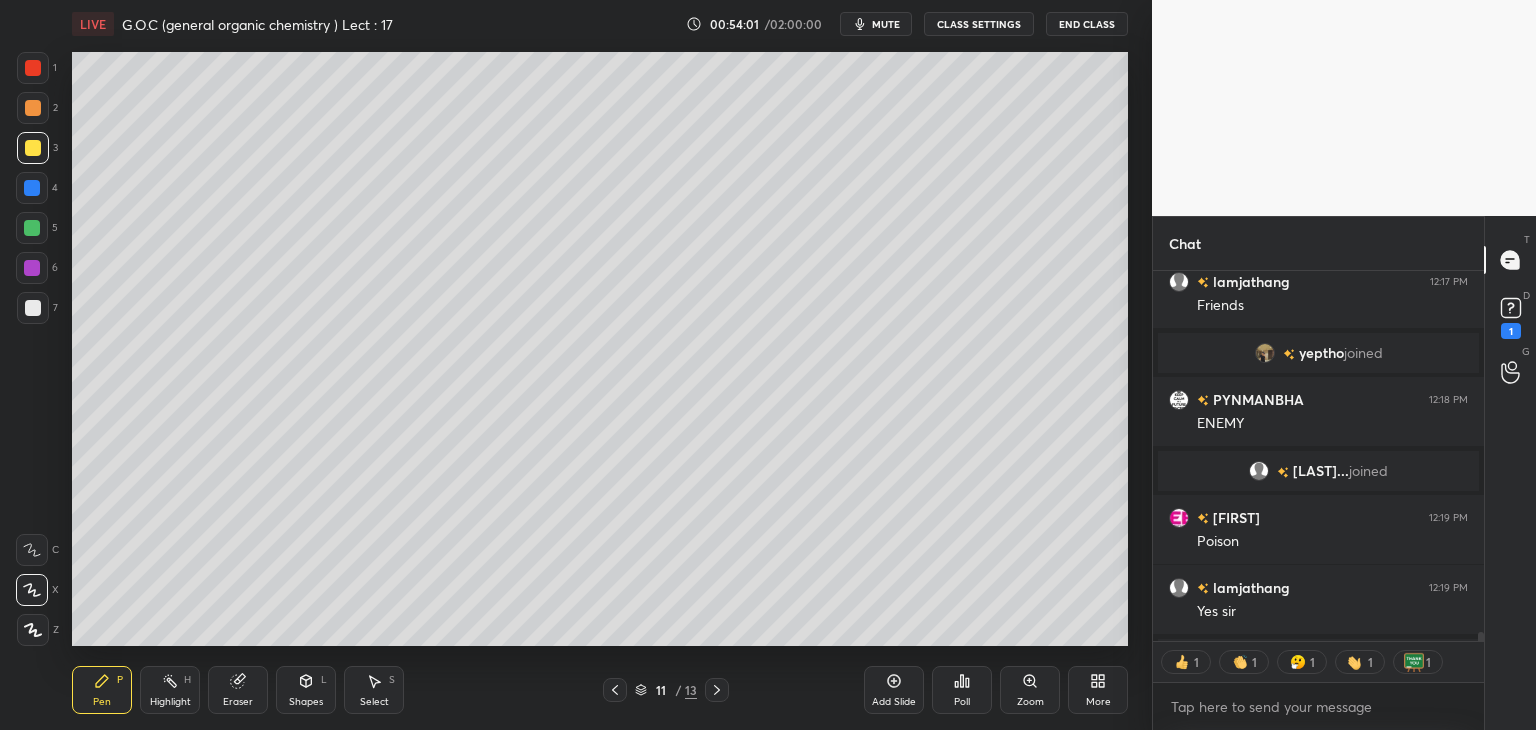 click at bounding box center (33, 108) 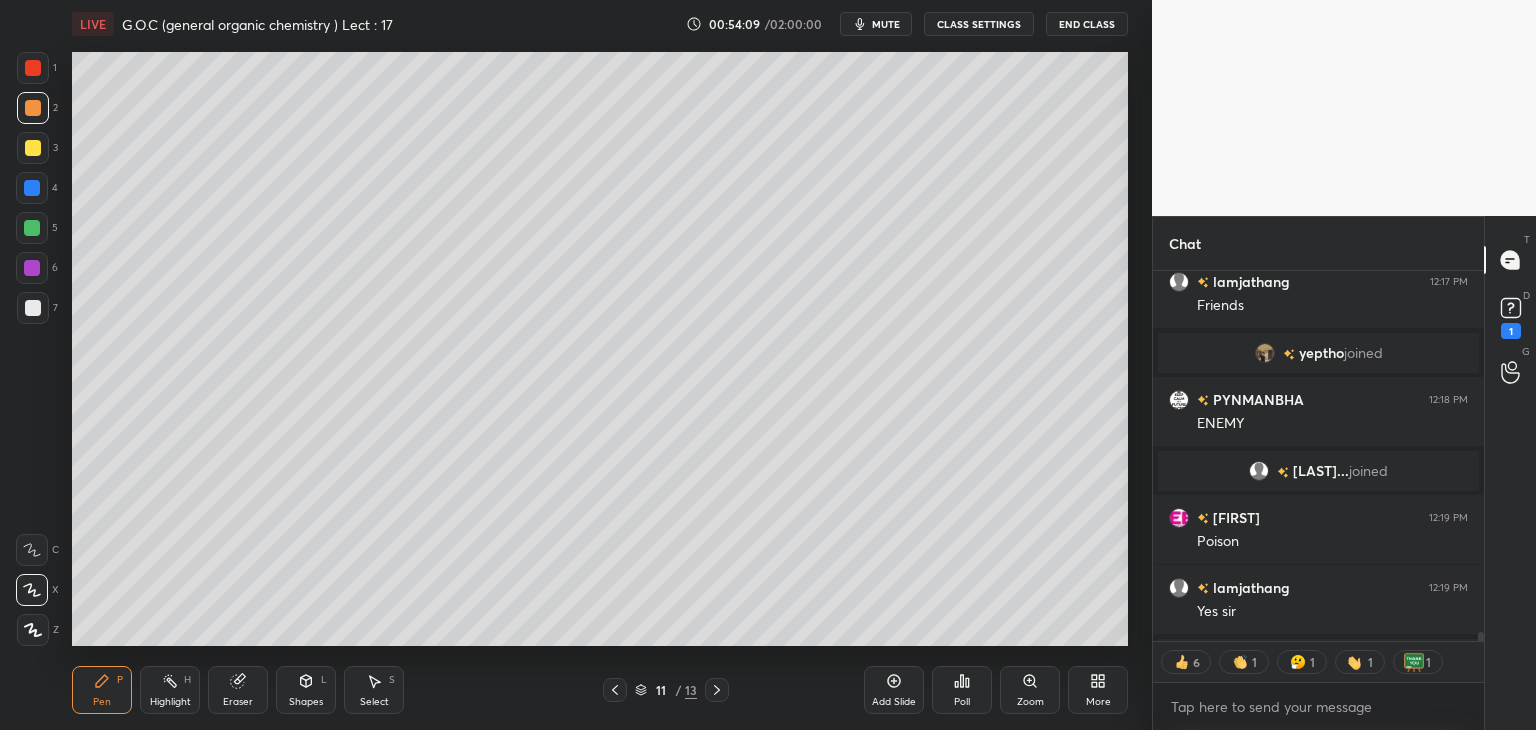 click at bounding box center (32, 188) 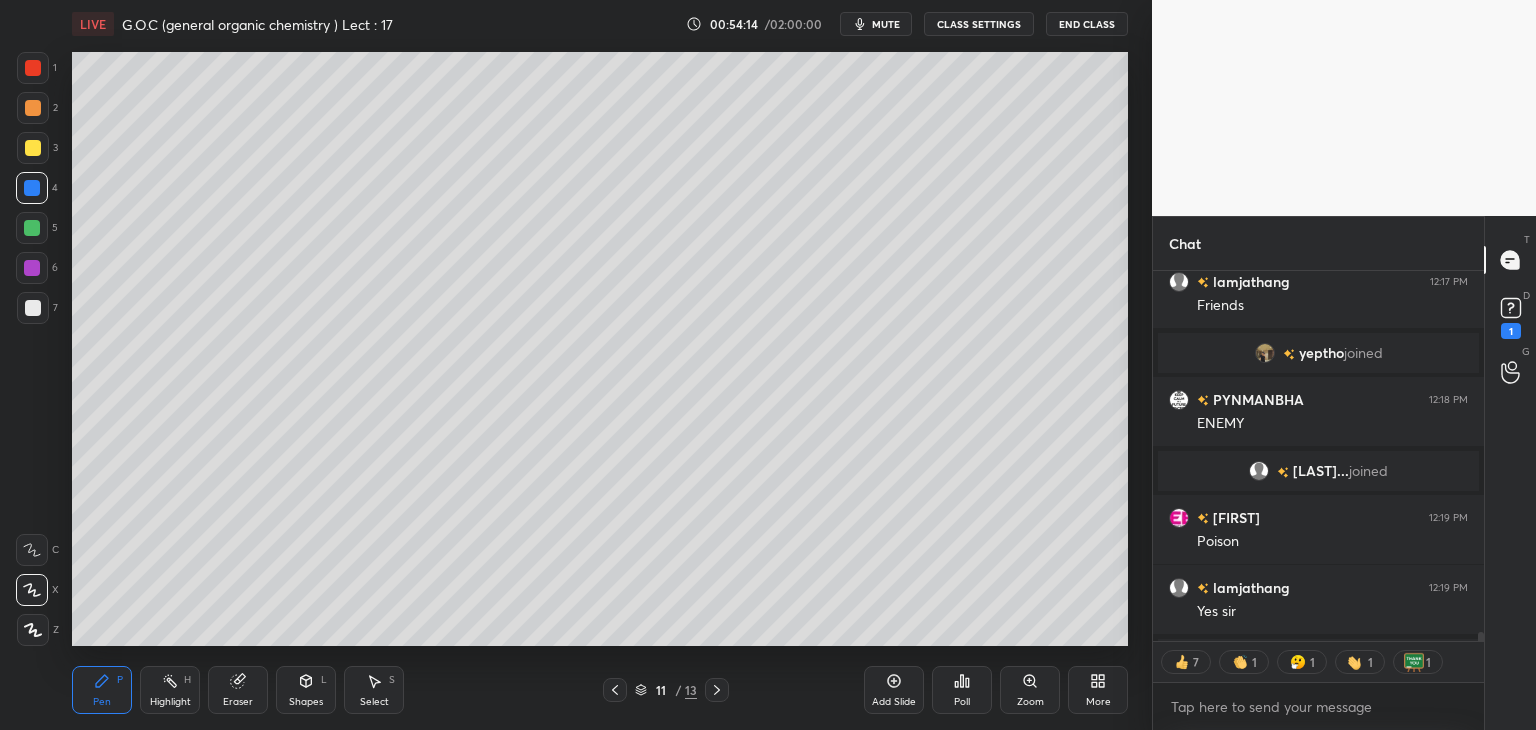 scroll, scrollTop: 16167, scrollLeft: 0, axis: vertical 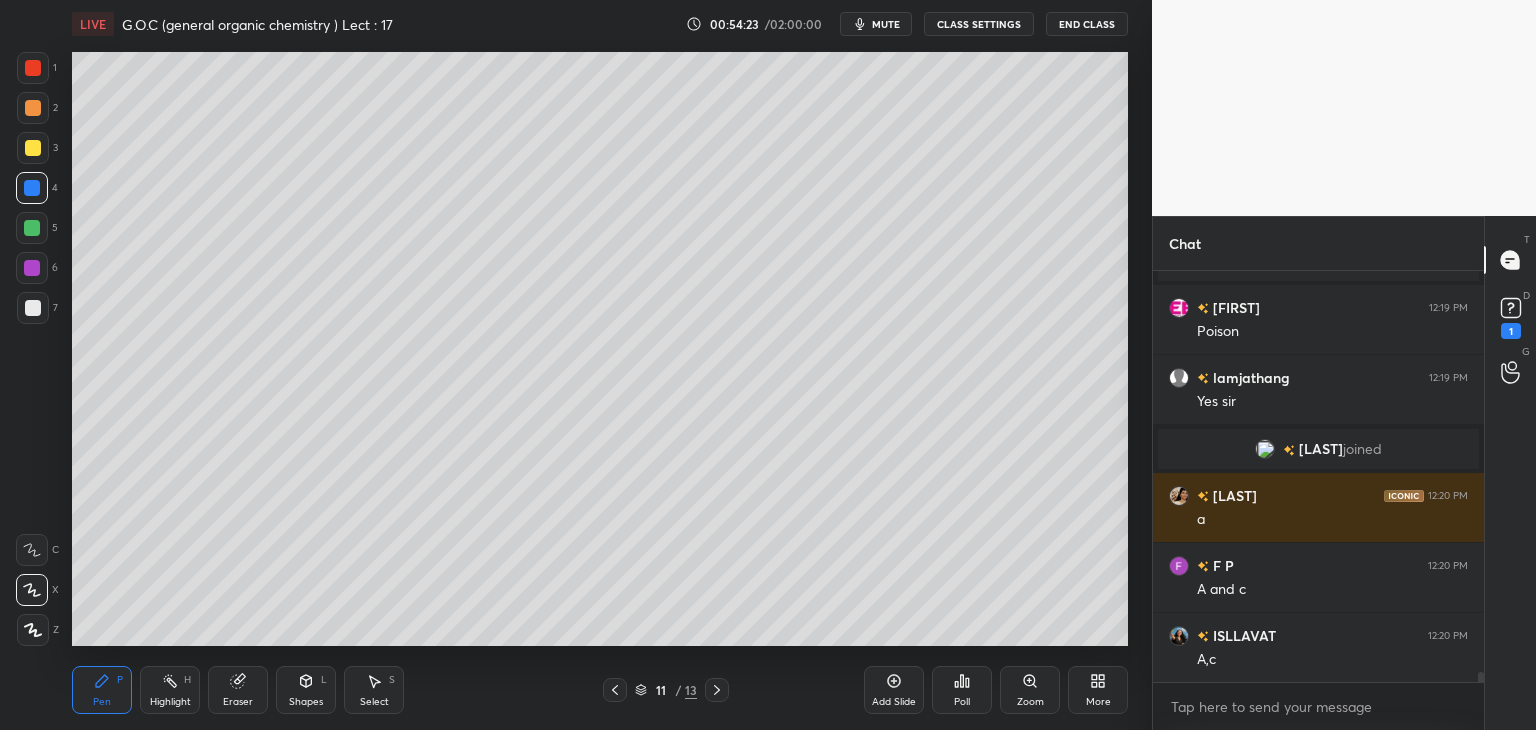 click at bounding box center [33, 108] 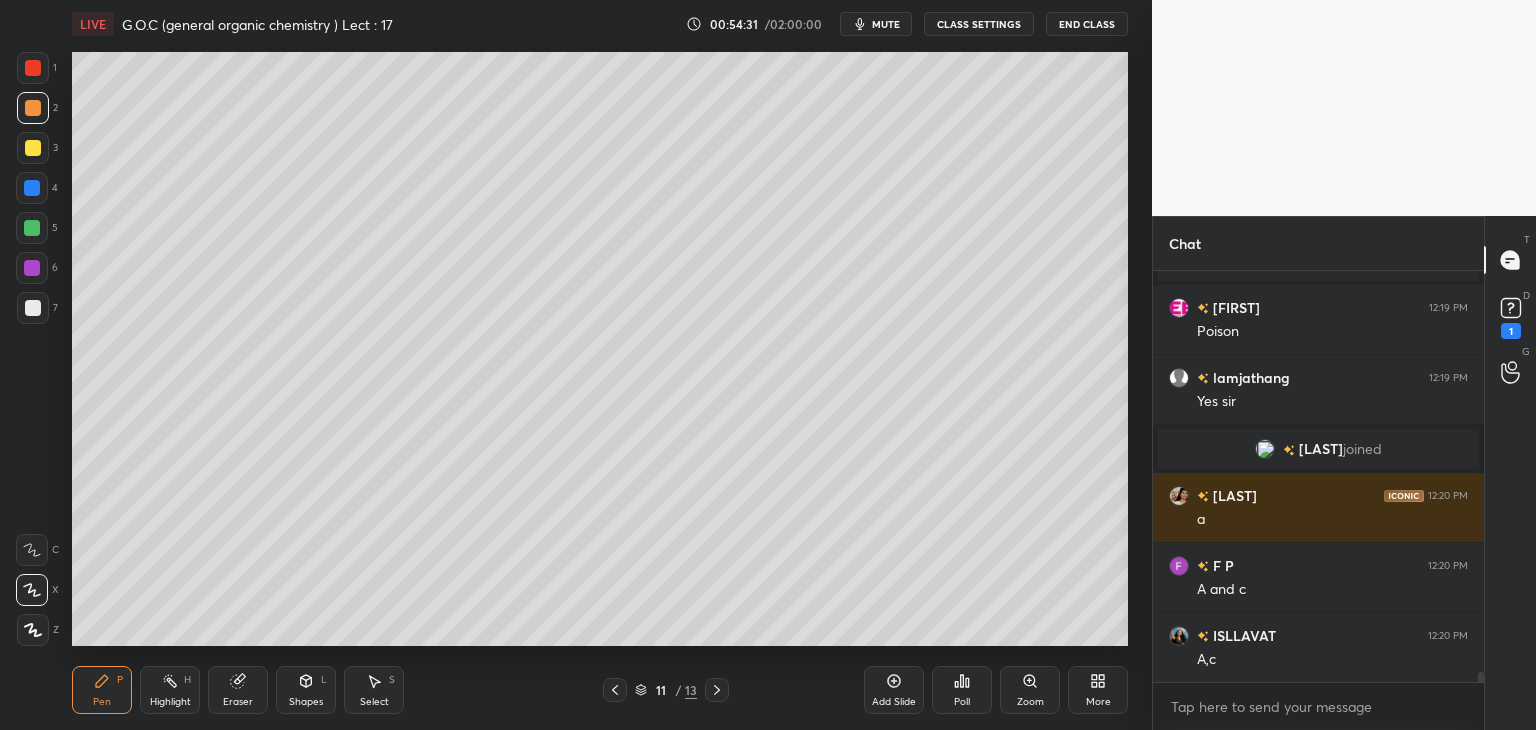 scroll, scrollTop: 16336, scrollLeft: 0, axis: vertical 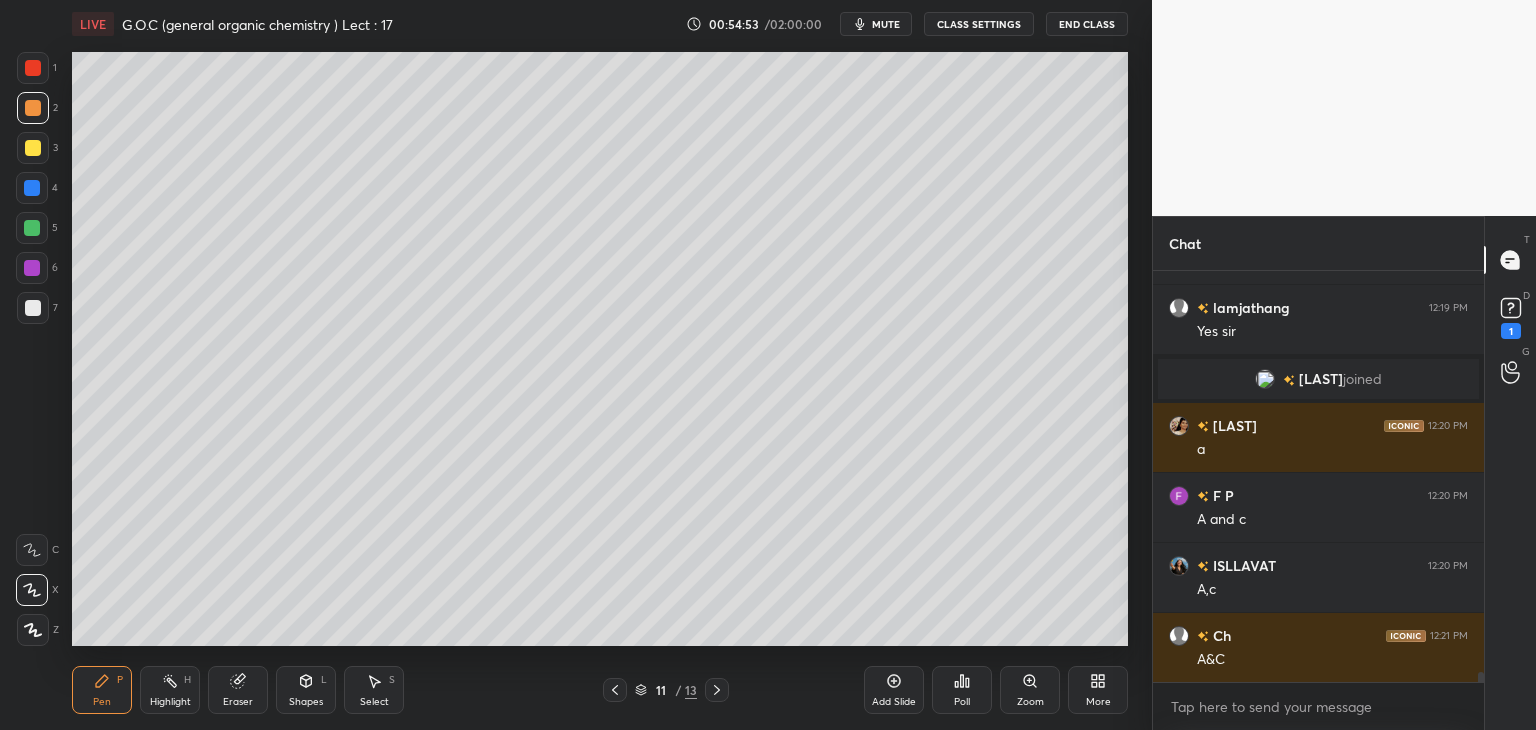 click at bounding box center (32, 228) 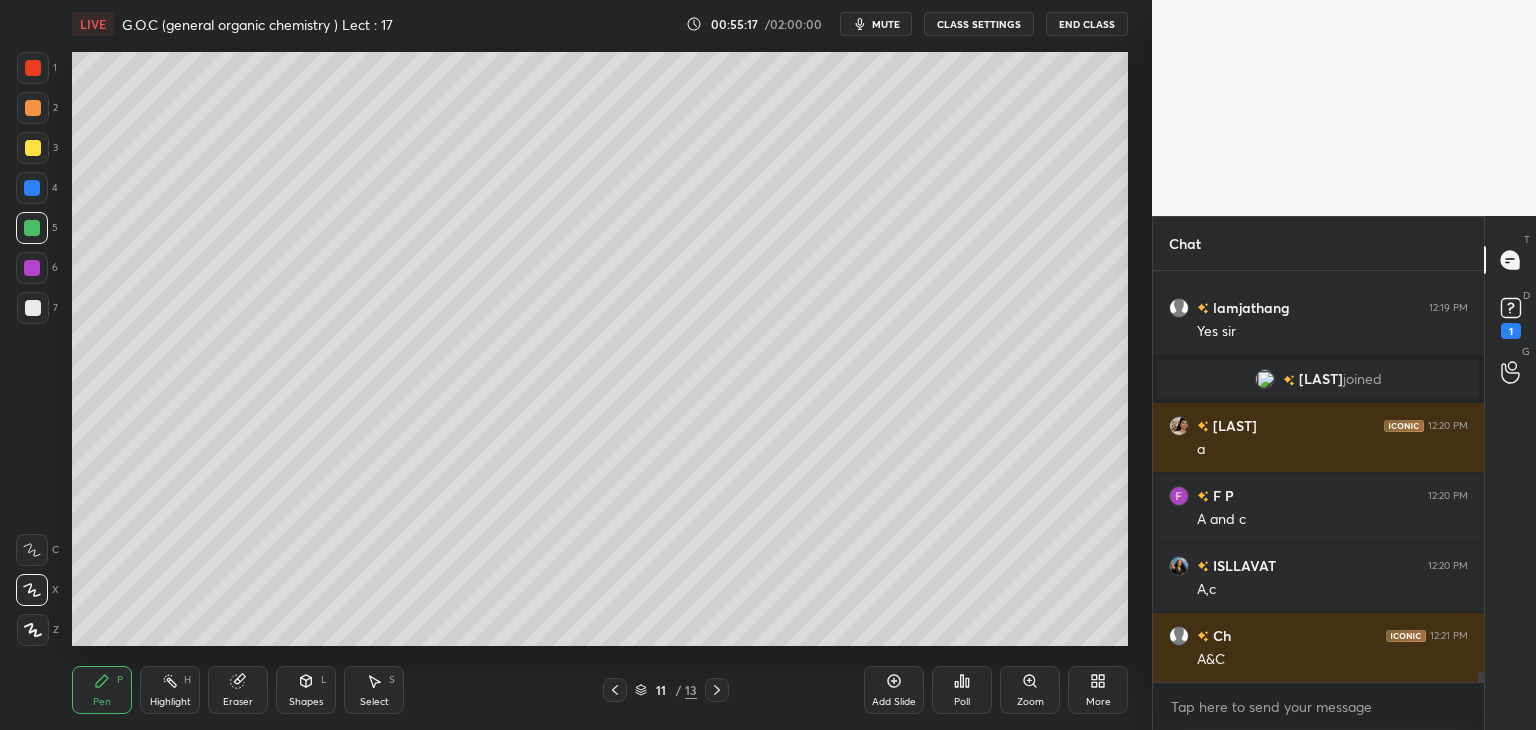 scroll, scrollTop: 365, scrollLeft: 325, axis: both 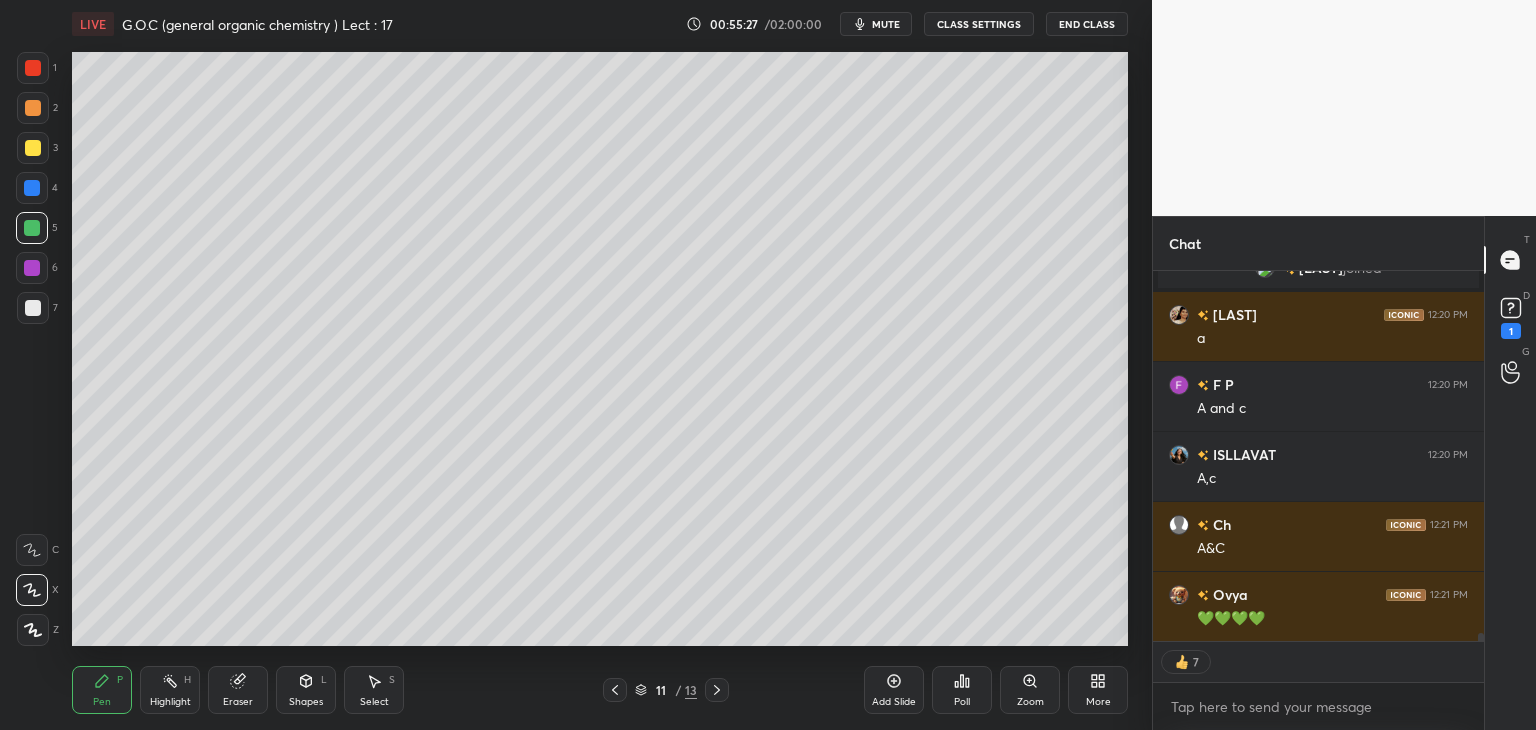 click at bounding box center [32, 268] 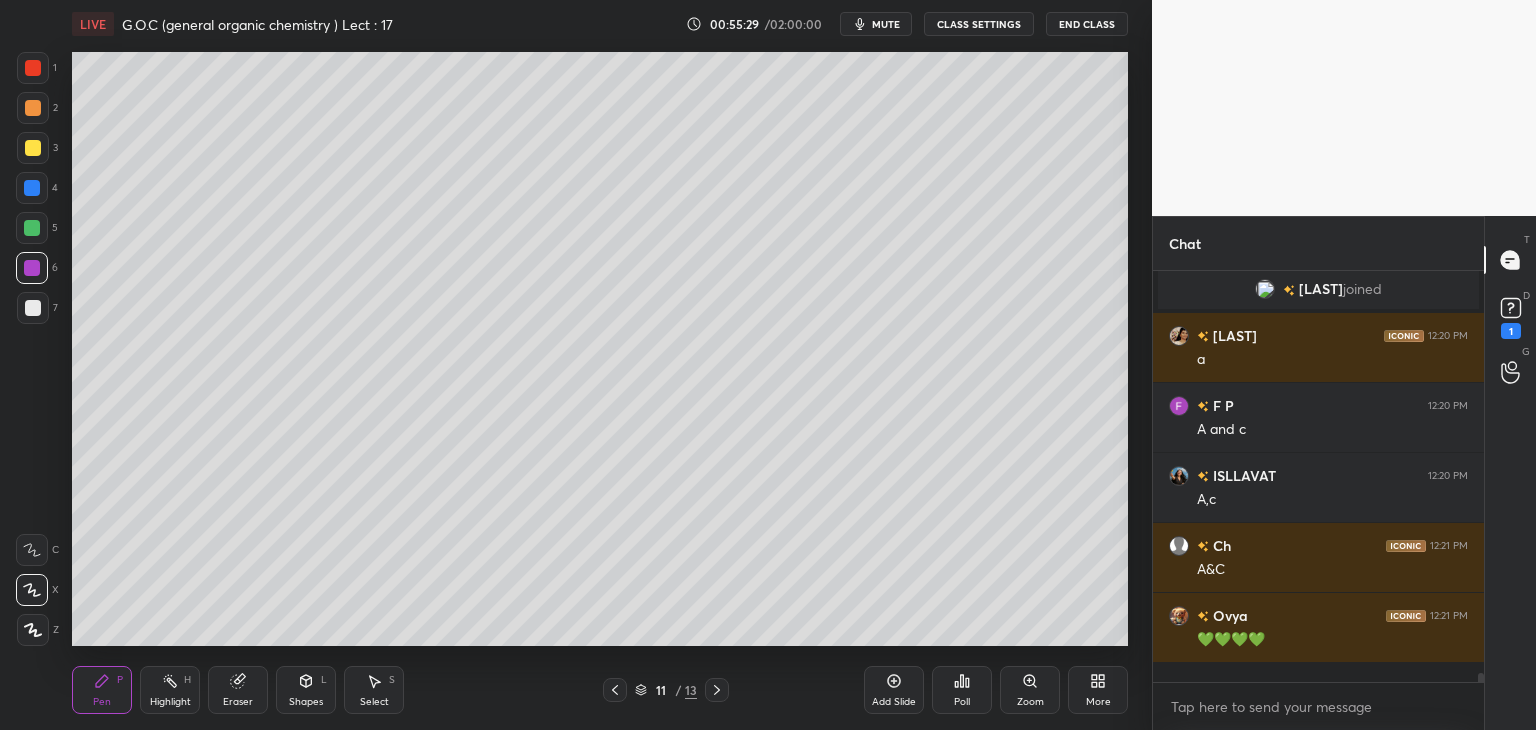 scroll, scrollTop: 6, scrollLeft: 6, axis: both 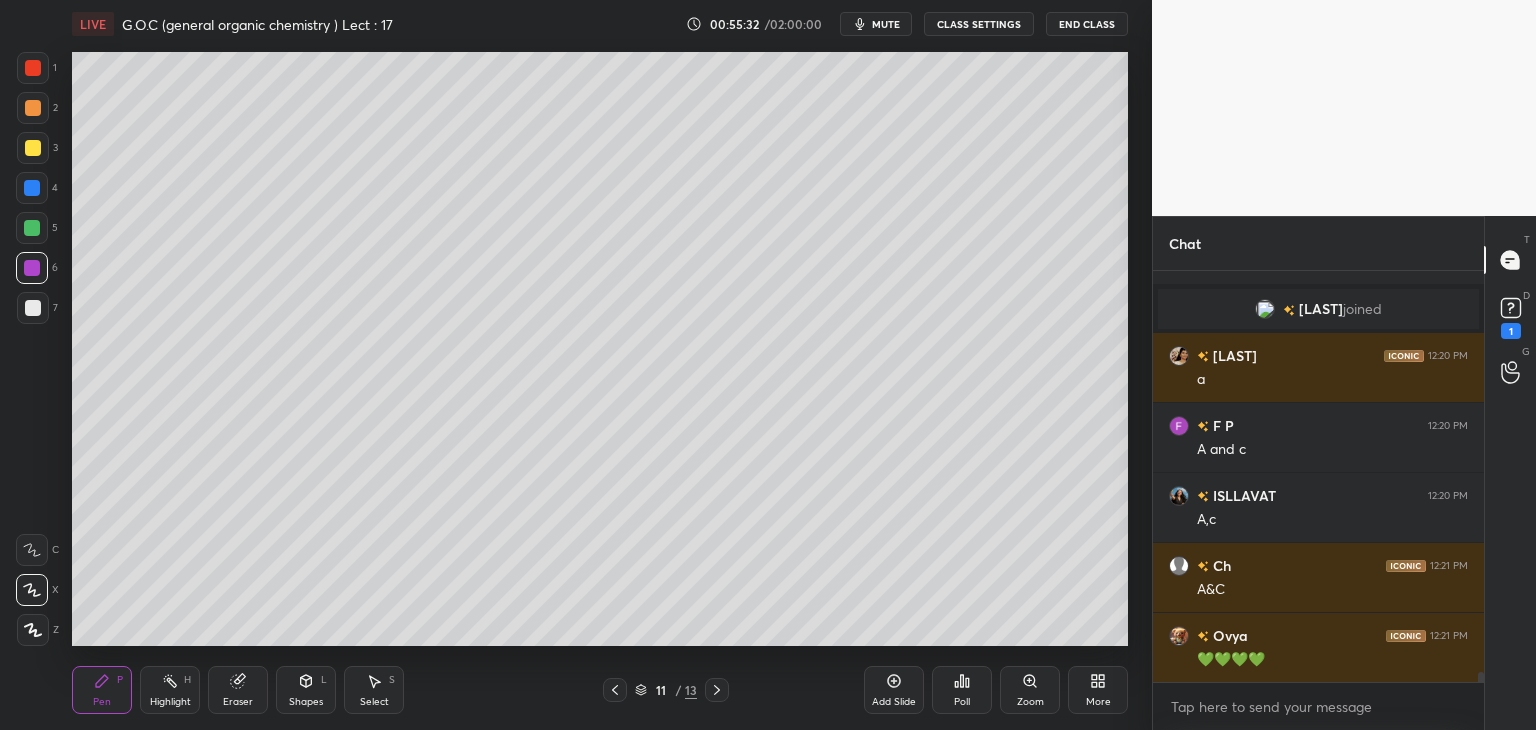 click at bounding box center (32, 188) 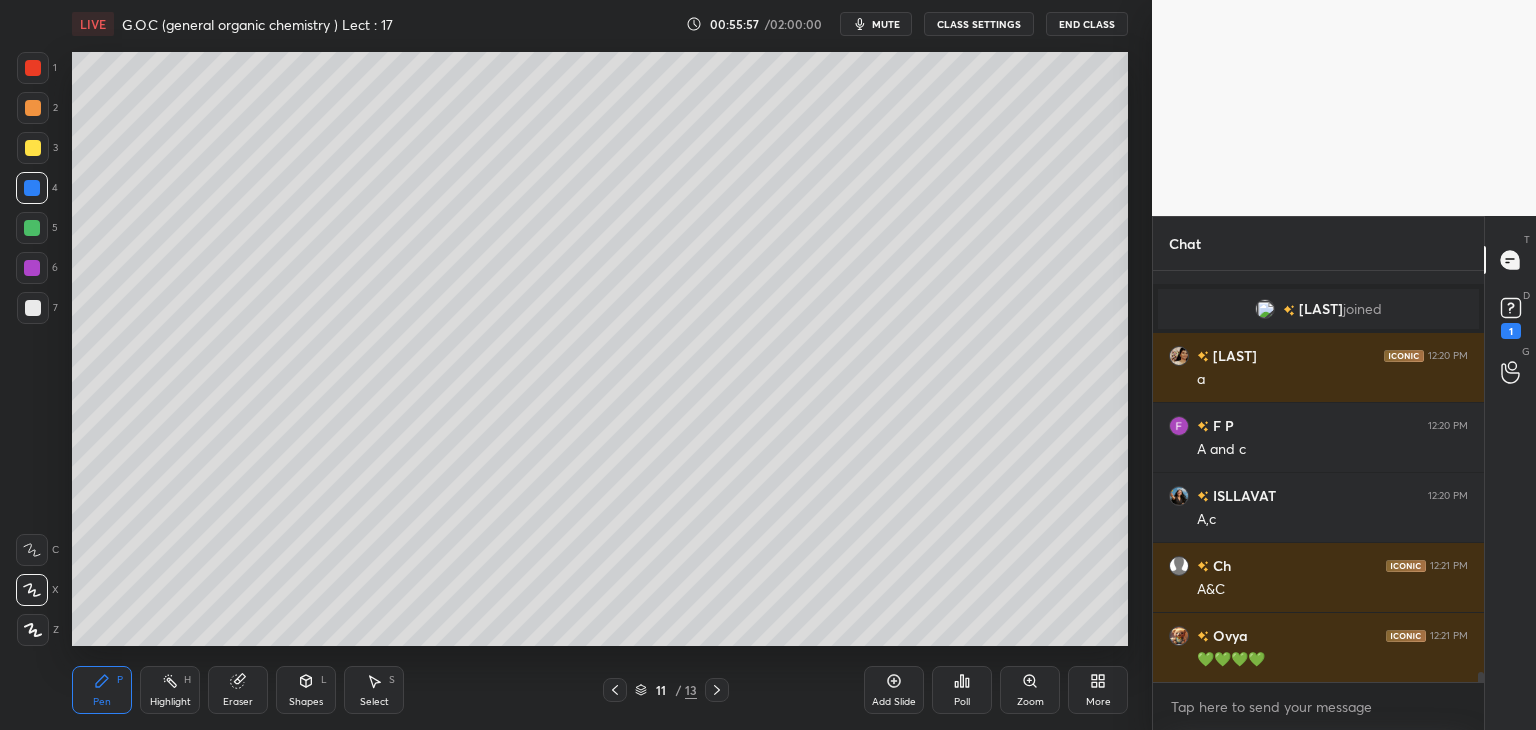 click at bounding box center [33, 108] 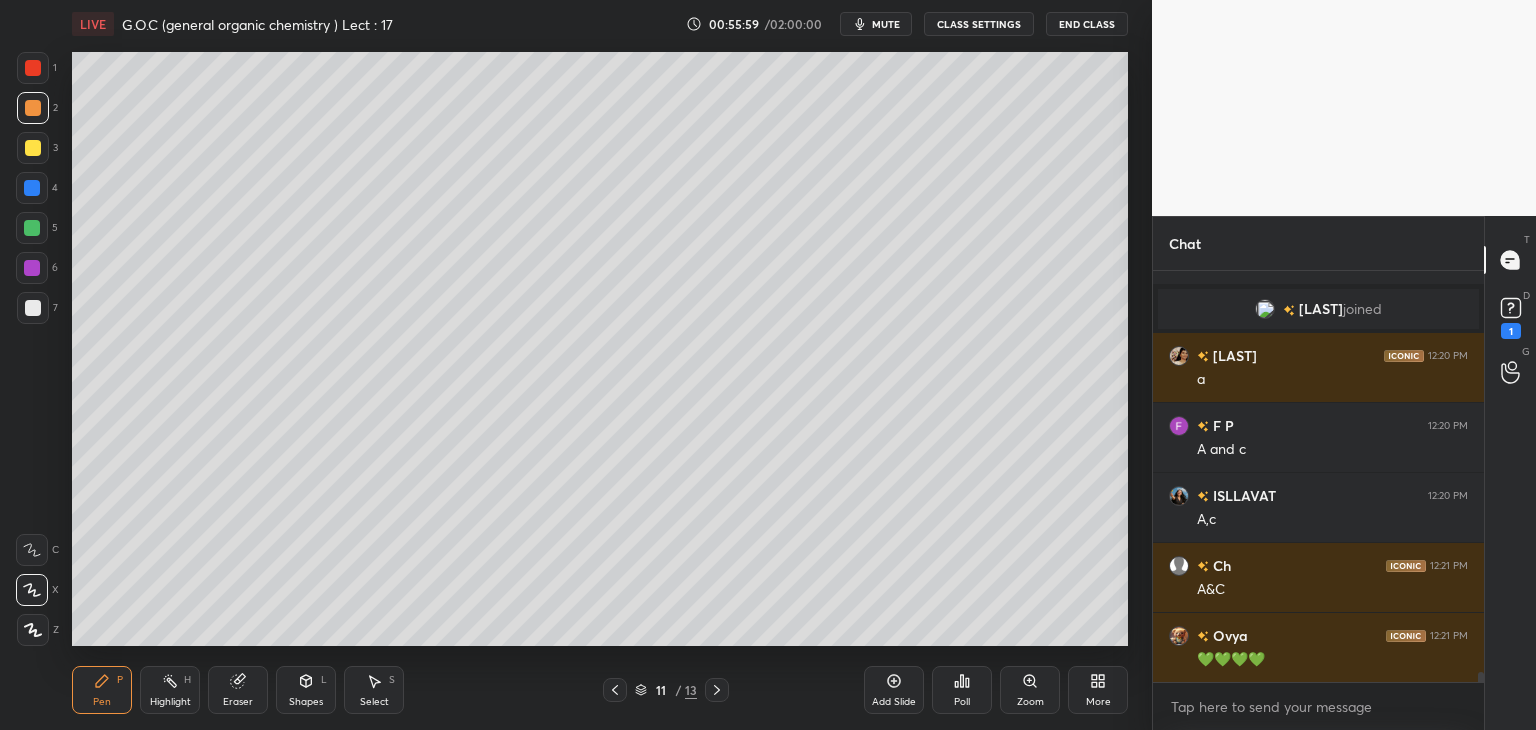 click at bounding box center (32, 268) 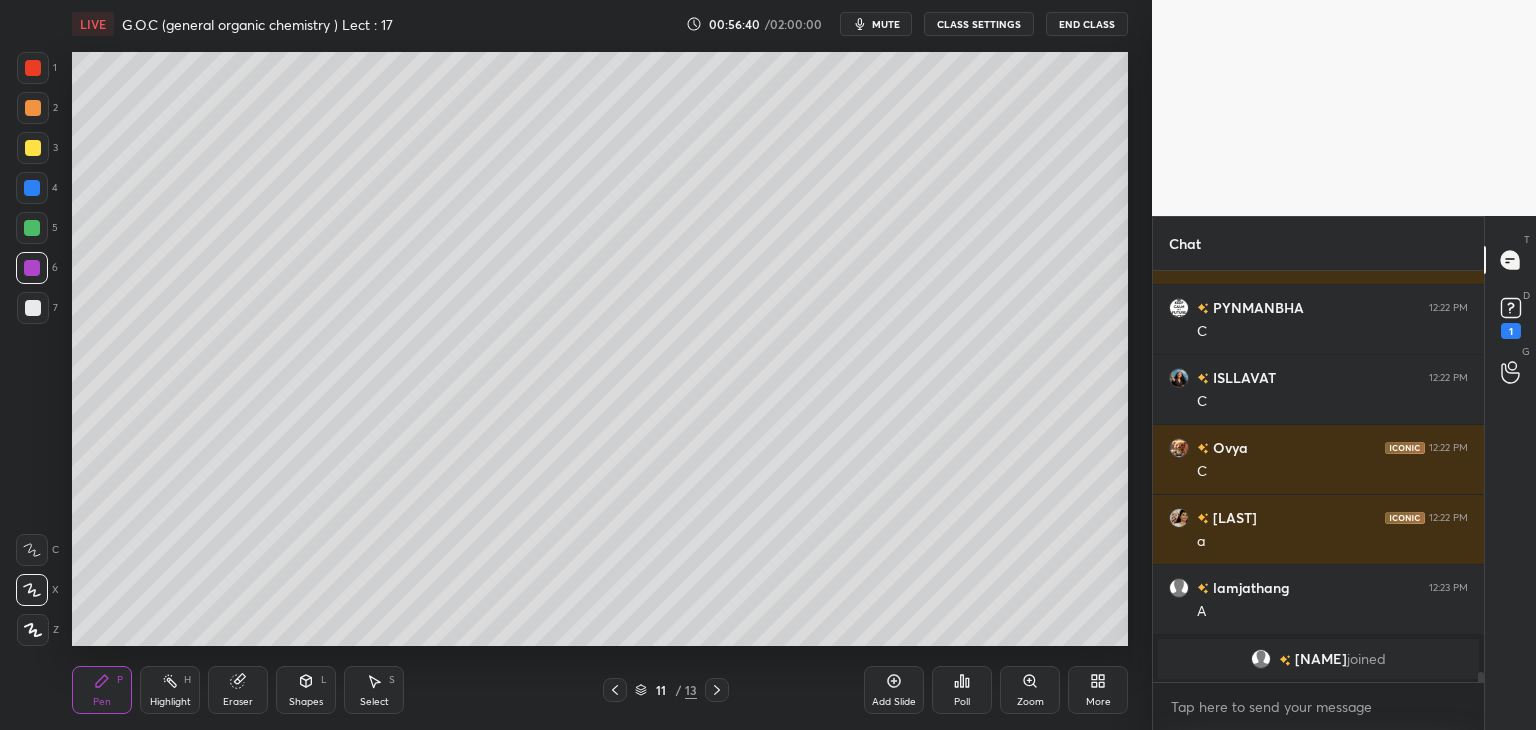 scroll, scrollTop: 16924, scrollLeft: 0, axis: vertical 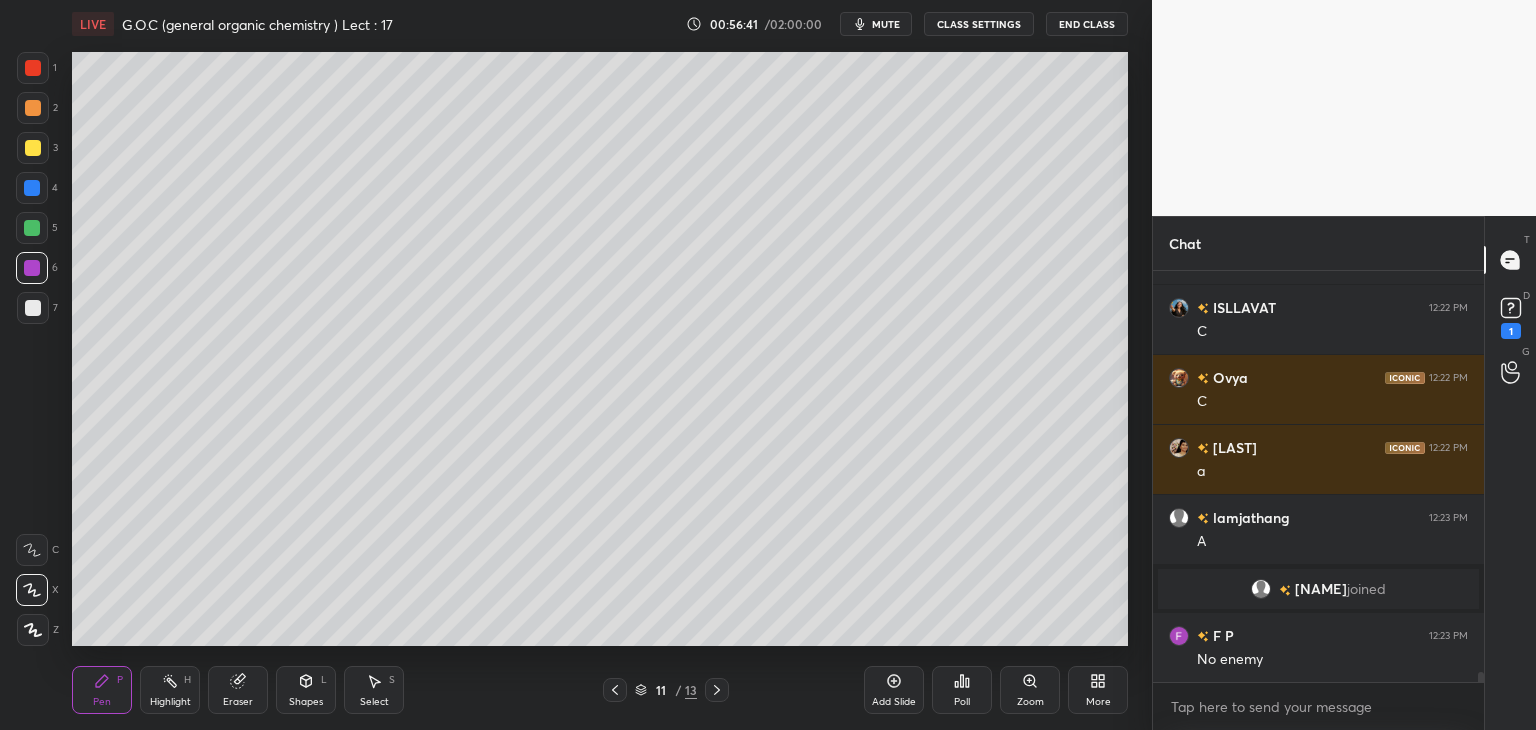 click at bounding box center [33, 308] 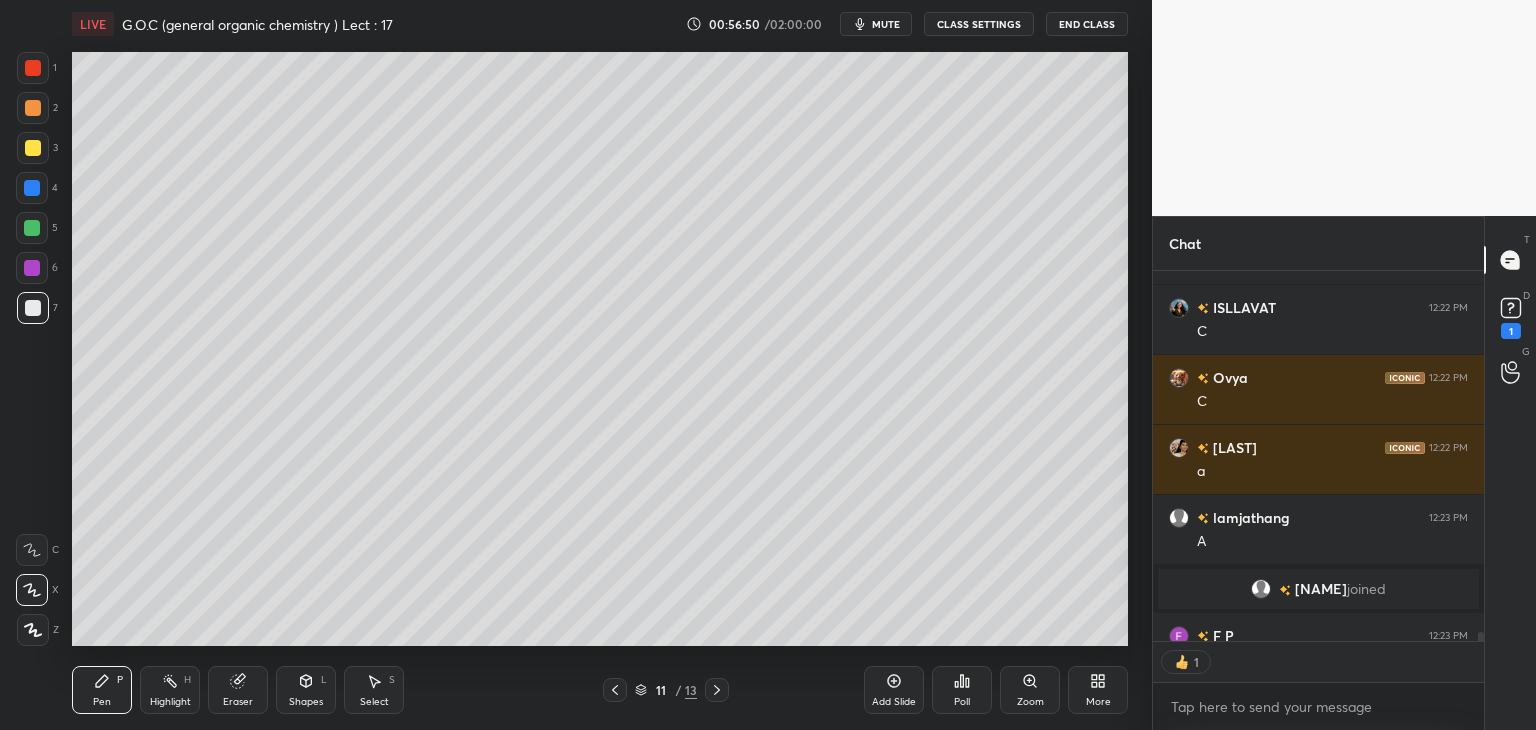 scroll, scrollTop: 365, scrollLeft: 325, axis: both 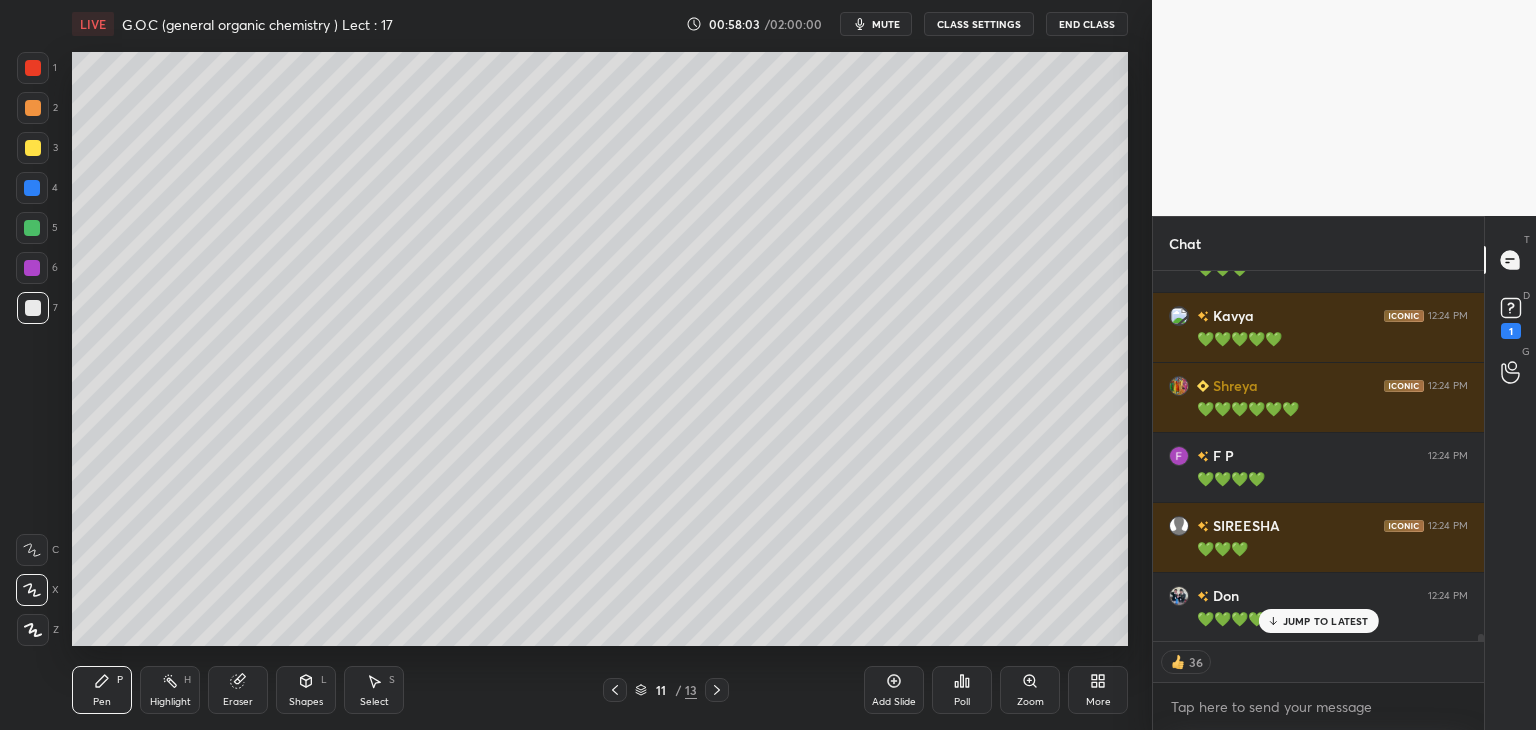 click 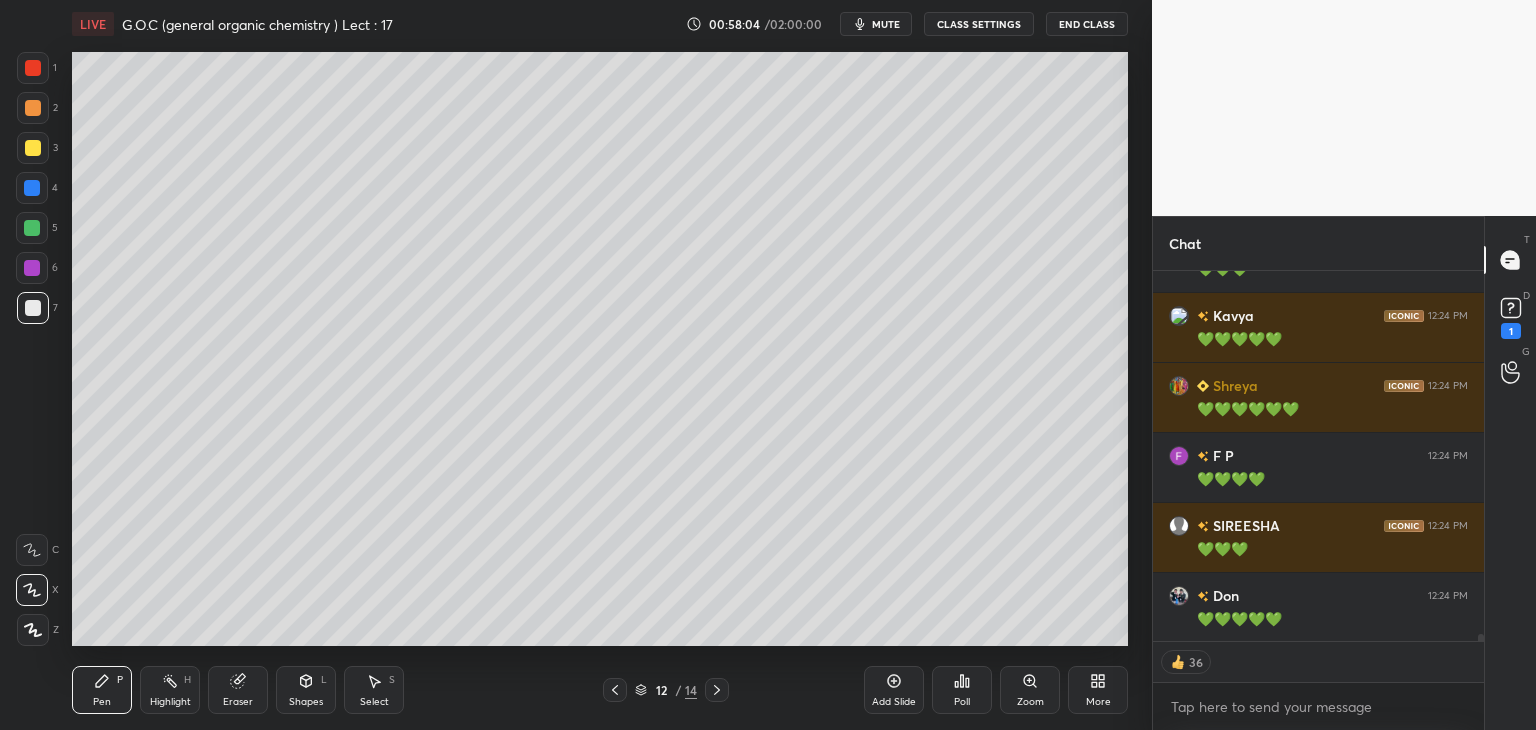 scroll, scrollTop: 18099, scrollLeft: 0, axis: vertical 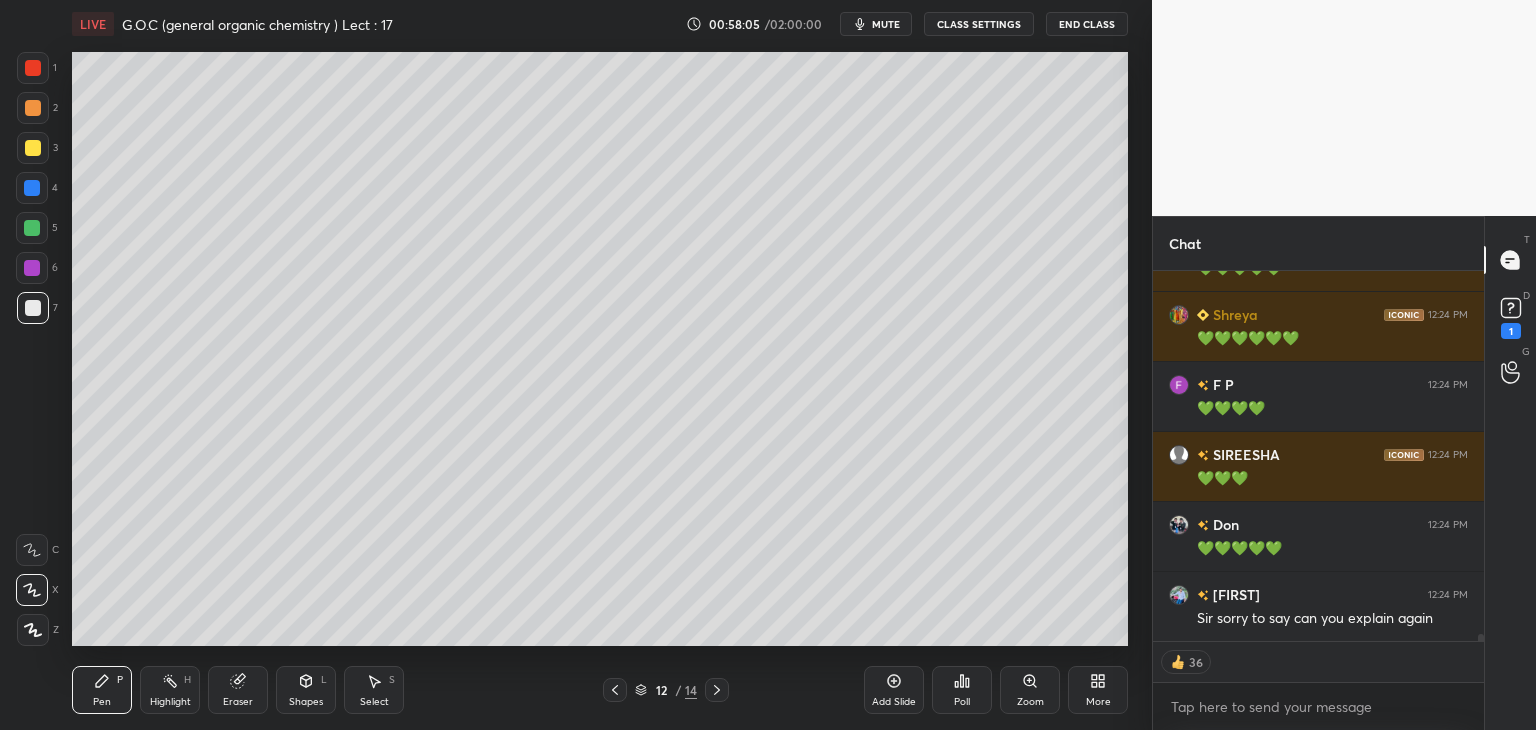 click at bounding box center (33, 308) 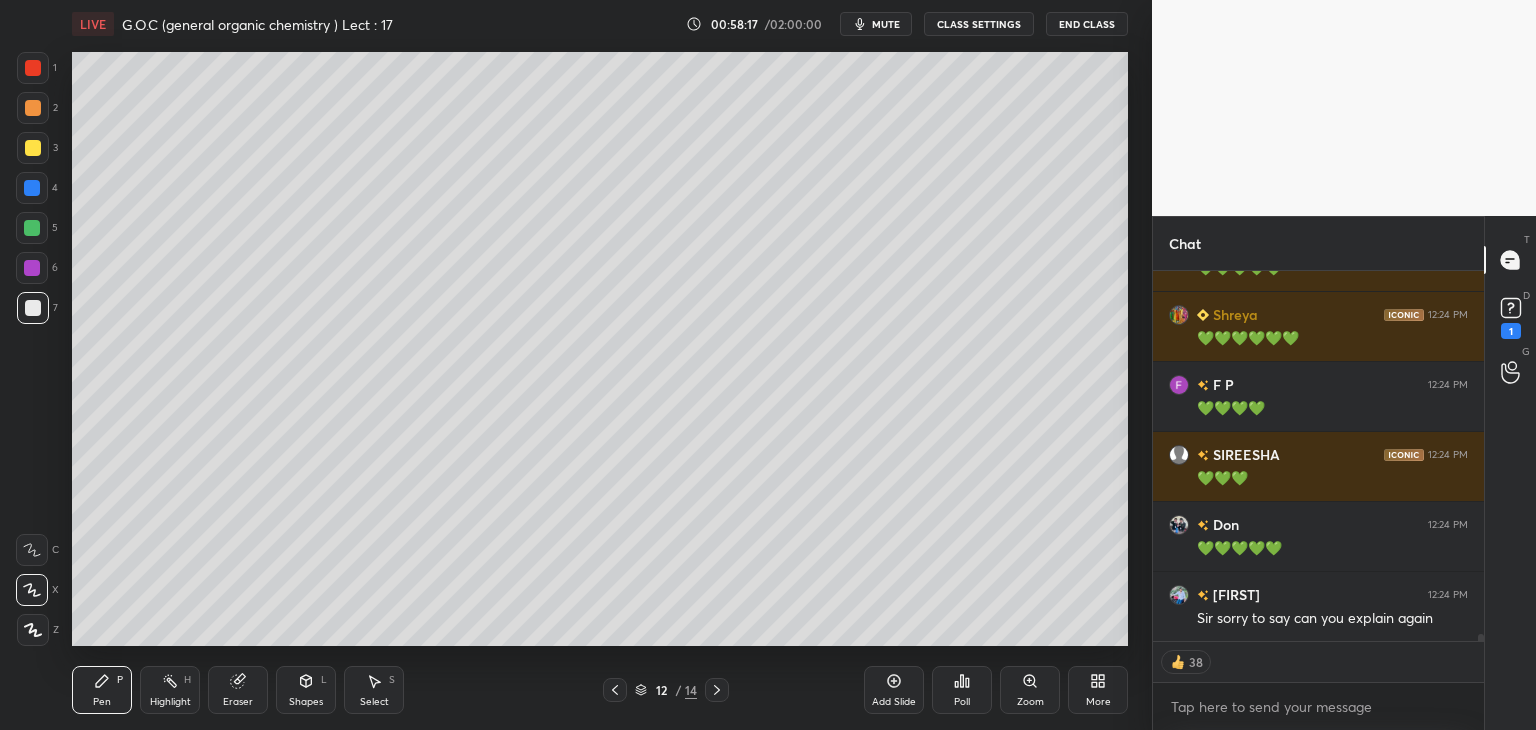 scroll, scrollTop: 18187, scrollLeft: 0, axis: vertical 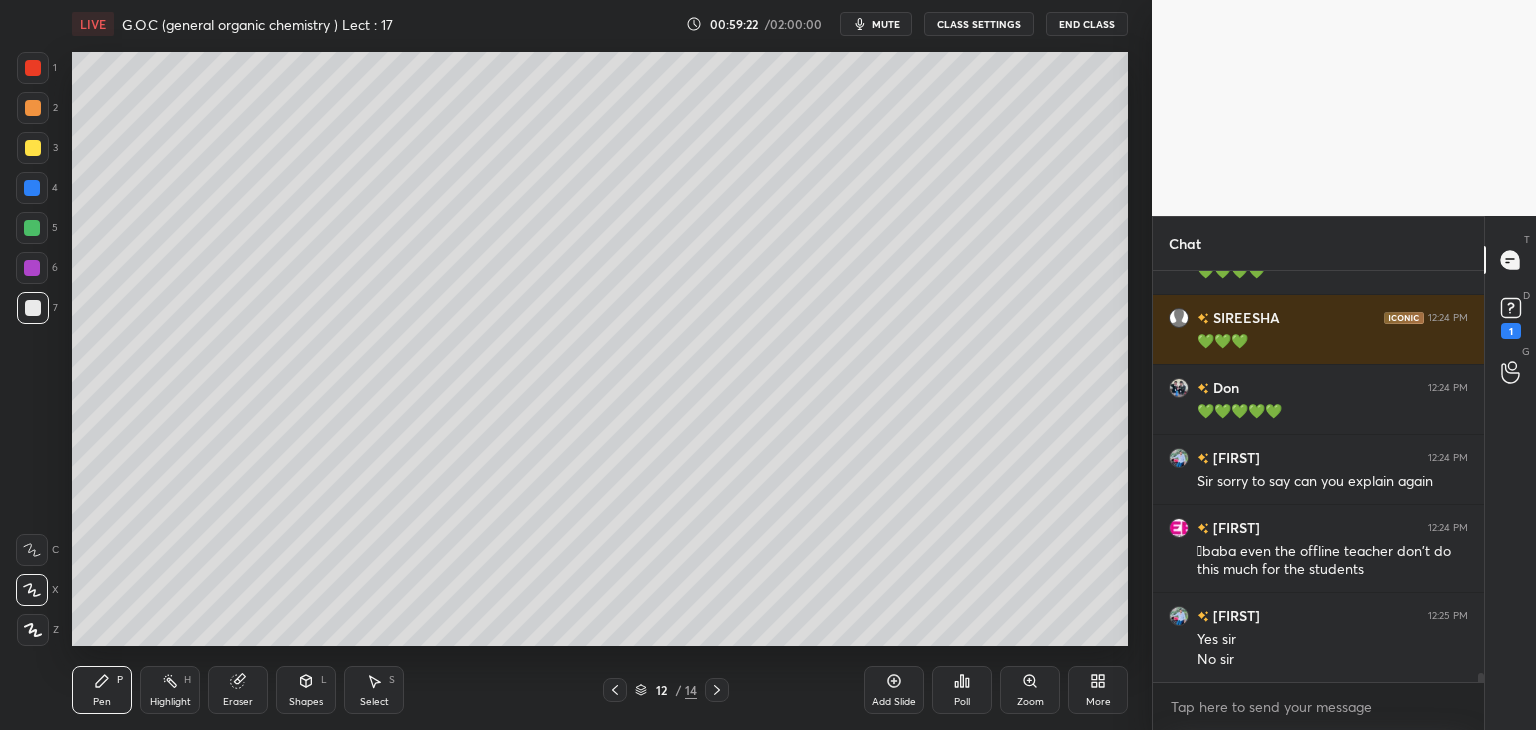 click at bounding box center [33, 148] 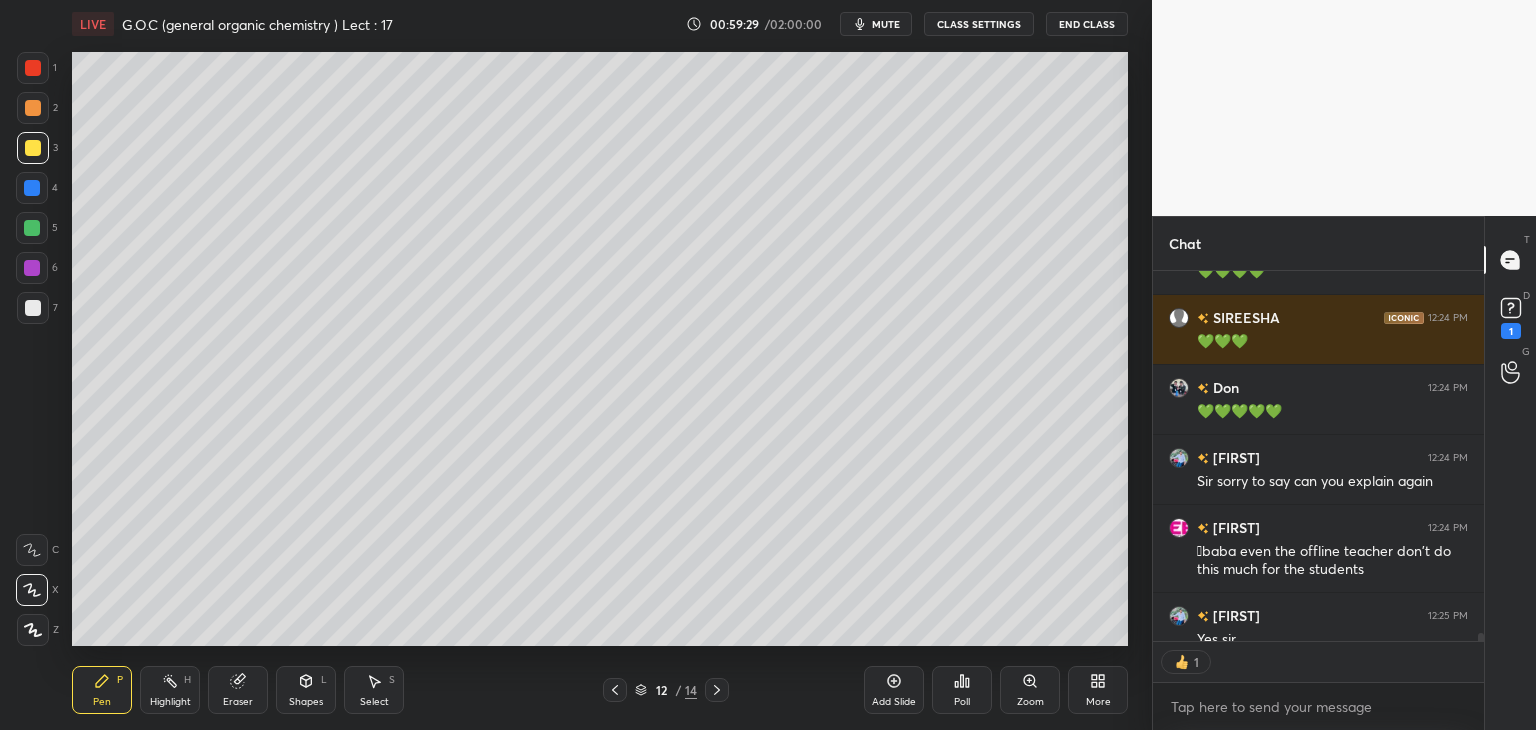scroll, scrollTop: 365, scrollLeft: 325, axis: both 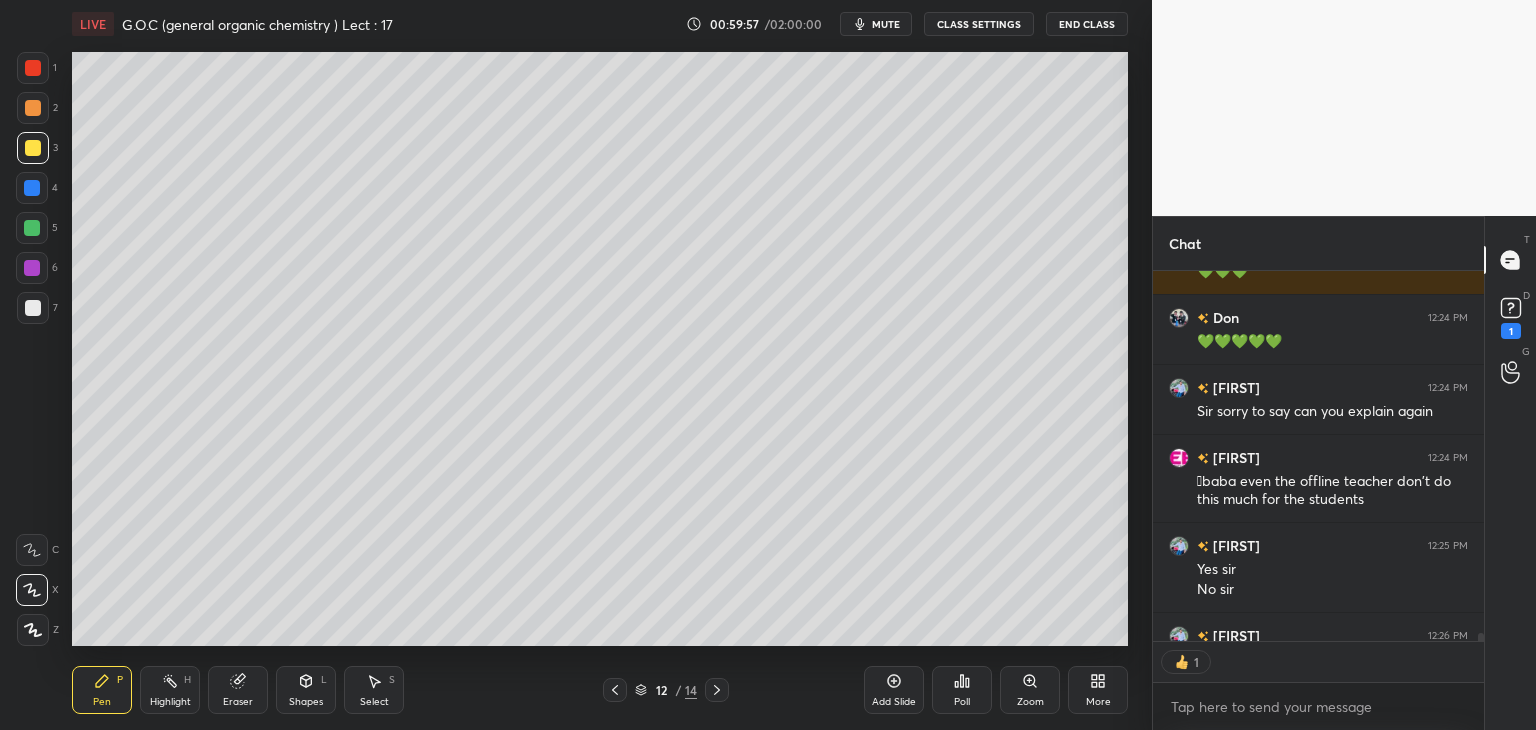 click at bounding box center (33, 308) 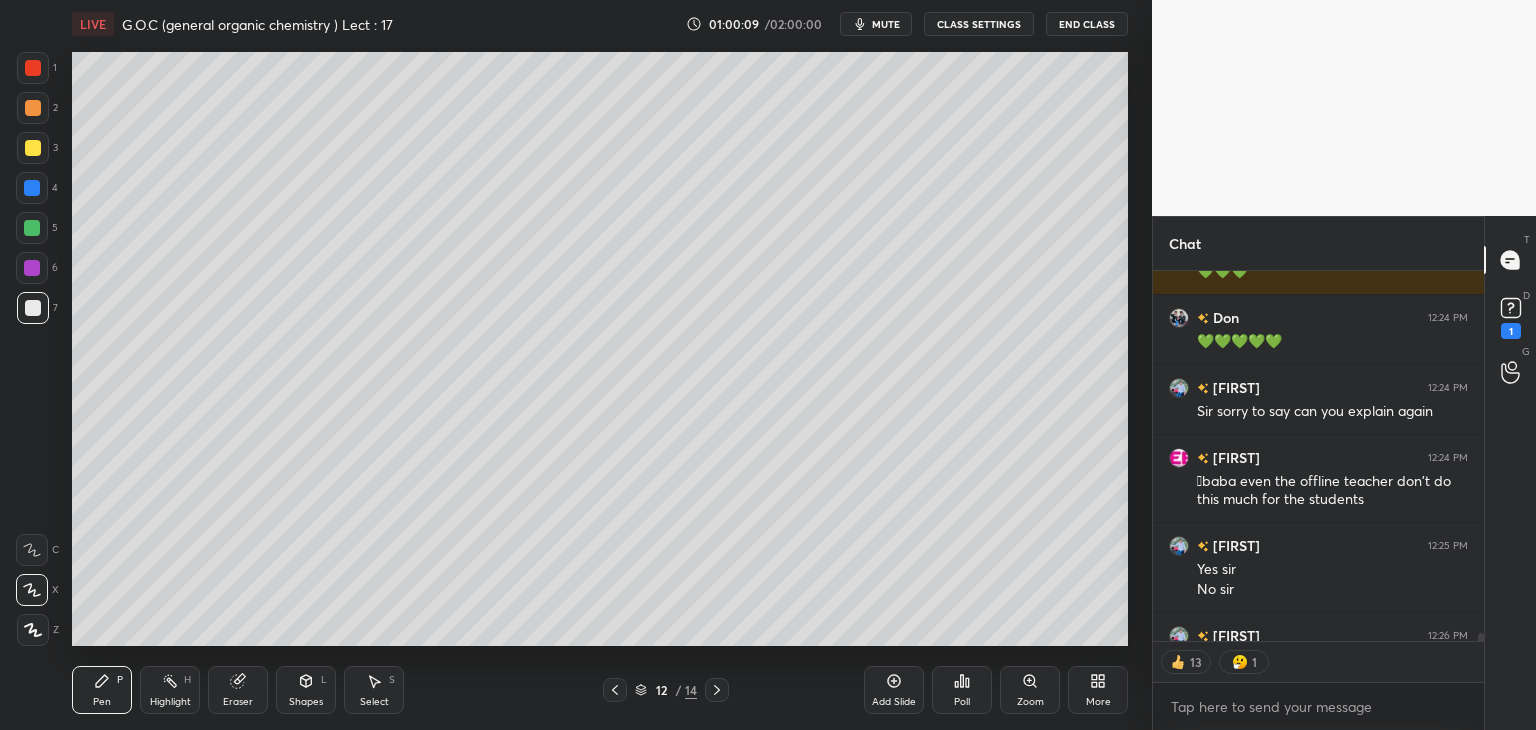 click at bounding box center (32, 228) 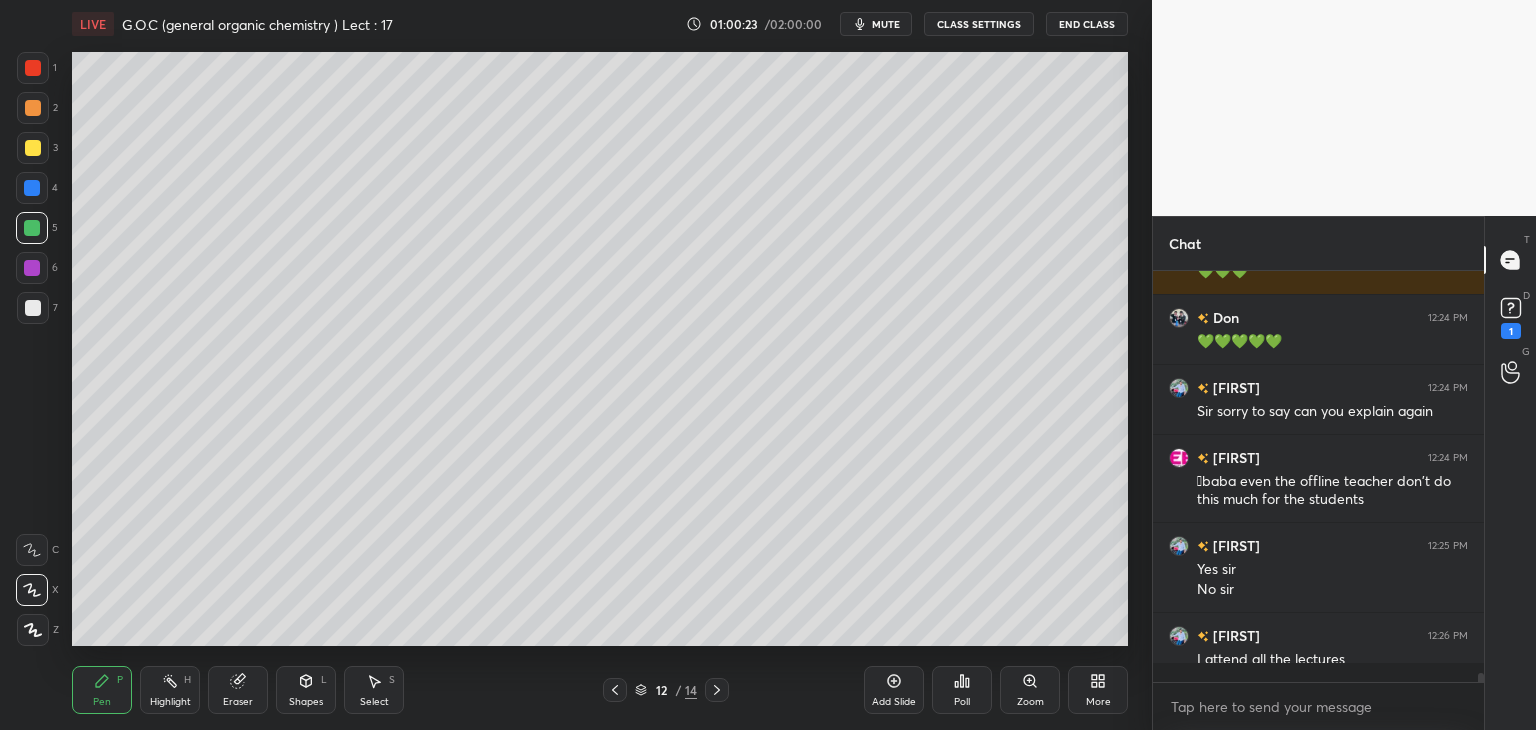 scroll, scrollTop: 6, scrollLeft: 6, axis: both 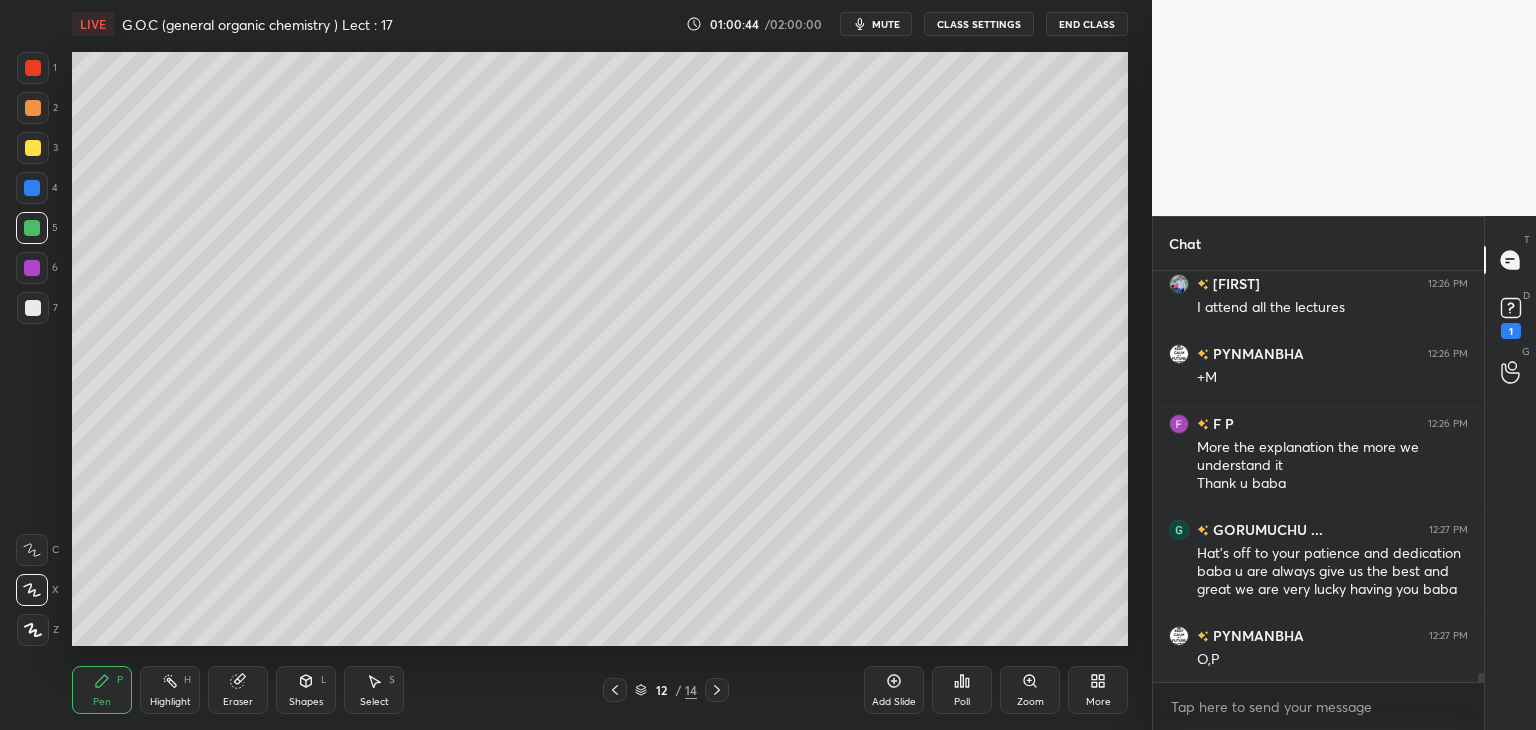 click at bounding box center [33, 148] 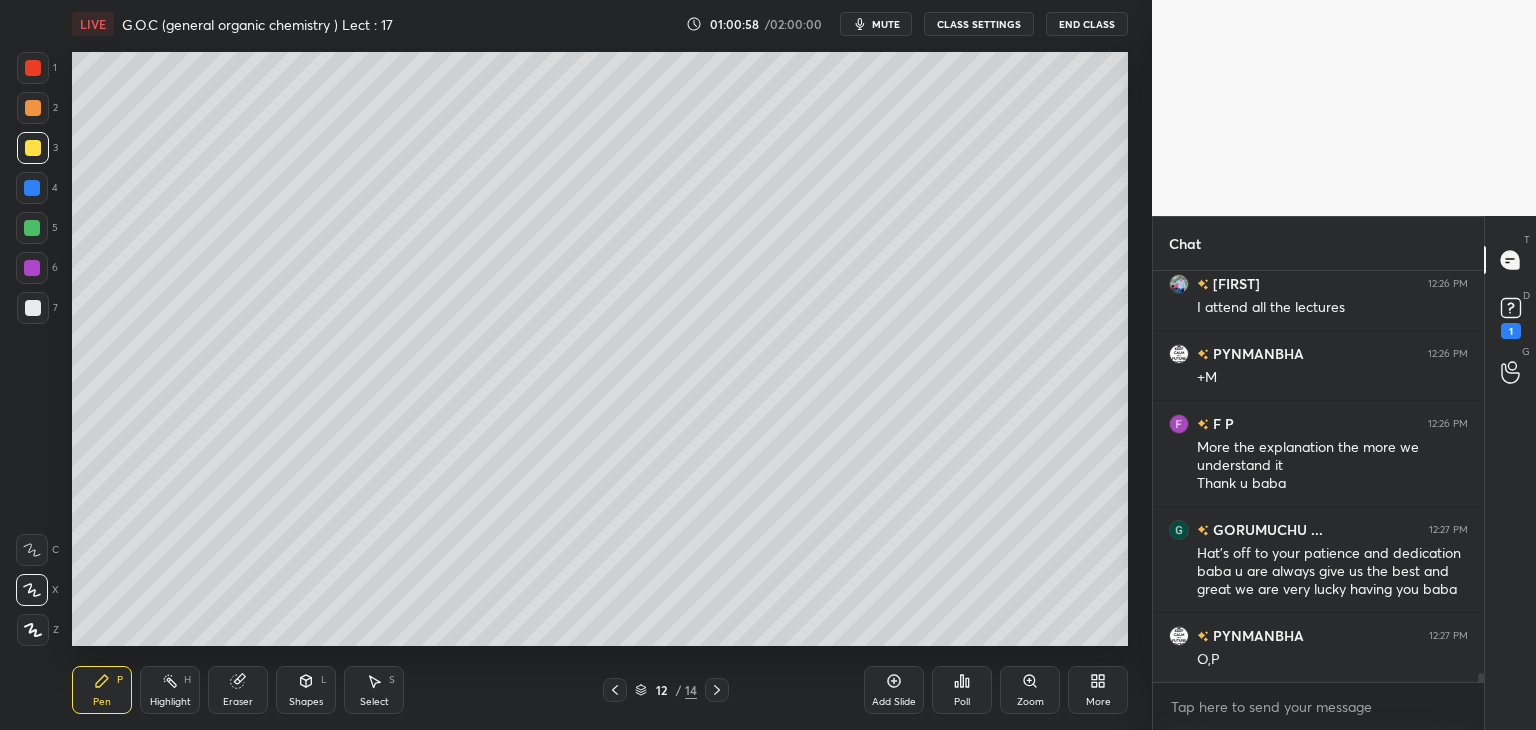 click at bounding box center [32, 228] 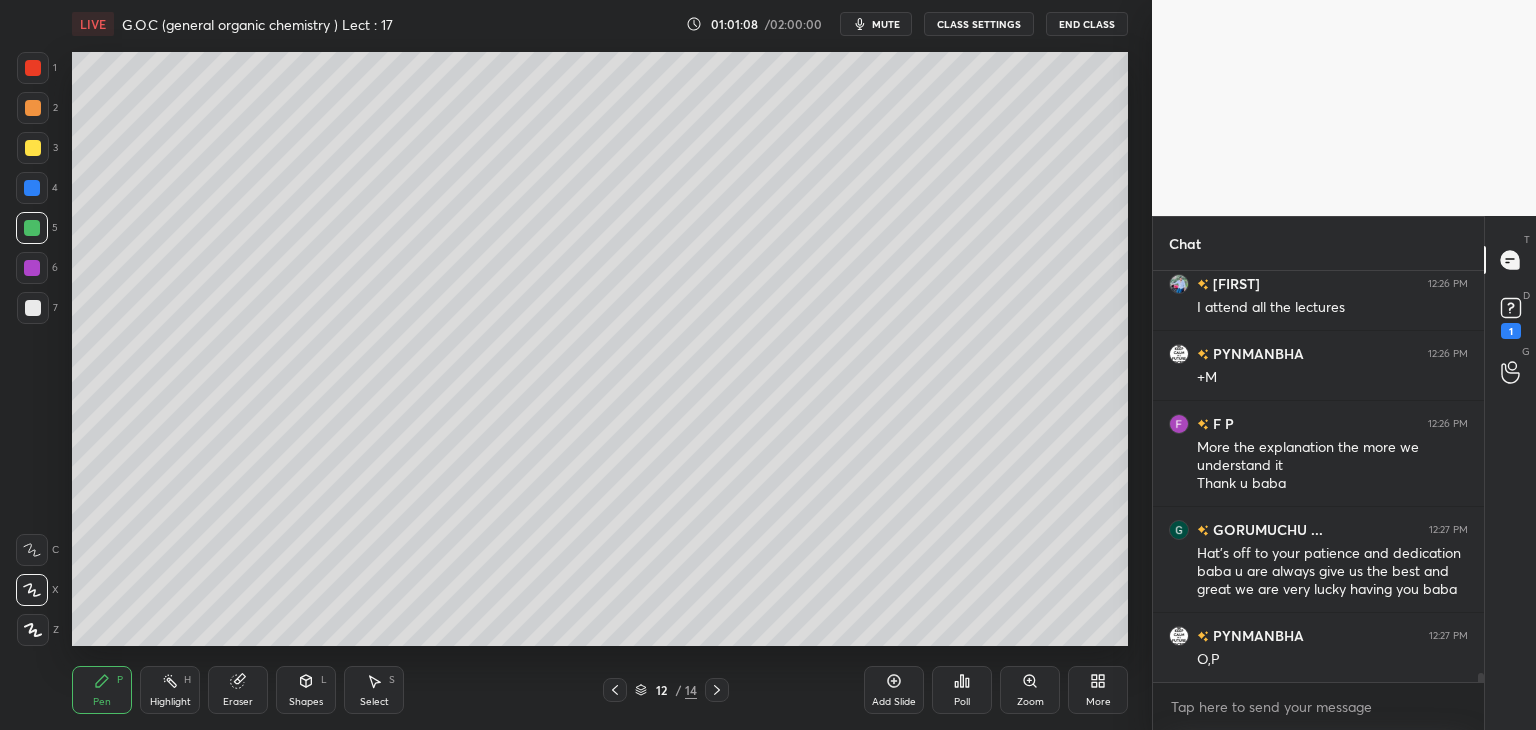 click at bounding box center (32, 188) 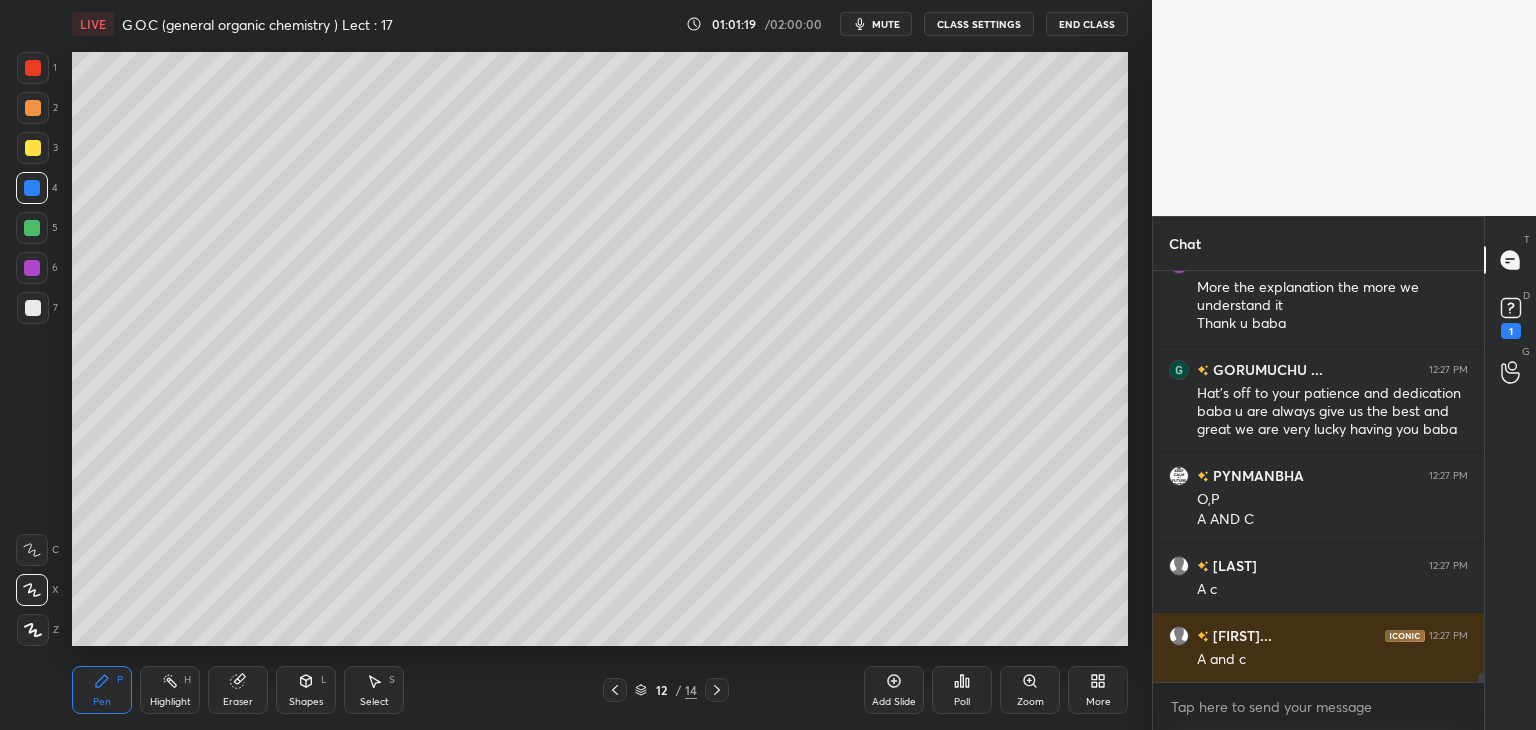scroll, scrollTop: 18866, scrollLeft: 0, axis: vertical 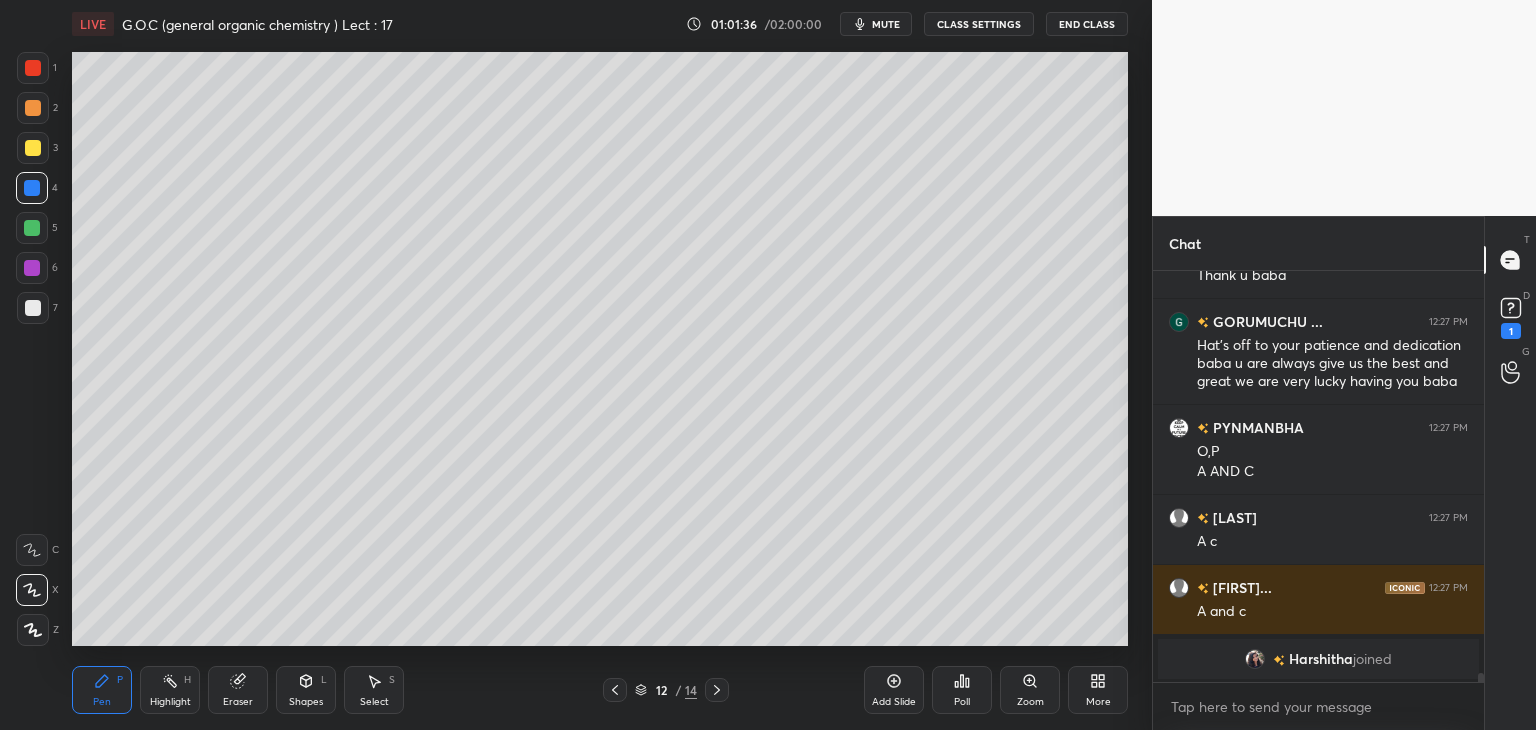 click at bounding box center (33, 148) 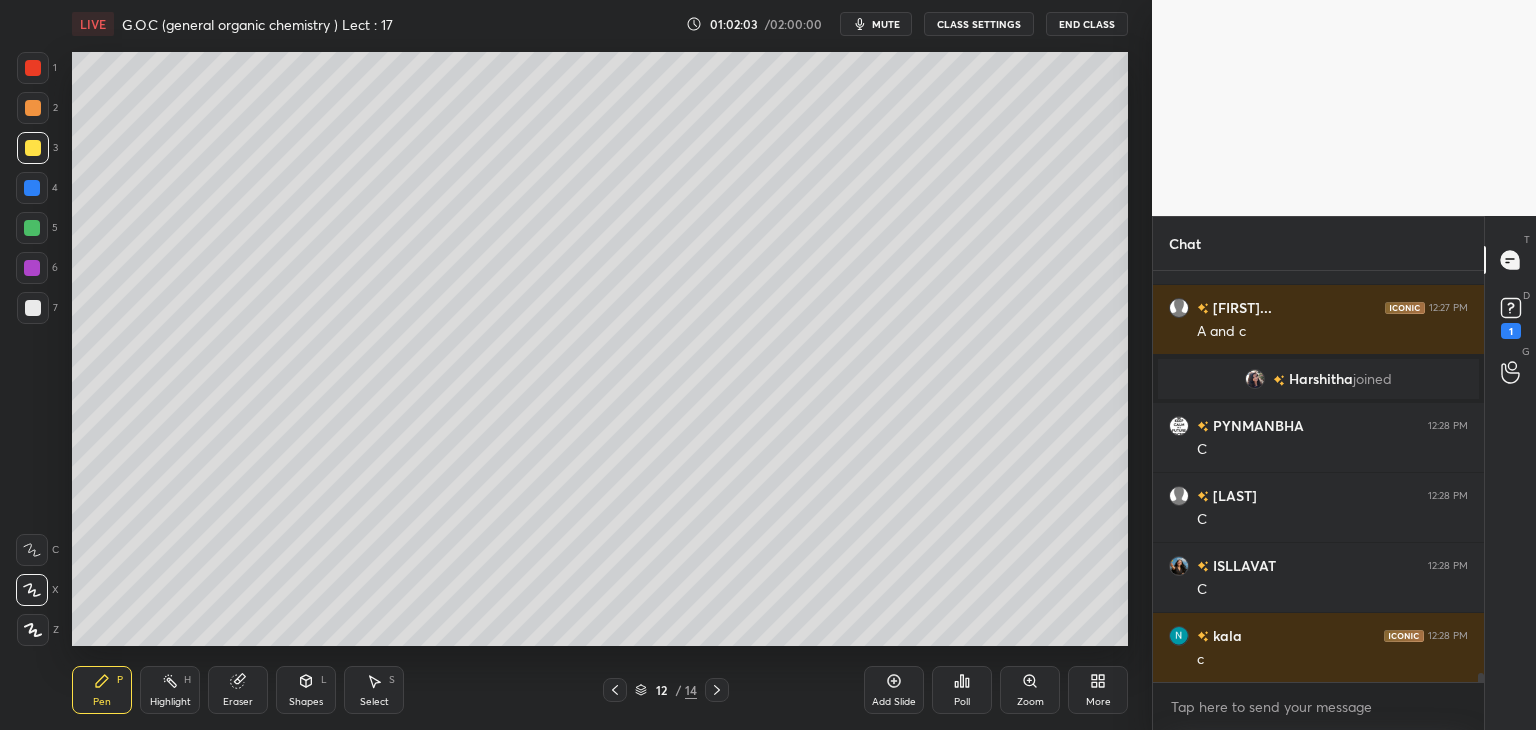 scroll, scrollTop: 18916, scrollLeft: 0, axis: vertical 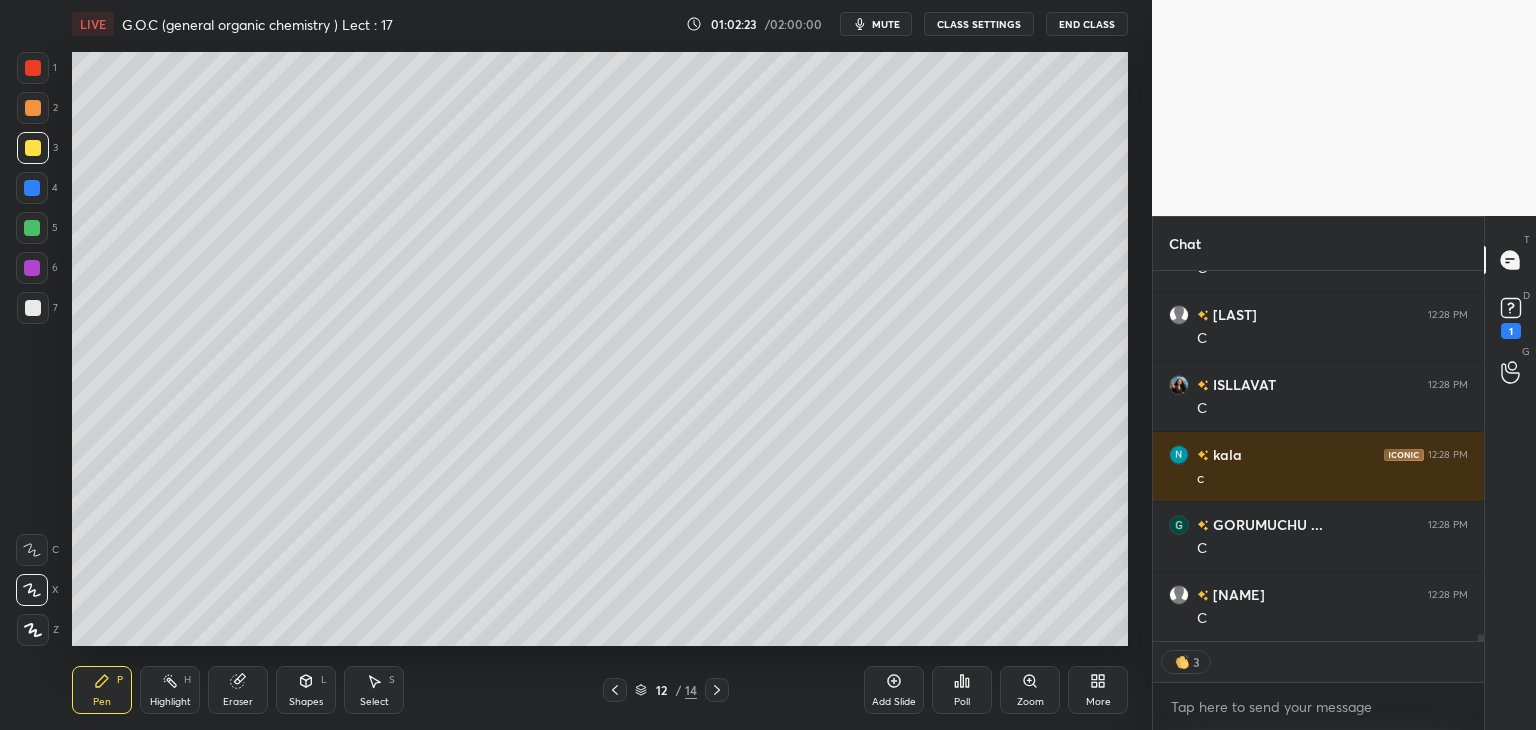click at bounding box center [33, 308] 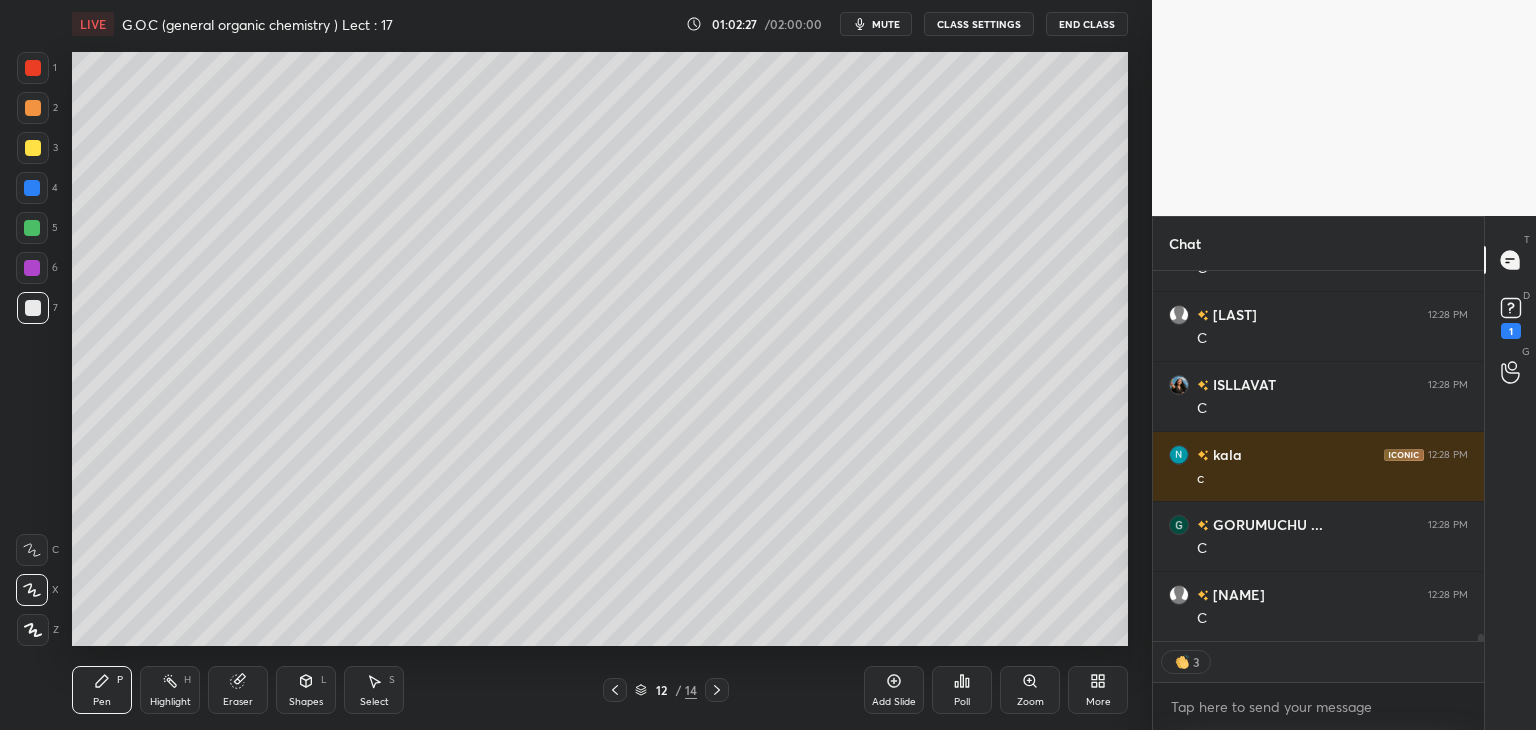 scroll, scrollTop: 7, scrollLeft: 6, axis: both 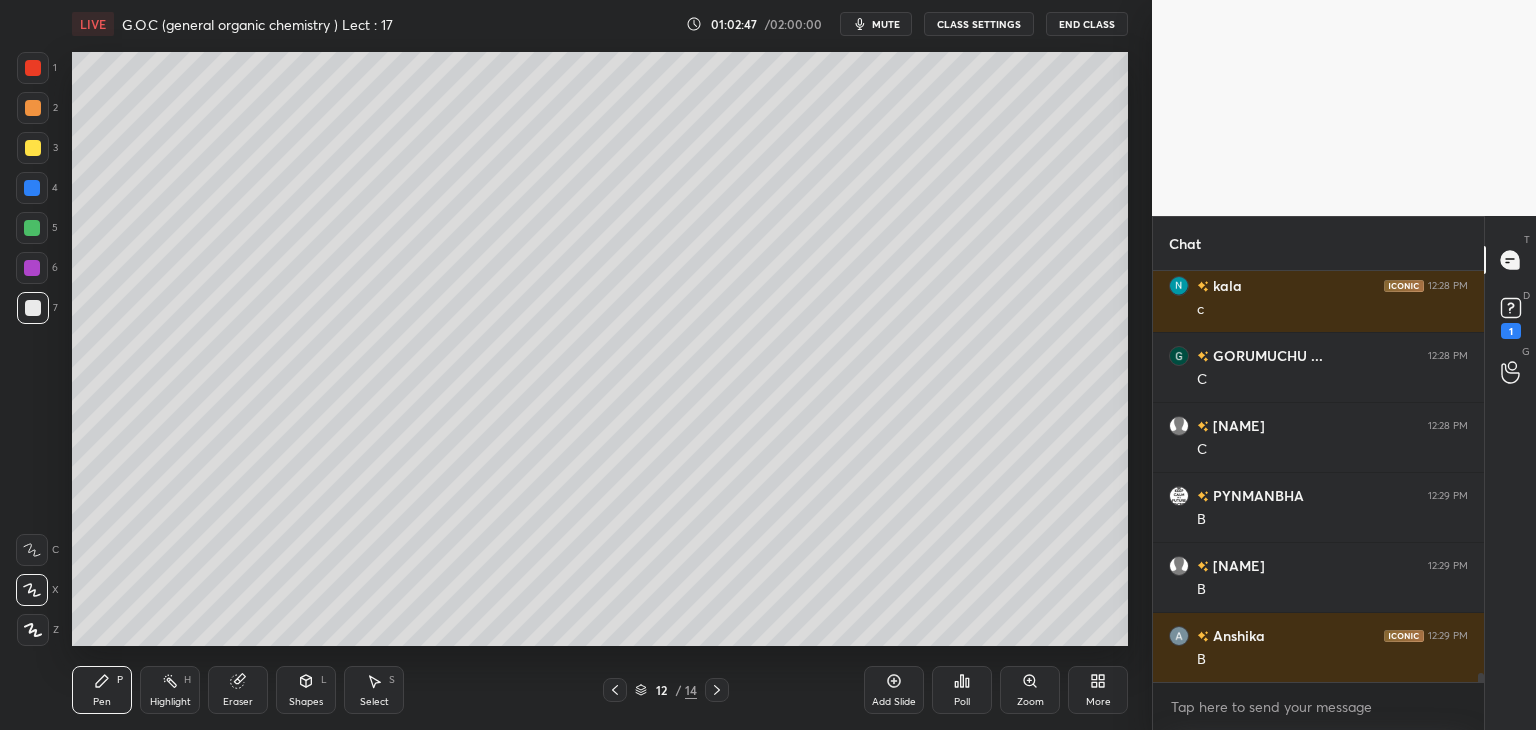 click at bounding box center (32, 228) 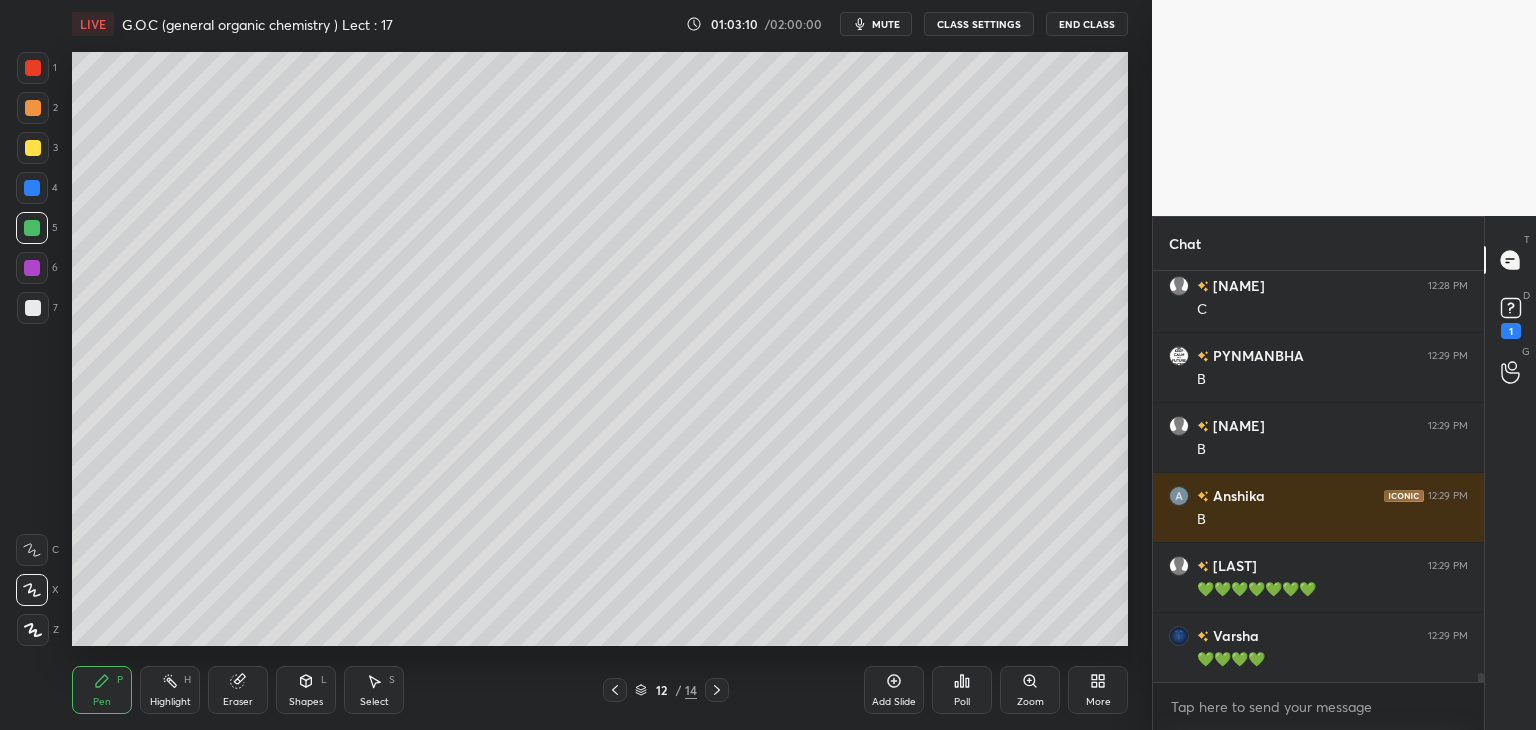 scroll, scrollTop: 19406, scrollLeft: 0, axis: vertical 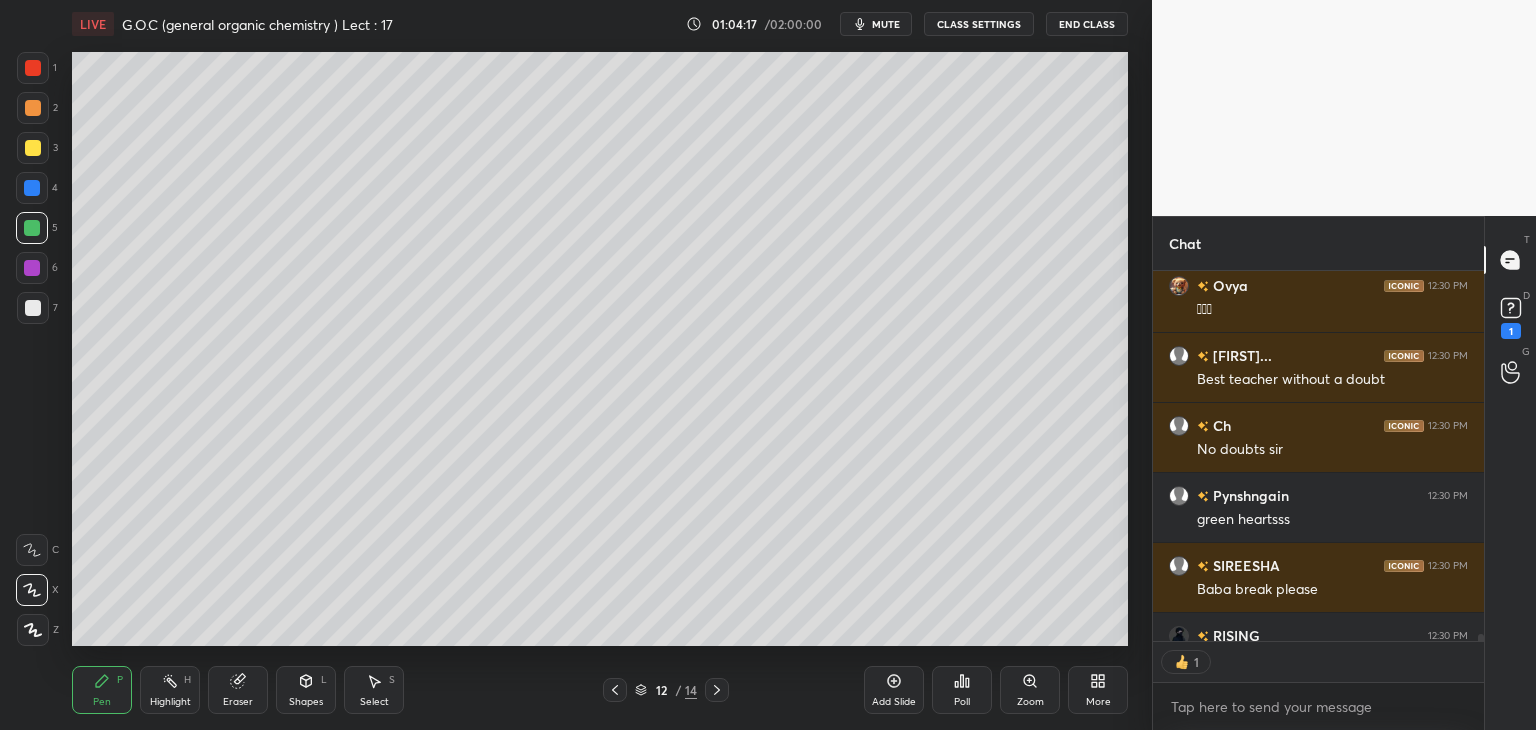 click on "mute" at bounding box center (886, 24) 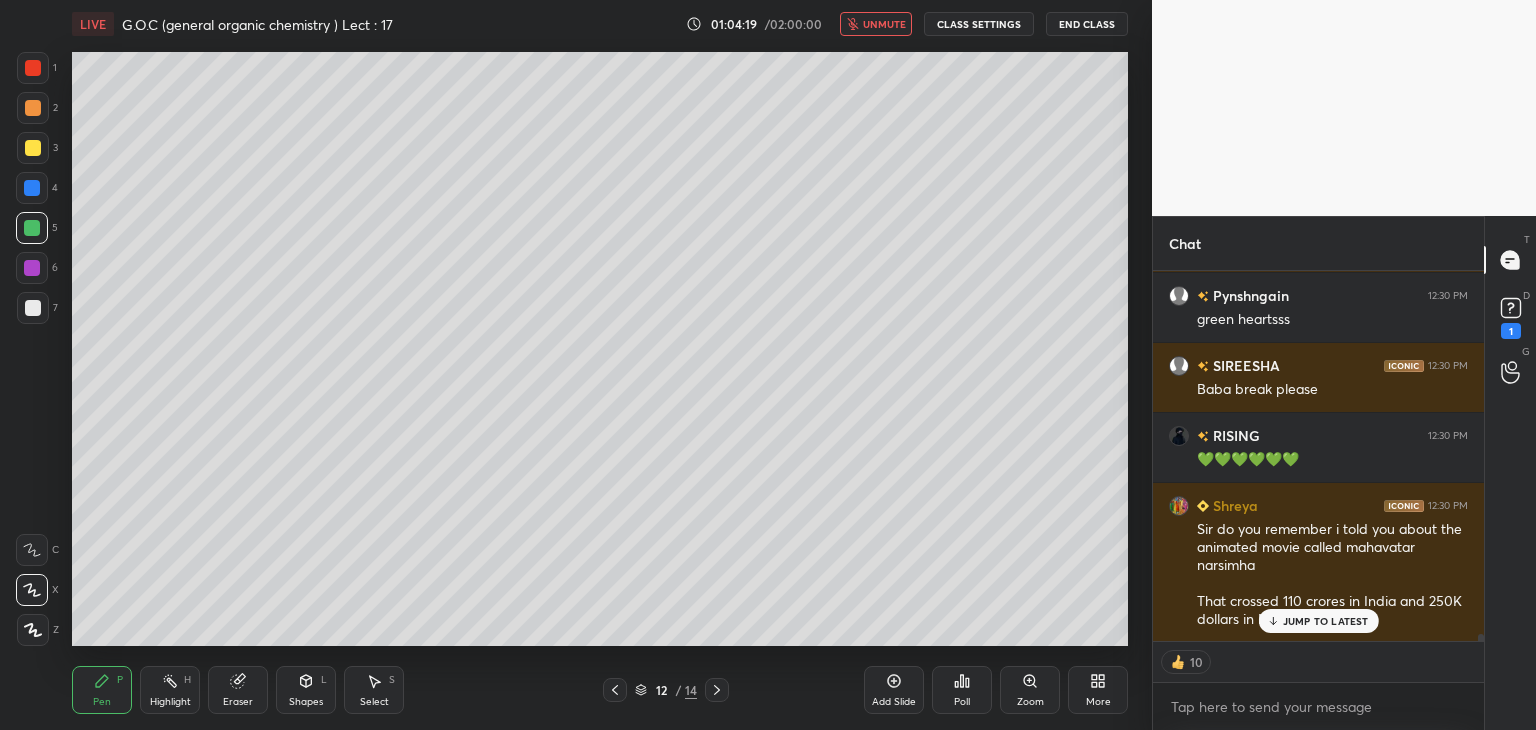 scroll, scrollTop: 20372, scrollLeft: 0, axis: vertical 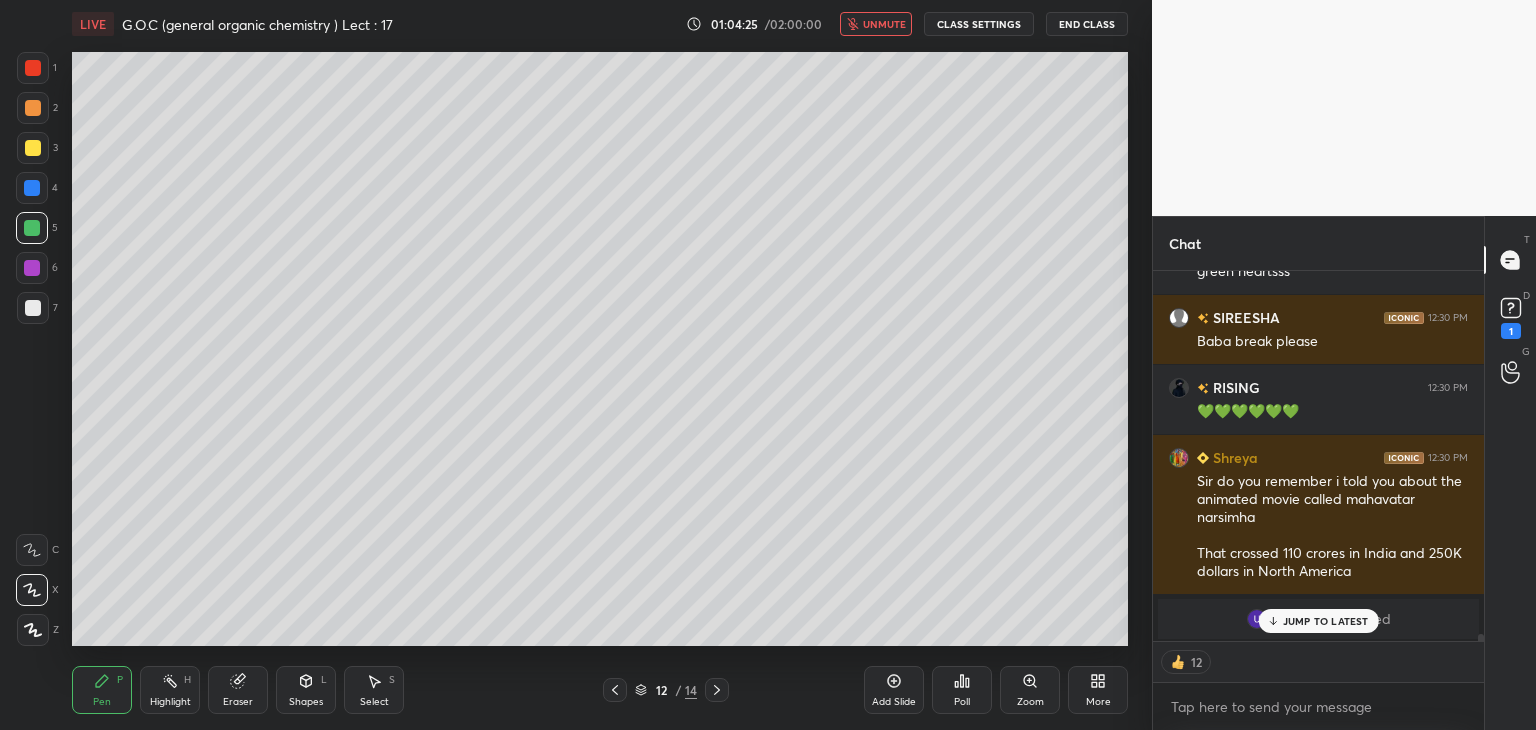 click on "unmute" at bounding box center (884, 24) 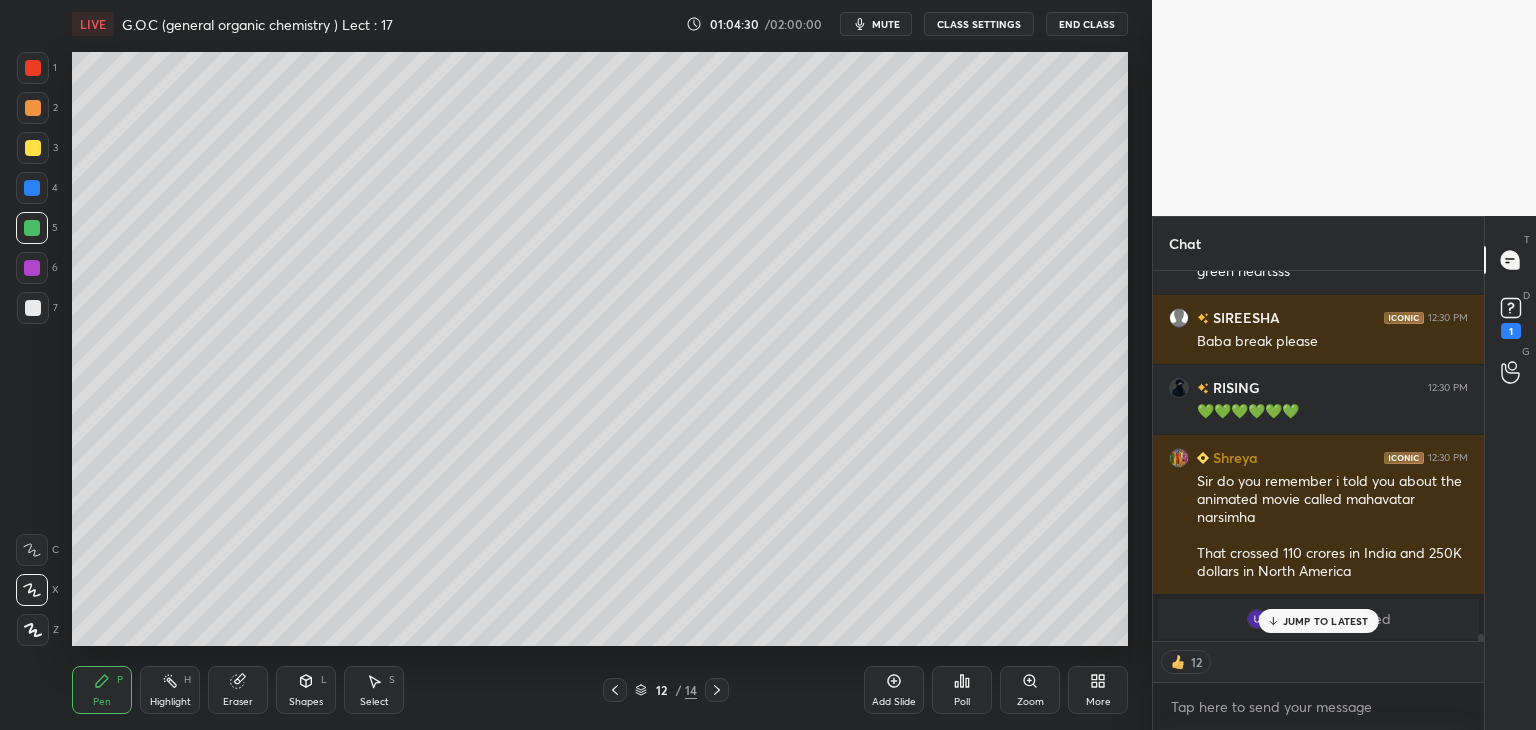 scroll, scrollTop: 6, scrollLeft: 6, axis: both 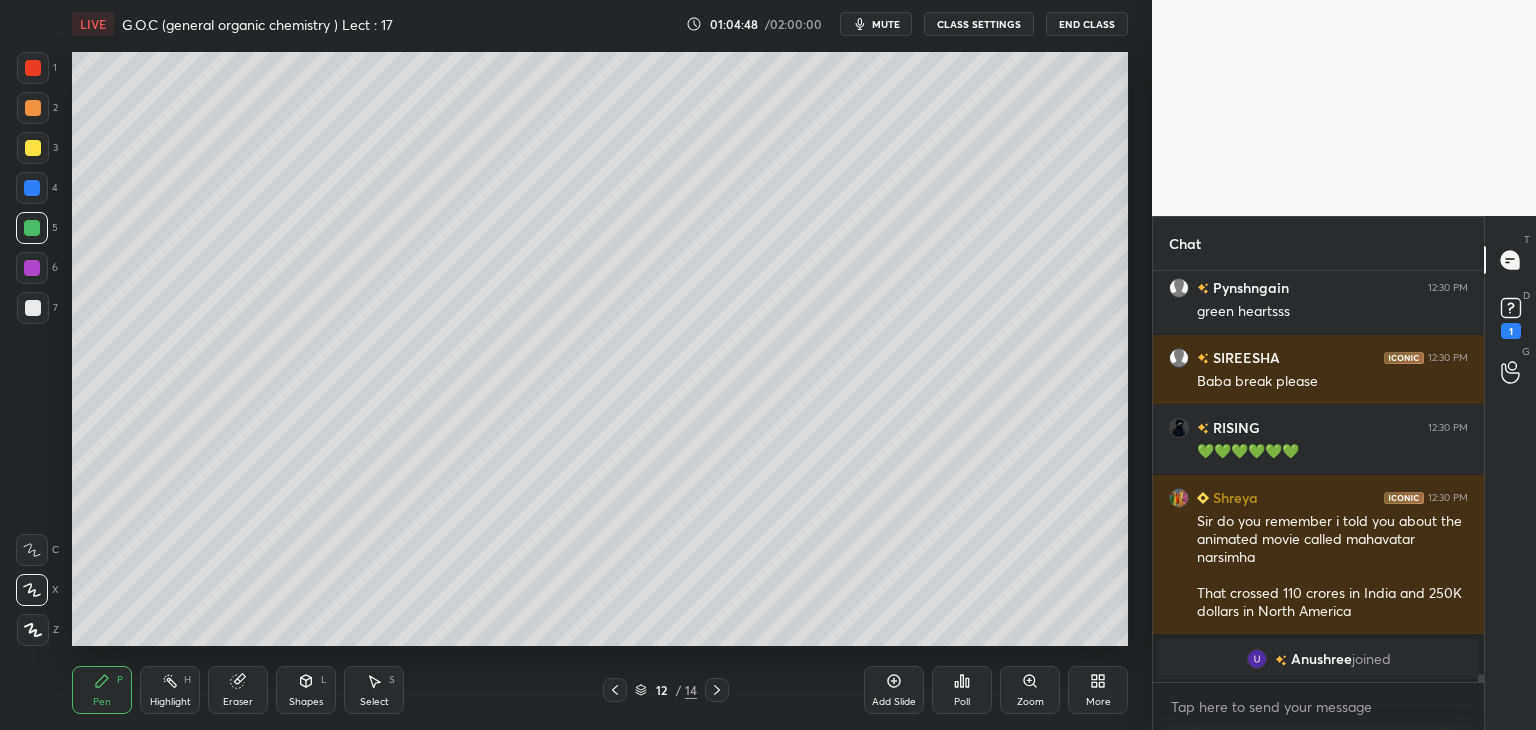 click on "mute" at bounding box center (886, 24) 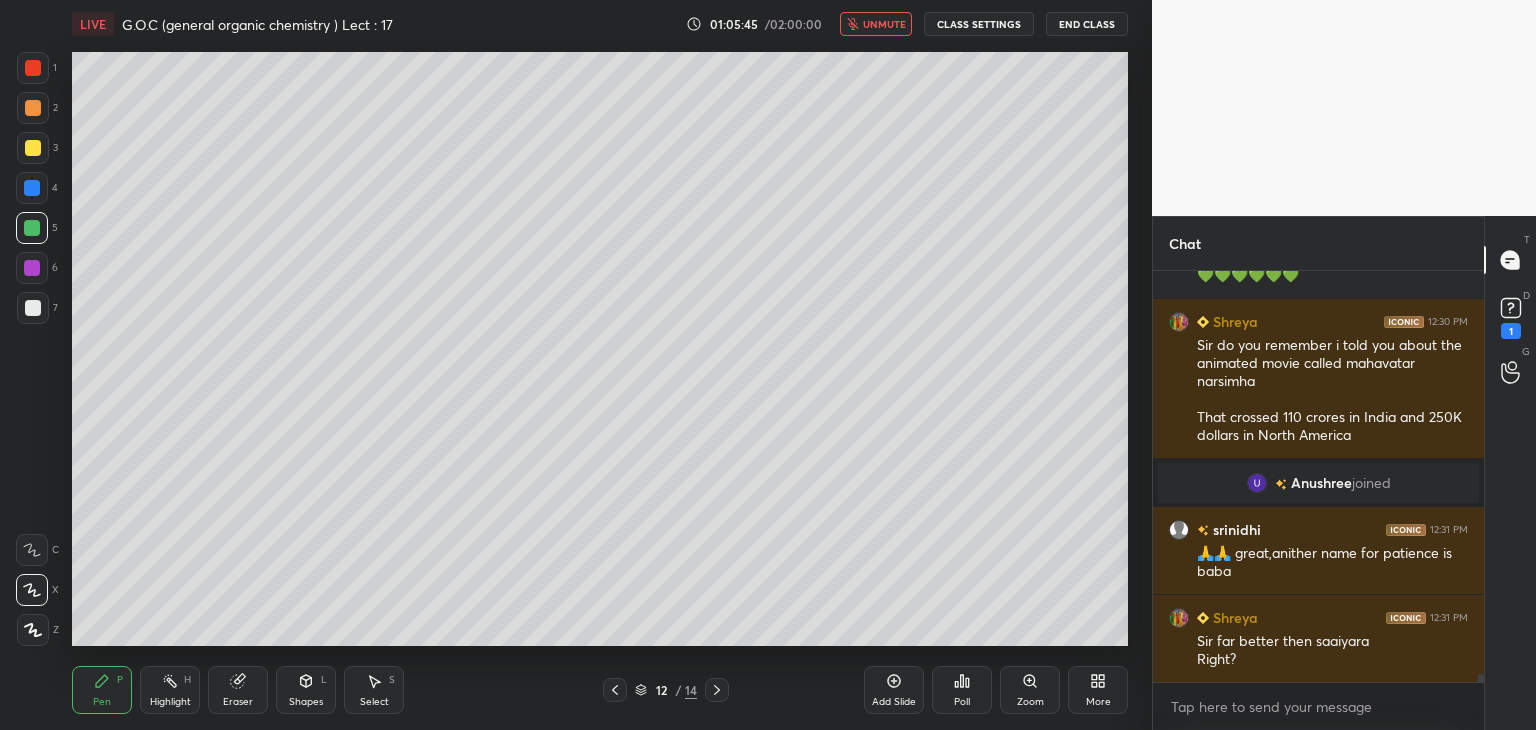 scroll, scrollTop: 20614, scrollLeft: 0, axis: vertical 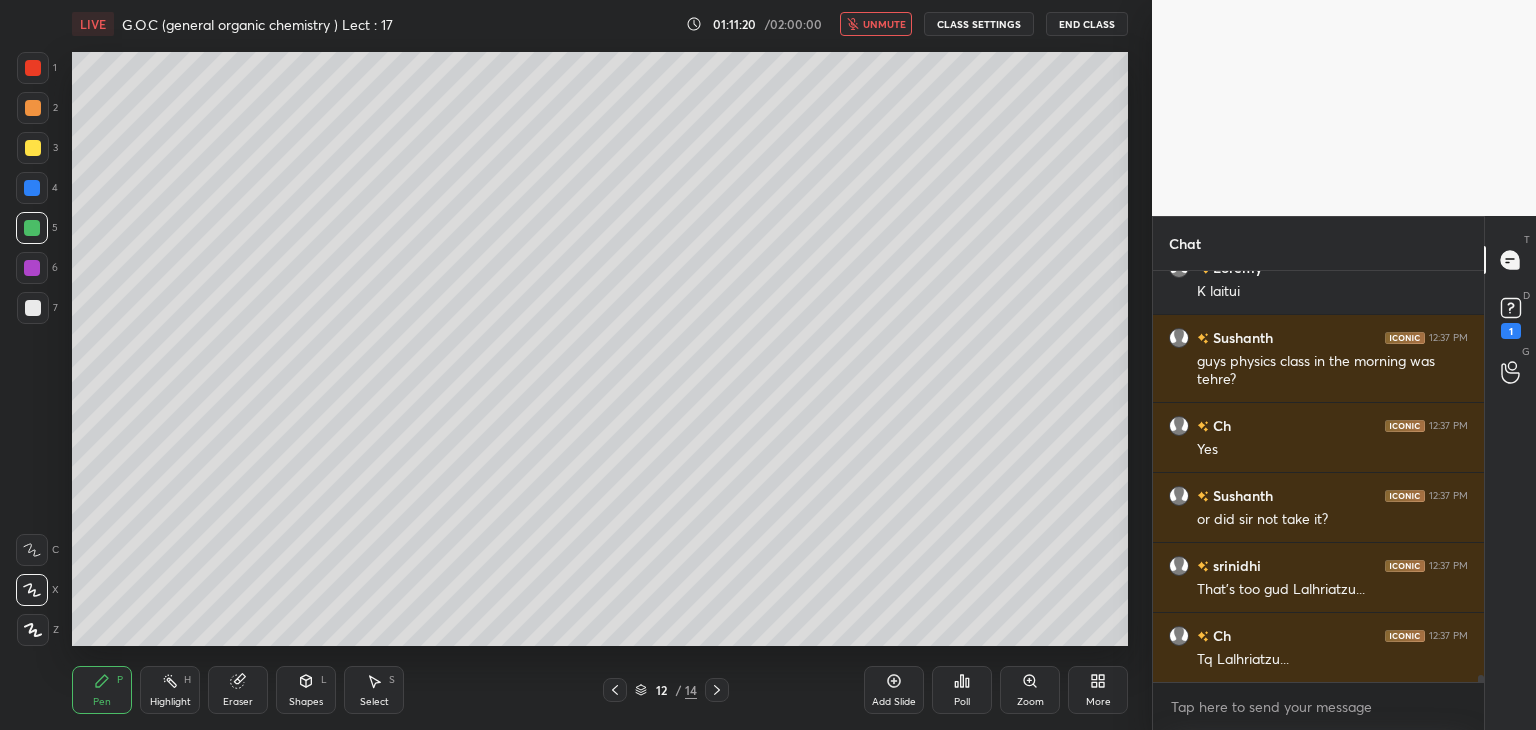 click on "unmute" at bounding box center [884, 24] 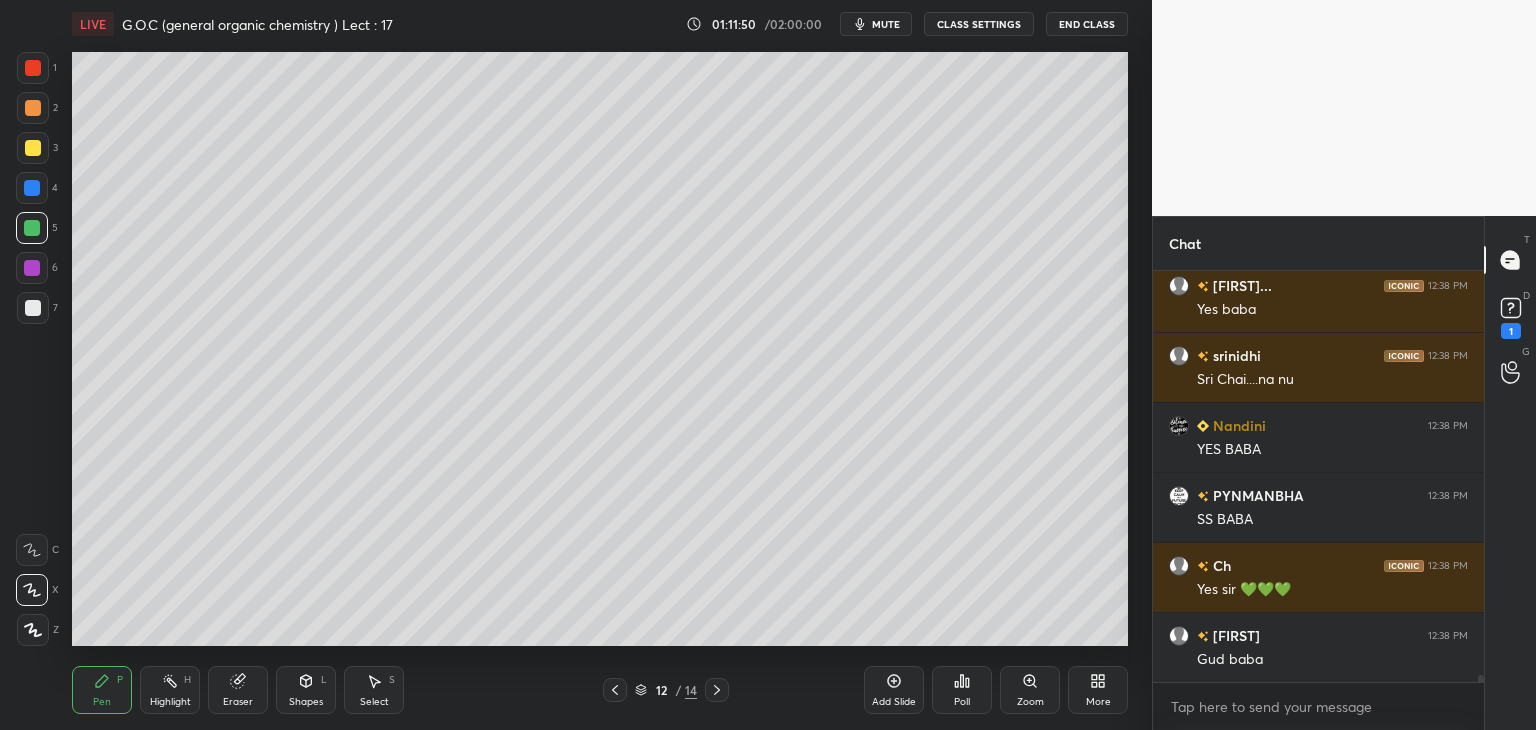 scroll, scrollTop: 23774, scrollLeft: 0, axis: vertical 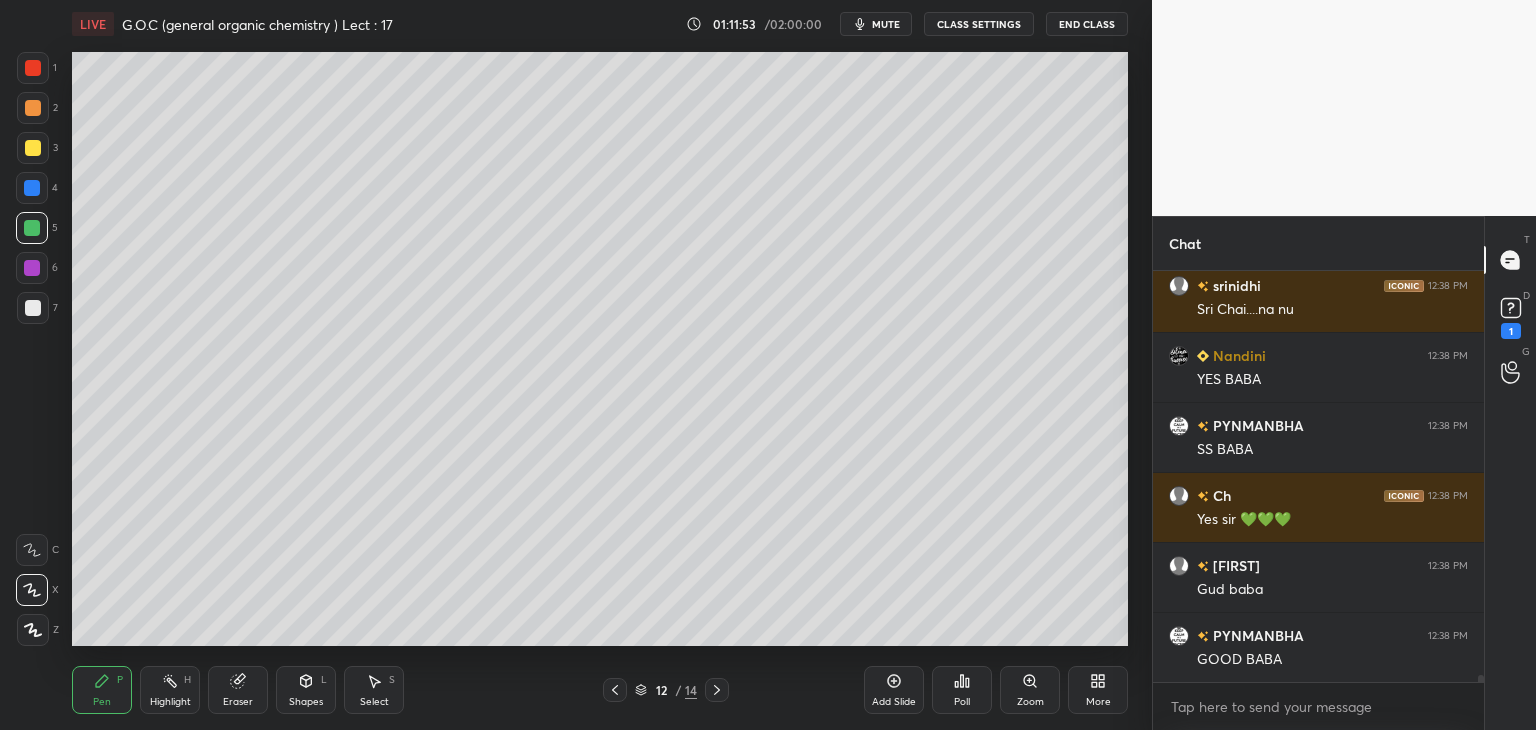 click on "Add Slide" at bounding box center (894, 690) 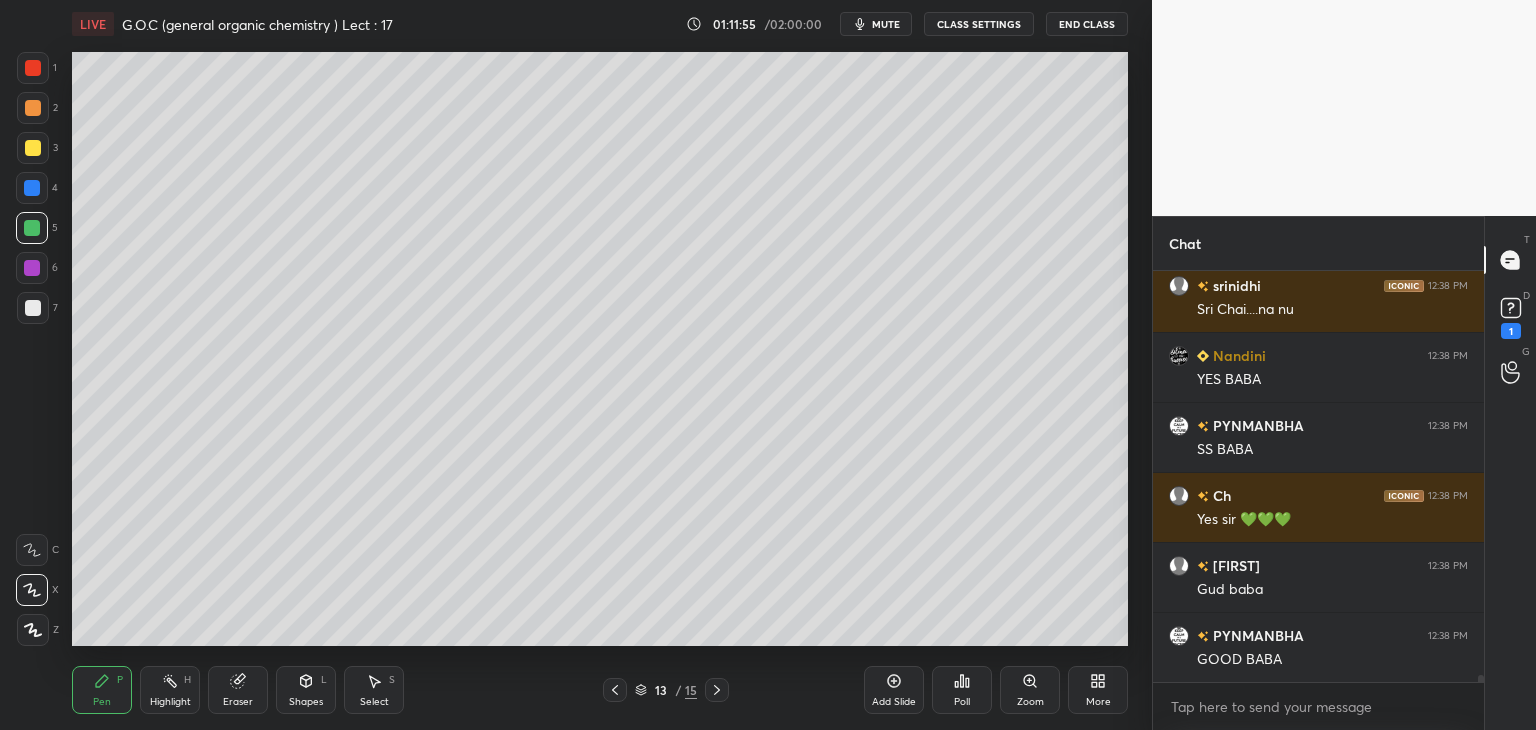 click at bounding box center [33, 308] 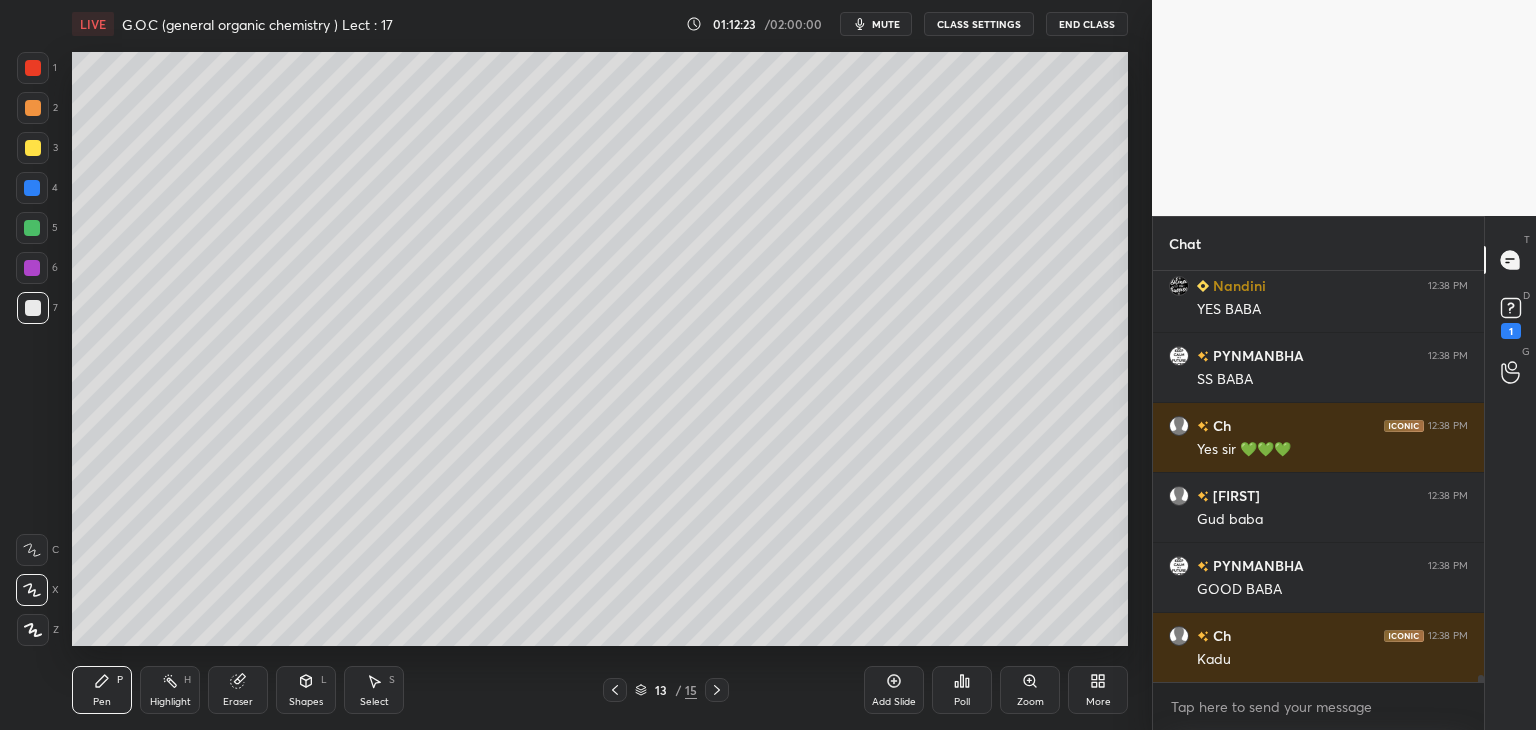 scroll, scrollTop: 23914, scrollLeft: 0, axis: vertical 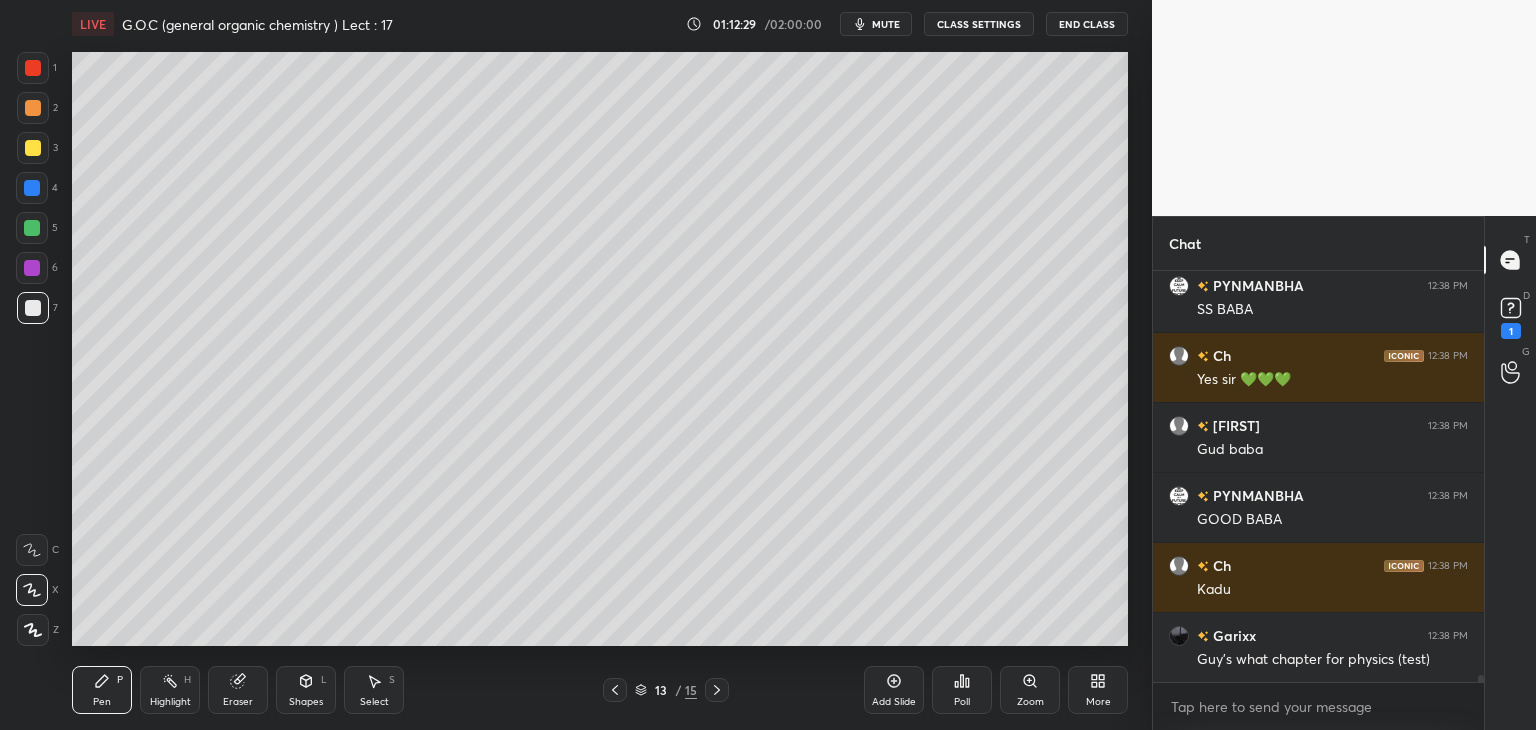 click at bounding box center [33, 148] 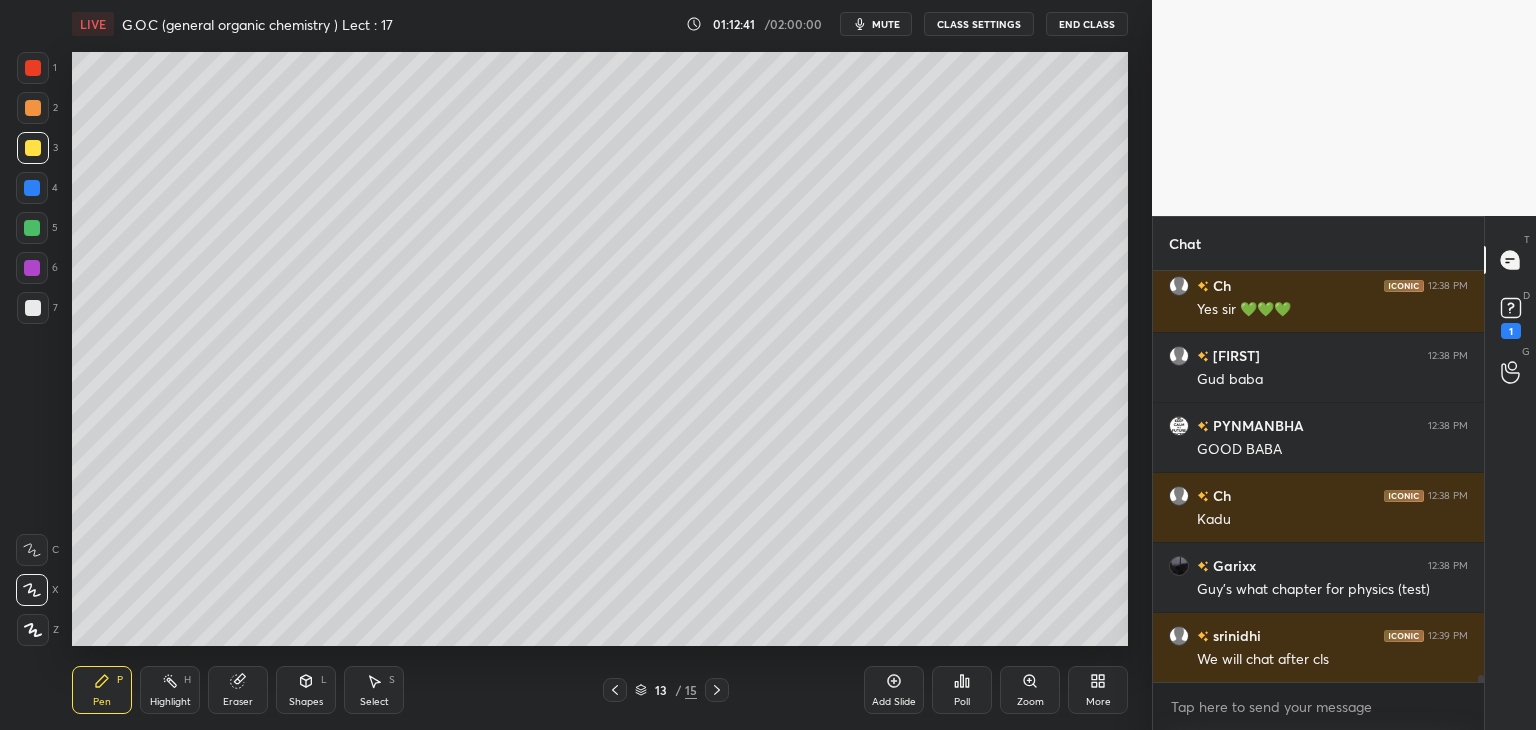 scroll, scrollTop: 24054, scrollLeft: 0, axis: vertical 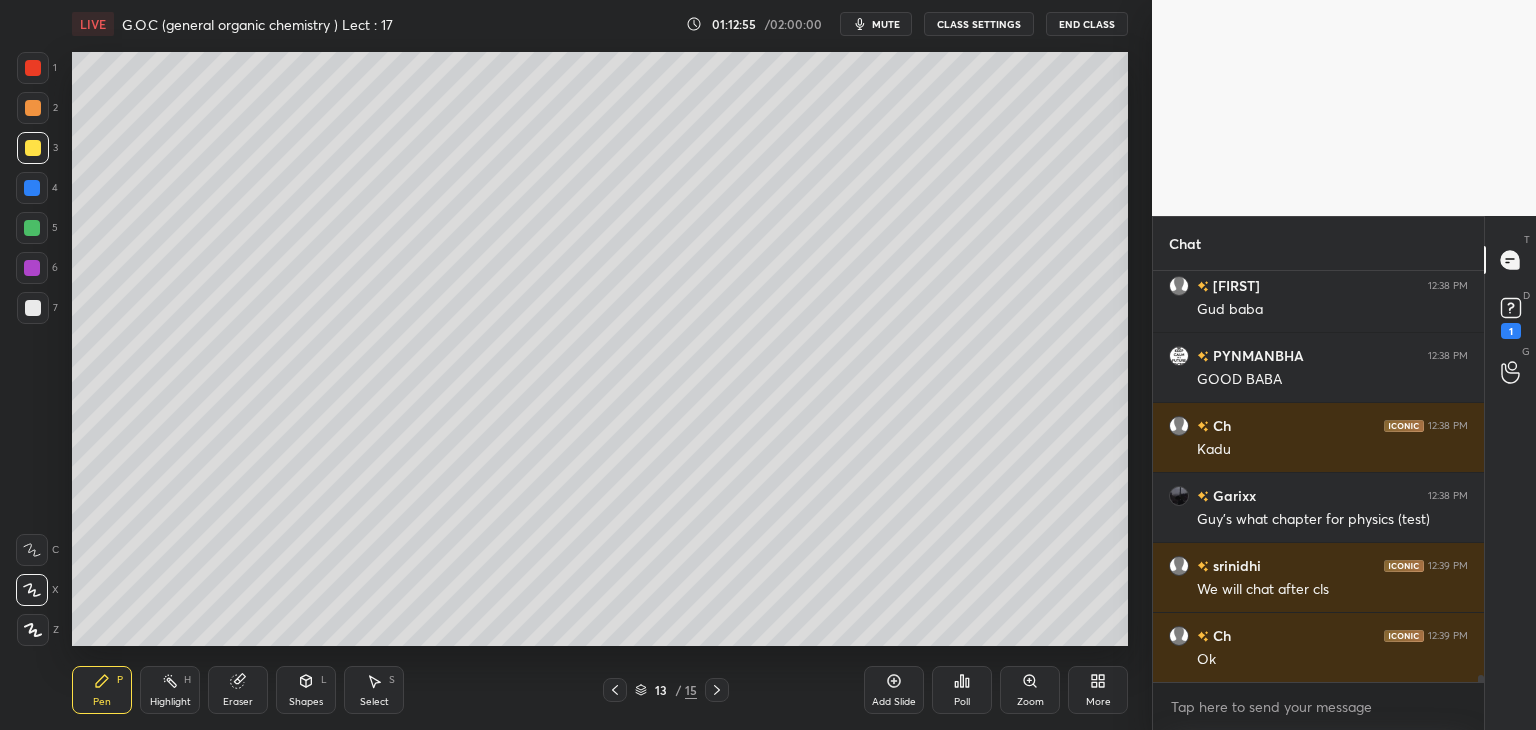 click at bounding box center (33, 308) 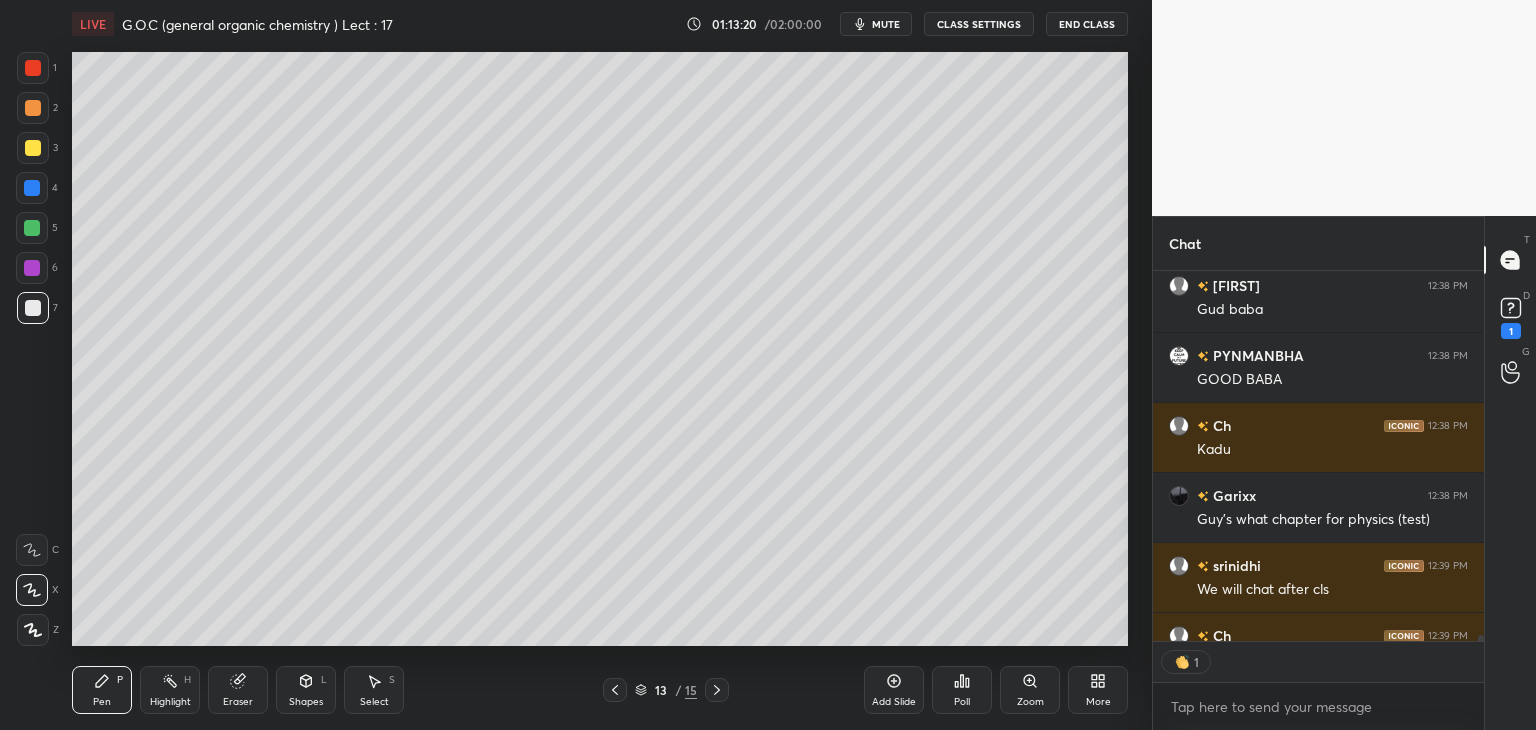 scroll, scrollTop: 365, scrollLeft: 325, axis: both 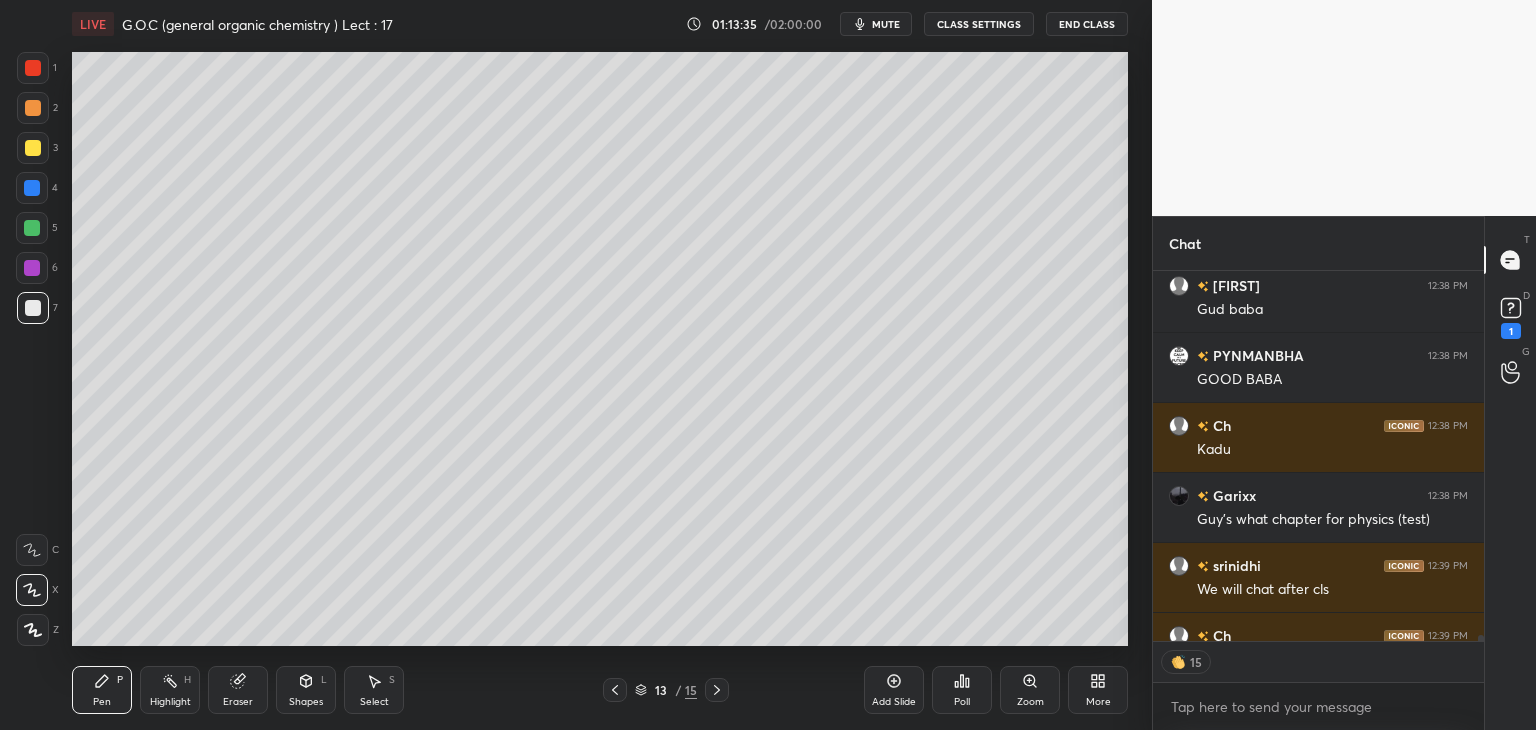 click at bounding box center (33, 148) 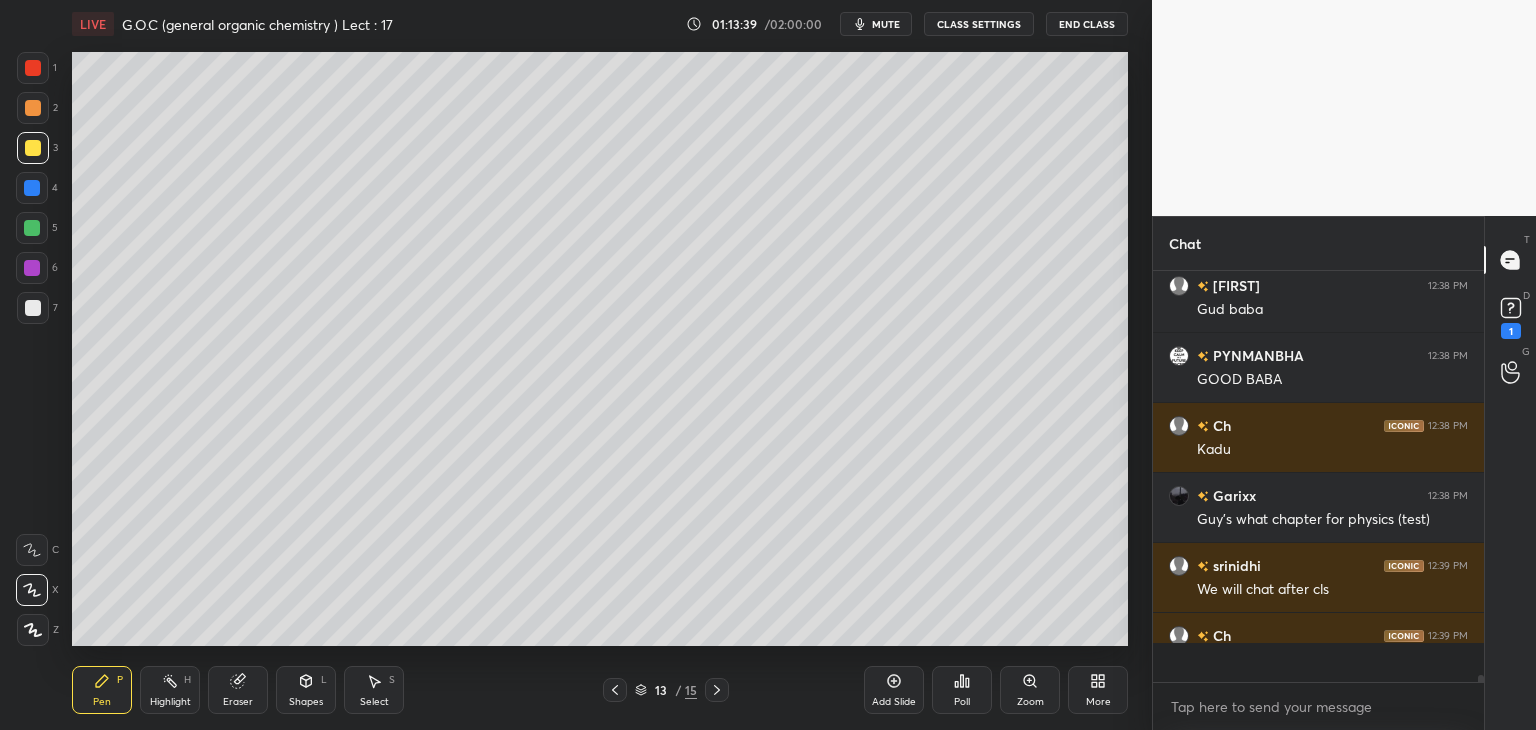 scroll, scrollTop: 6, scrollLeft: 6, axis: both 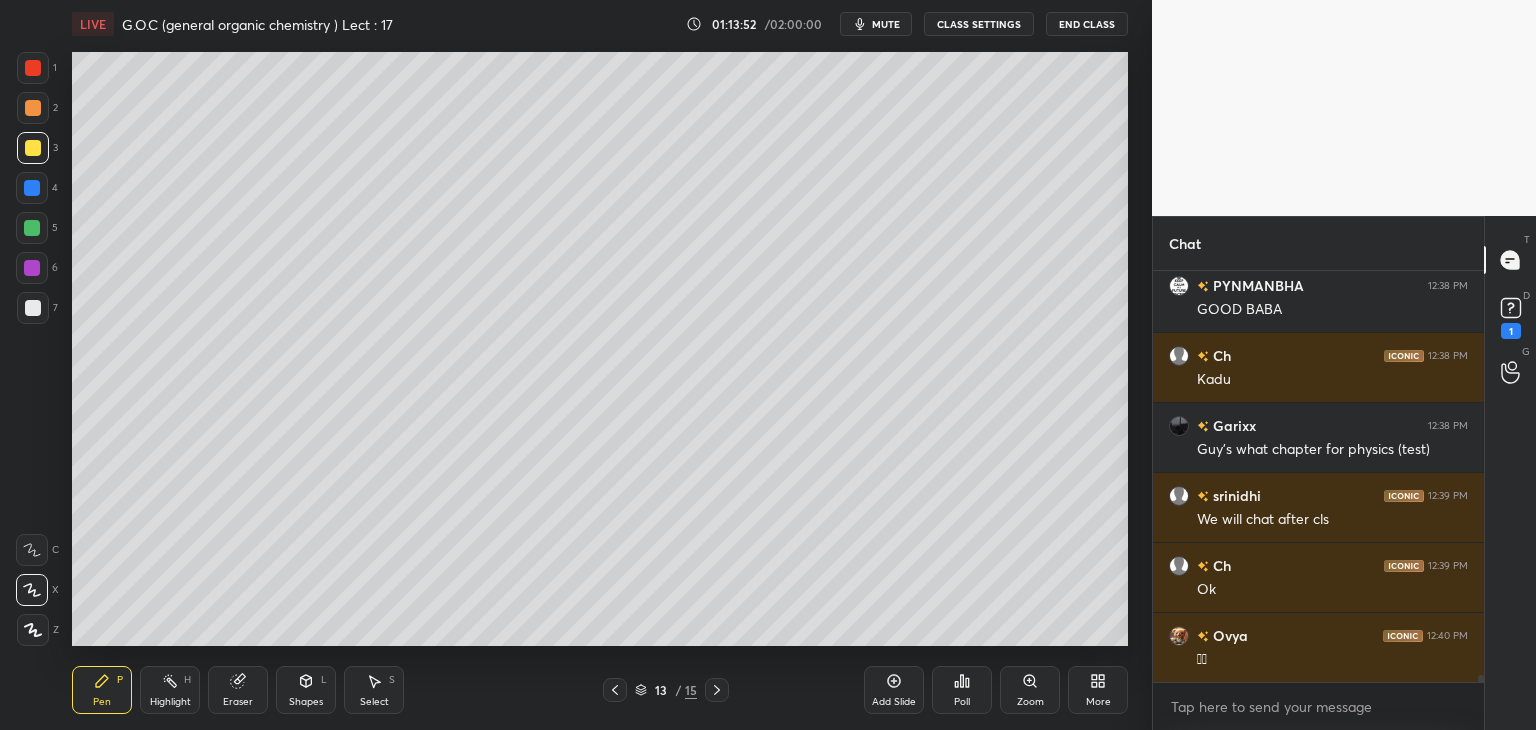click at bounding box center (33, 108) 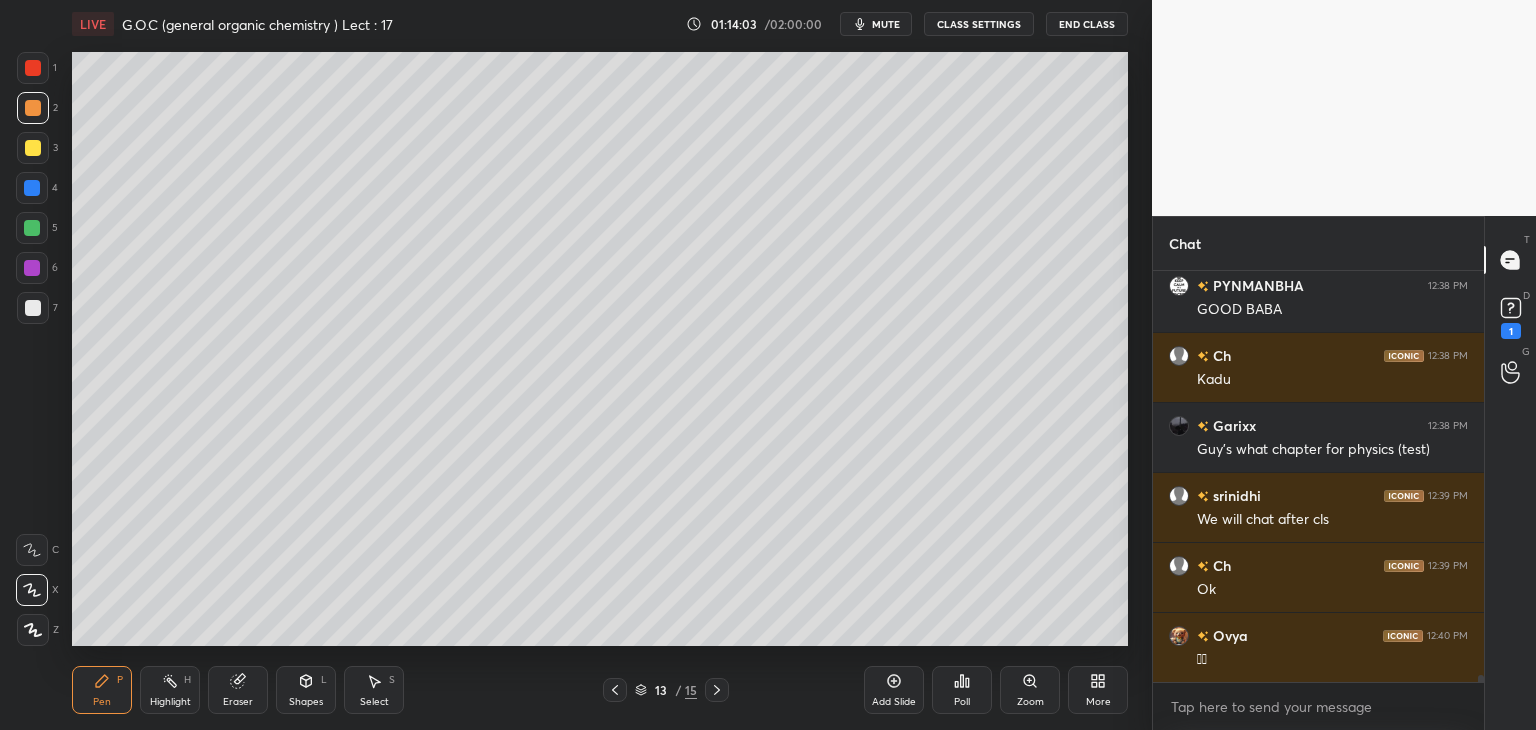click at bounding box center [33, 148] 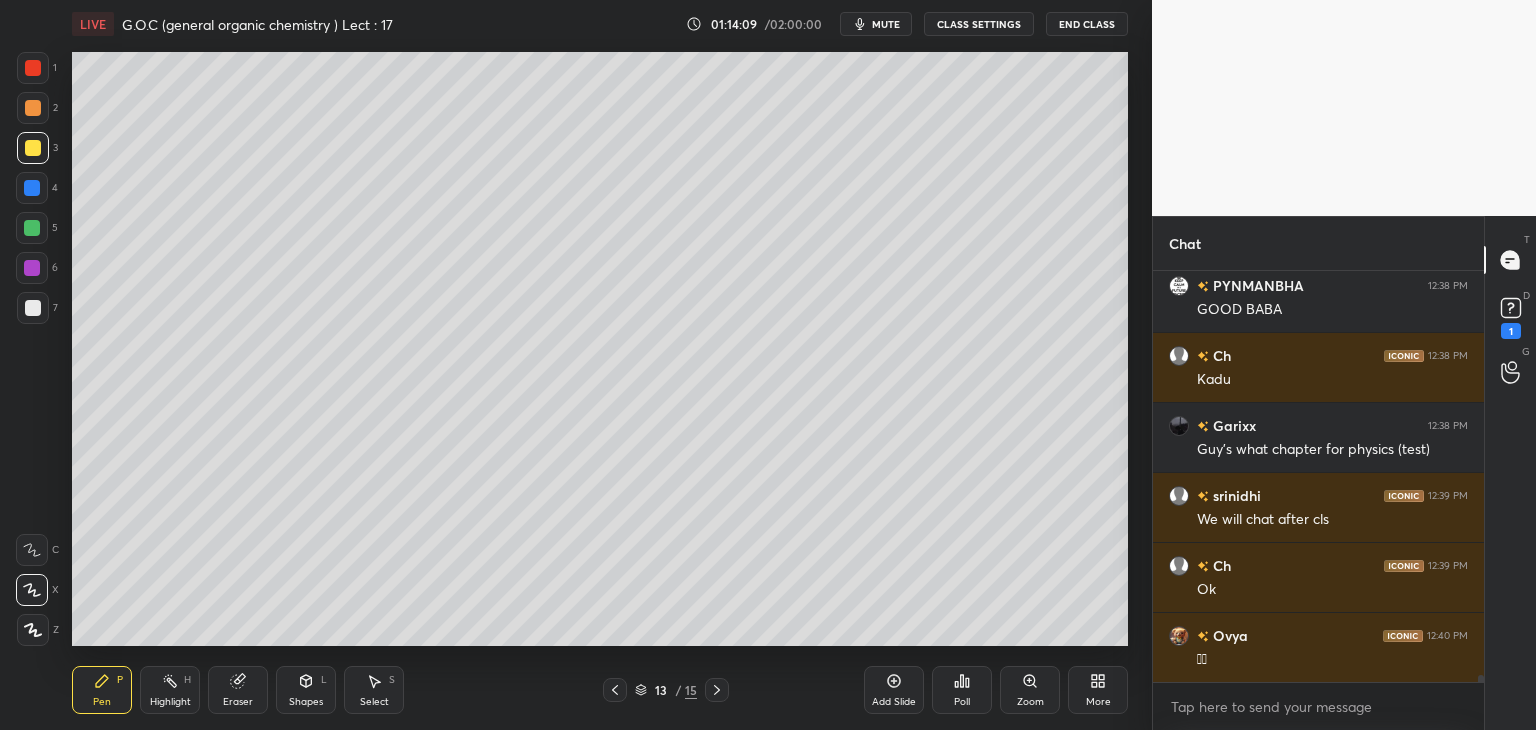 scroll, scrollTop: 24194, scrollLeft: 0, axis: vertical 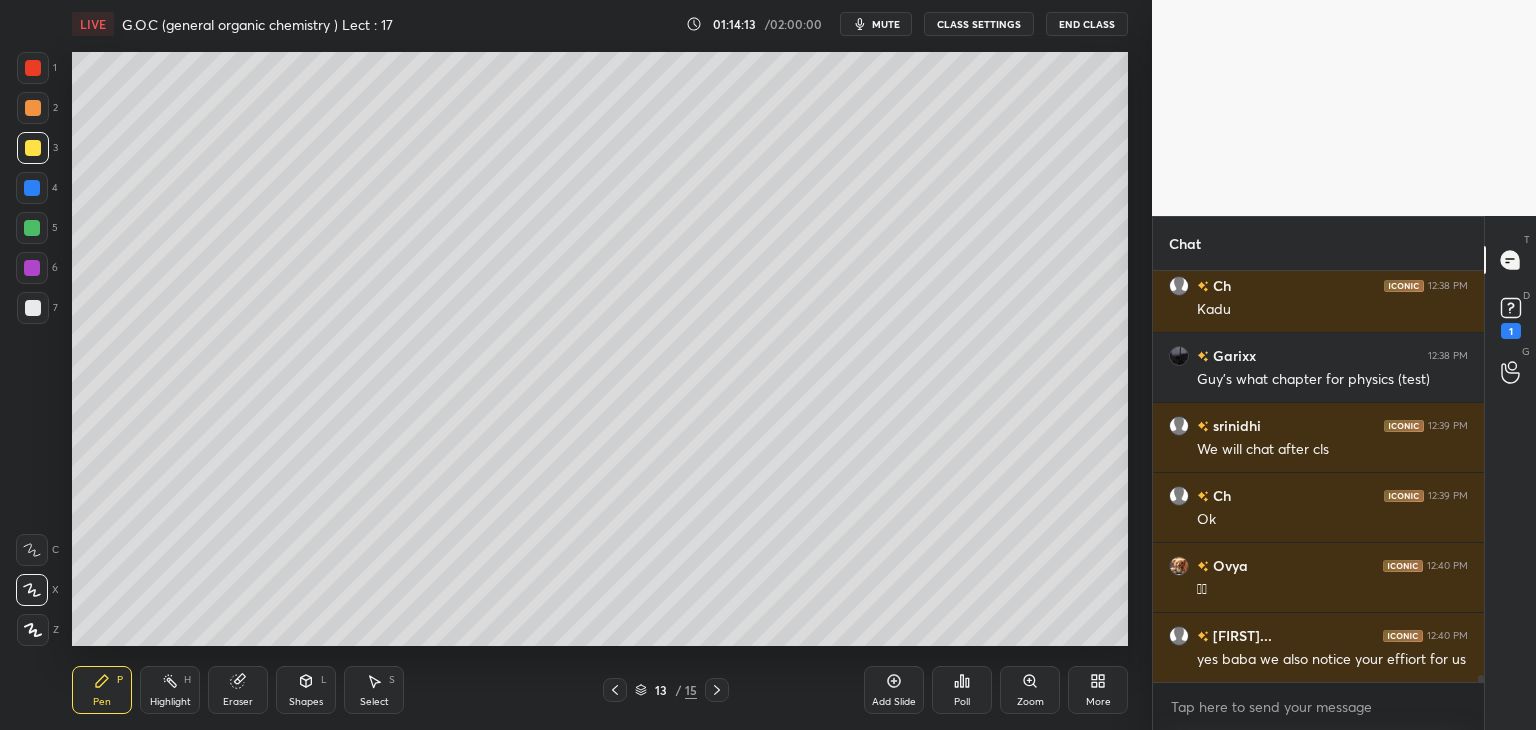 click on "mute" at bounding box center (886, 24) 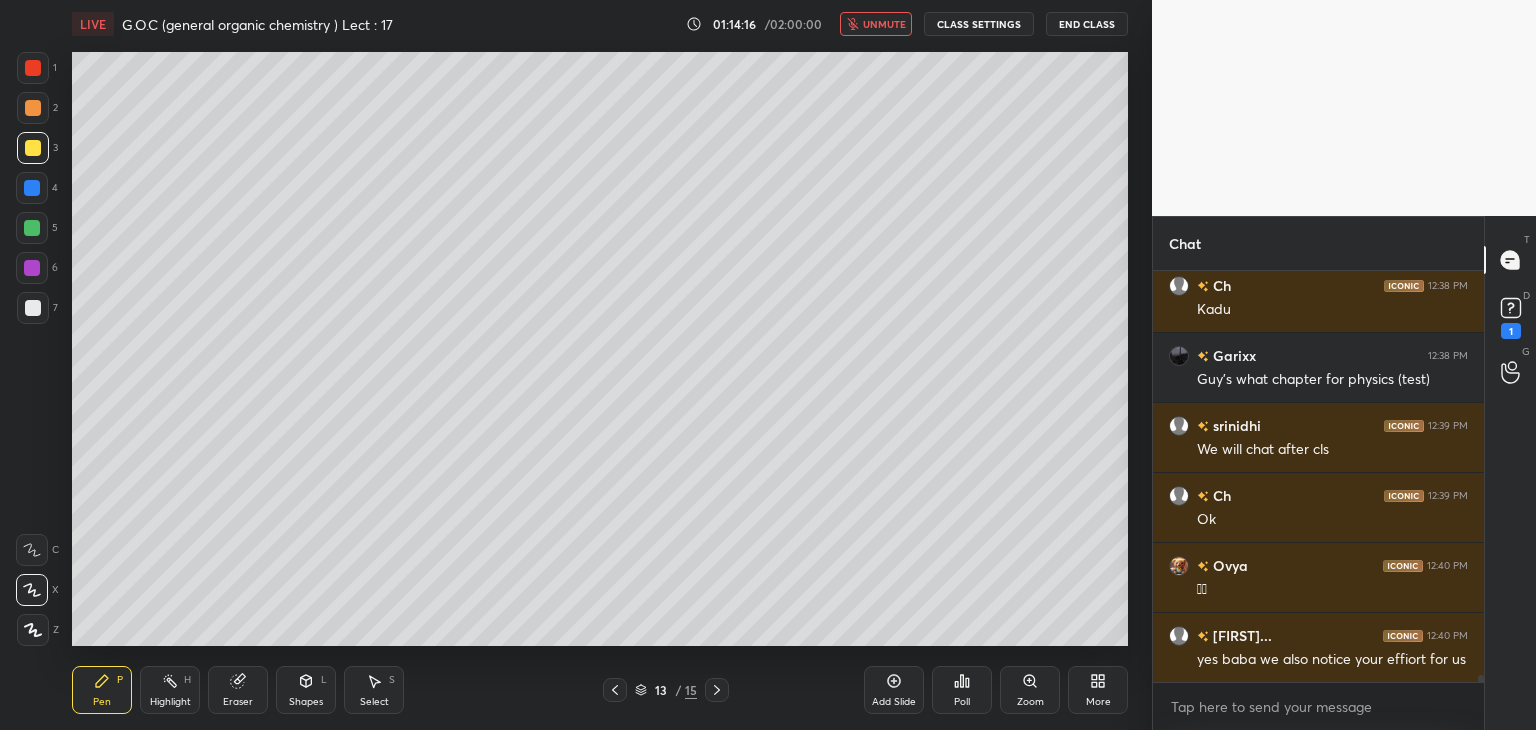 scroll, scrollTop: 24264, scrollLeft: 0, axis: vertical 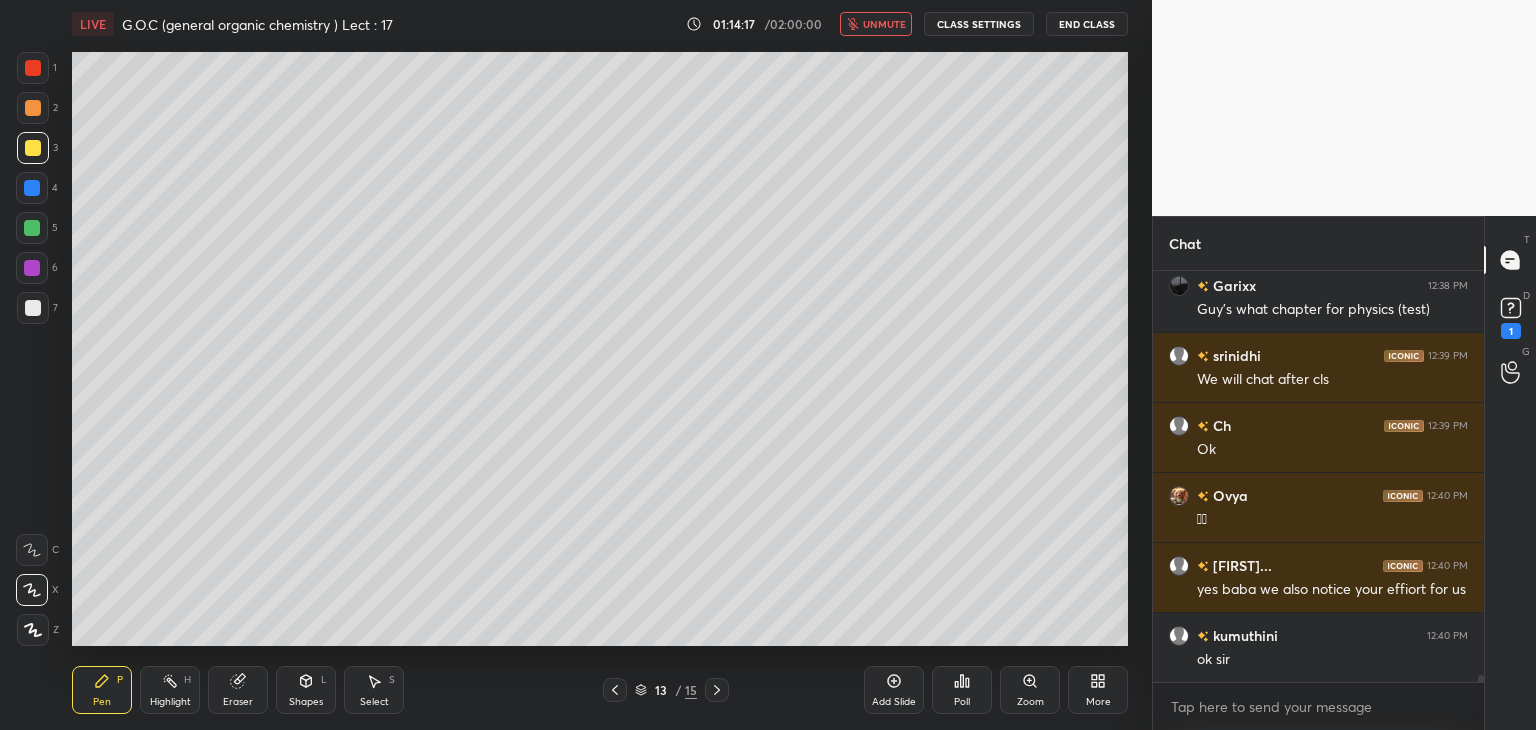 click at bounding box center [33, 308] 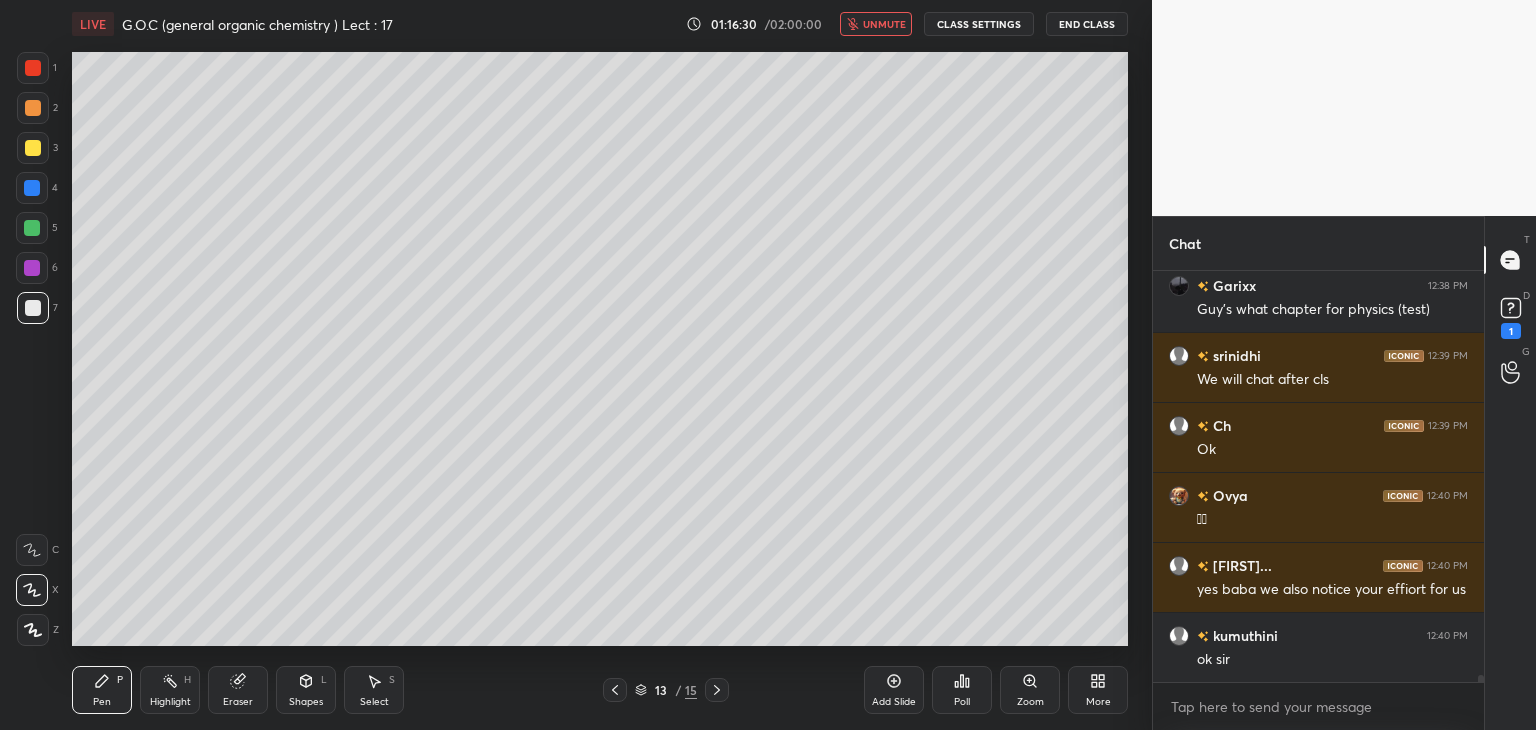 click on "unmute" at bounding box center (884, 24) 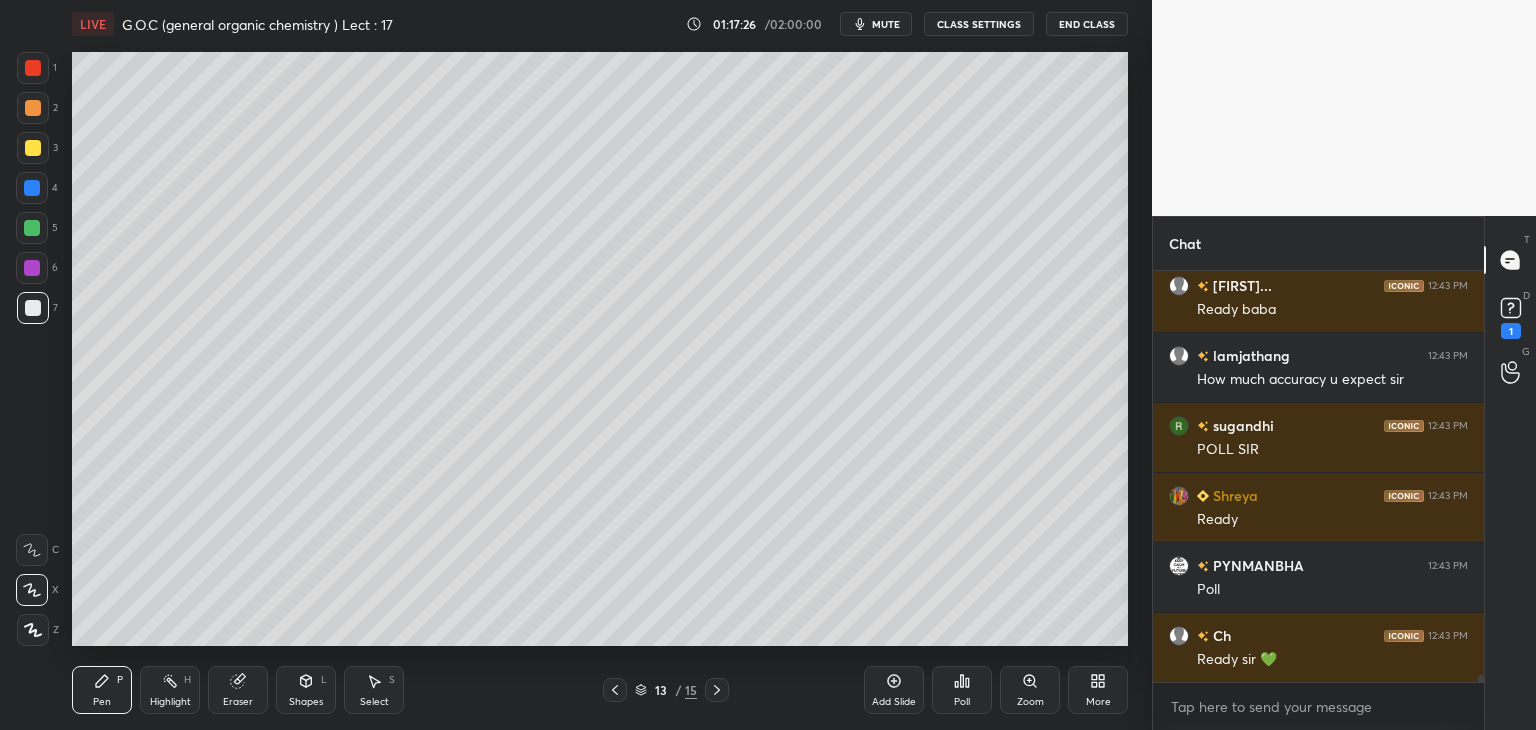scroll, scrollTop: 24824, scrollLeft: 0, axis: vertical 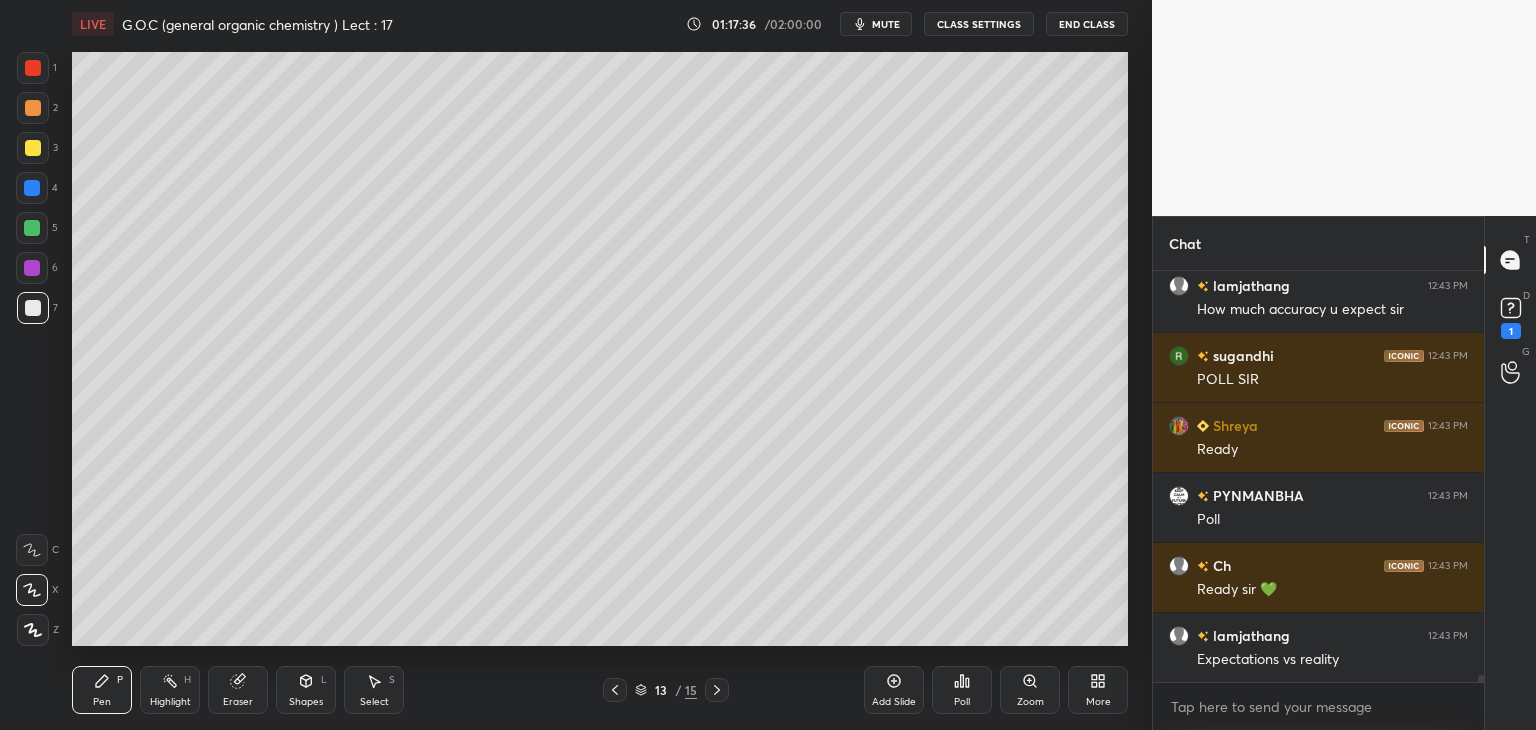 click on "Poll" at bounding box center [962, 690] 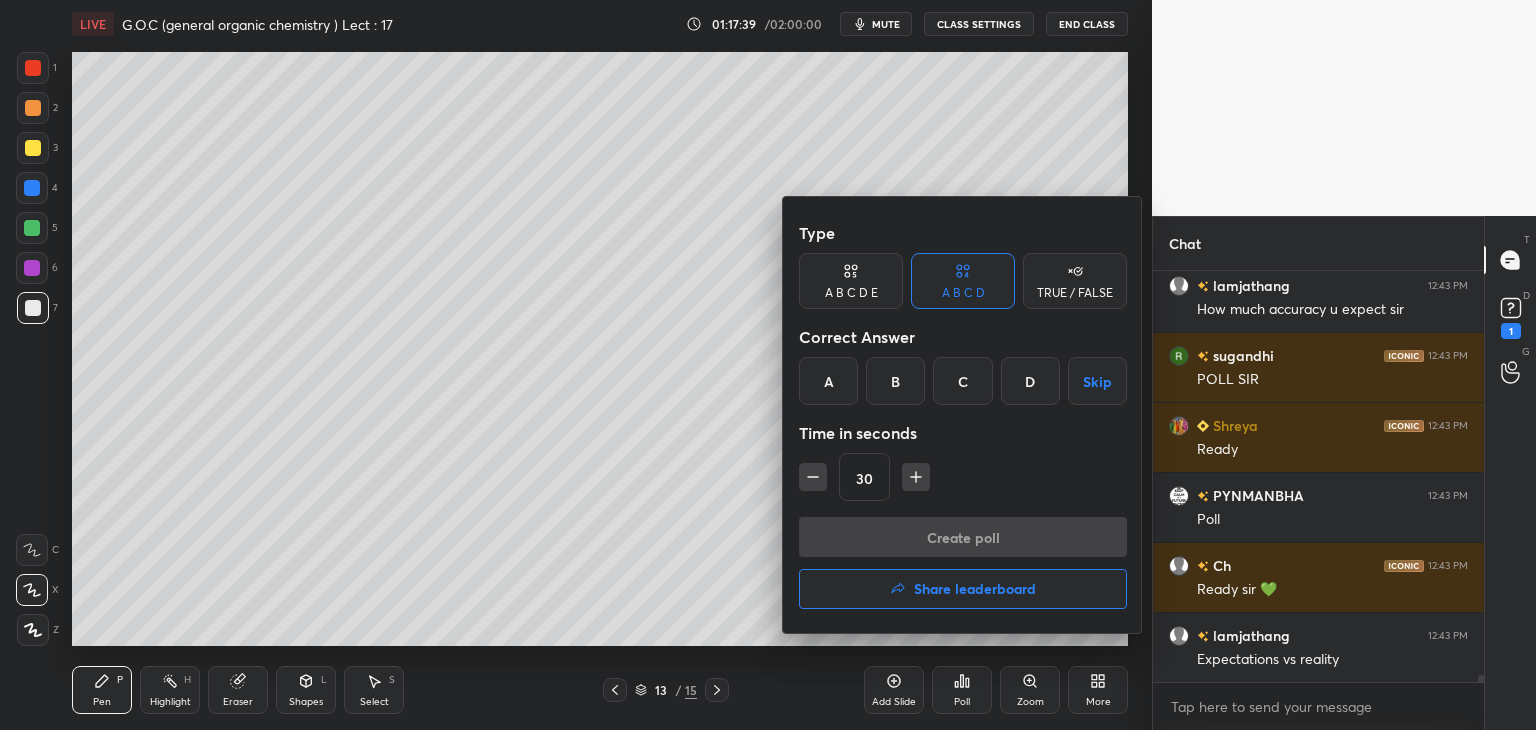 click on "B" at bounding box center (895, 381) 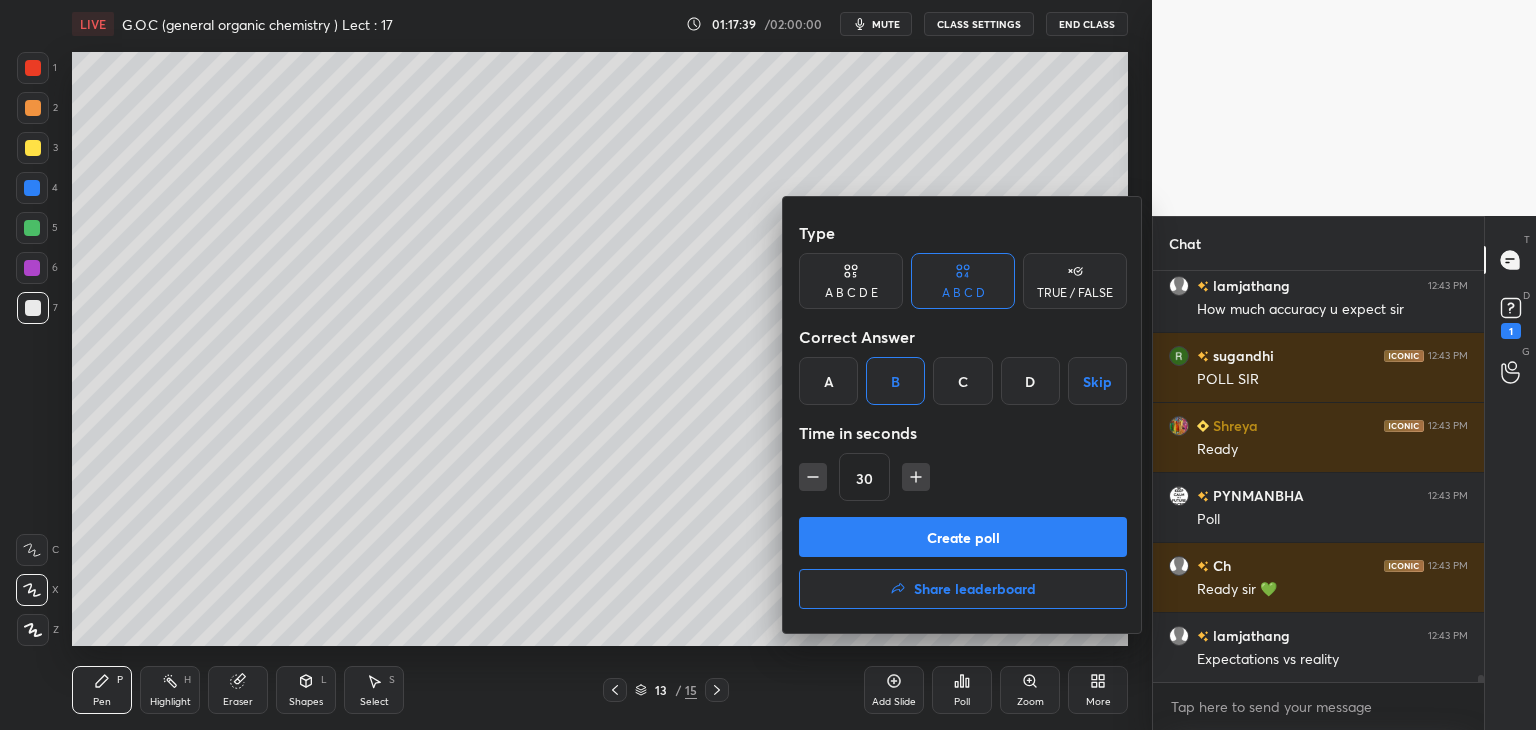click on "Create poll" at bounding box center (963, 537) 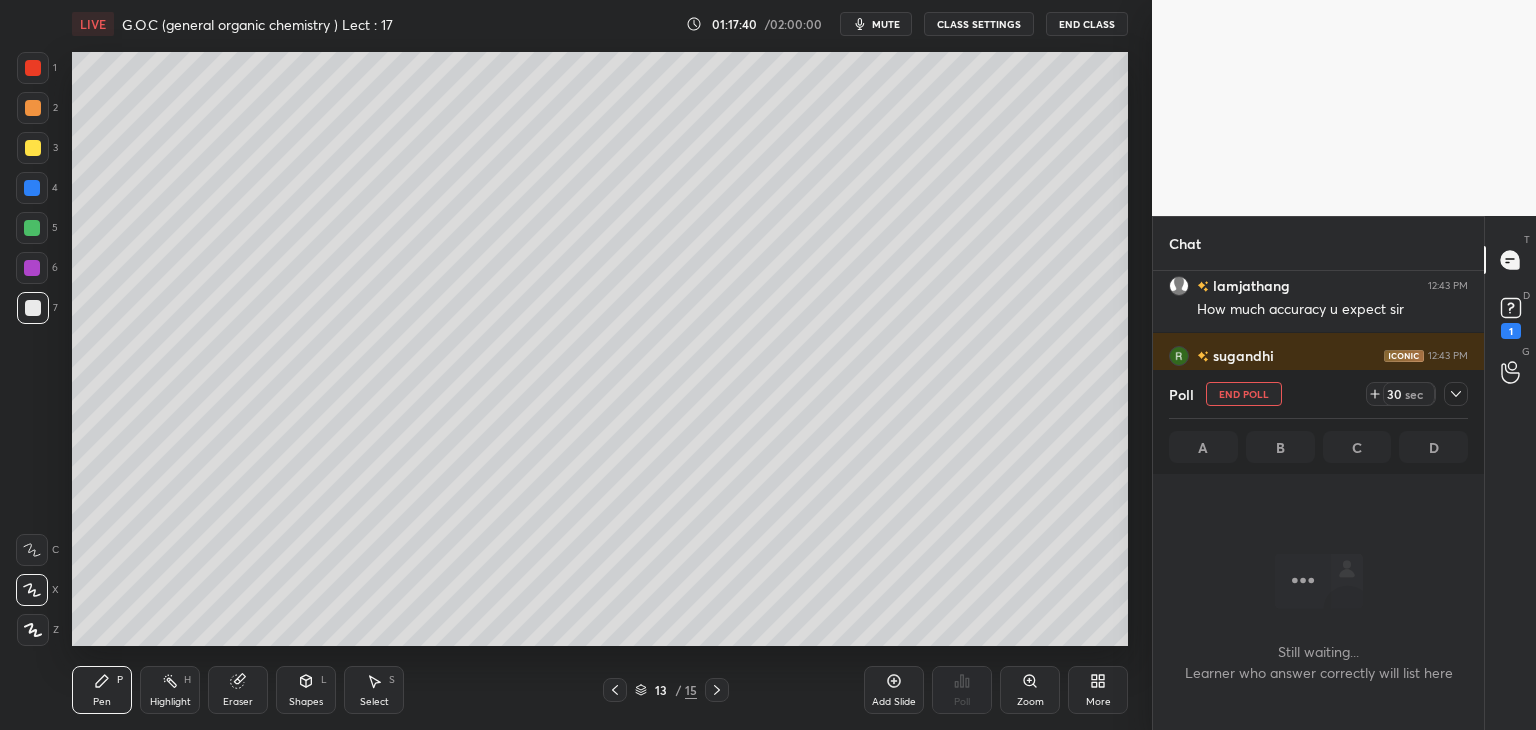 scroll, scrollTop: 319, scrollLeft: 325, axis: both 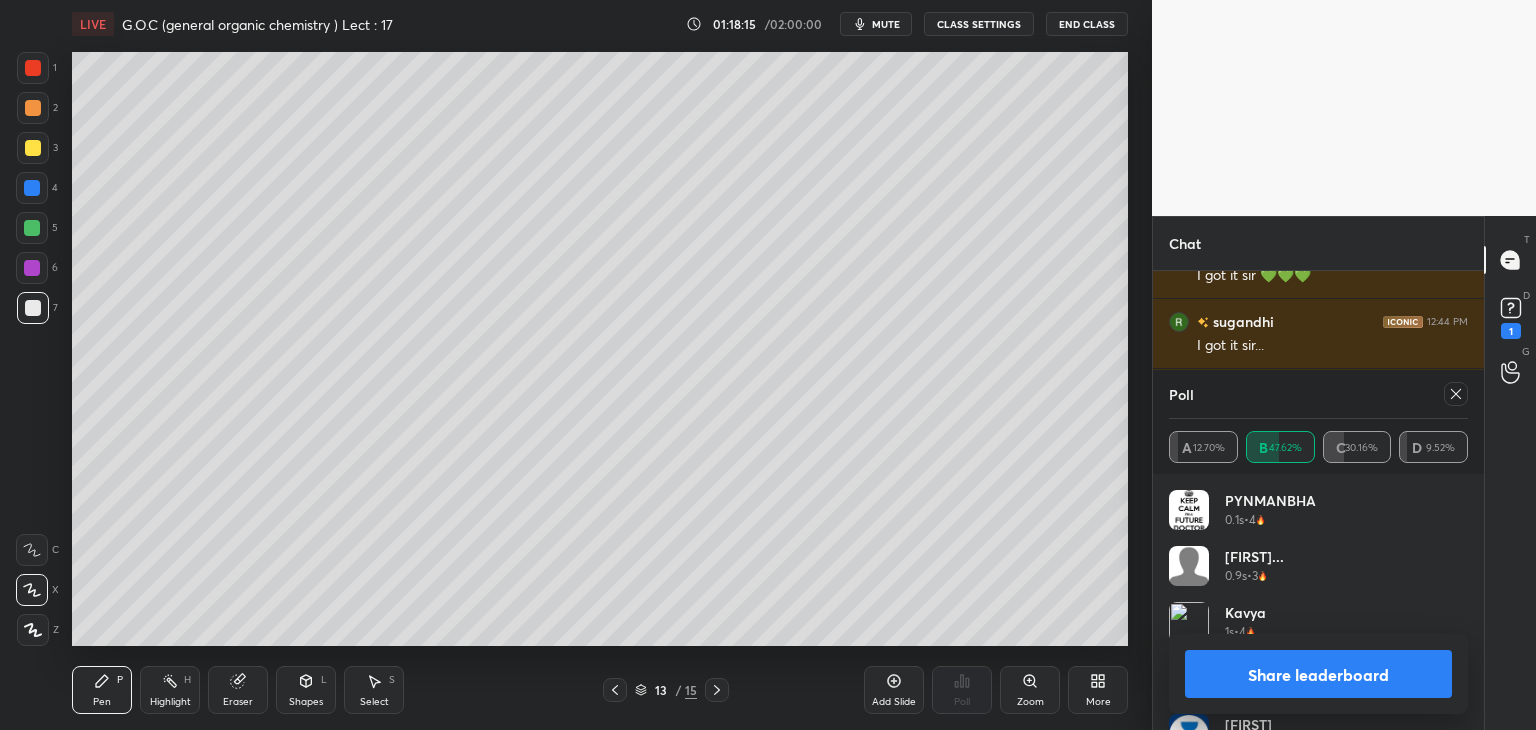 click on "Share leaderboard" at bounding box center (1318, 674) 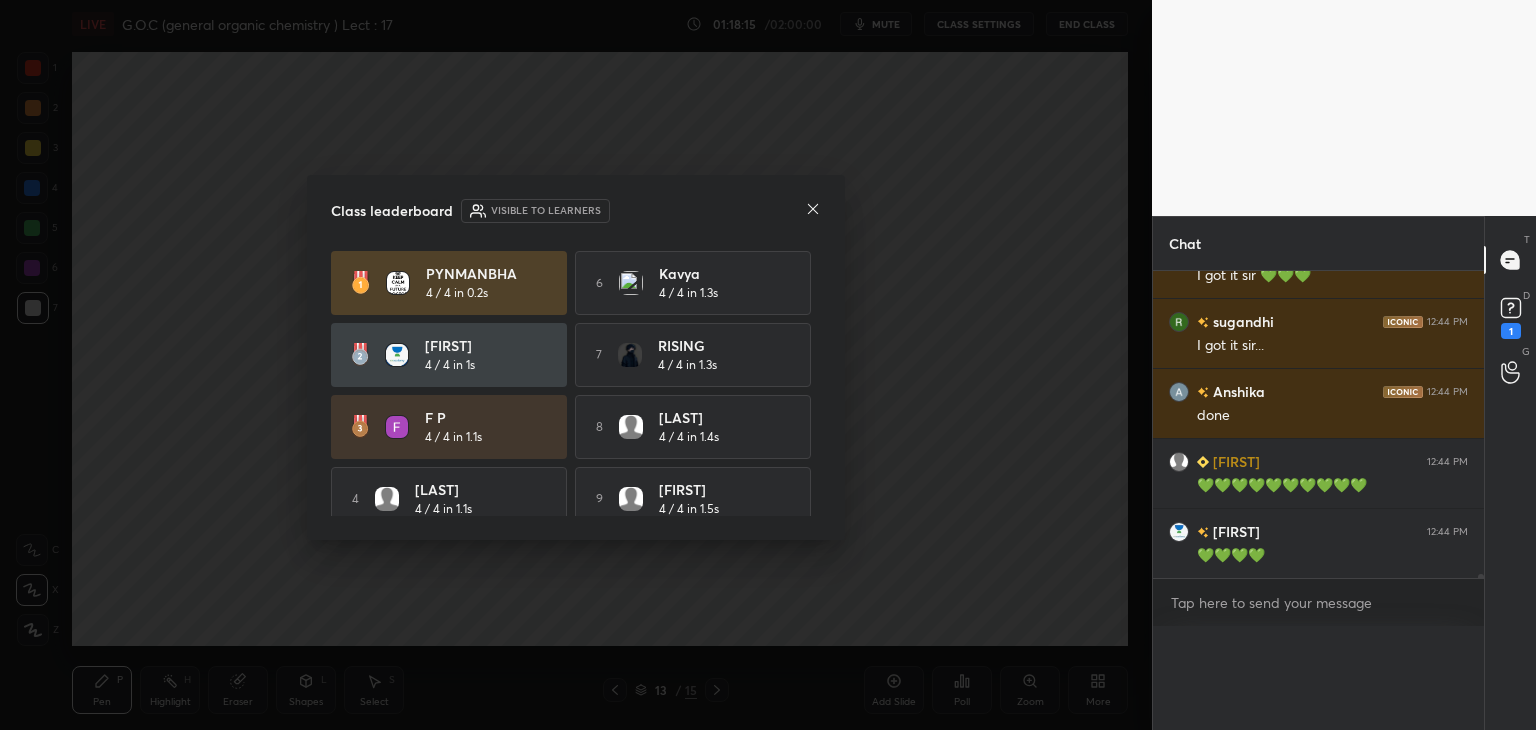 scroll, scrollTop: 0, scrollLeft: 0, axis: both 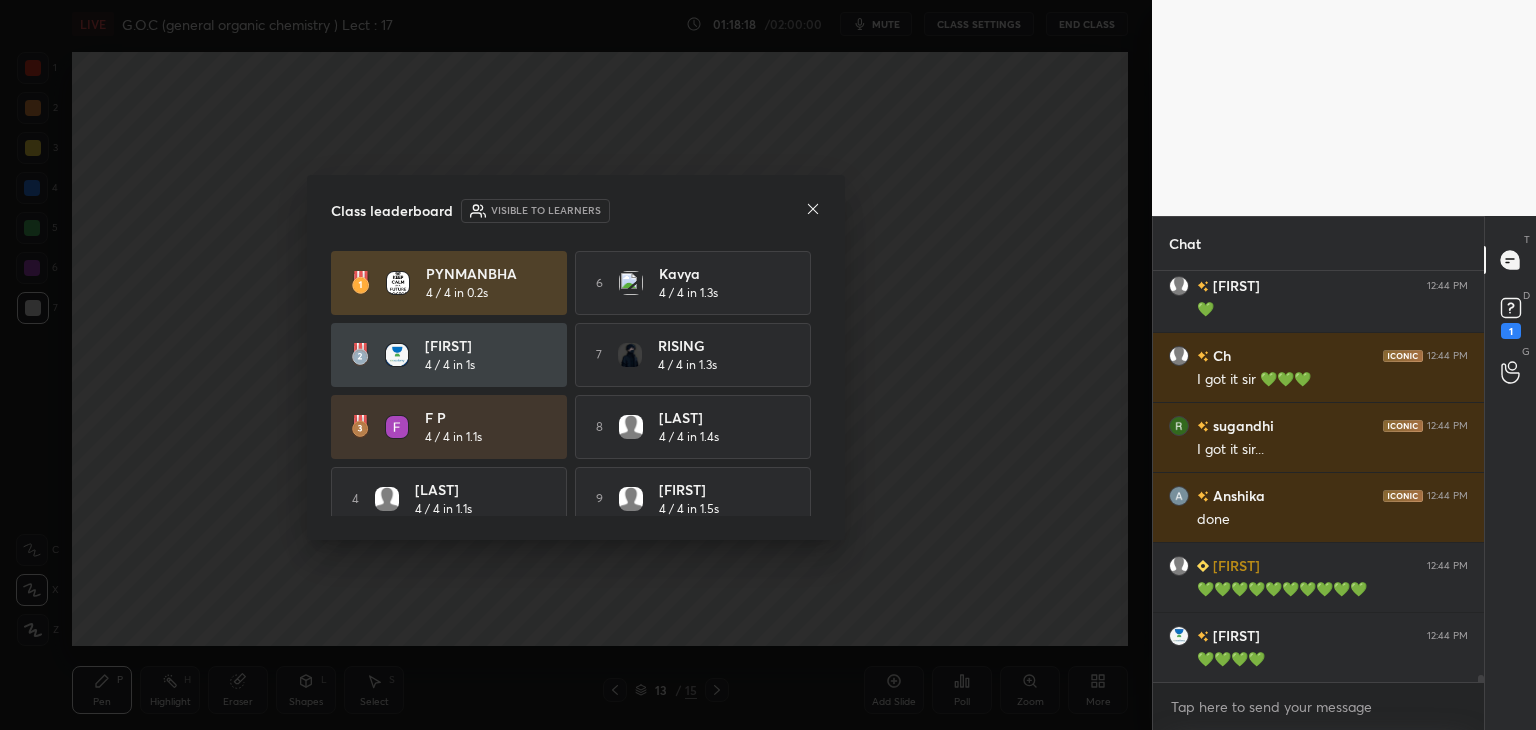 click 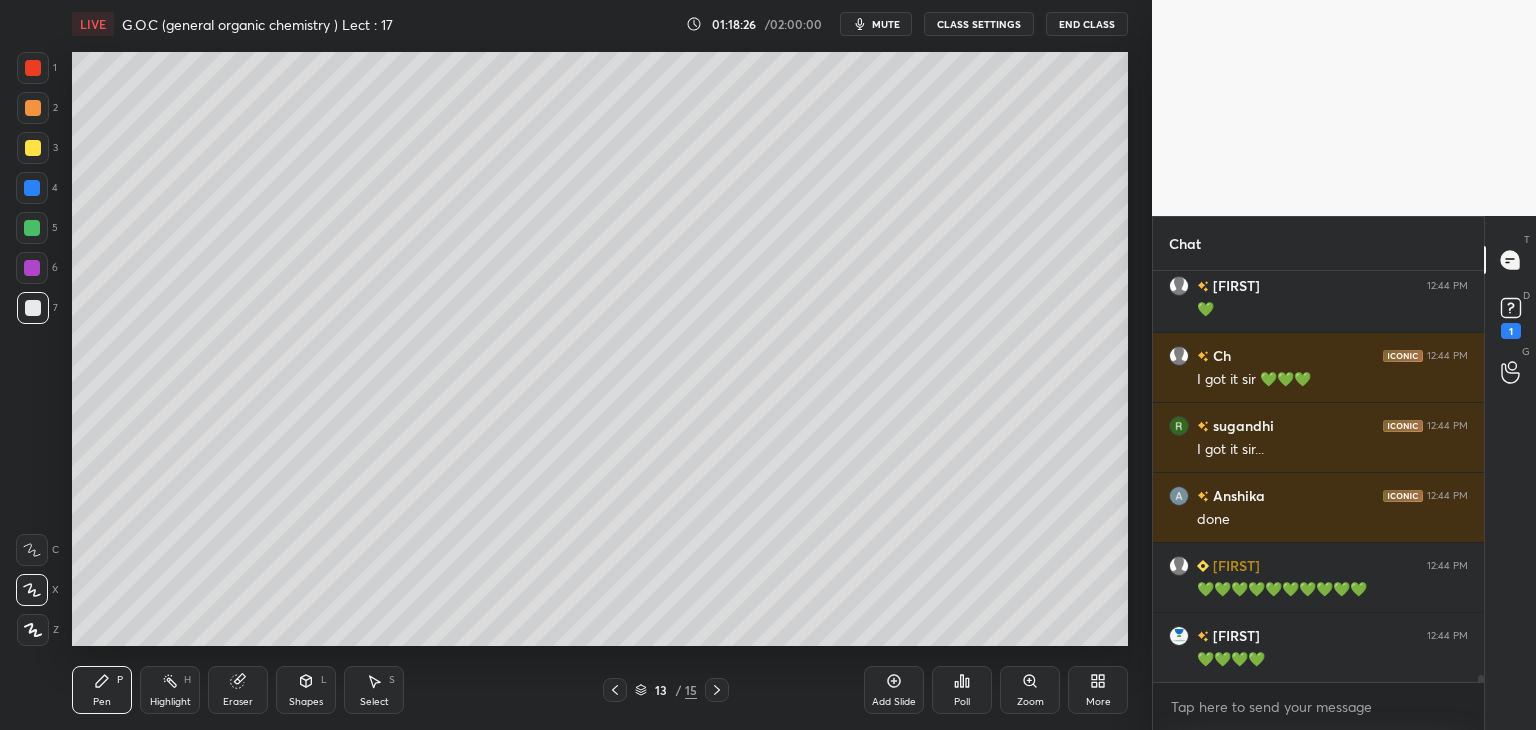click at bounding box center [33, 108] 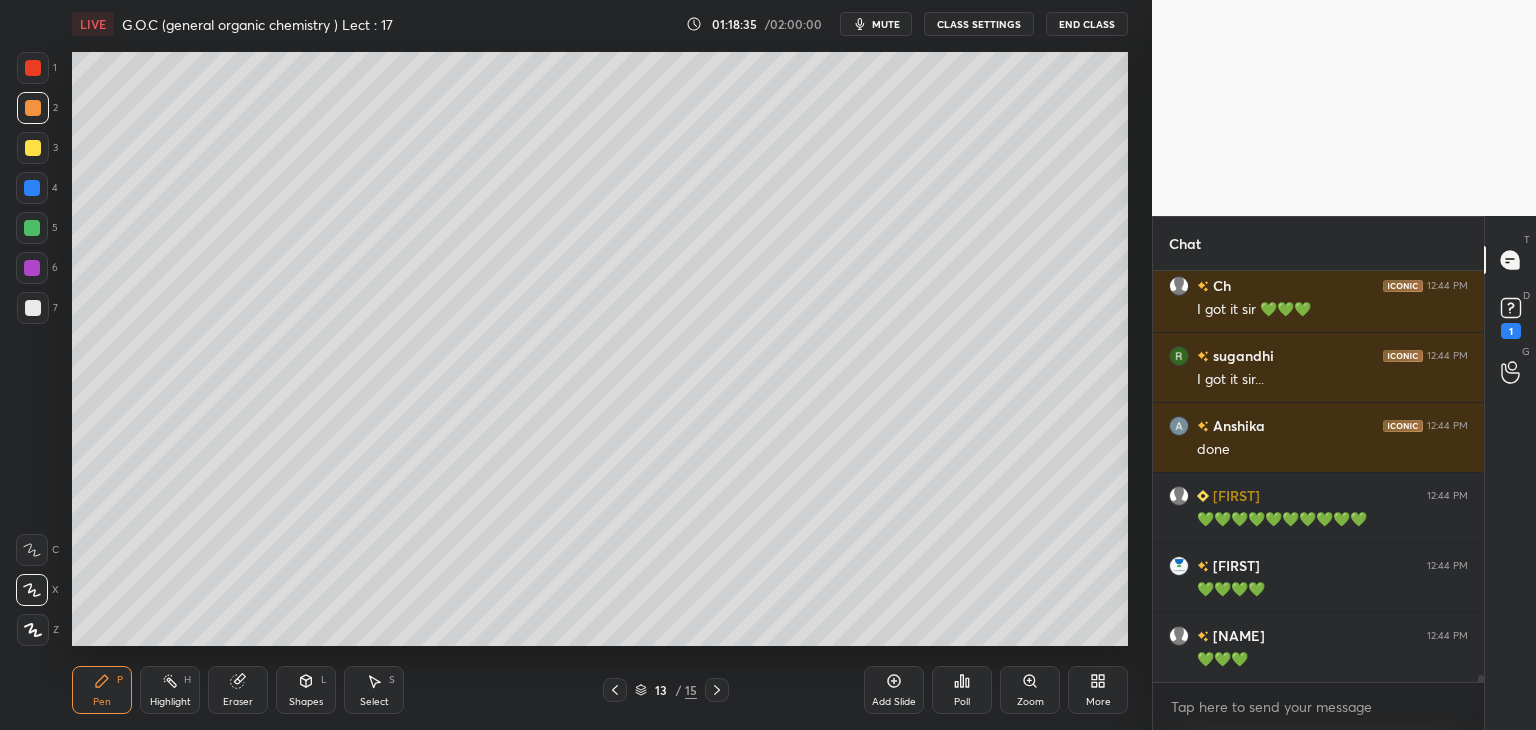 click at bounding box center [33, 108] 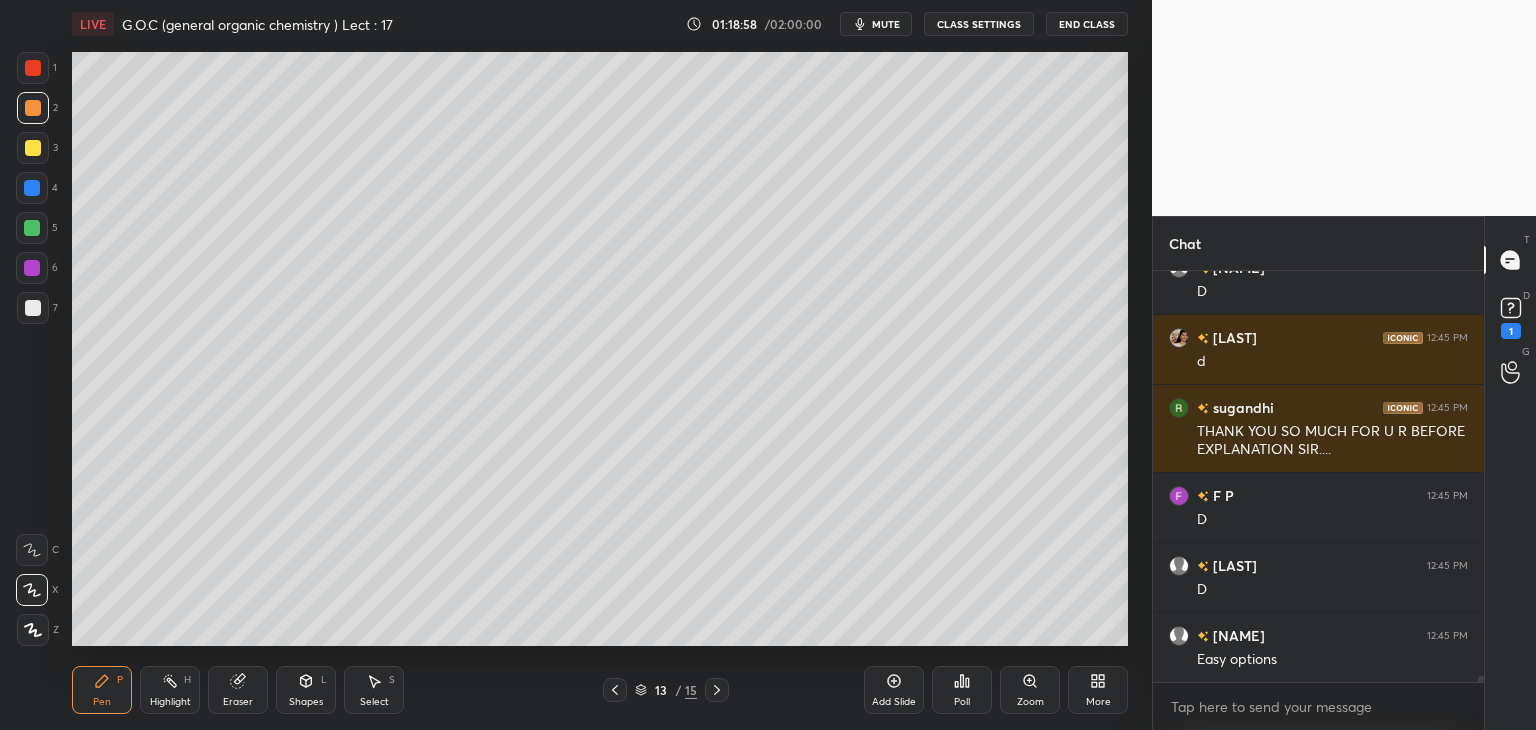 scroll, scrollTop: 25962, scrollLeft: 0, axis: vertical 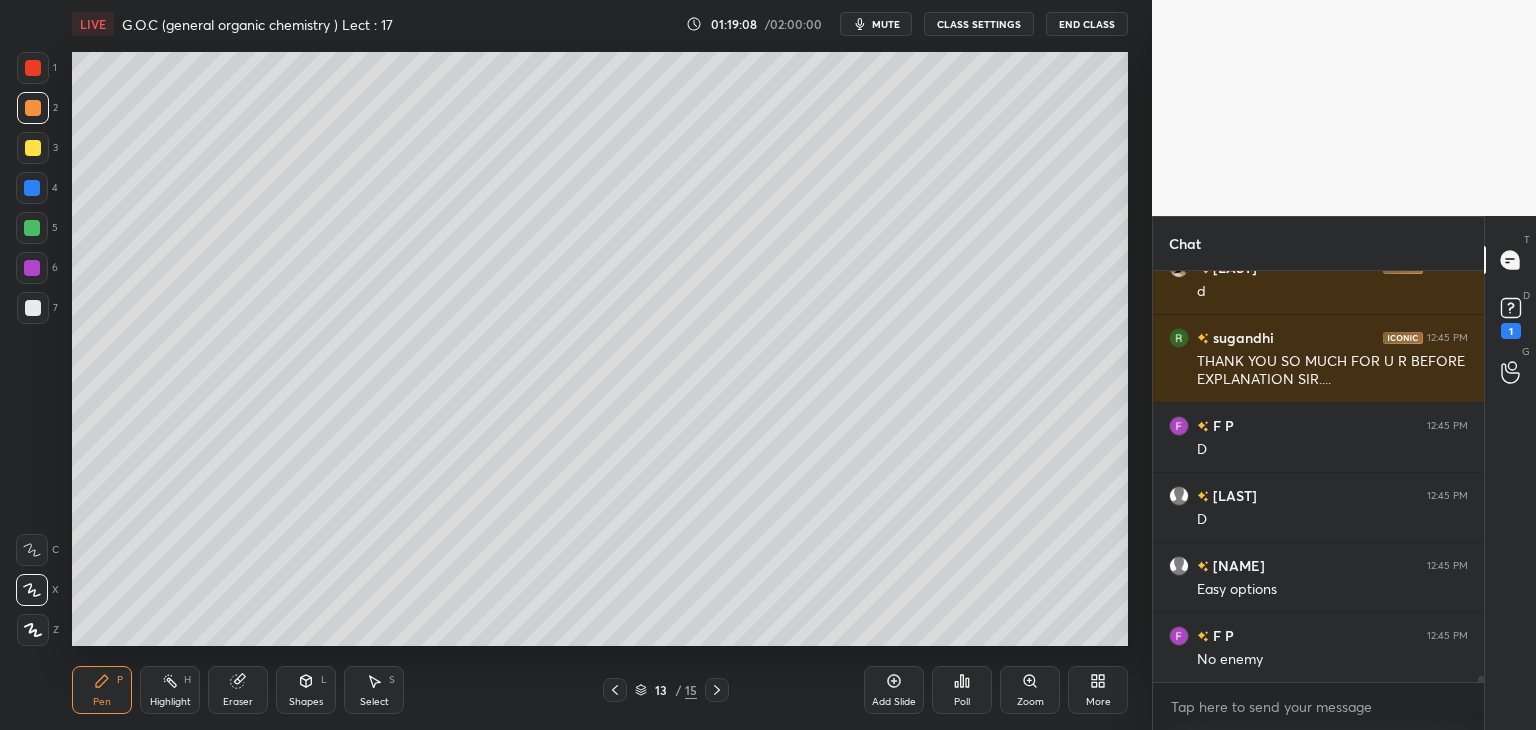 click on "mute" at bounding box center [886, 24] 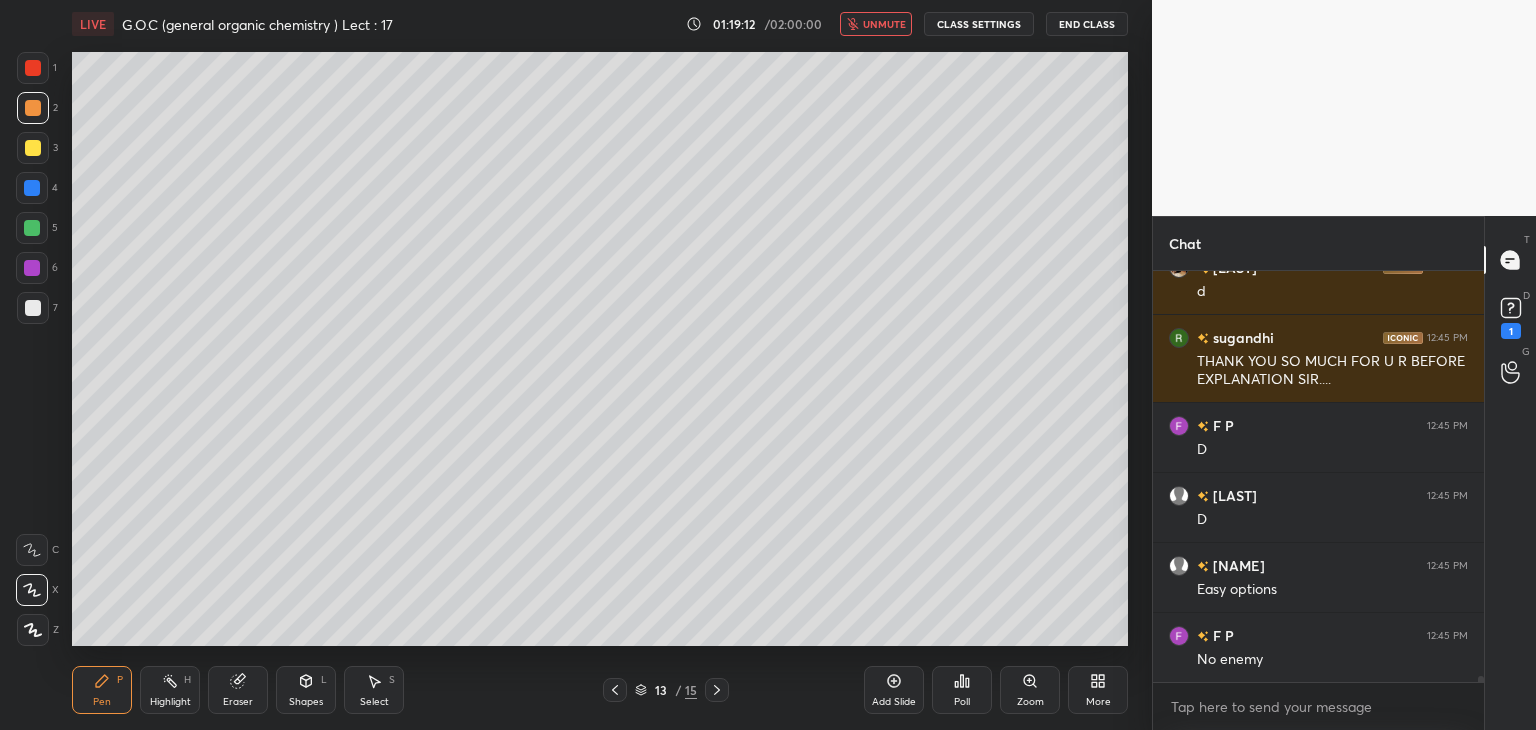 scroll, scrollTop: 26050, scrollLeft: 0, axis: vertical 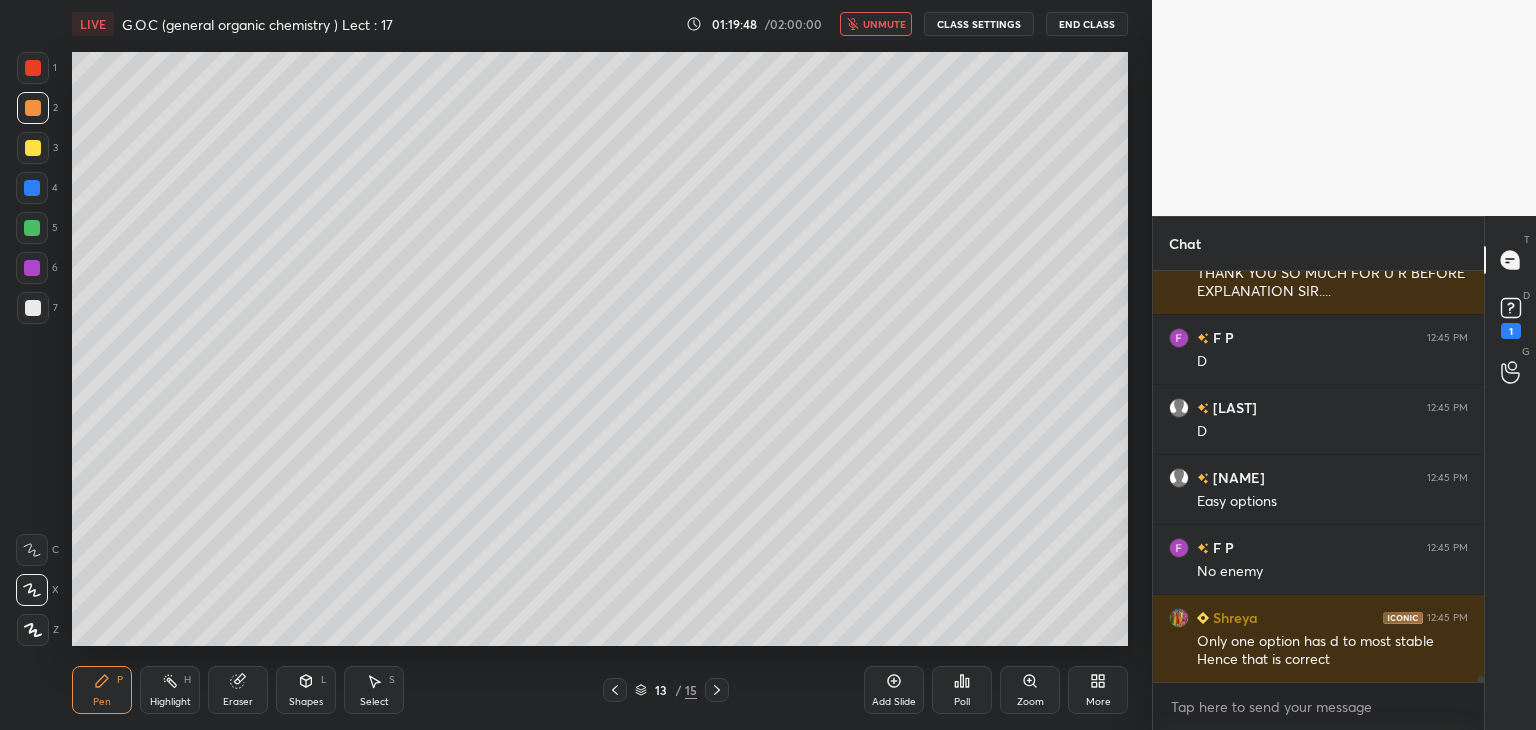 click at bounding box center [33, 148] 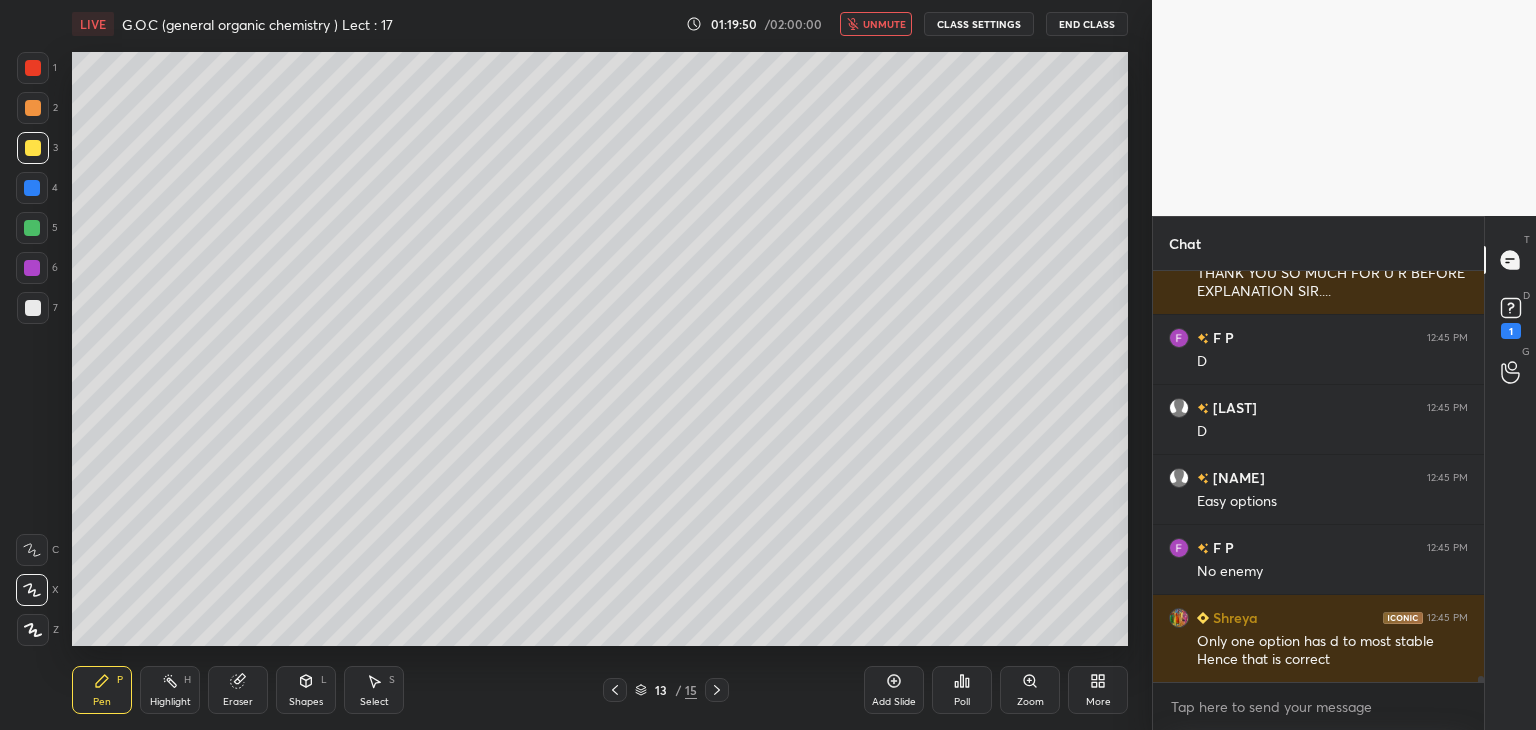 click on "Shapes" at bounding box center [306, 702] 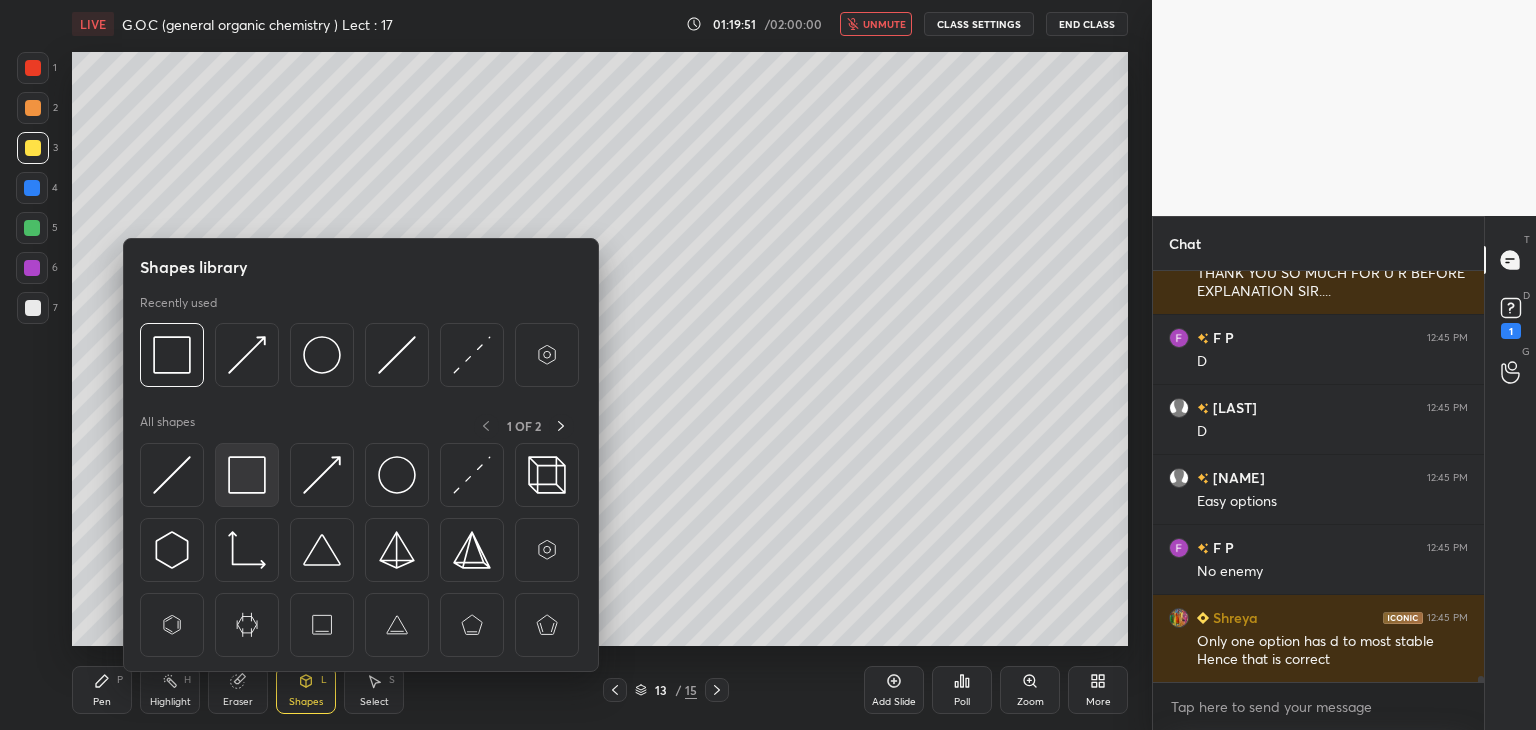 click at bounding box center [247, 475] 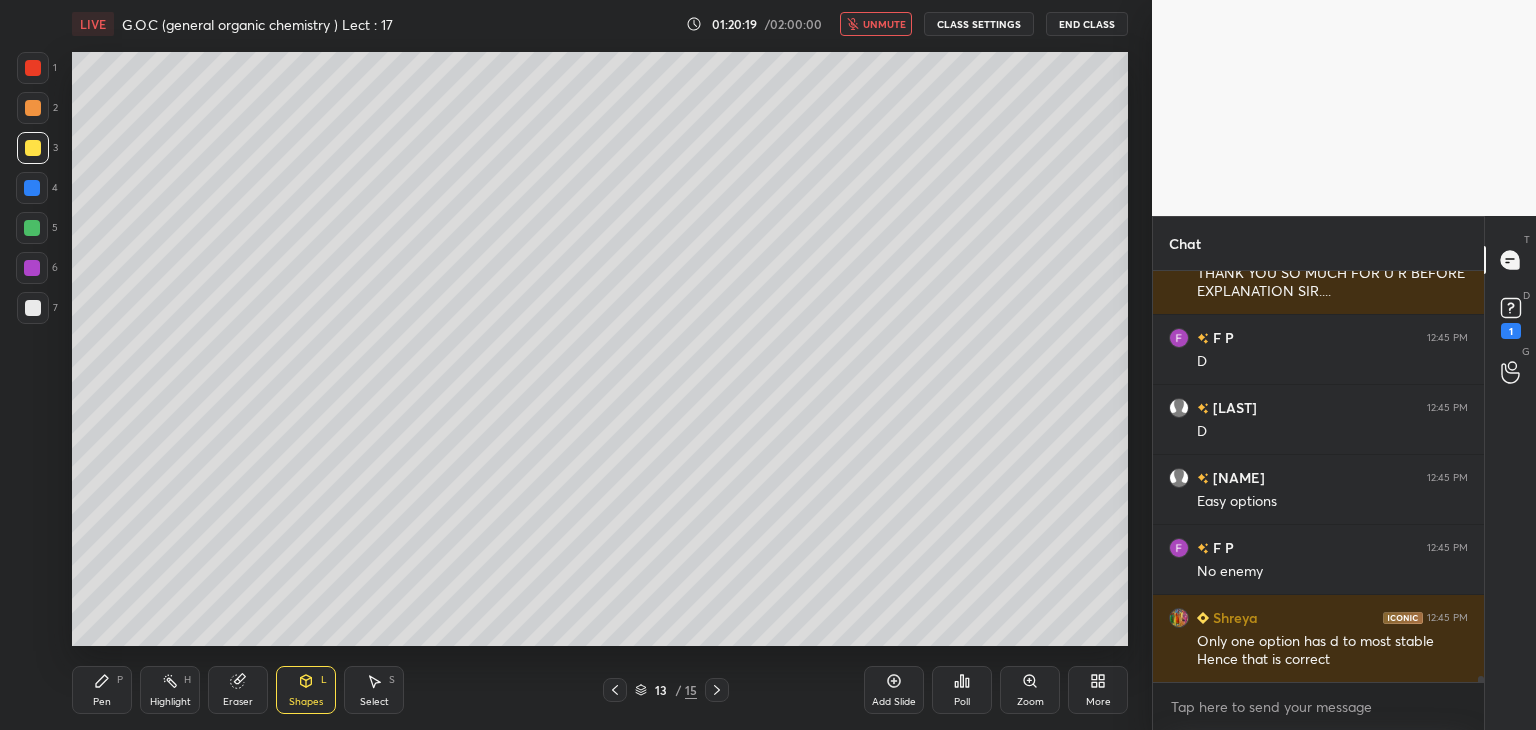 scroll, scrollTop: 365, scrollLeft: 325, axis: both 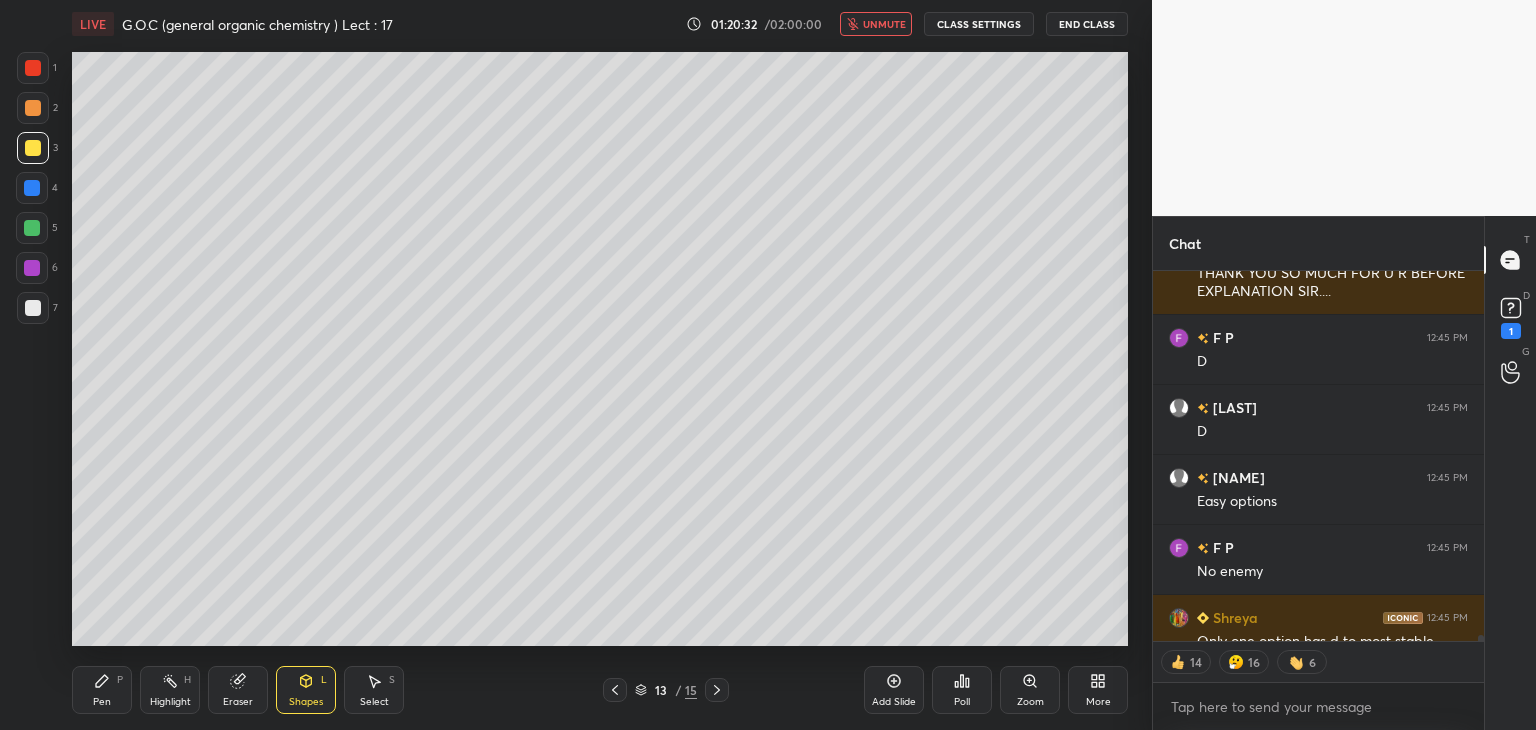 click on "unmute" at bounding box center (884, 24) 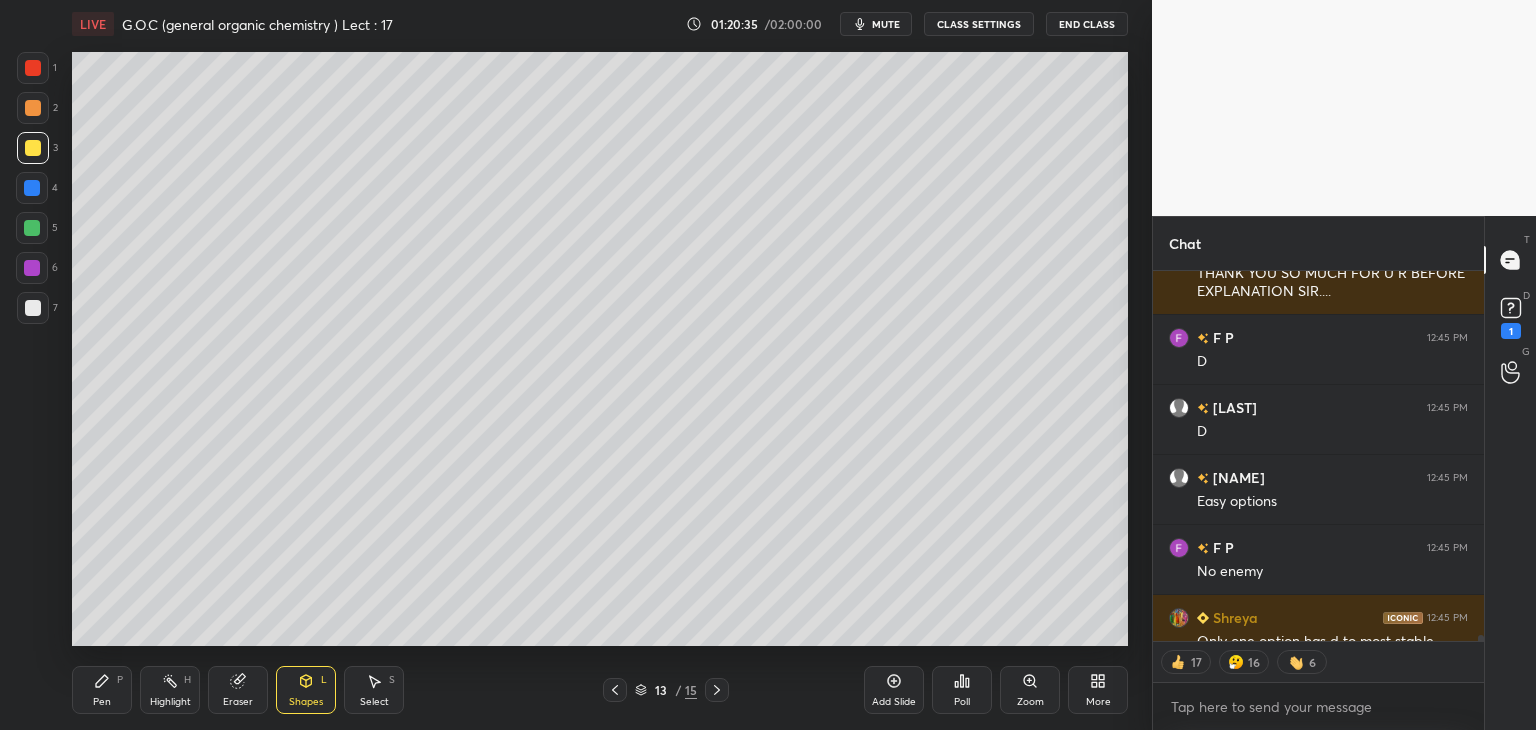click on "mute" at bounding box center [886, 24] 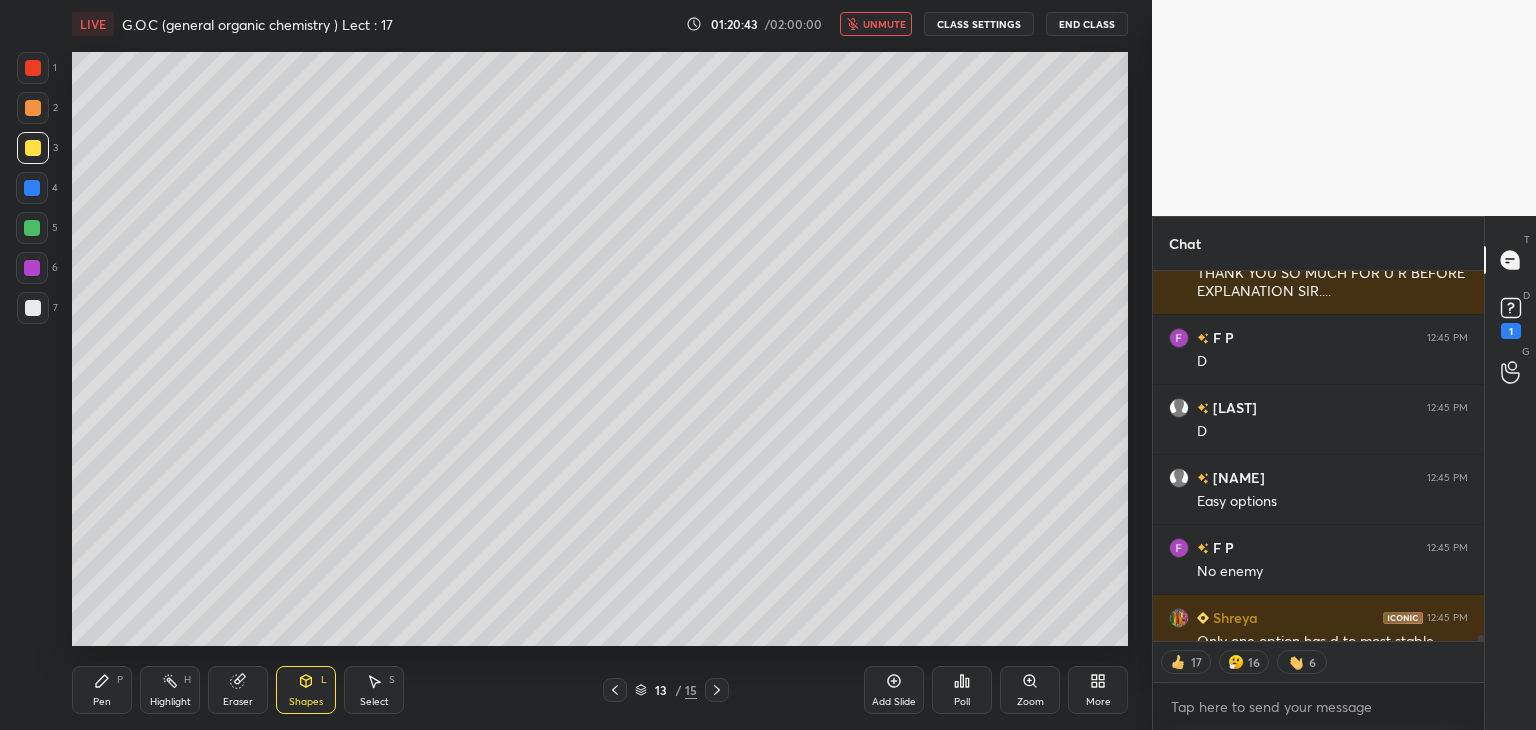scroll, scrollTop: 6, scrollLeft: 6, axis: both 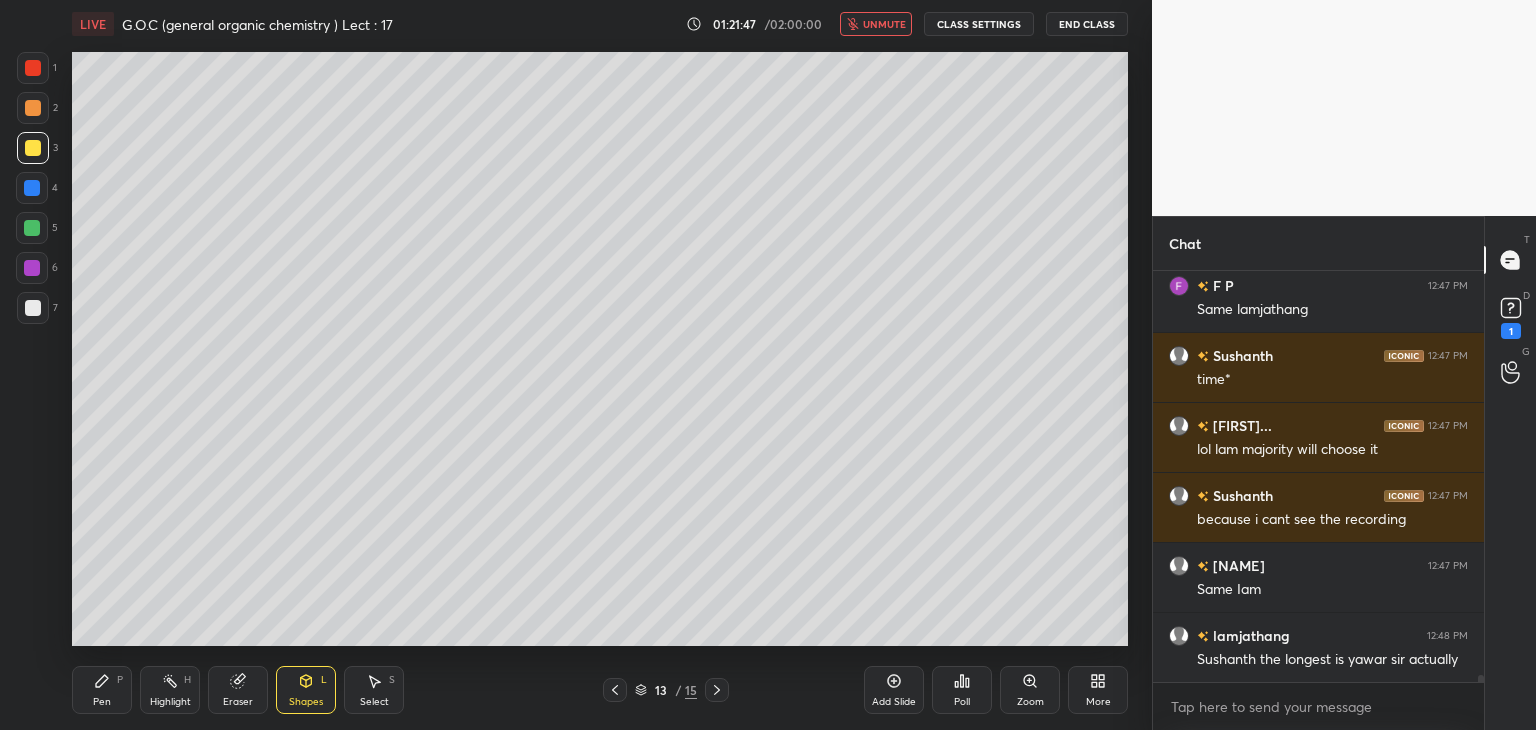 click on "unmute" at bounding box center [884, 24] 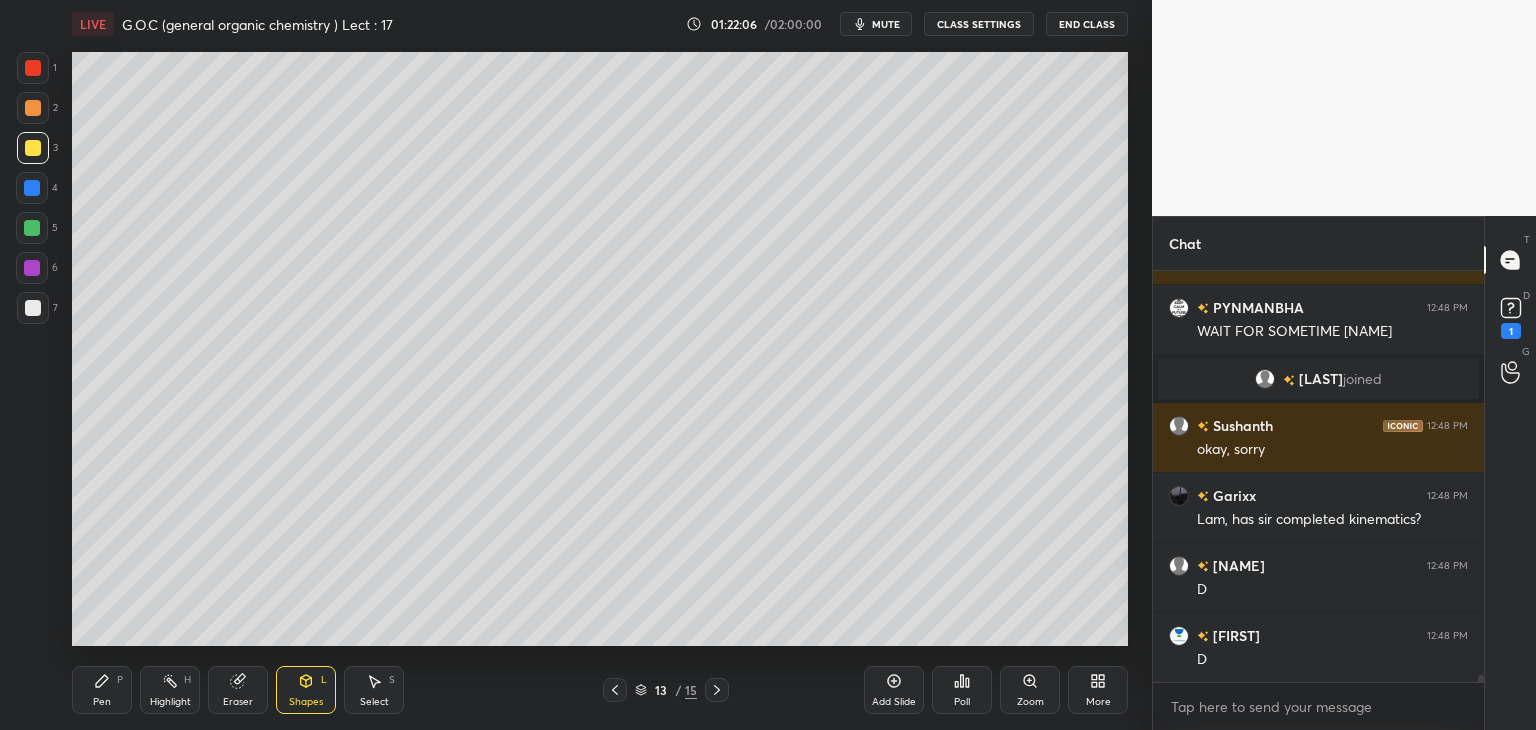 scroll, scrollTop: 24688, scrollLeft: 0, axis: vertical 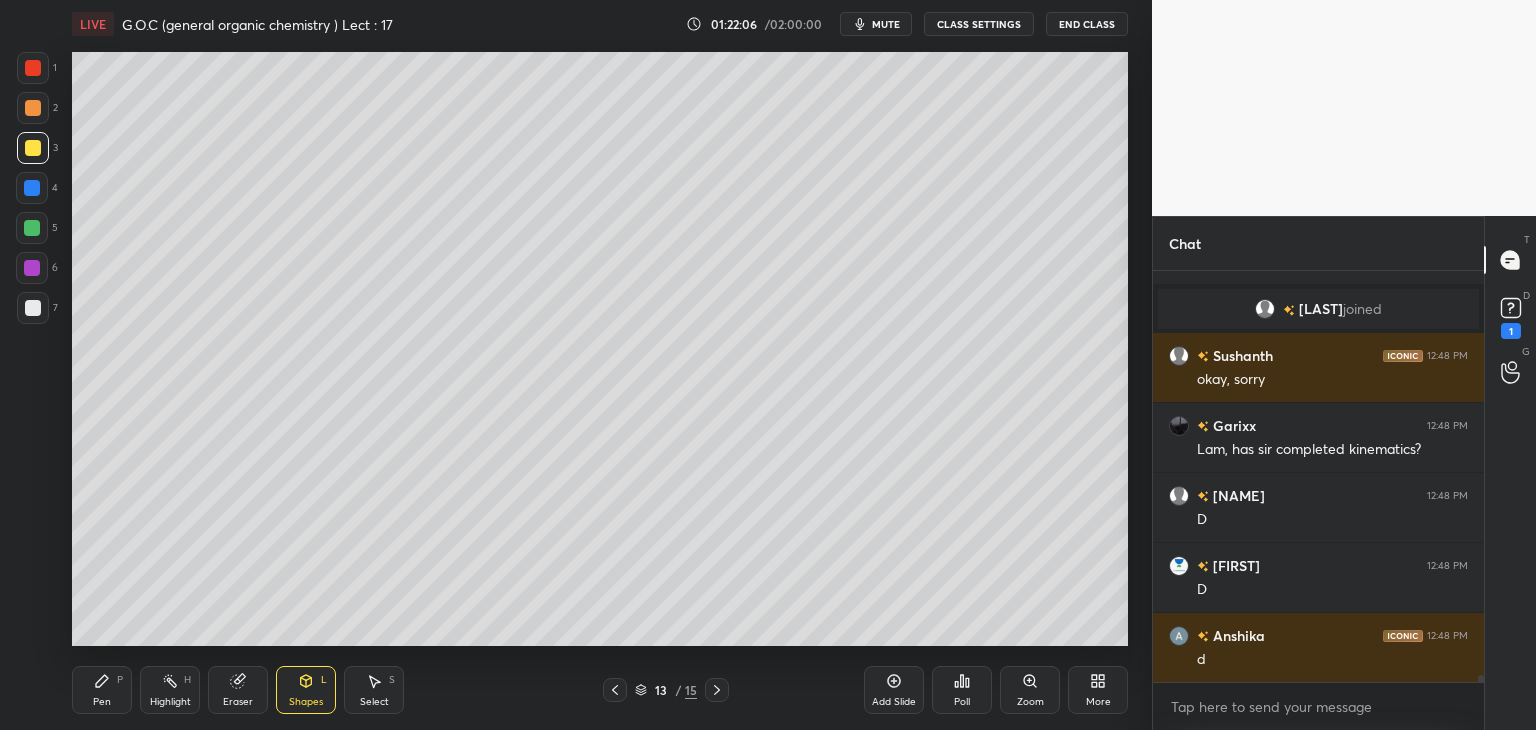 click at bounding box center (32, 228) 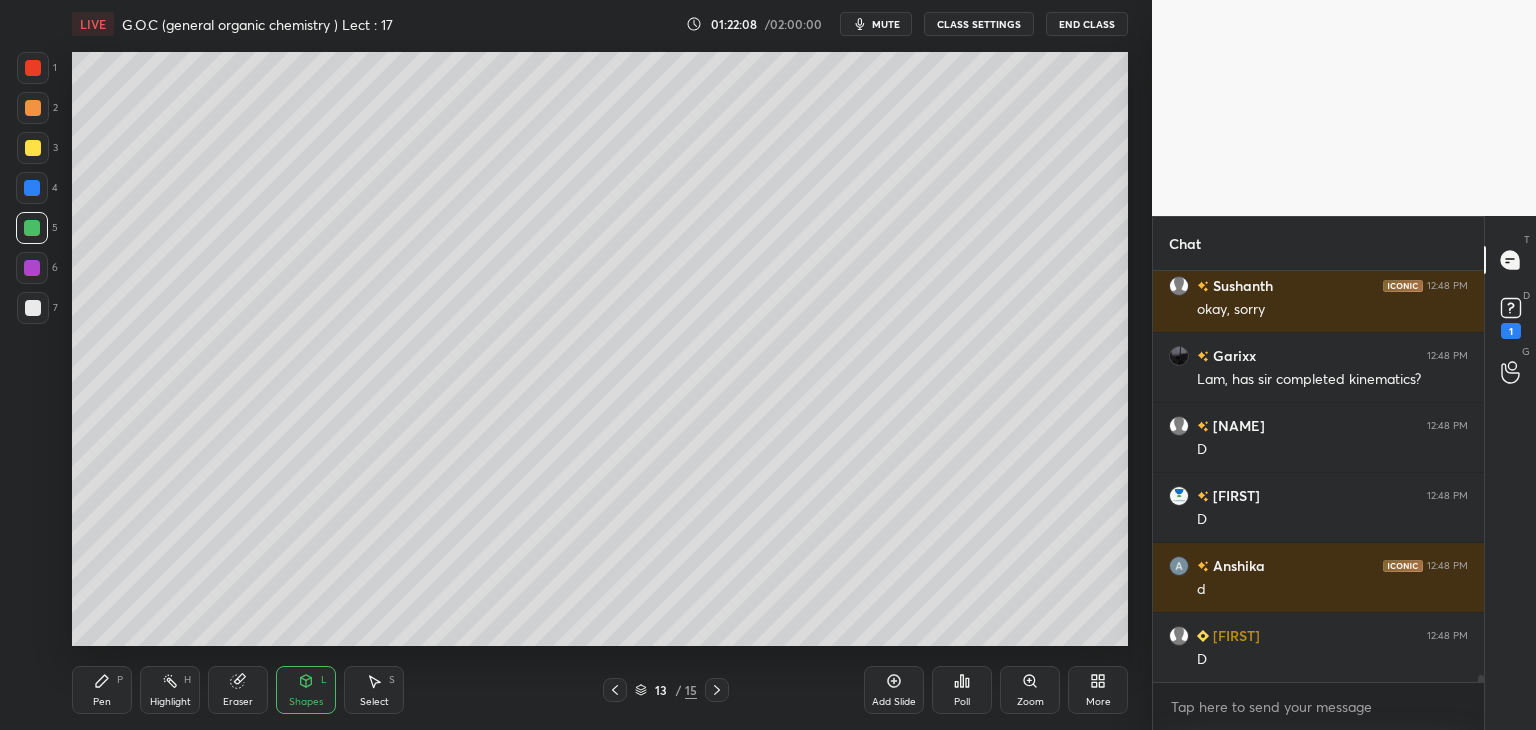 click 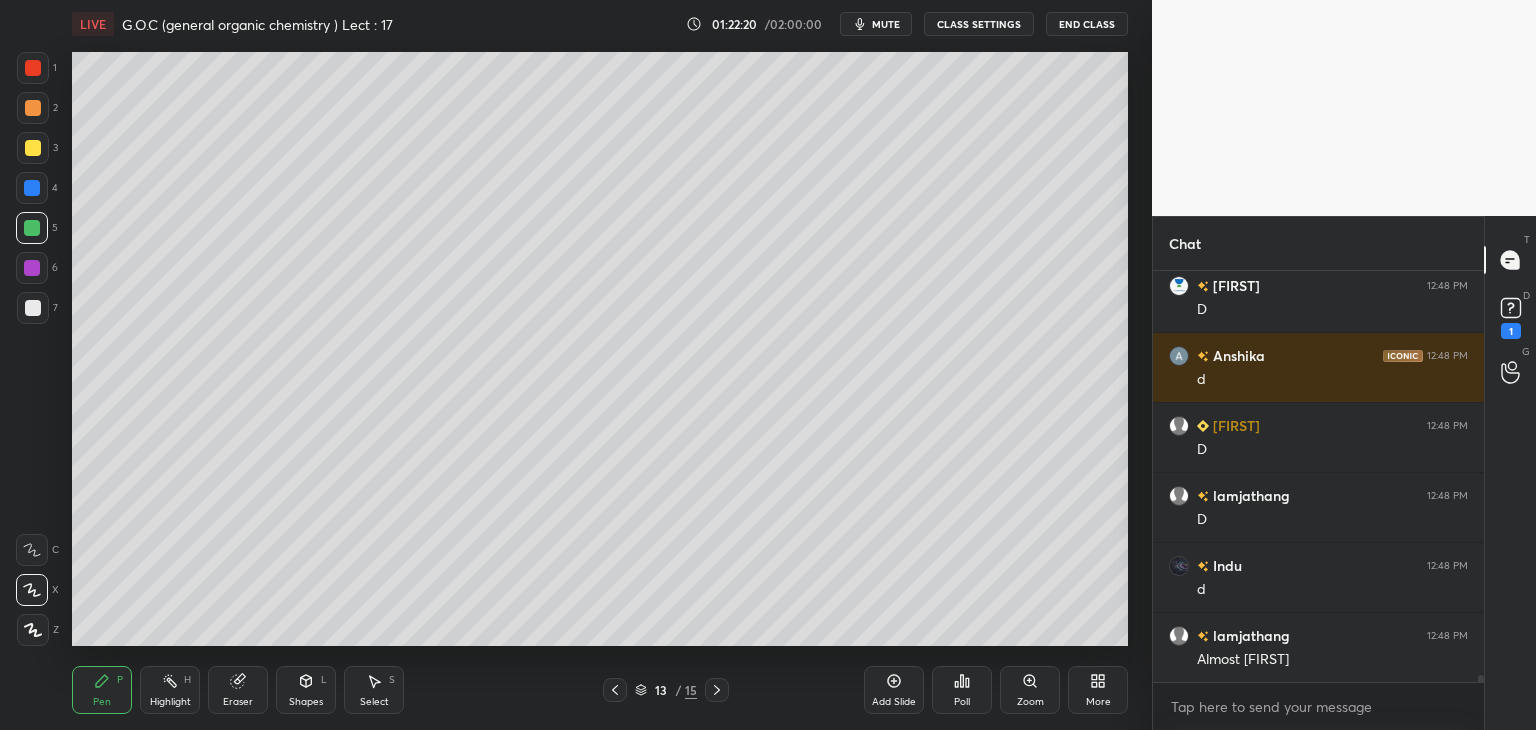scroll, scrollTop: 25038, scrollLeft: 0, axis: vertical 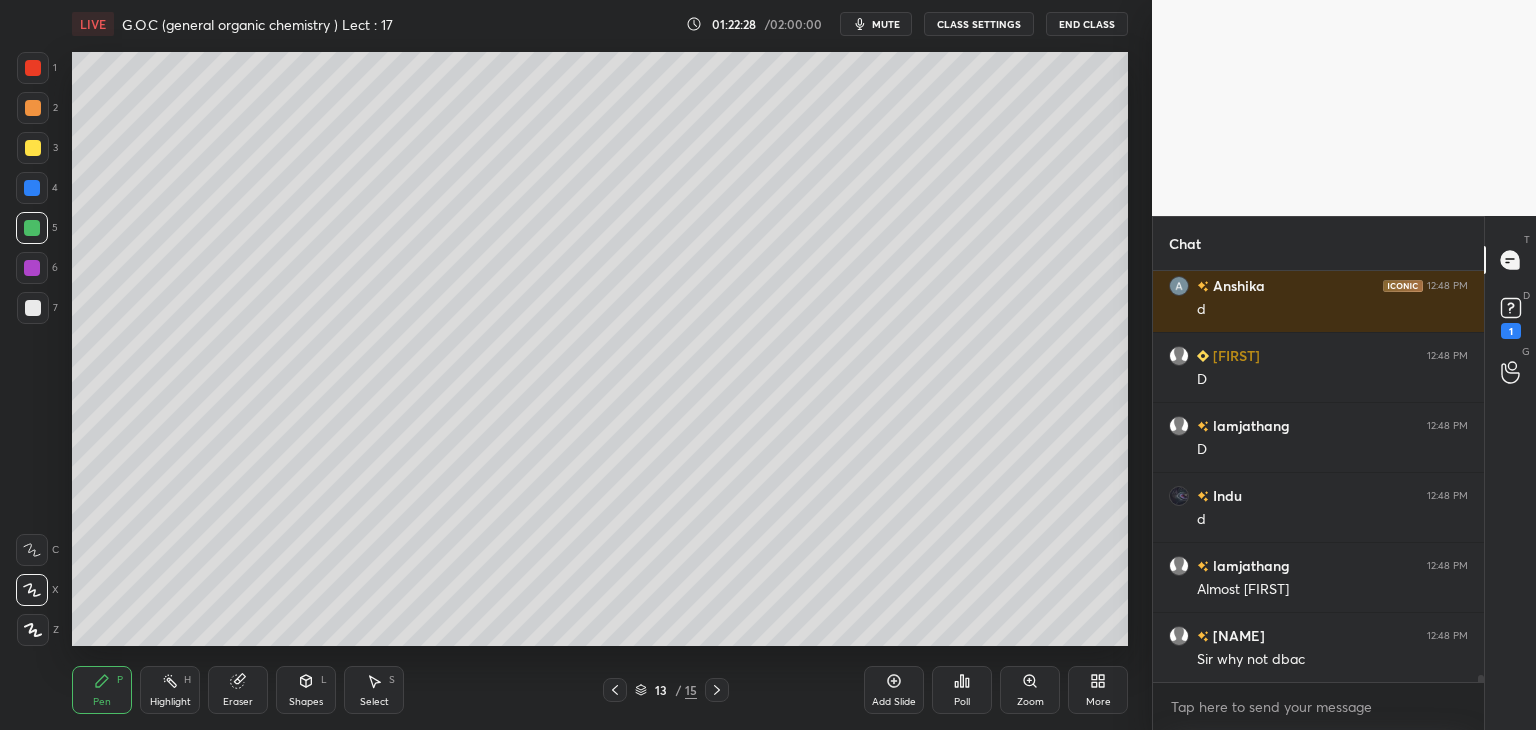 click at bounding box center [32, 188] 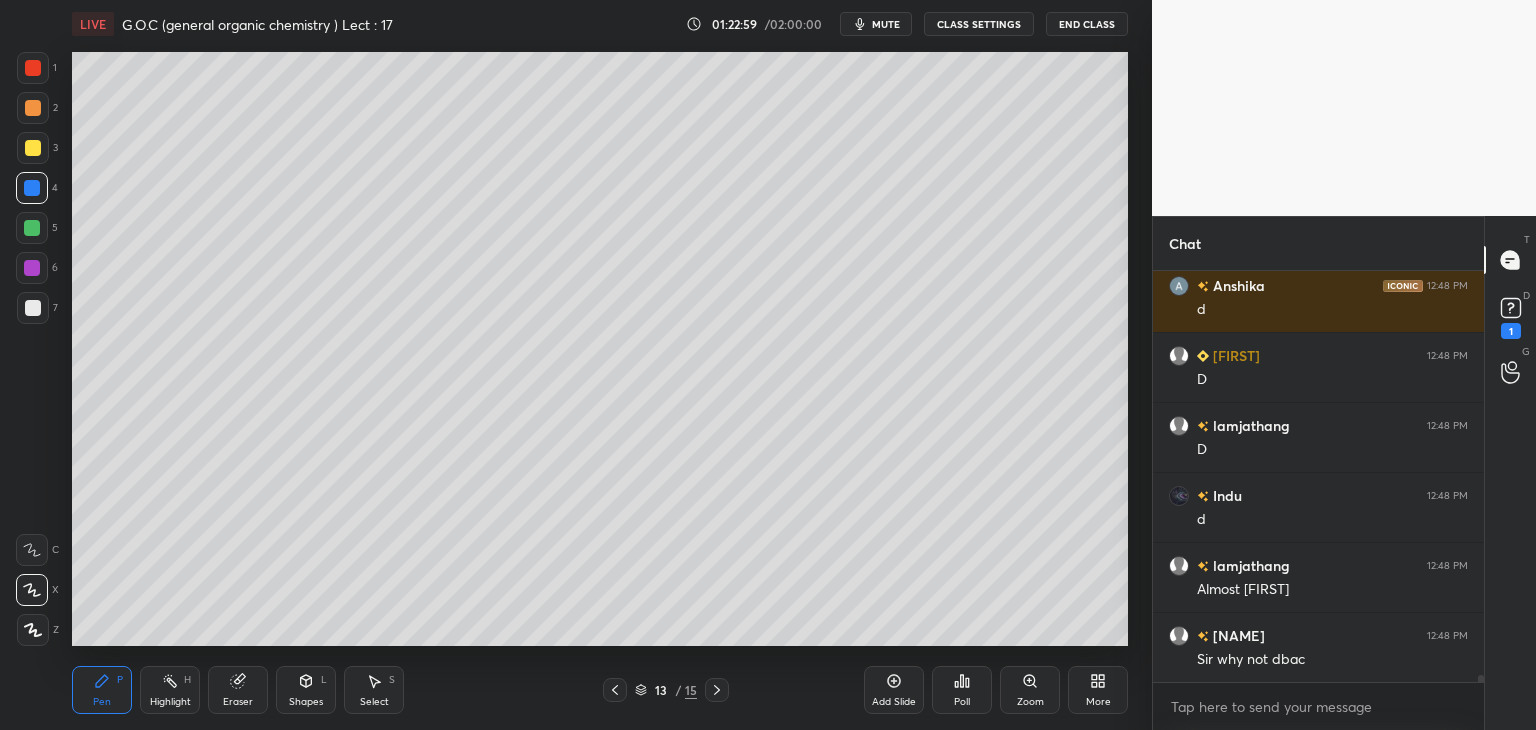 click at bounding box center [33, 108] 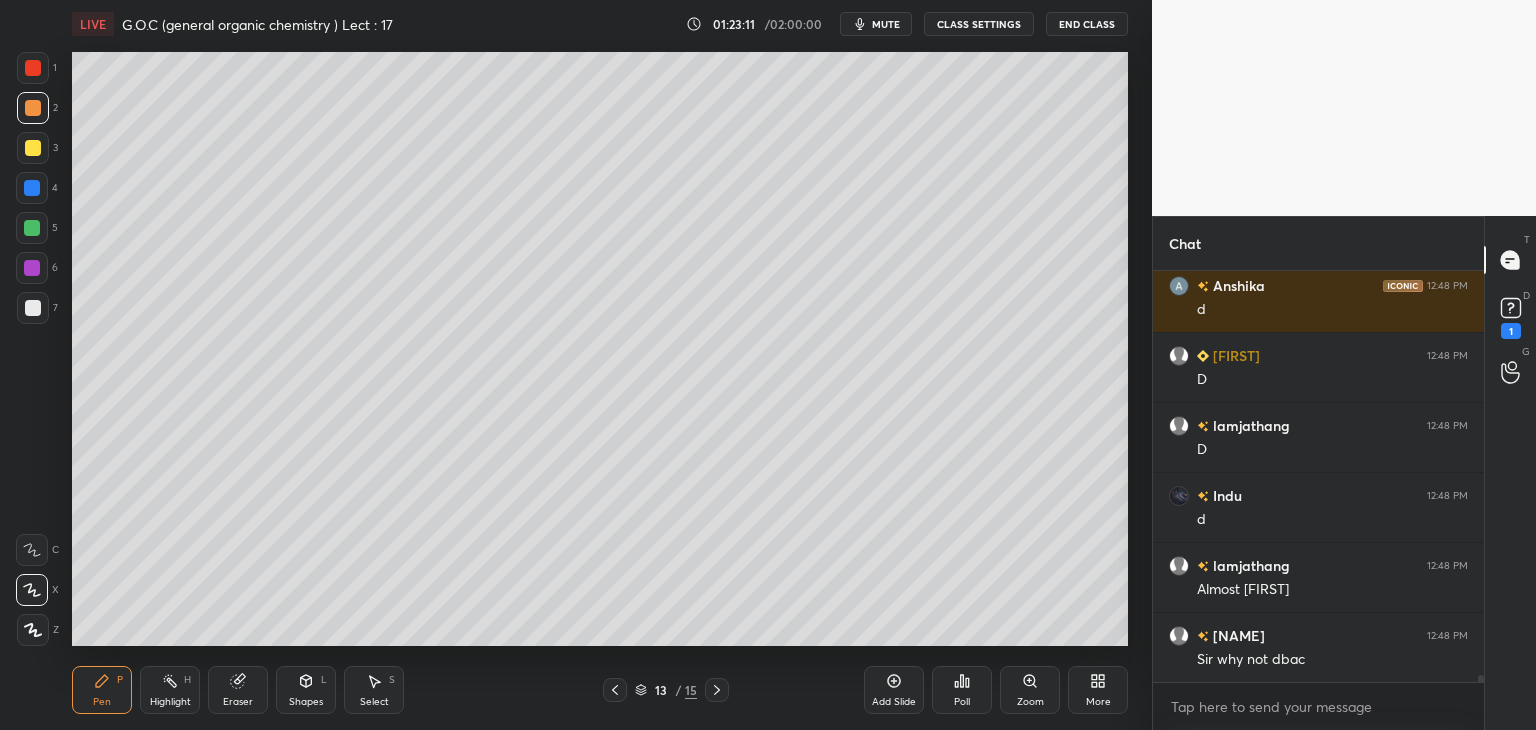 scroll, scrollTop: 25108, scrollLeft: 0, axis: vertical 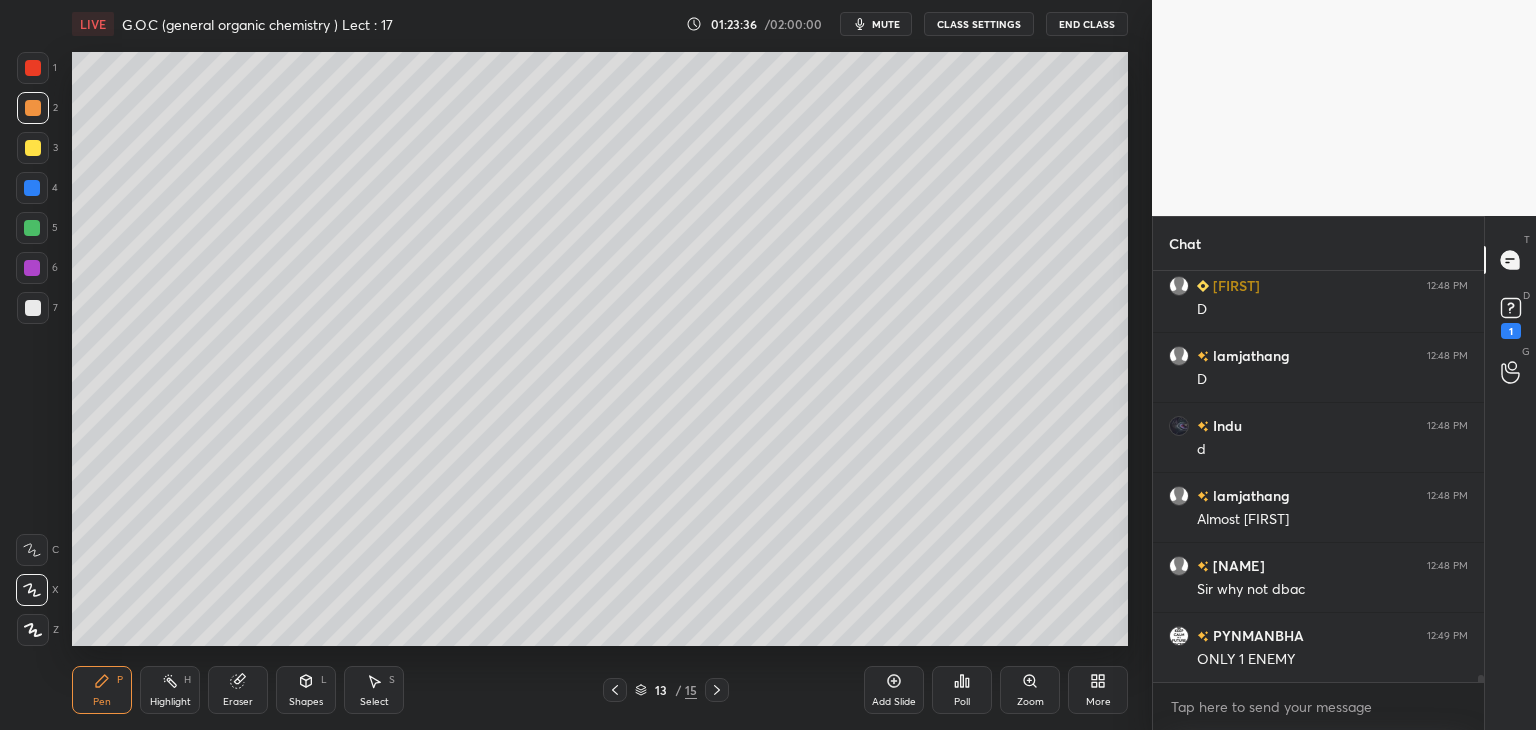 click at bounding box center (32, 228) 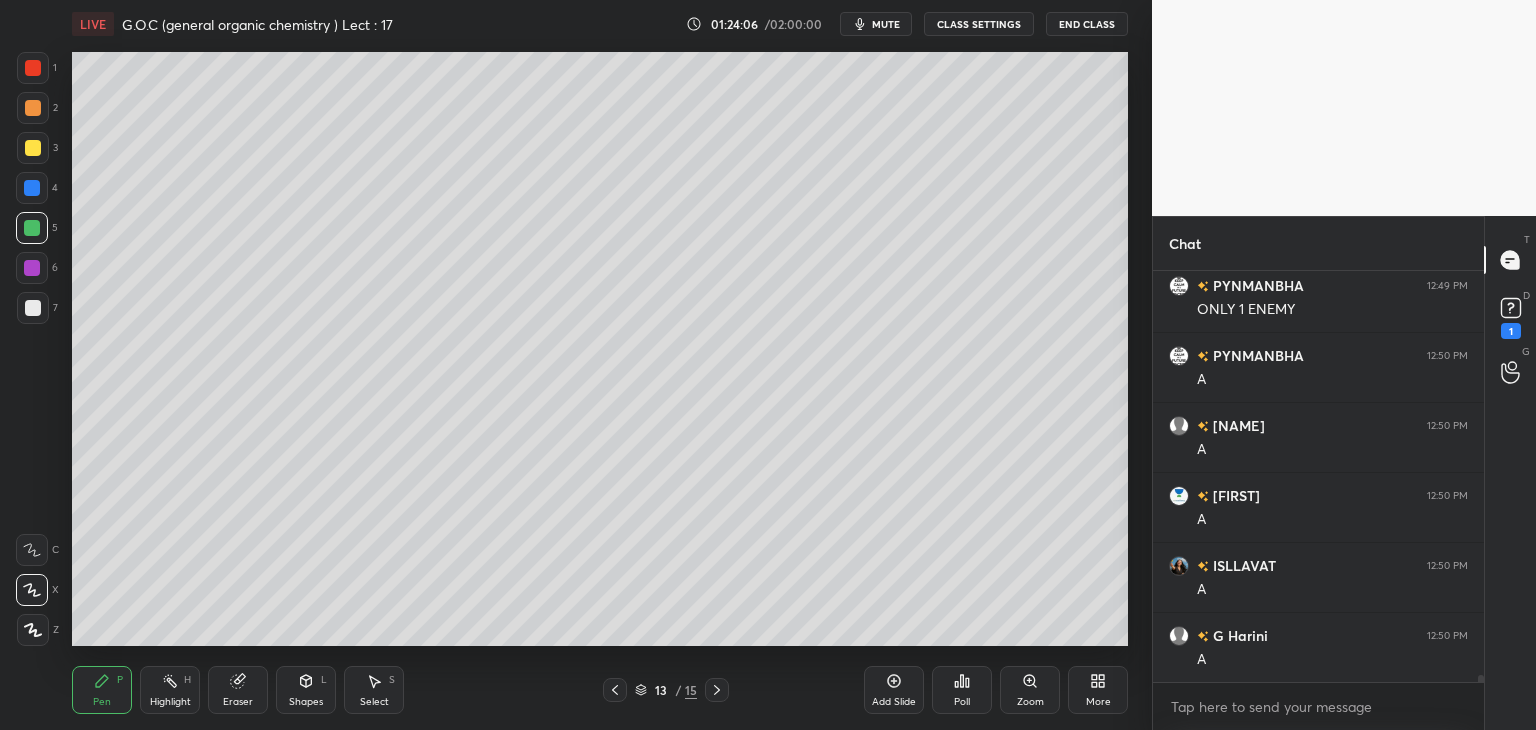 scroll, scrollTop: 25528, scrollLeft: 0, axis: vertical 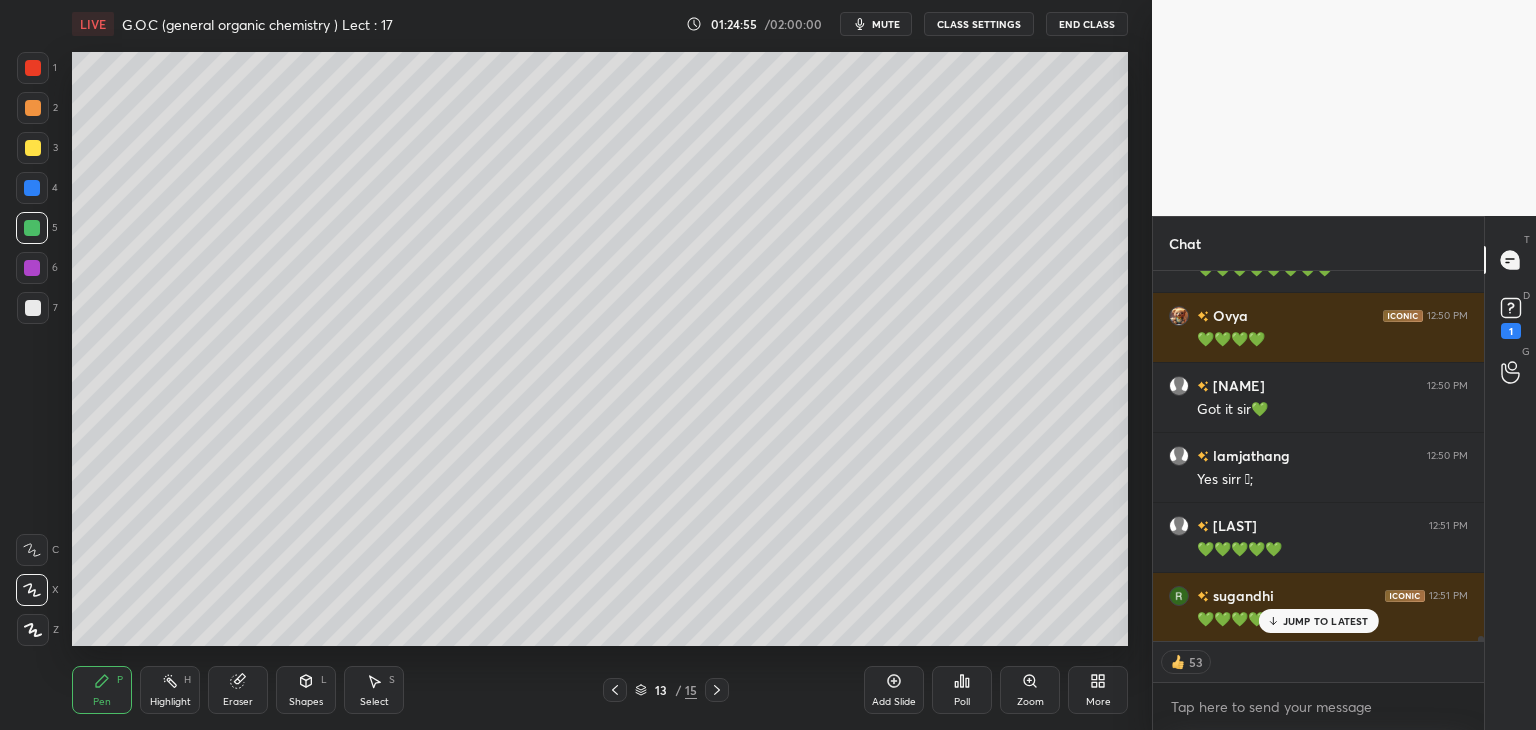 click 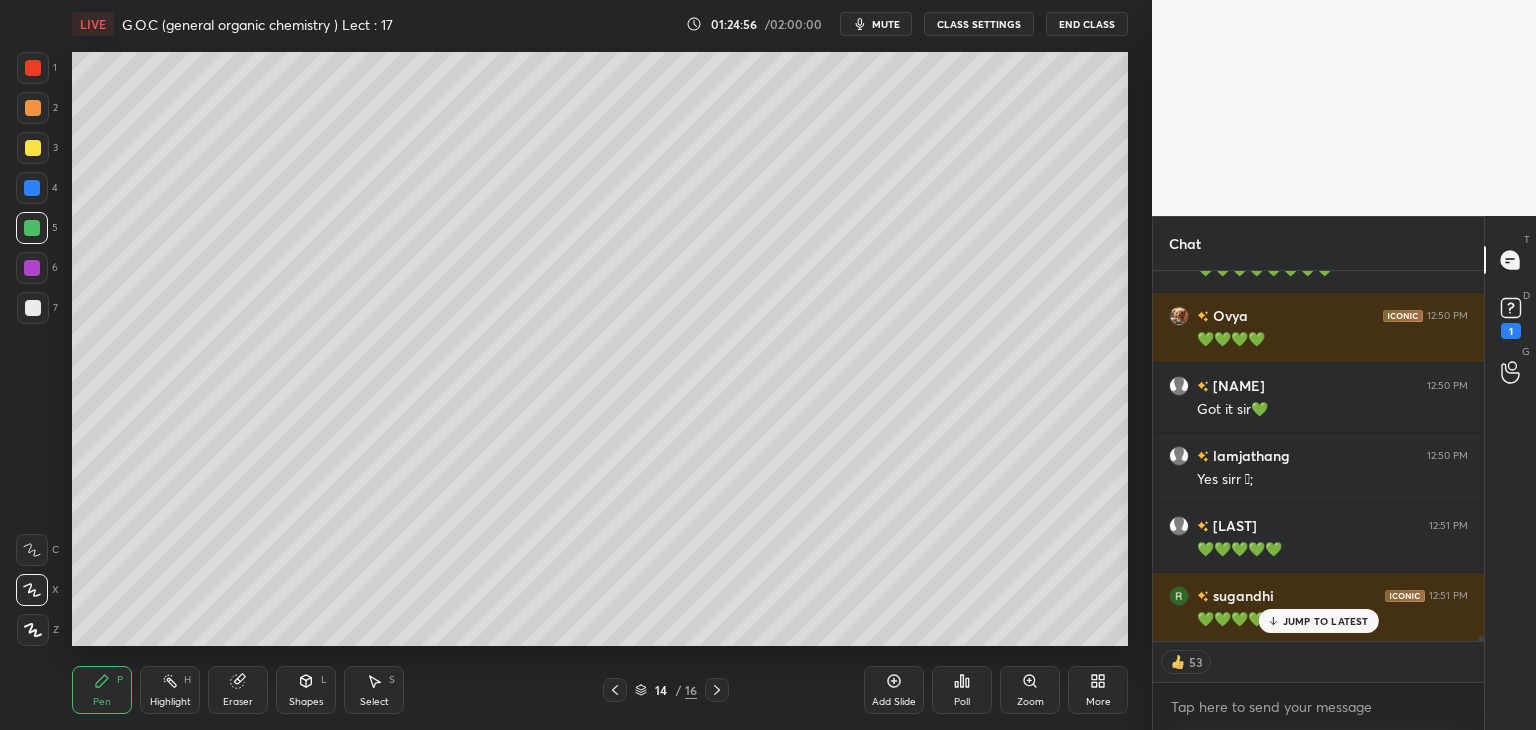 click at bounding box center (33, 308) 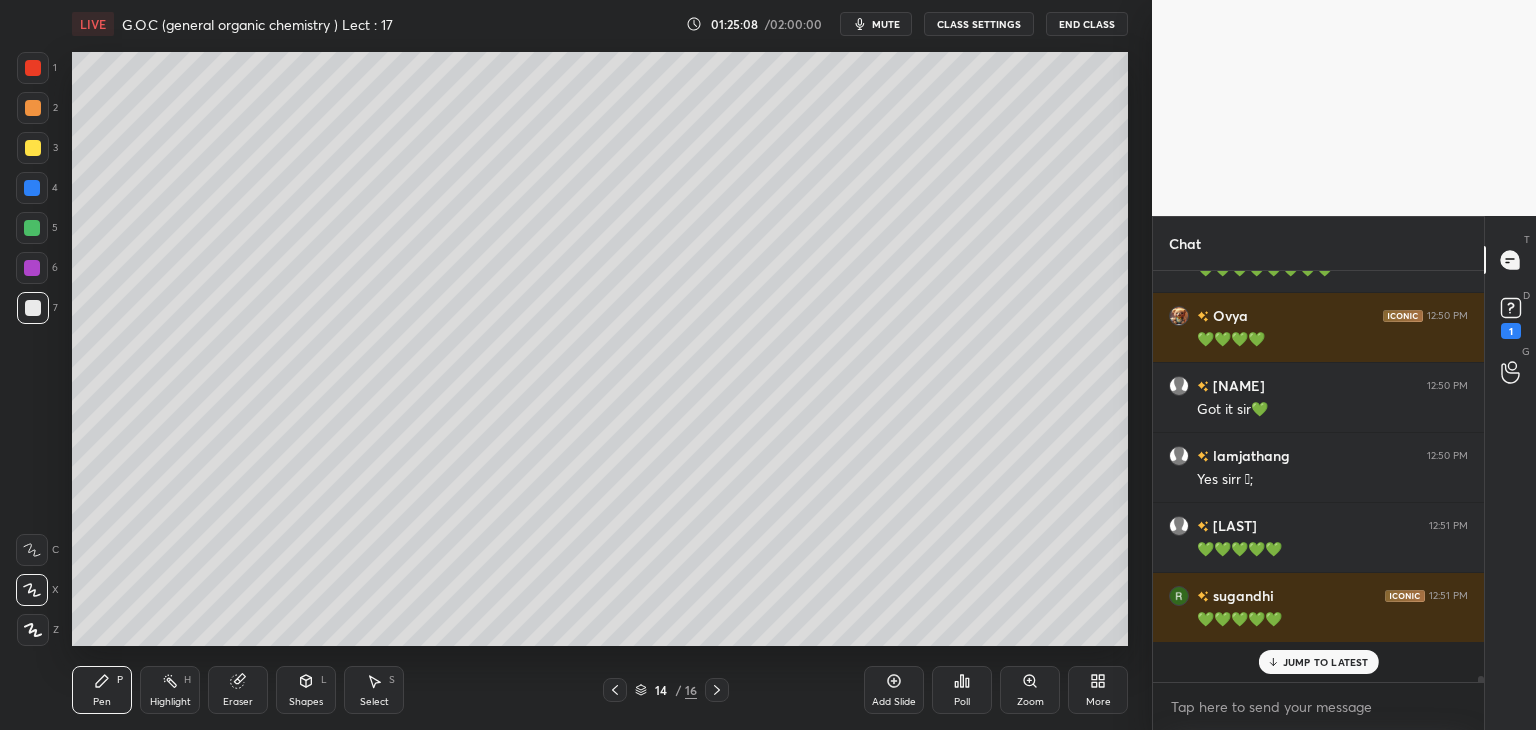 scroll, scrollTop: 6, scrollLeft: 6, axis: both 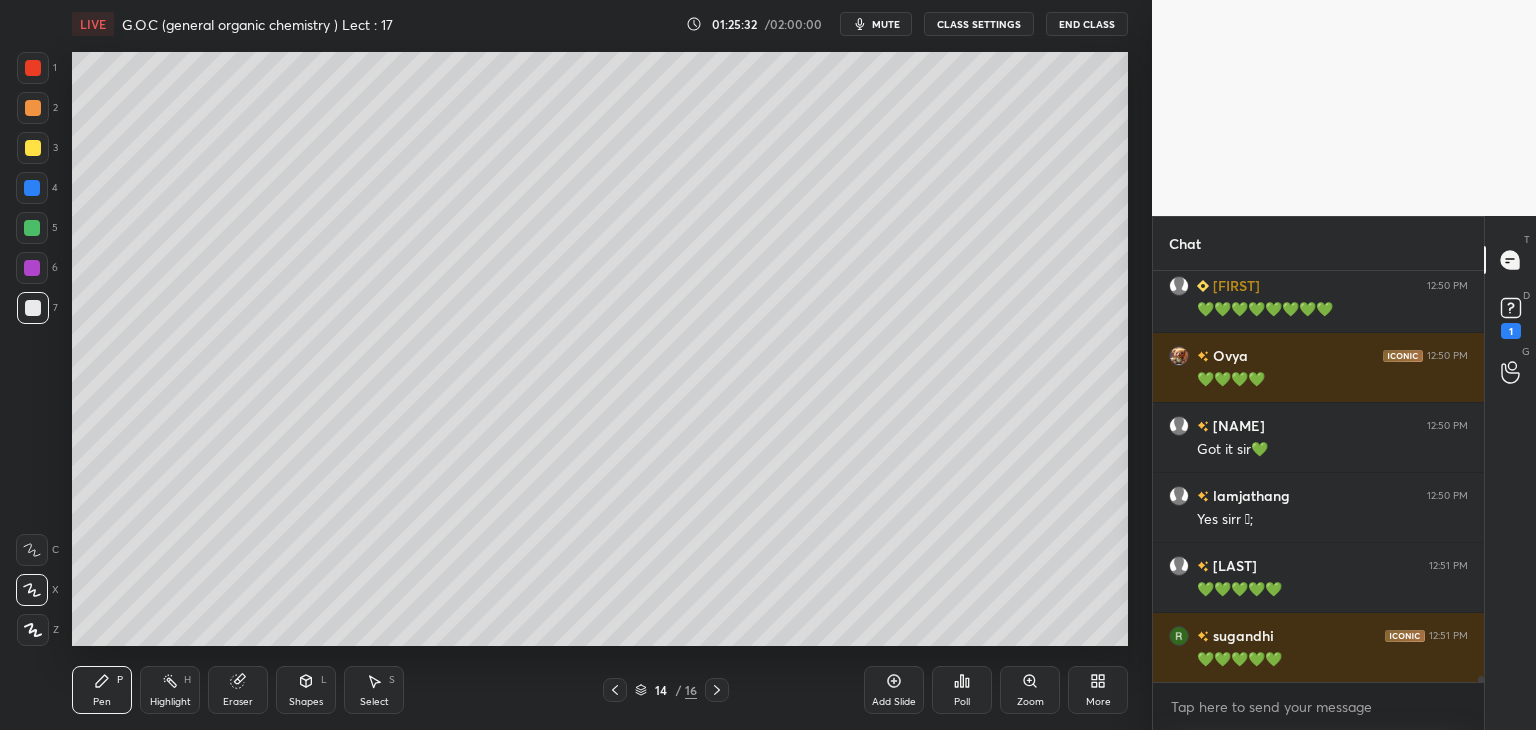 click 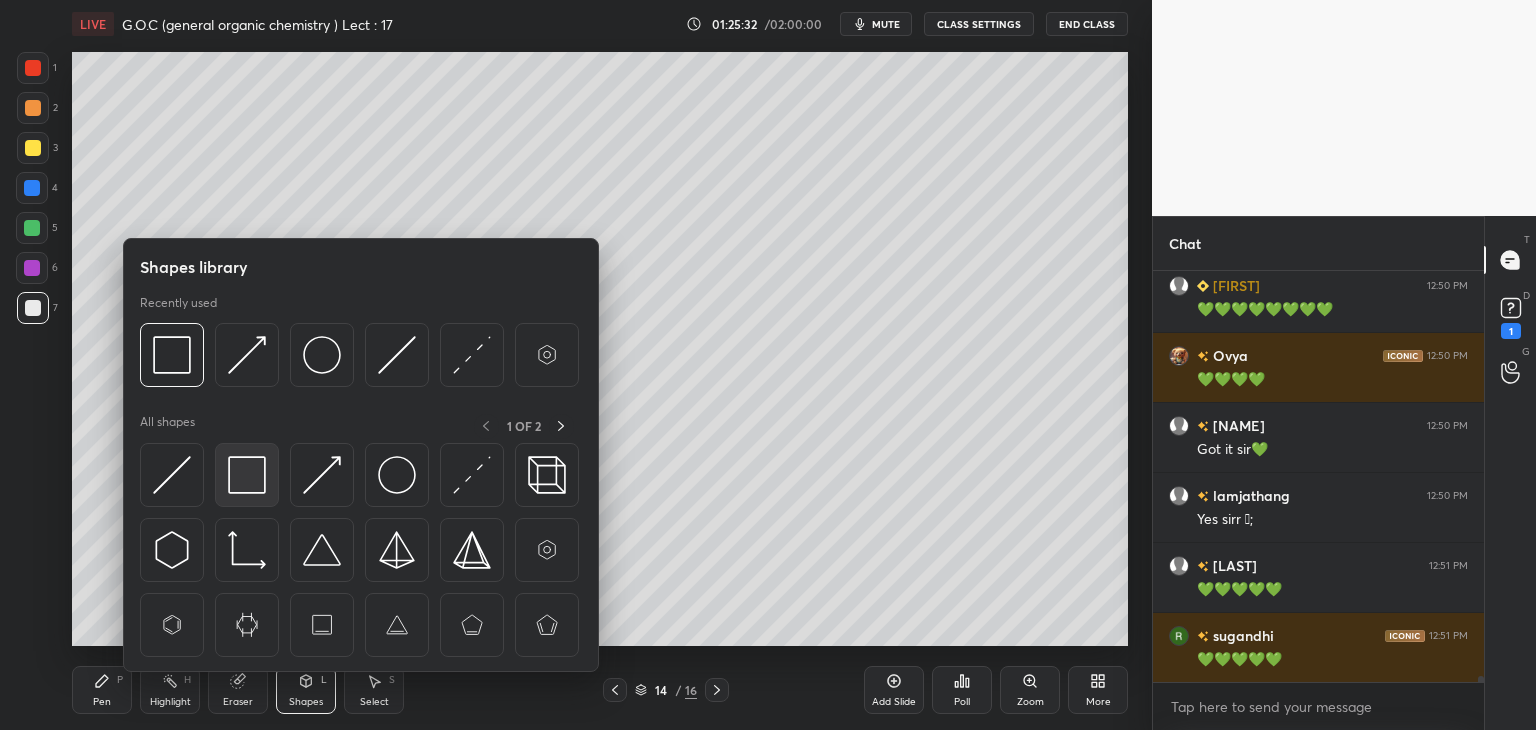 click at bounding box center [247, 475] 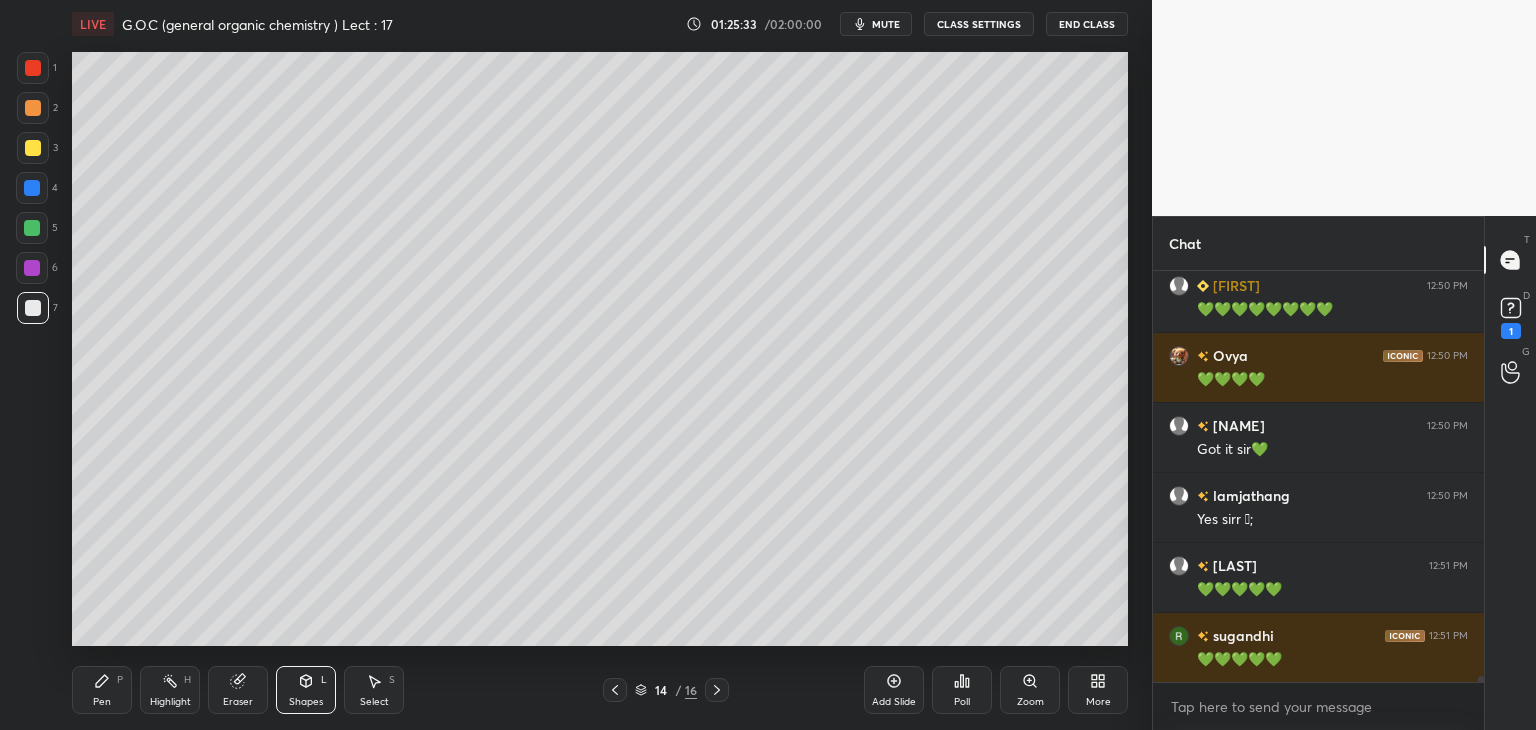 click at bounding box center (33, 148) 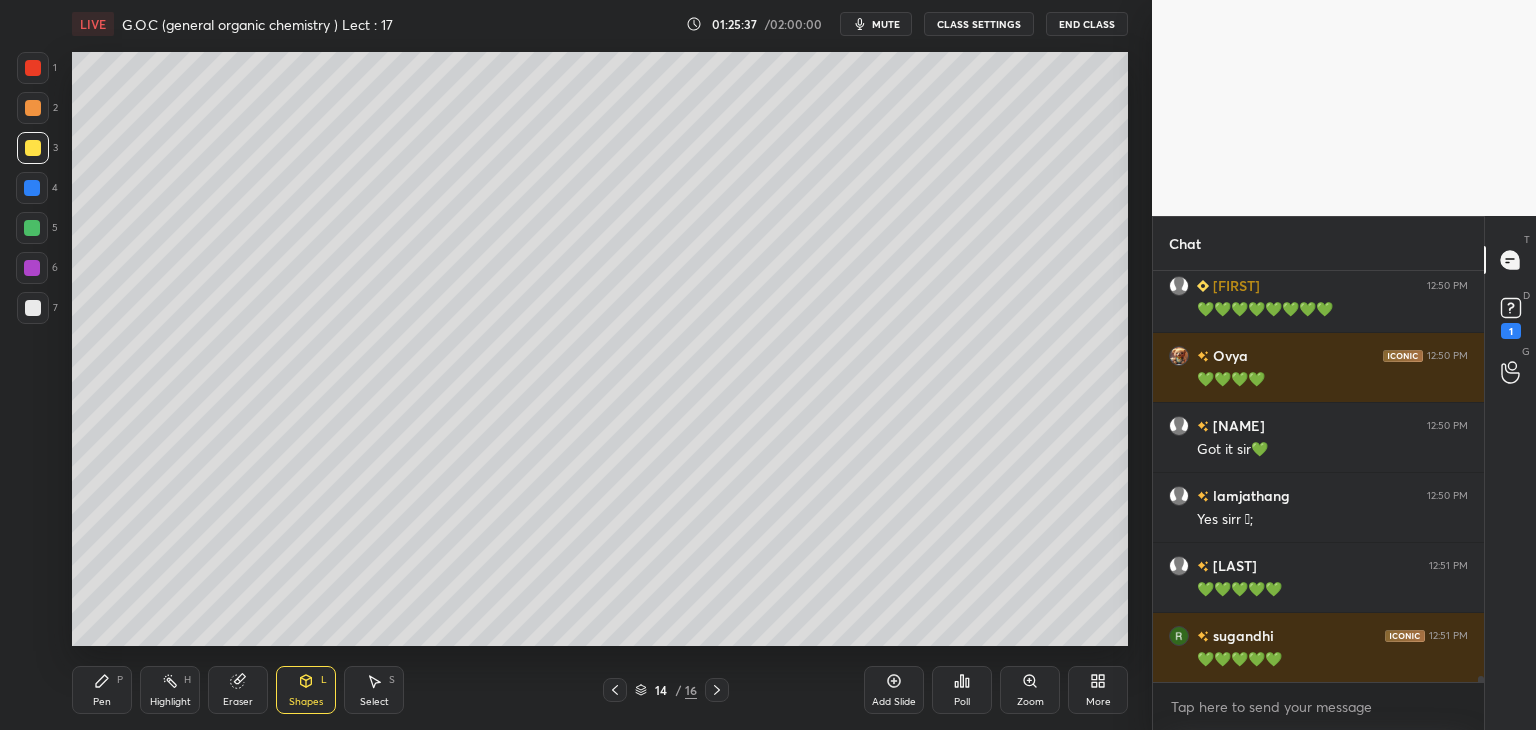 click on "Pen P" at bounding box center [102, 690] 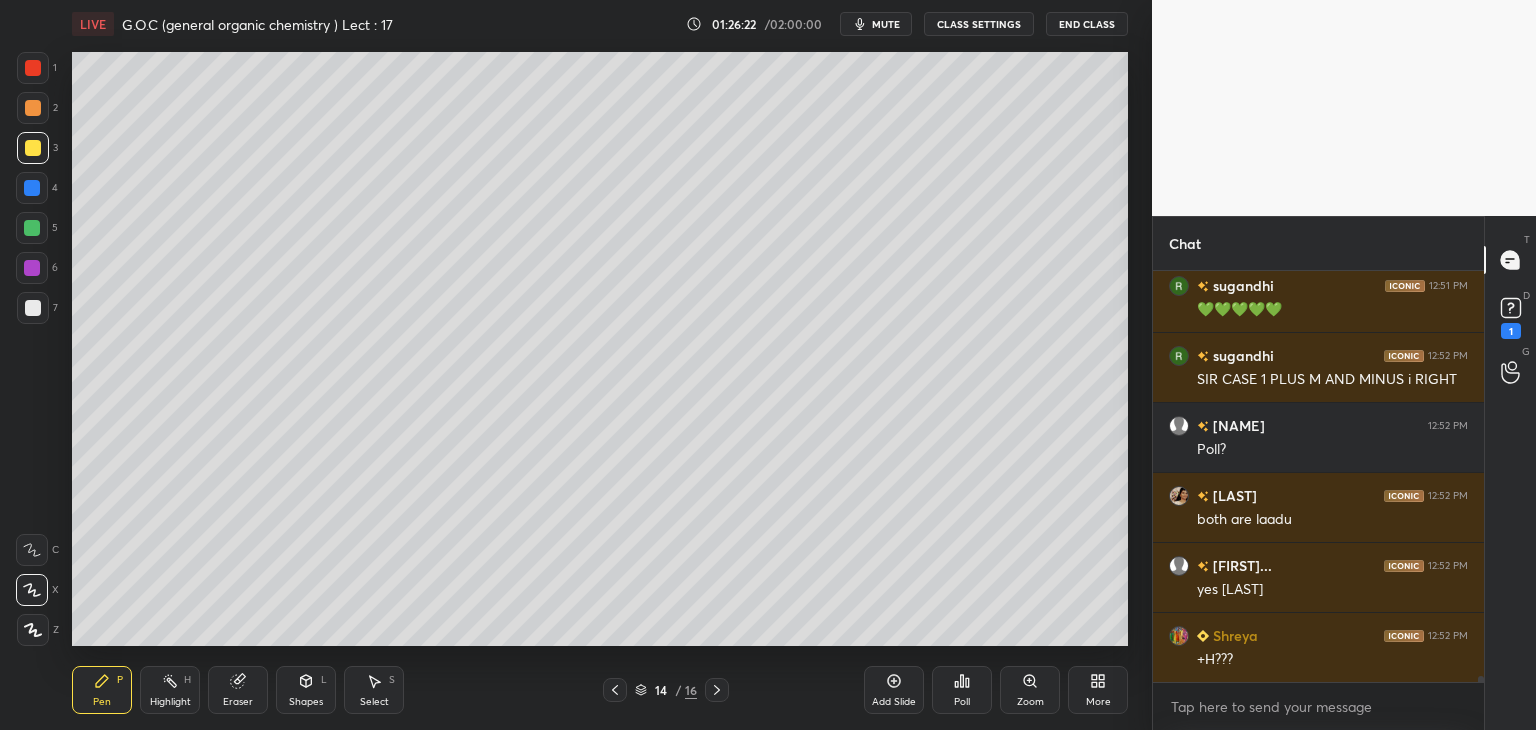 scroll, scrollTop: 26648, scrollLeft: 0, axis: vertical 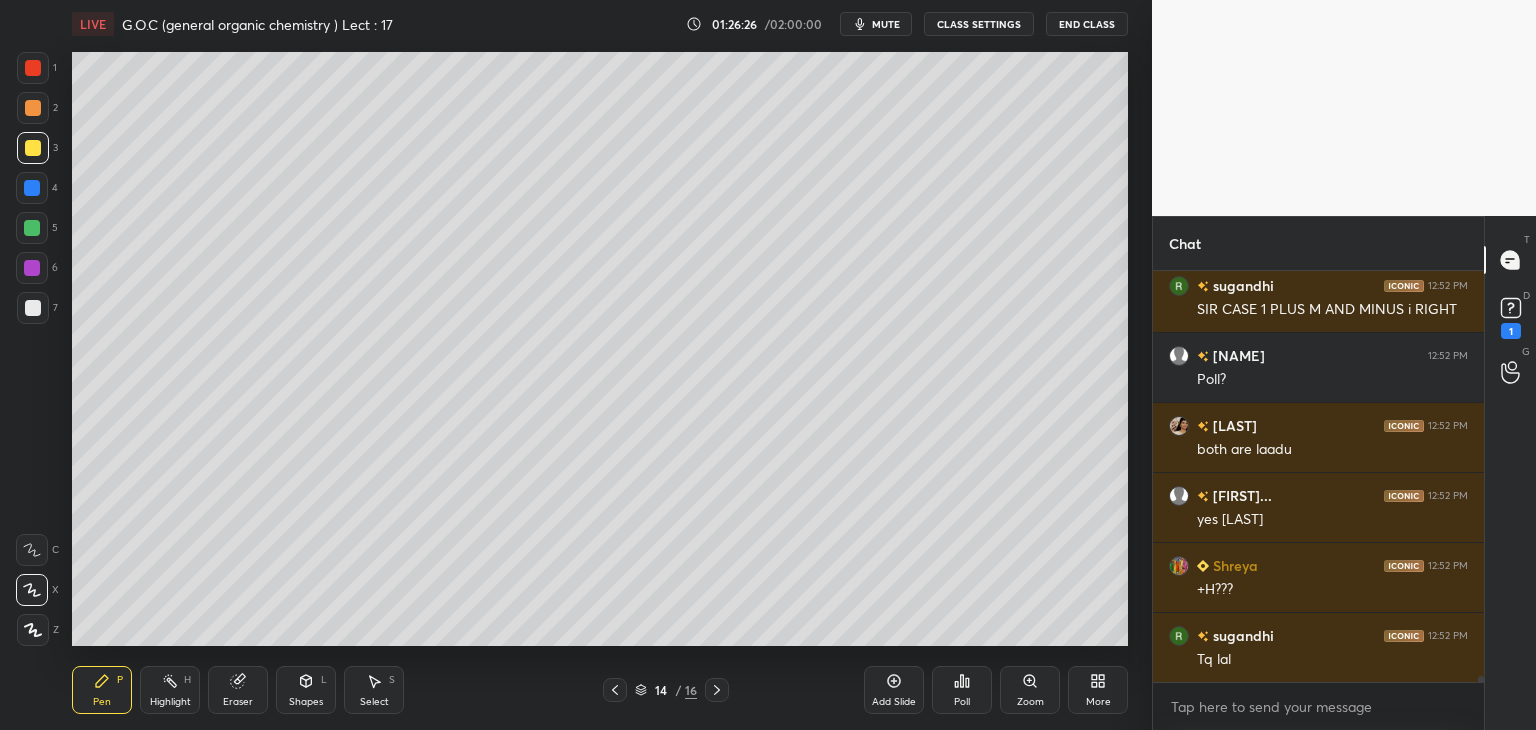 click at bounding box center [32, 228] 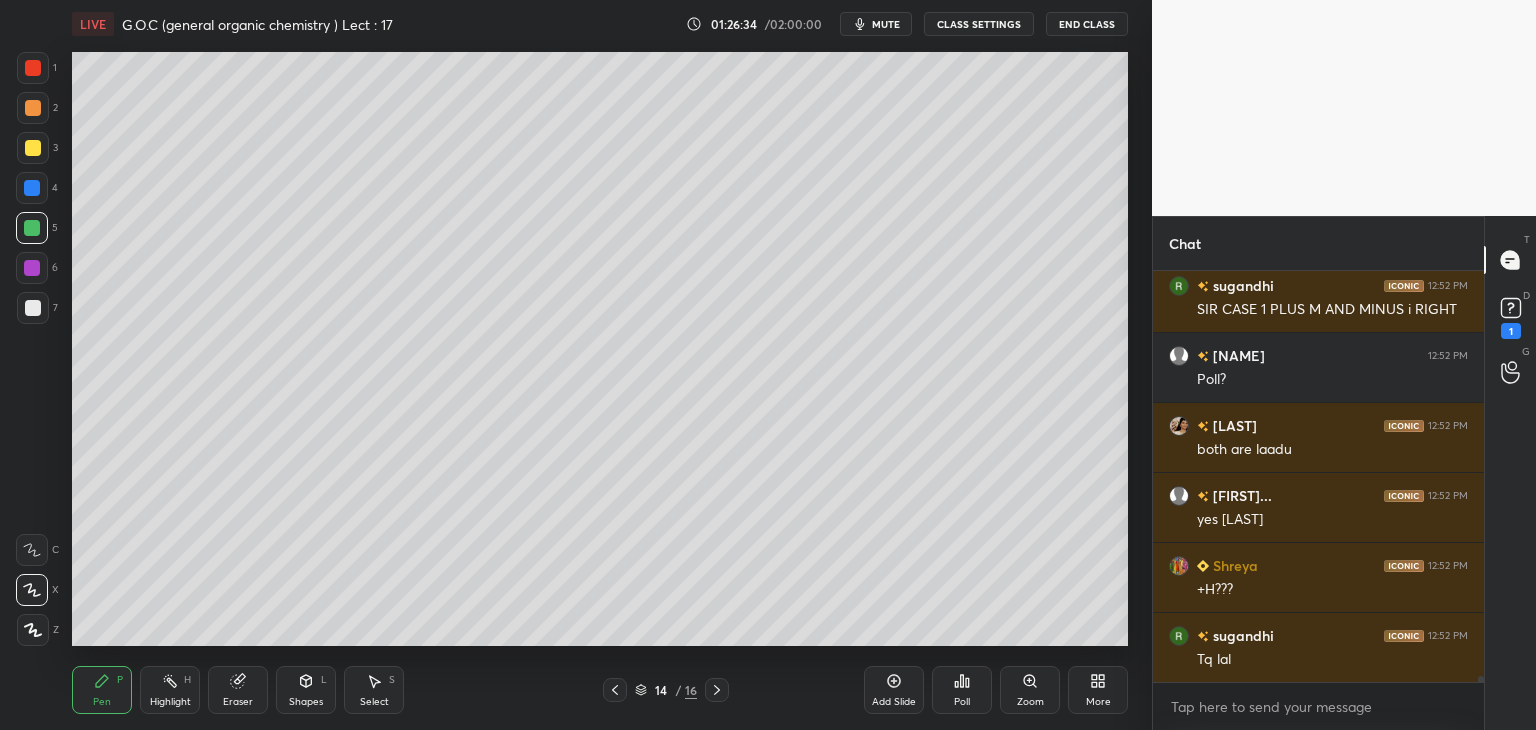 click at bounding box center [33, 148] 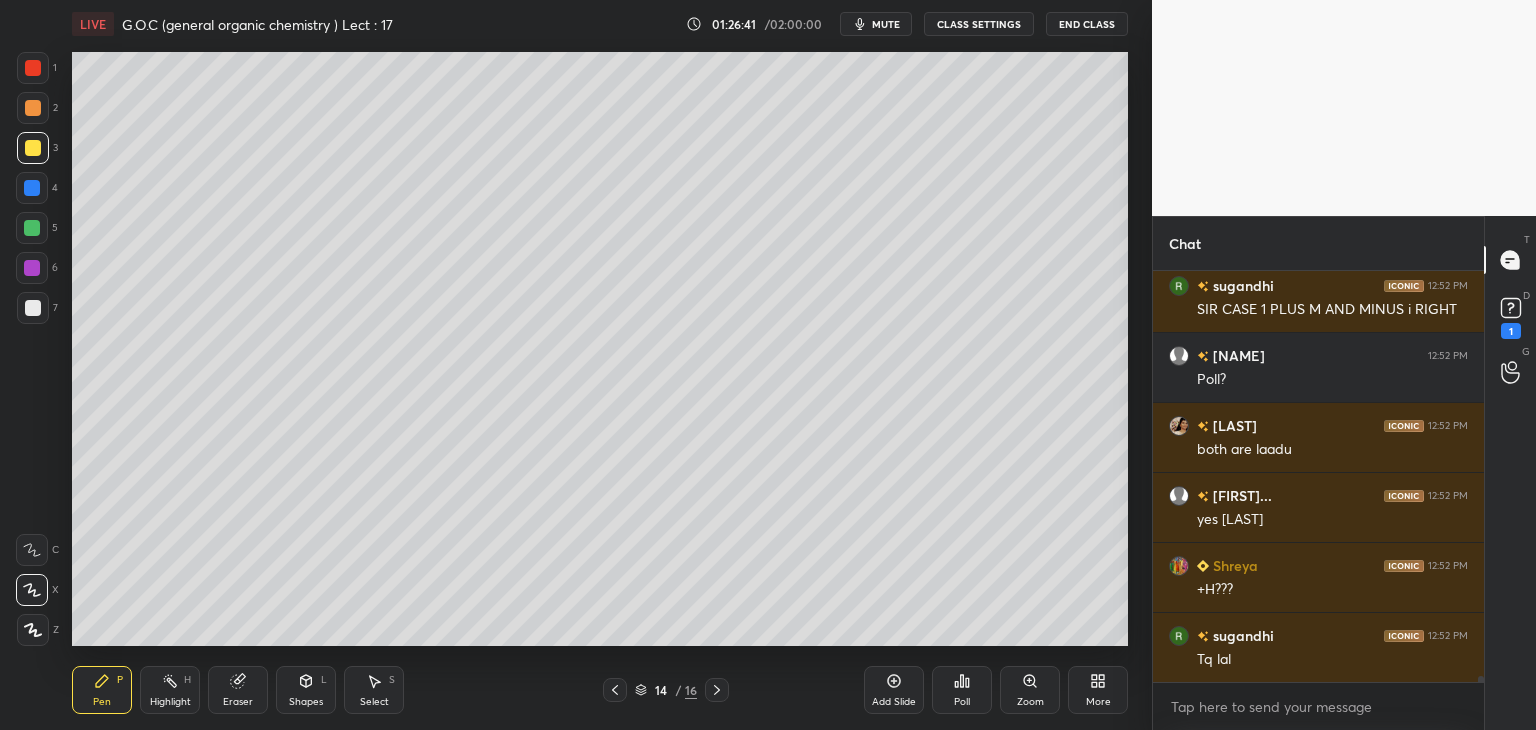 click at bounding box center (33, 308) 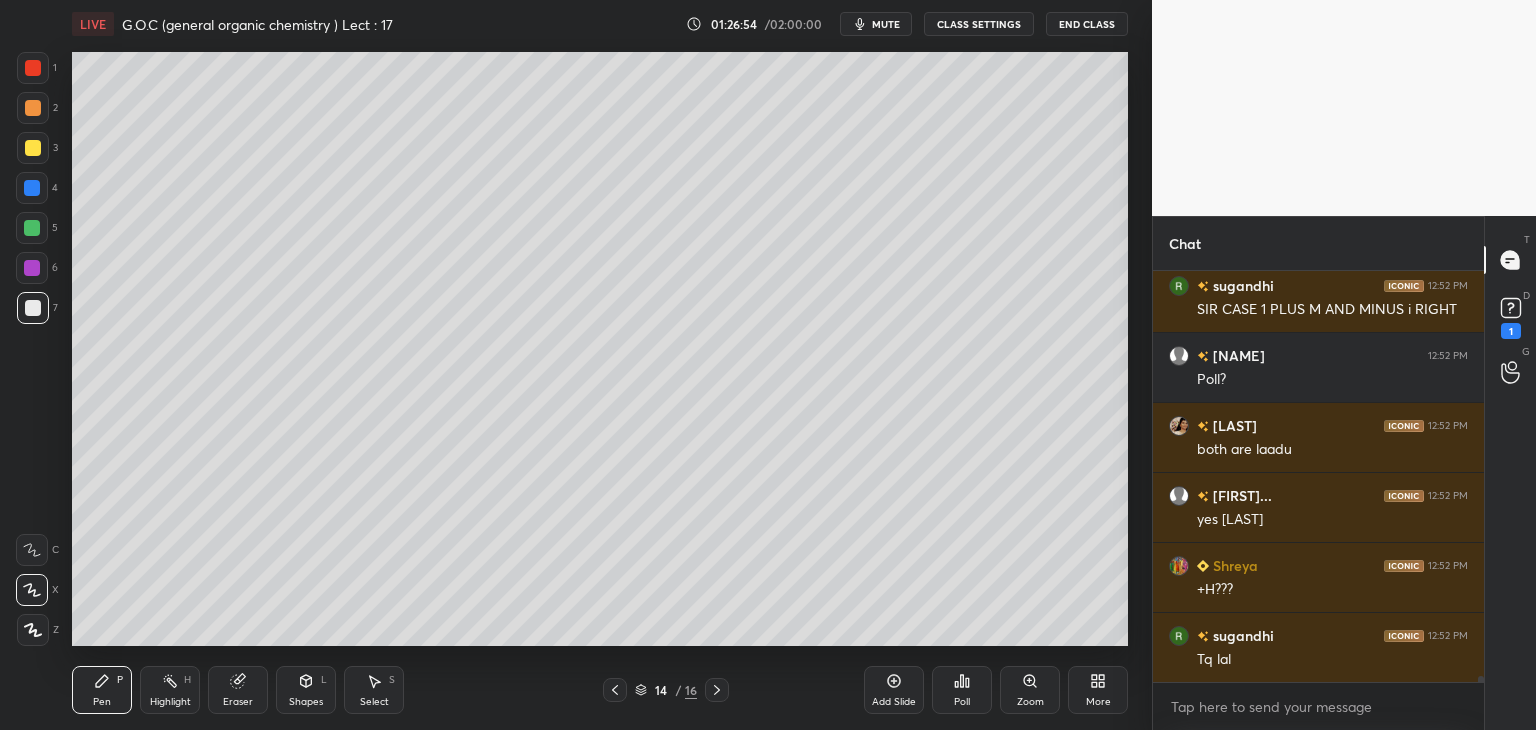 scroll, scrollTop: 26736, scrollLeft: 0, axis: vertical 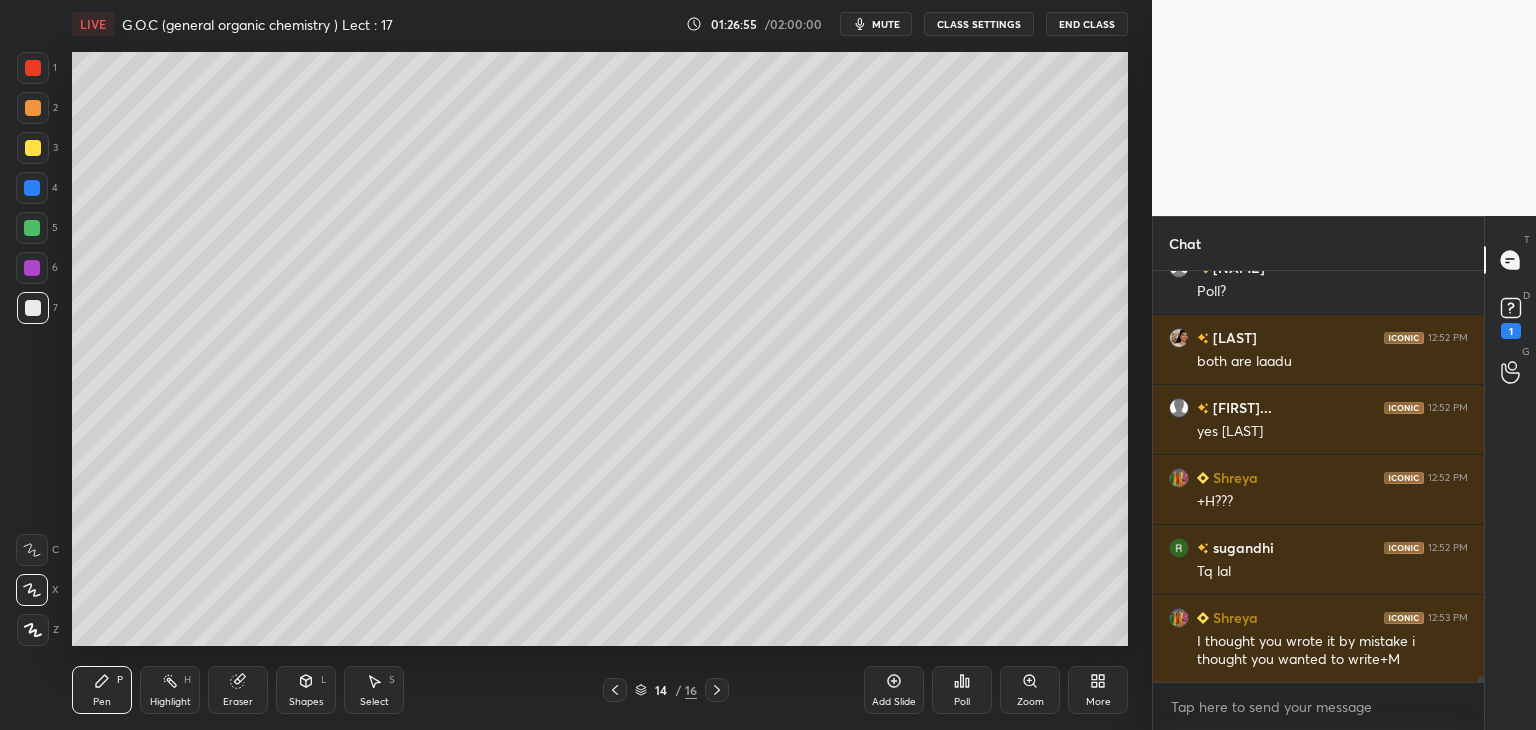 click at bounding box center (33, 108) 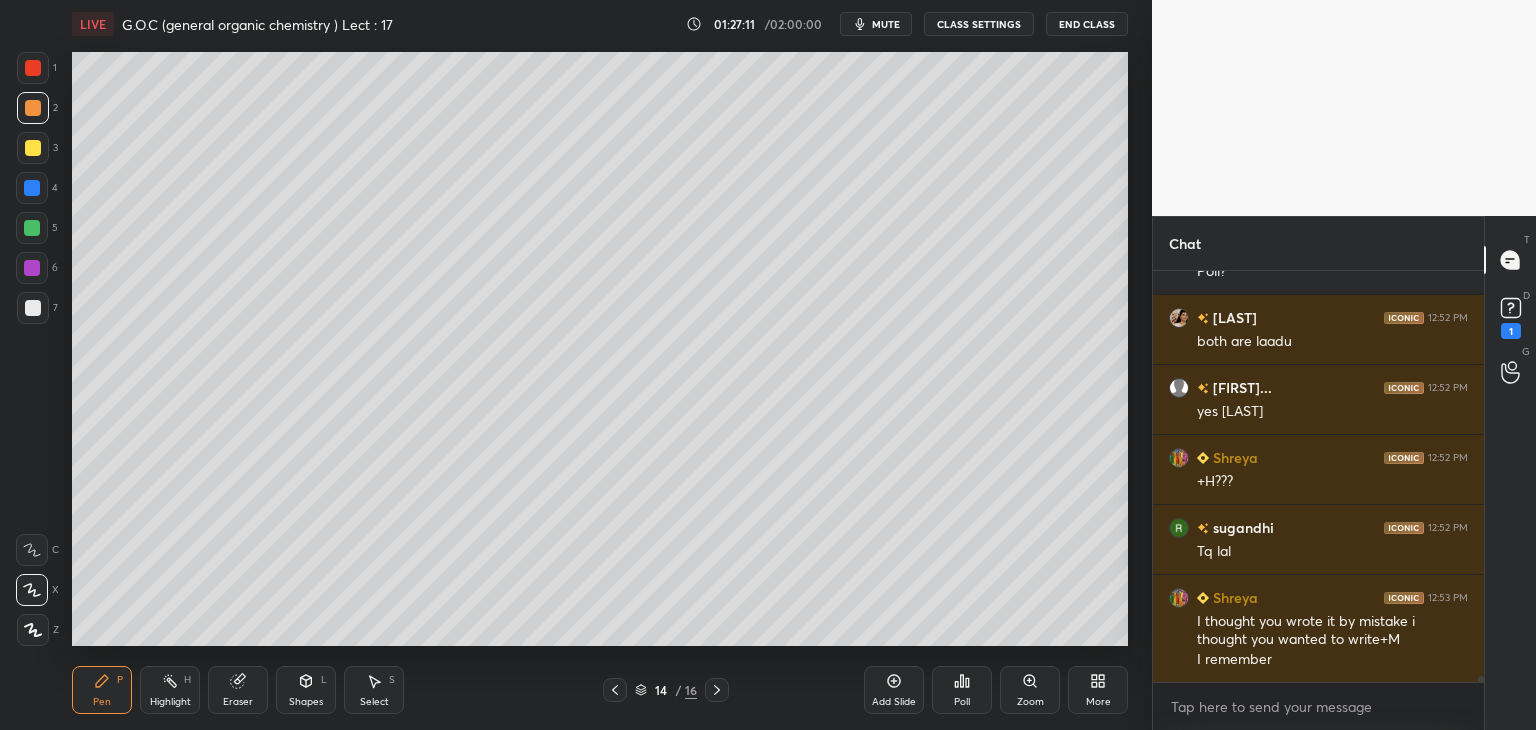 scroll, scrollTop: 26826, scrollLeft: 0, axis: vertical 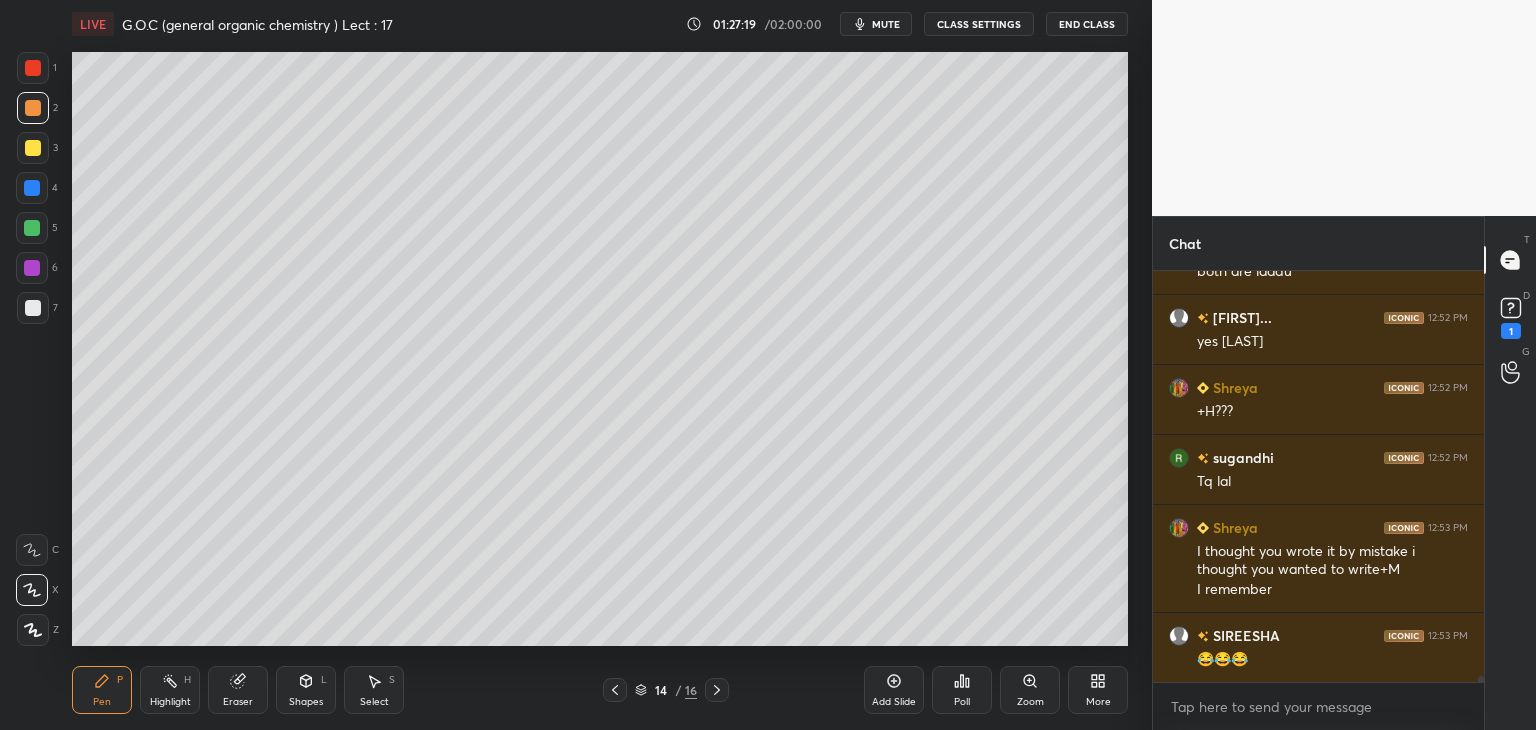 click at bounding box center [32, 188] 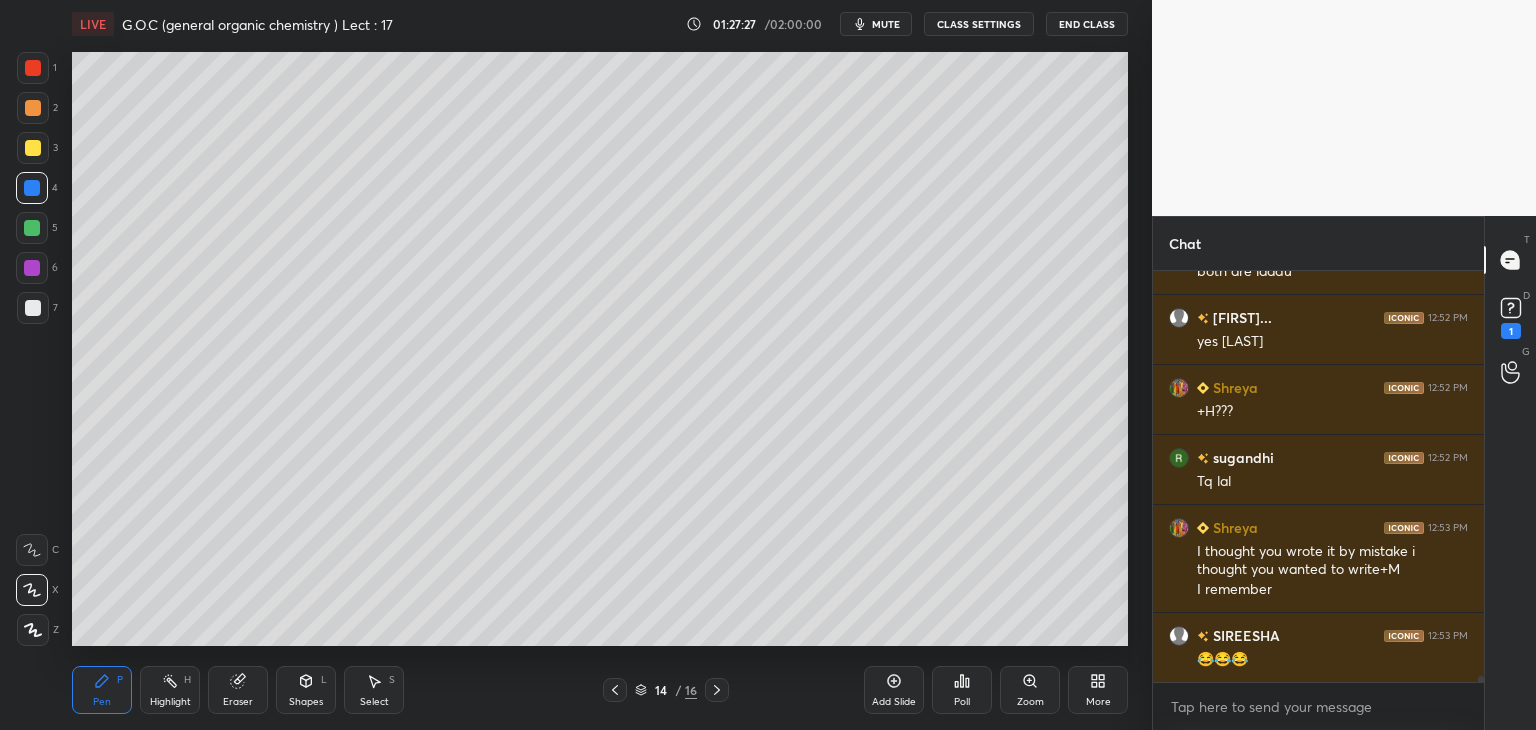 scroll, scrollTop: 26896, scrollLeft: 0, axis: vertical 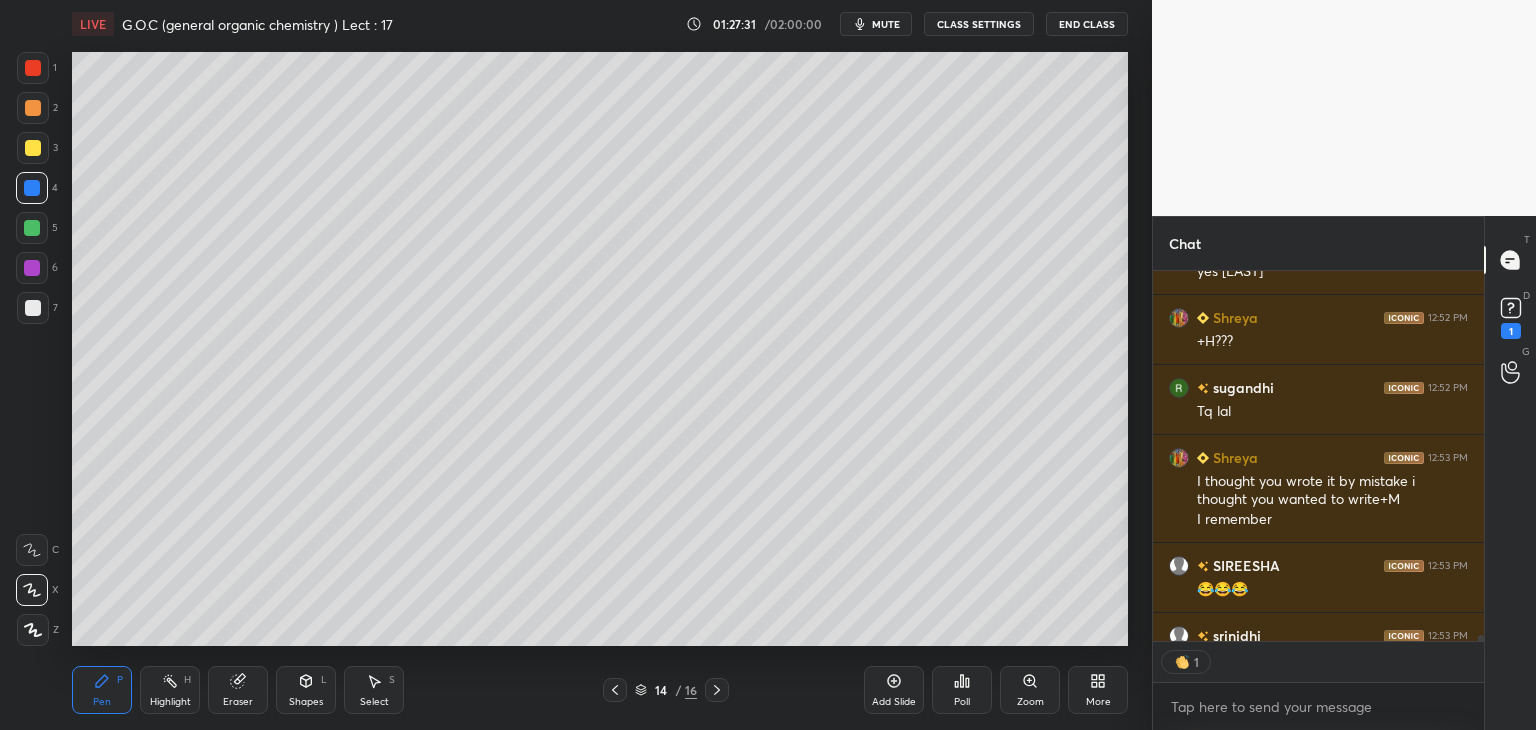 click at bounding box center [32, 228] 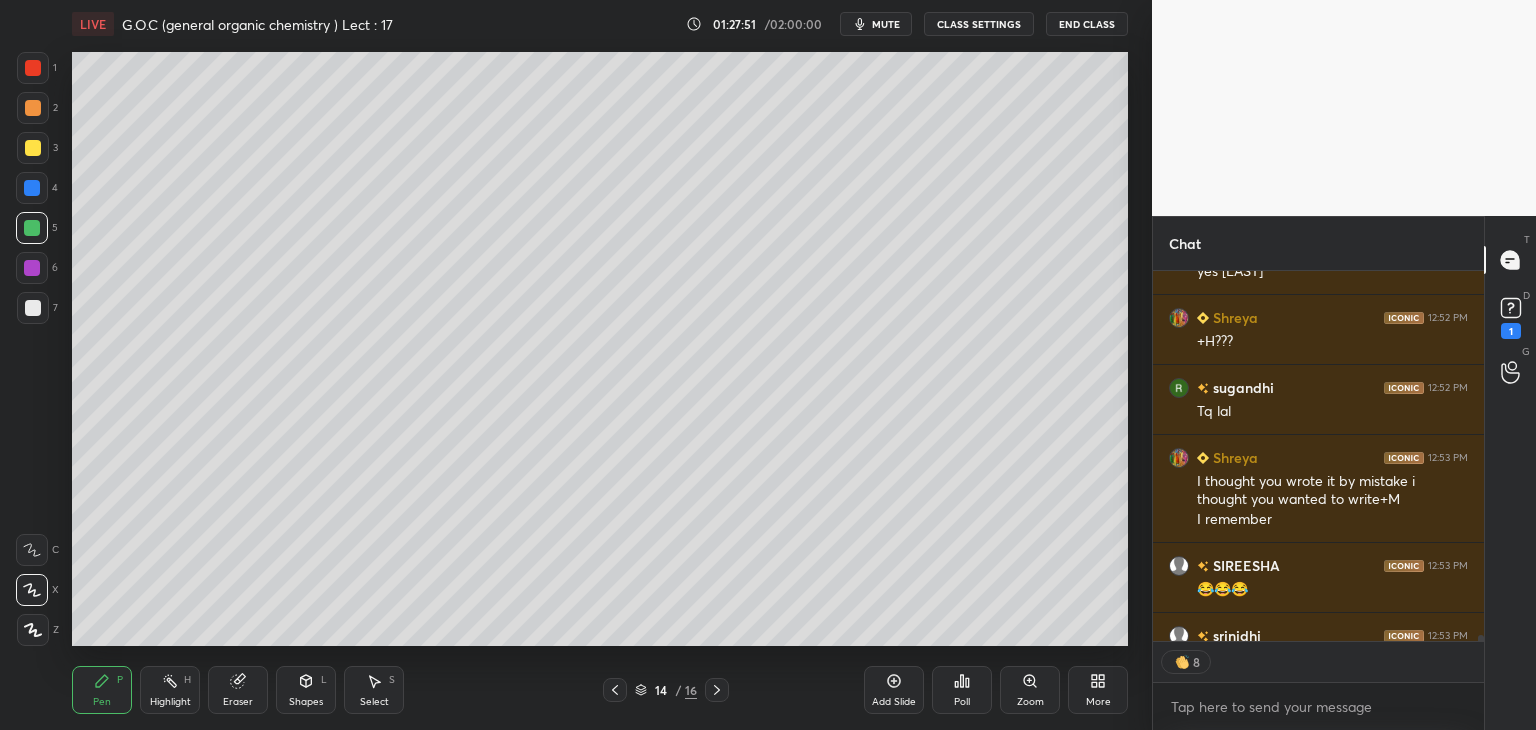 scroll, scrollTop: 6, scrollLeft: 6, axis: both 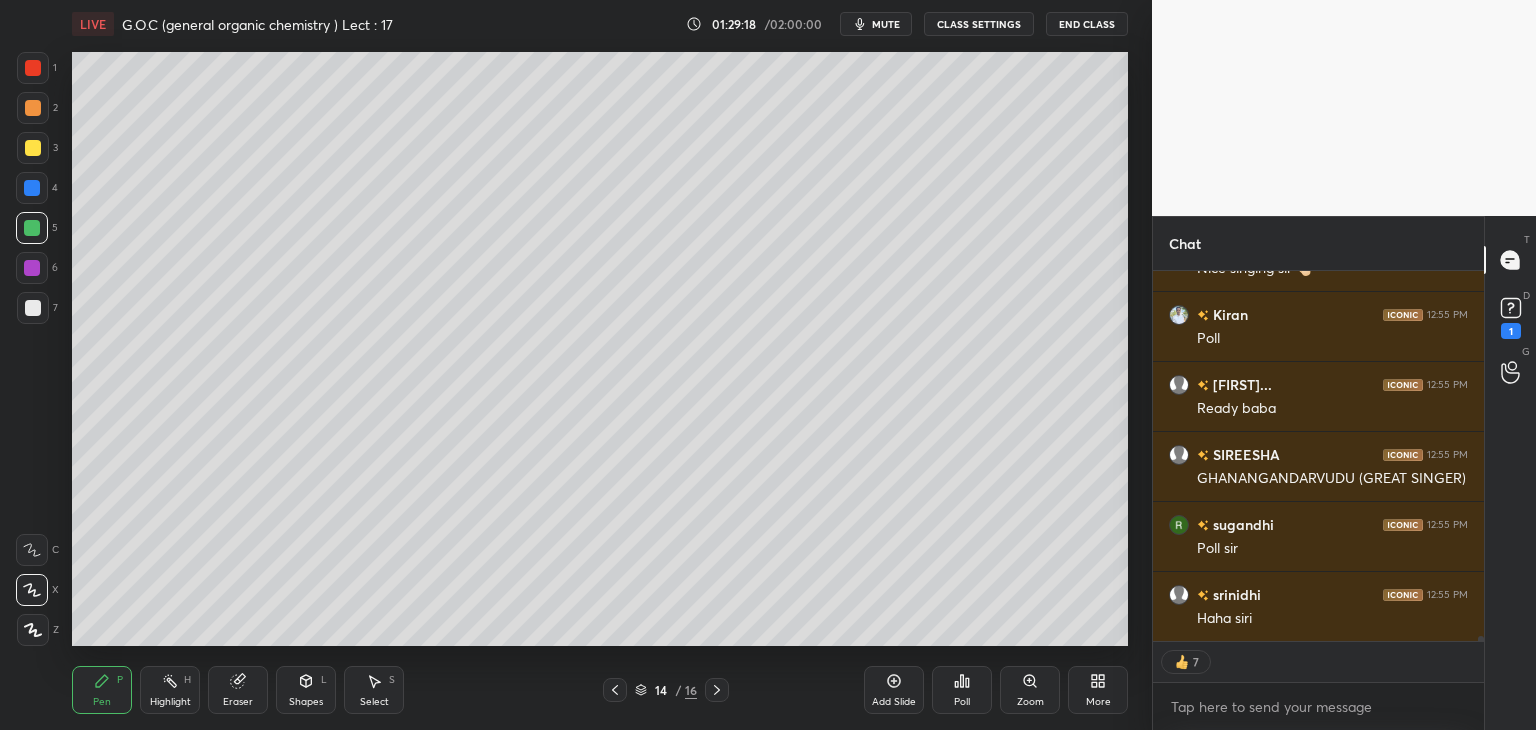 click on "Poll" at bounding box center (962, 690) 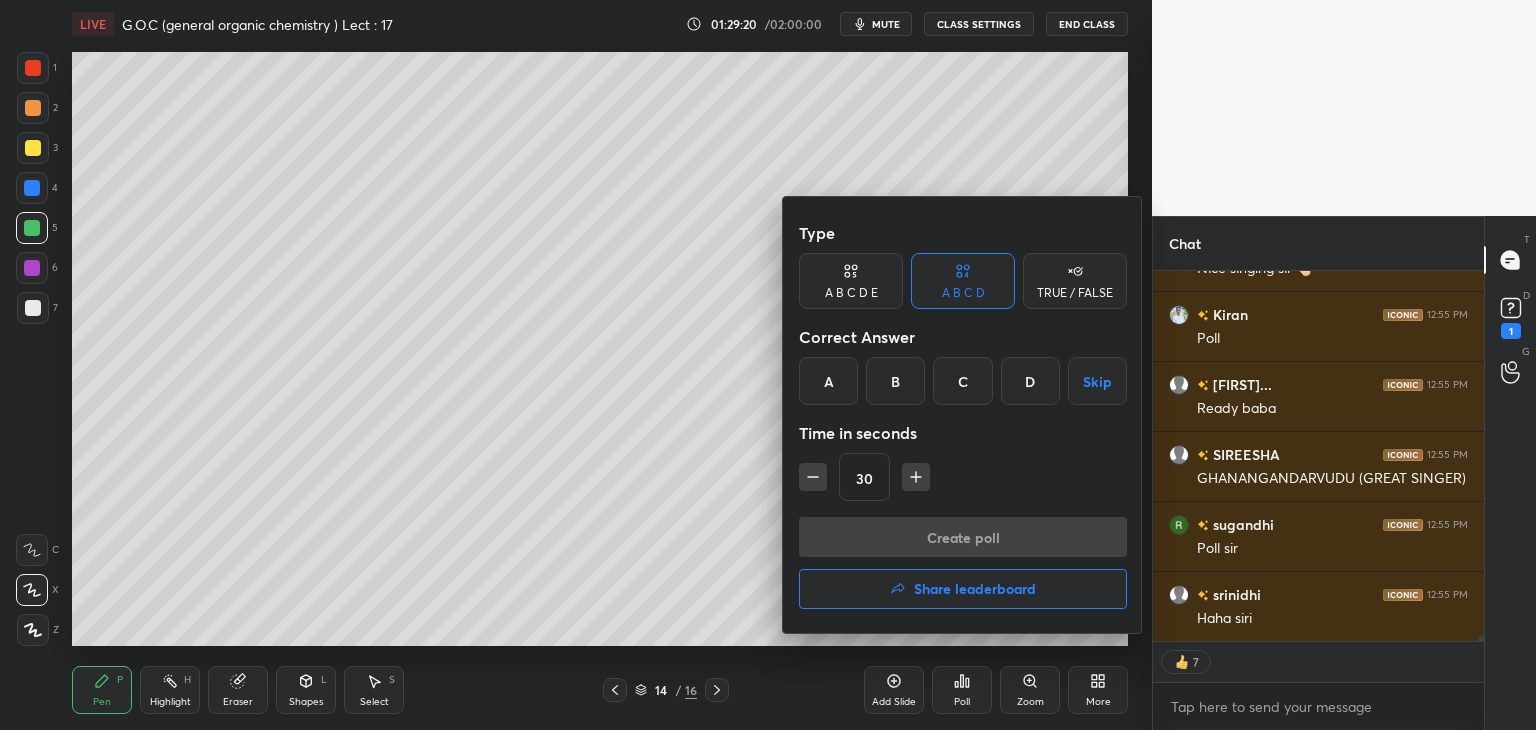 click on "C" at bounding box center (962, 381) 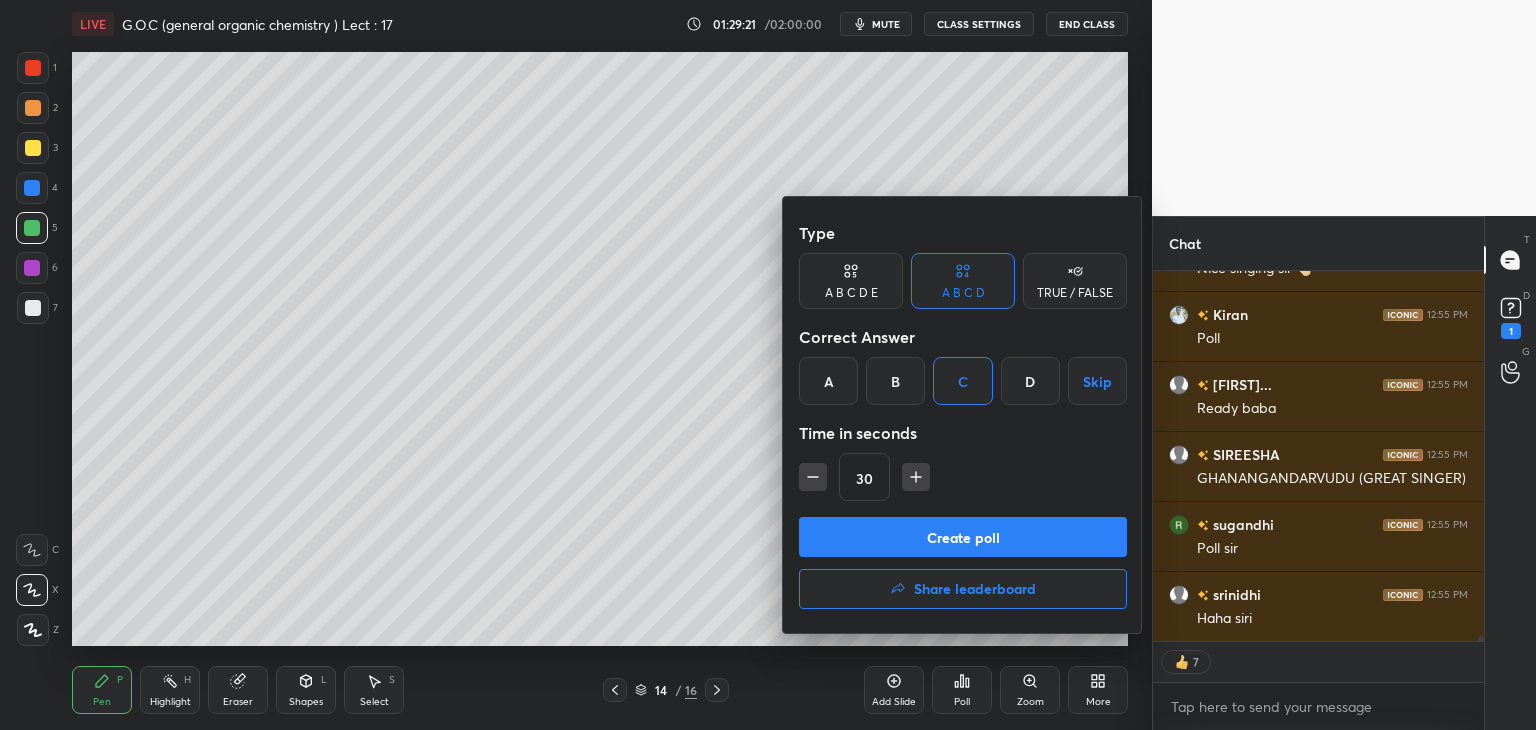 click on "Create poll" at bounding box center [963, 537] 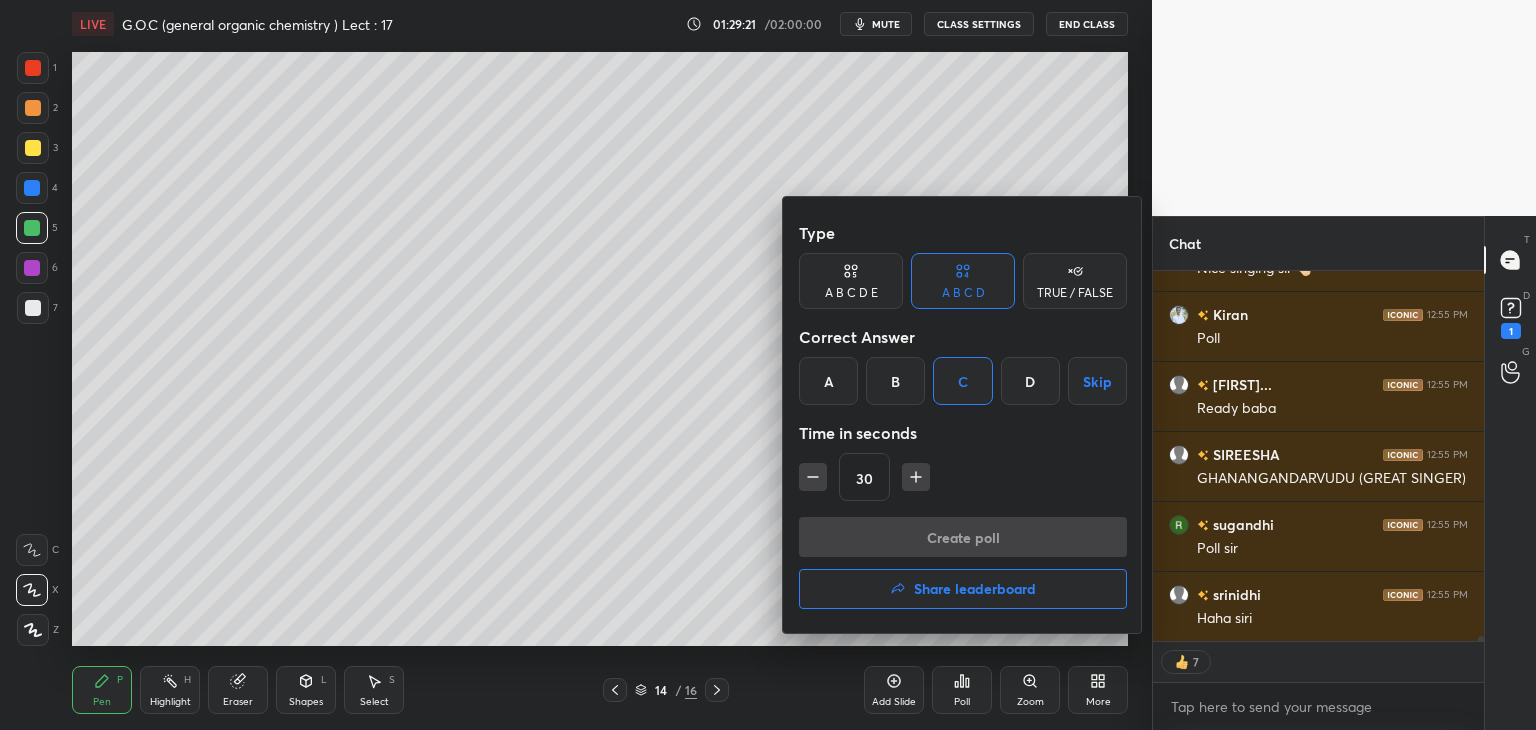 scroll, scrollTop: 332, scrollLeft: 325, axis: both 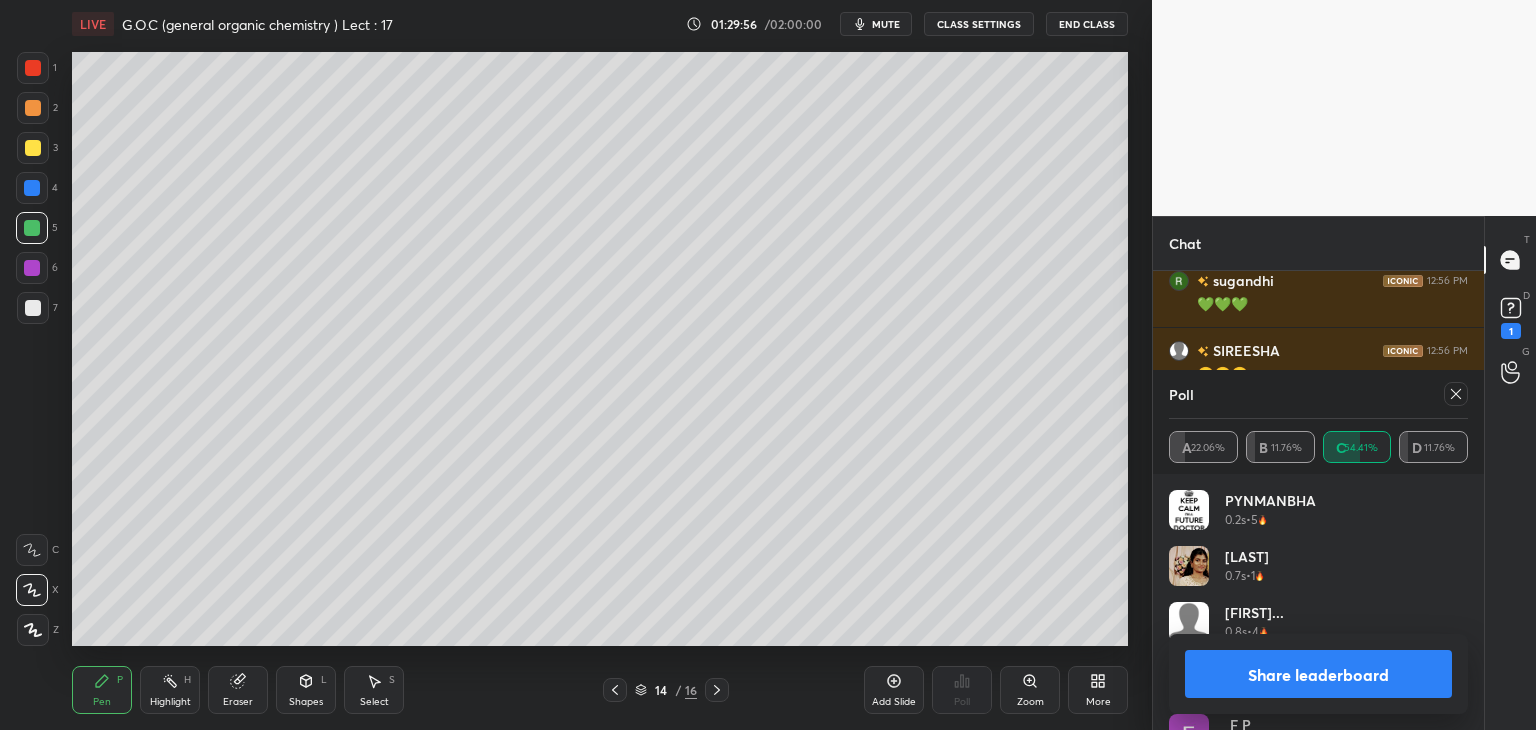 click on "Share leaderboard" at bounding box center [1318, 674] 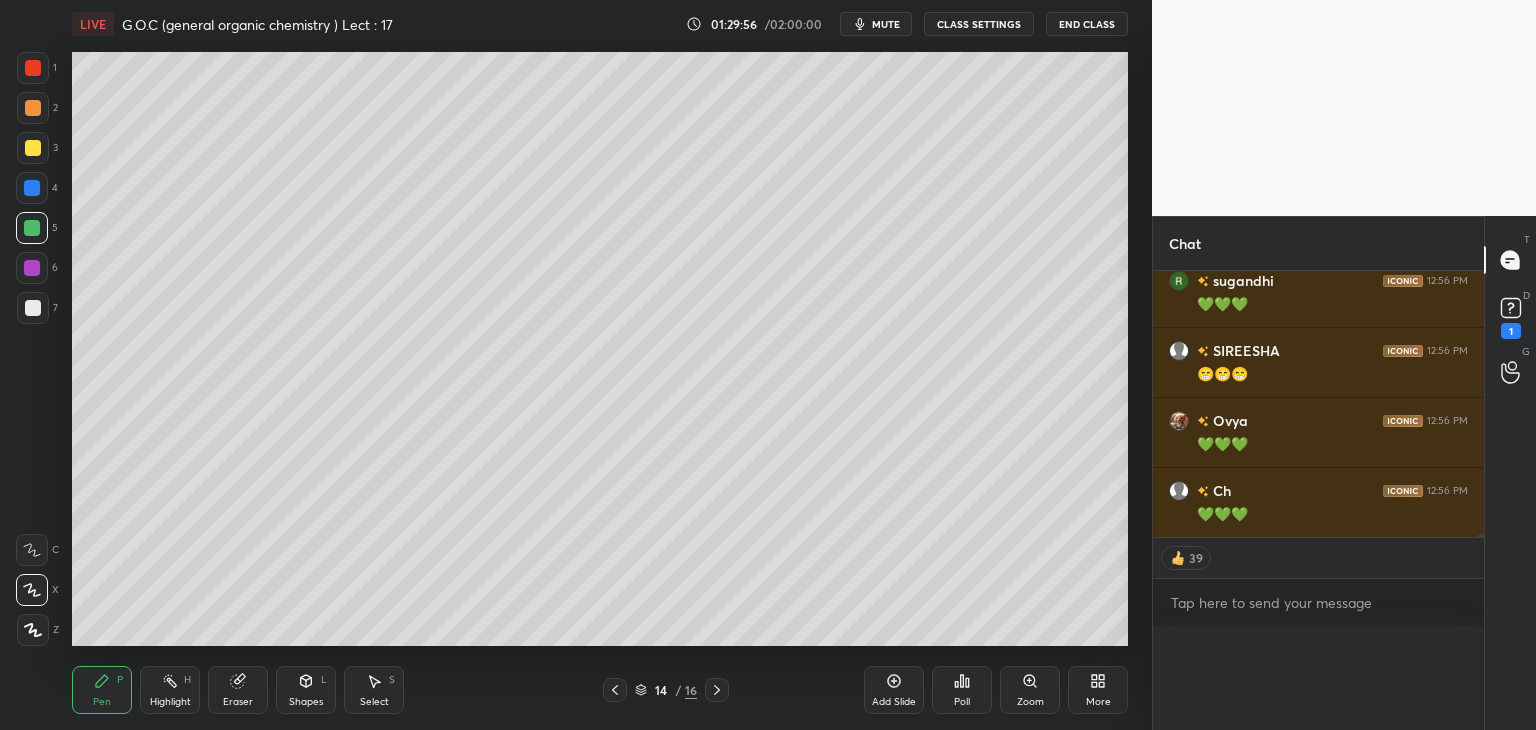 scroll, scrollTop: 0, scrollLeft: 0, axis: both 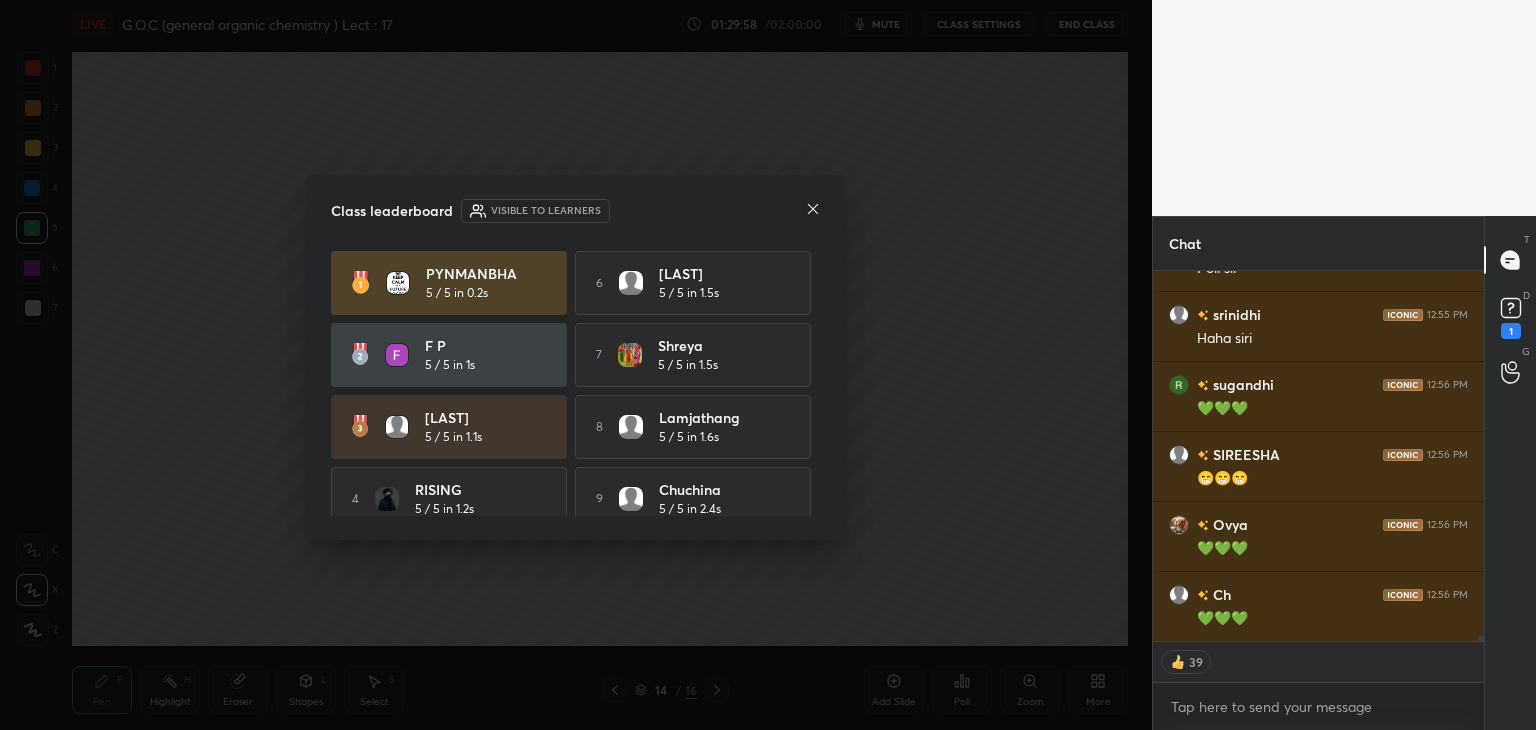 click 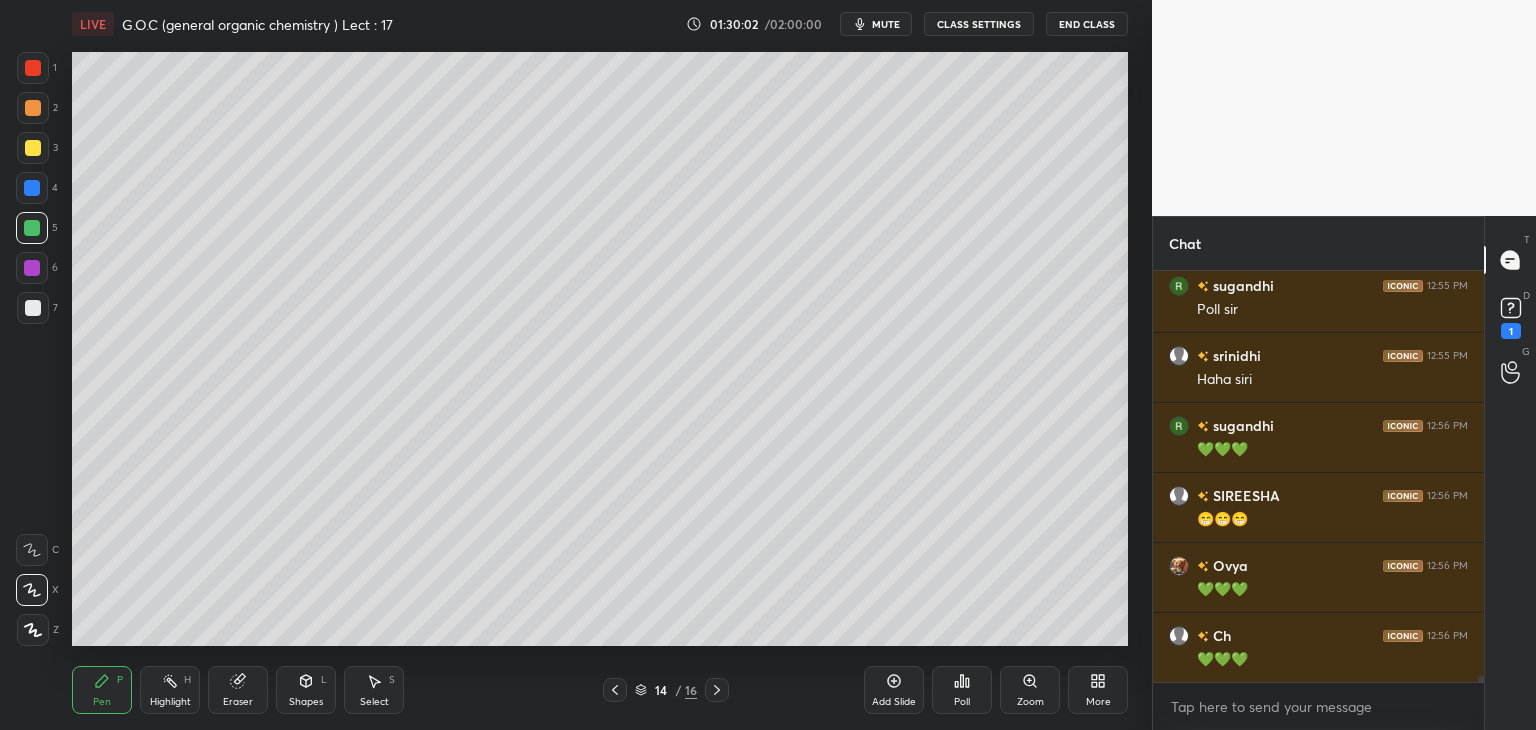 click at bounding box center [32, 188] 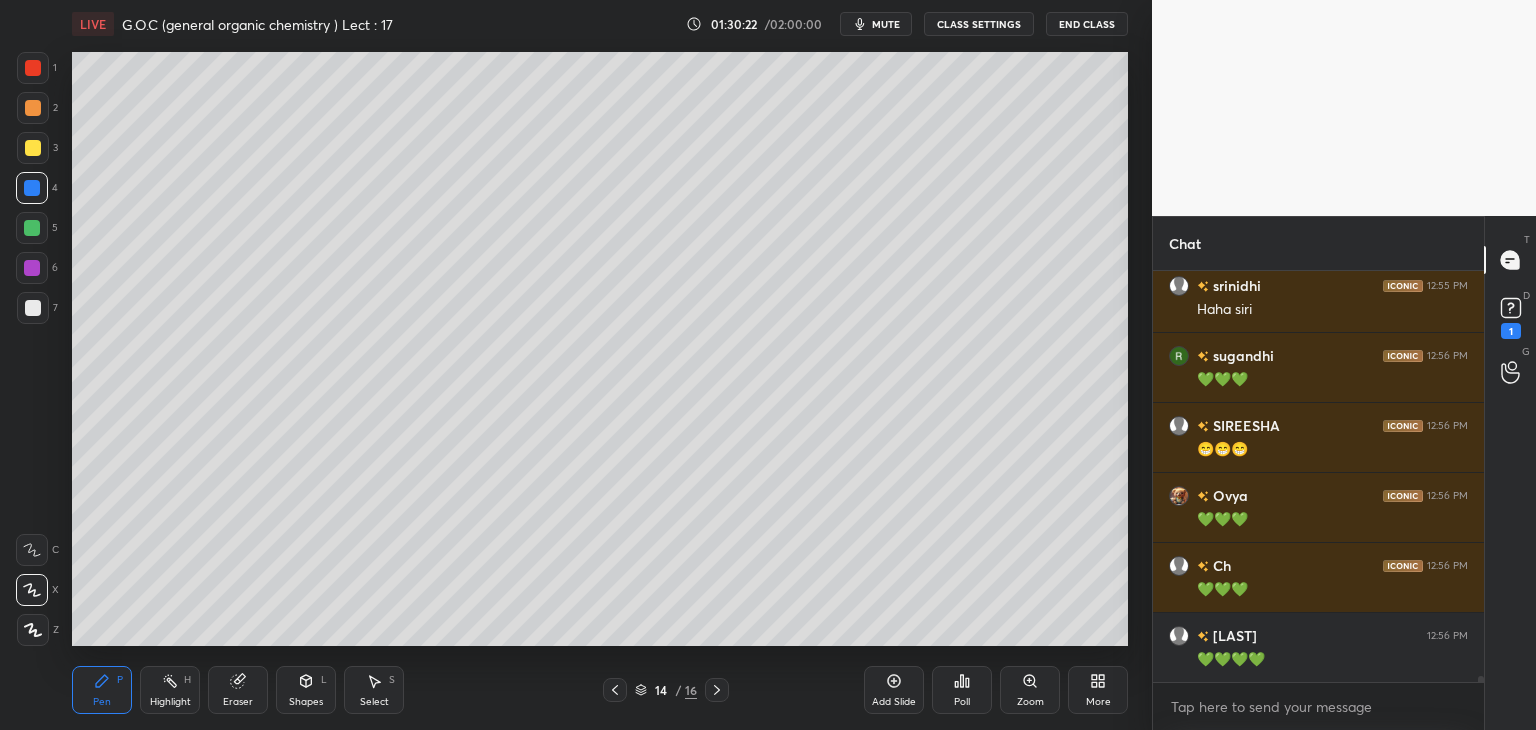 click at bounding box center (33, 108) 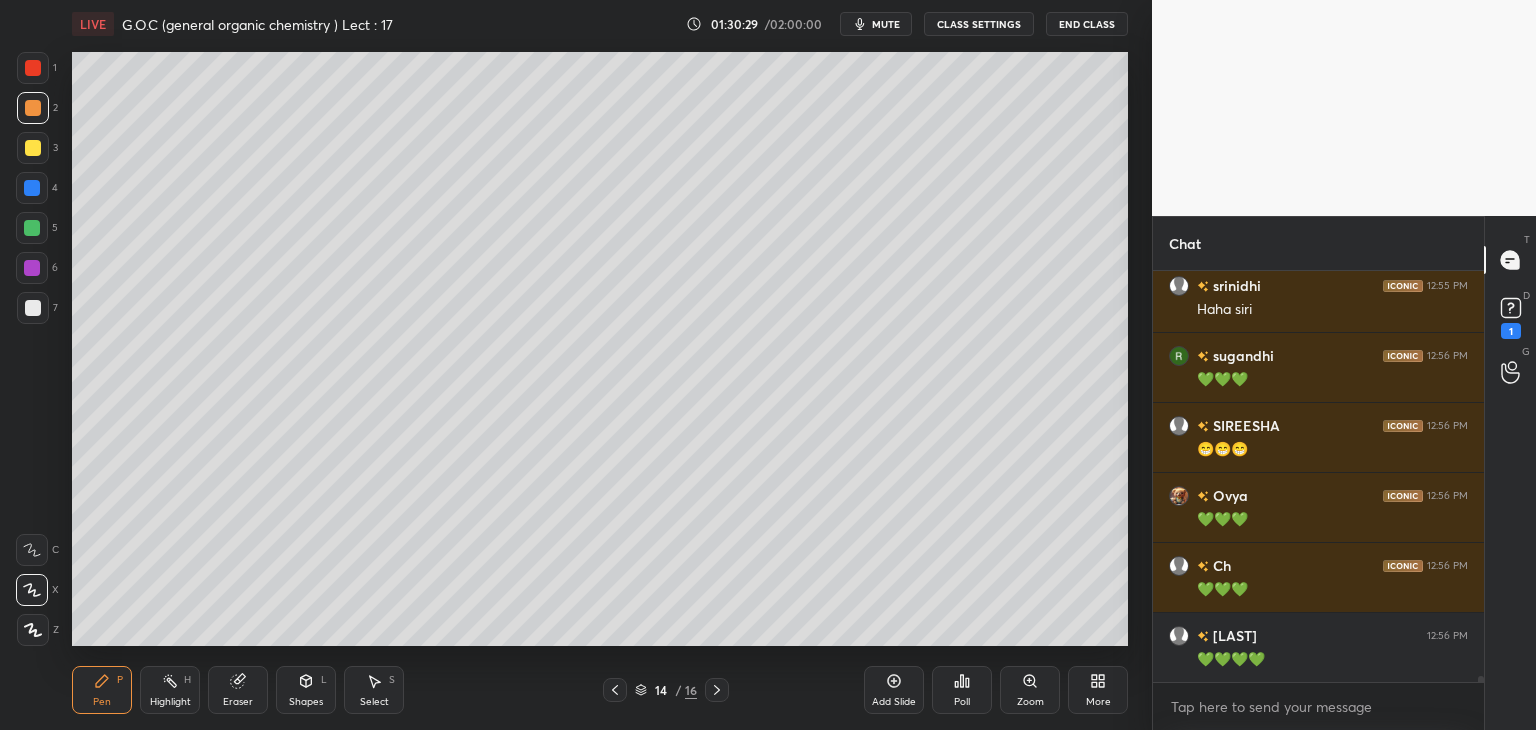 scroll, scrollTop: 27946, scrollLeft: 0, axis: vertical 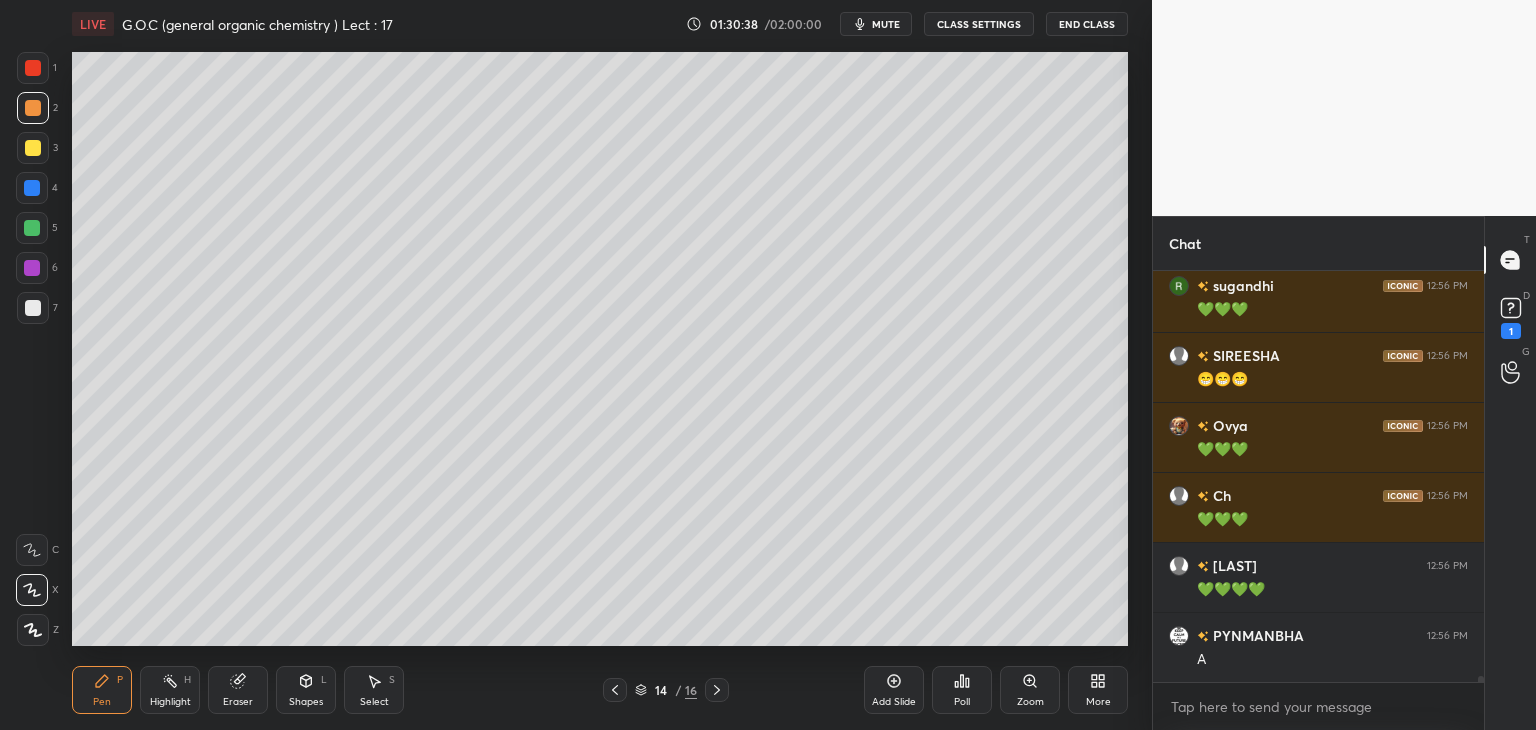 click at bounding box center (33, 308) 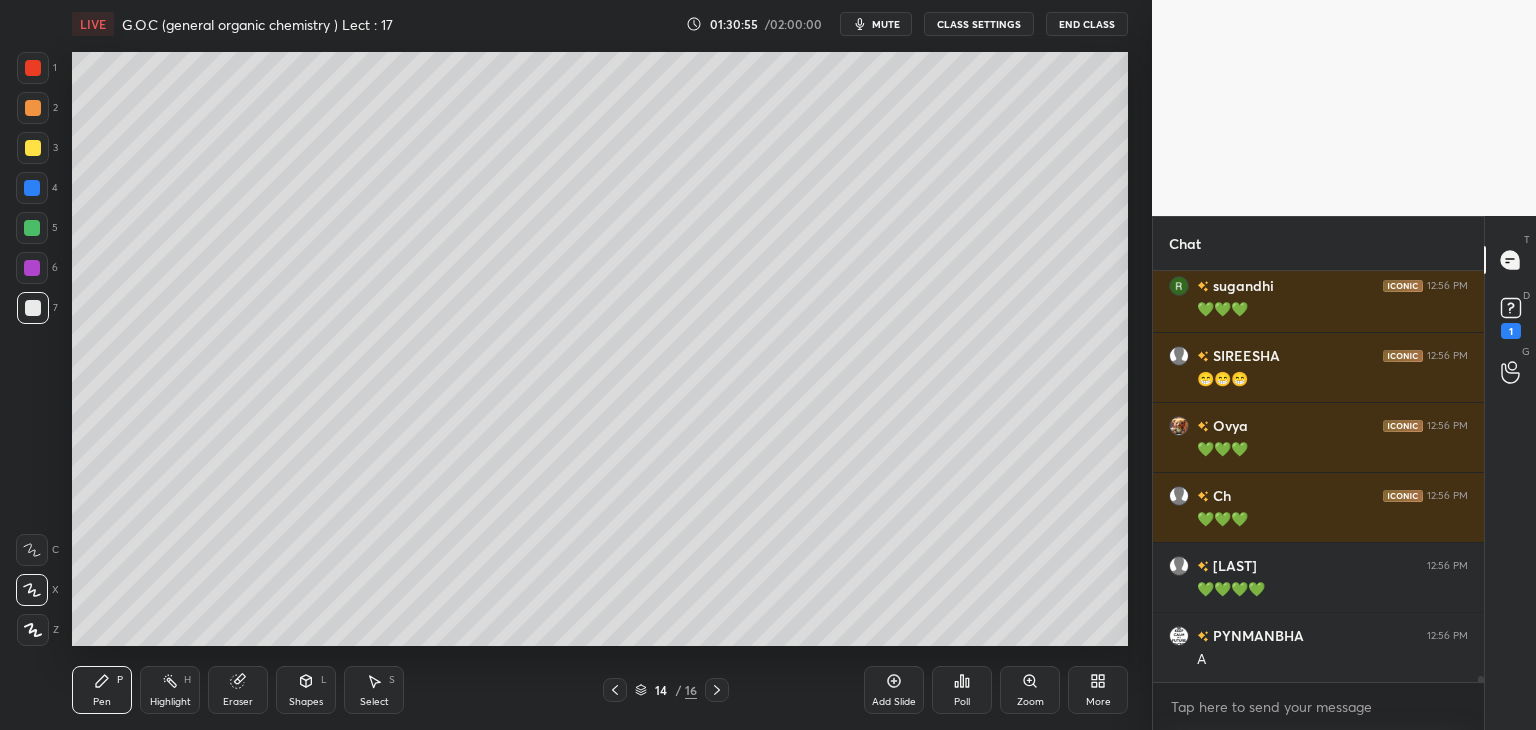 scroll, scrollTop: 365, scrollLeft: 325, axis: both 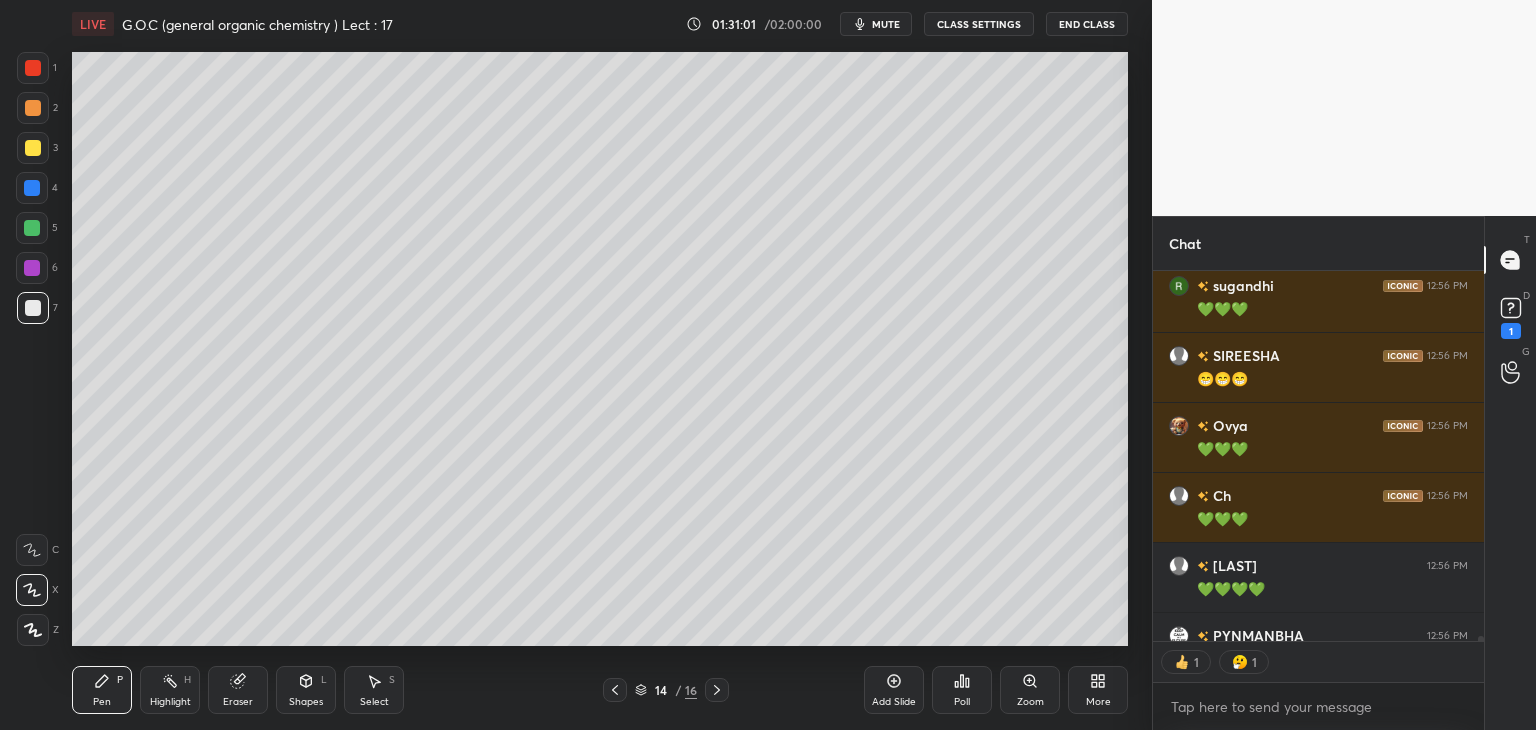 click at bounding box center [33, 108] 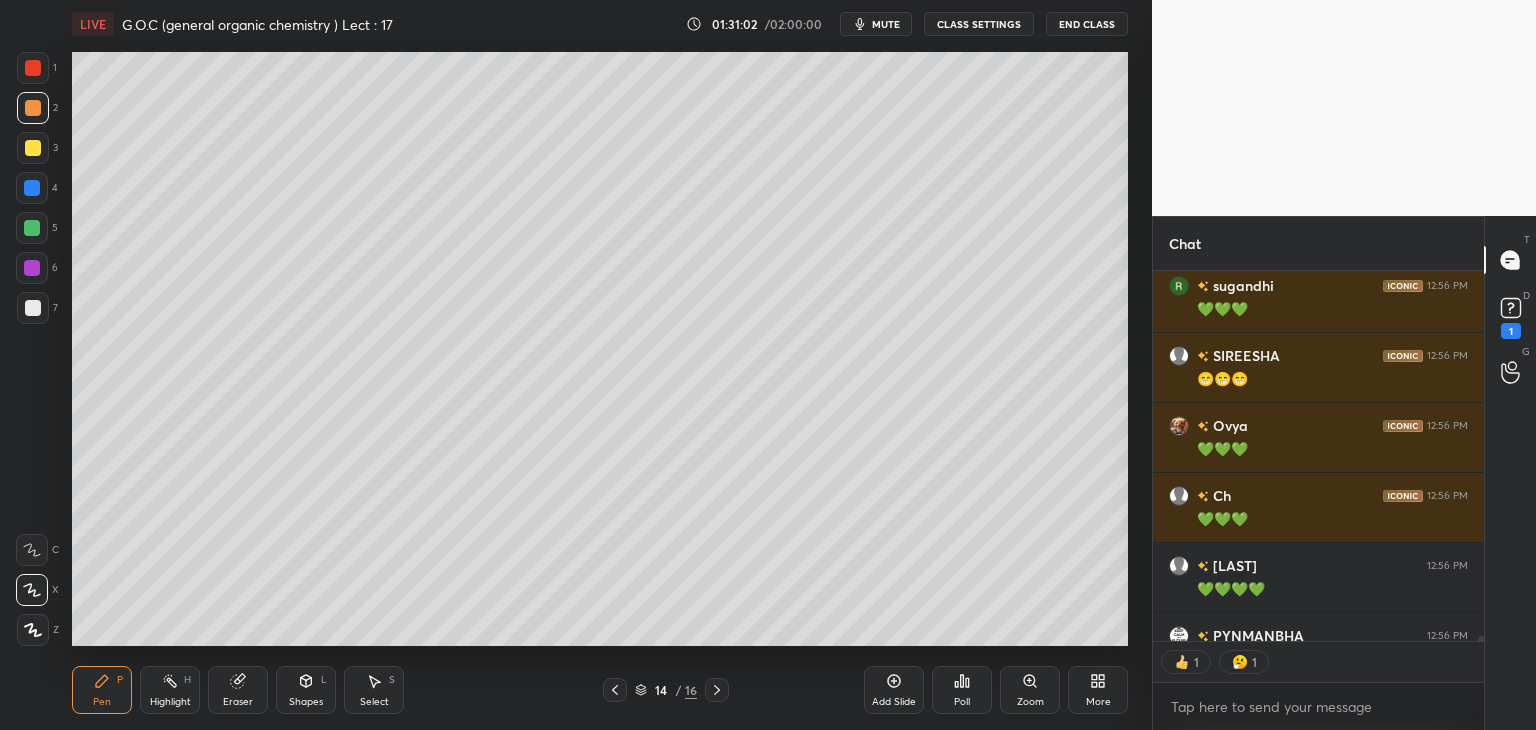 scroll, scrollTop: 28056, scrollLeft: 0, axis: vertical 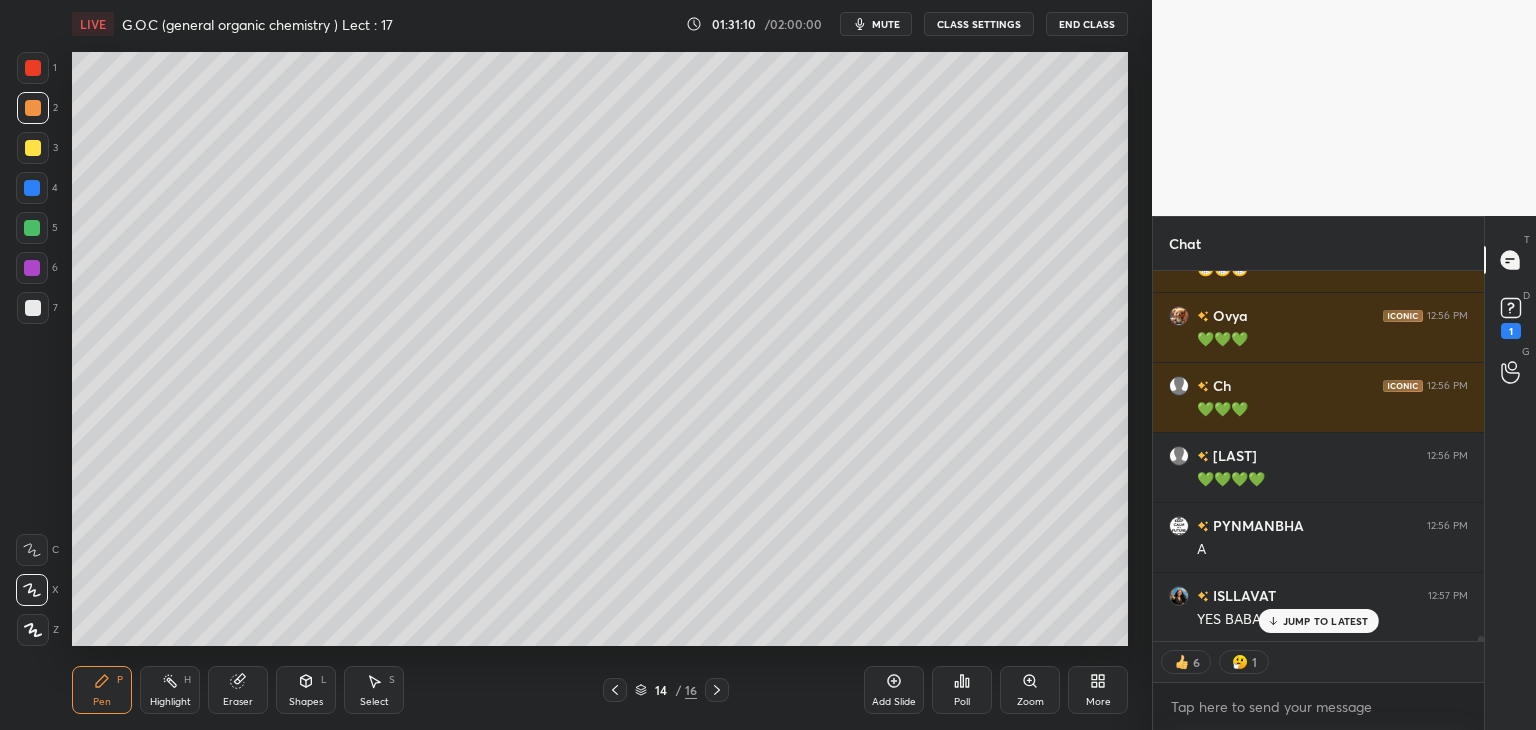 click at bounding box center (33, 68) 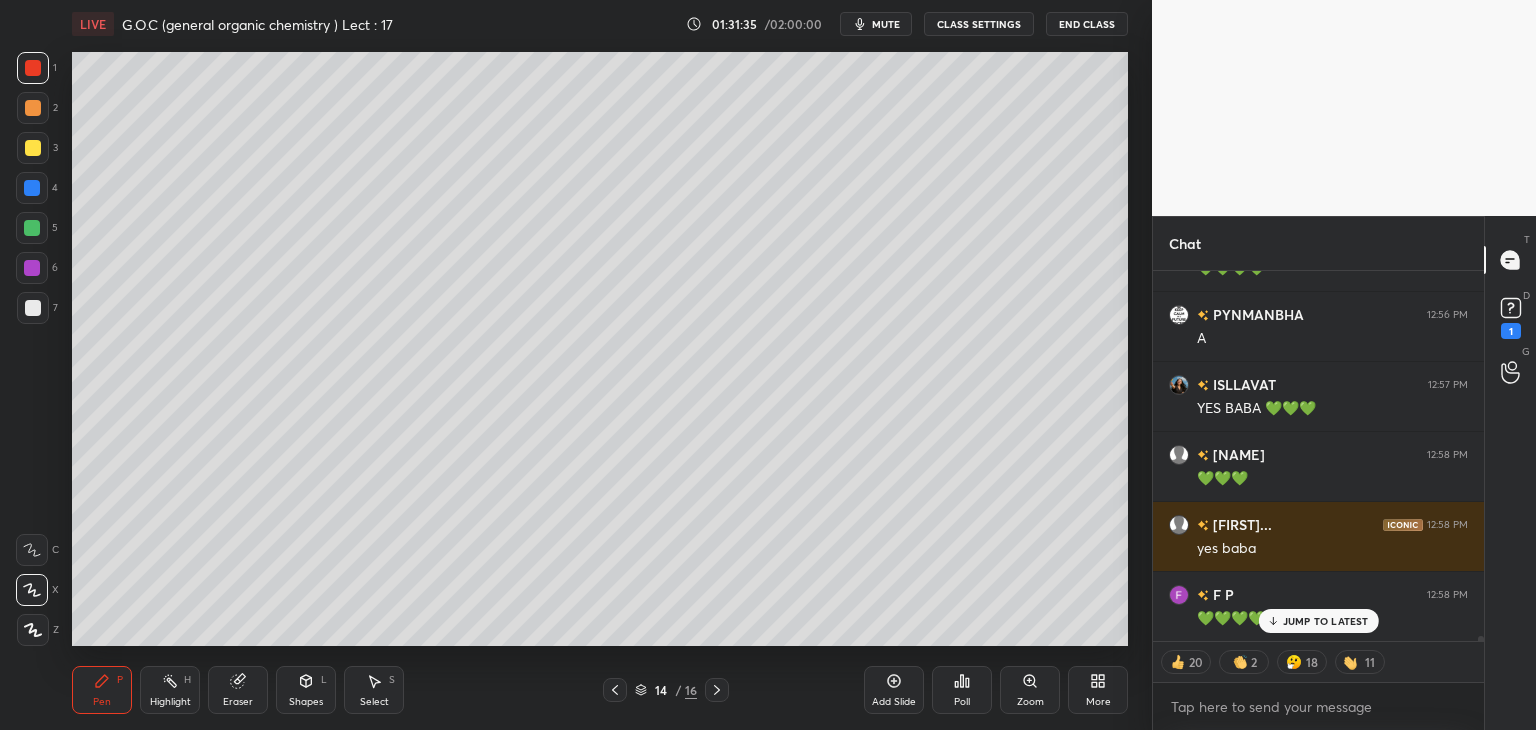 scroll, scrollTop: 28336, scrollLeft: 0, axis: vertical 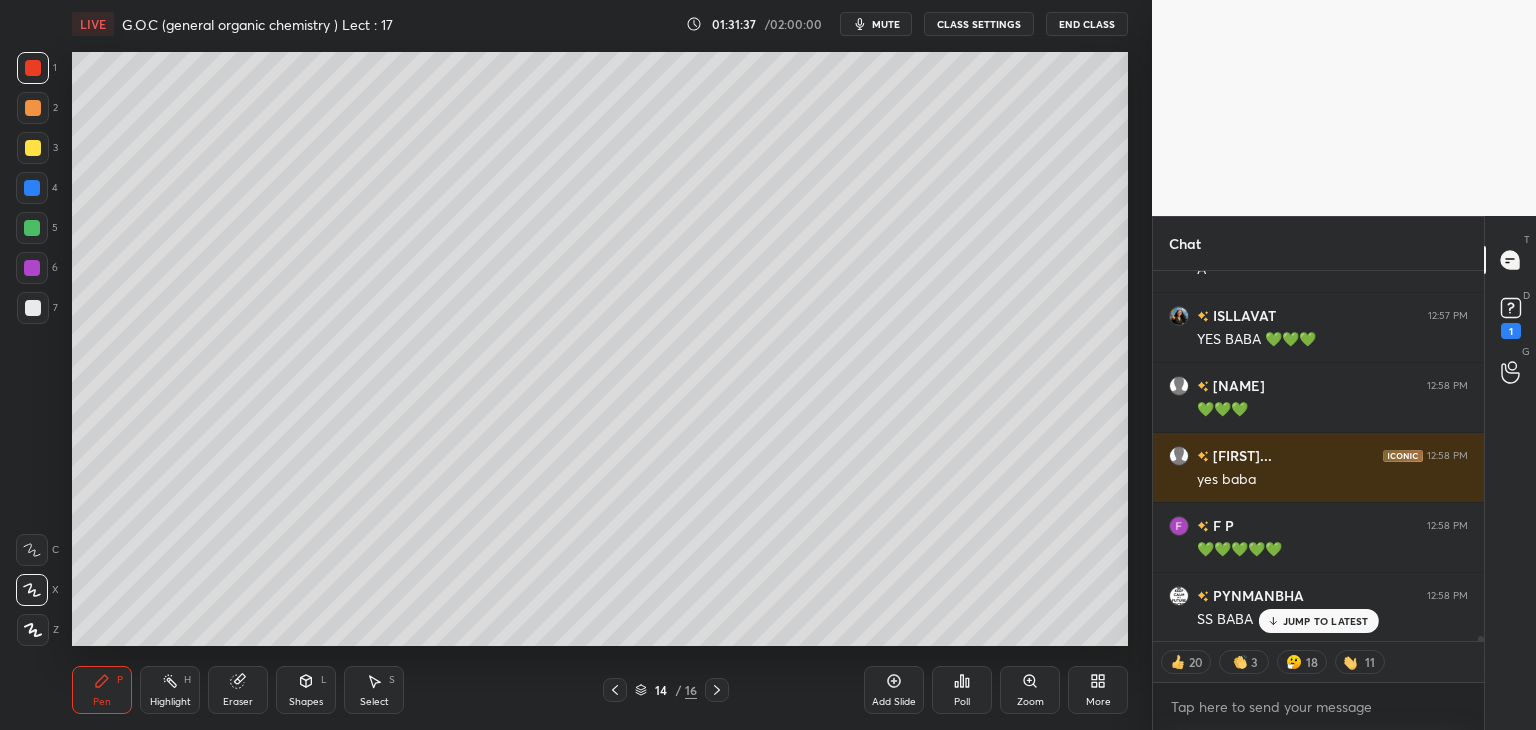 click 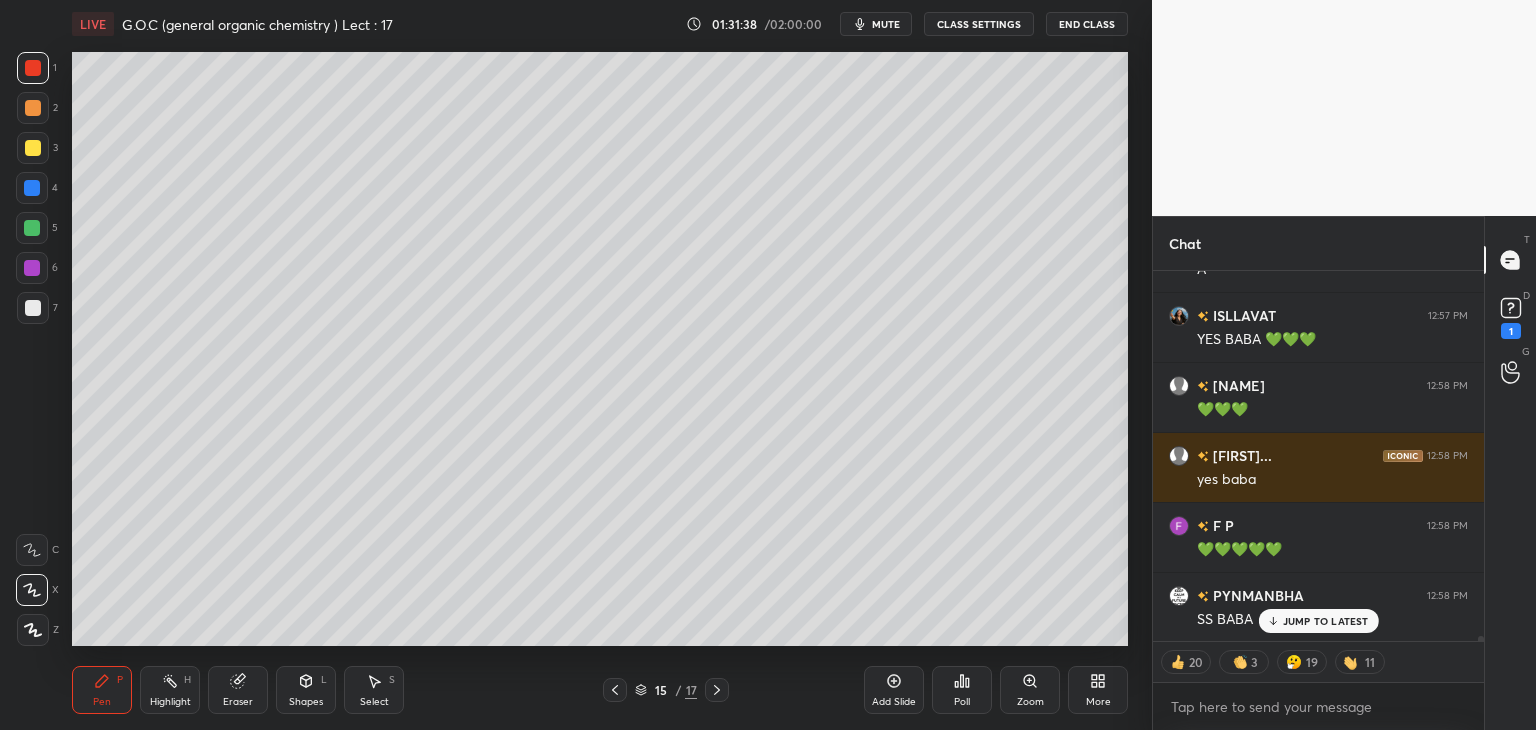 click at bounding box center [33, 308] 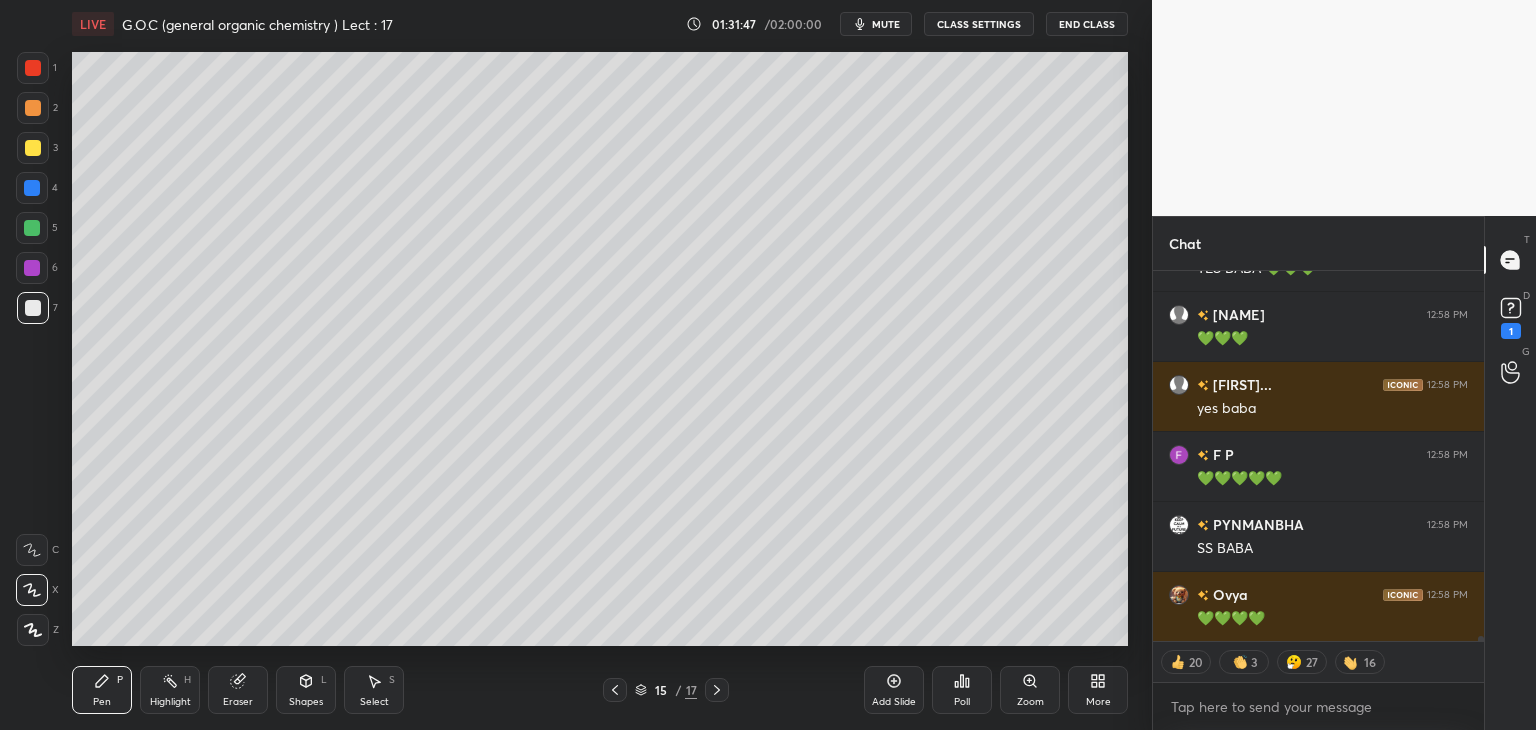 scroll, scrollTop: 28476, scrollLeft: 0, axis: vertical 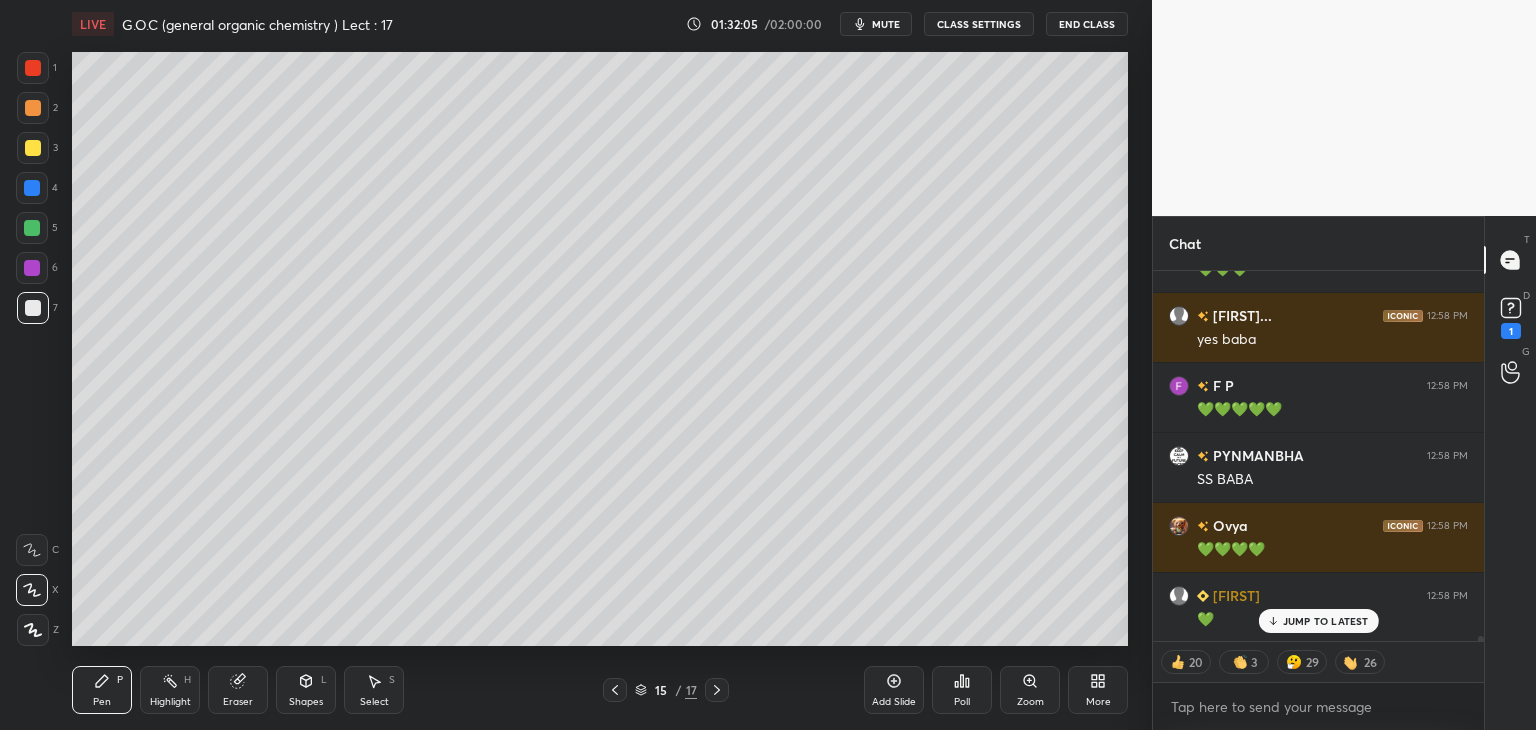 click at bounding box center [33, 148] 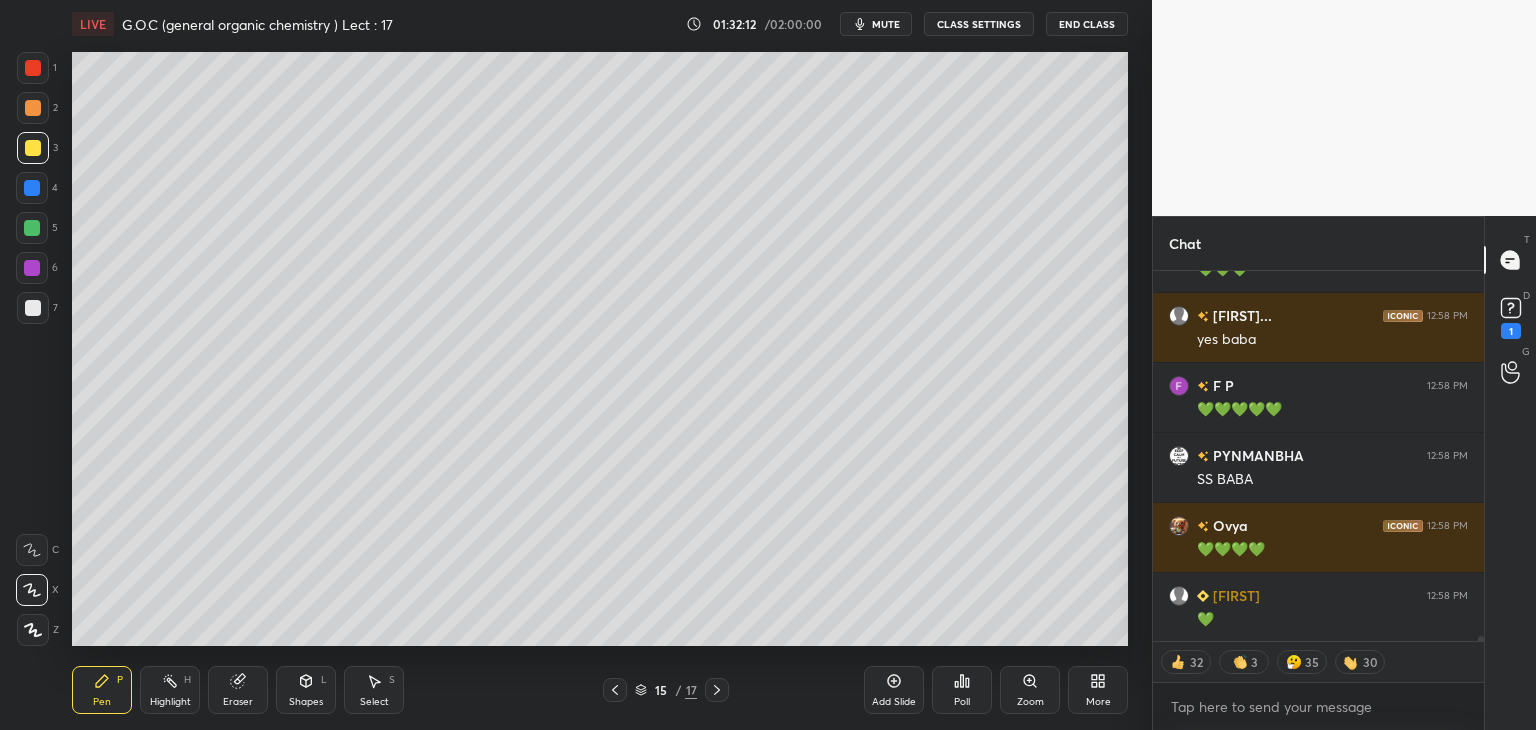 scroll, scrollTop: 28547, scrollLeft: 0, axis: vertical 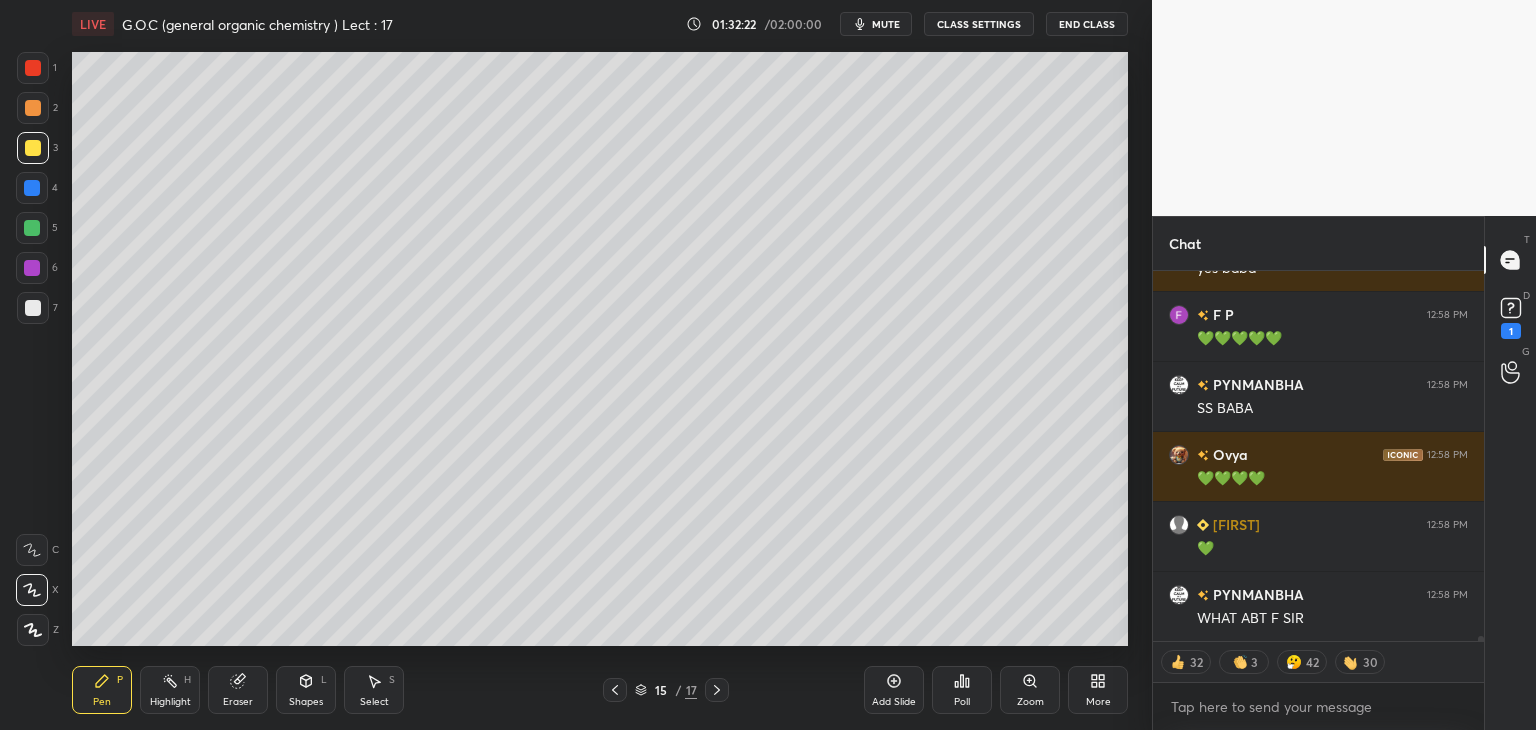 click on "Shapes L" at bounding box center (306, 690) 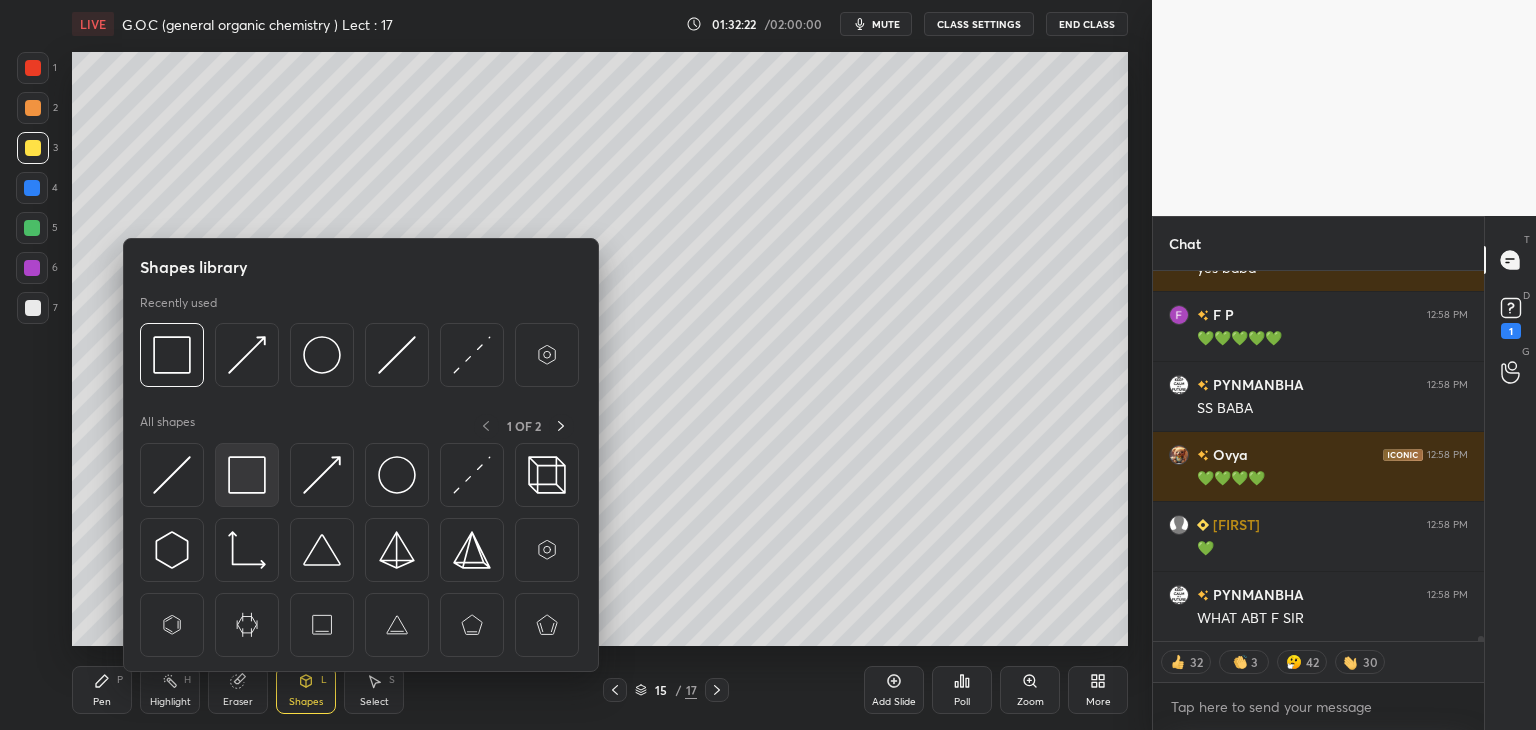 click at bounding box center (247, 475) 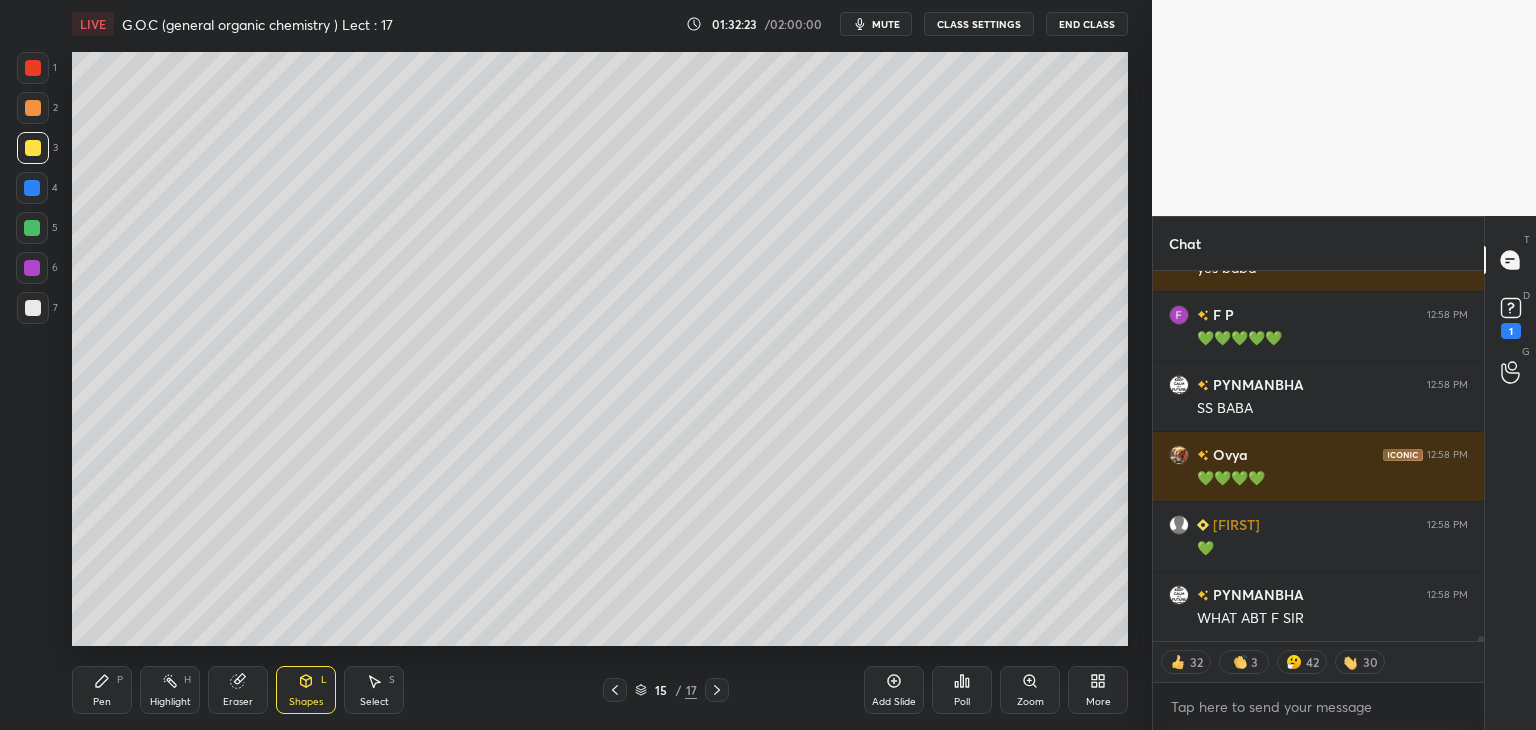 click at bounding box center [32, 188] 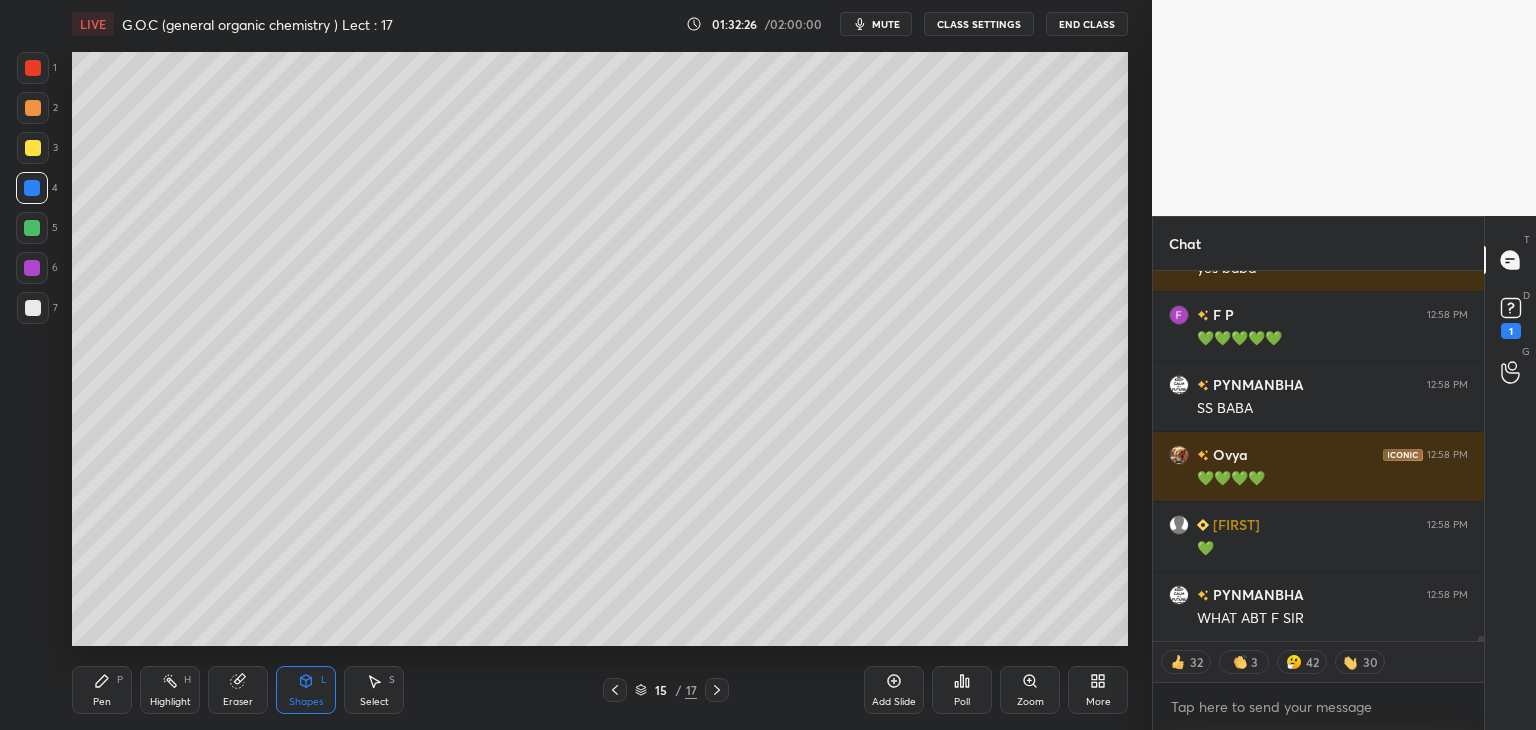 click at bounding box center [33, 108] 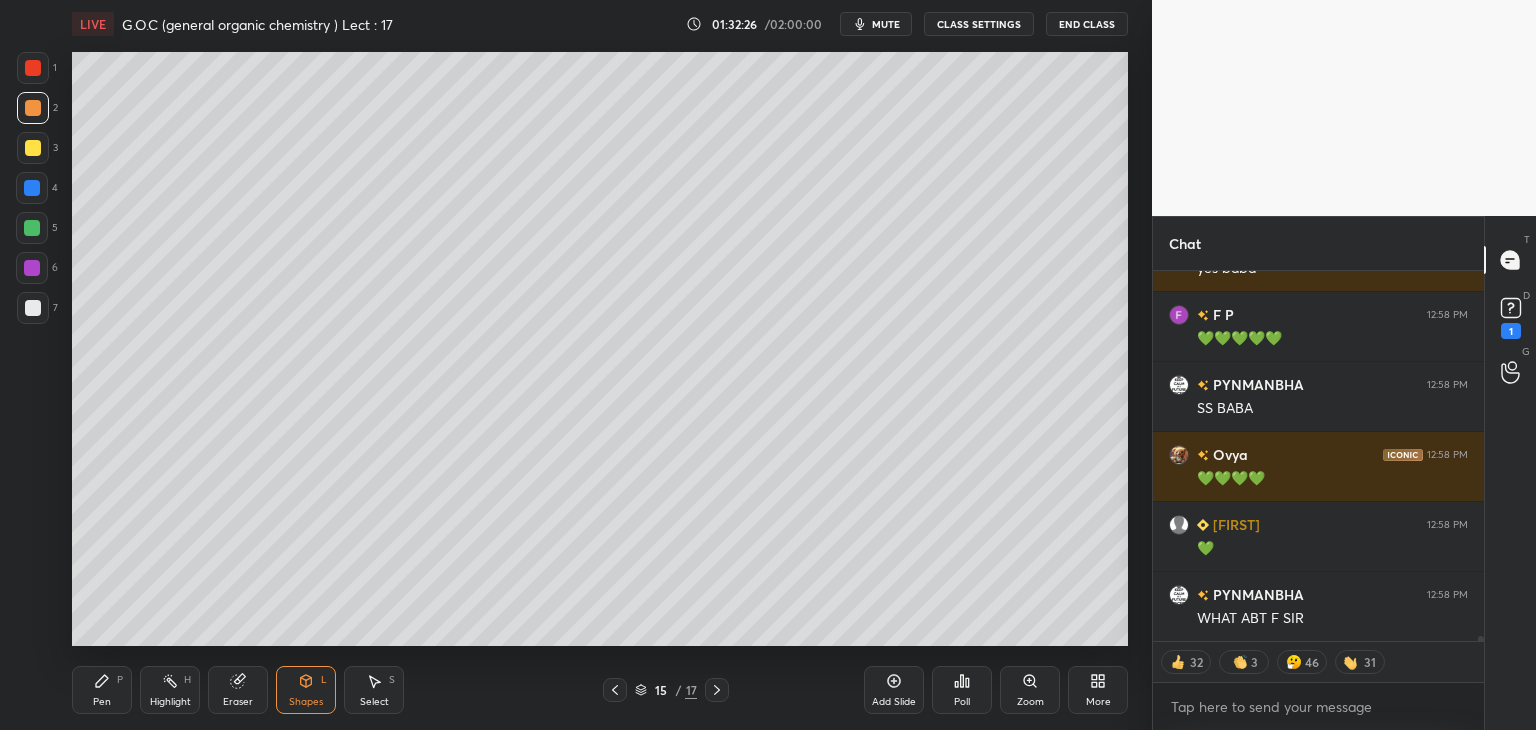 click 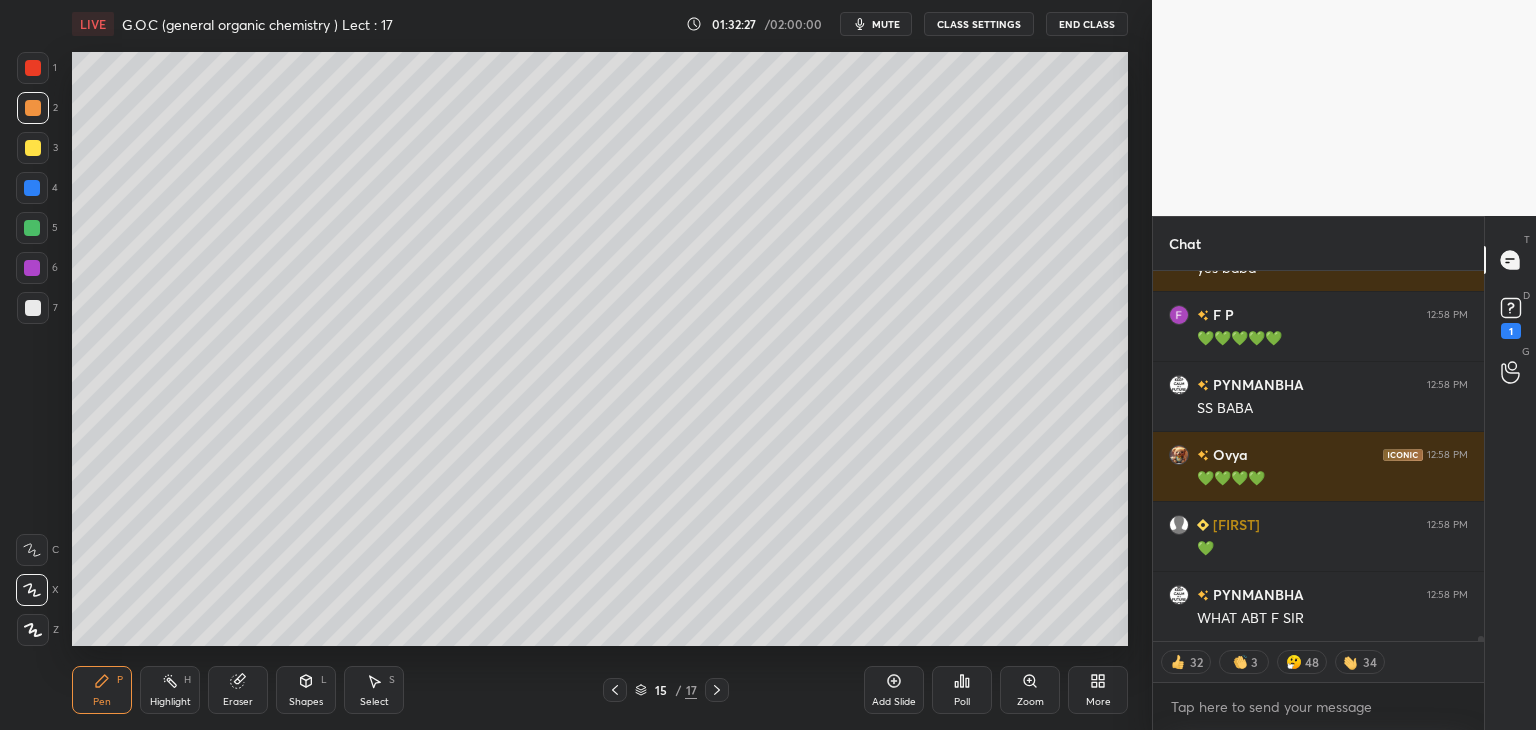 scroll, scrollTop: 28567, scrollLeft: 0, axis: vertical 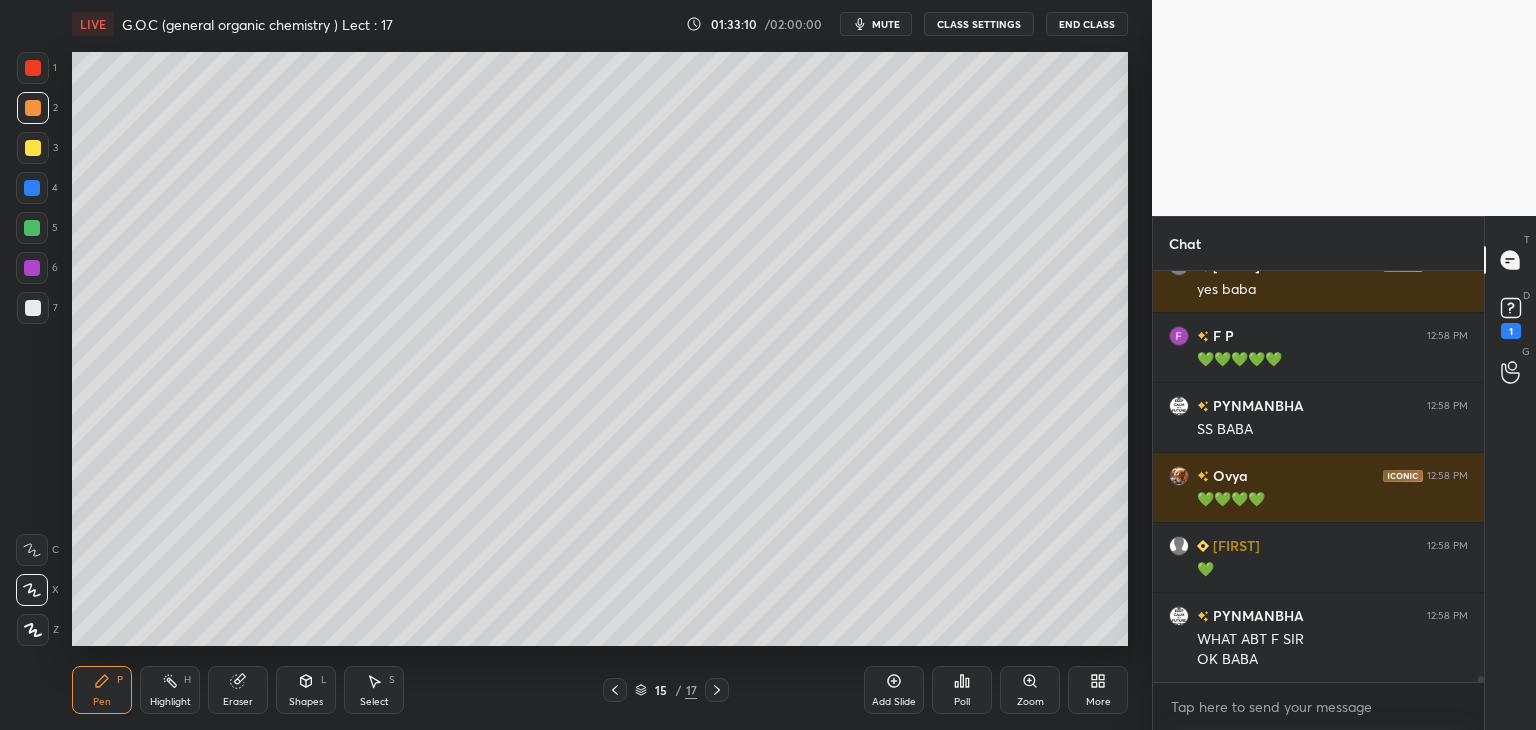 click at bounding box center [33, 148] 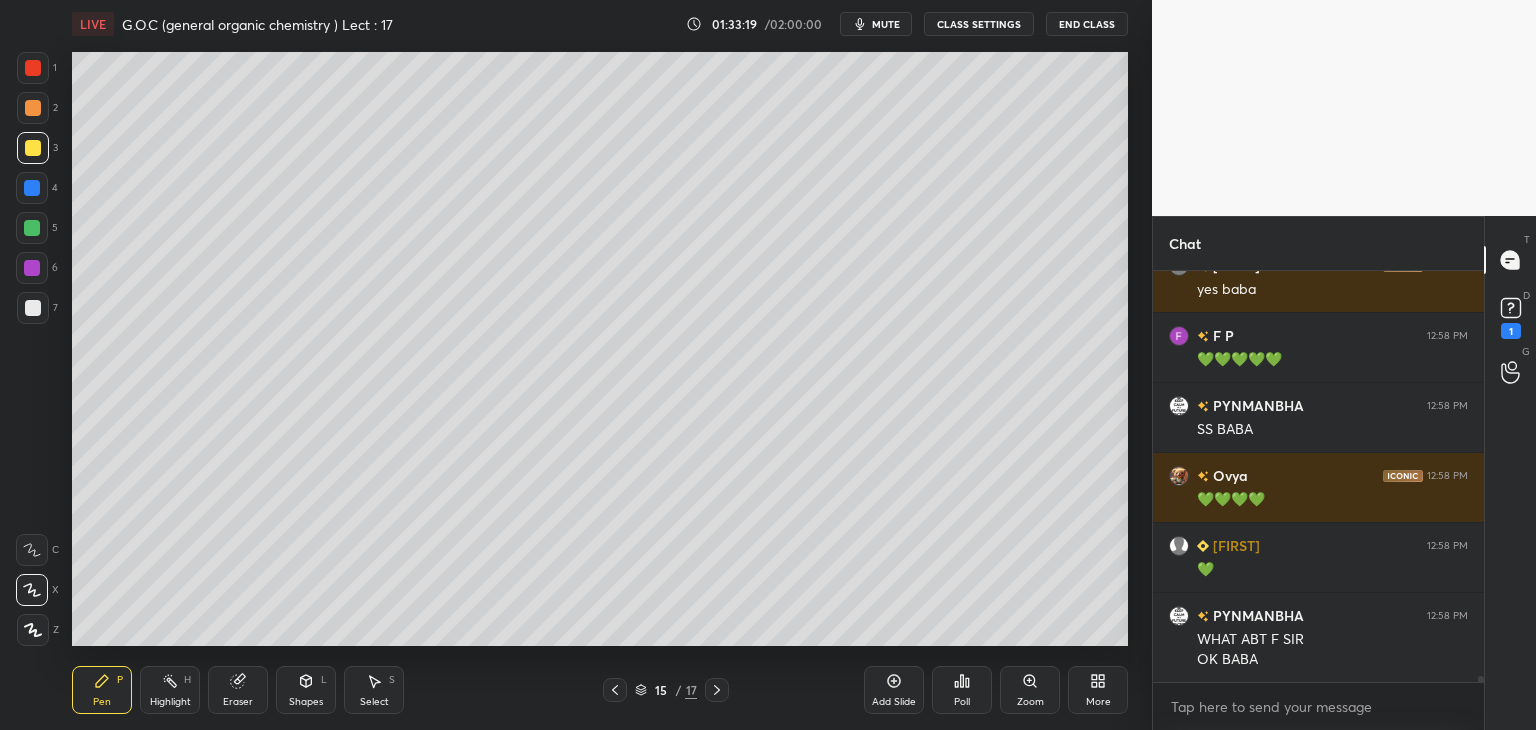 click at bounding box center (33, 308) 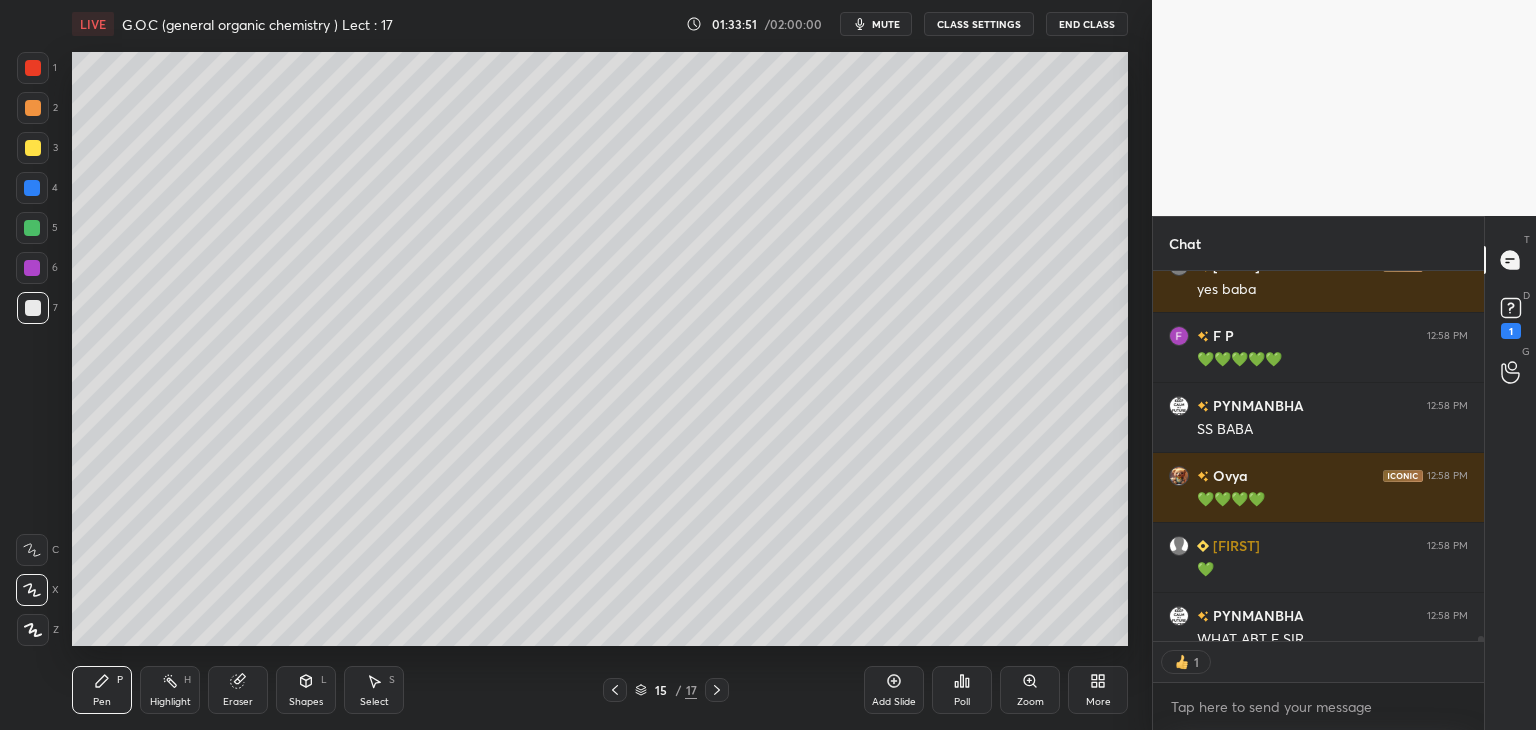 scroll, scrollTop: 7, scrollLeft: 6, axis: both 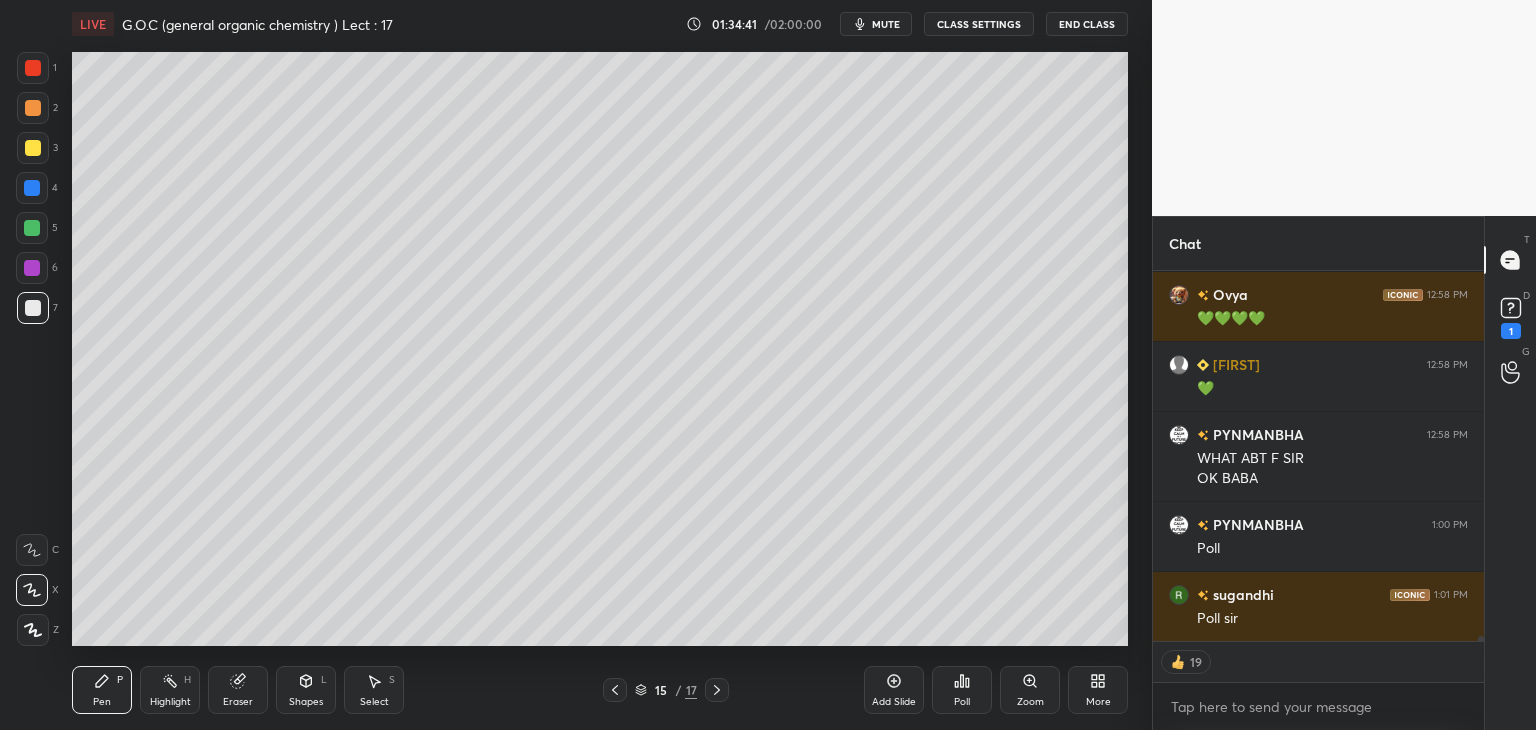 click 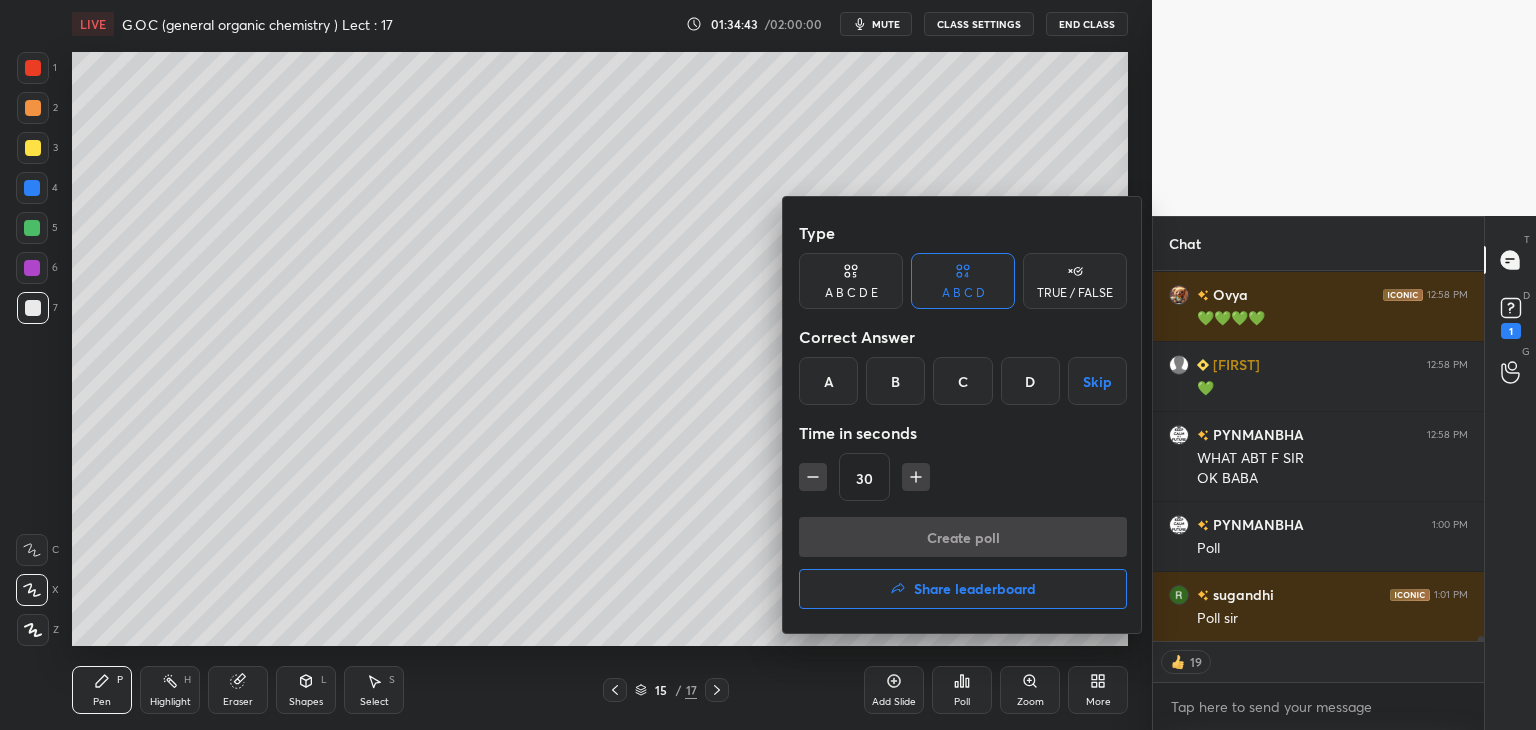 click on "C" at bounding box center (962, 381) 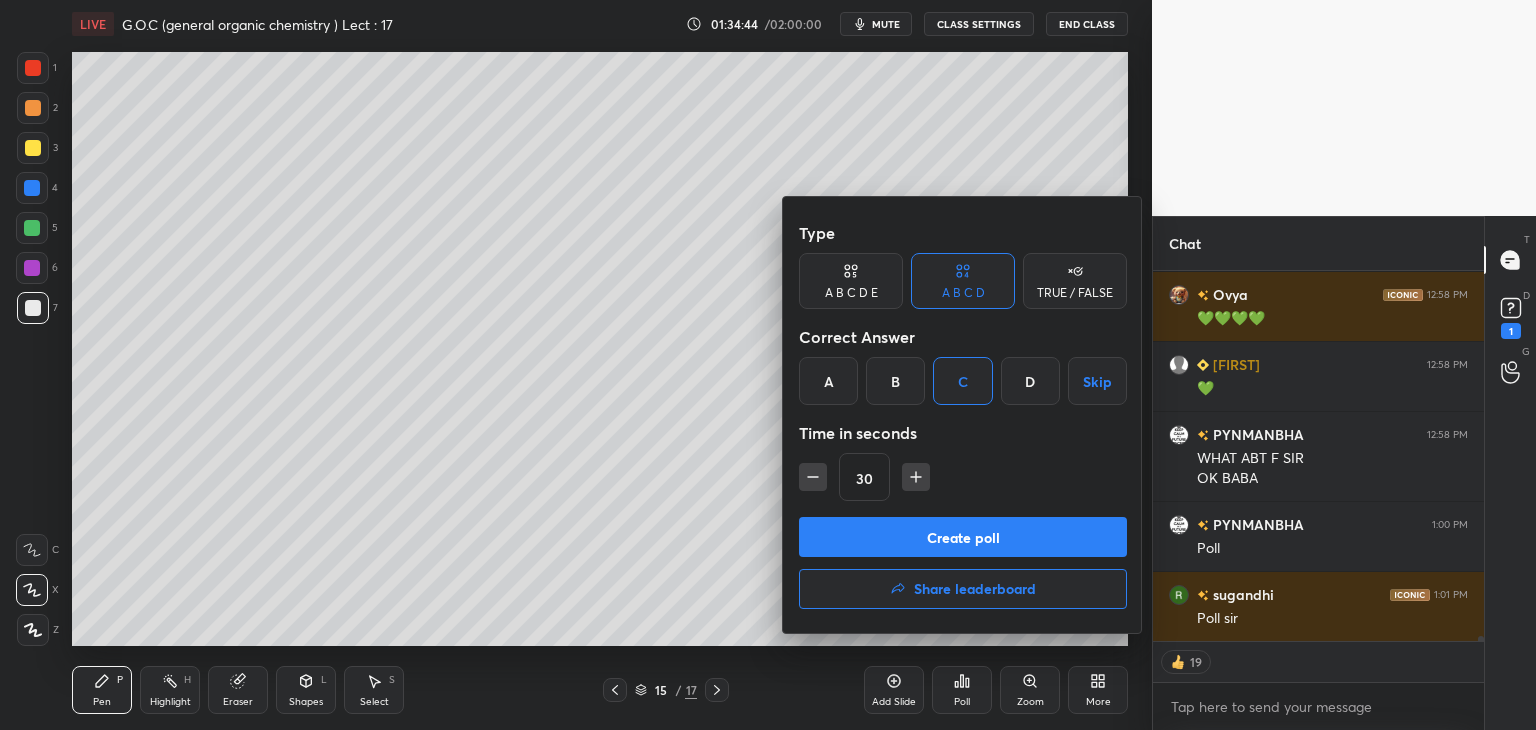 click on "Create poll" at bounding box center (963, 537) 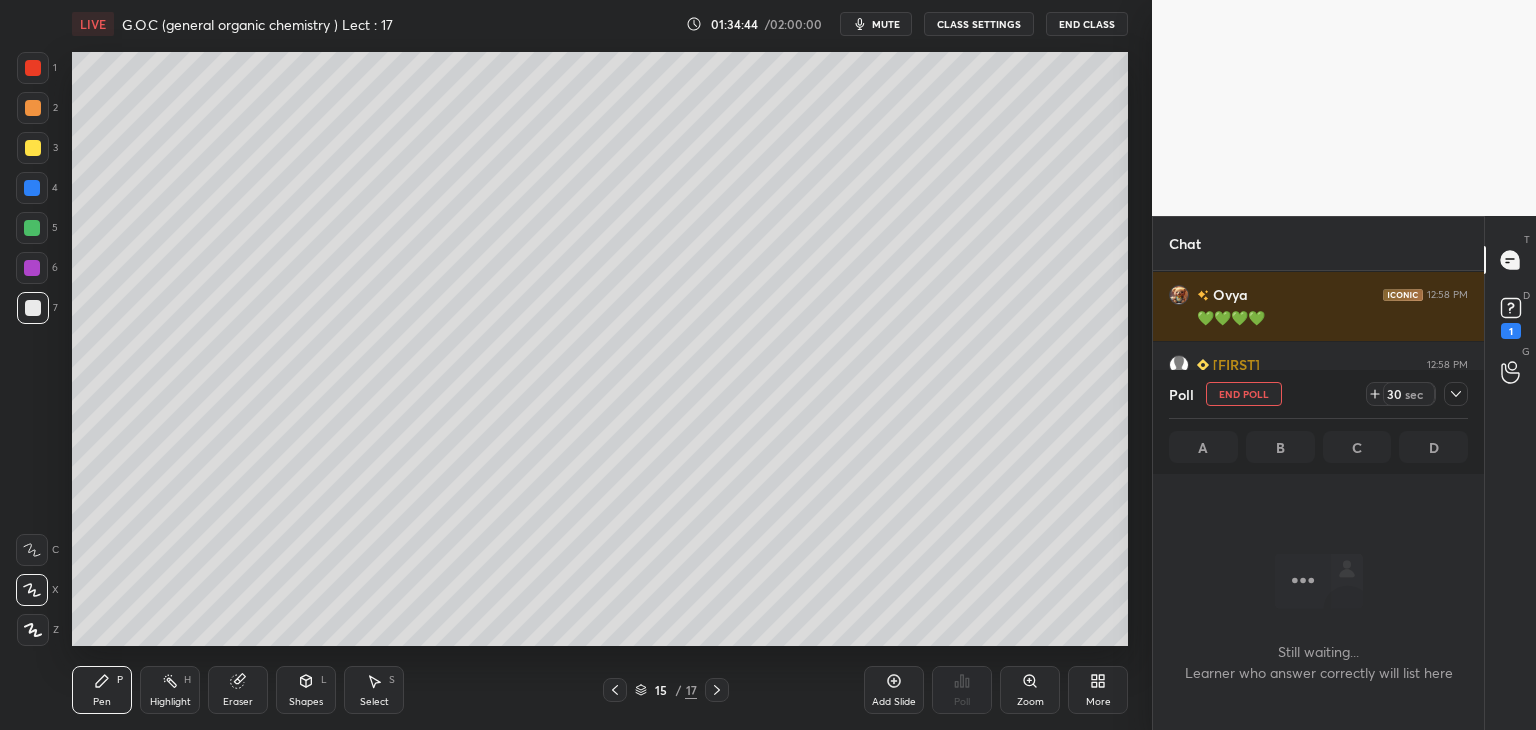 scroll, scrollTop: 344, scrollLeft: 325, axis: both 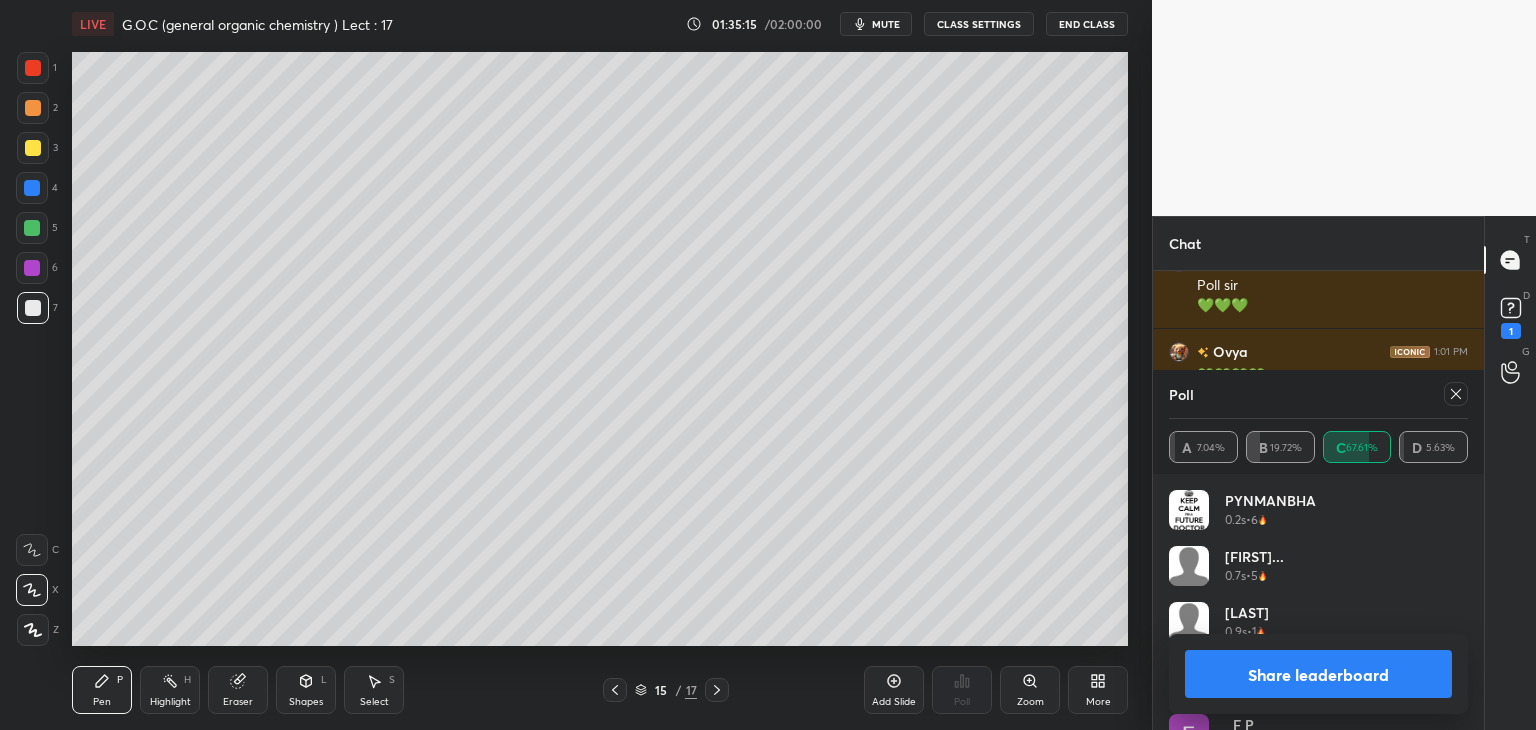 click on "Share leaderboard" at bounding box center [1318, 674] 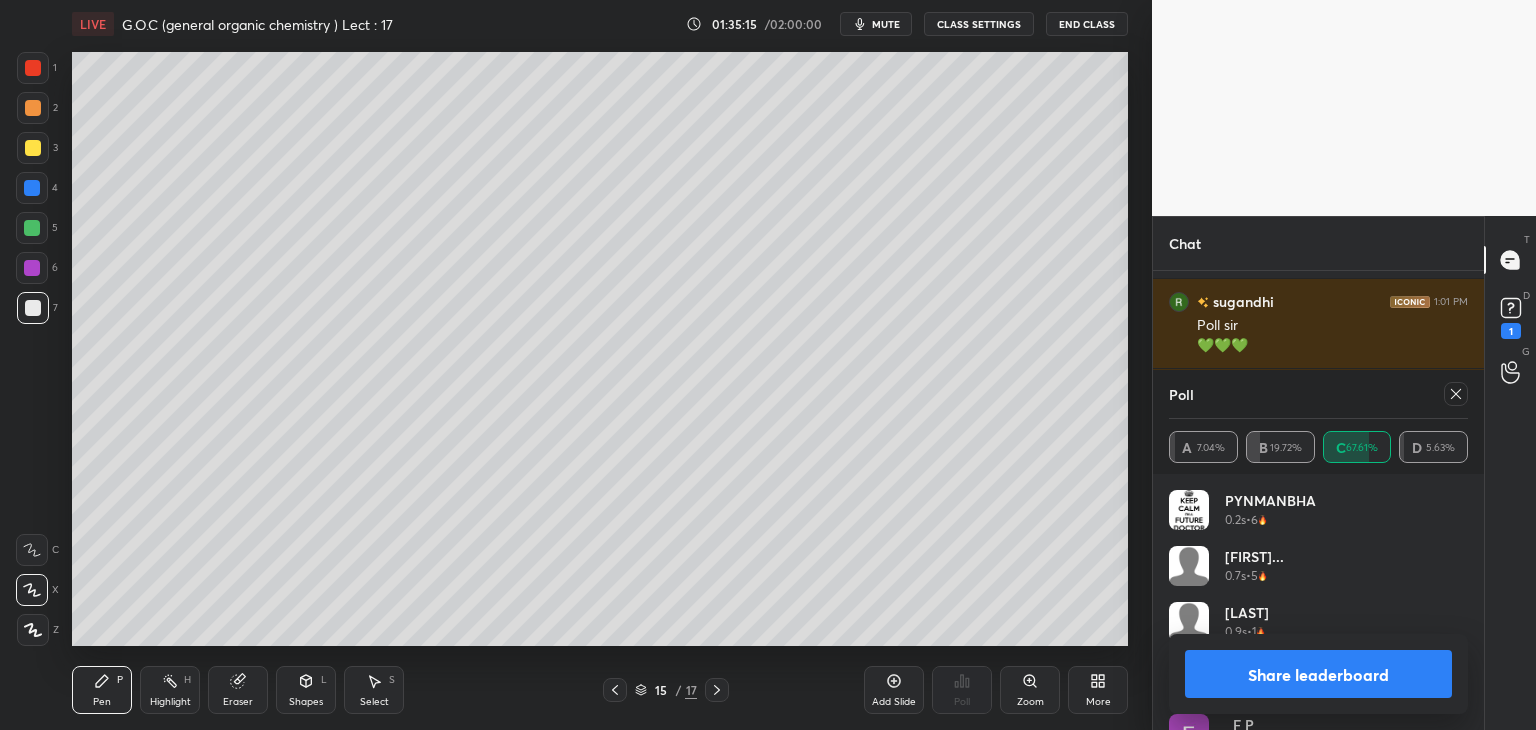 scroll, scrollTop: 0, scrollLeft: 0, axis: both 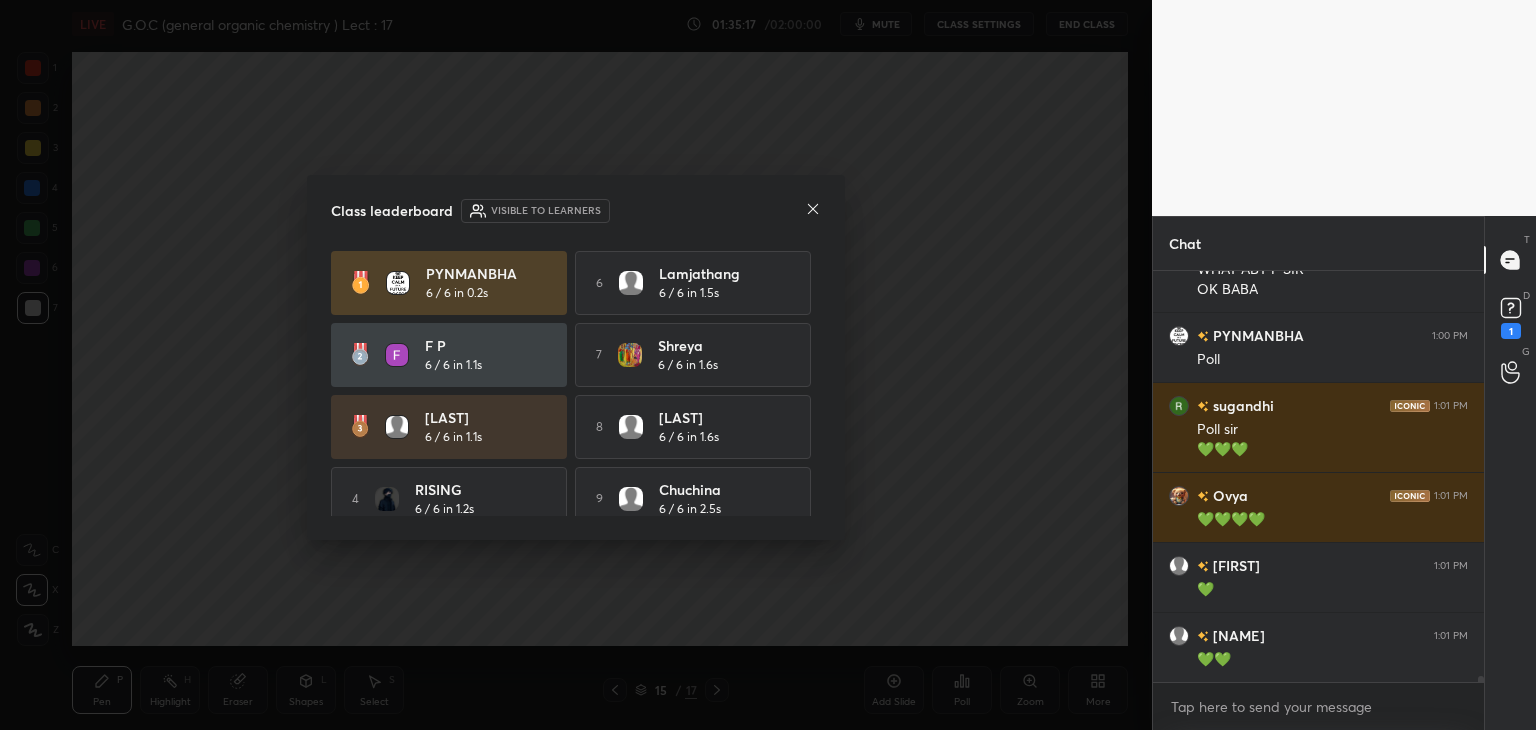 click 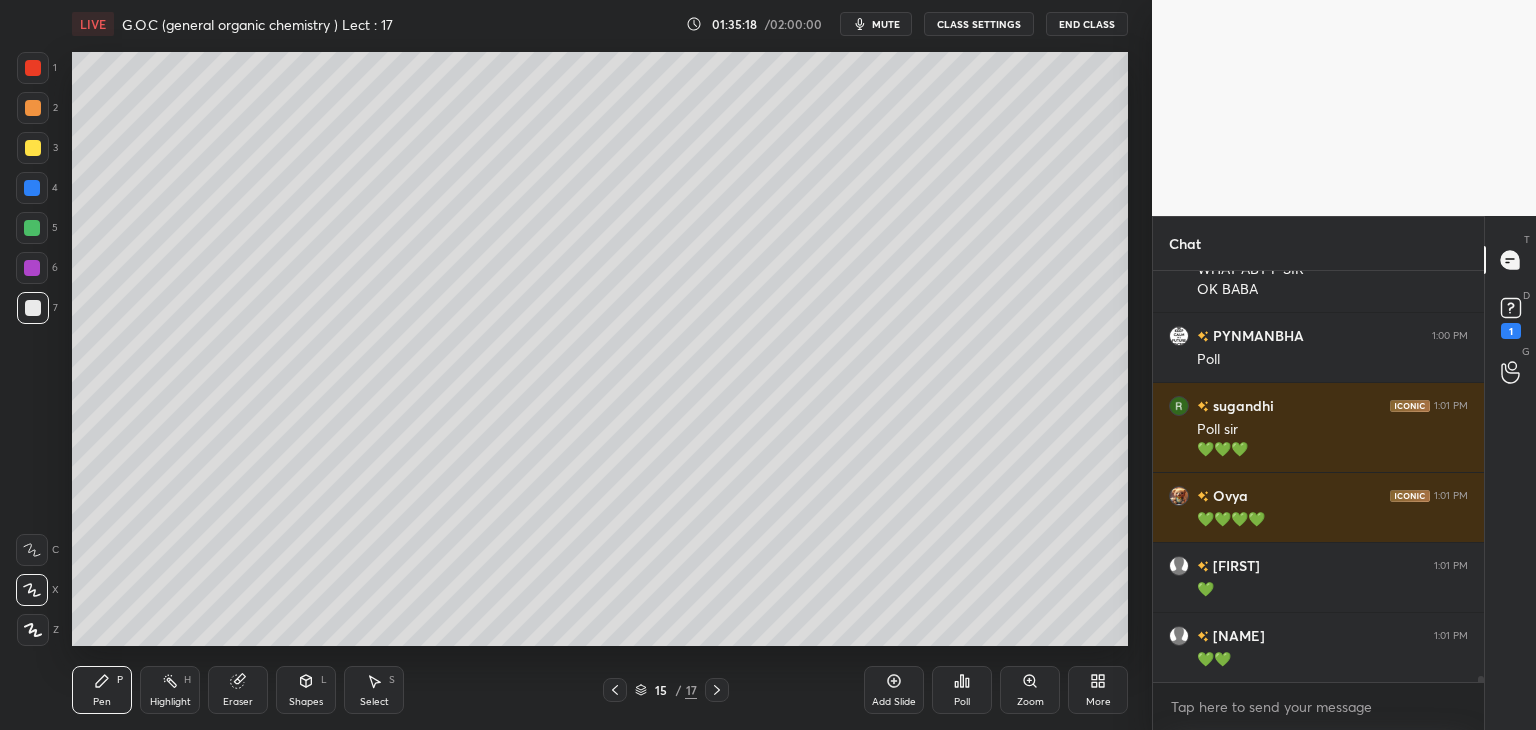 click at bounding box center (32, 228) 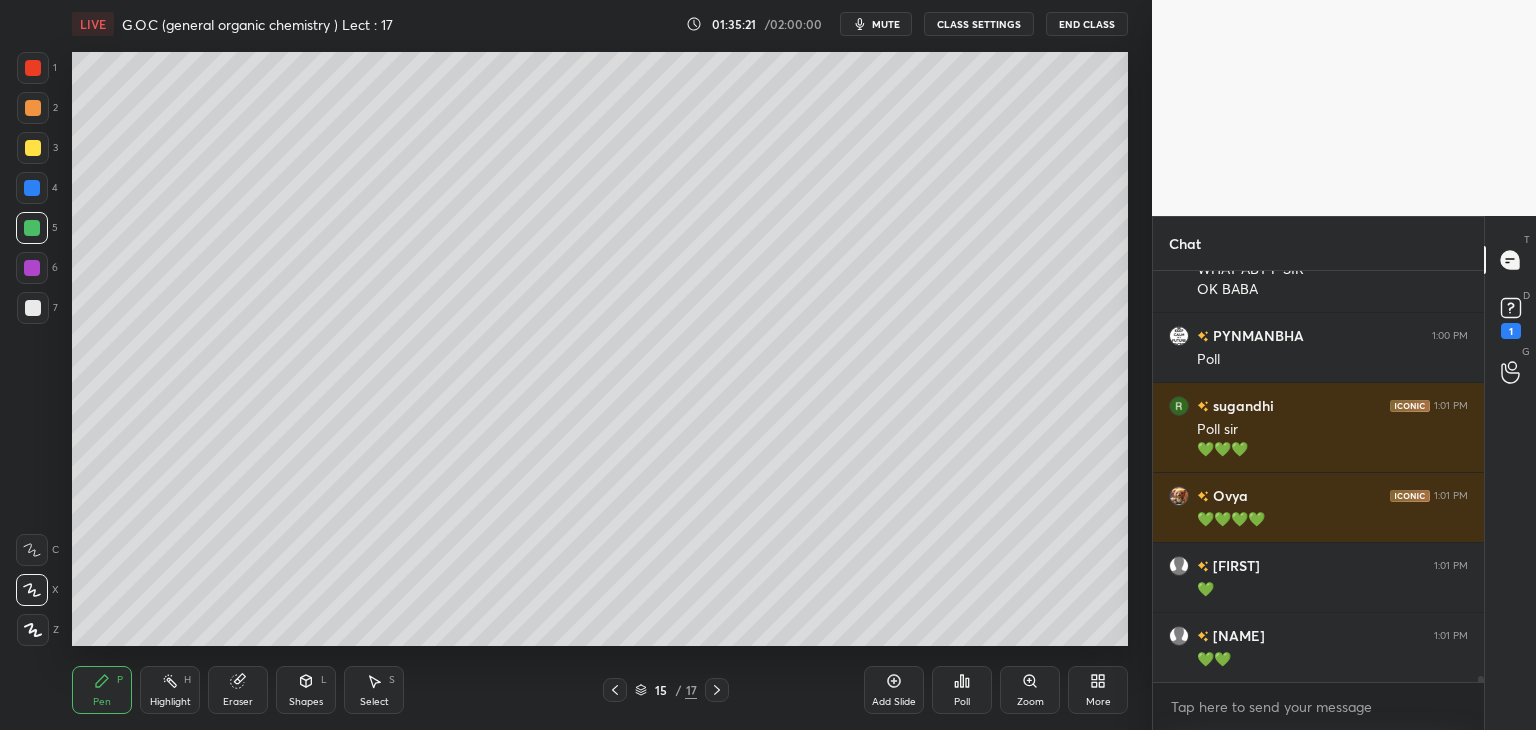 click 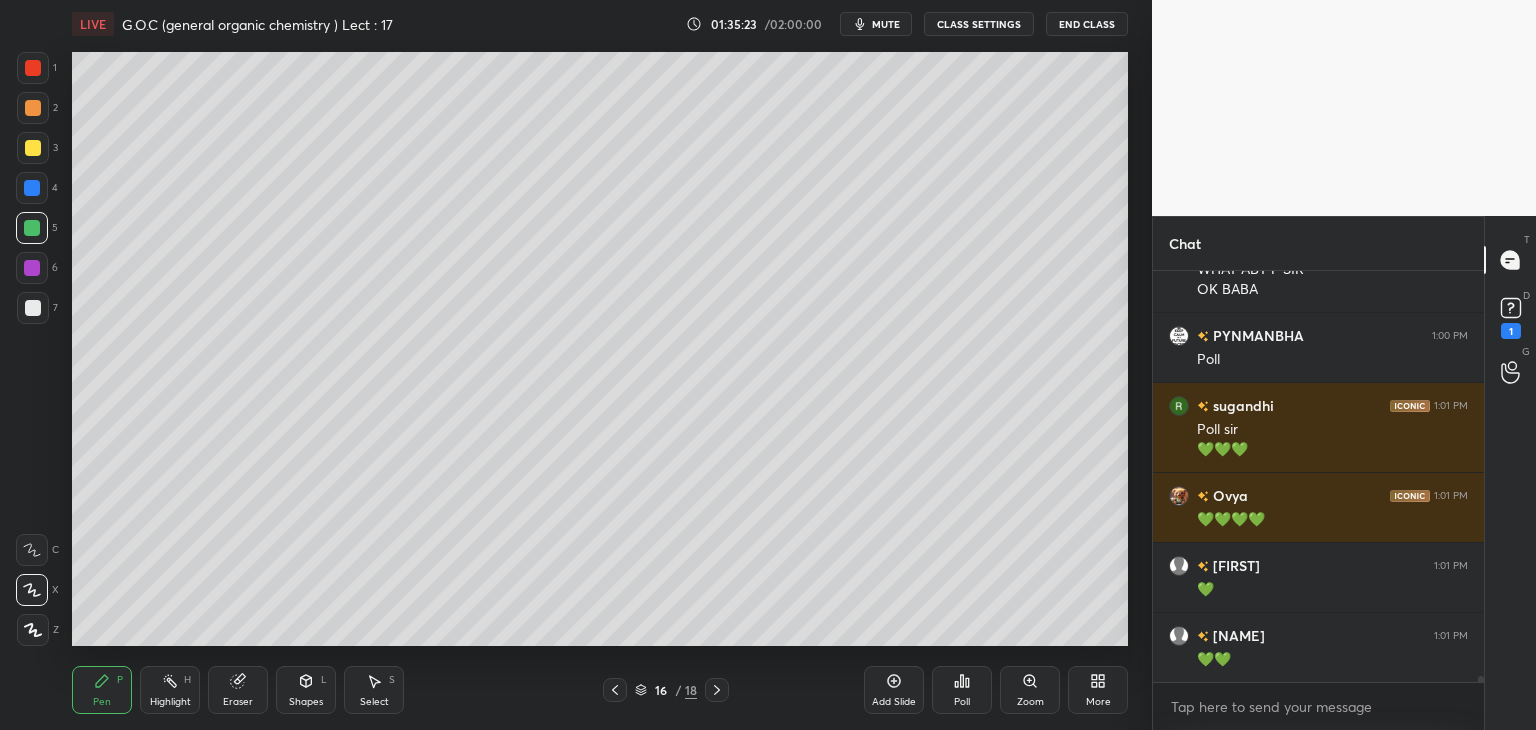 click at bounding box center (33, 308) 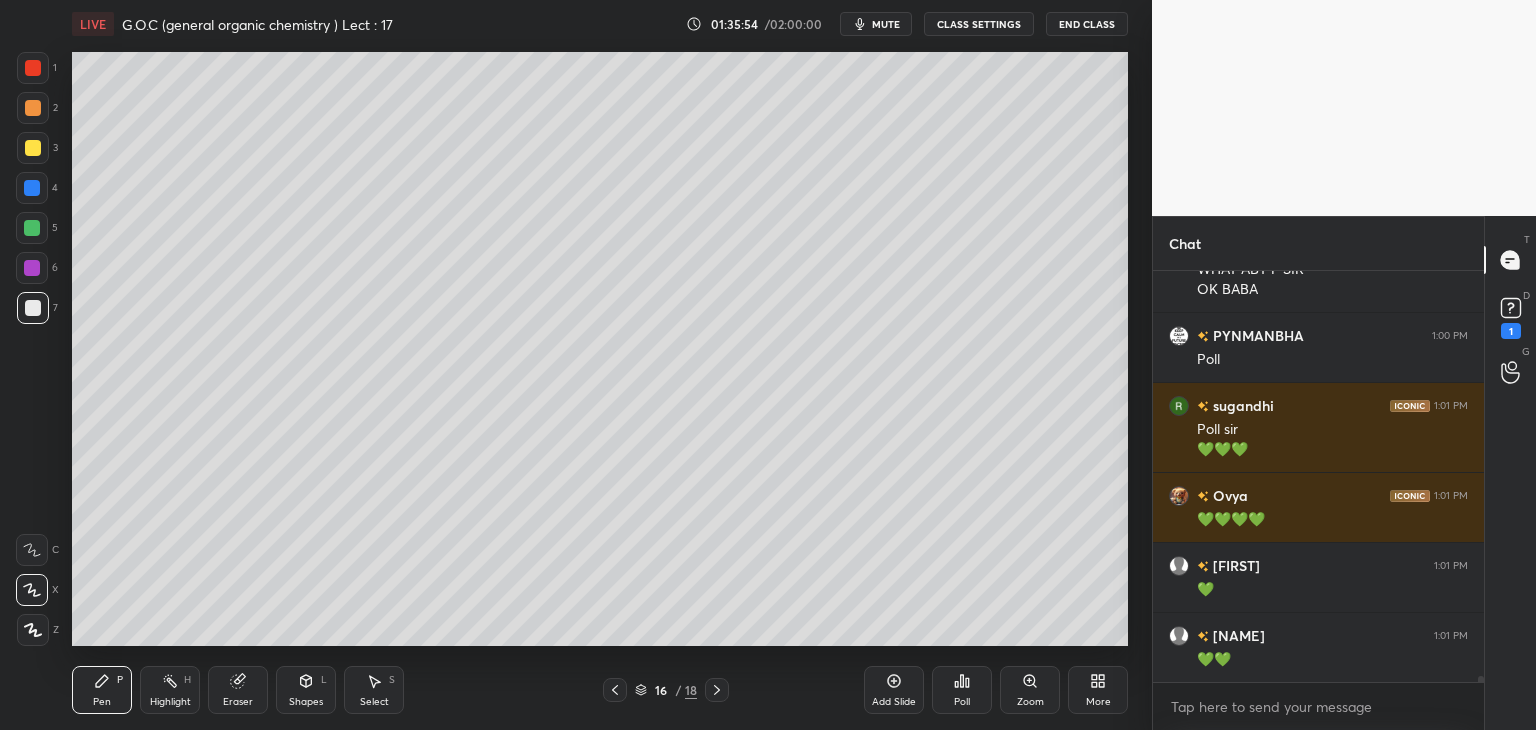 scroll, scrollTop: 28944, scrollLeft: 0, axis: vertical 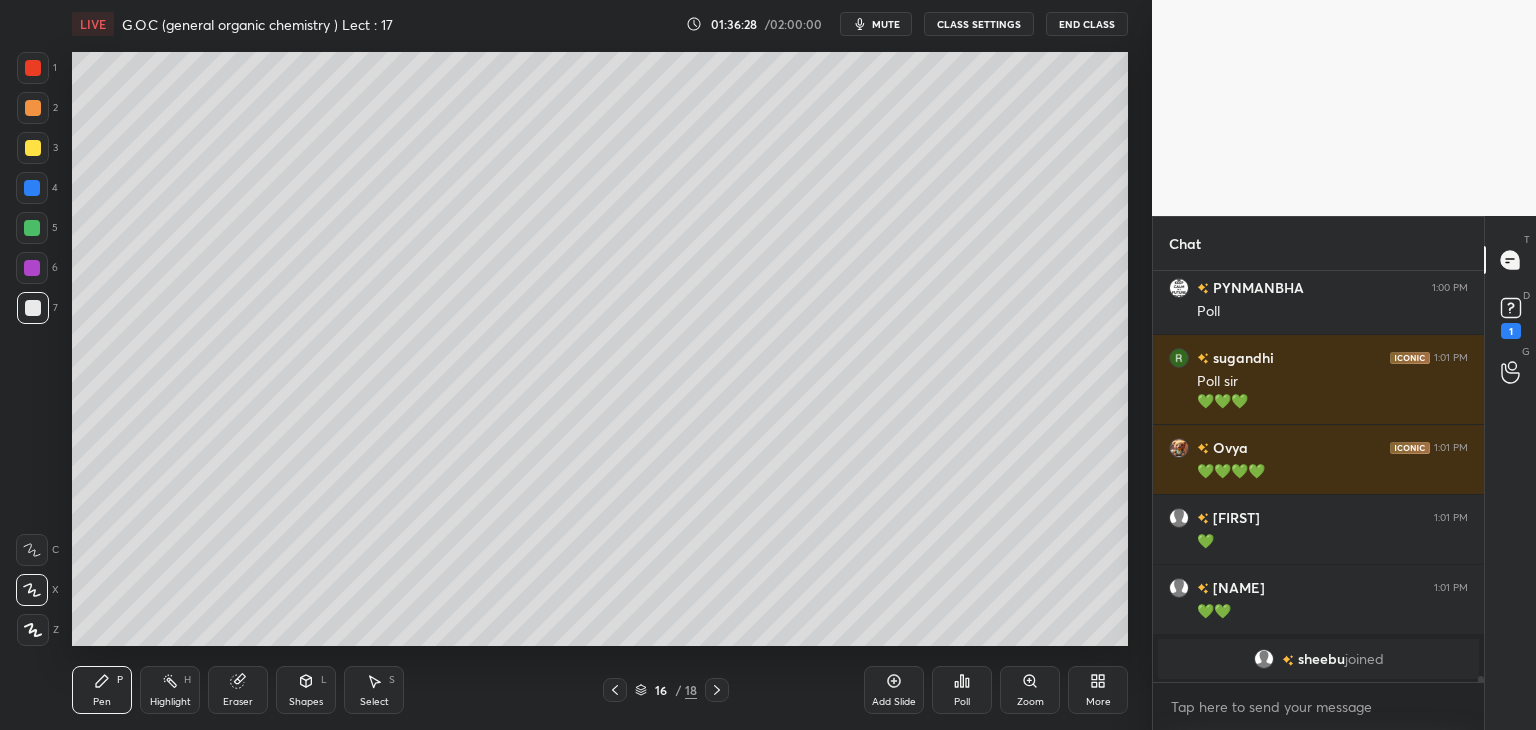 click at bounding box center (33, 148) 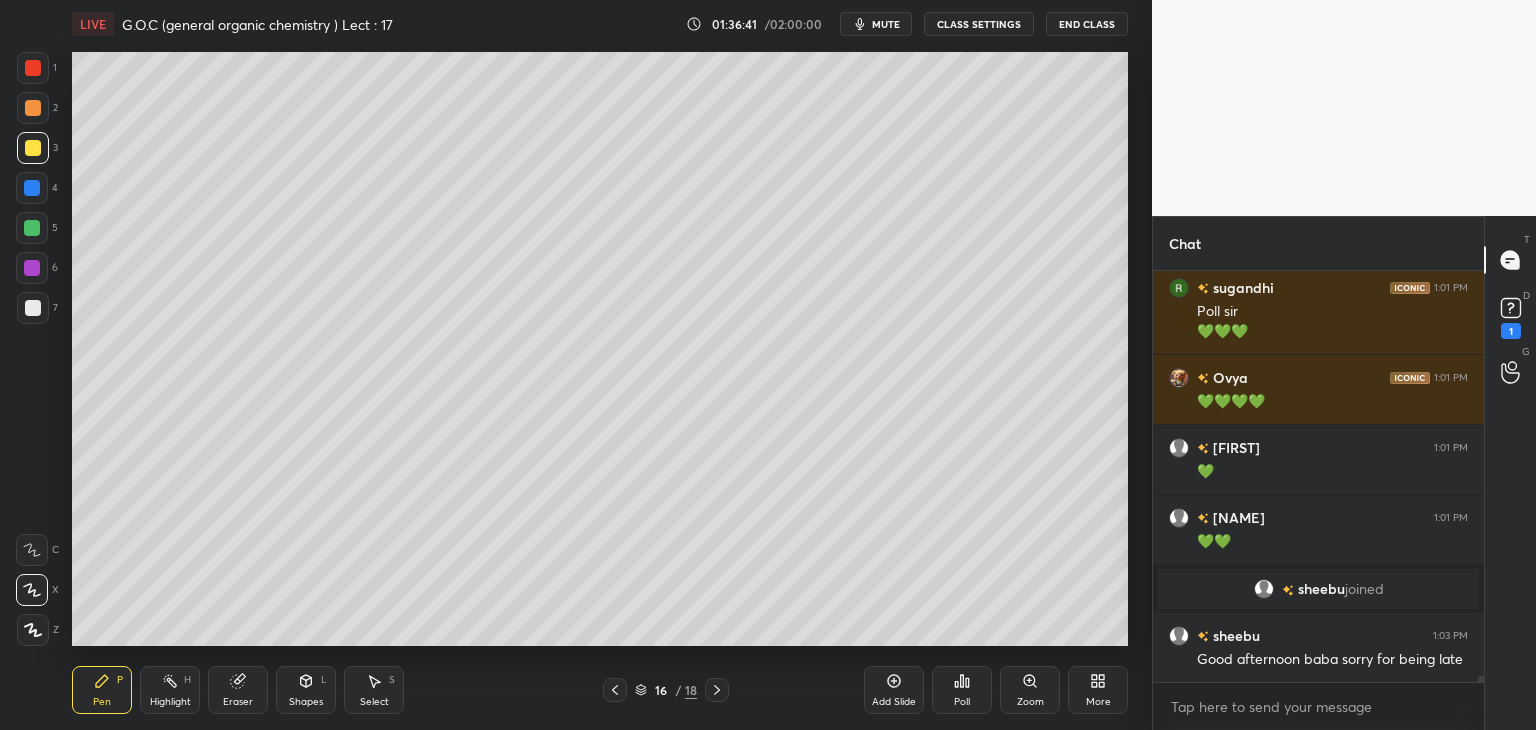 scroll, scrollTop: 27566, scrollLeft: 0, axis: vertical 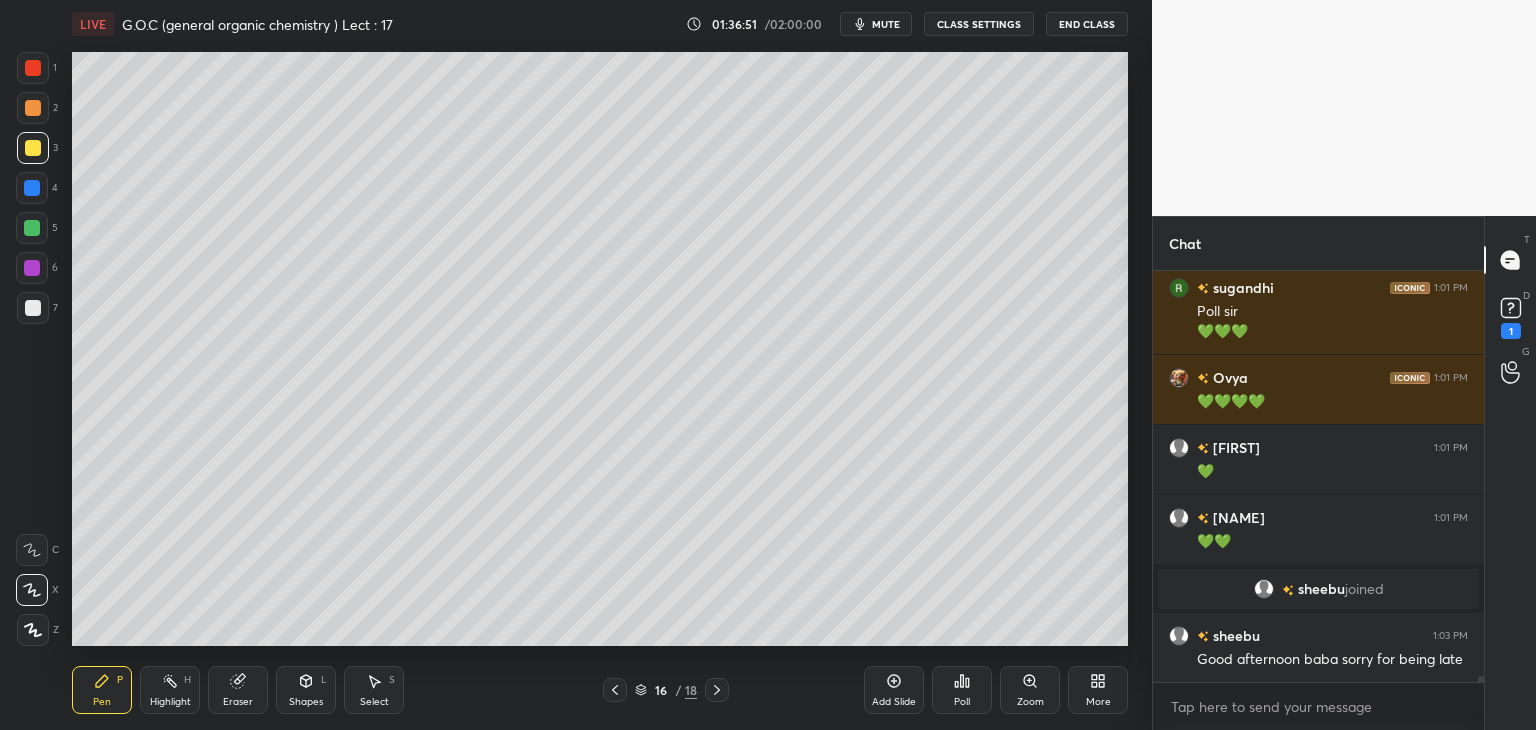 click at bounding box center (33, 108) 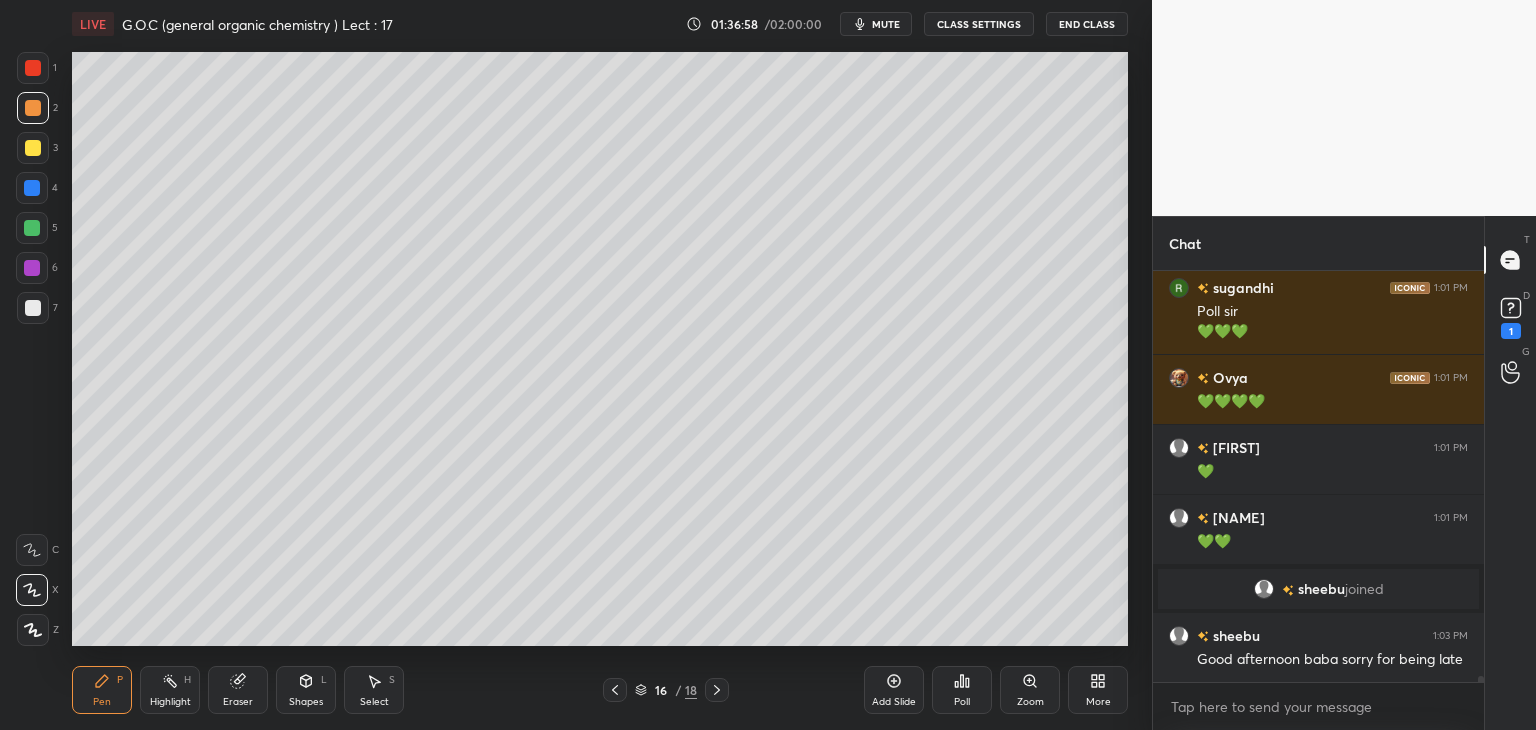 click at bounding box center (33, 148) 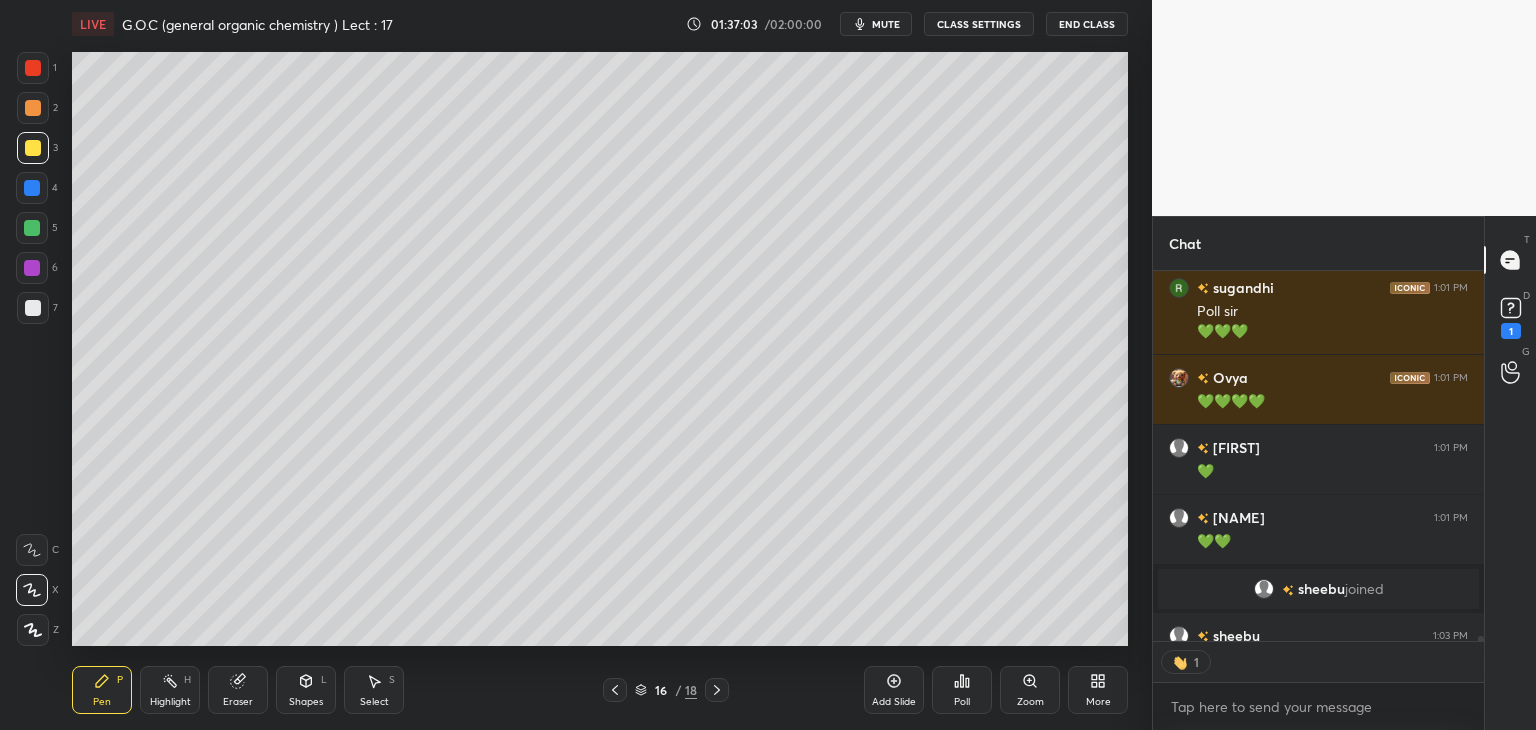 scroll, scrollTop: 365, scrollLeft: 325, axis: both 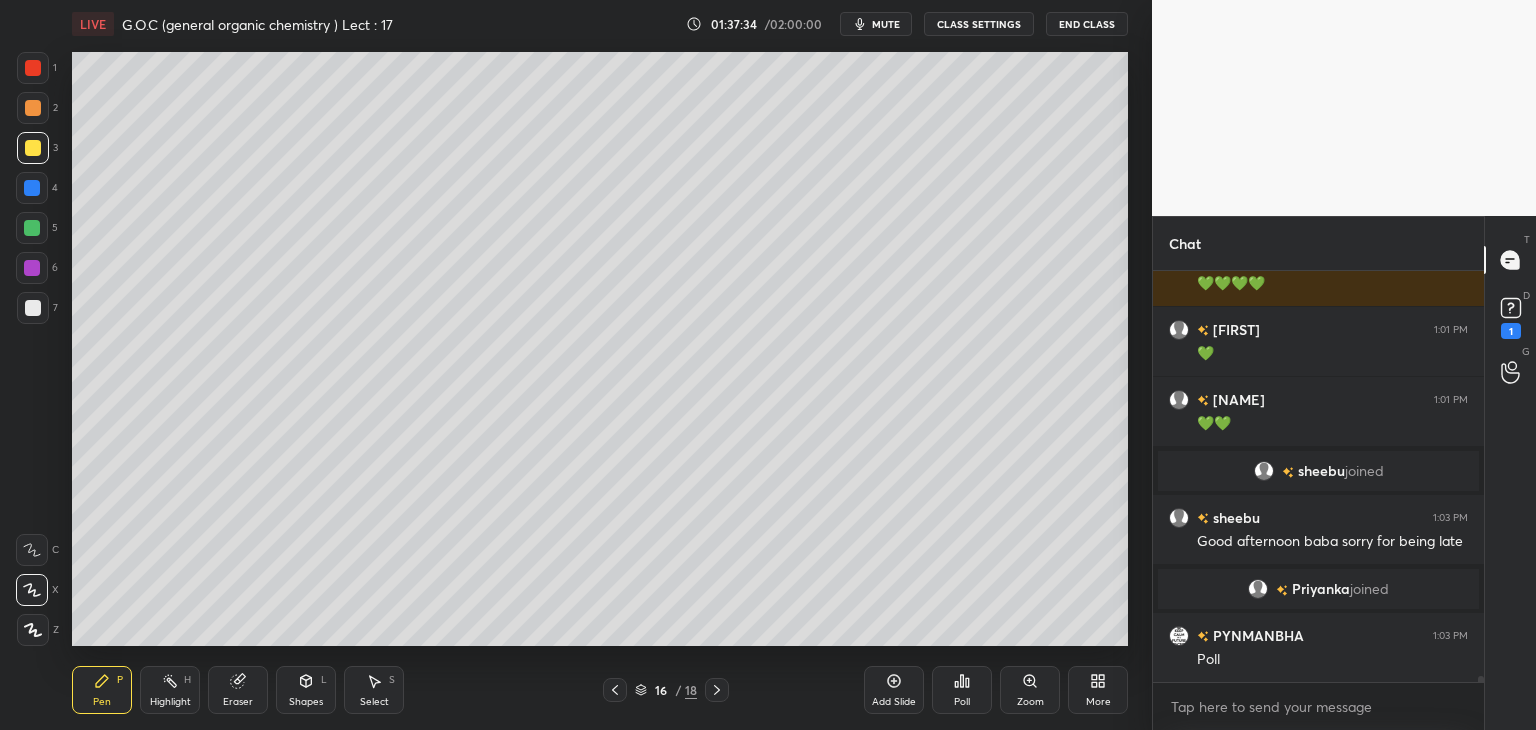 click on "Poll" at bounding box center [962, 690] 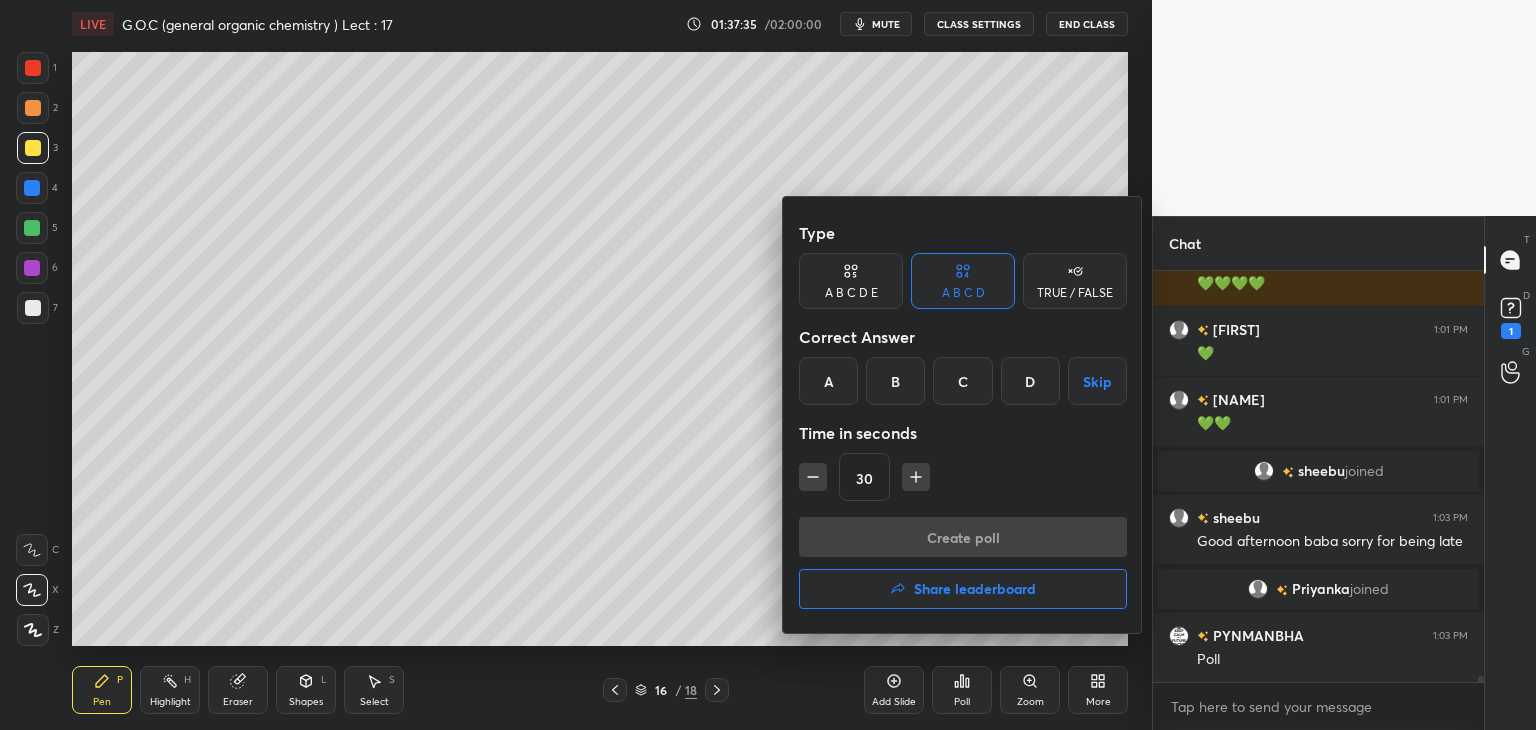 click on "C" at bounding box center [962, 381] 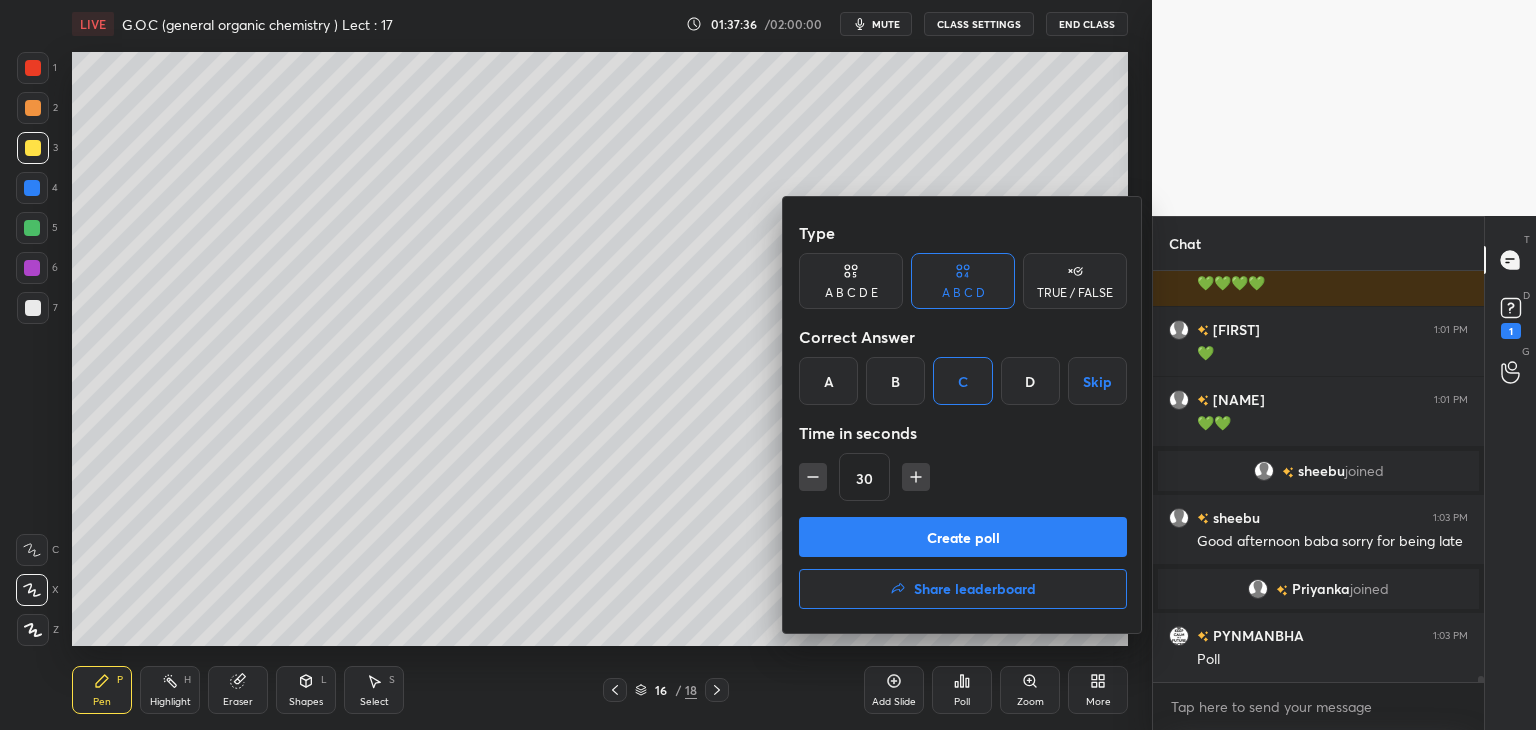 click on "Create poll" at bounding box center [963, 537] 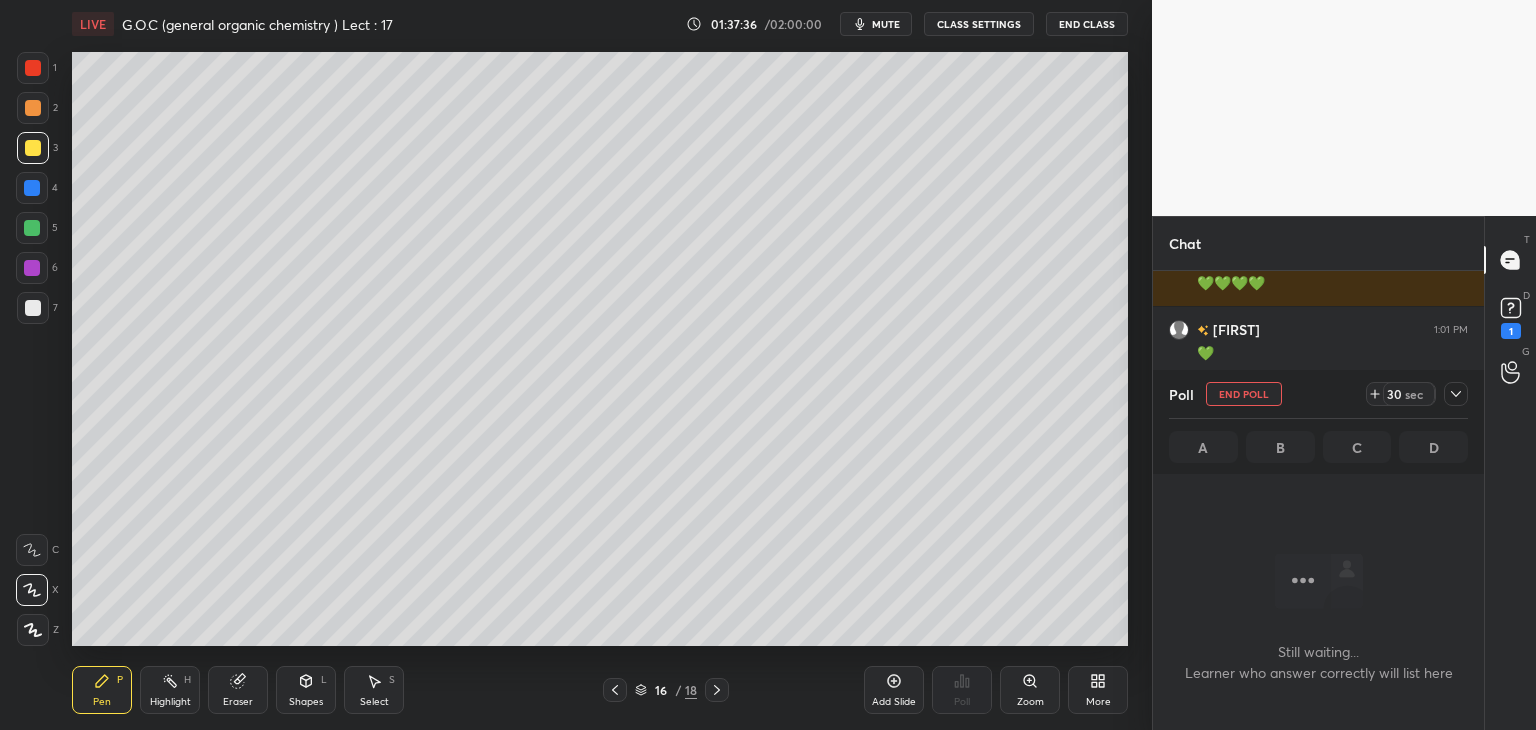 scroll, scrollTop: 304, scrollLeft: 325, axis: both 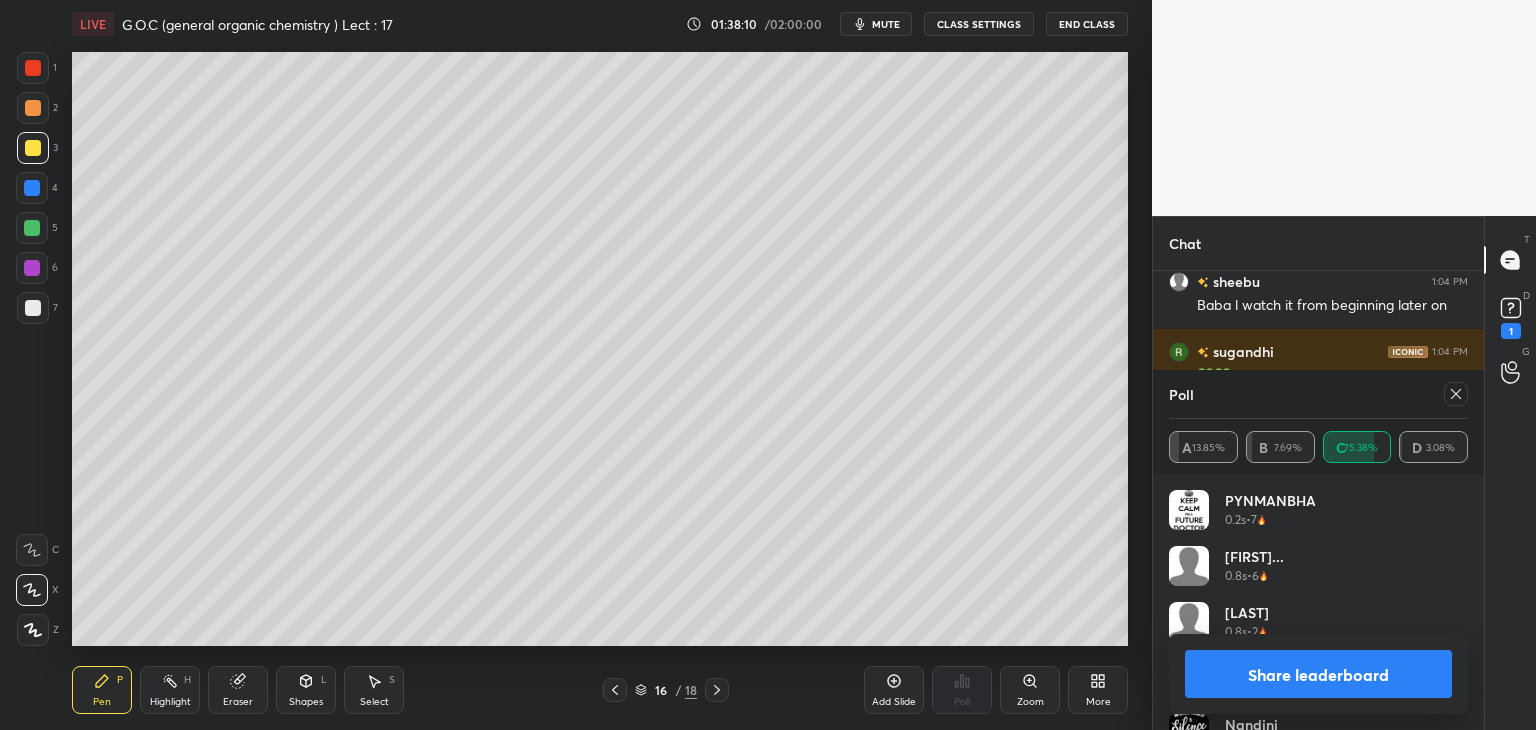 click on "Share leaderboard" at bounding box center [1318, 674] 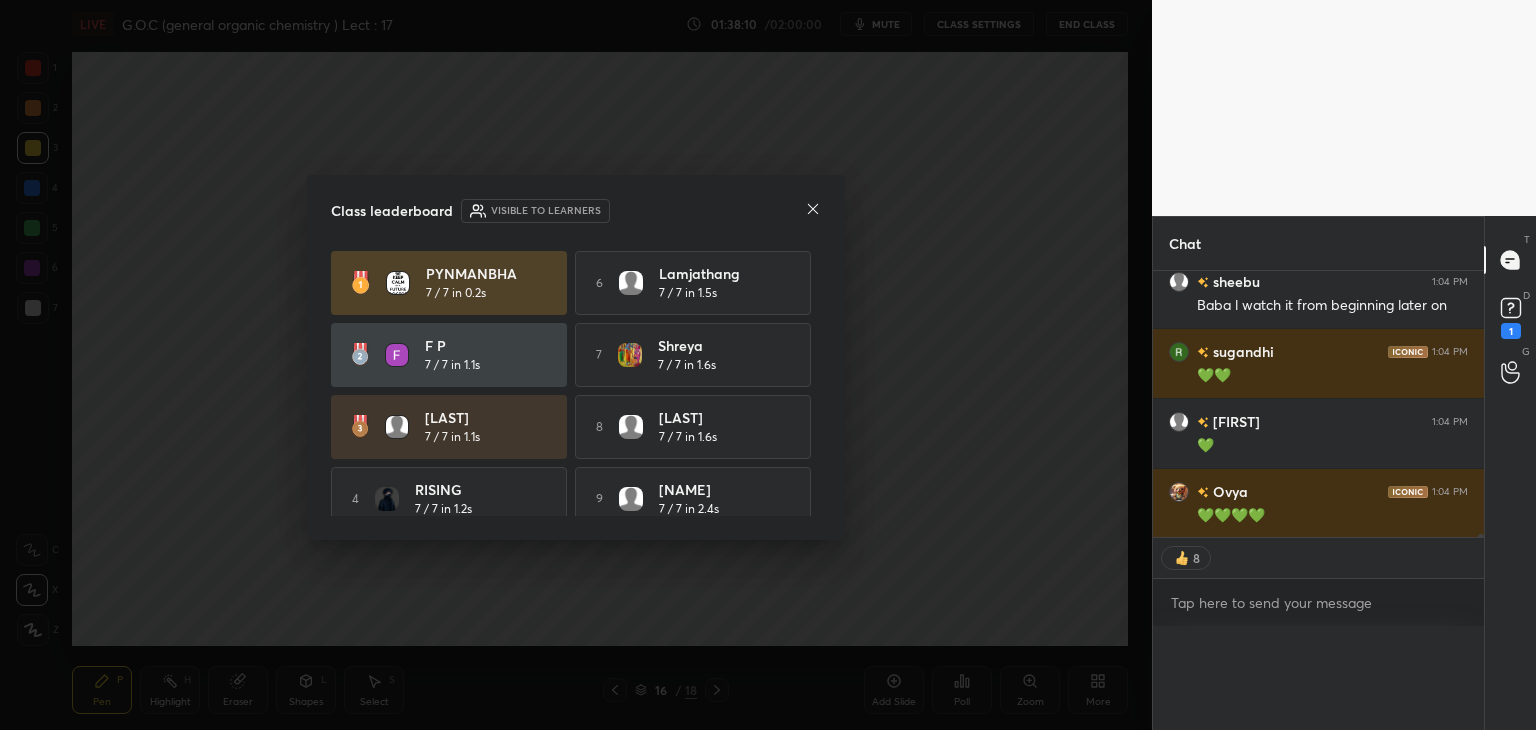 scroll, scrollTop: 0, scrollLeft: 0, axis: both 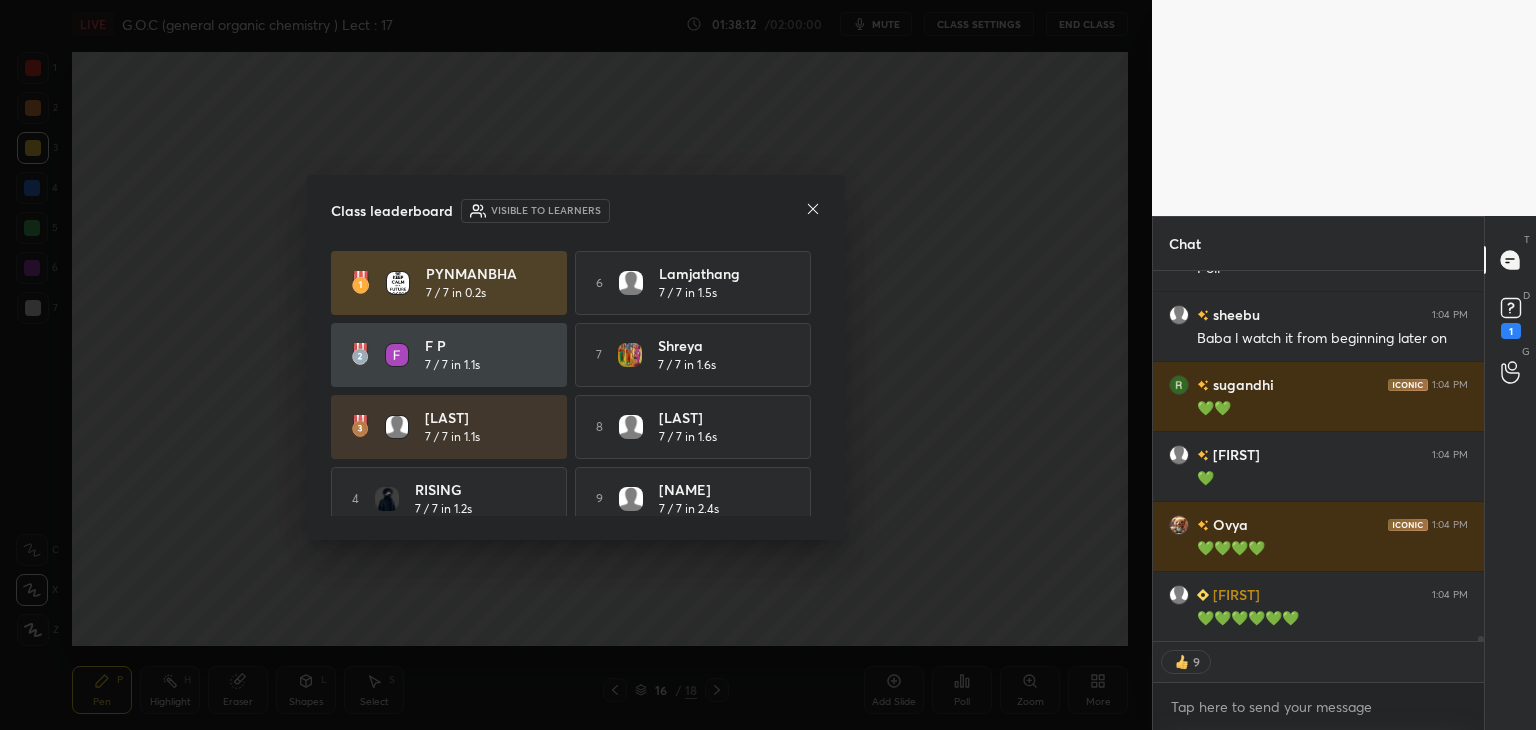 click 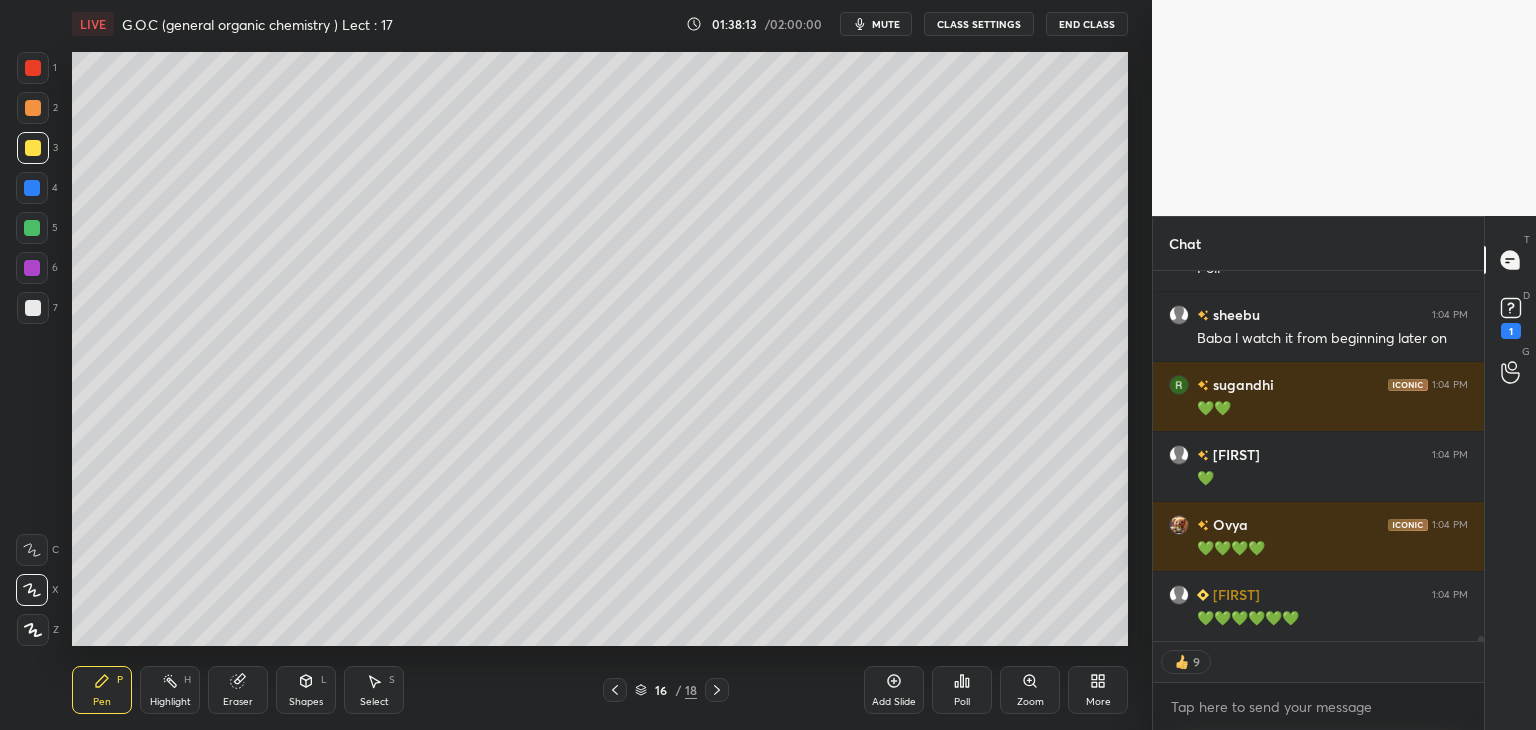click at bounding box center [32, 228] 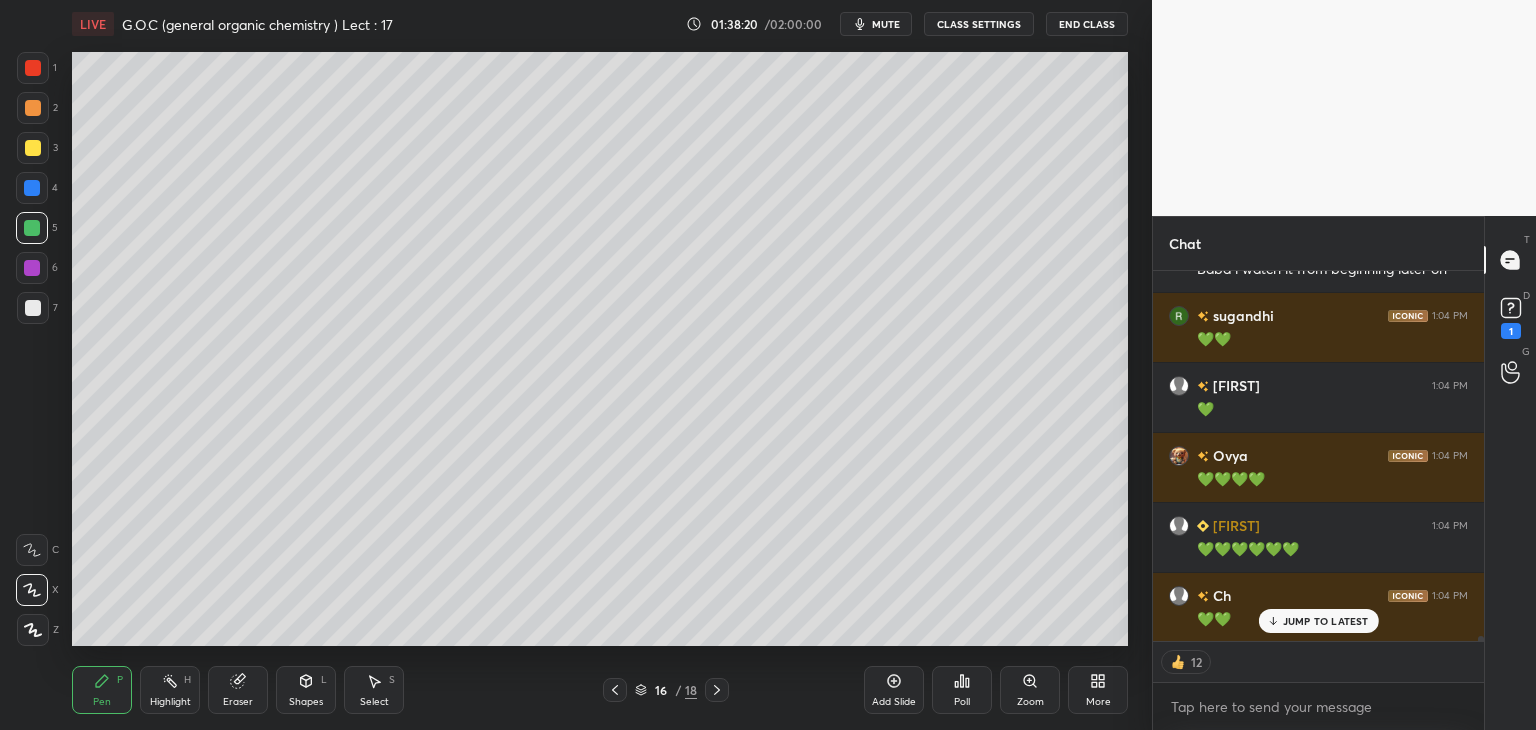 click on "Add Slide" at bounding box center [894, 690] 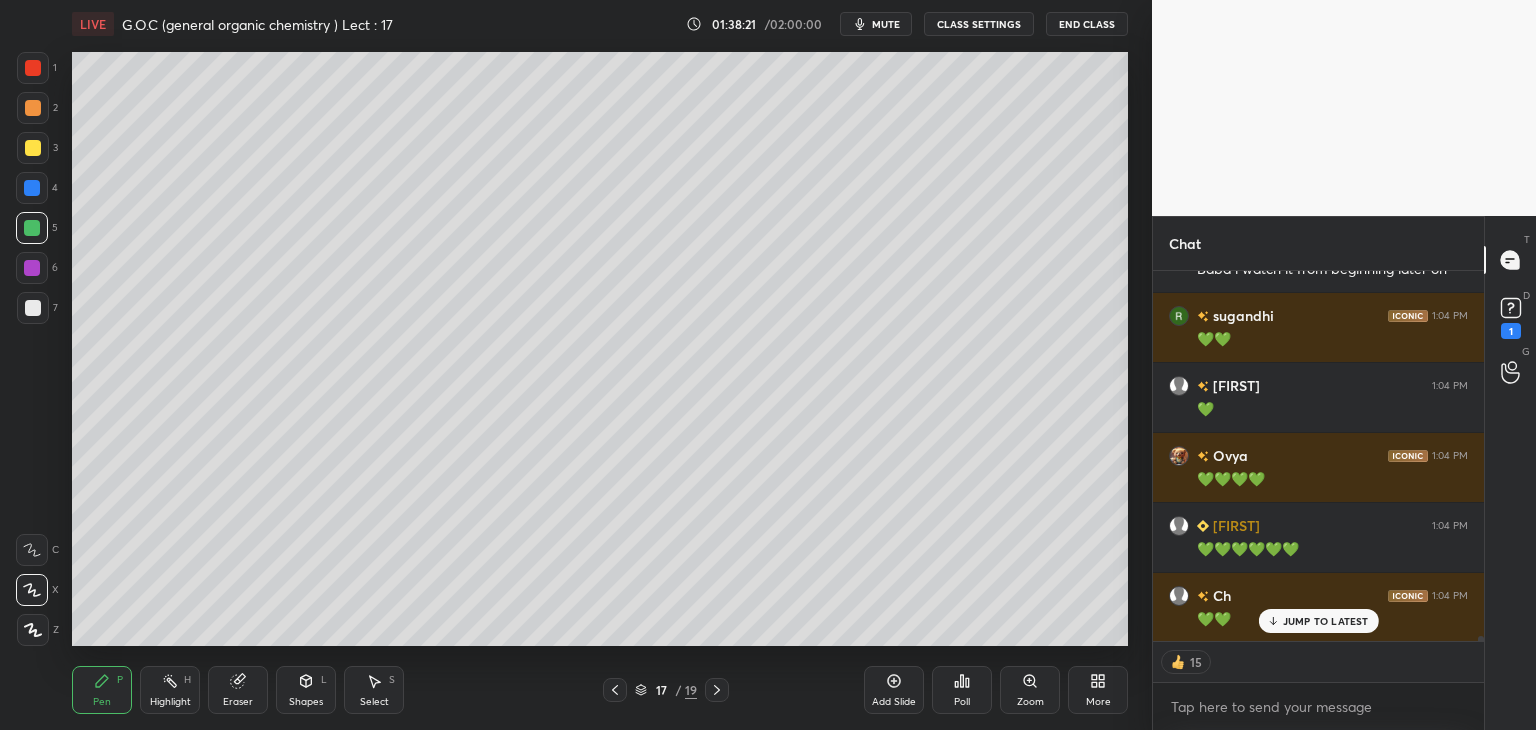 click at bounding box center (33, 308) 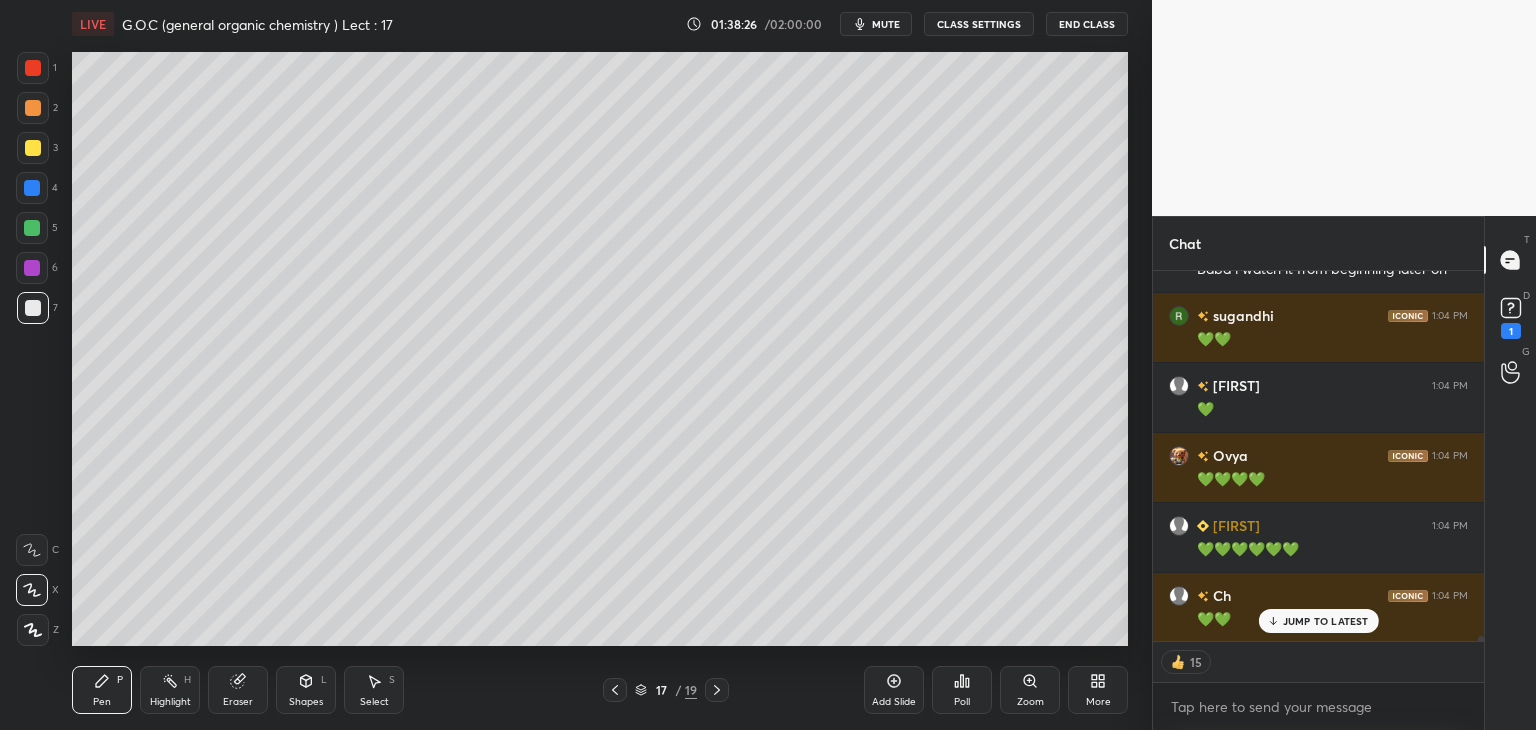 click 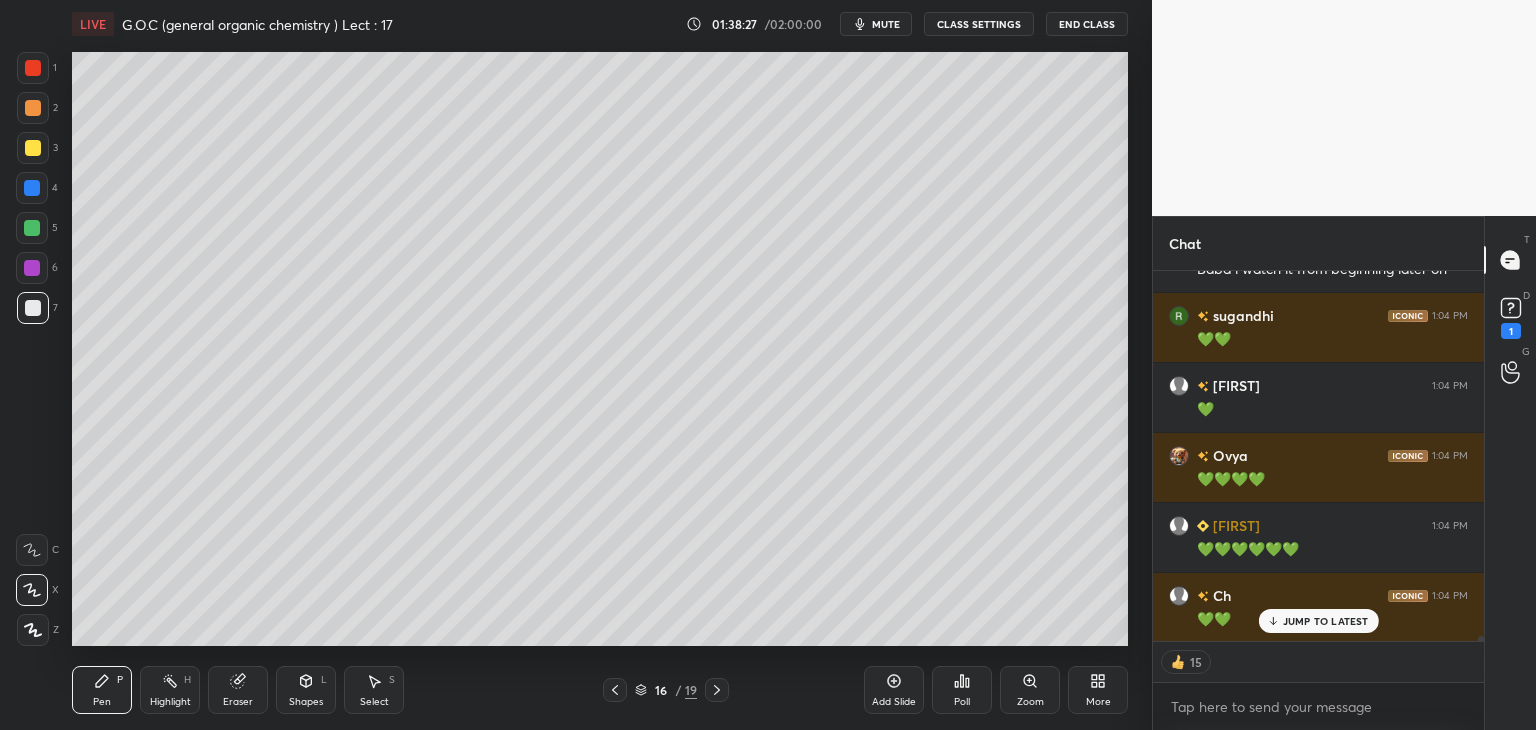 click 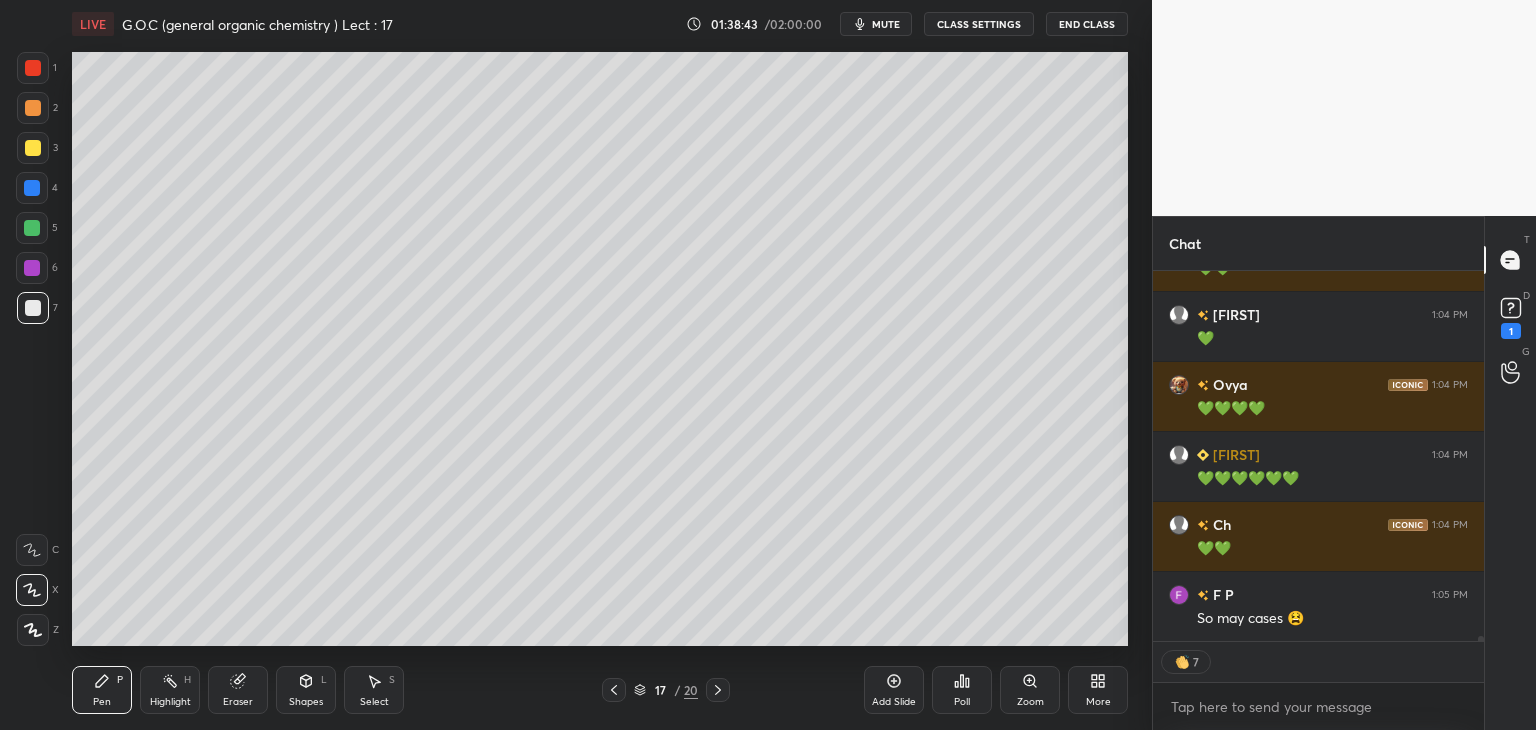 click at bounding box center [33, 148] 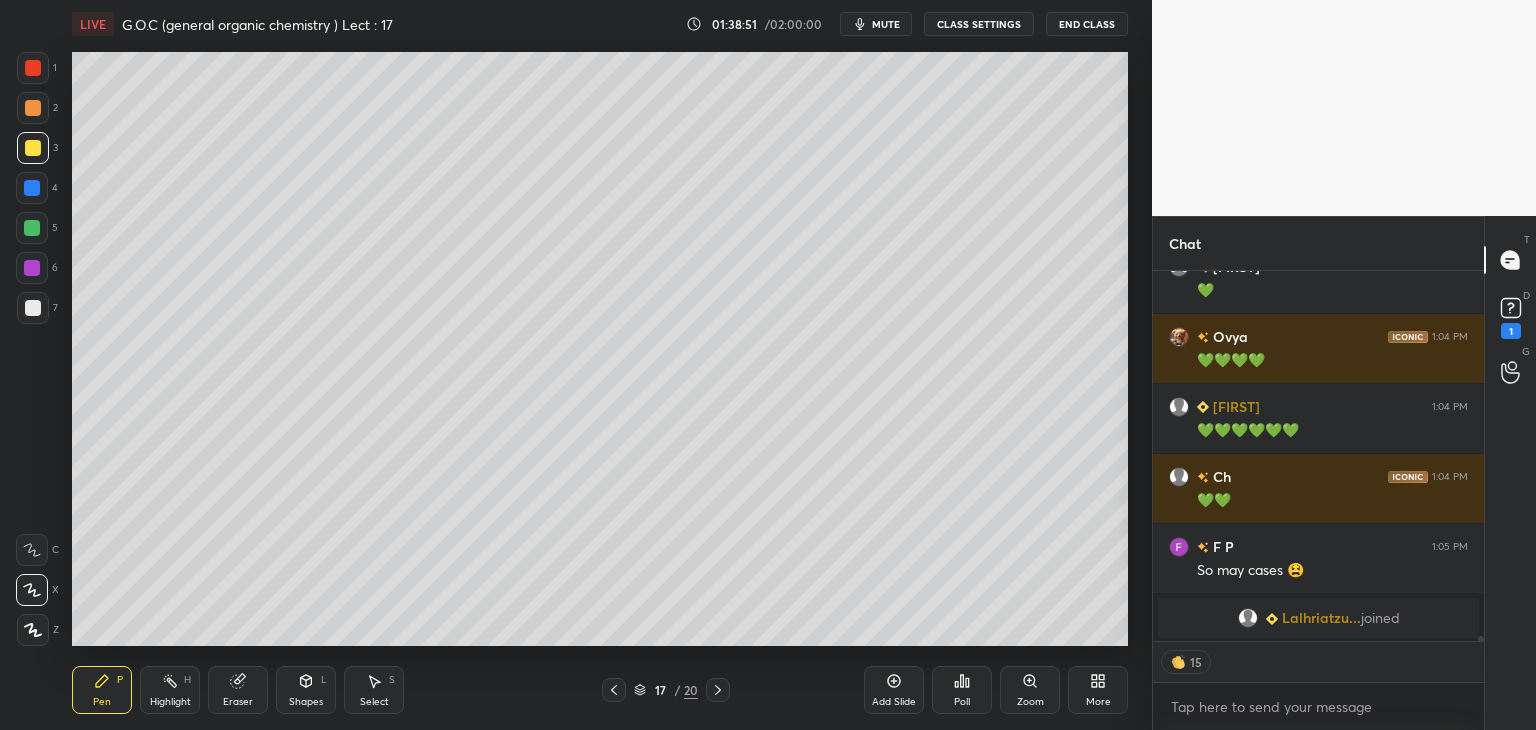 scroll, scrollTop: 28091, scrollLeft: 0, axis: vertical 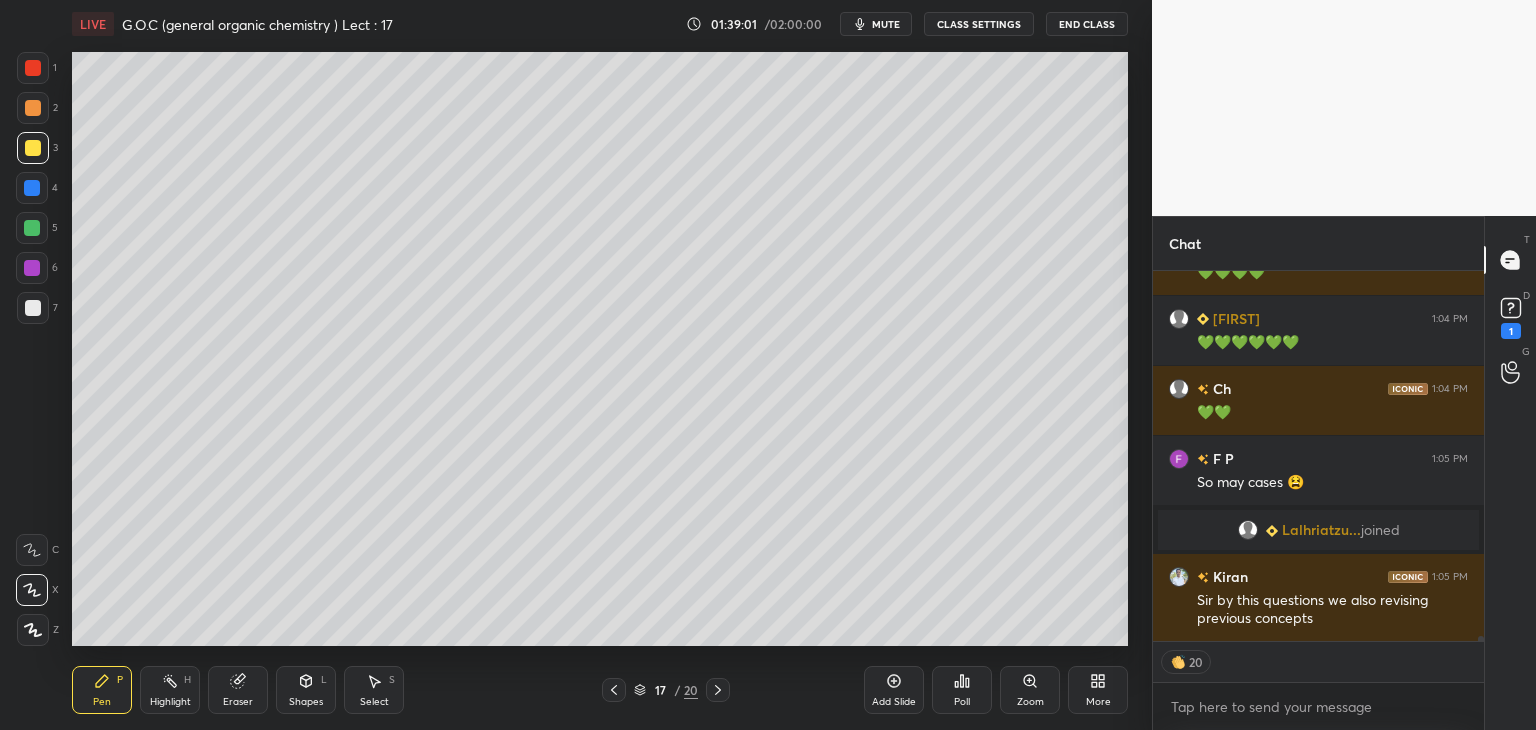 click at bounding box center (33, 308) 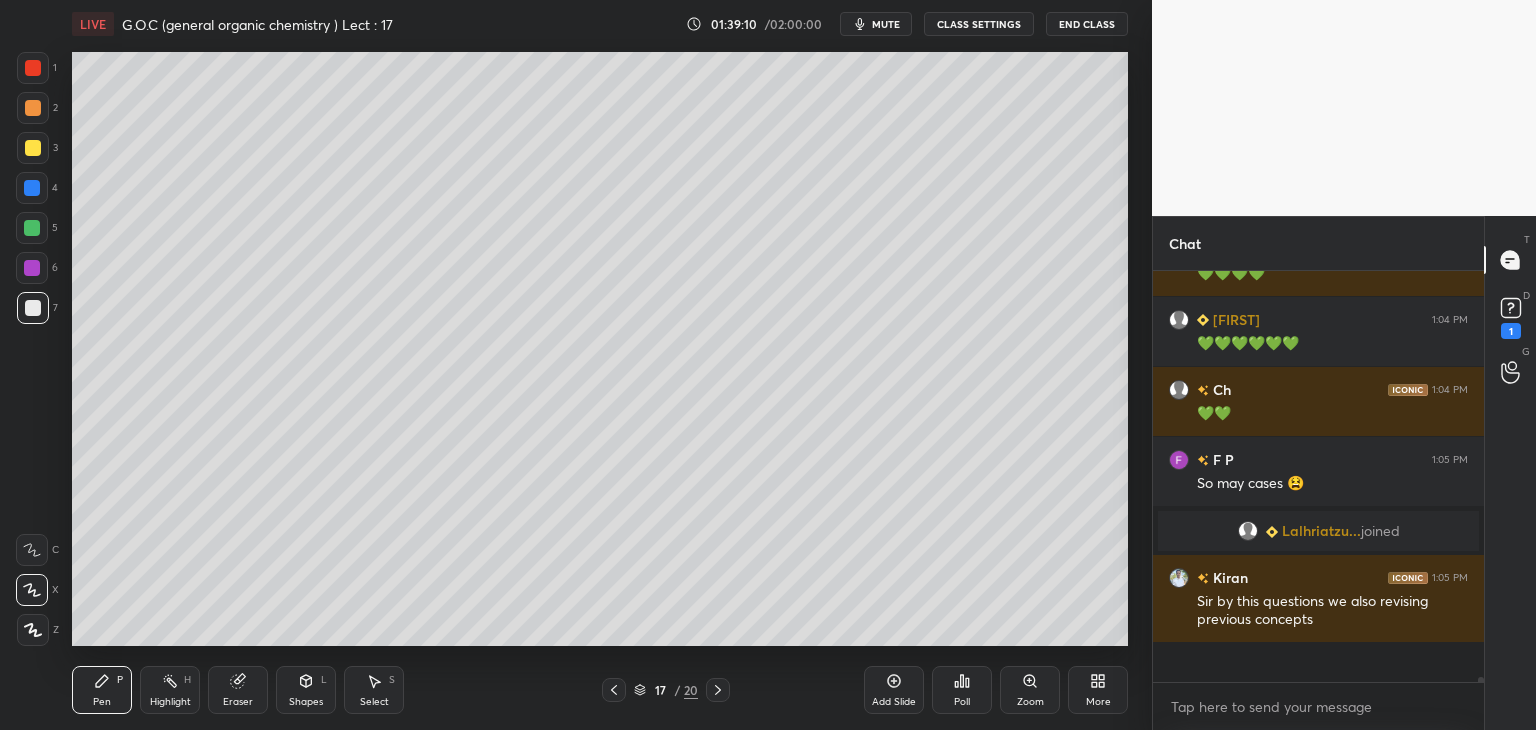 scroll, scrollTop: 6, scrollLeft: 6, axis: both 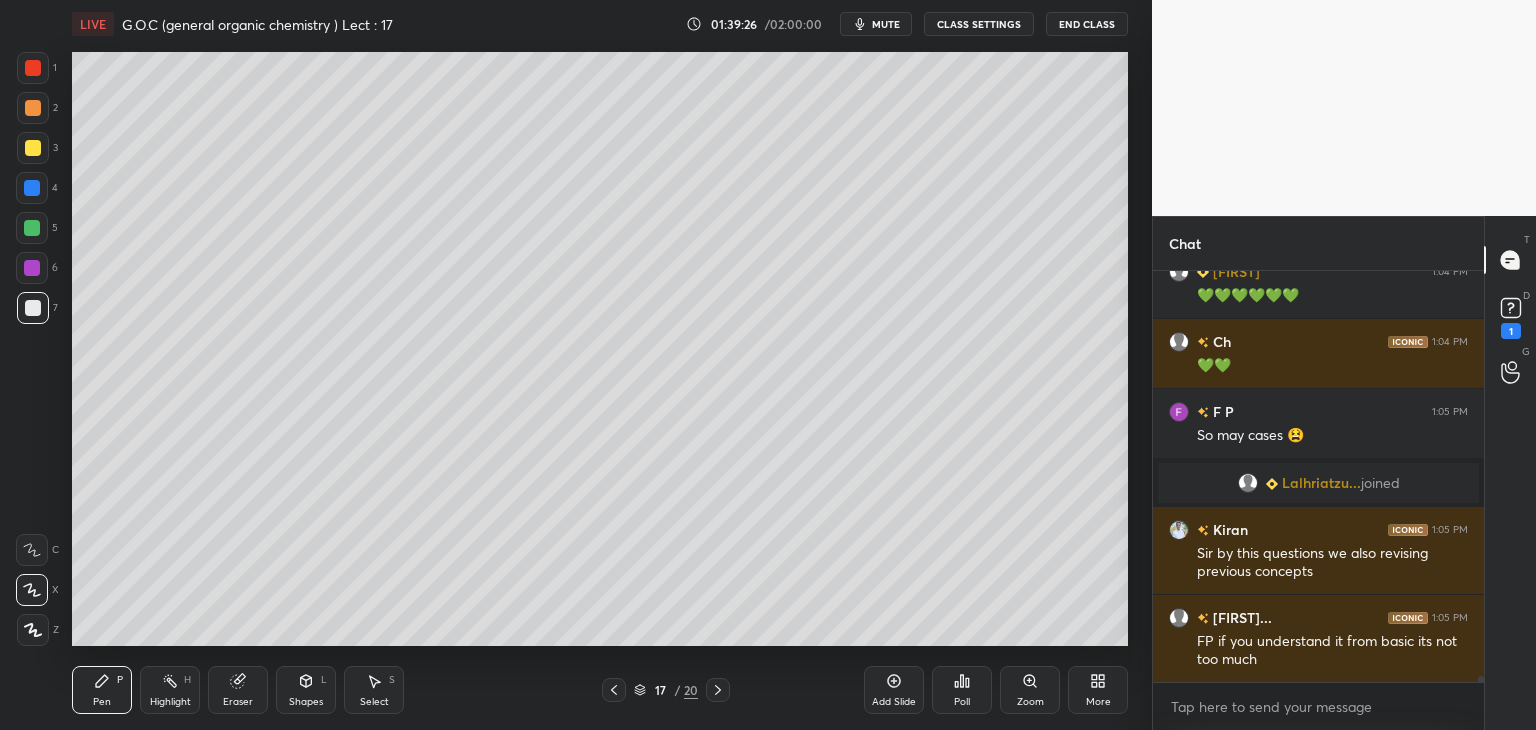 click 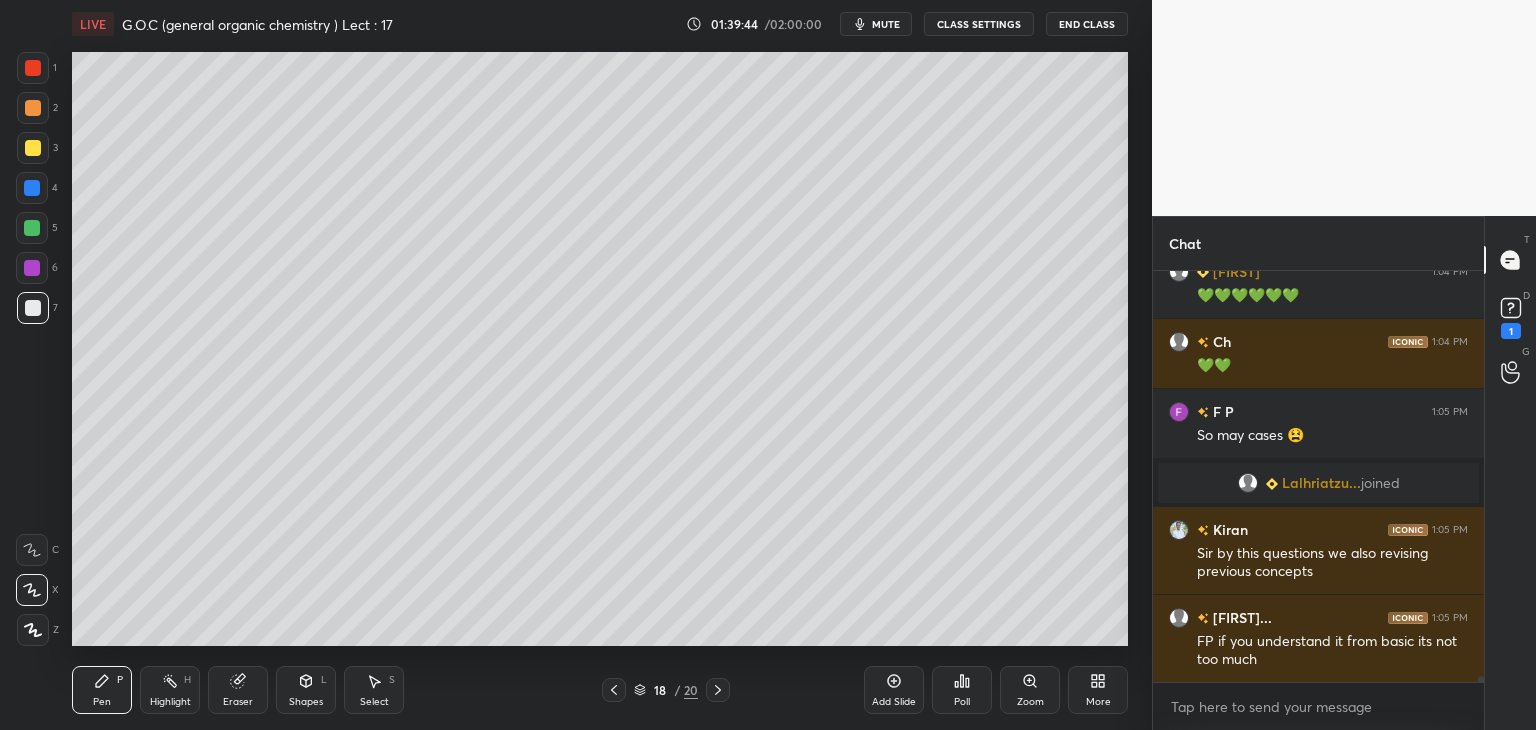 scroll, scrollTop: 365, scrollLeft: 325, axis: both 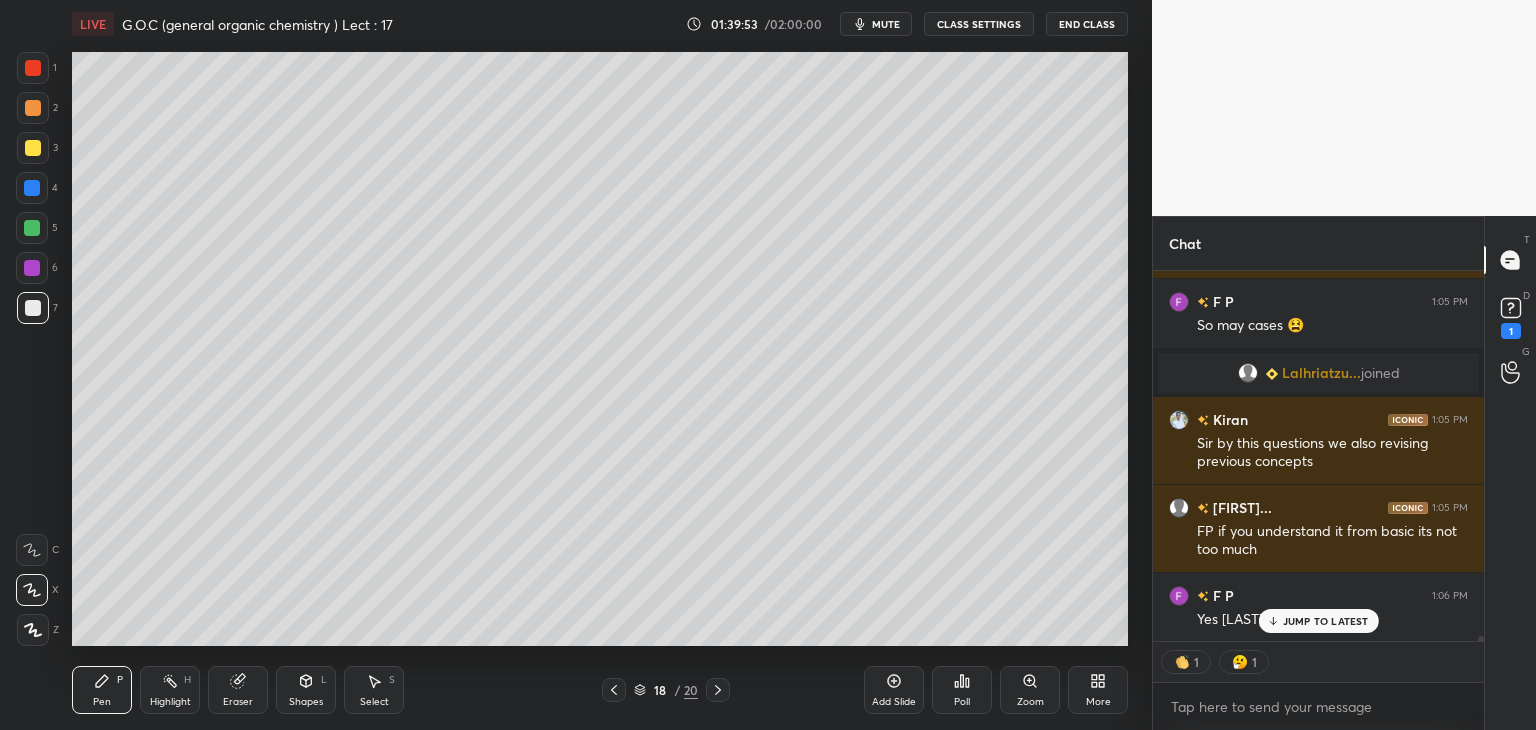 click at bounding box center [33, 148] 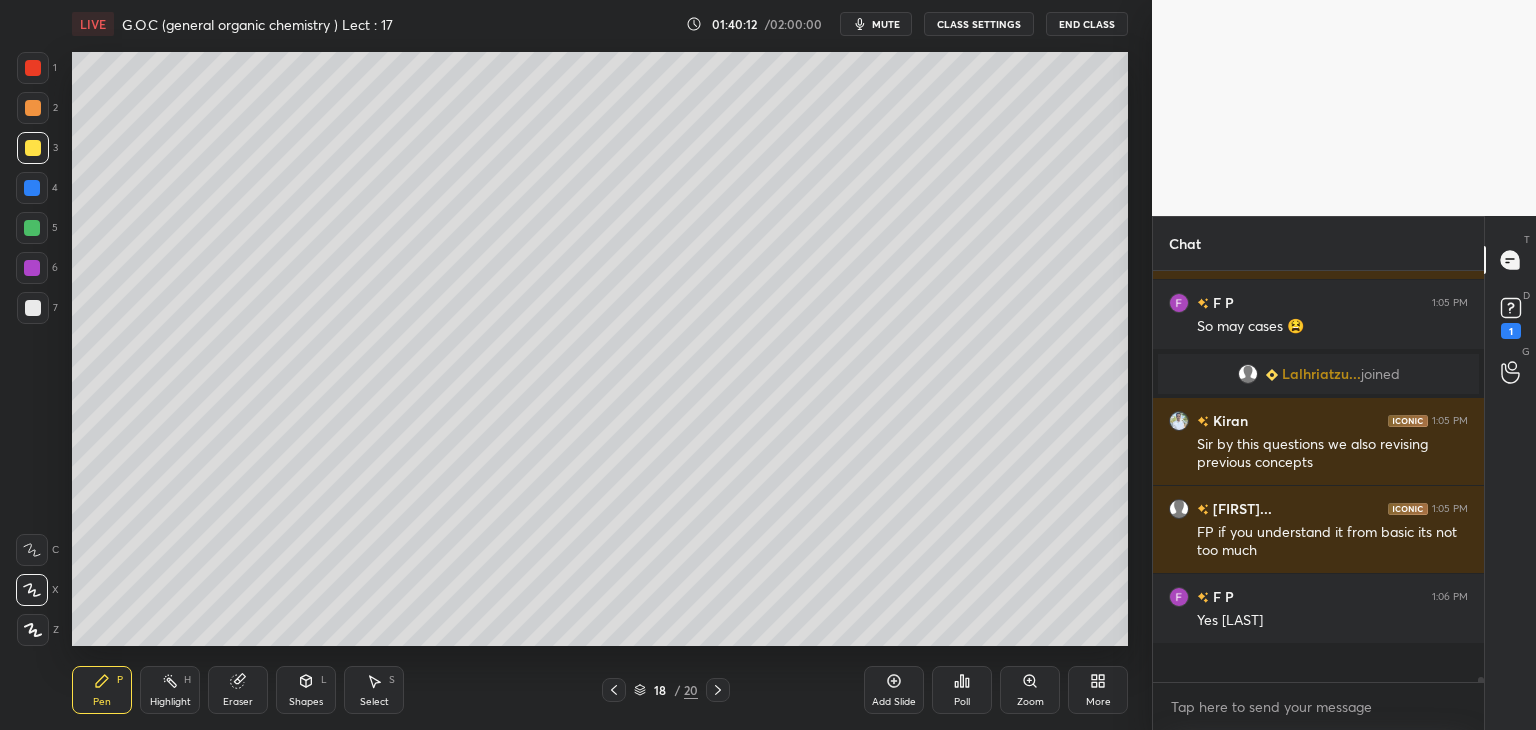 scroll, scrollTop: 6, scrollLeft: 6, axis: both 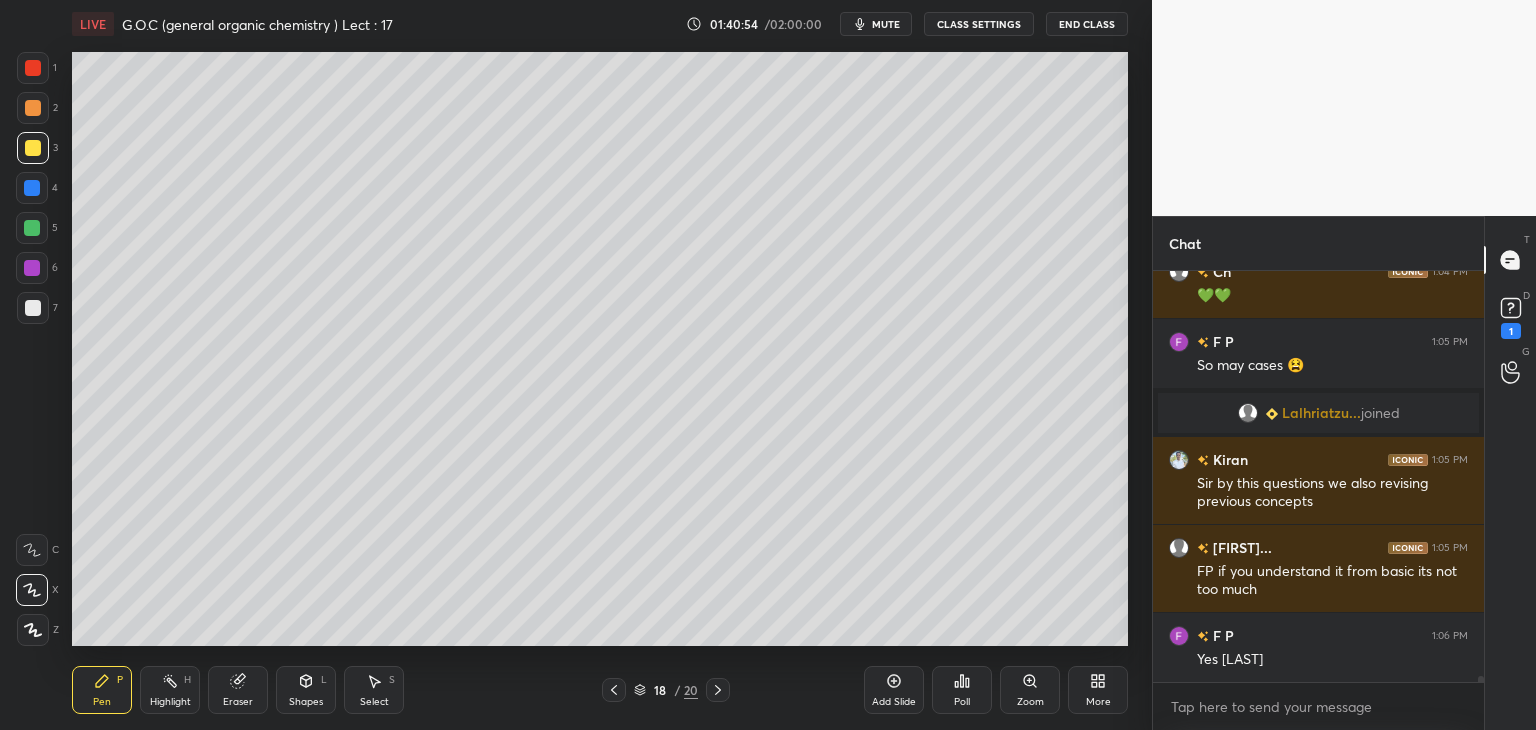 click at bounding box center (33, 308) 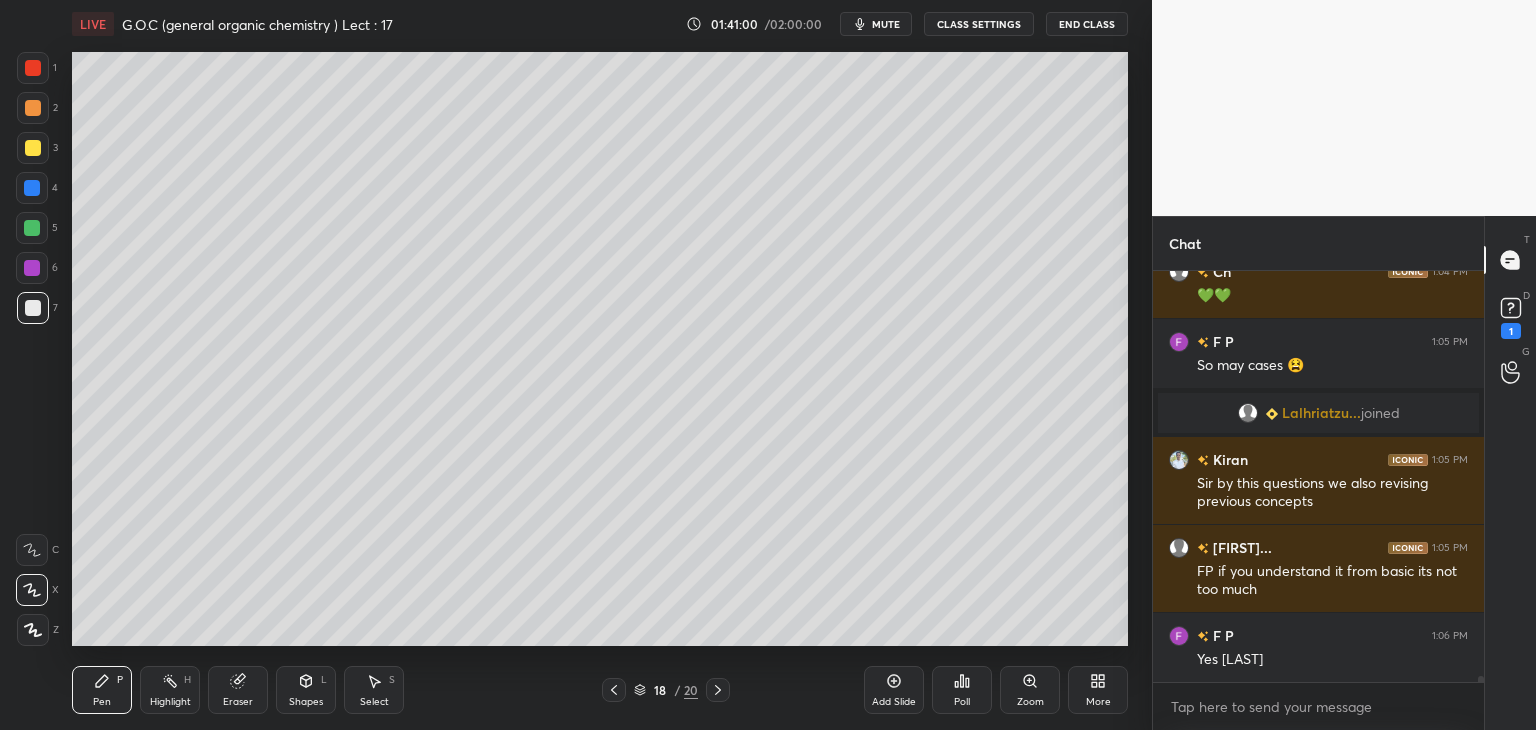 scroll, scrollTop: 28256, scrollLeft: 0, axis: vertical 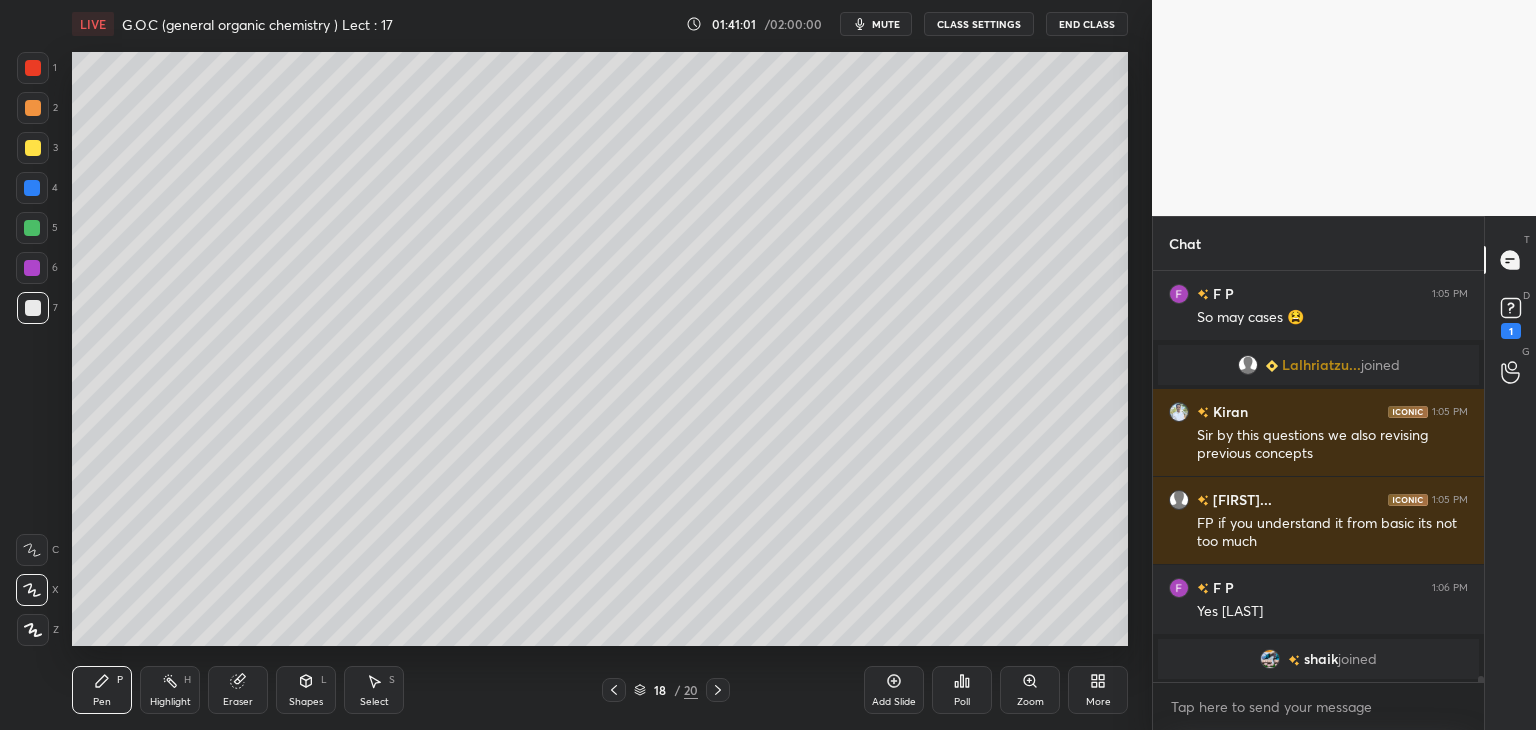 click at bounding box center [33, 108] 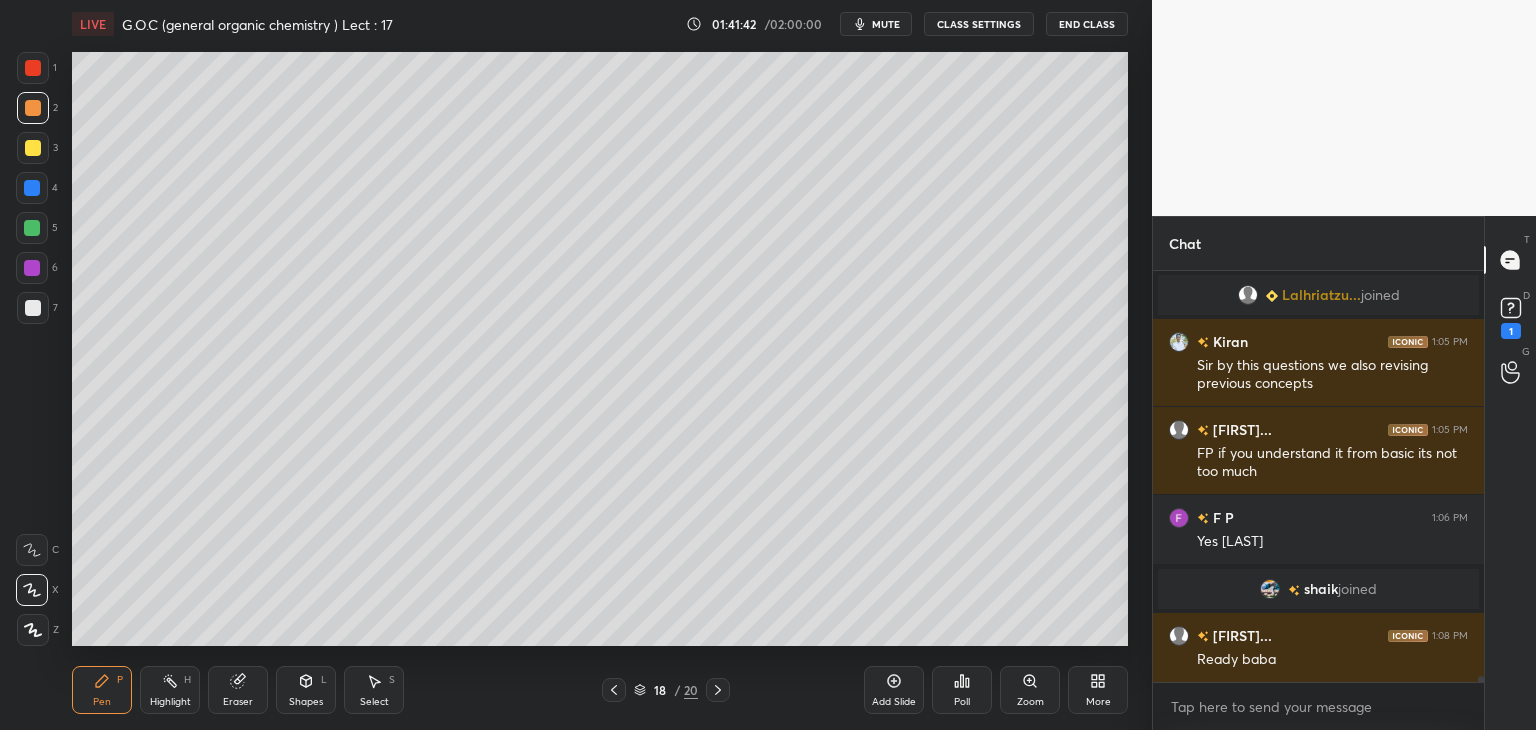 scroll, scrollTop: 28334, scrollLeft: 0, axis: vertical 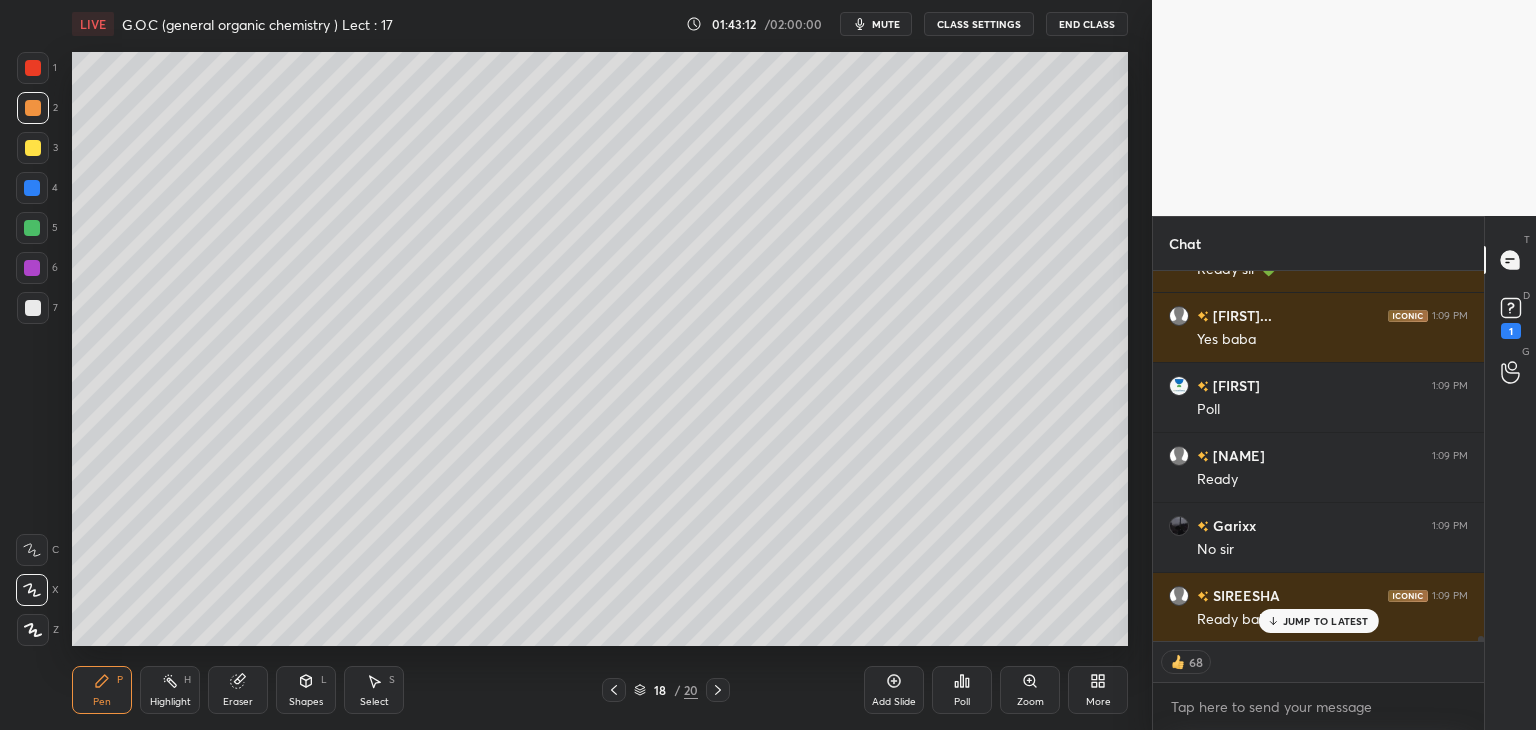 click on "Poll" at bounding box center (962, 690) 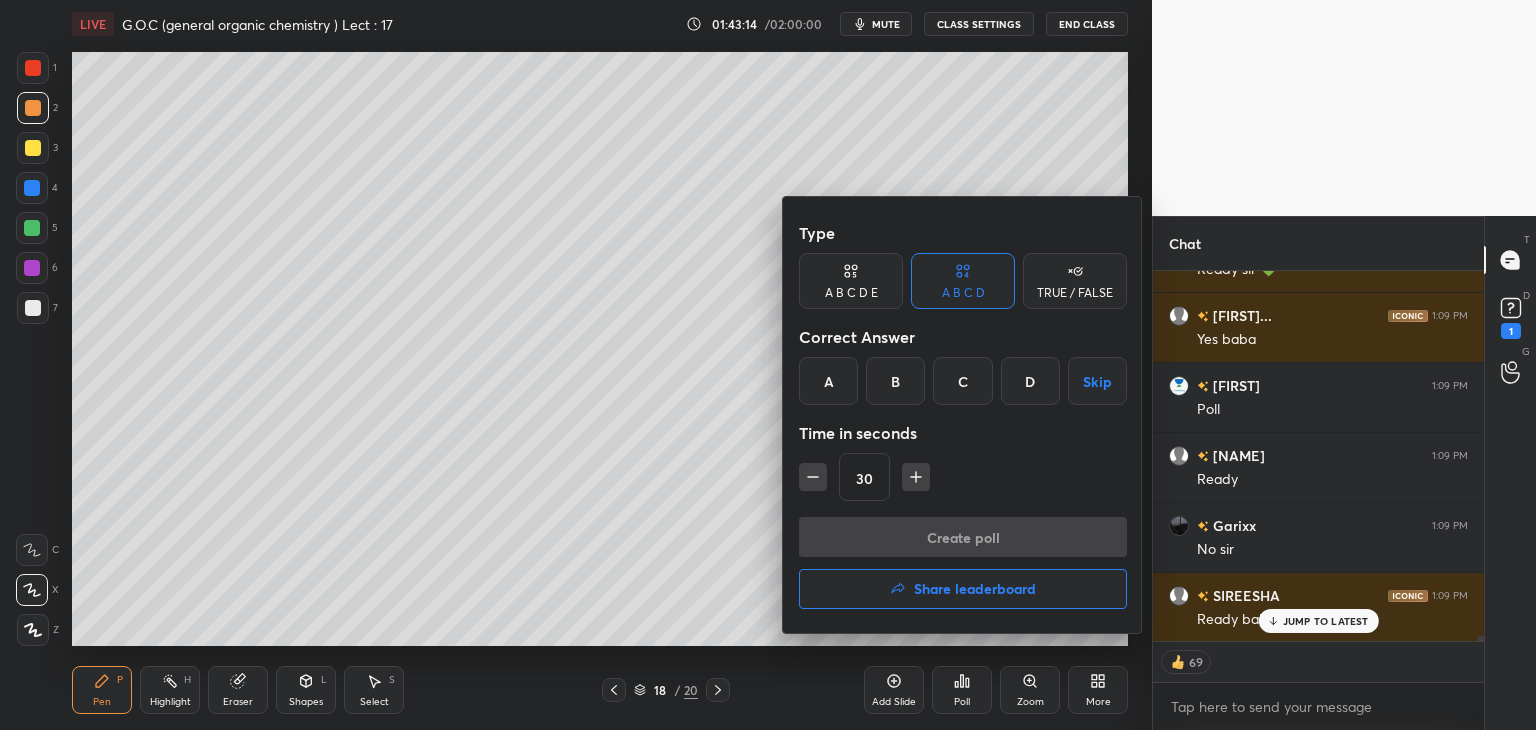 click on "B" at bounding box center [895, 381] 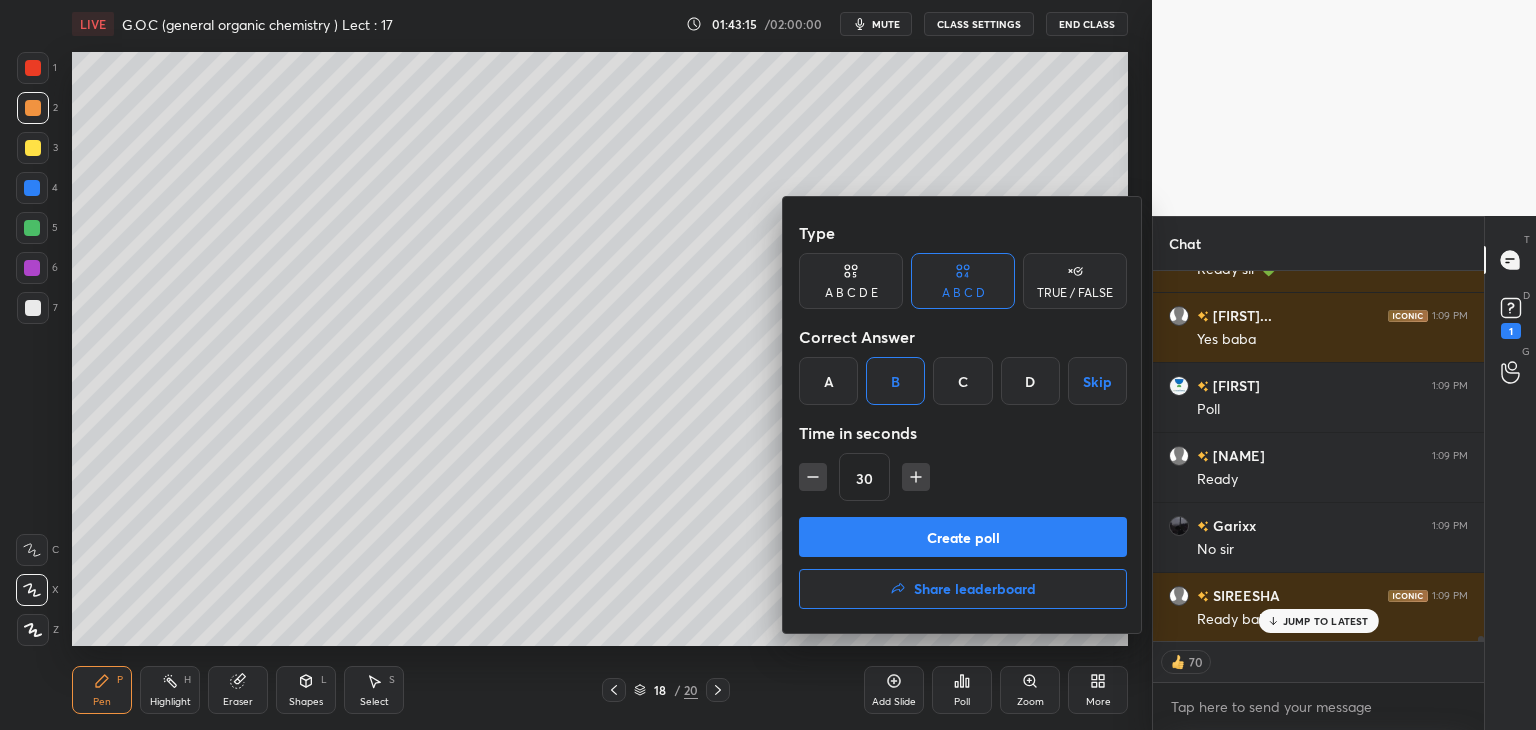 click on "Create poll" at bounding box center (963, 537) 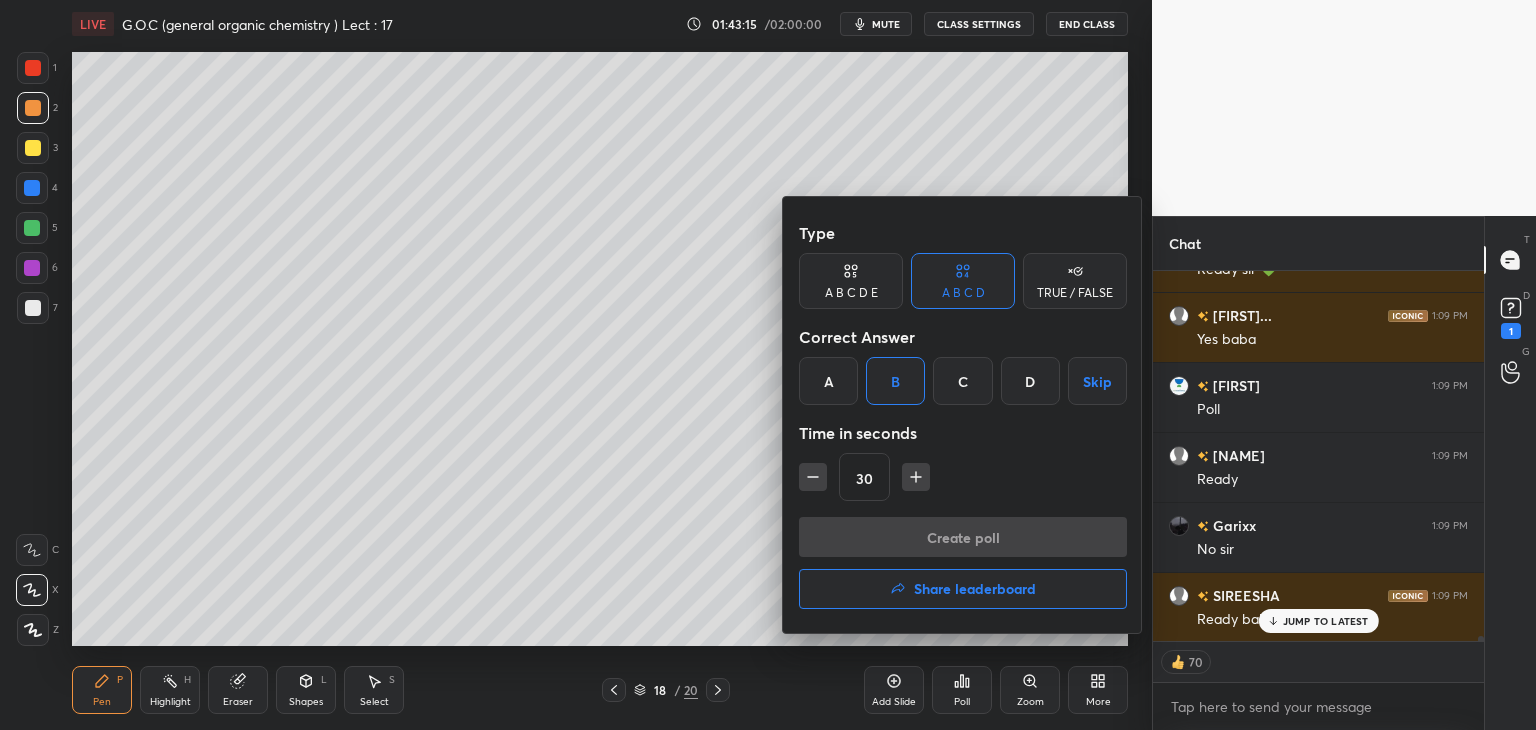 scroll, scrollTop: 332, scrollLeft: 325, axis: both 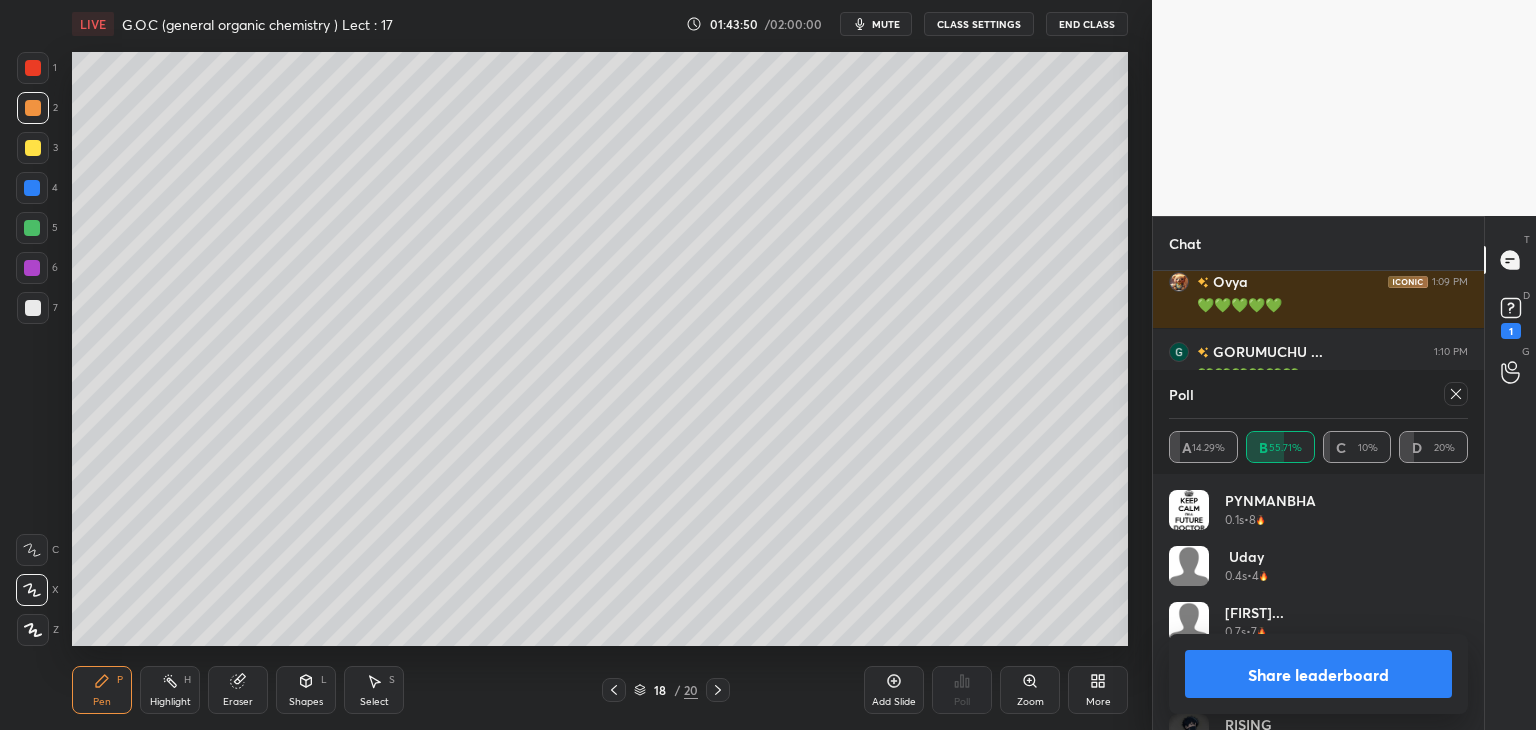click on "Share leaderboard" at bounding box center [1318, 674] 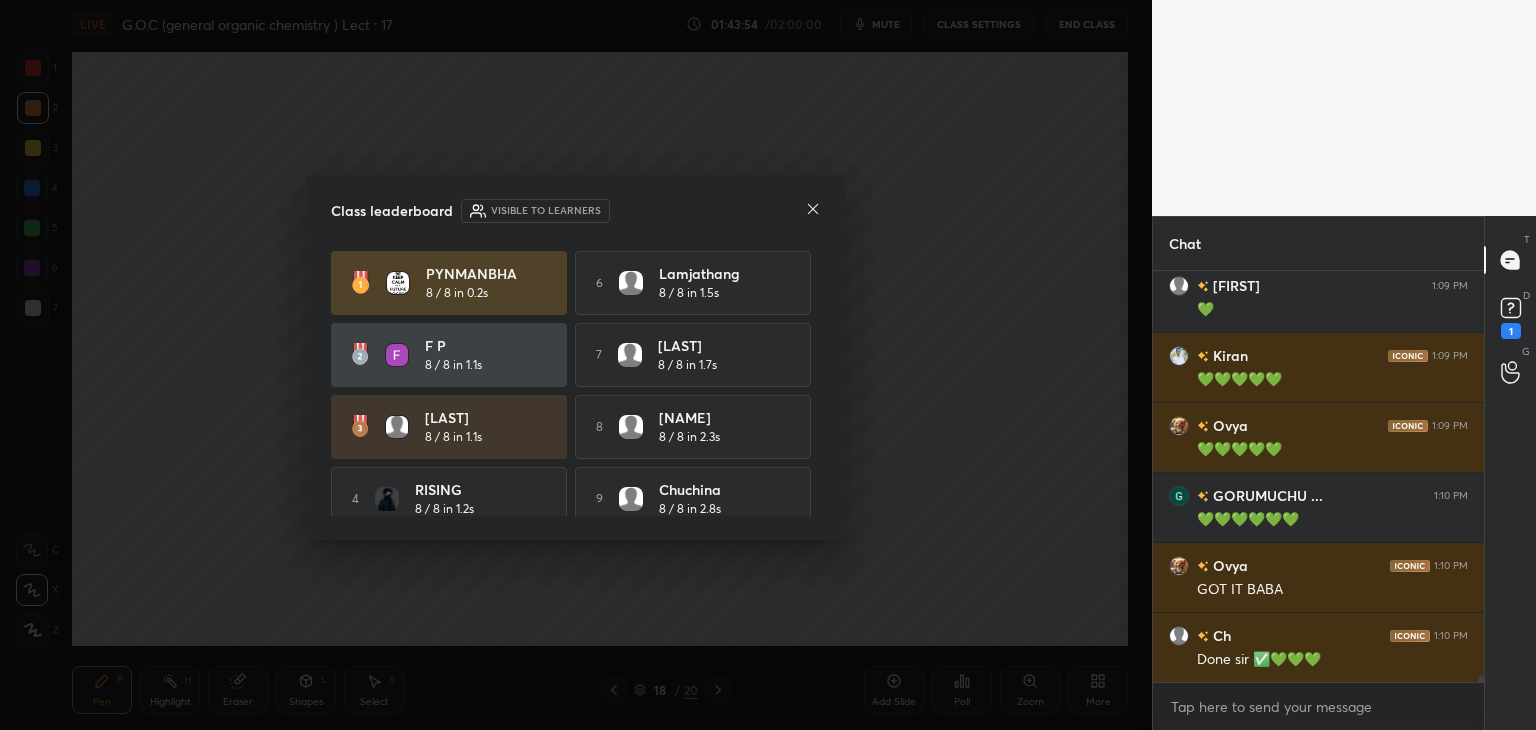 click 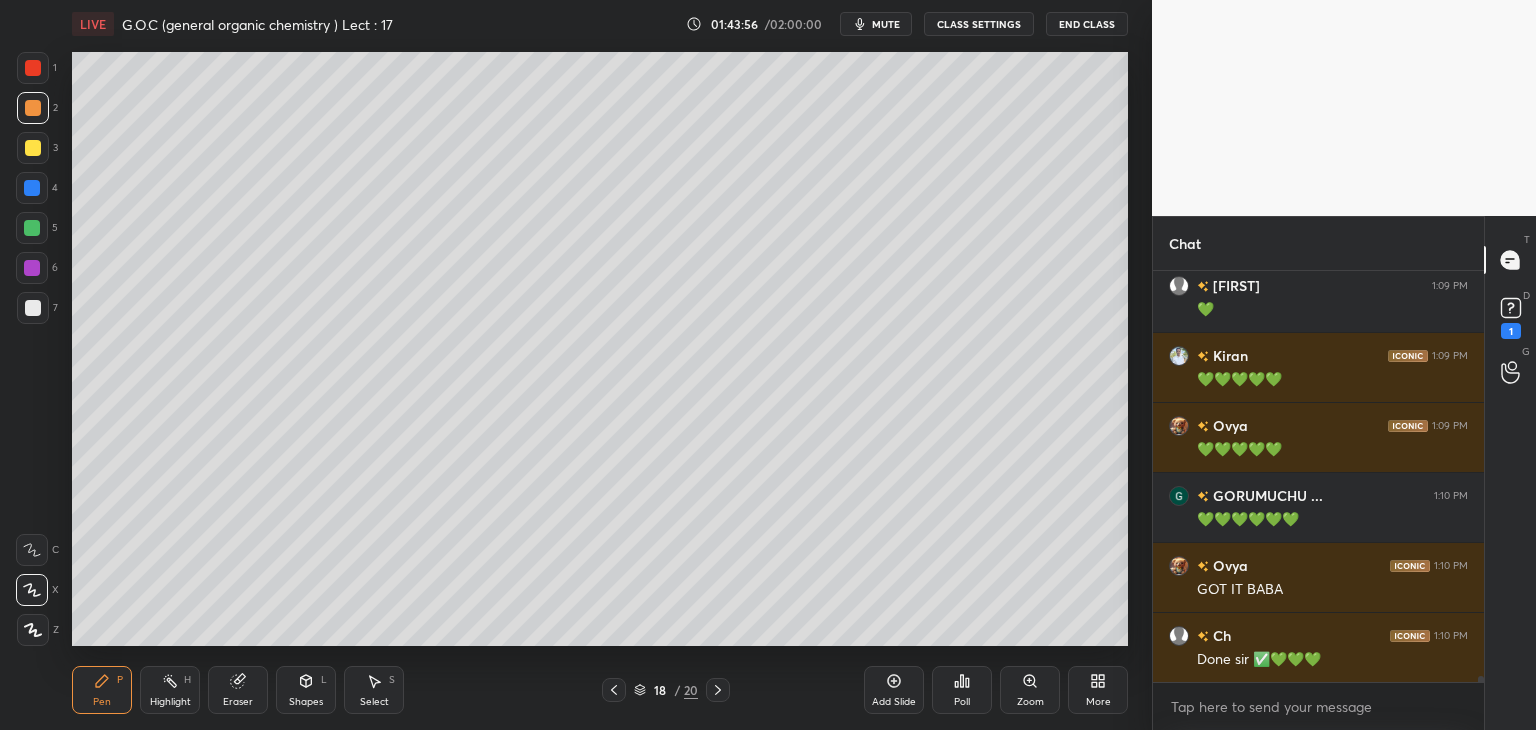 click at bounding box center (32, 228) 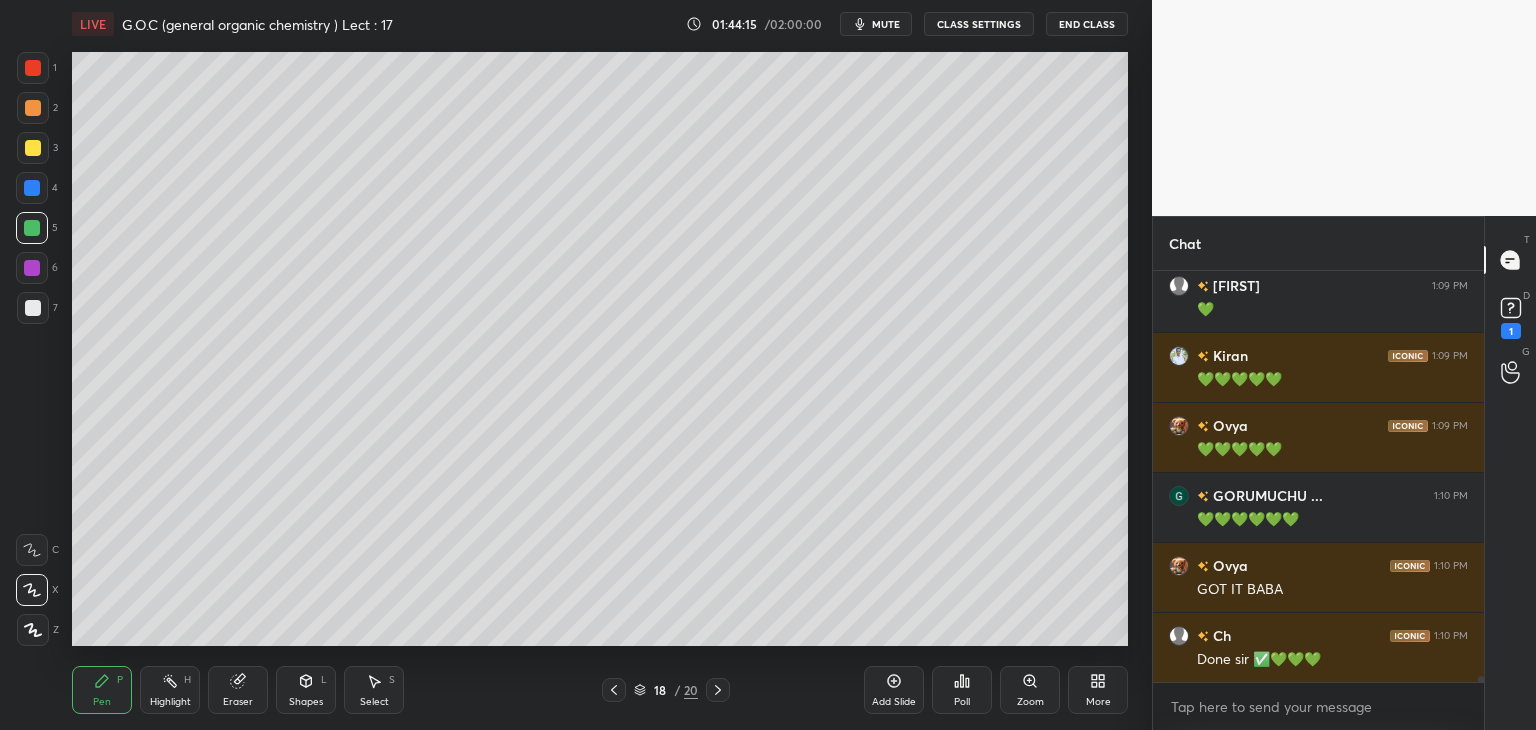click at bounding box center (33, 308) 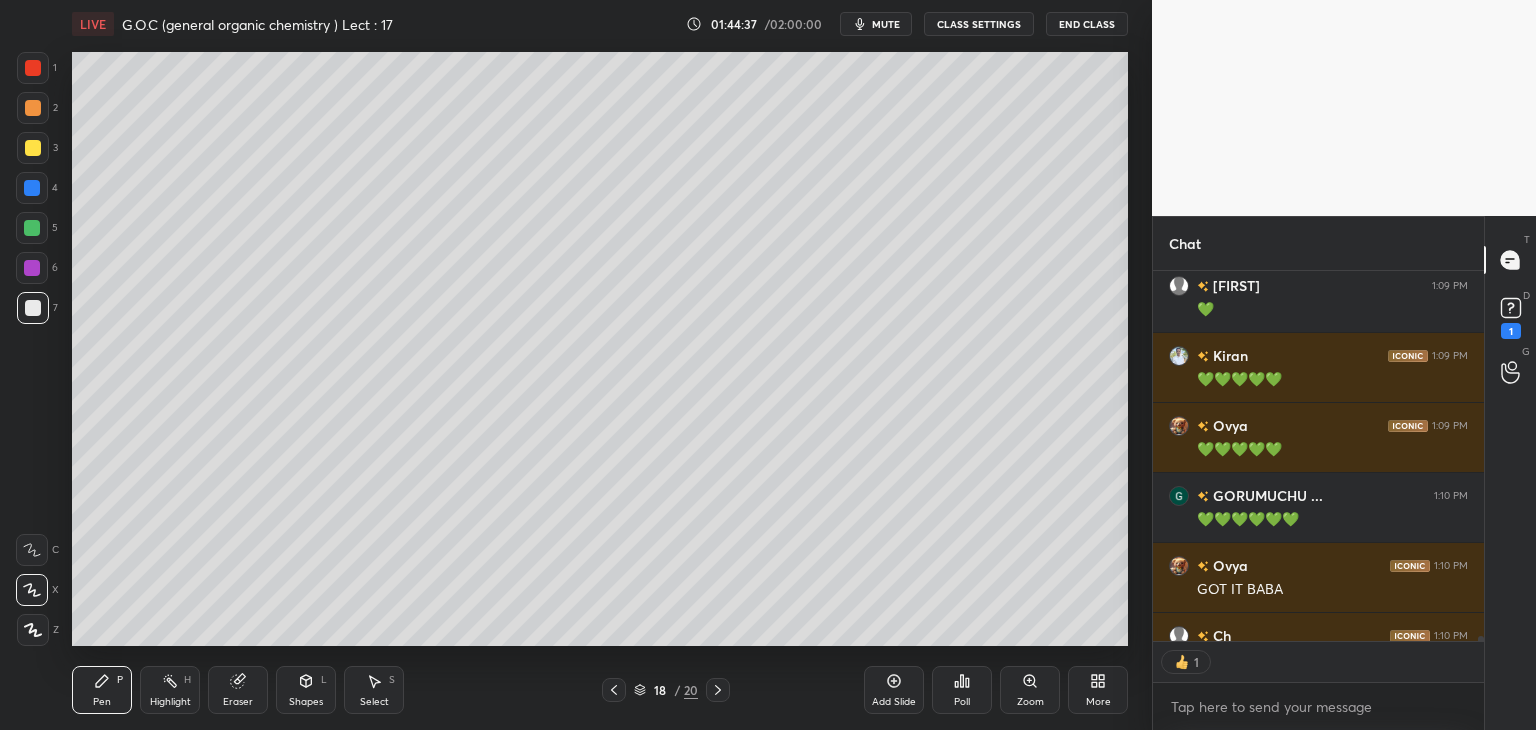 scroll, scrollTop: 365, scrollLeft: 325, axis: both 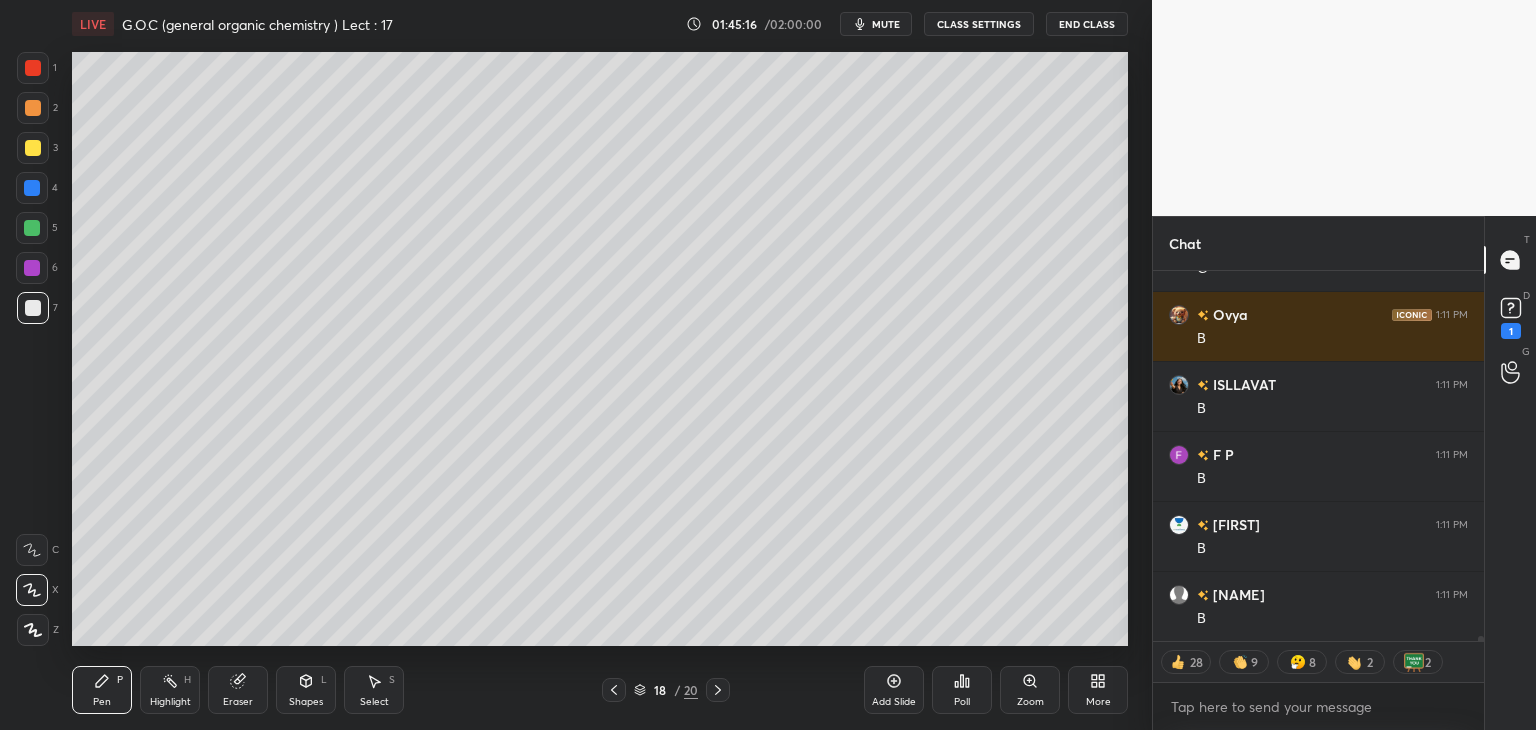 click 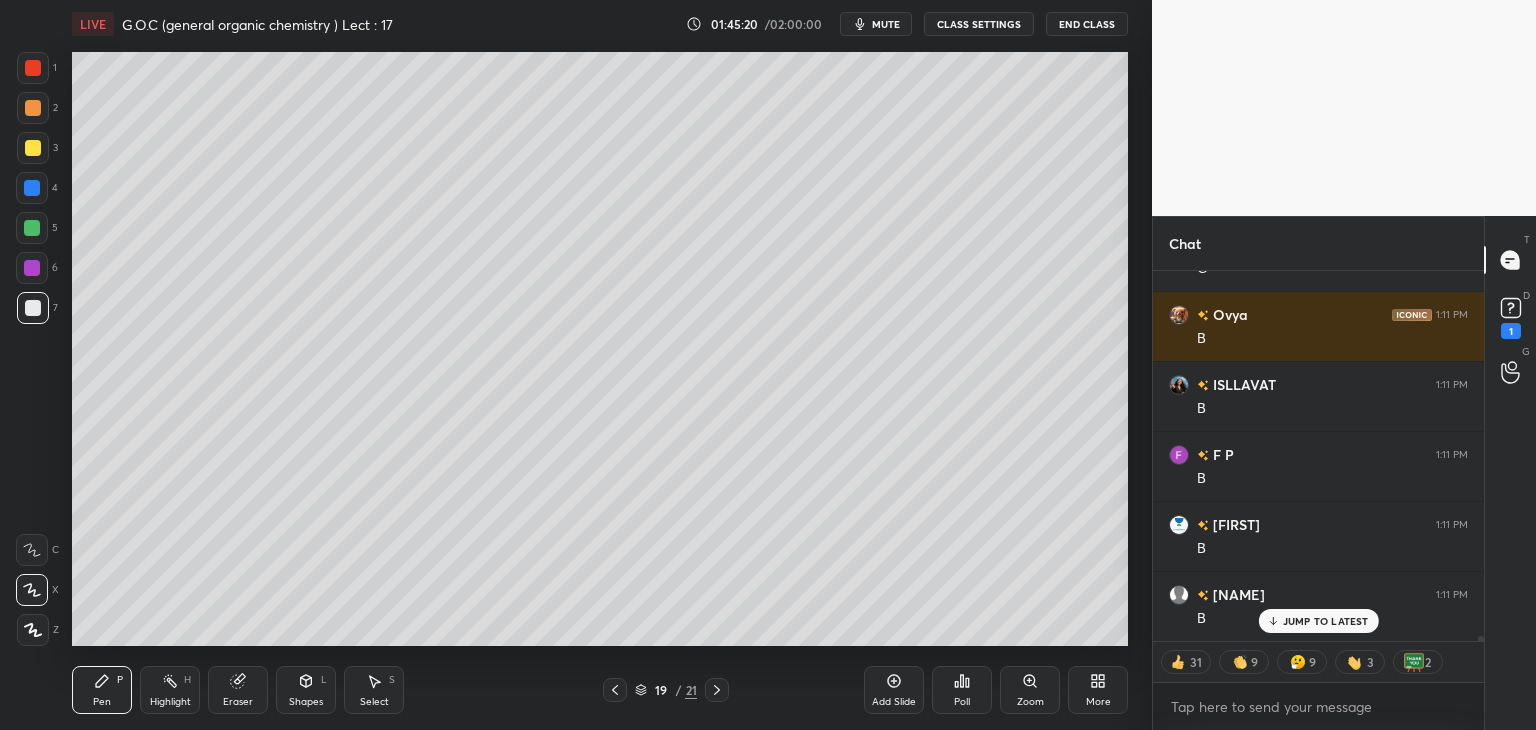 scroll, scrollTop: 29644, scrollLeft: 0, axis: vertical 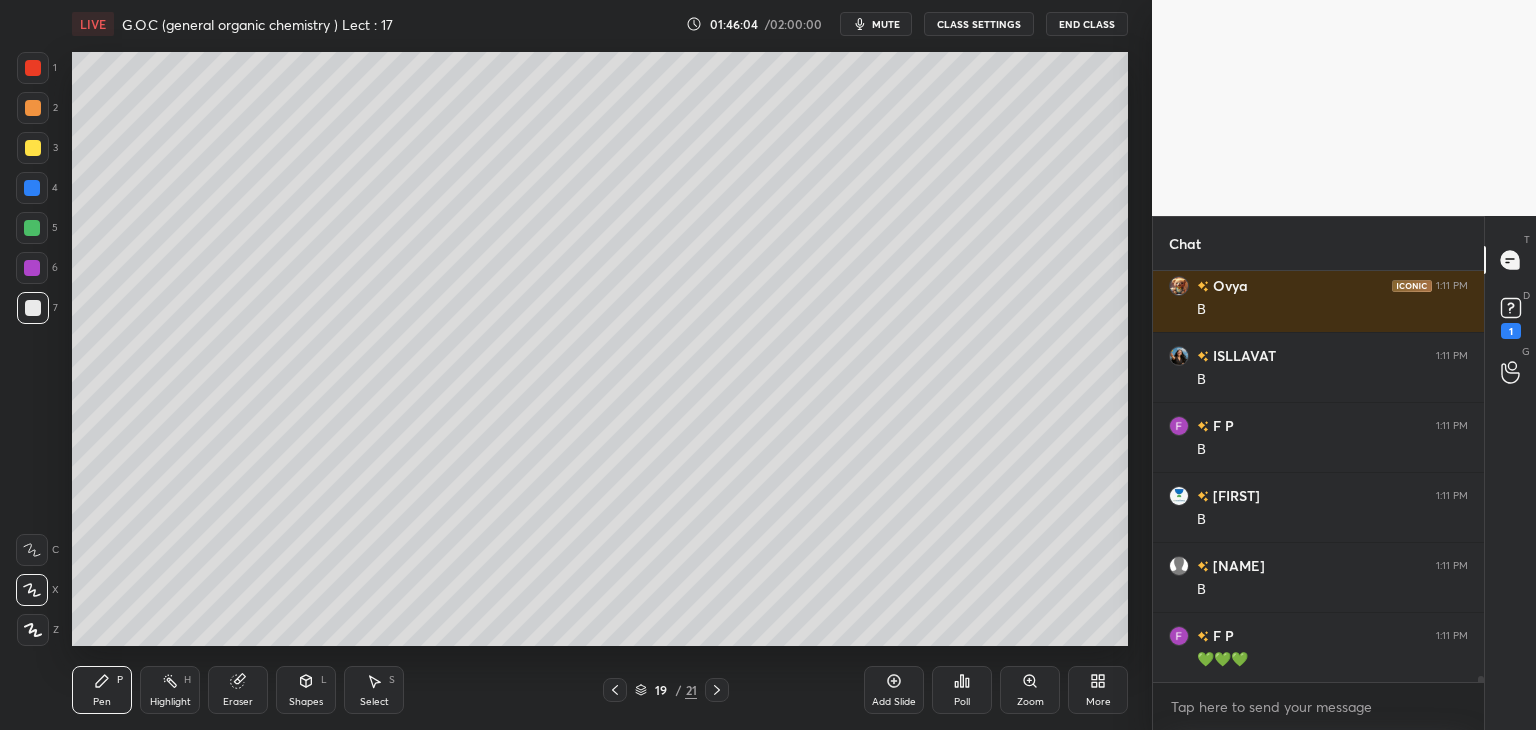 click at bounding box center [33, 148] 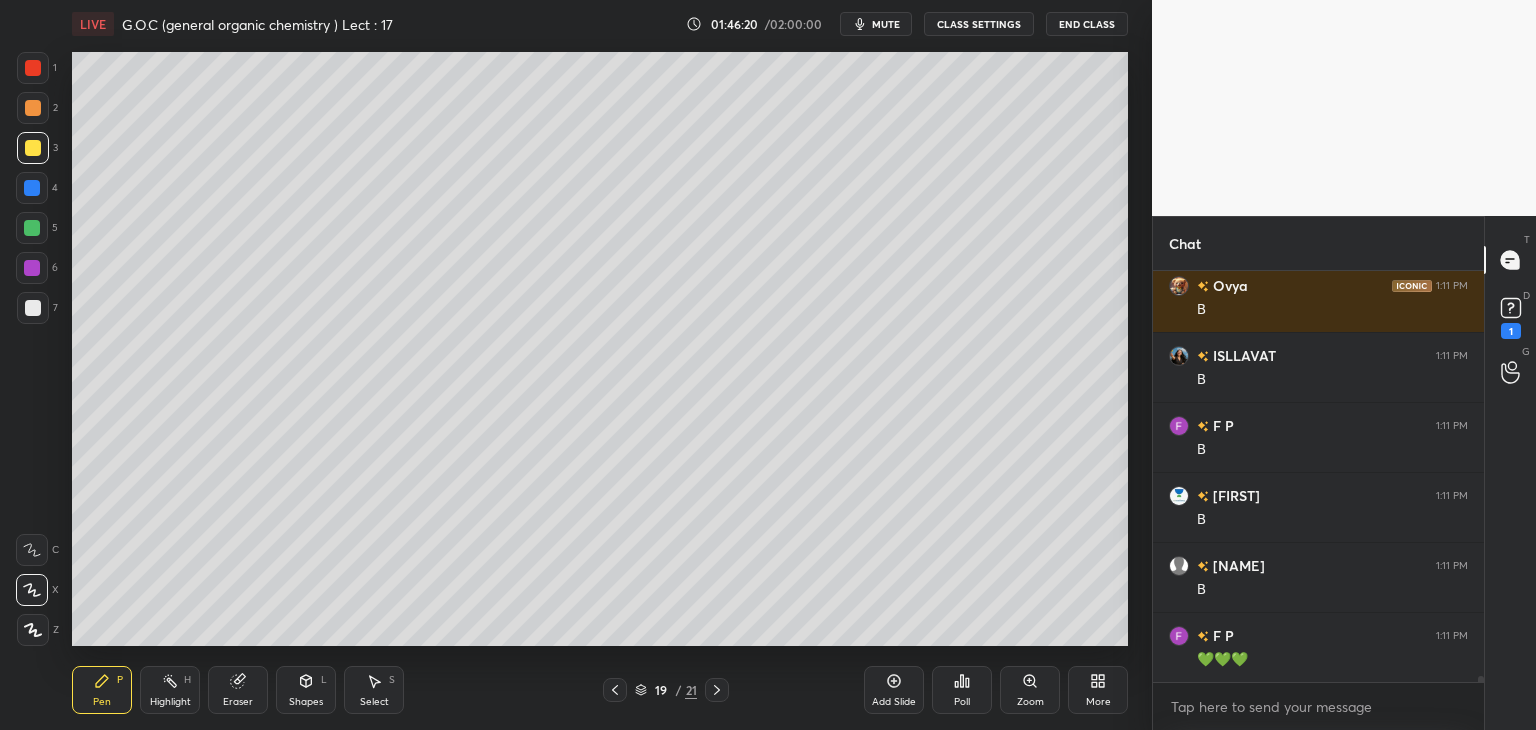 scroll, scrollTop: 29710, scrollLeft: 0, axis: vertical 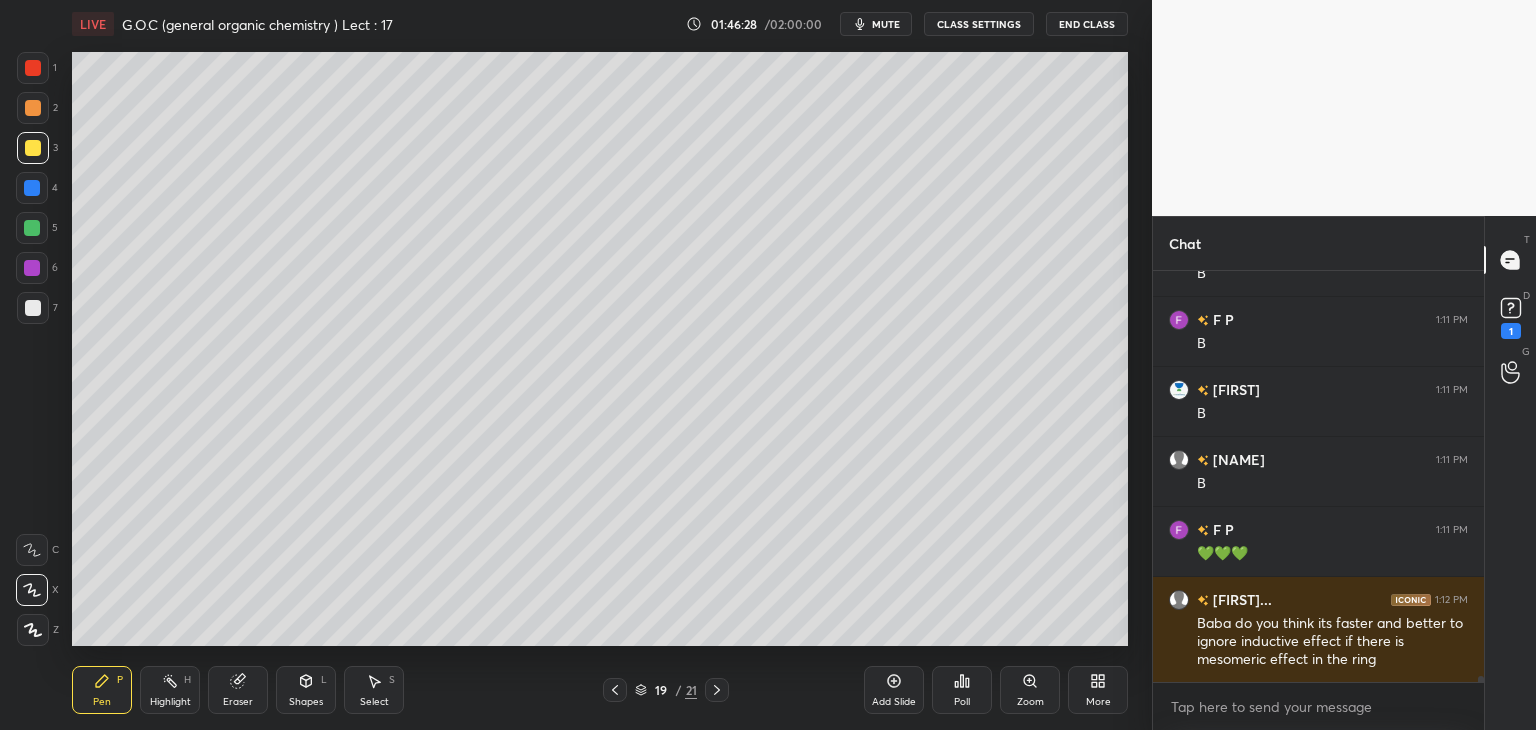 click at bounding box center [33, 108] 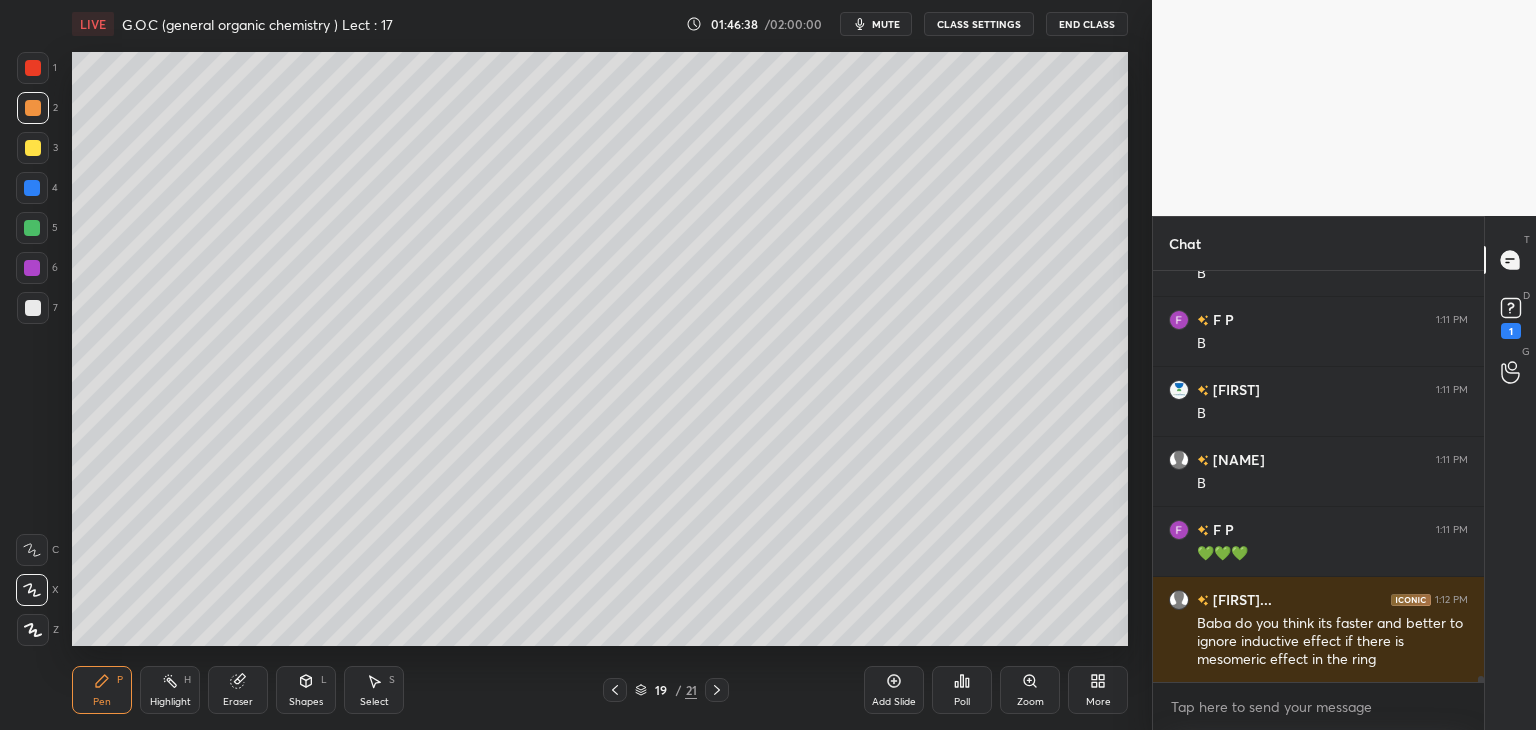 click at bounding box center (33, 308) 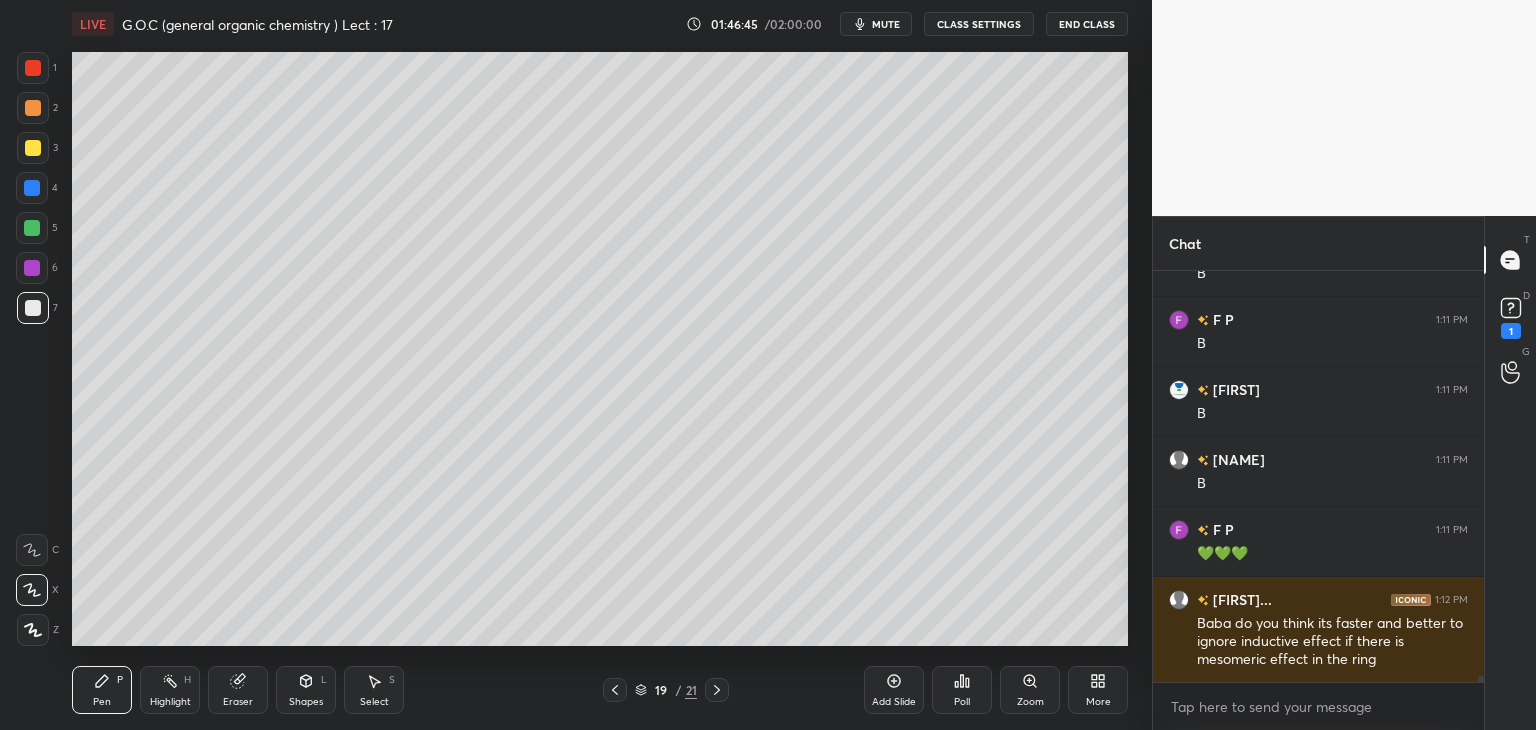 click at bounding box center [33, 148] 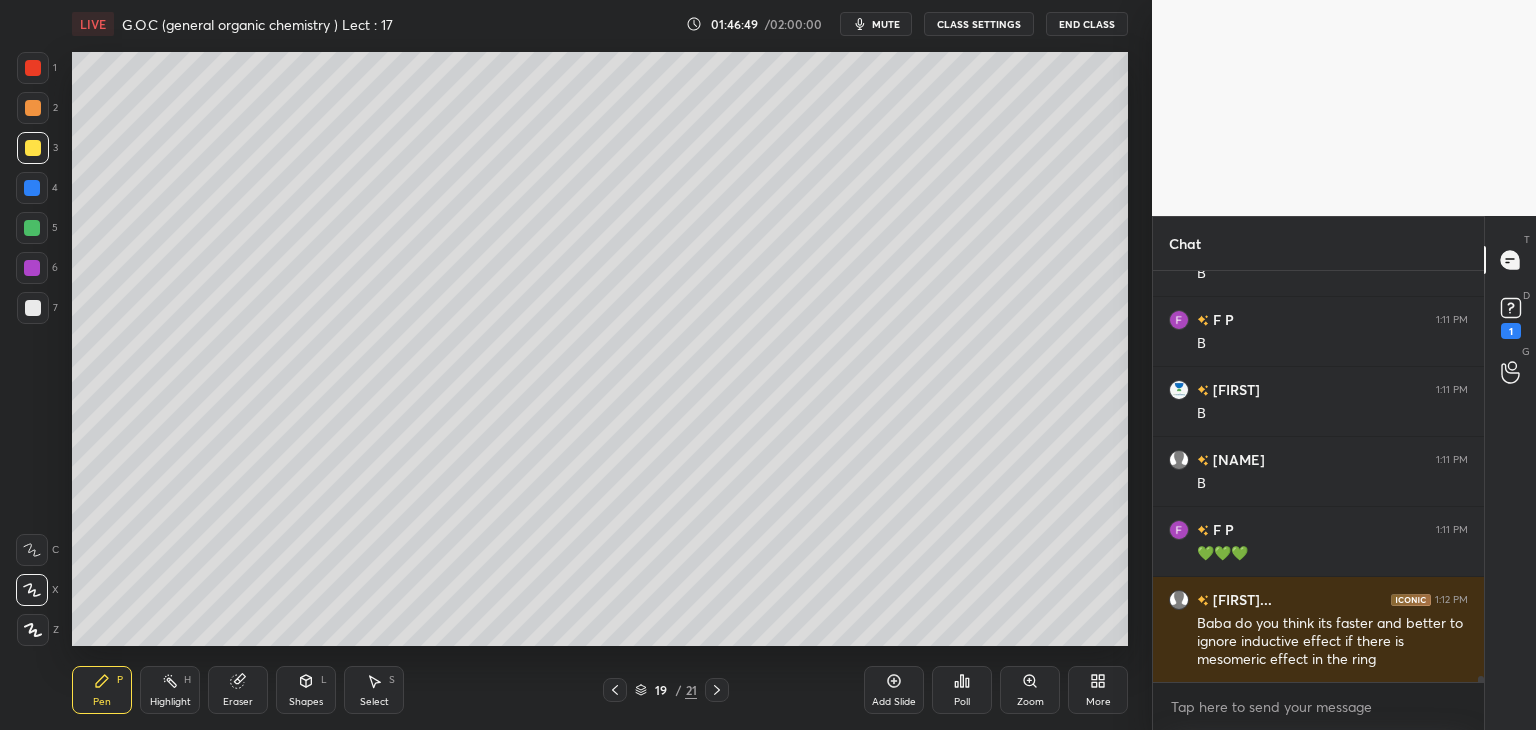 scroll, scrollTop: 365, scrollLeft: 325, axis: both 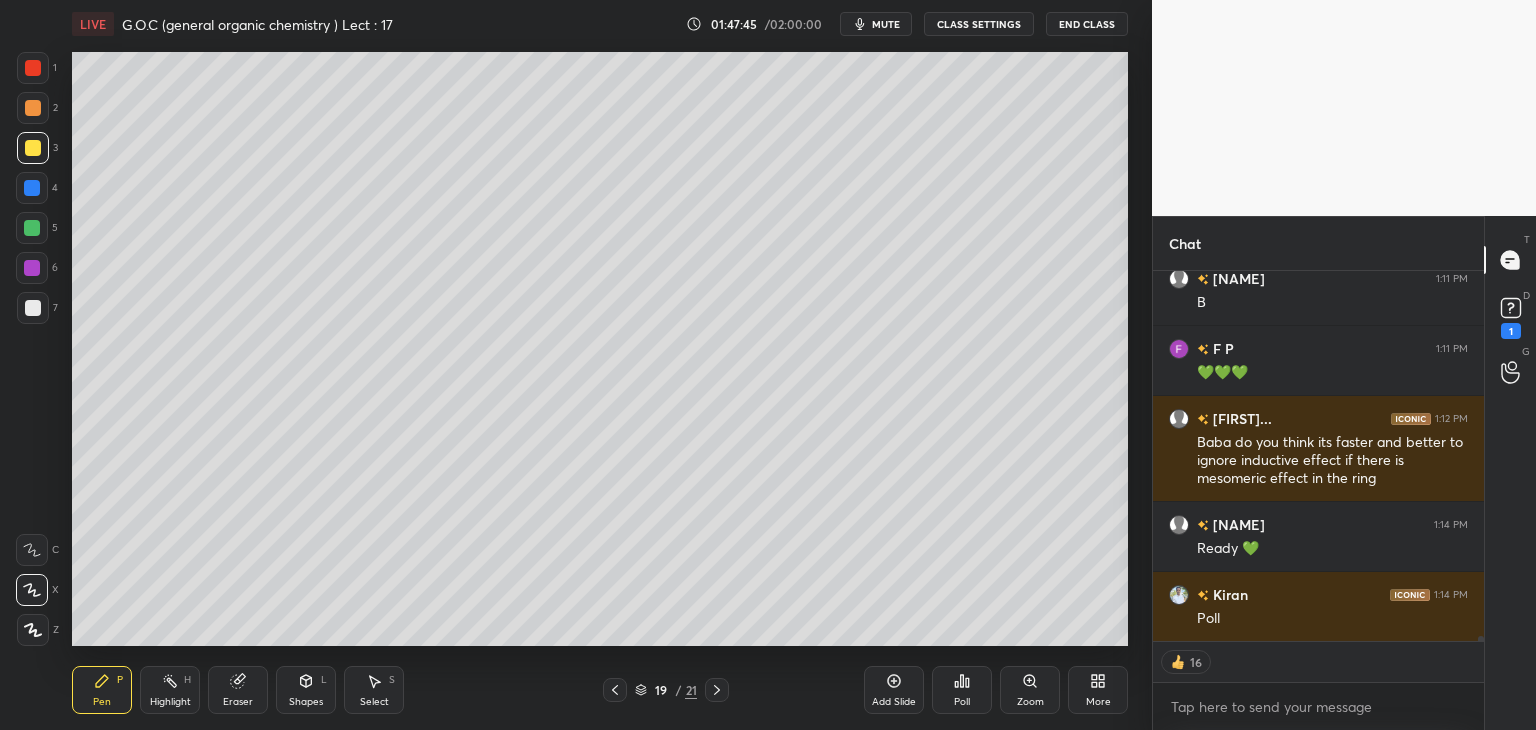 click on "mute" at bounding box center [886, 24] 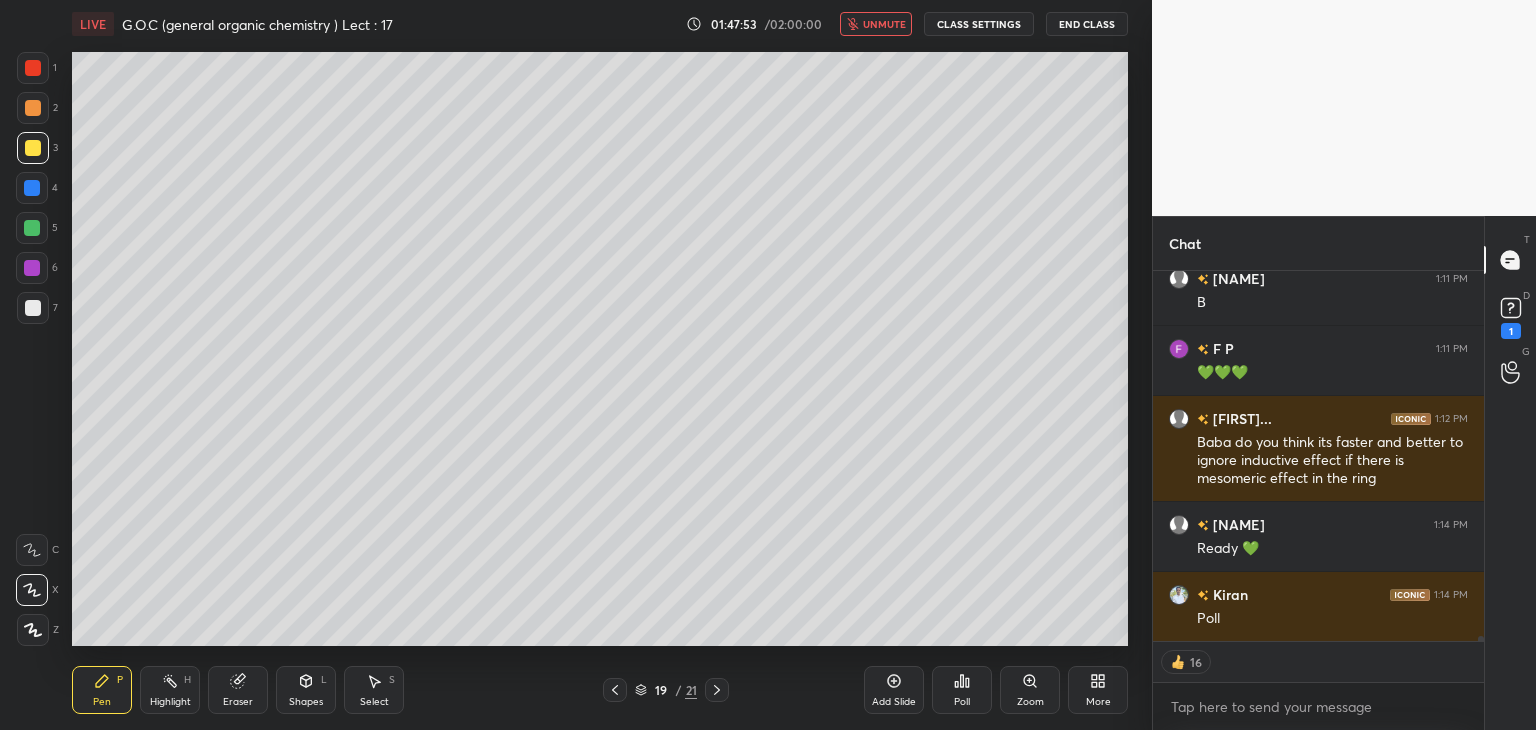scroll, scrollTop: 6, scrollLeft: 6, axis: both 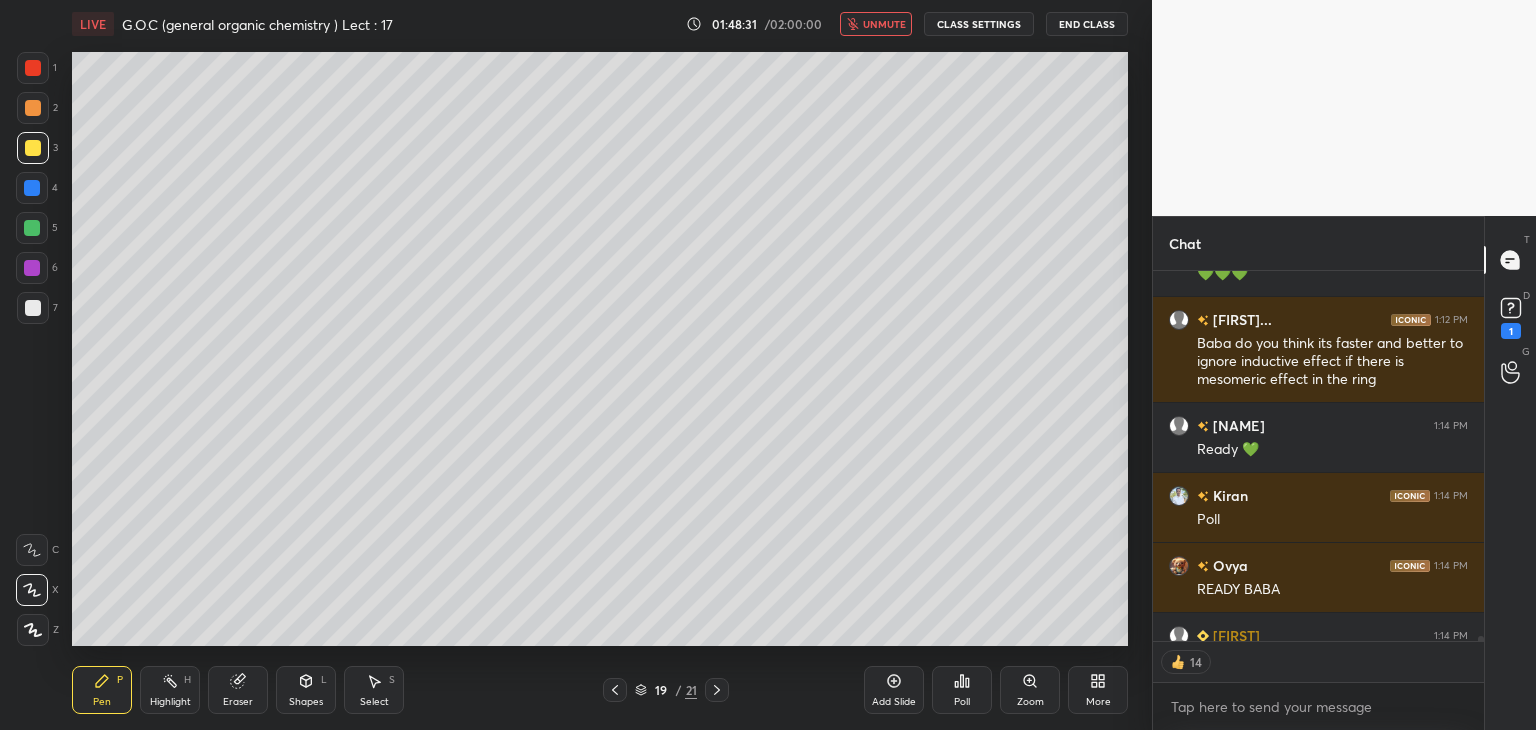 click on "Poll" at bounding box center [962, 690] 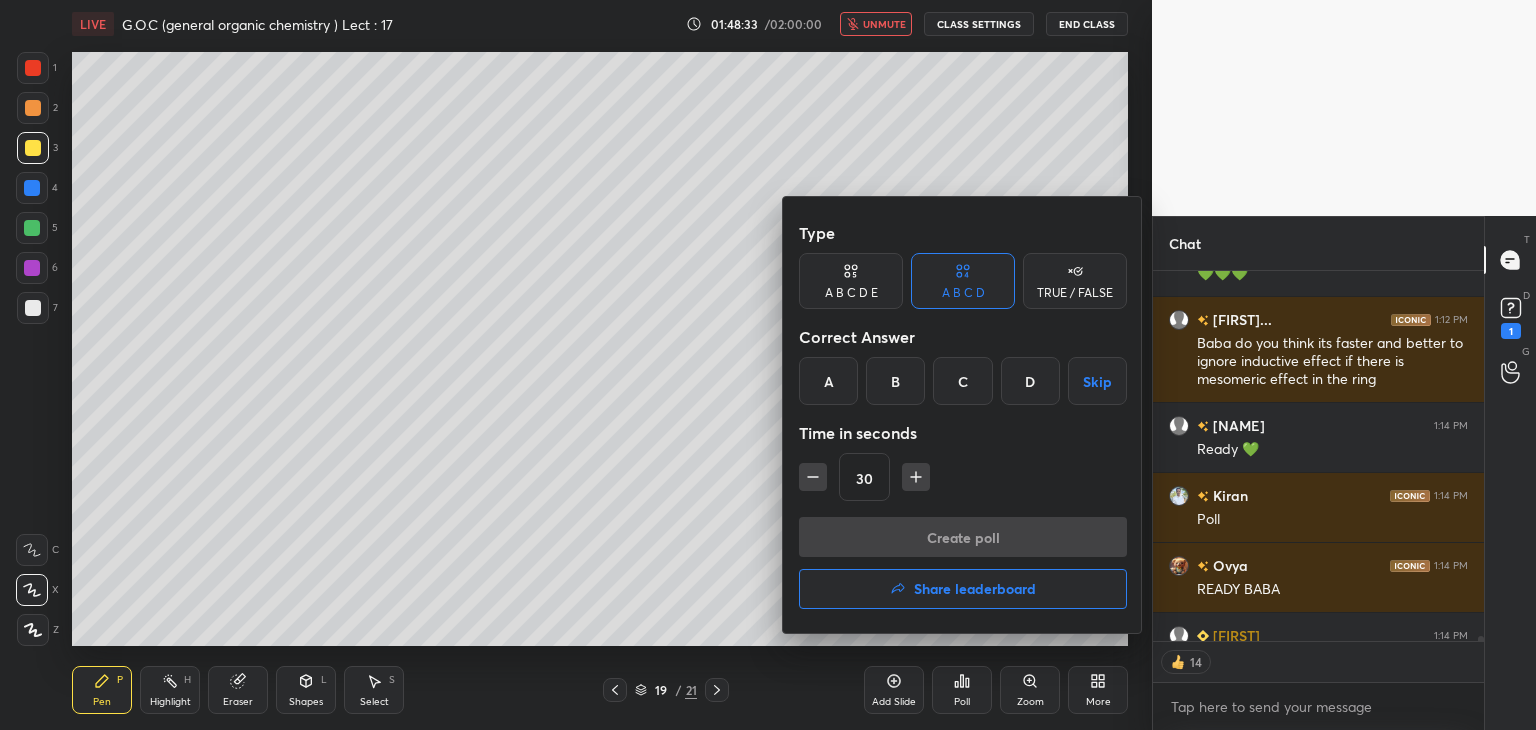 click on "C" at bounding box center (962, 381) 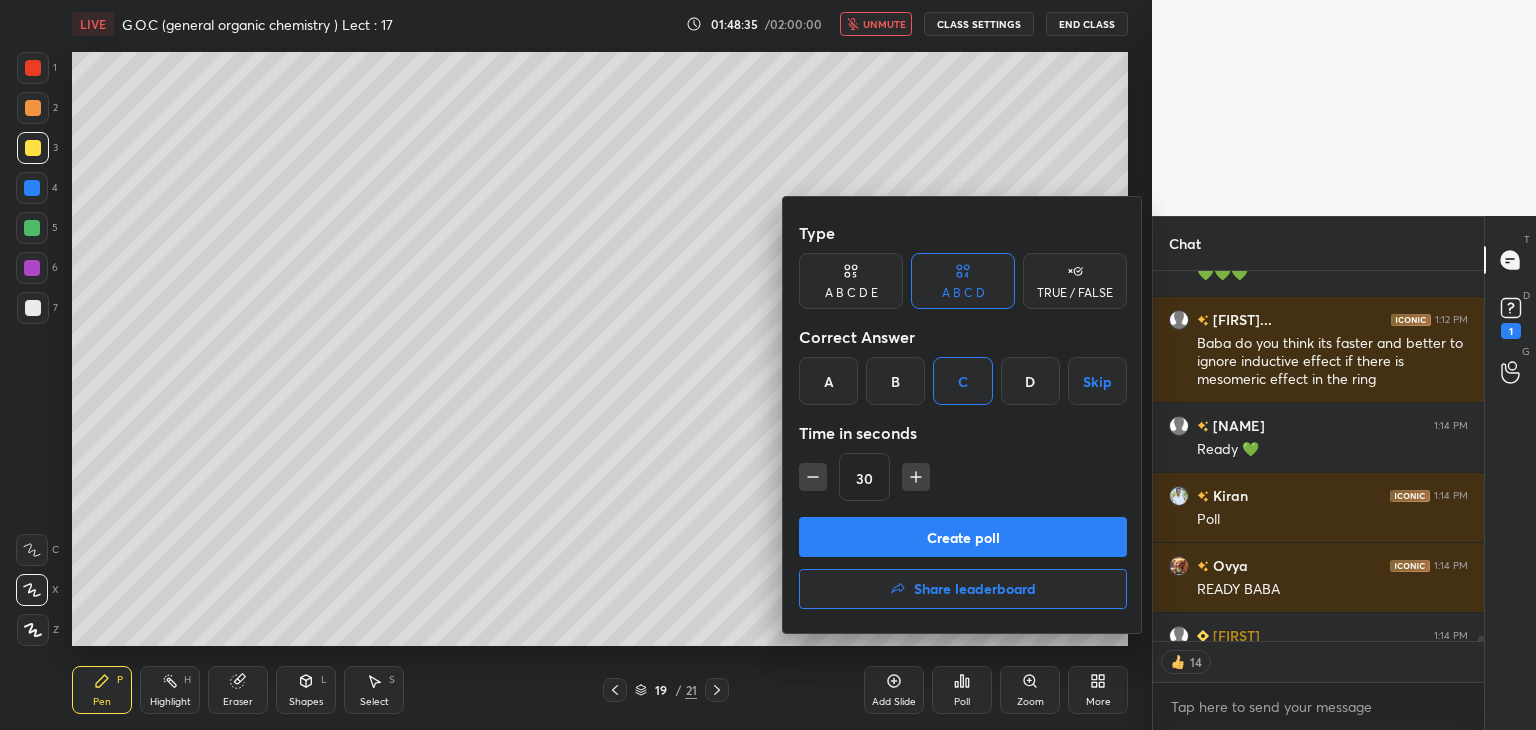 click on "Create poll" at bounding box center (963, 537) 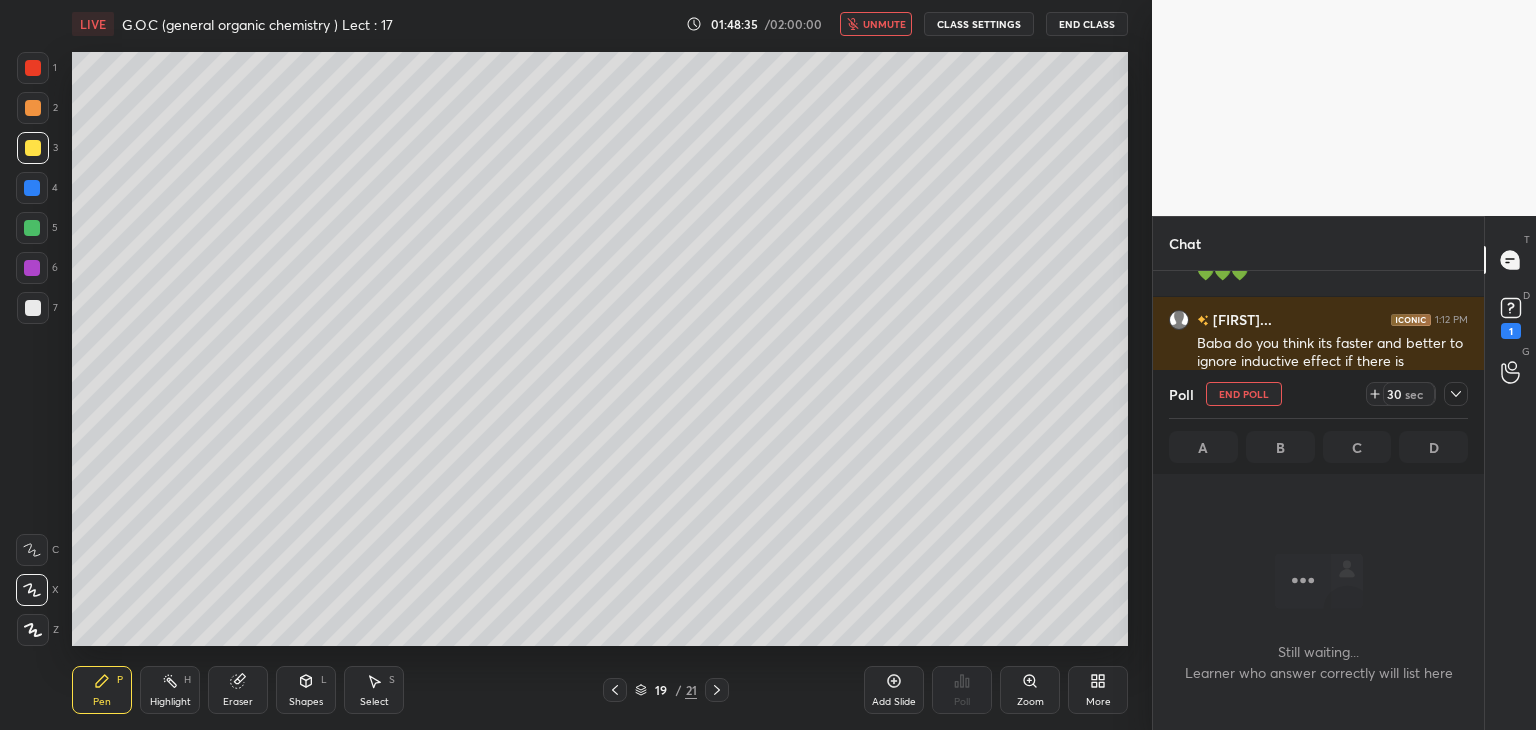 scroll, scrollTop: 6, scrollLeft: 6, axis: both 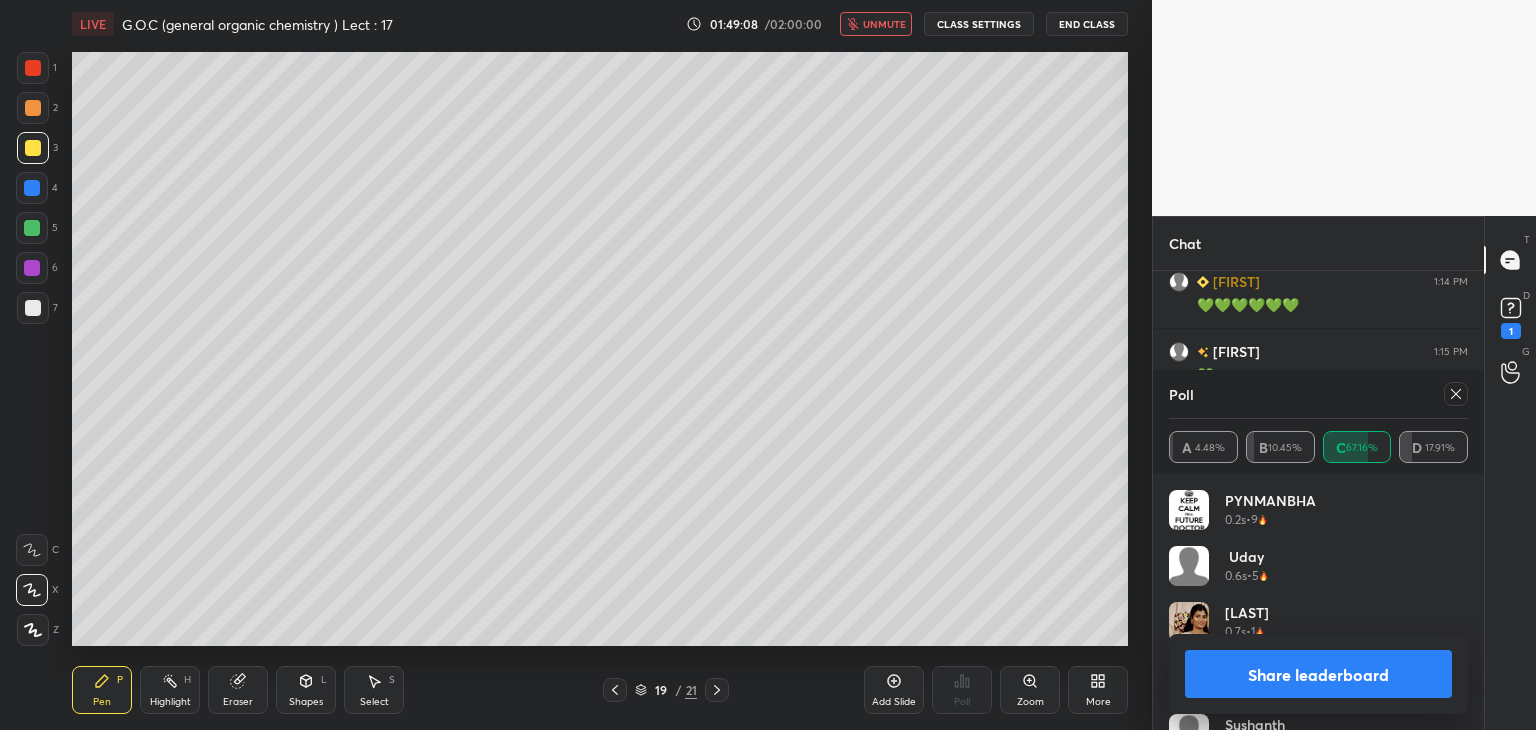 click on "Share leaderboard" at bounding box center [1318, 674] 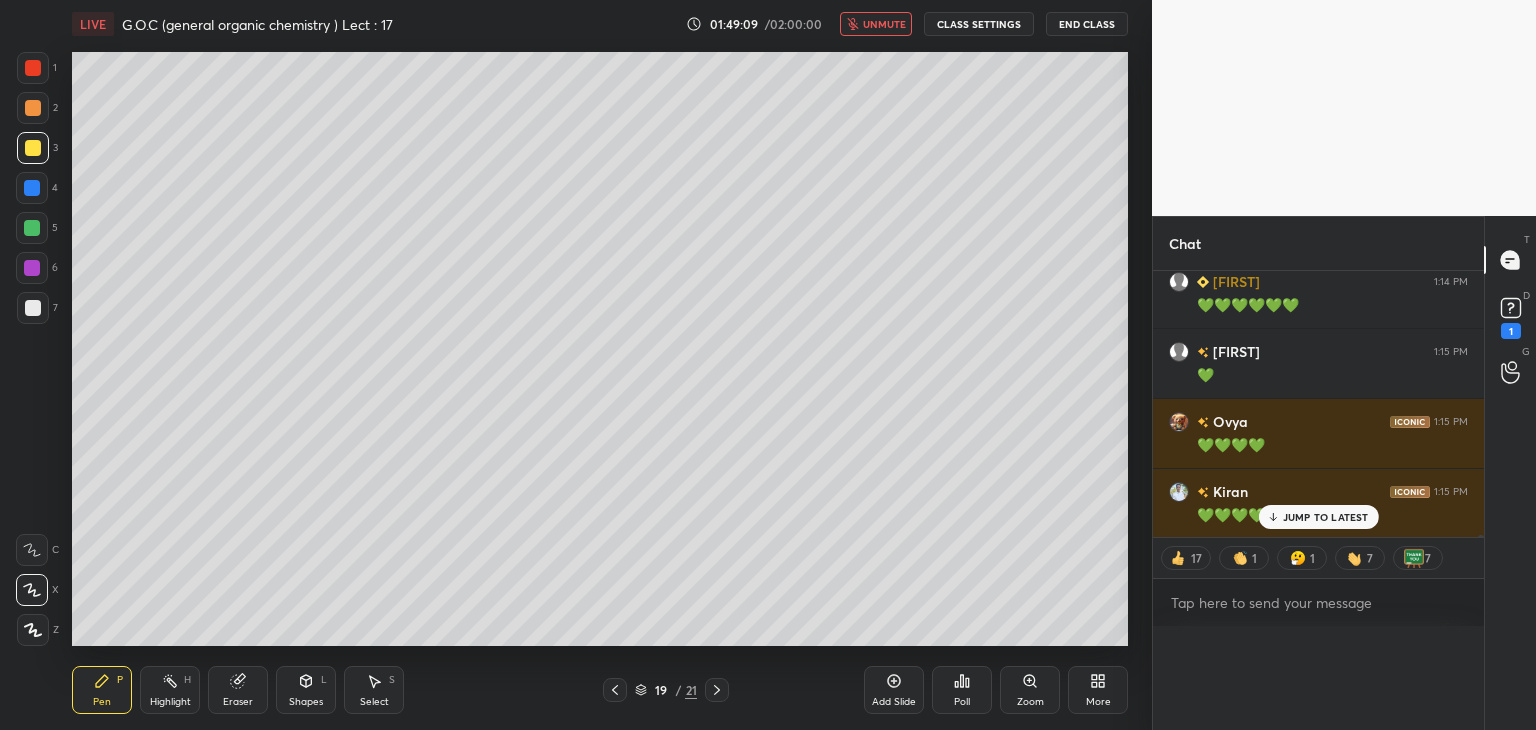 scroll, scrollTop: 89, scrollLeft: 293, axis: both 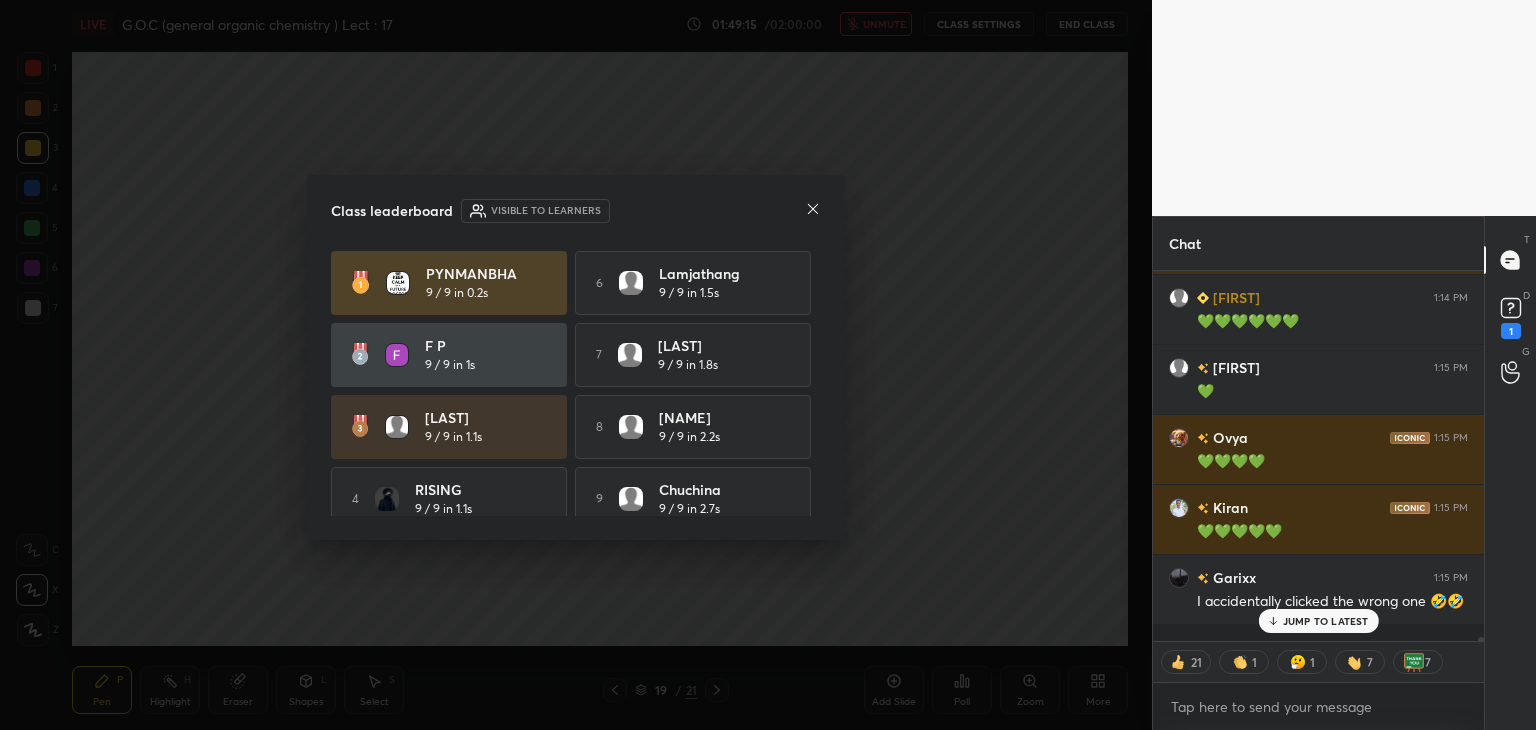 click 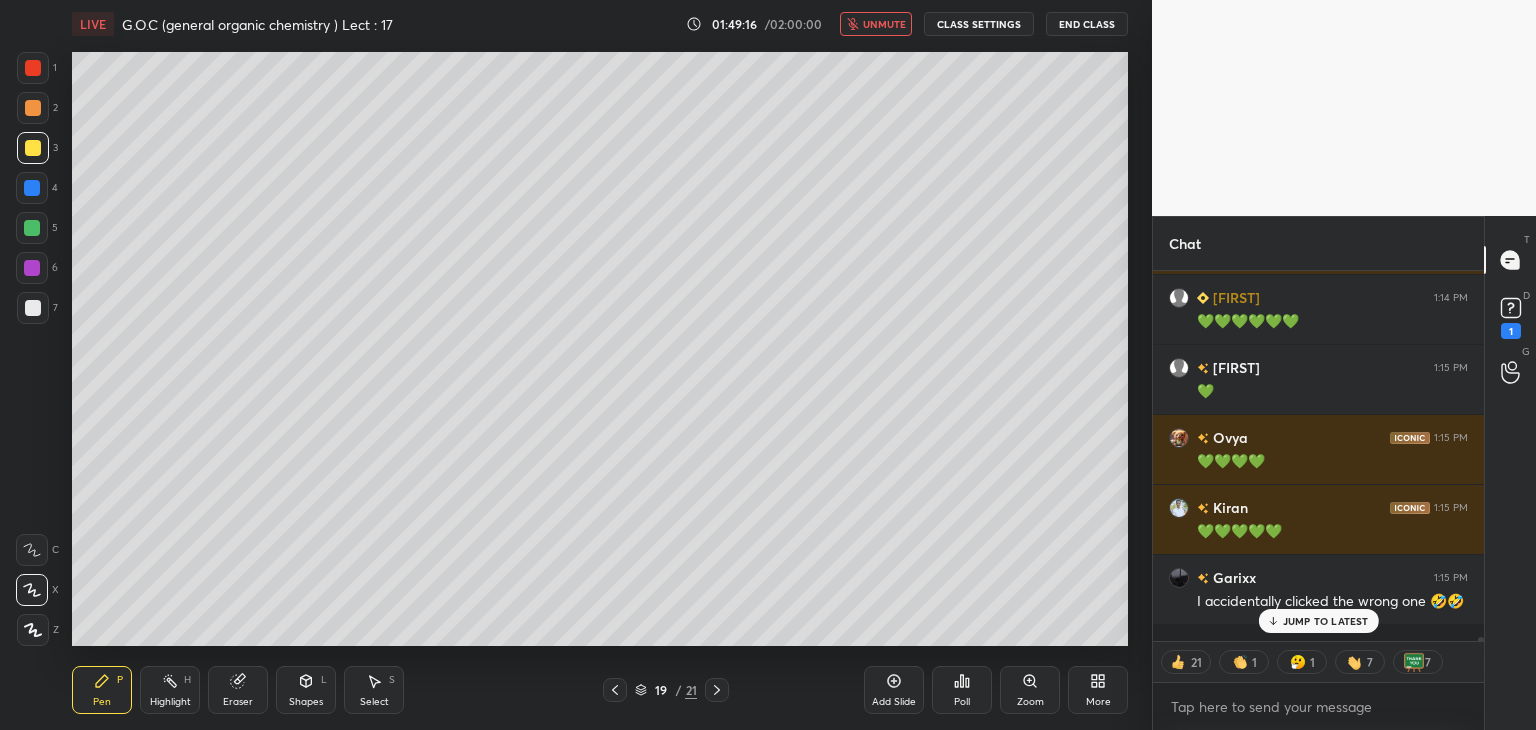 click on "unmute" at bounding box center [884, 24] 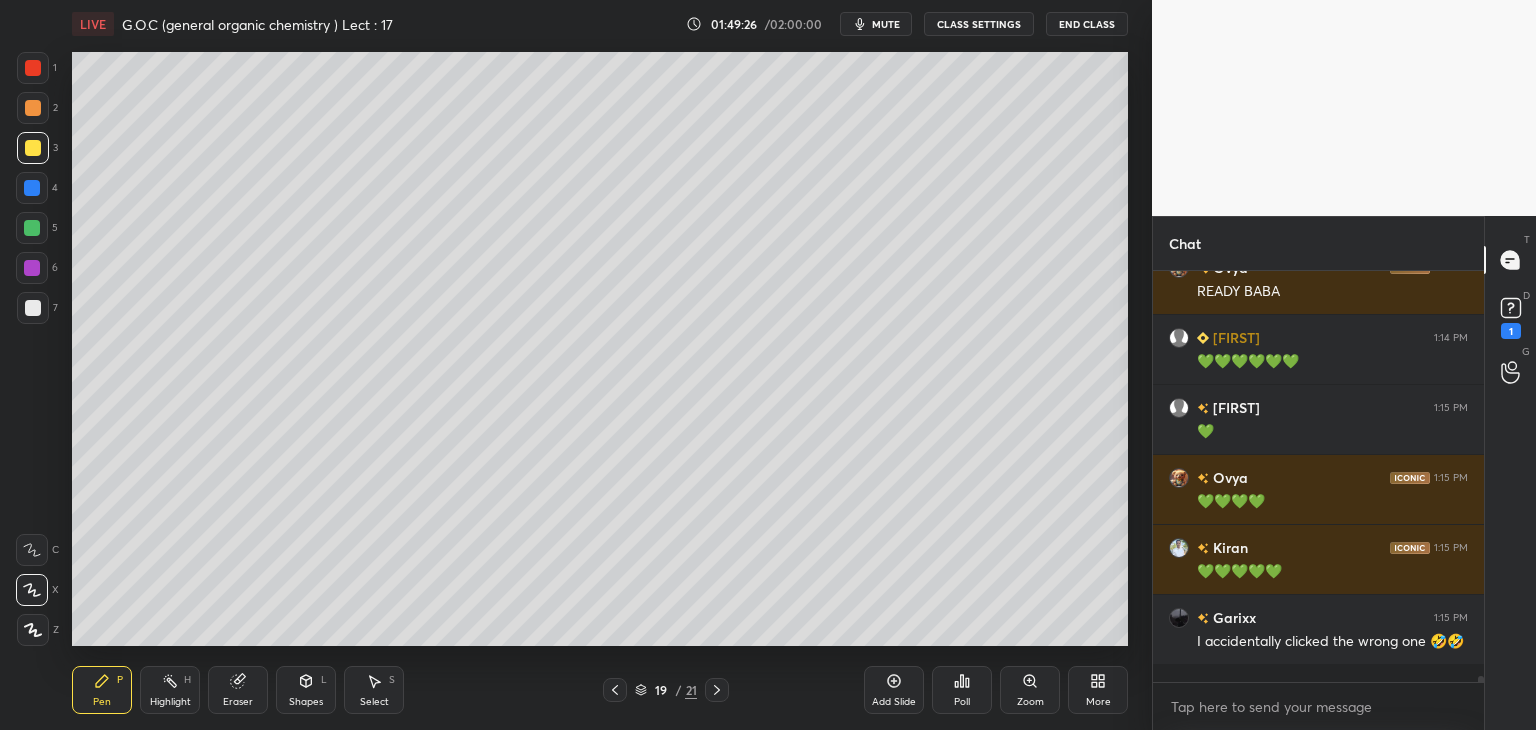 click at bounding box center (33, 148) 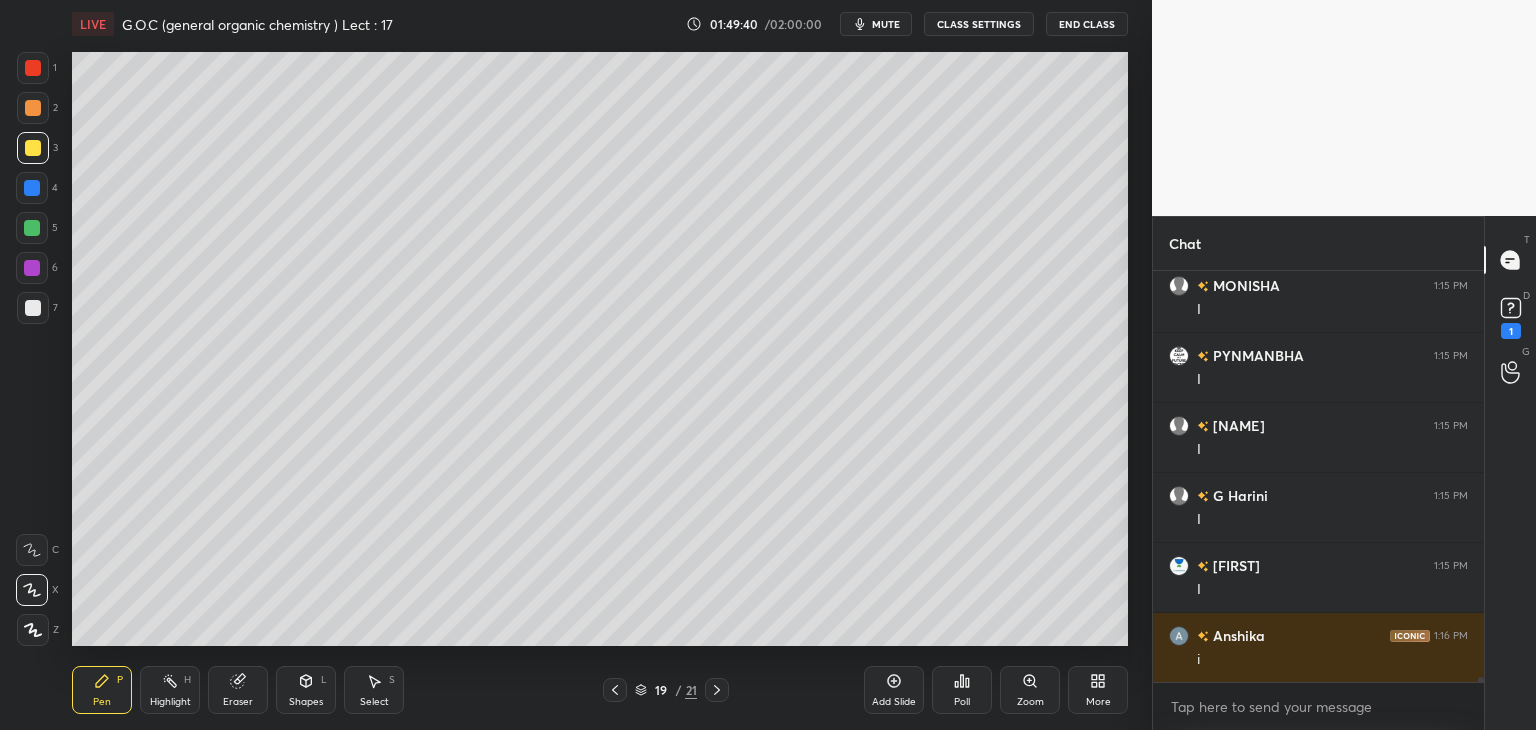 click at bounding box center (33, 308) 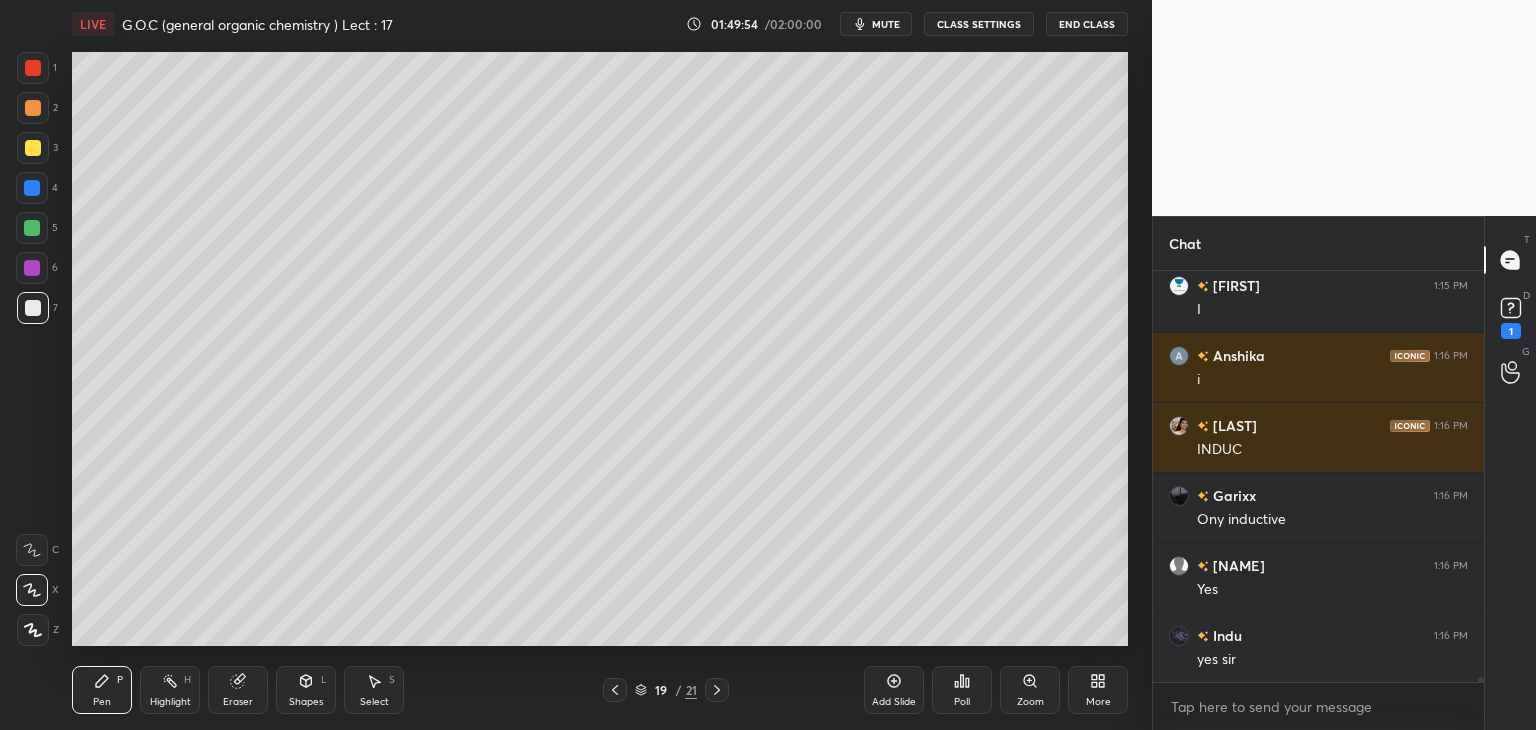 click at bounding box center [33, 148] 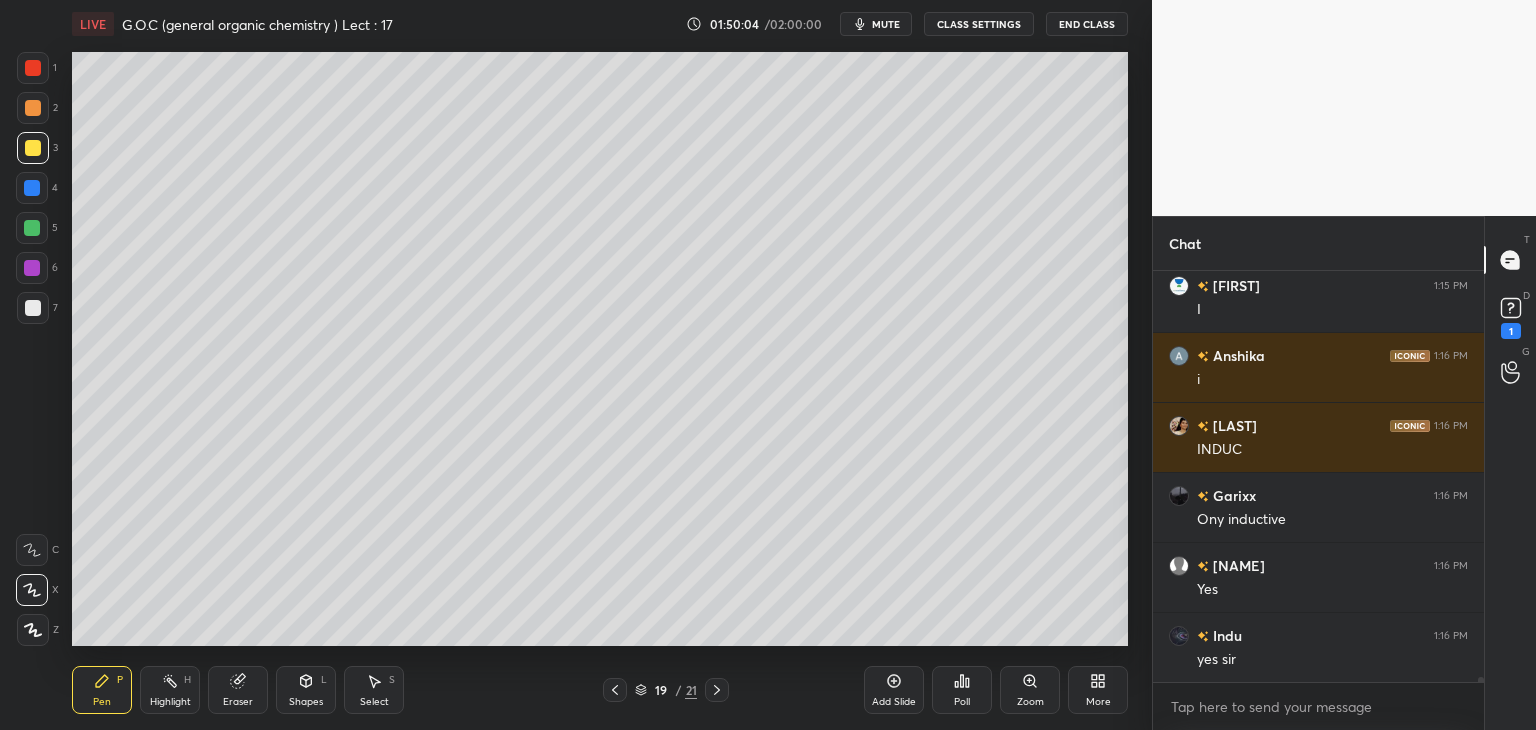 click at bounding box center (32, 228) 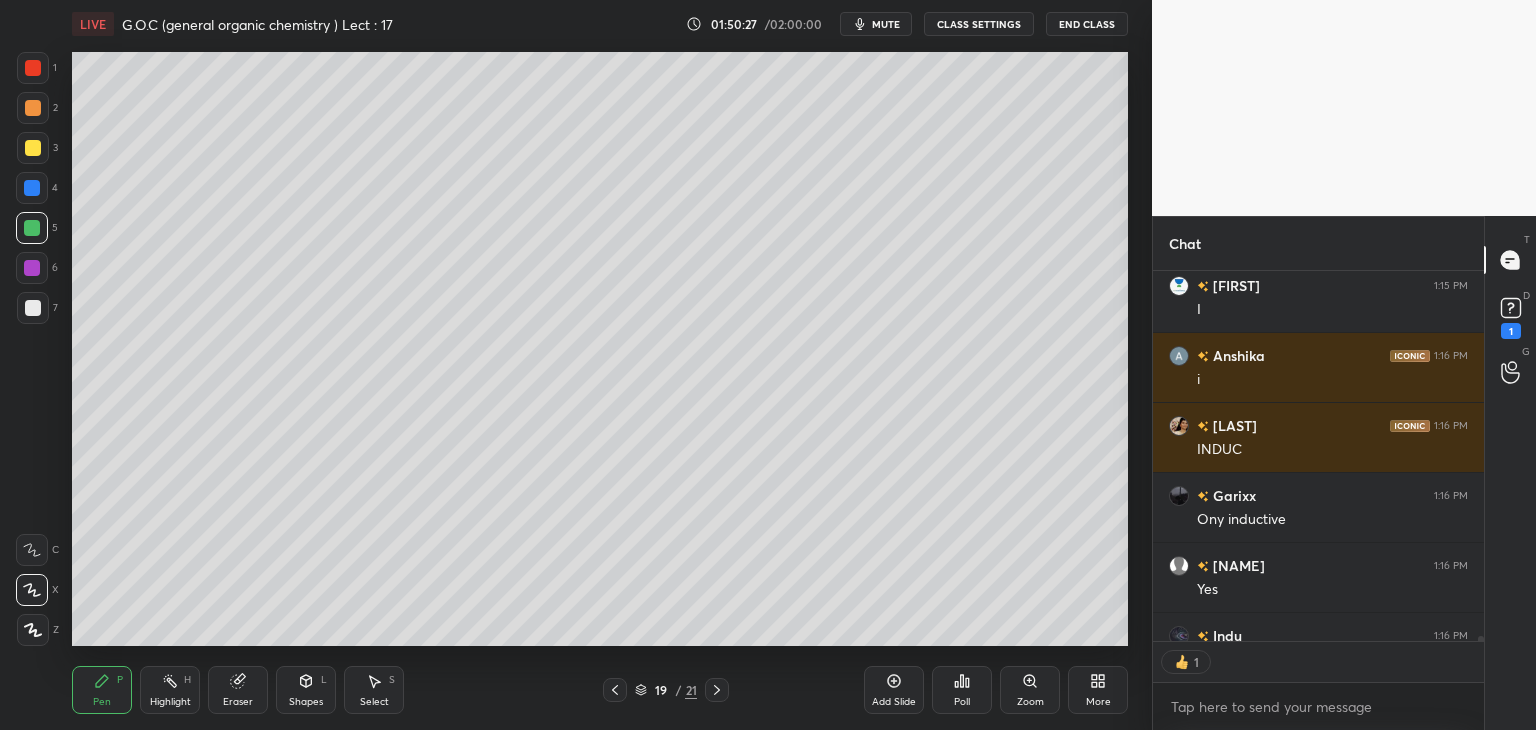 scroll, scrollTop: 365, scrollLeft: 325, axis: both 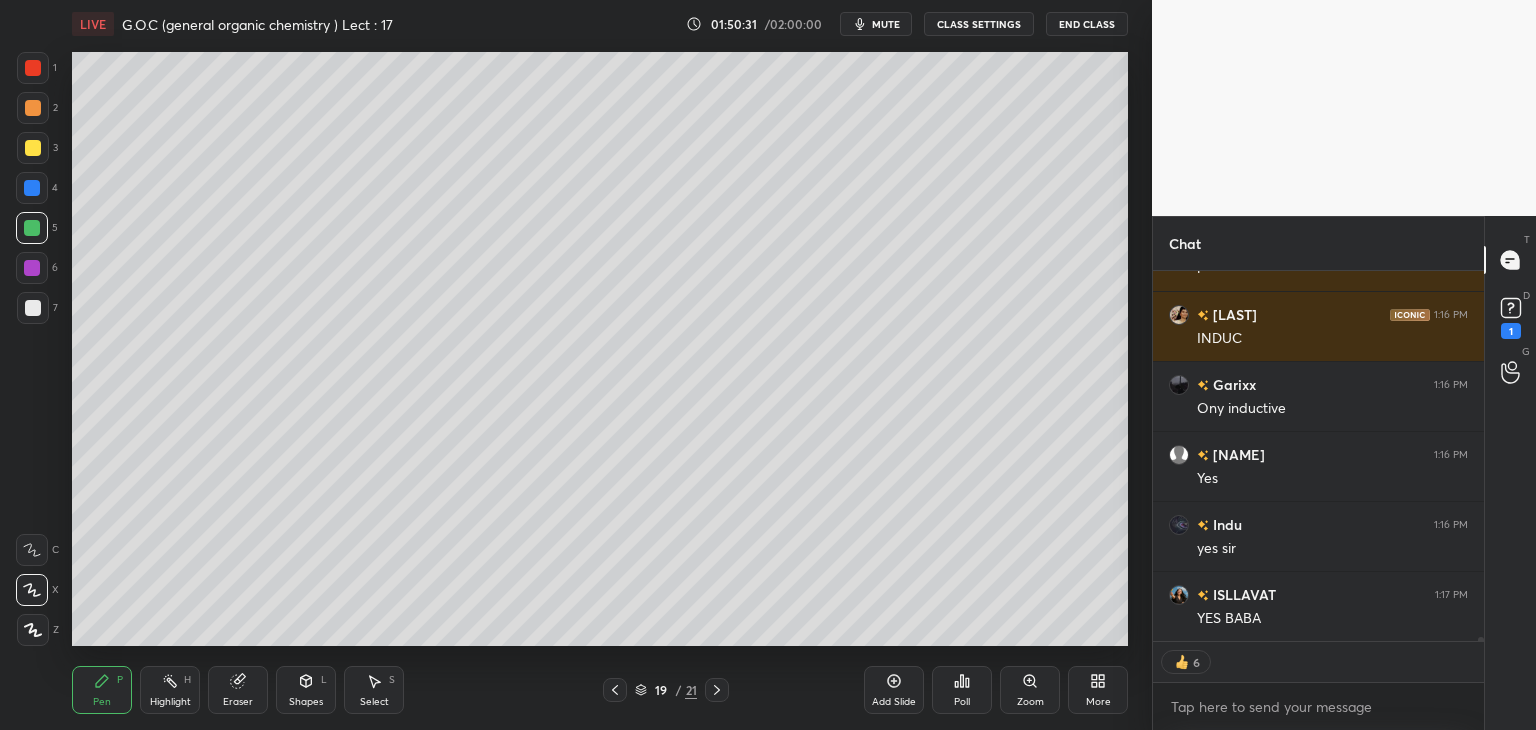 click 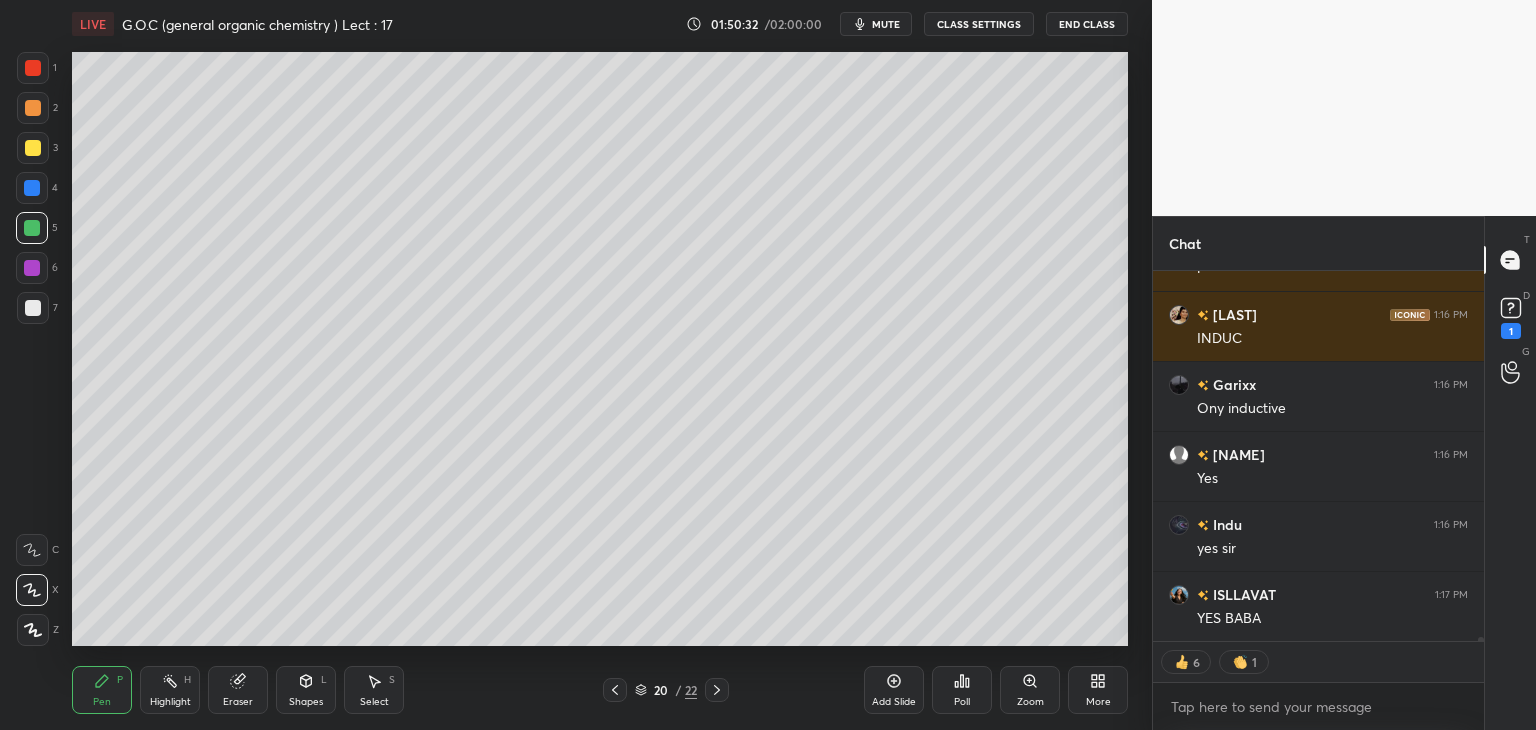 click at bounding box center (33, 308) 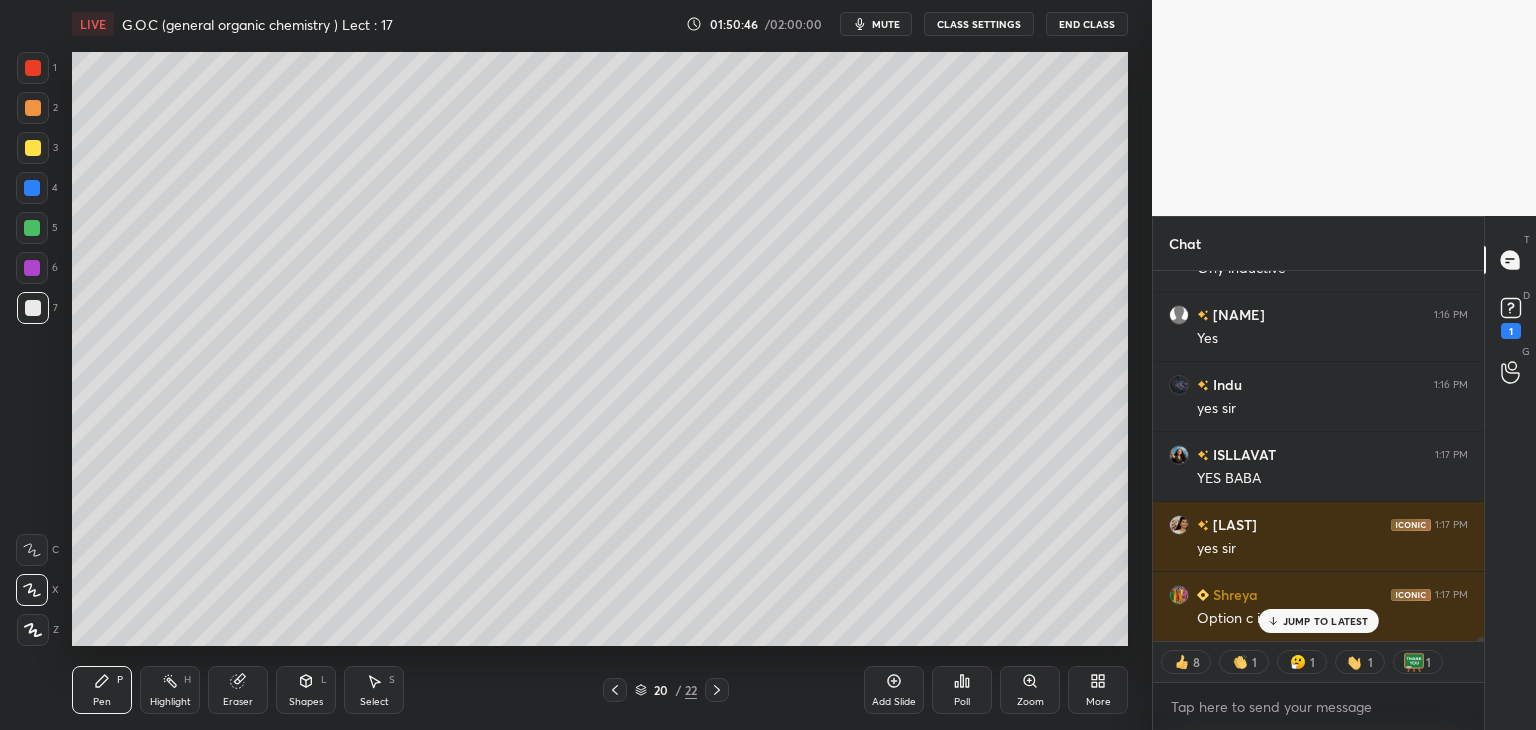 scroll, scrollTop: 31308, scrollLeft: 0, axis: vertical 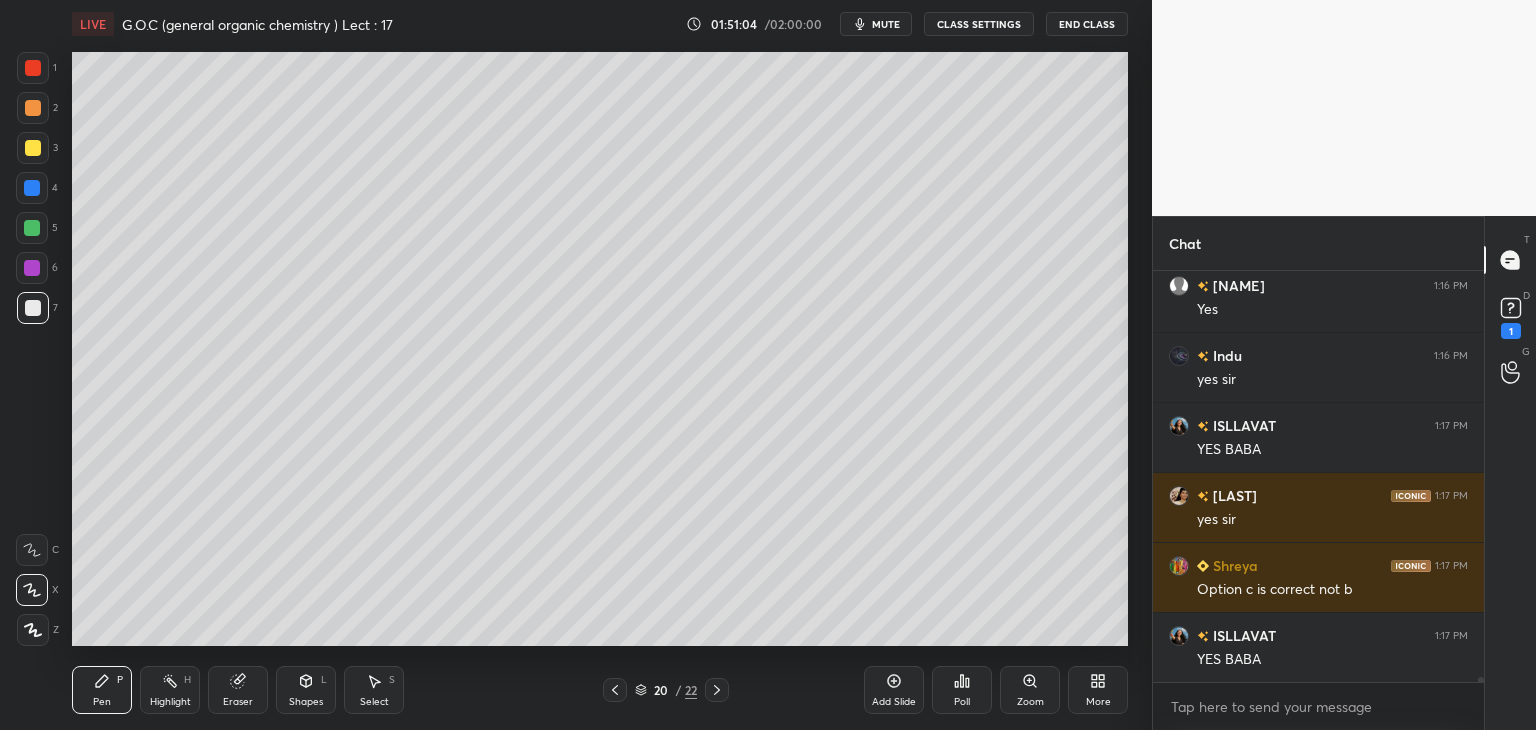click at bounding box center [33, 148] 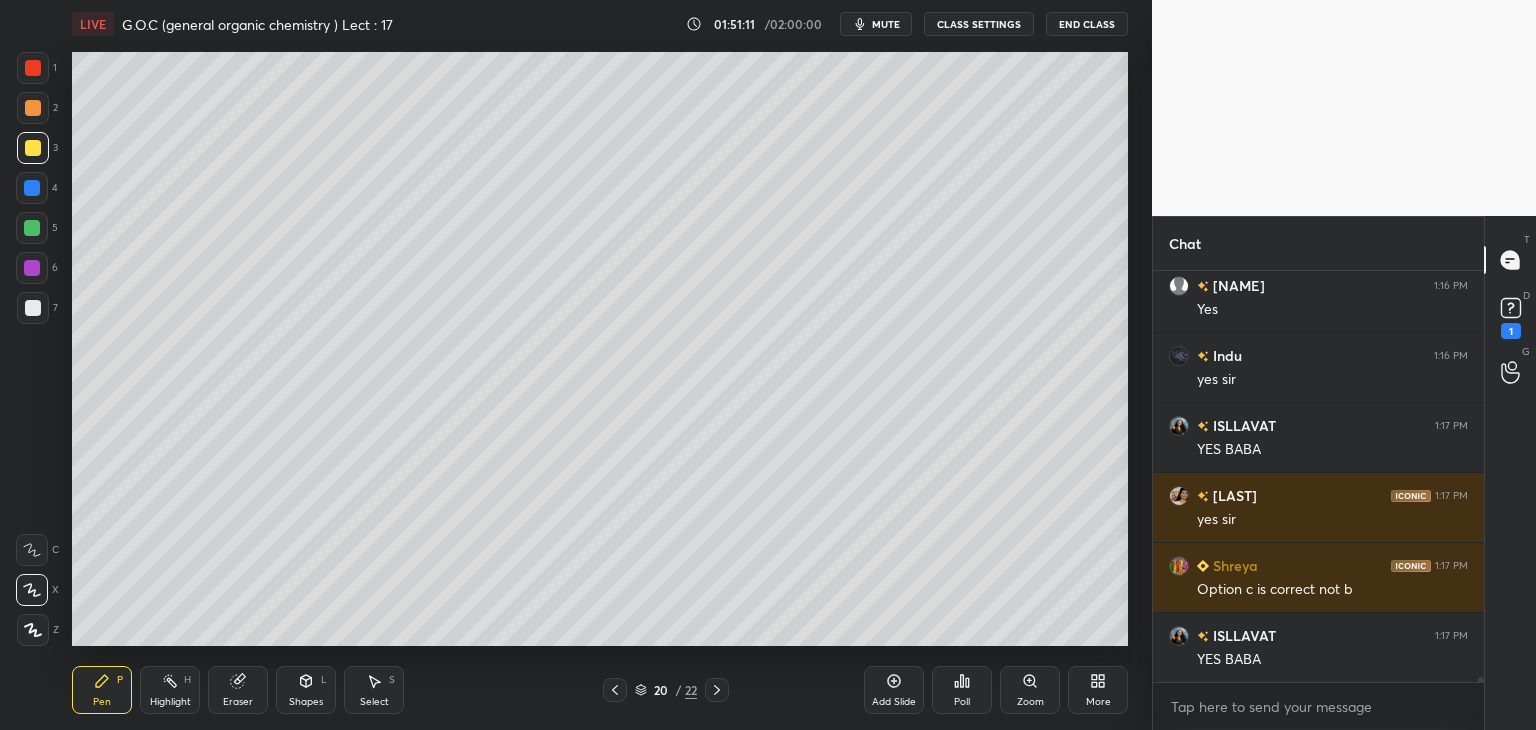 click at bounding box center (33, 308) 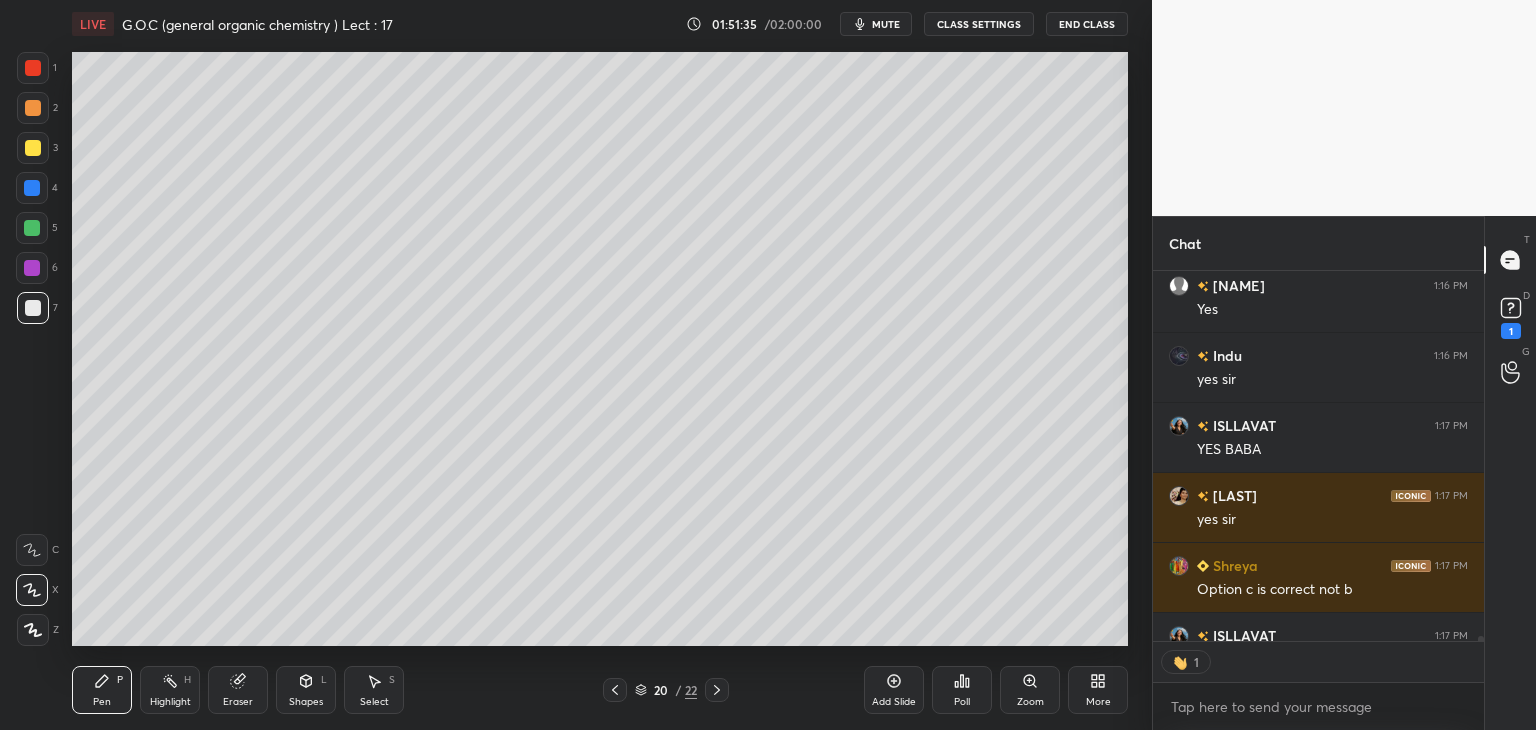 scroll, scrollTop: 365, scrollLeft: 325, axis: both 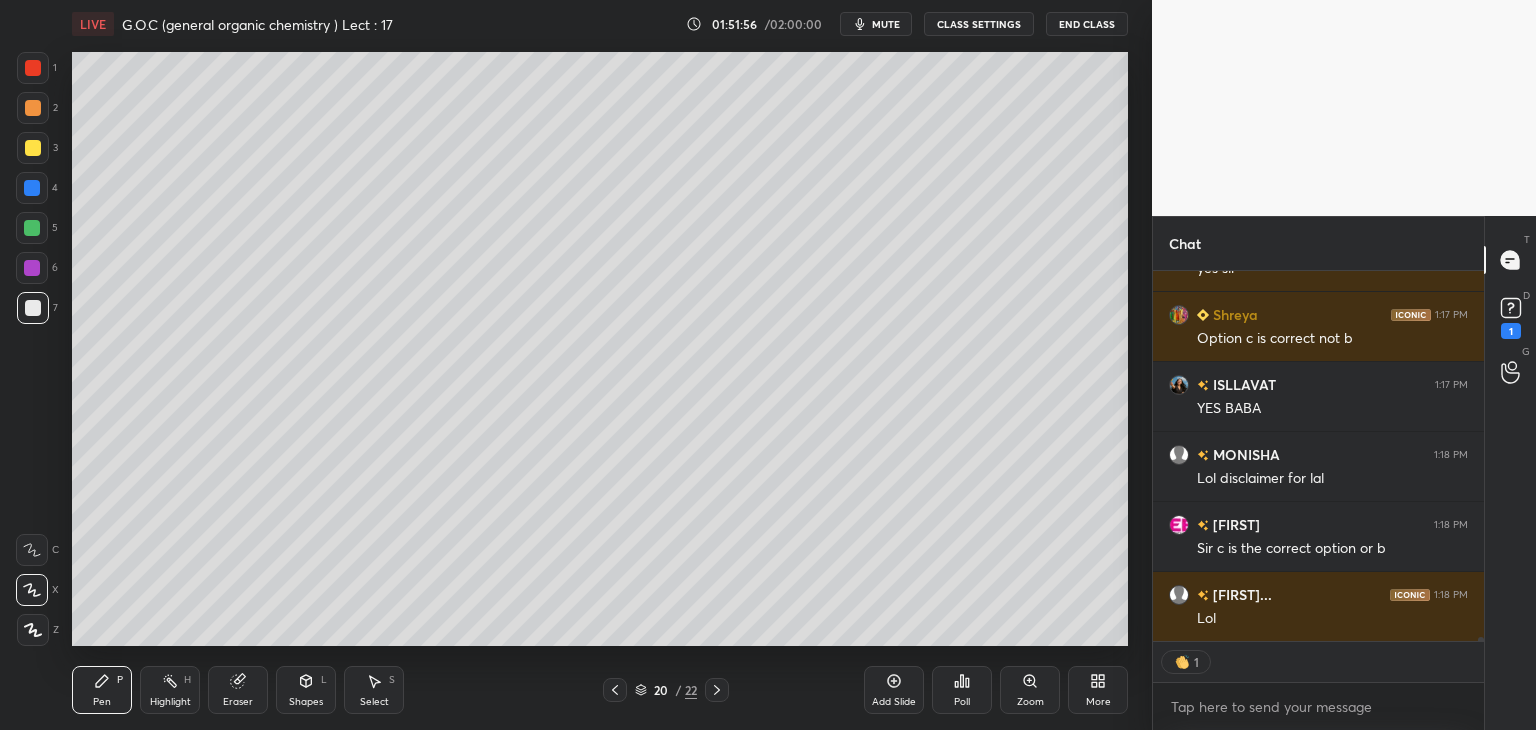 click at bounding box center (33, 148) 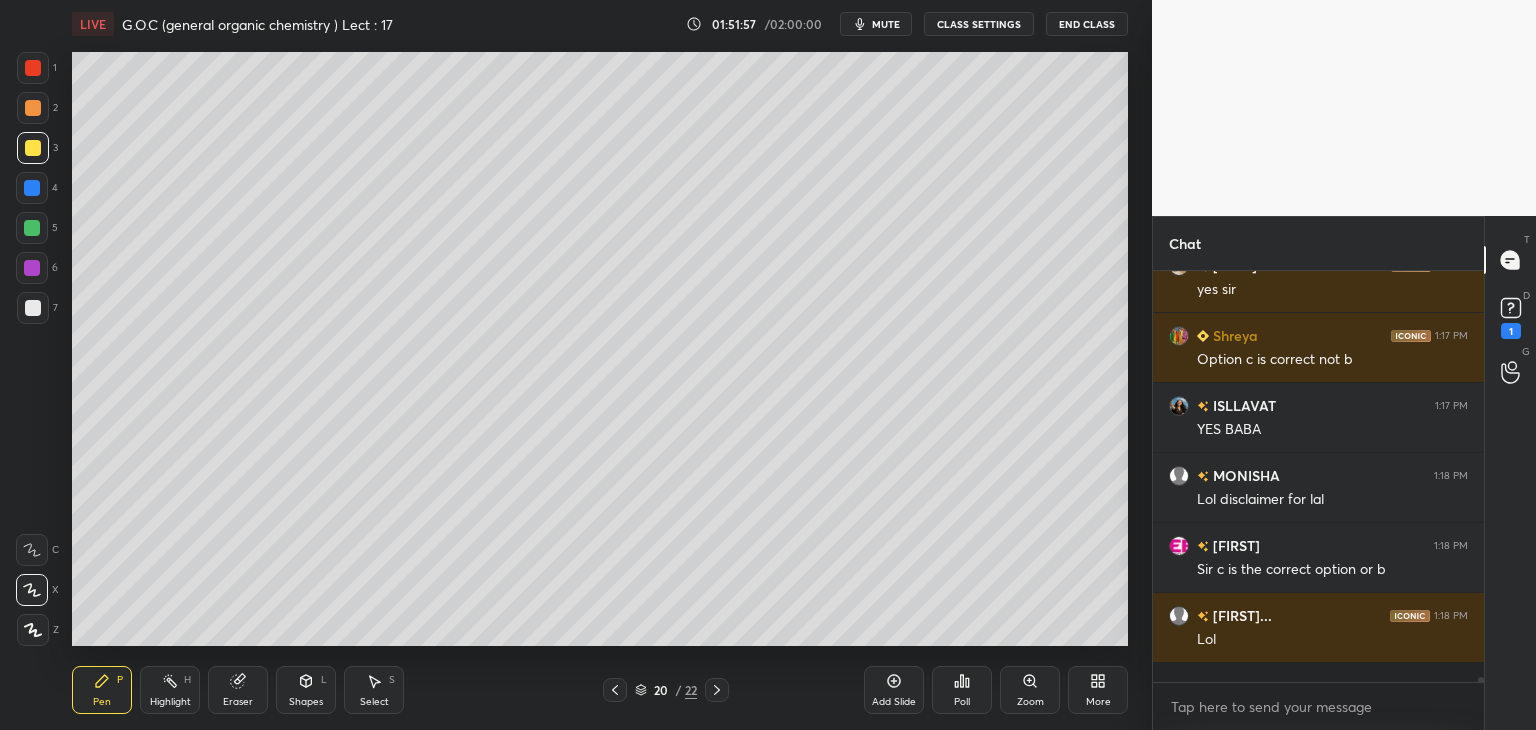 scroll, scrollTop: 6, scrollLeft: 6, axis: both 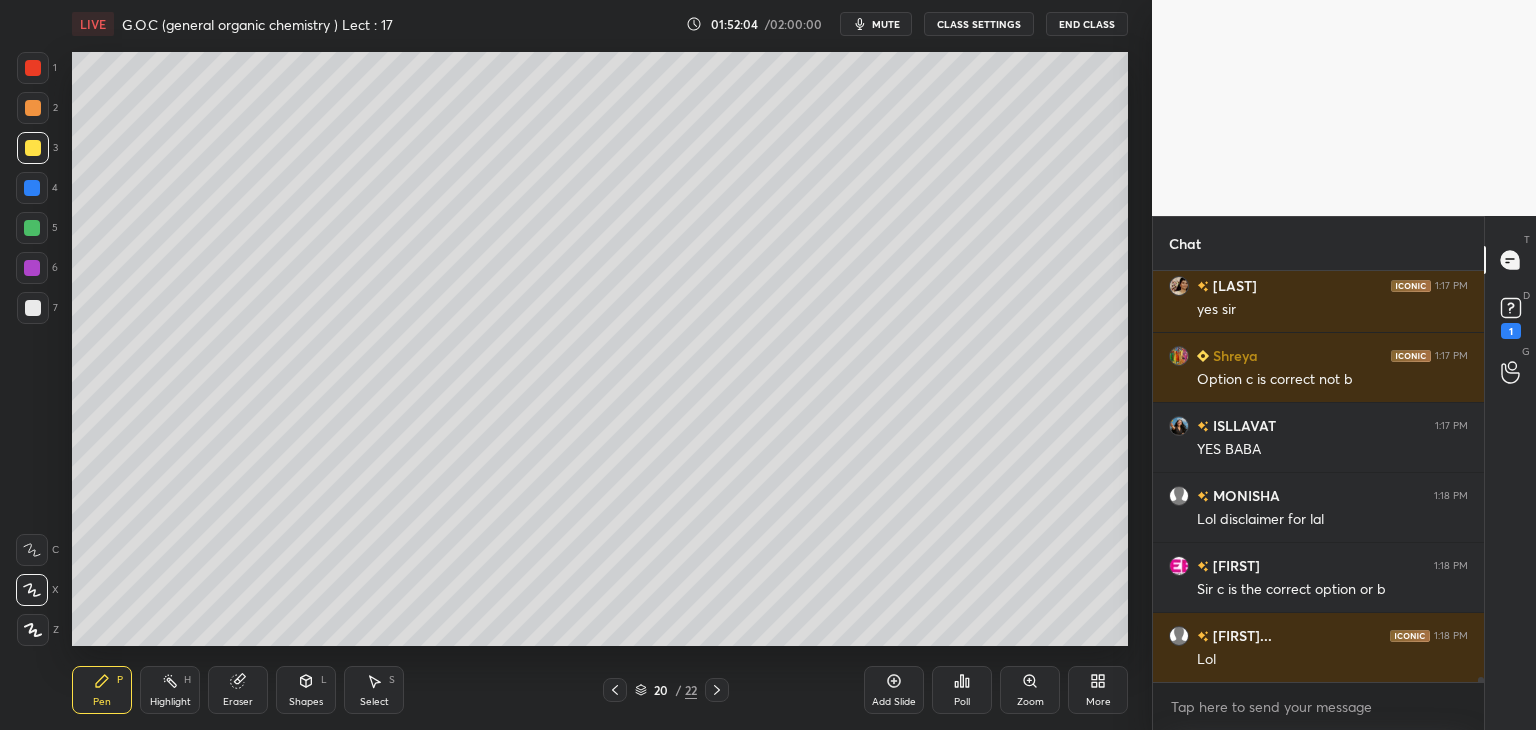 click at bounding box center (33, 108) 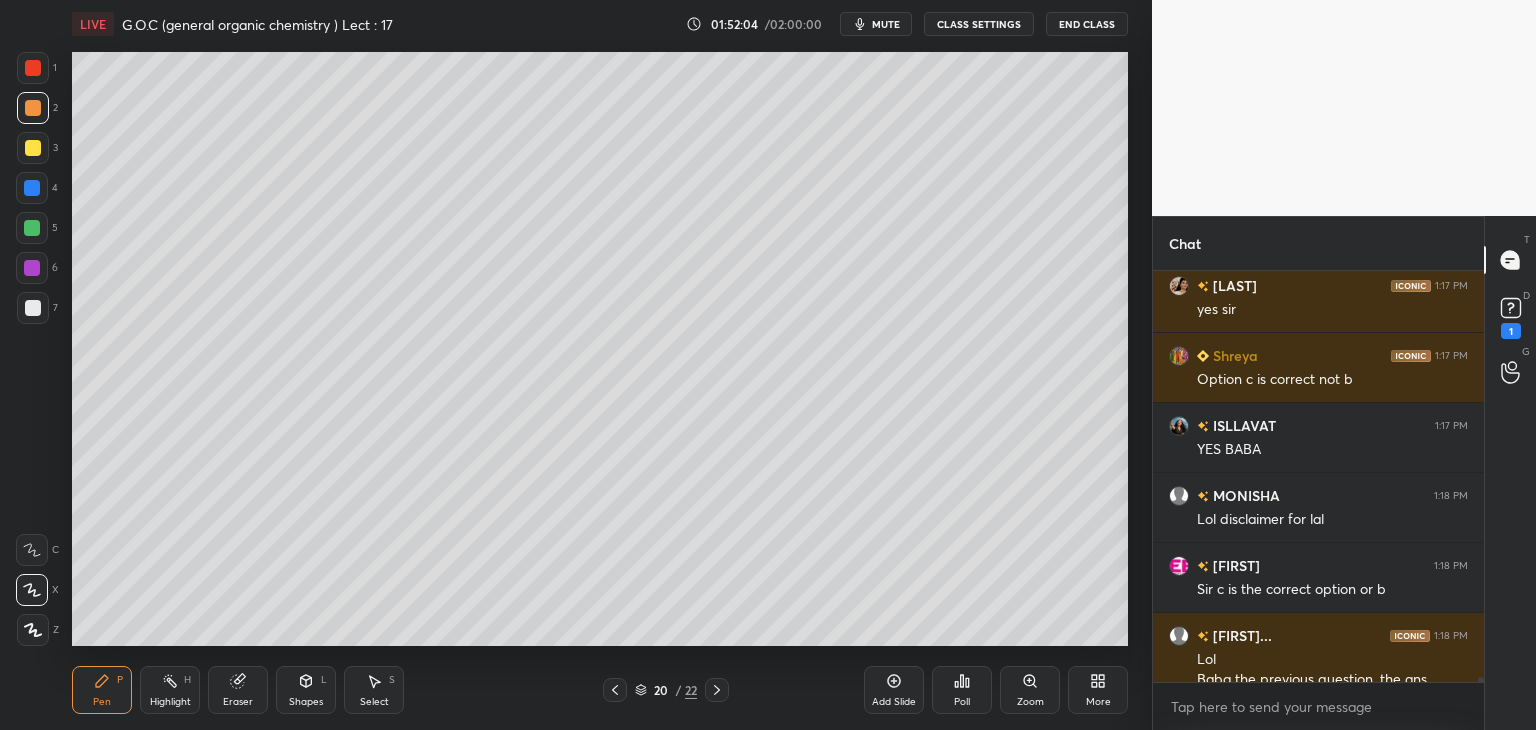 scroll, scrollTop: 31516, scrollLeft: 0, axis: vertical 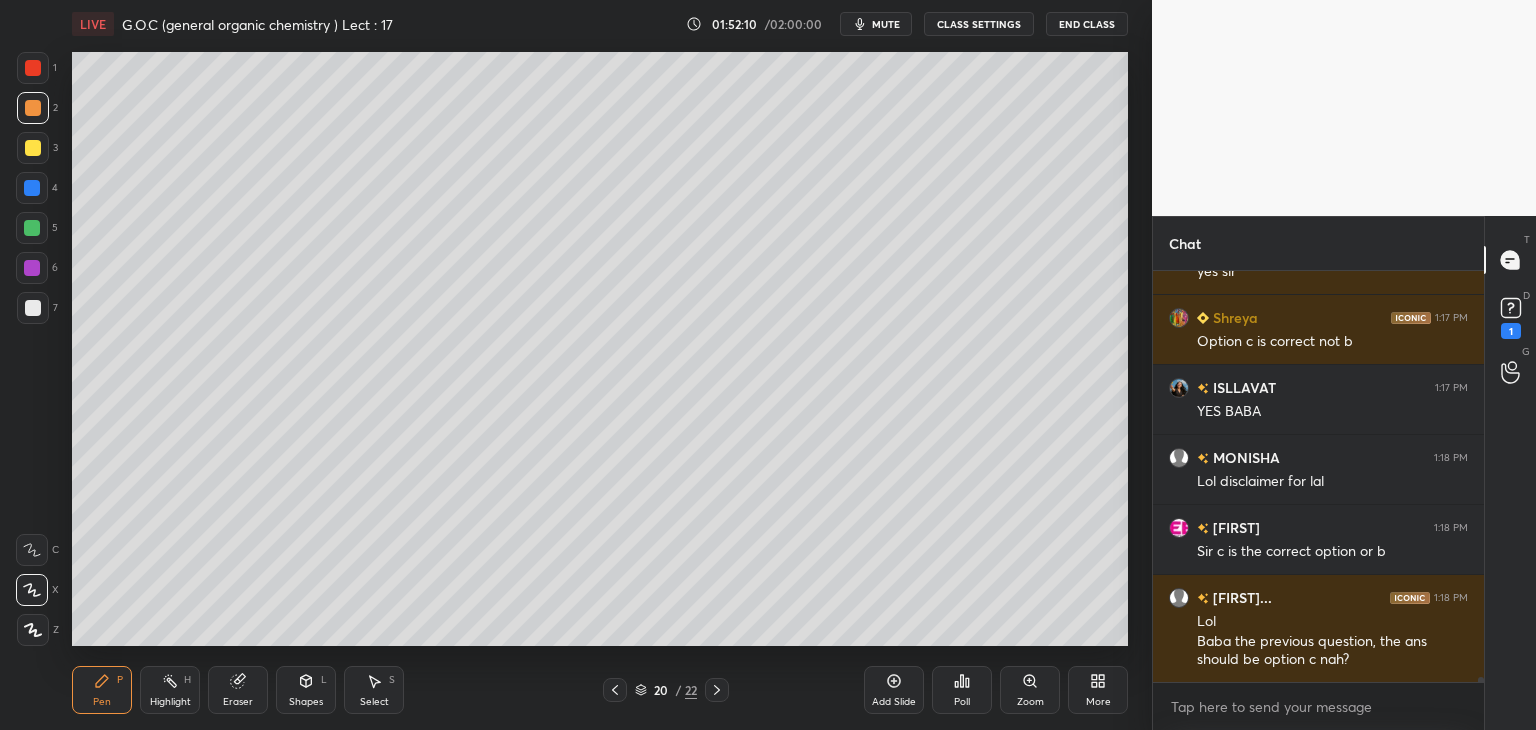 click 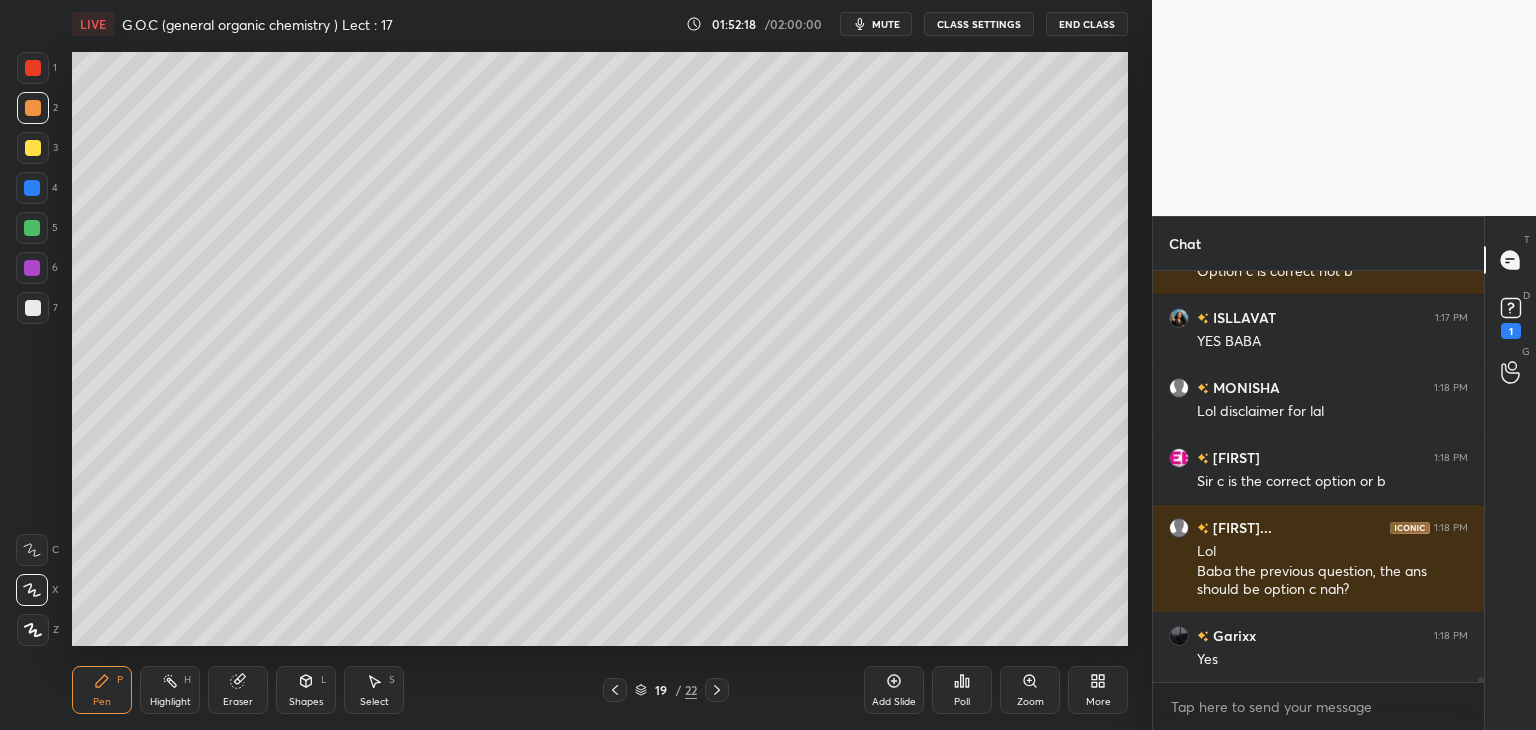 scroll, scrollTop: 31656, scrollLeft: 0, axis: vertical 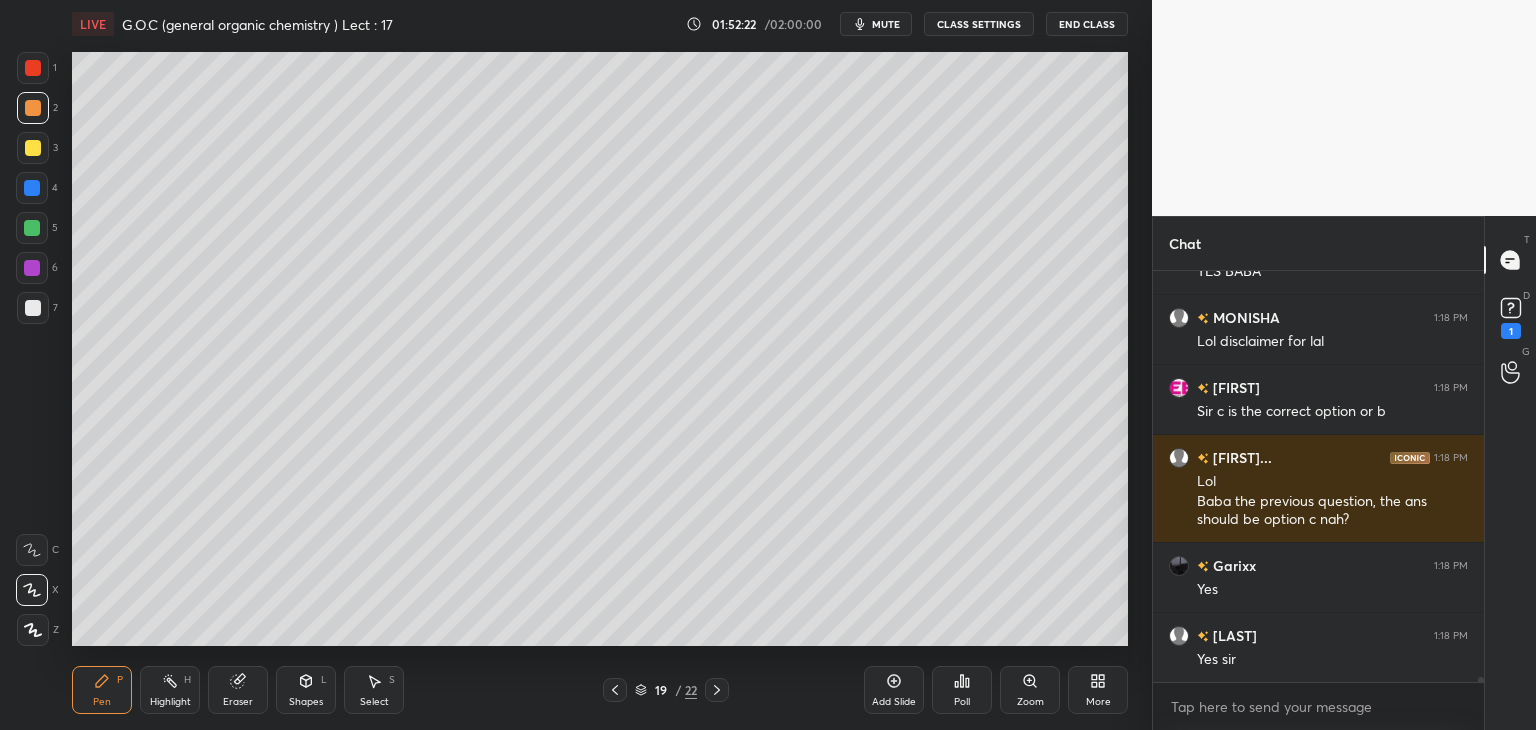 click on "Eraser" at bounding box center (238, 690) 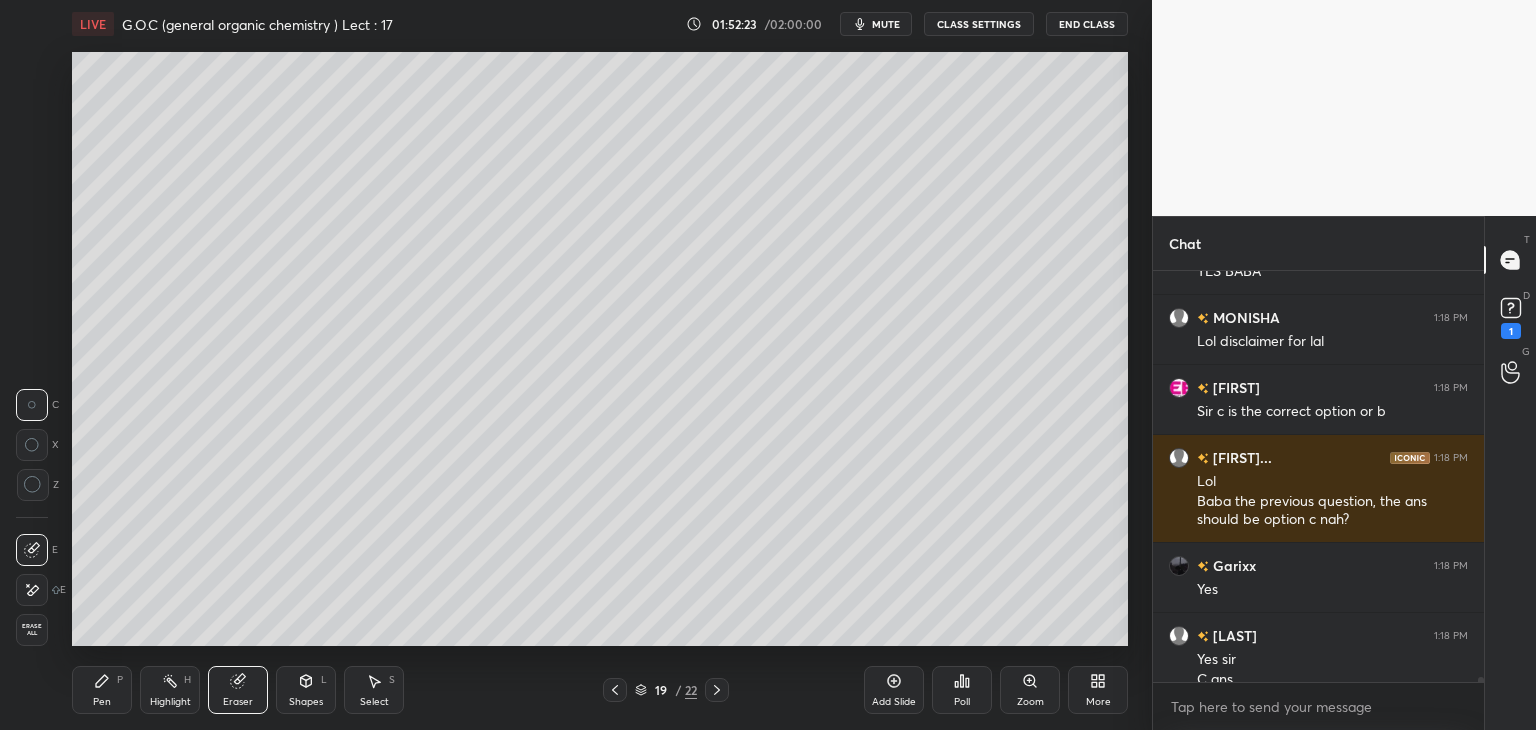 scroll, scrollTop: 31676, scrollLeft: 0, axis: vertical 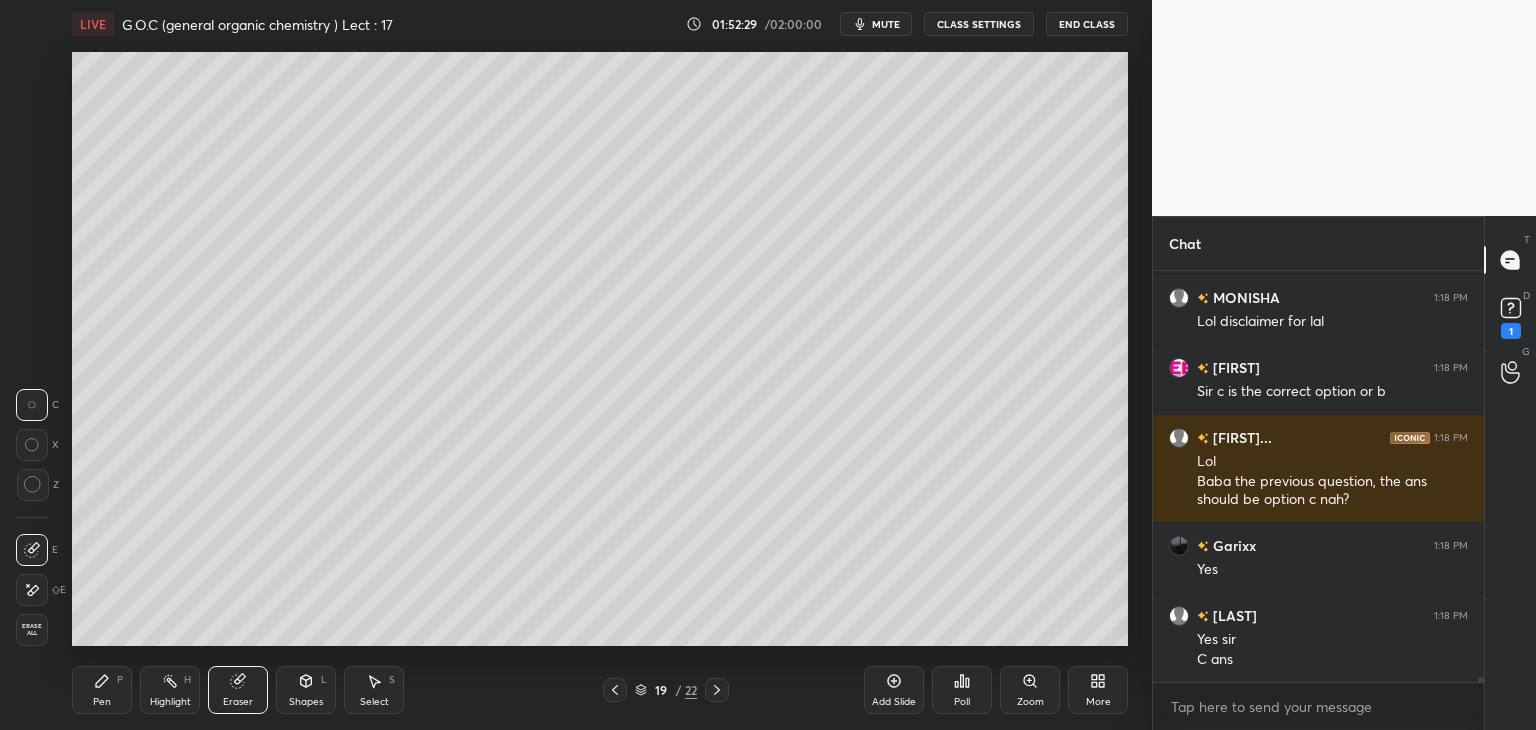 click on "Pen" at bounding box center (102, 702) 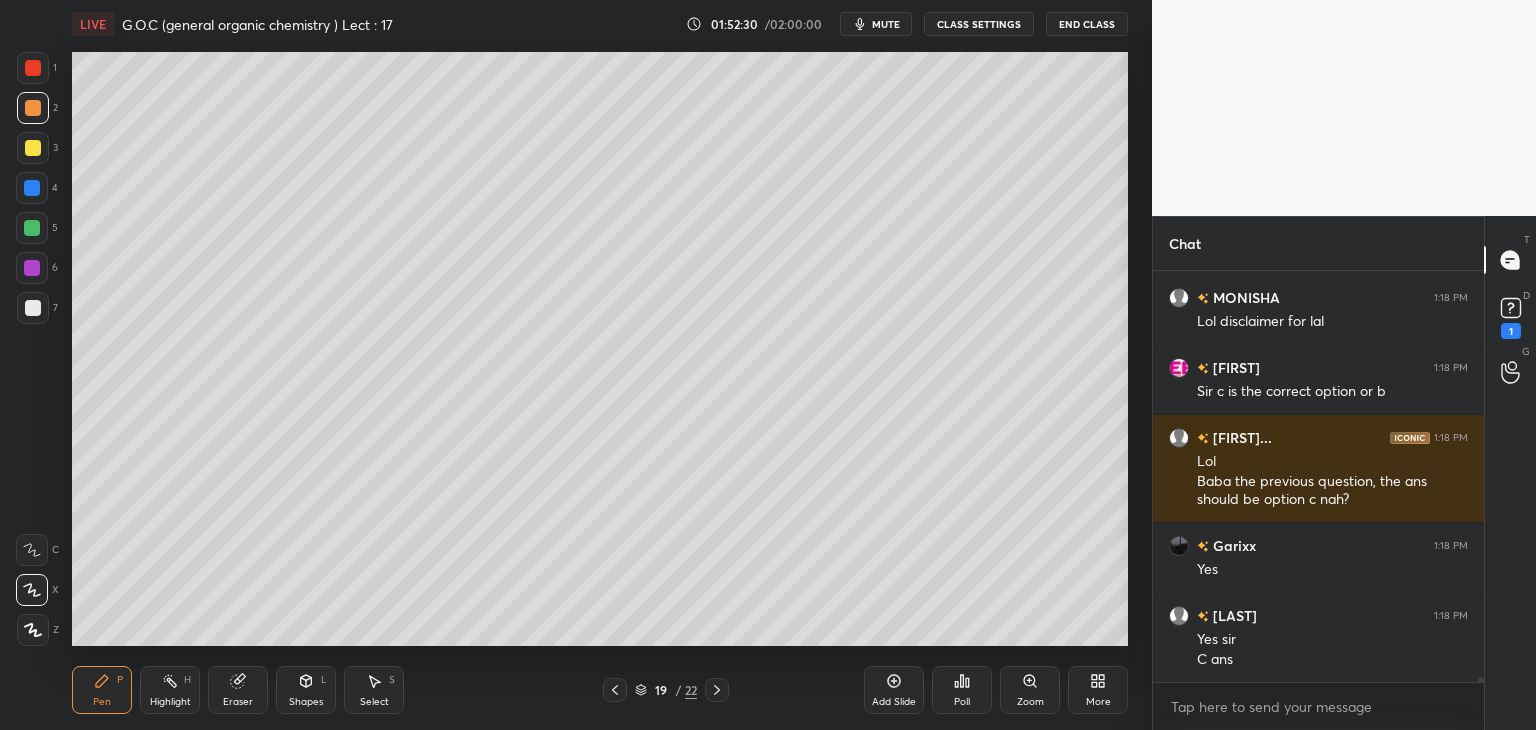 click at bounding box center (33, 308) 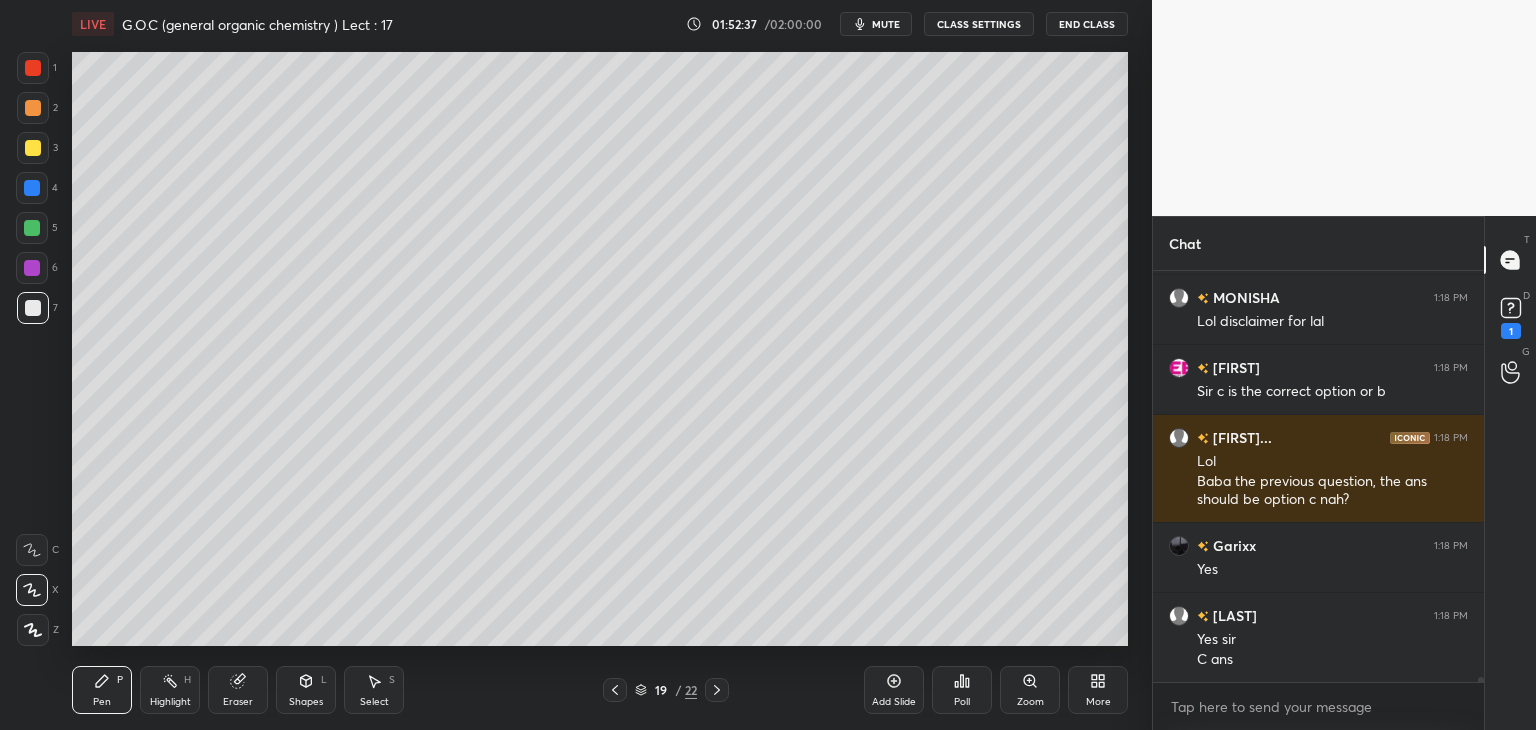 click 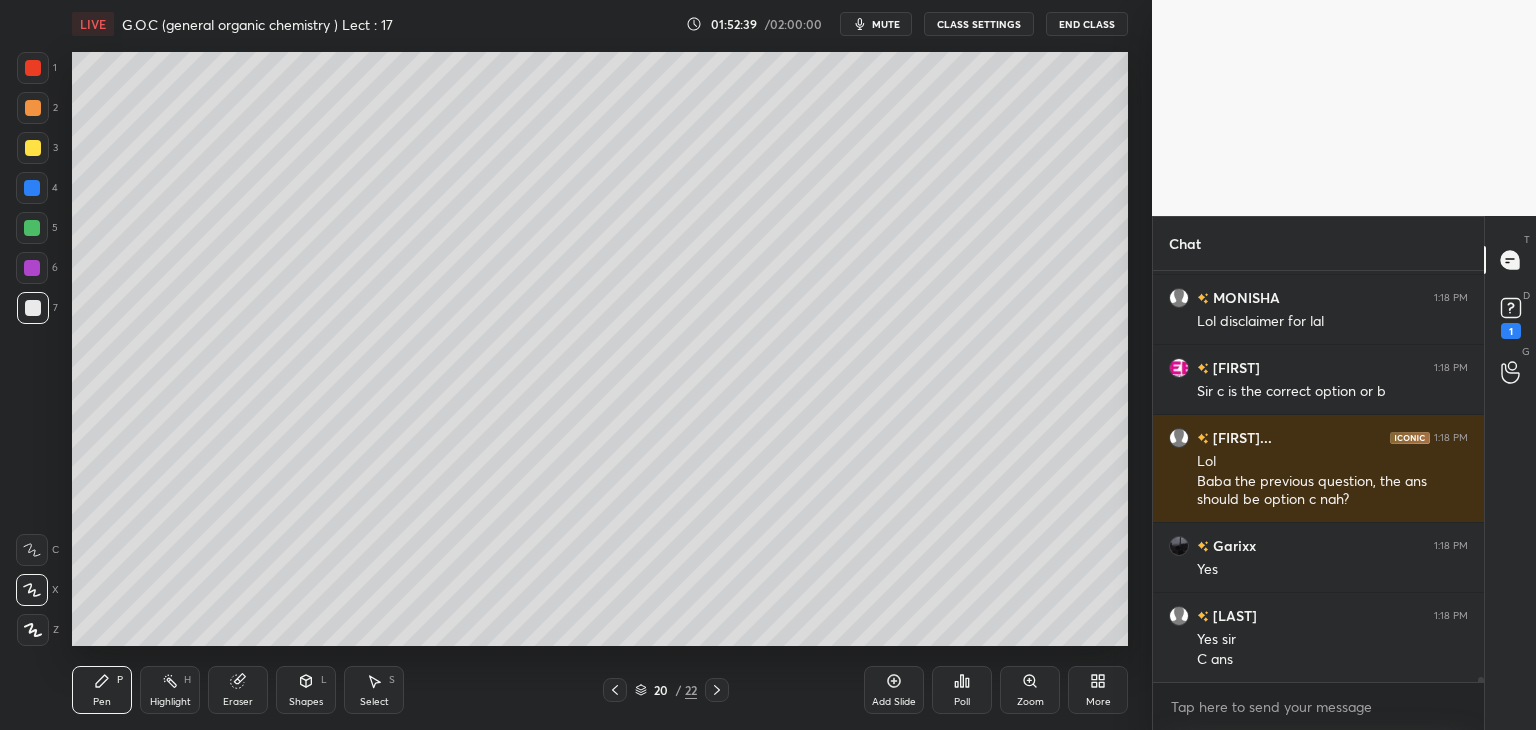 scroll, scrollTop: 365, scrollLeft: 325, axis: both 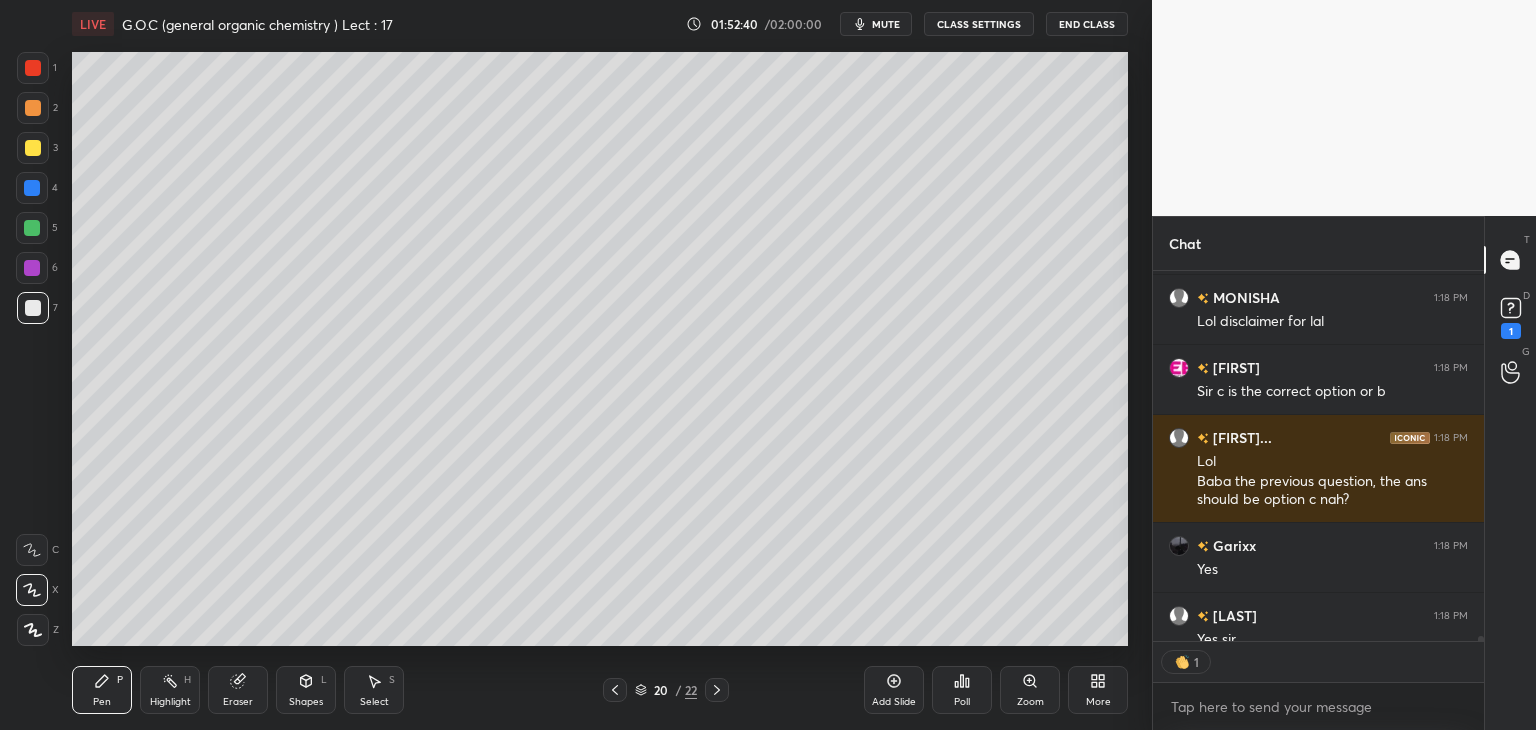 click at bounding box center (33, 108) 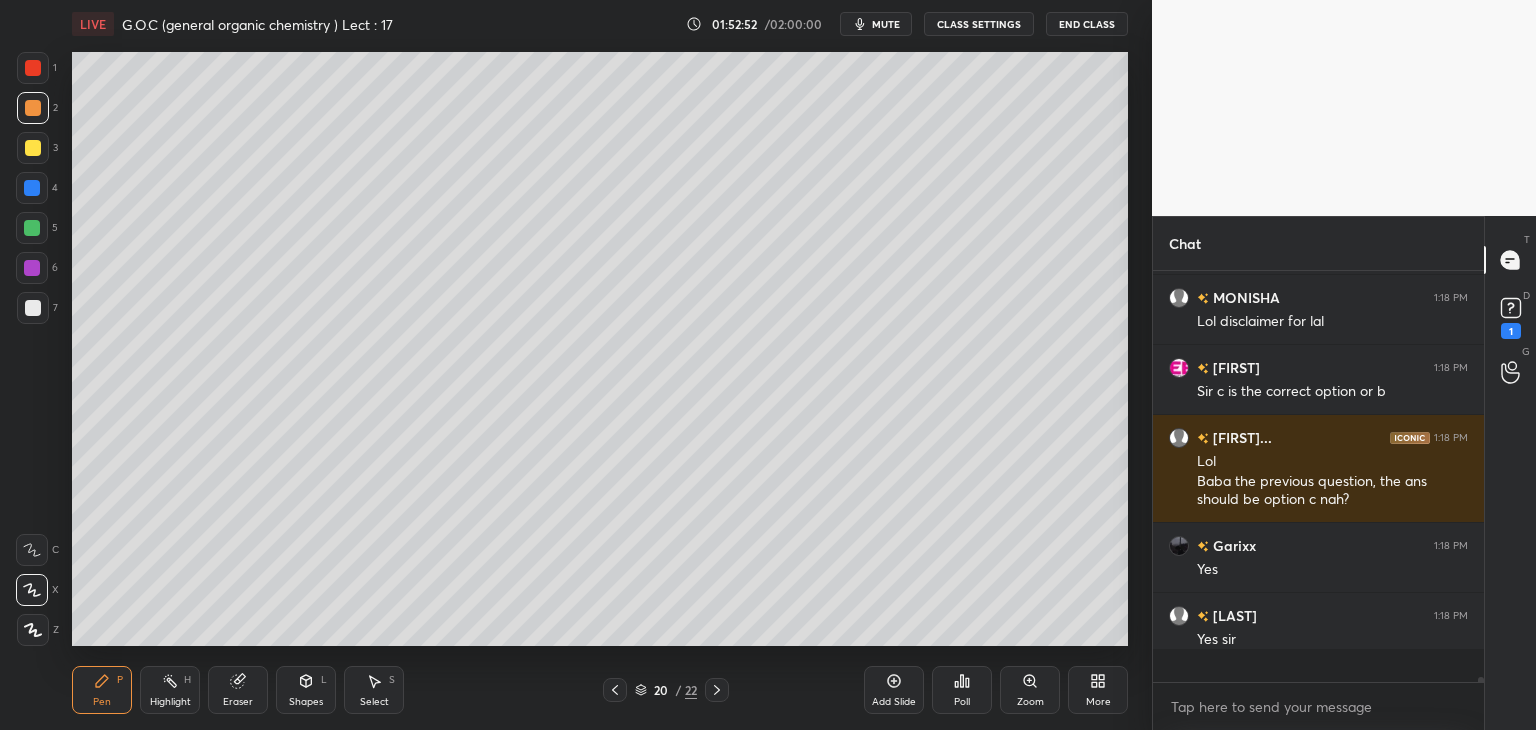 scroll, scrollTop: 6, scrollLeft: 6, axis: both 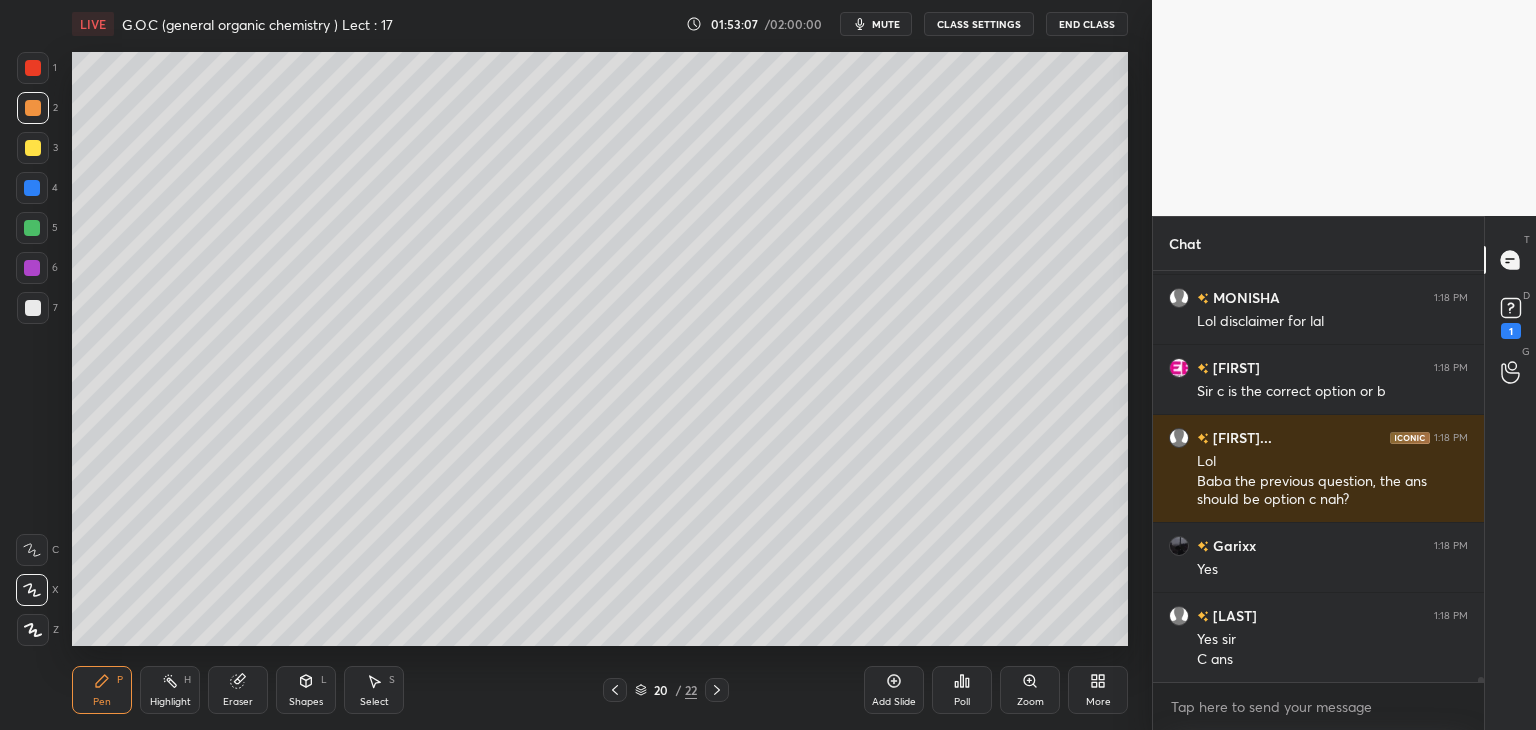 click at bounding box center (33, 148) 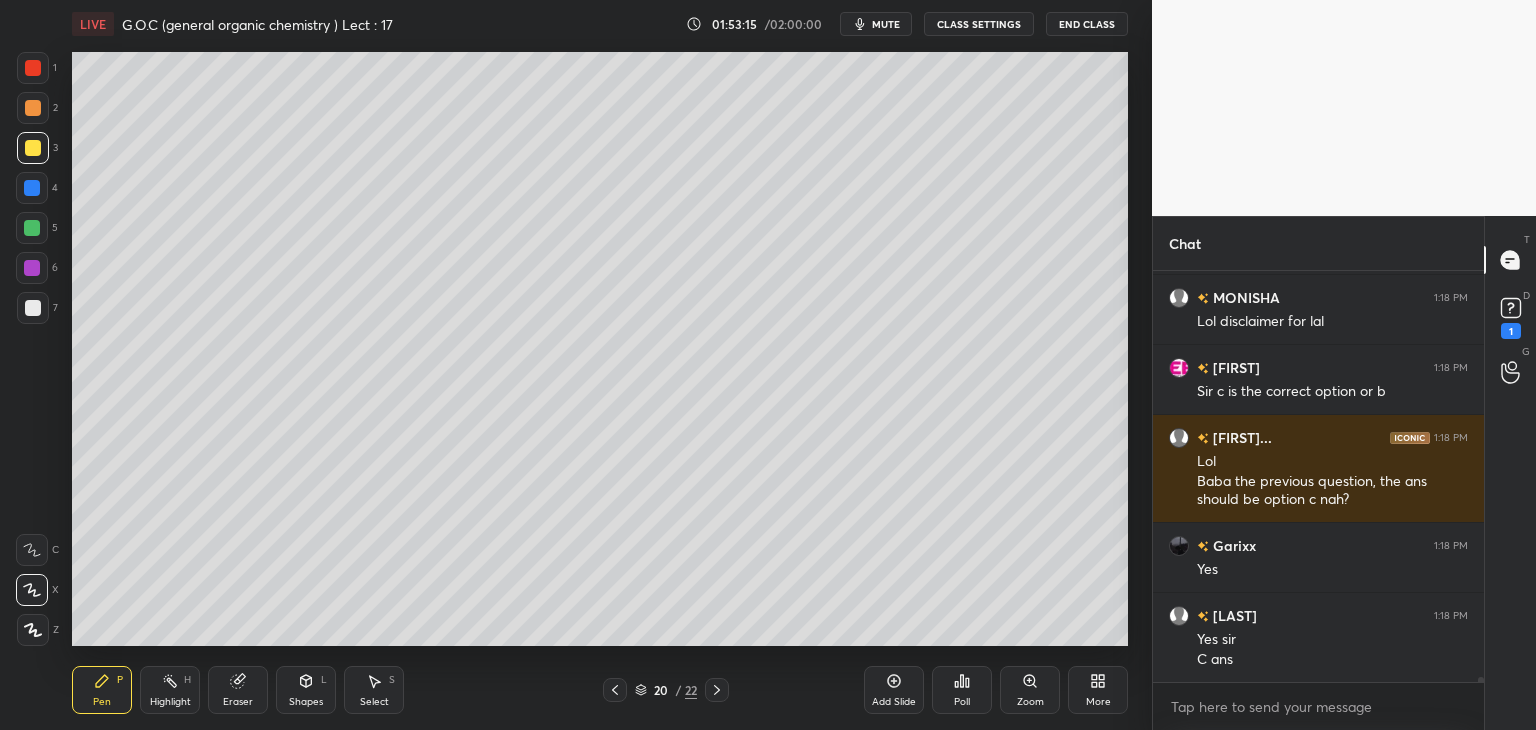 click at bounding box center (33, 108) 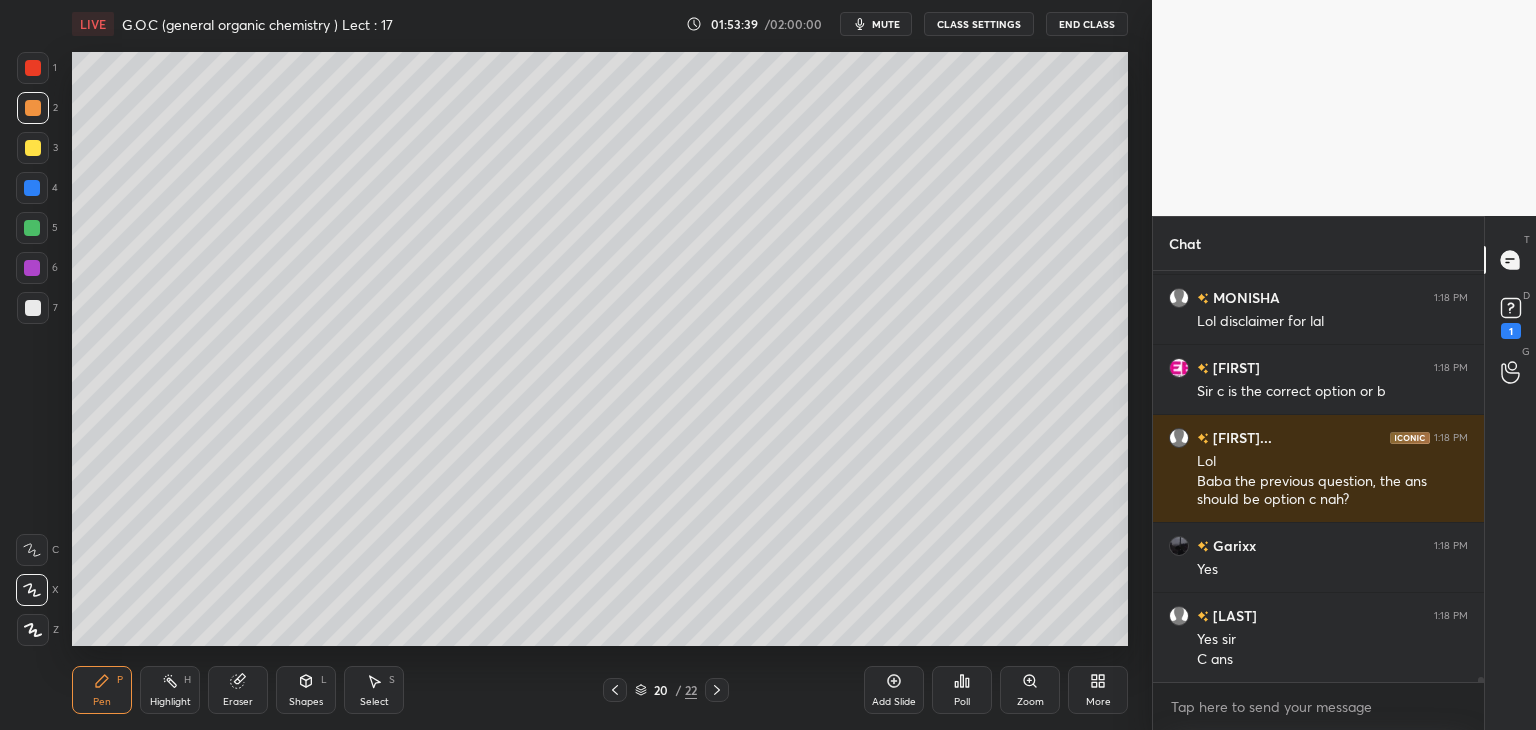 scroll, scrollTop: 365, scrollLeft: 325, axis: both 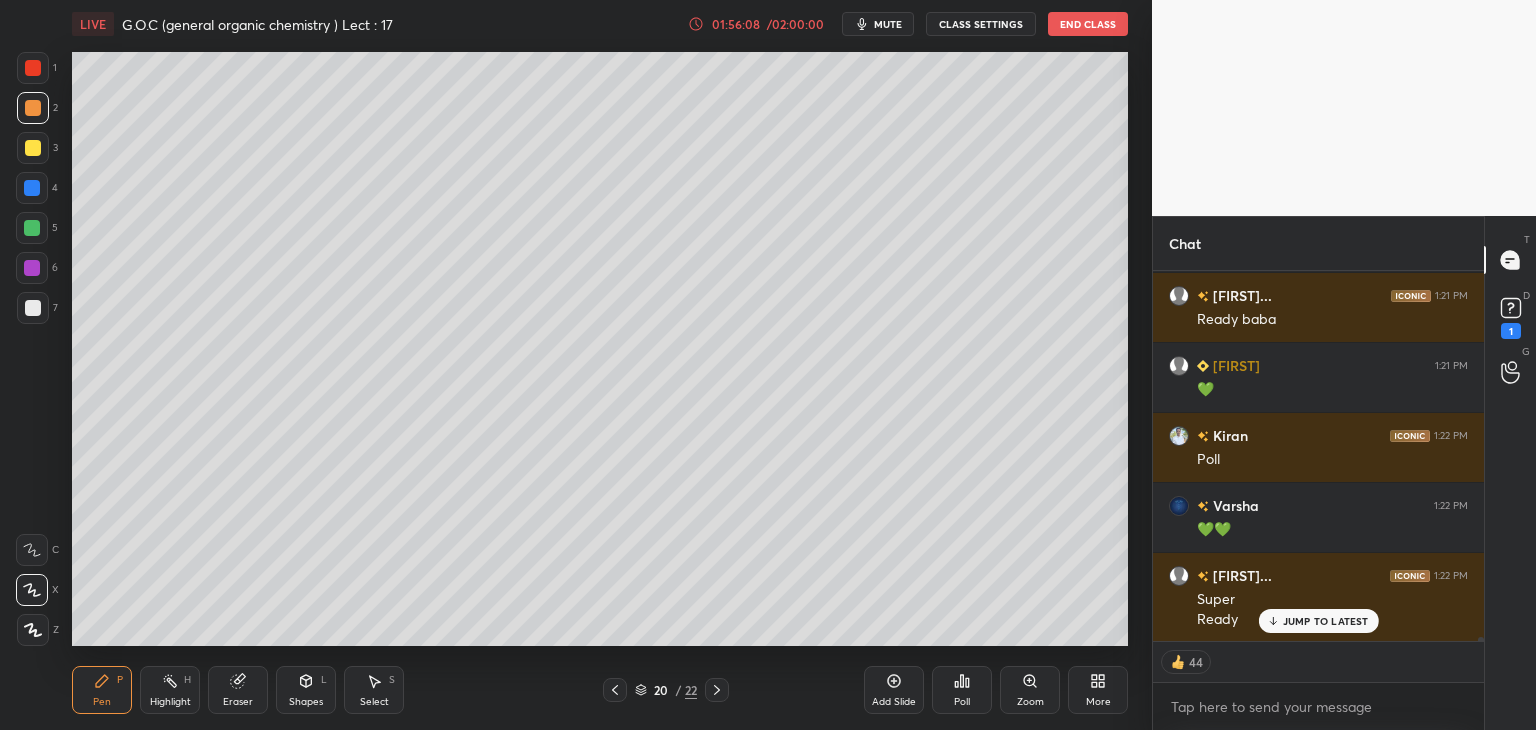 click 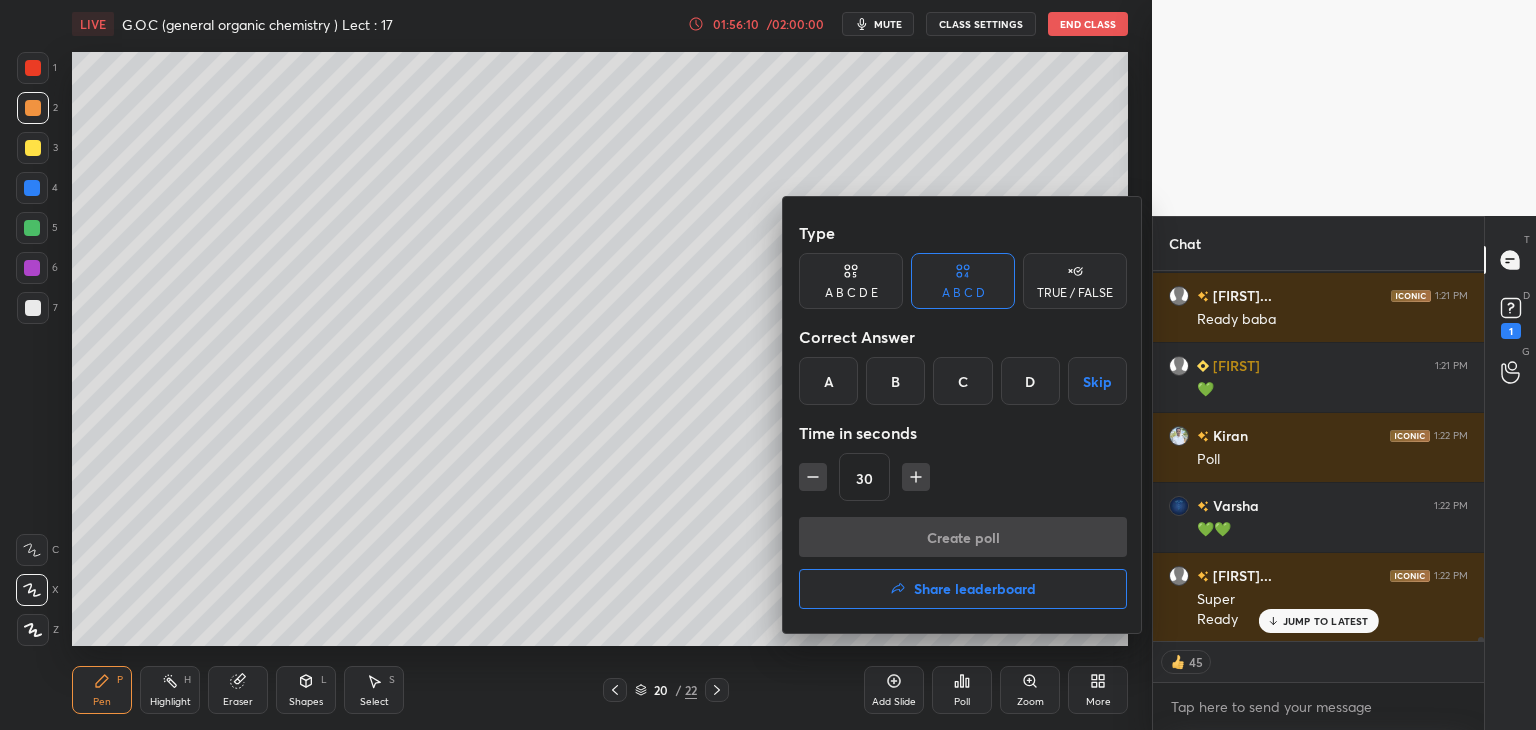click on "B" at bounding box center (895, 381) 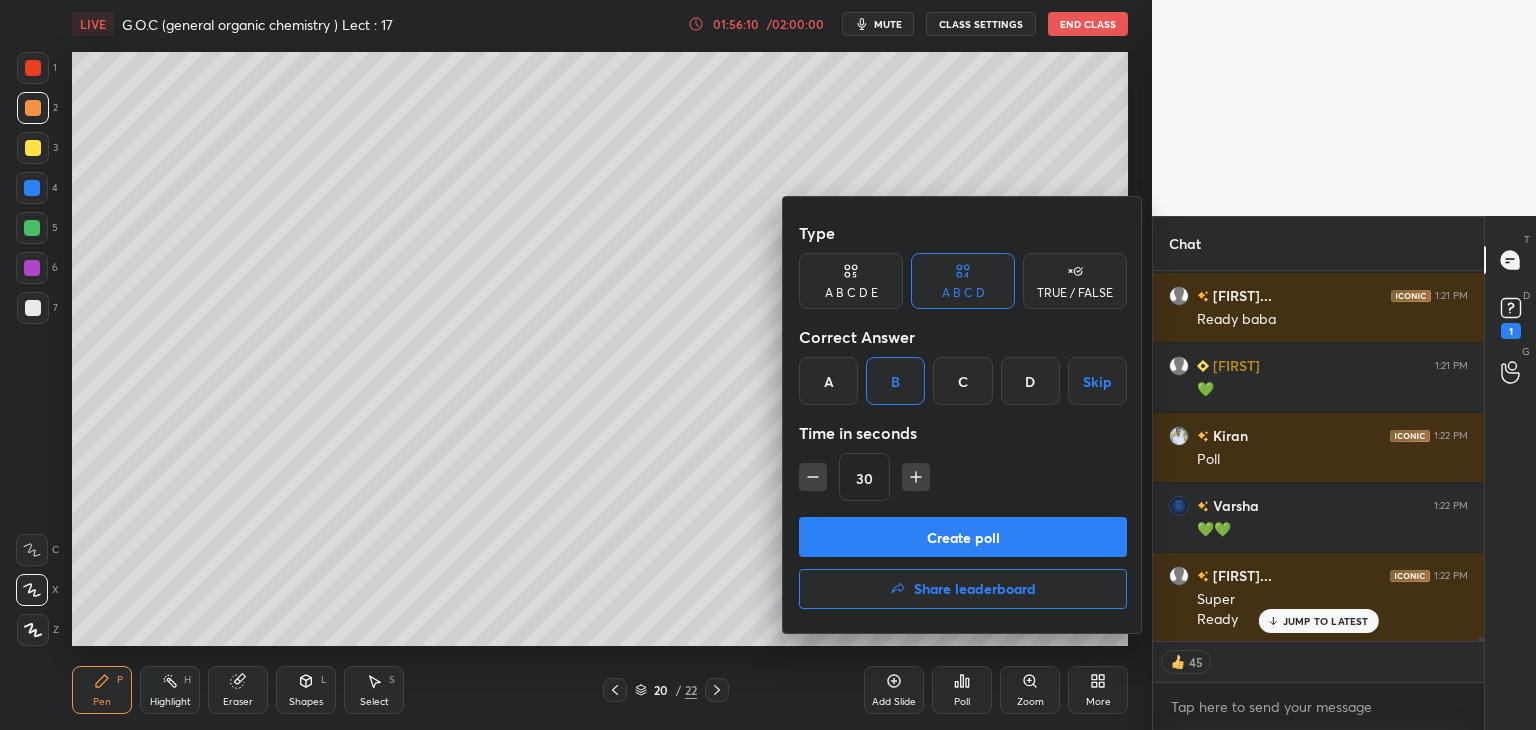 click on "Create poll" at bounding box center (963, 537) 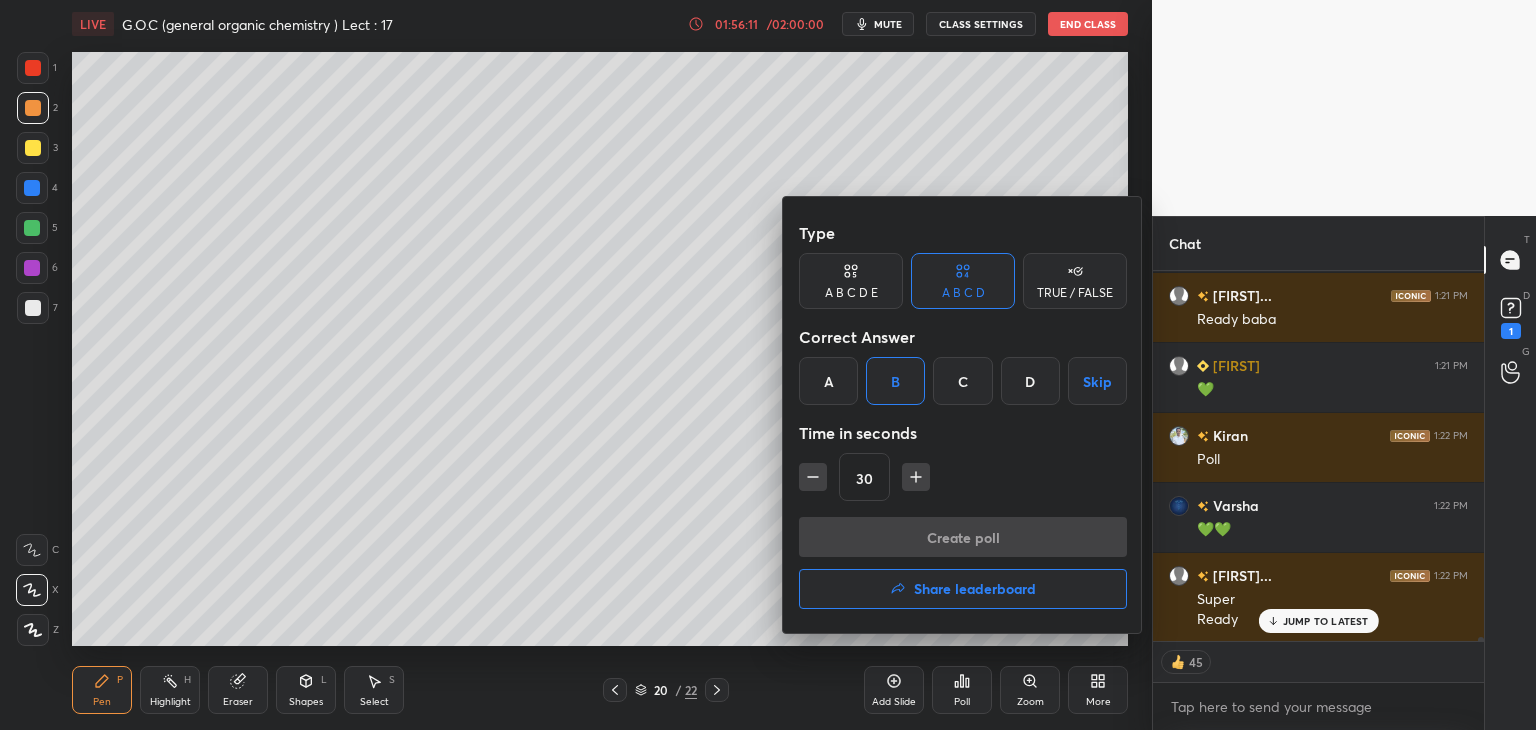 scroll, scrollTop: 322, scrollLeft: 325, axis: both 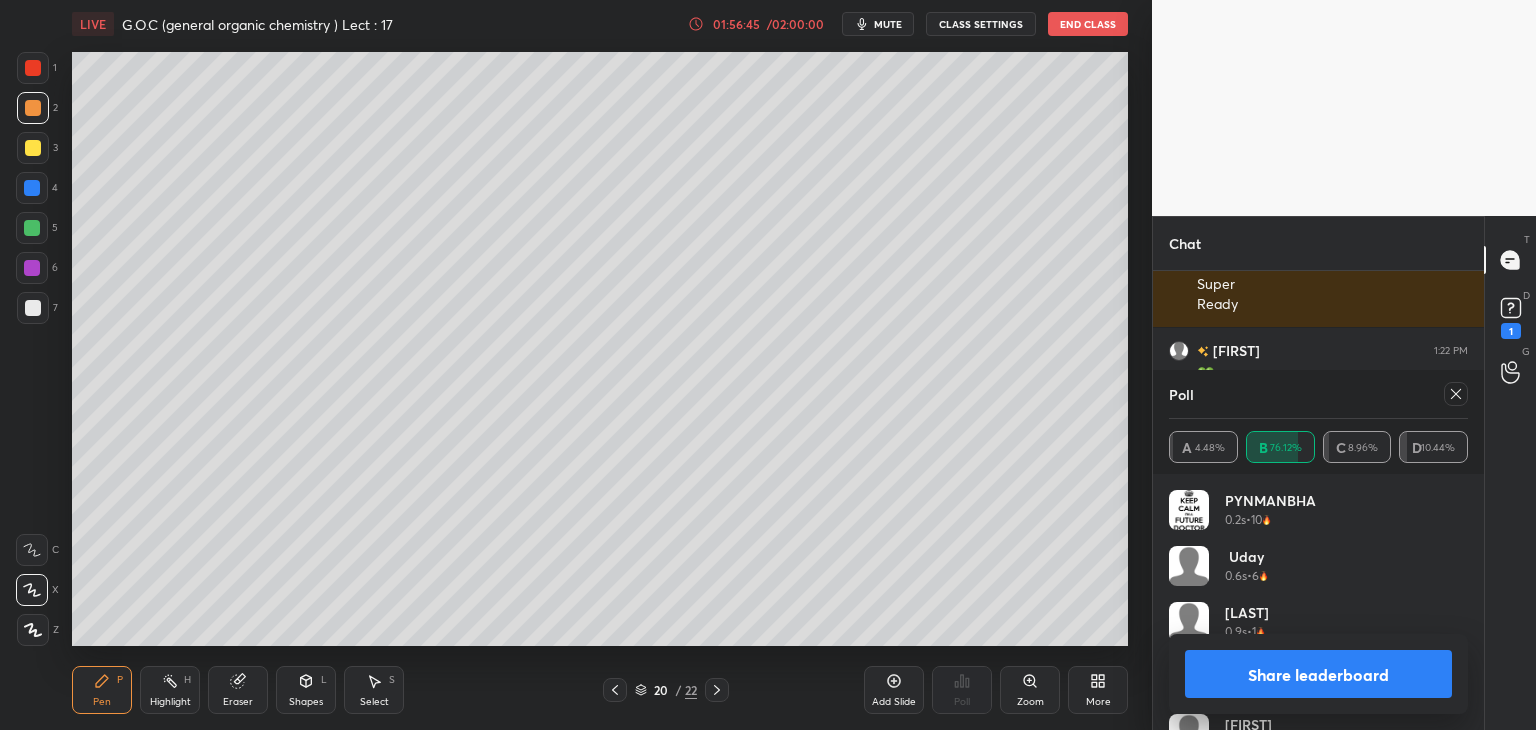 click on "Share leaderboard" at bounding box center (1318, 674) 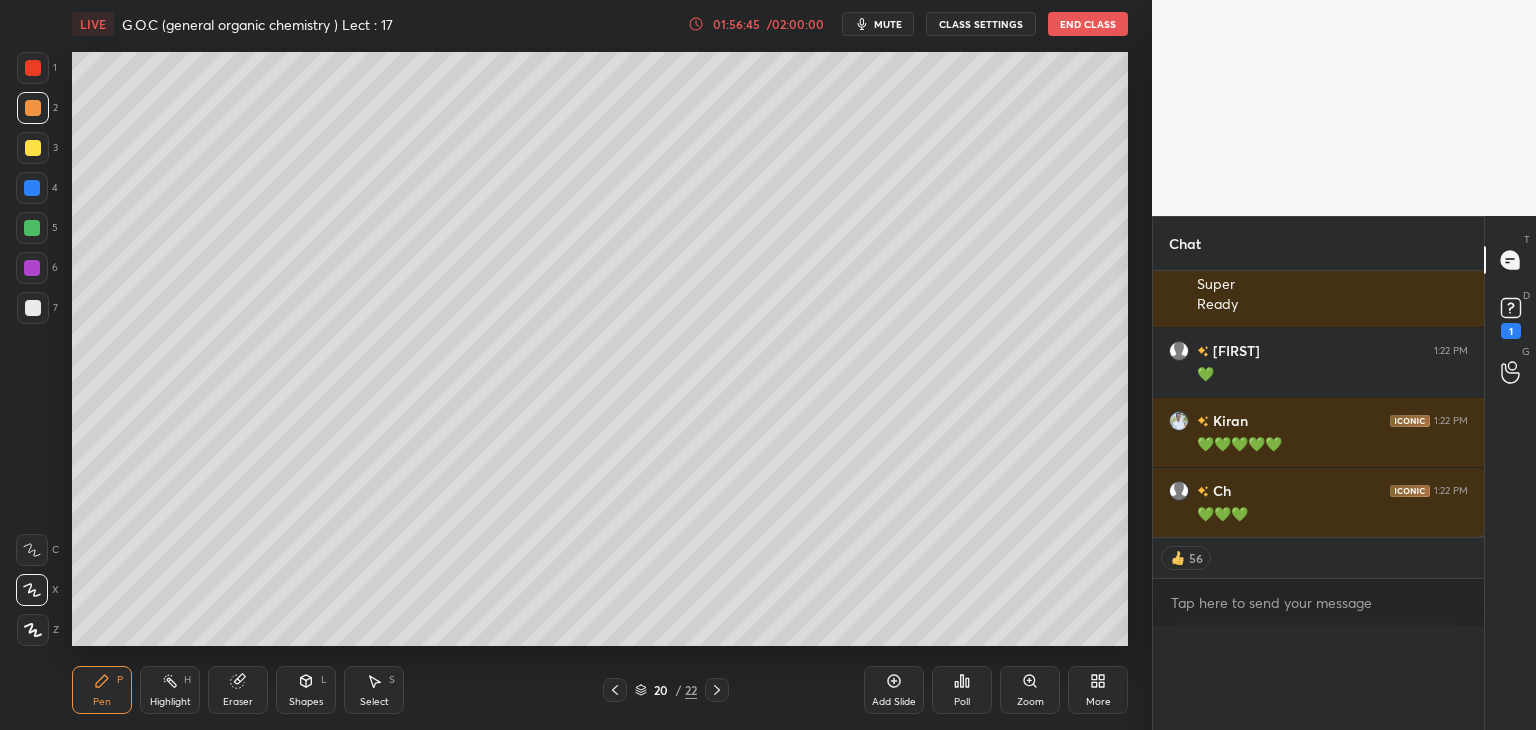 scroll, scrollTop: 0, scrollLeft: 6, axis: horizontal 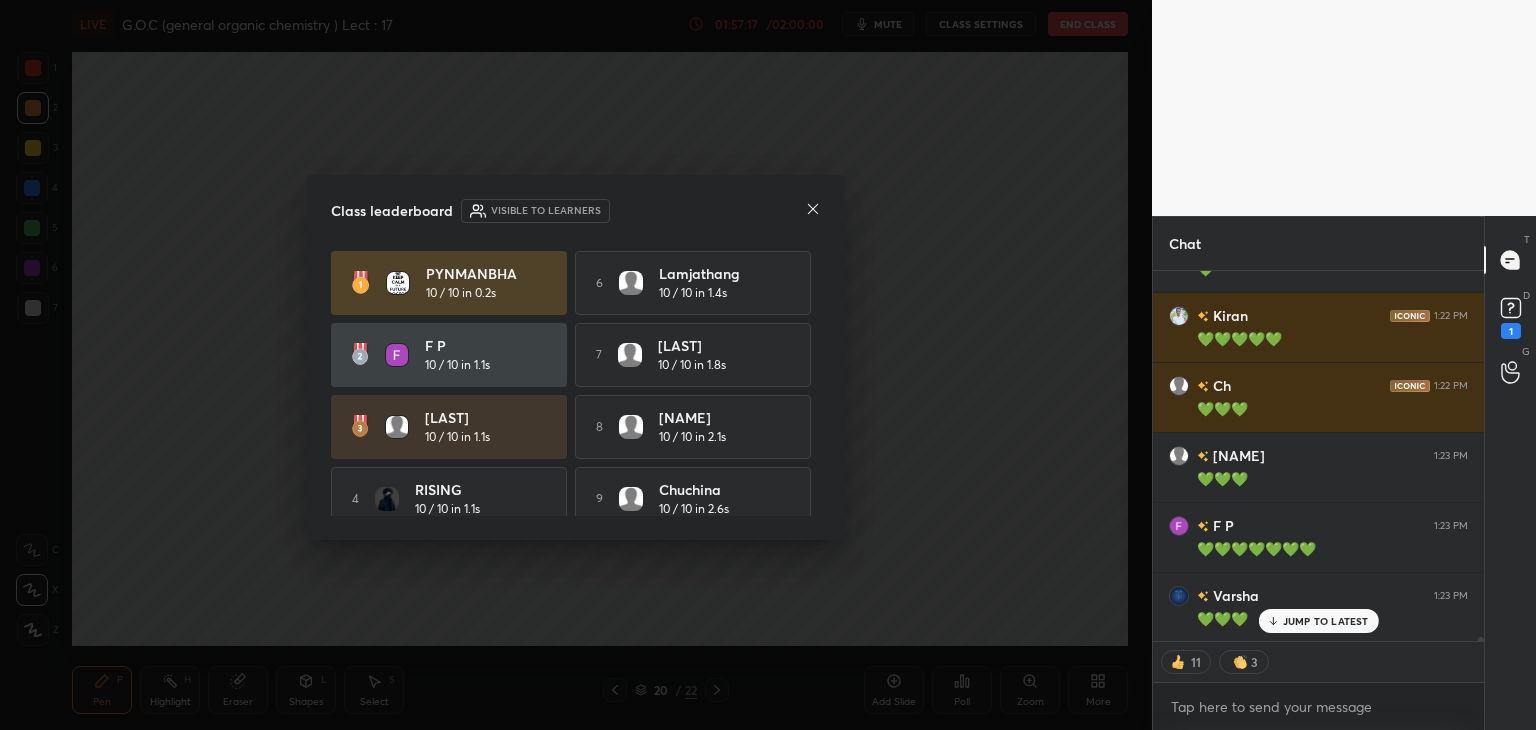 click 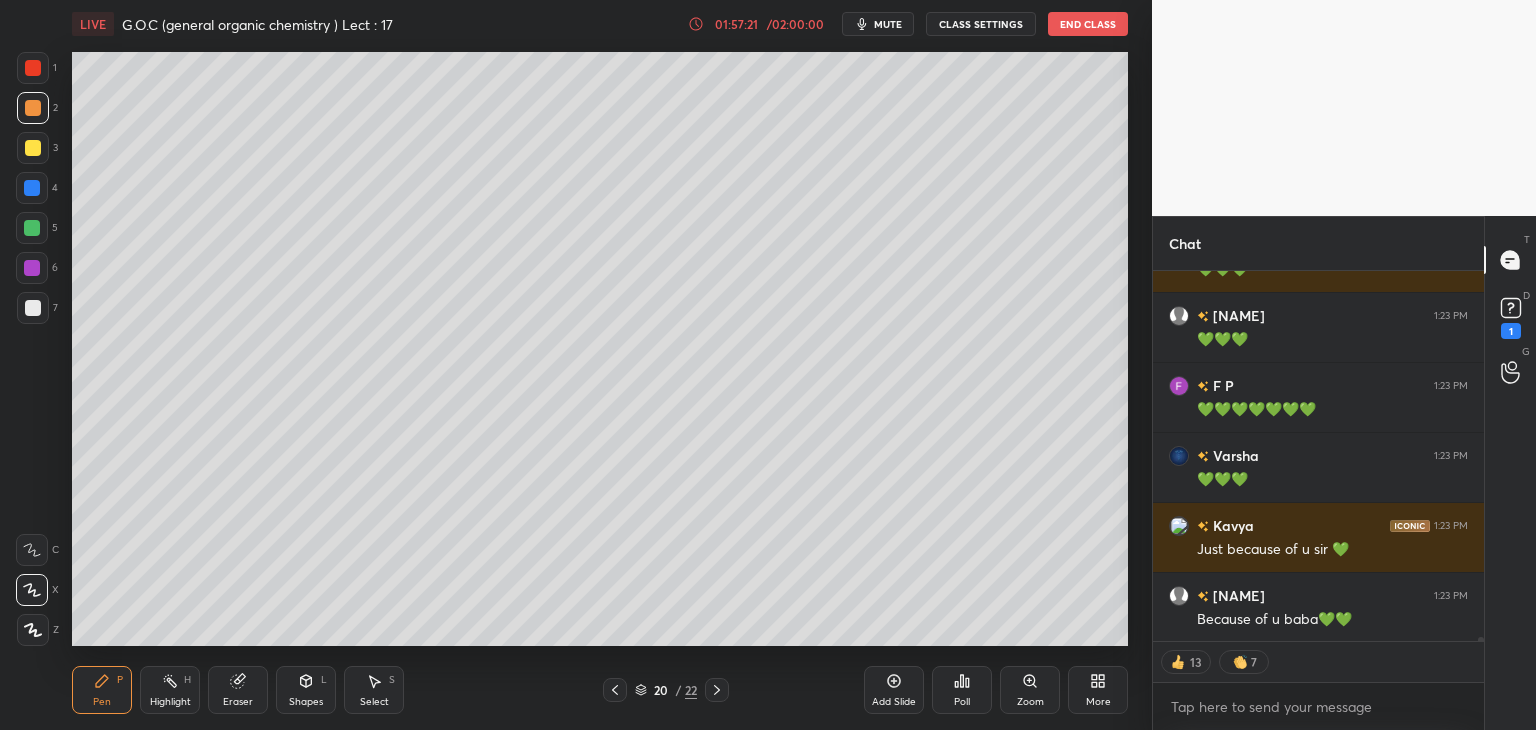 scroll, scrollTop: 32267, scrollLeft: 0, axis: vertical 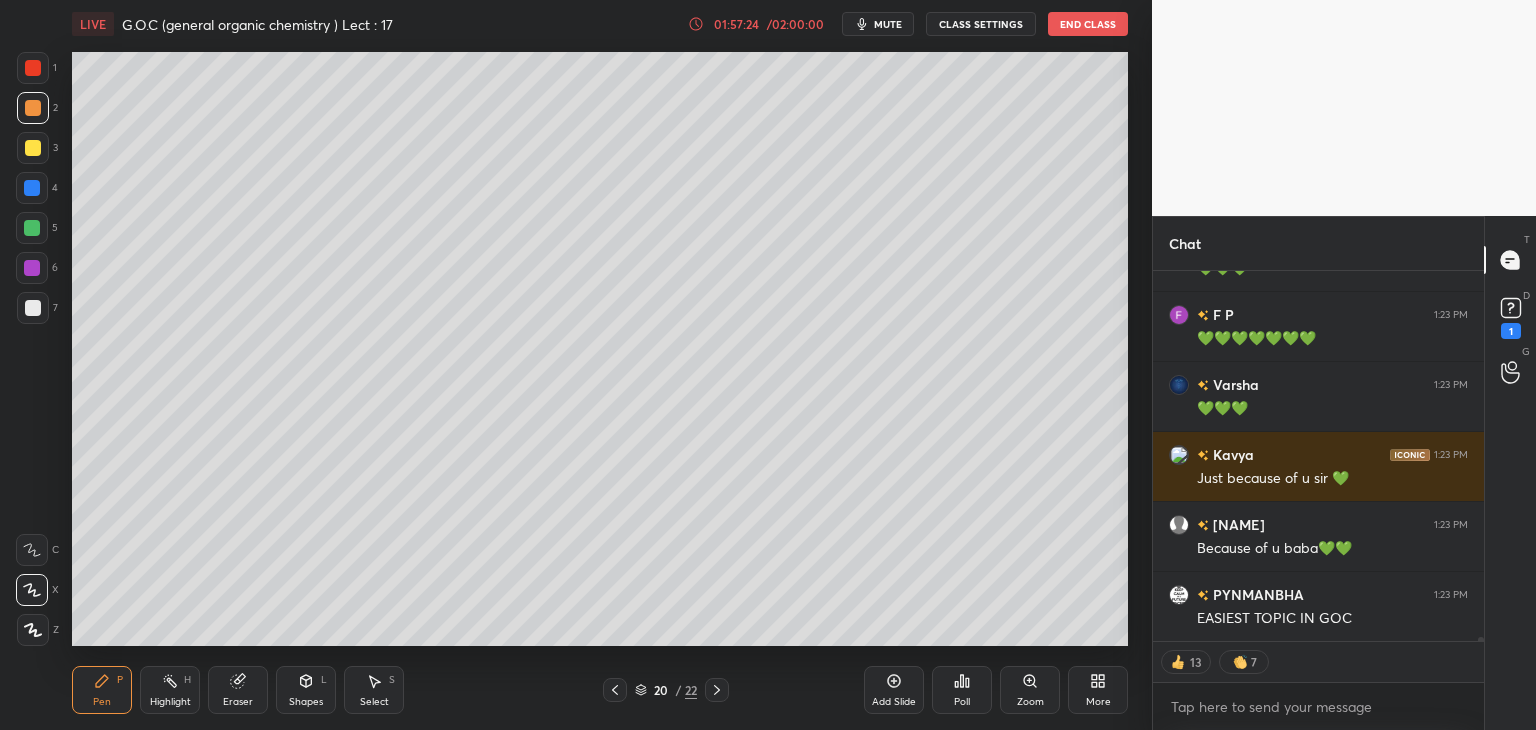 click at bounding box center [32, 228] 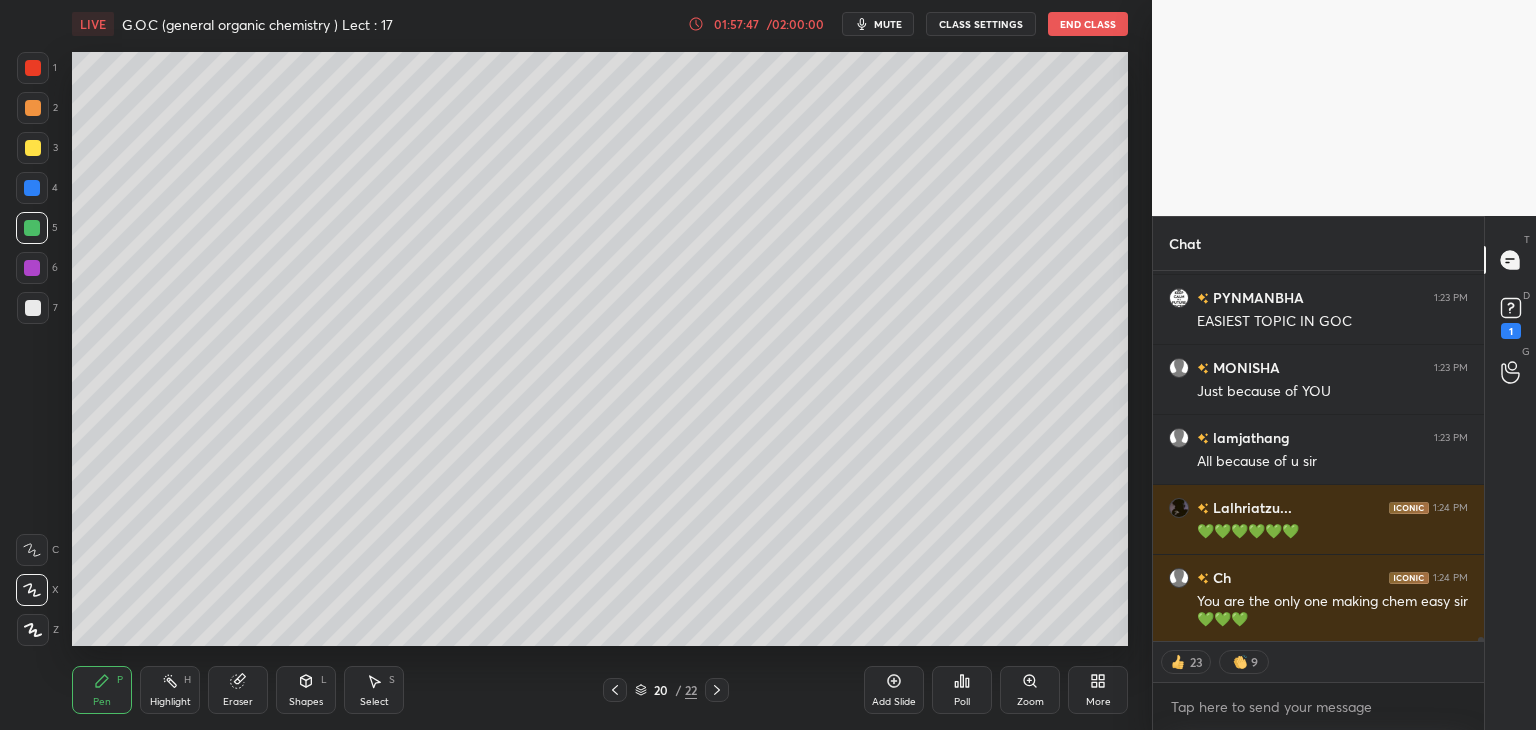 scroll, scrollTop: 32635, scrollLeft: 0, axis: vertical 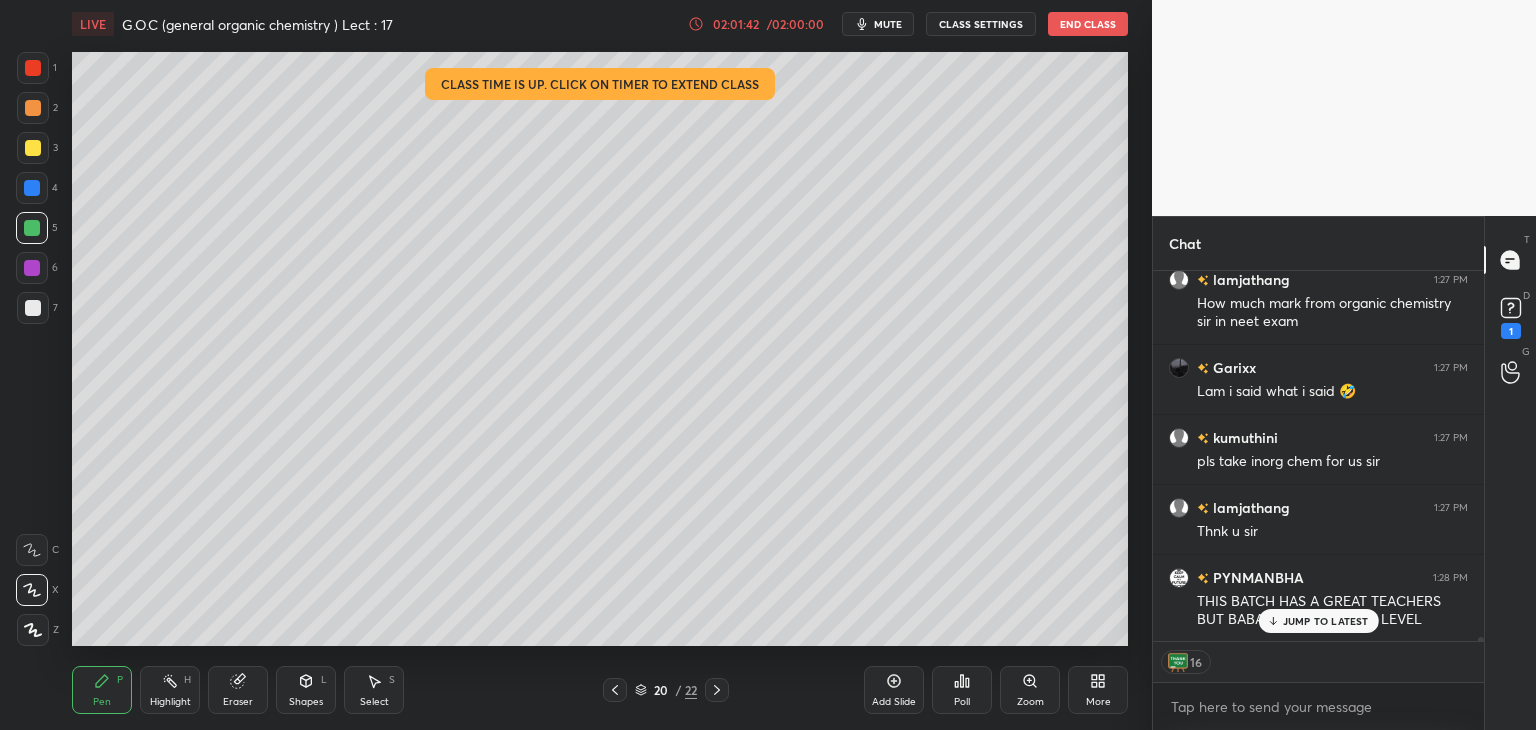 click on "JUMP TO LATEST" at bounding box center [1326, 621] 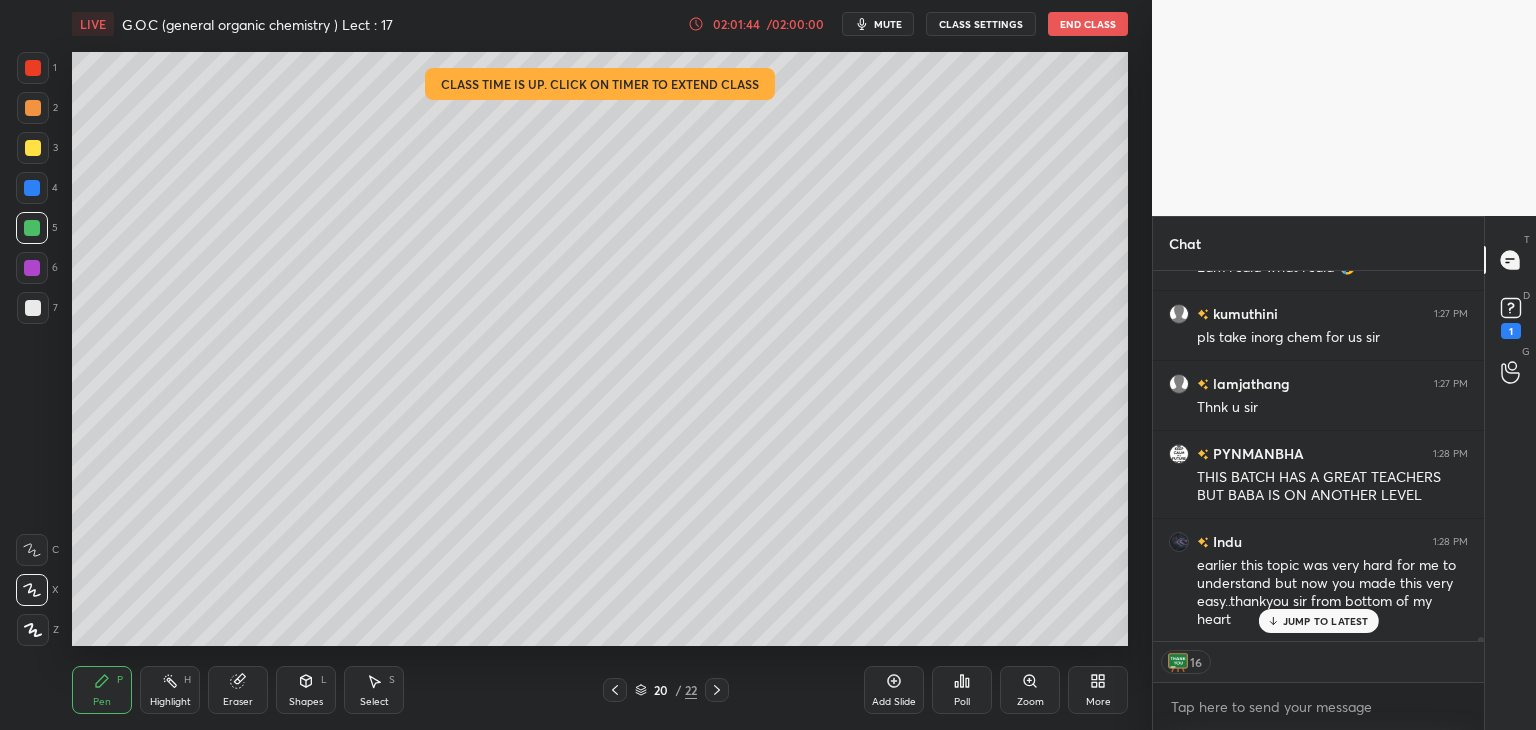 scroll, scrollTop: 36427, scrollLeft: 0, axis: vertical 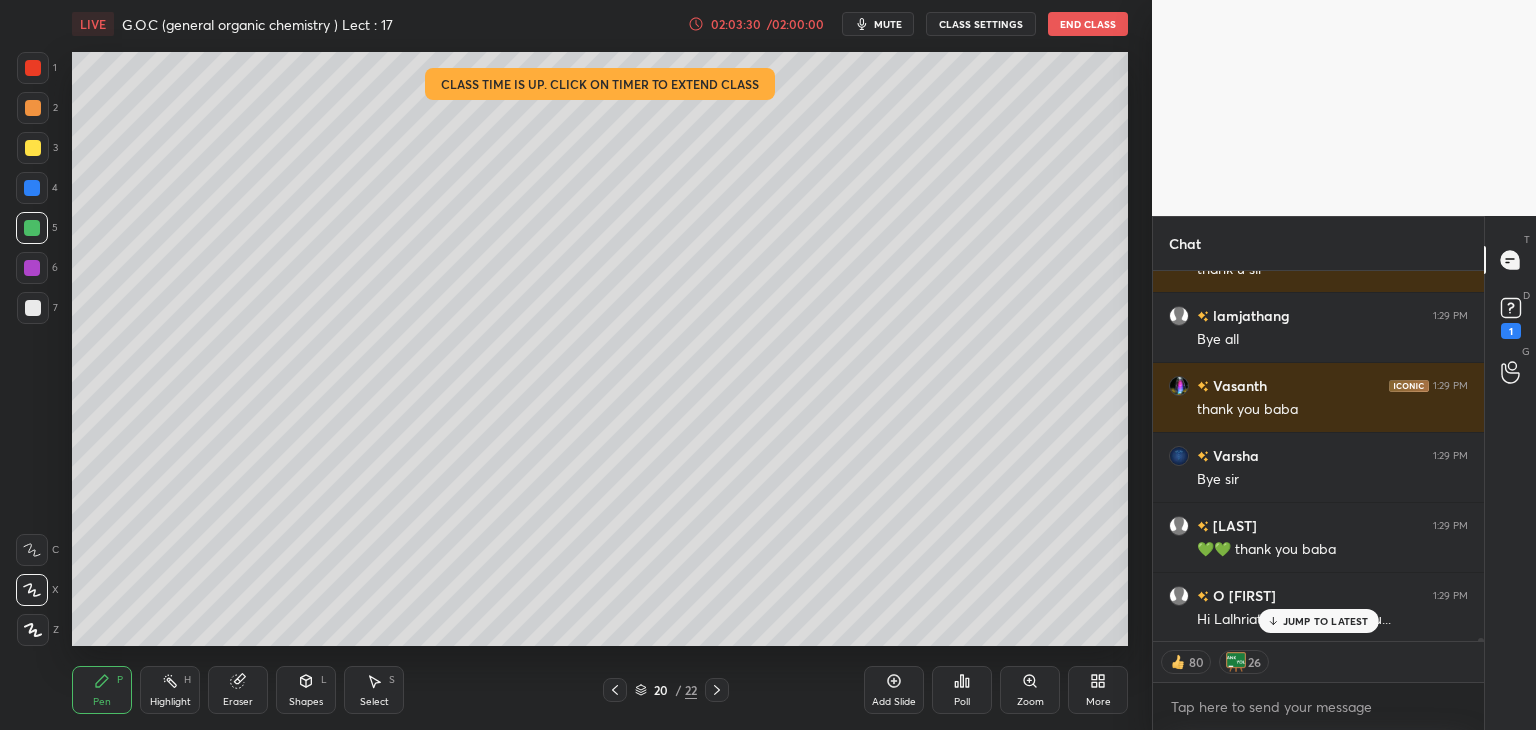 click on "mute" at bounding box center (888, 24) 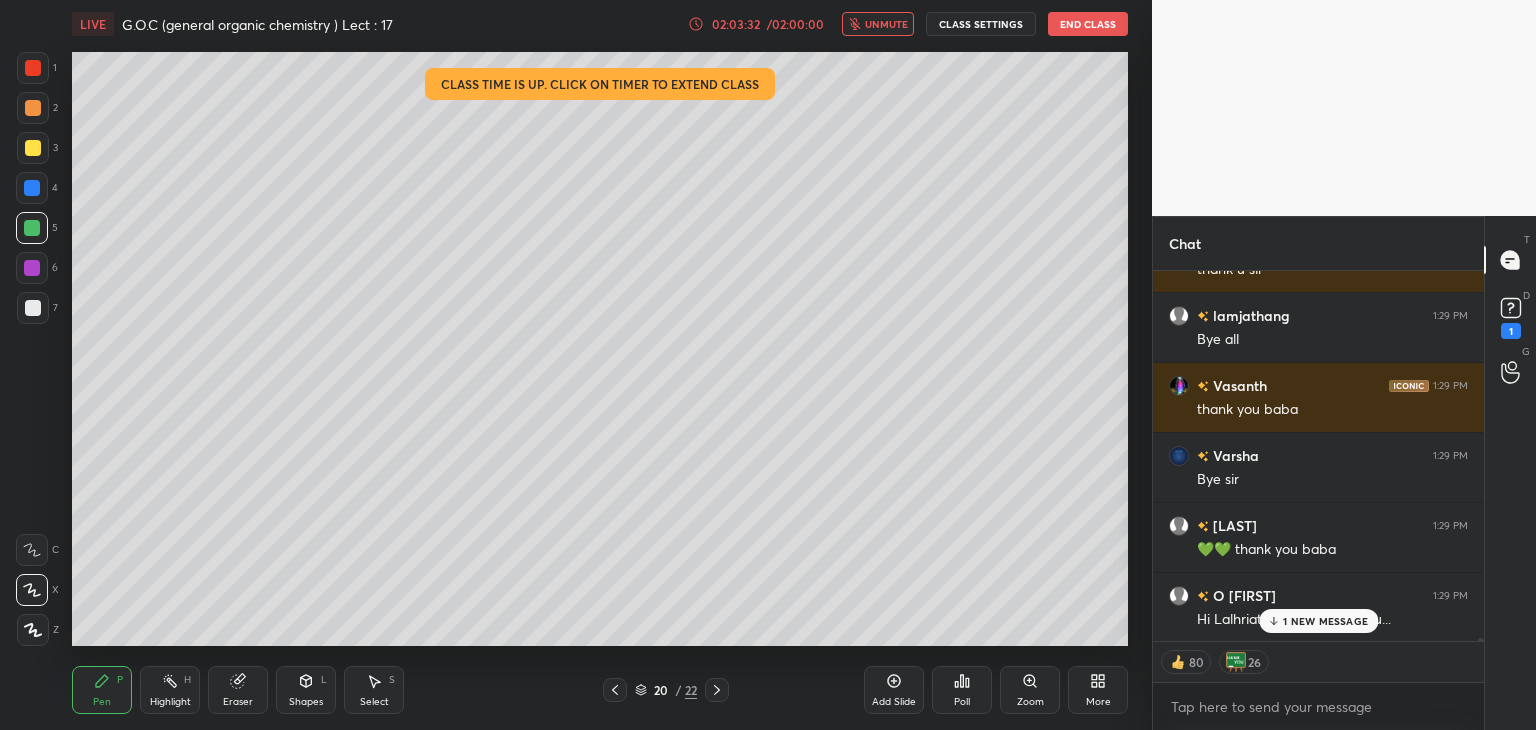 scroll, scrollTop: 39407, scrollLeft: 0, axis: vertical 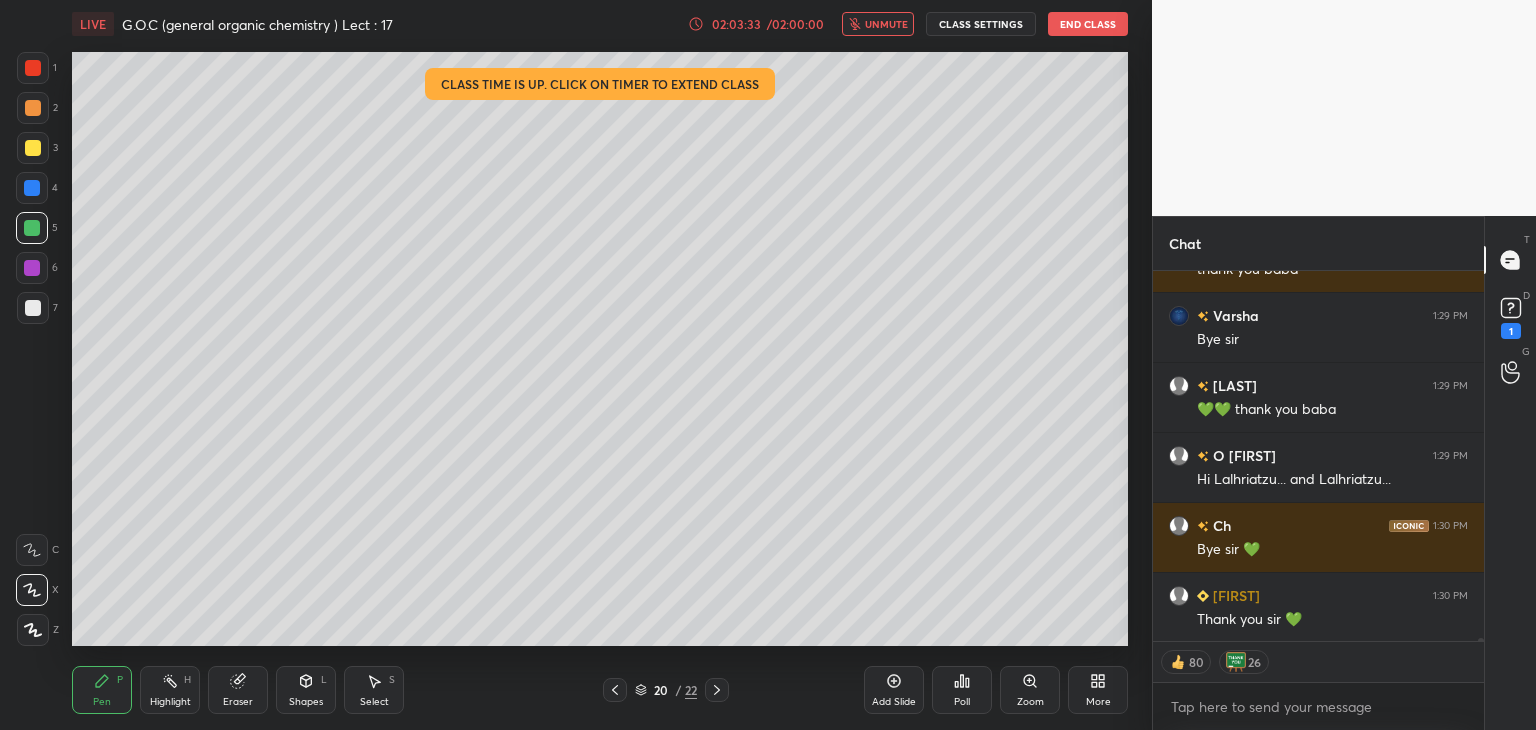 click on "unmute" at bounding box center (886, 24) 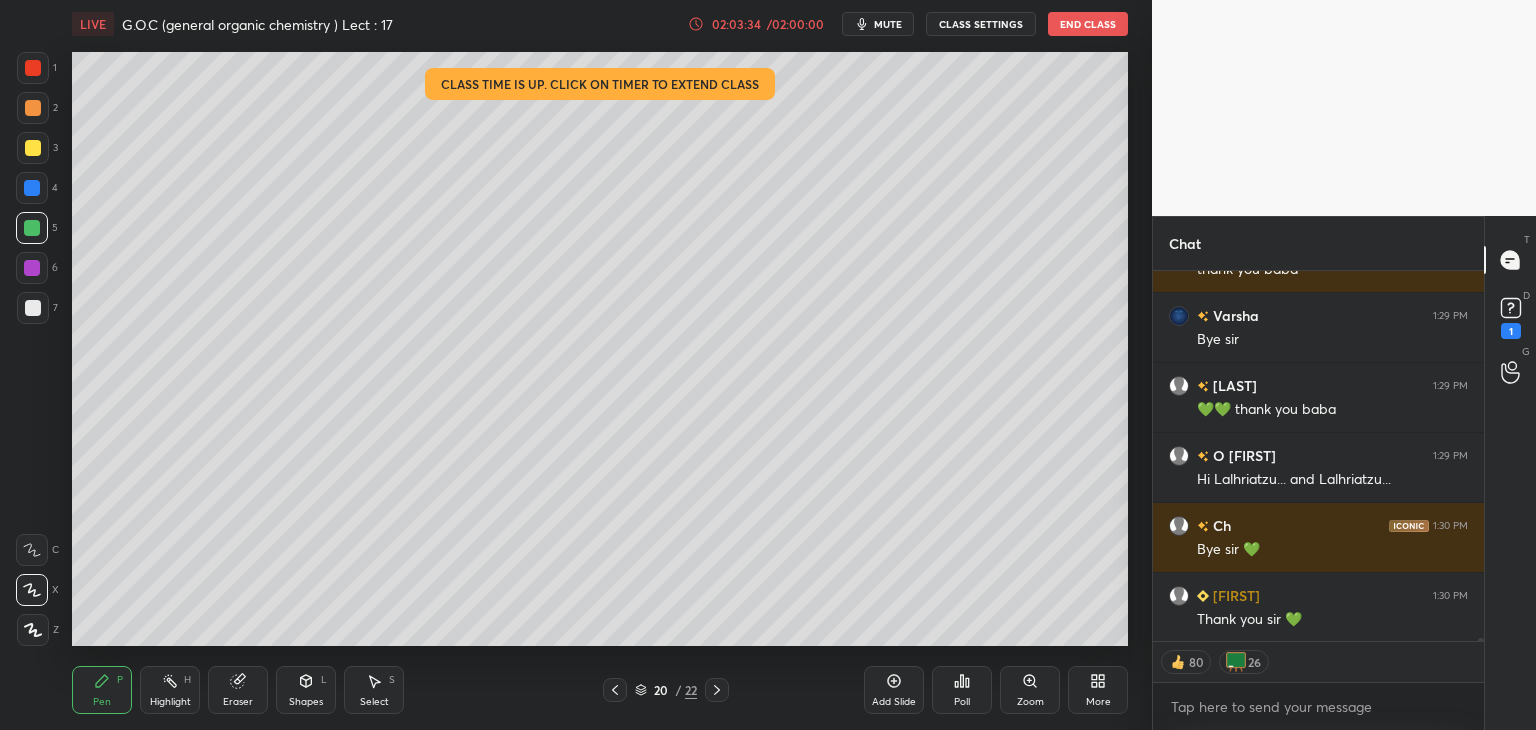 scroll, scrollTop: 39547, scrollLeft: 0, axis: vertical 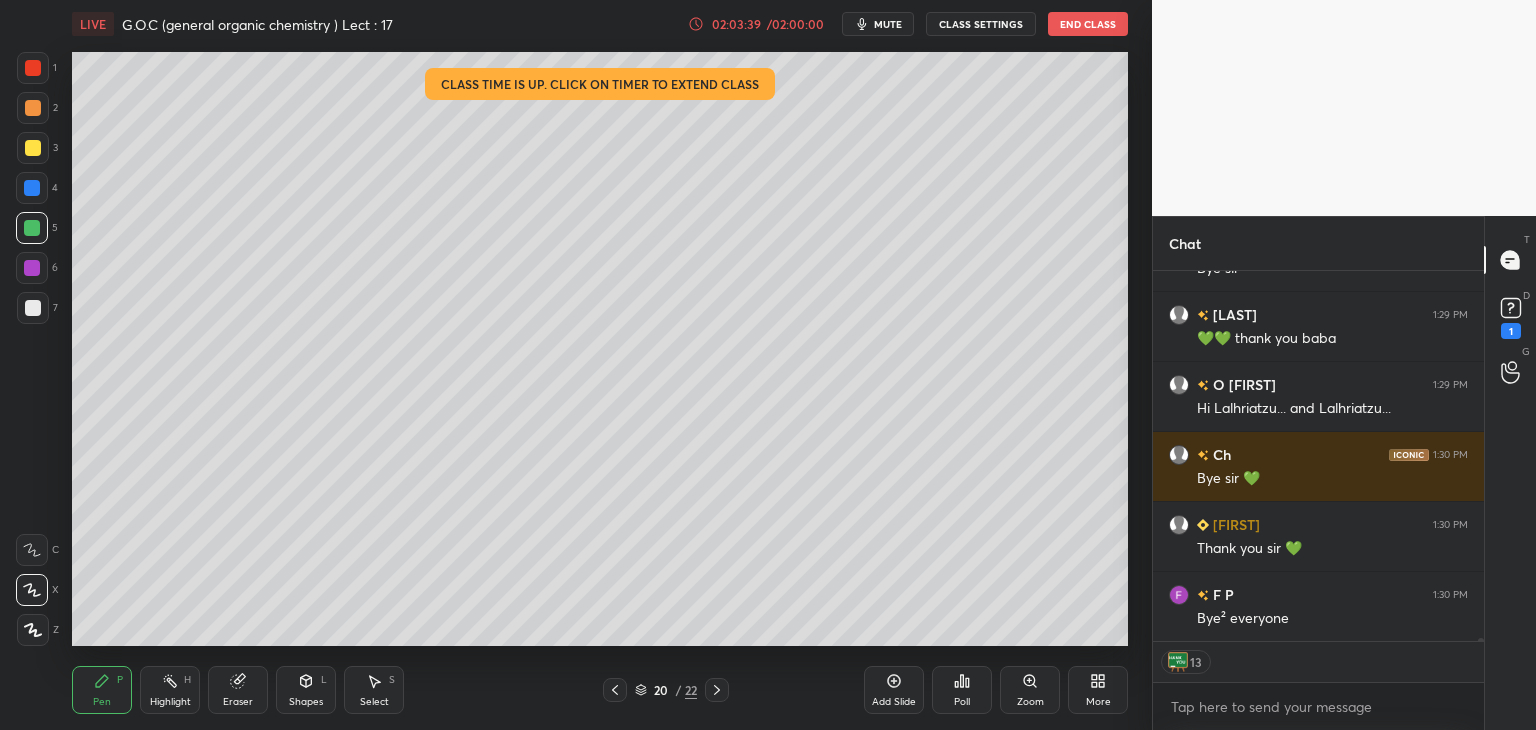 click on "End Class" at bounding box center (1088, 24) 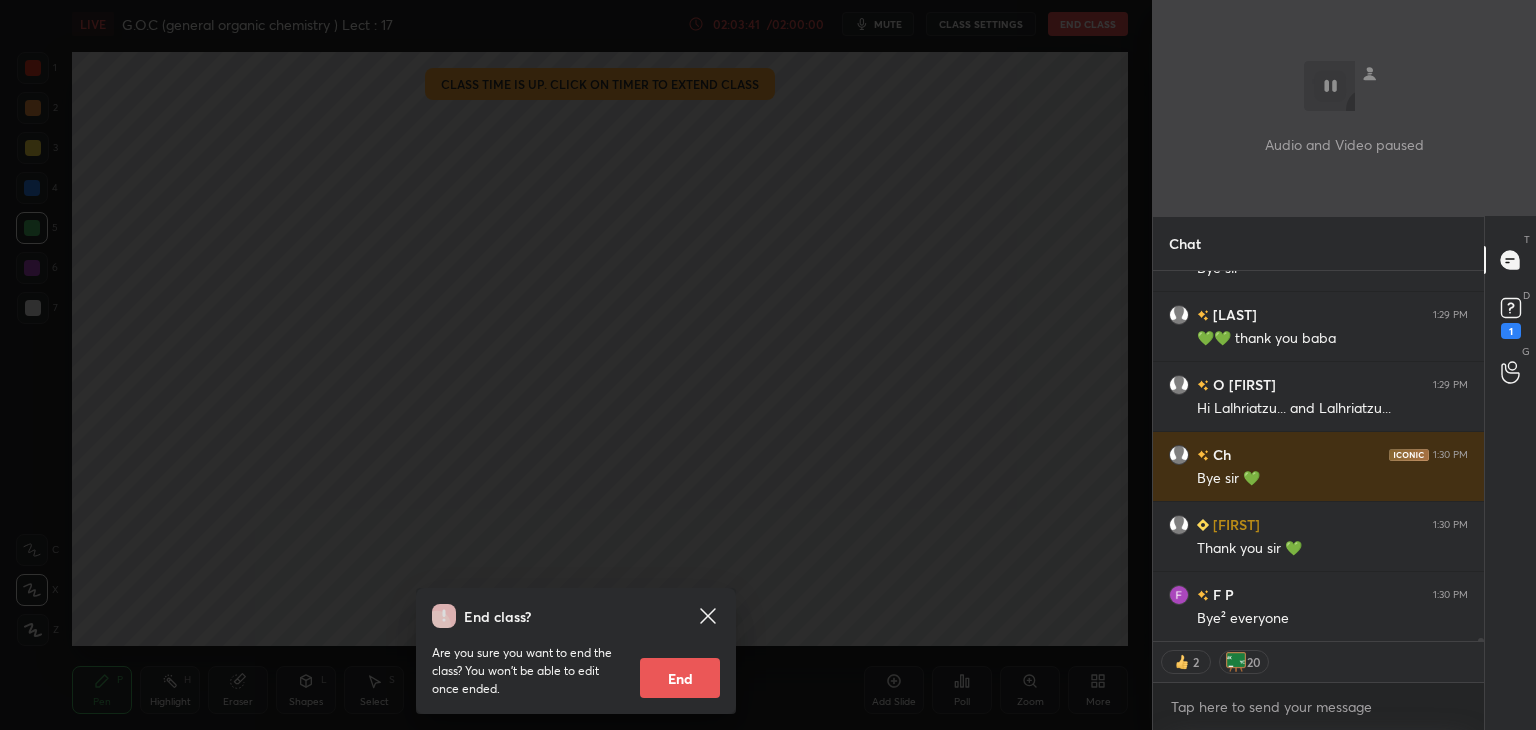 click on "End" at bounding box center (680, 678) 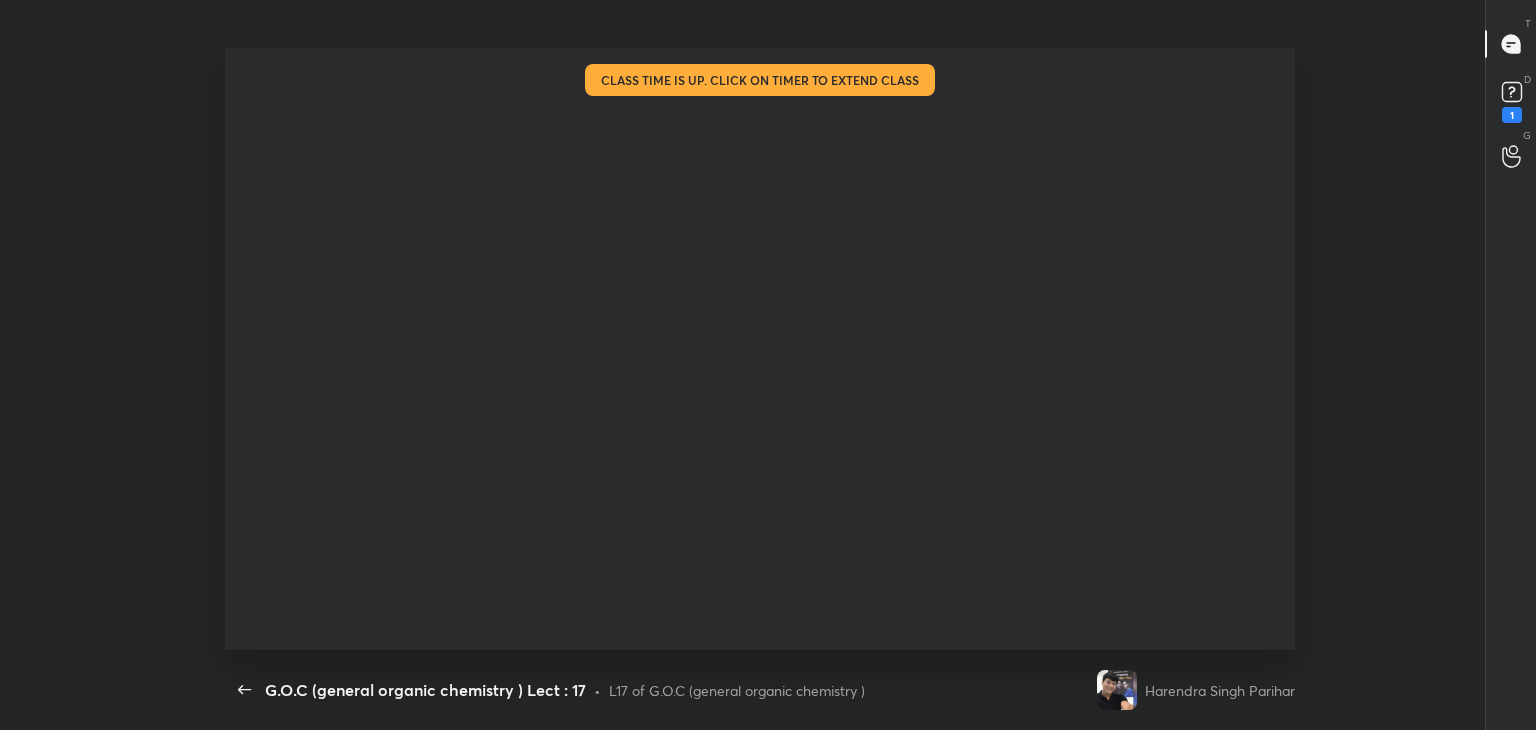 scroll, scrollTop: 99397, scrollLeft: 98863, axis: both 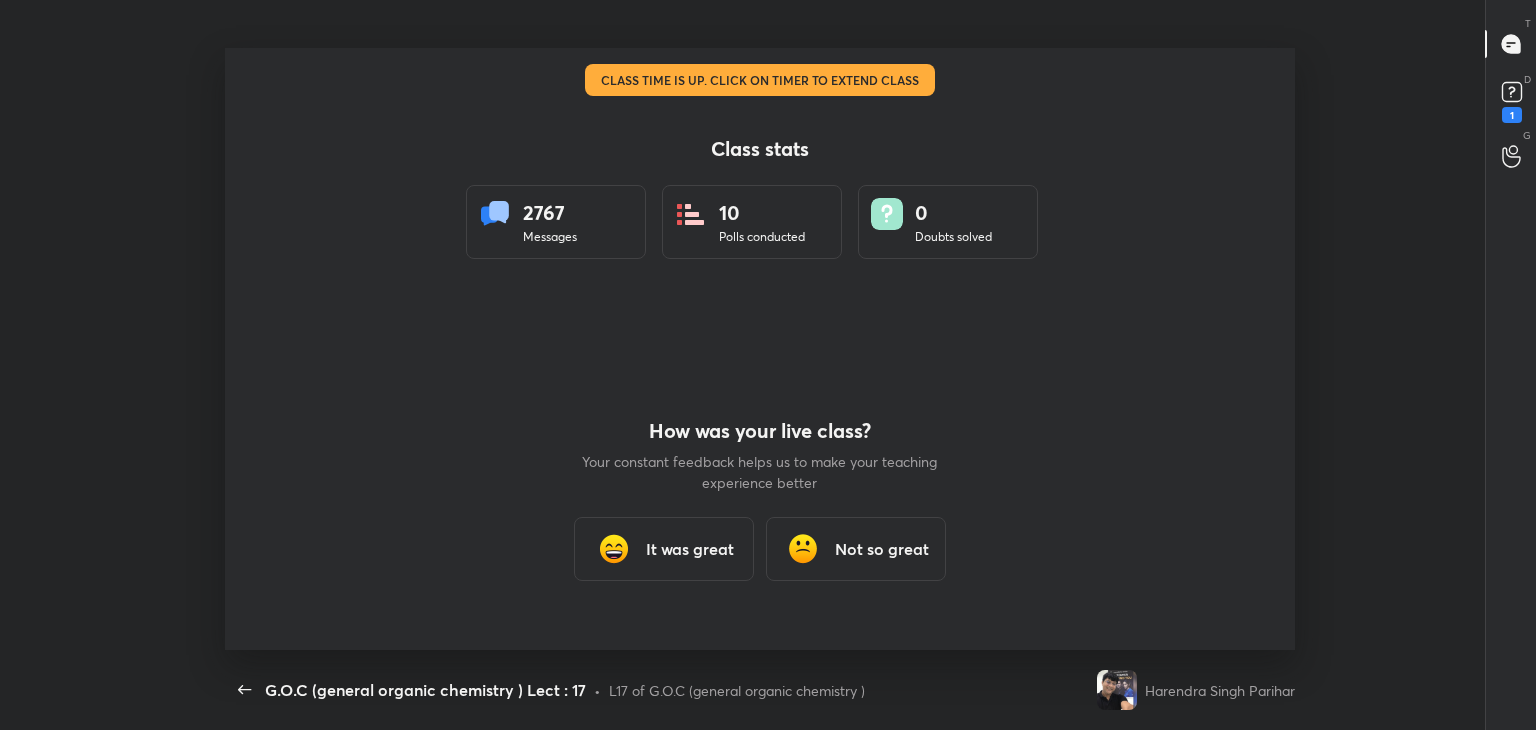 click on "It was great" at bounding box center (690, 549) 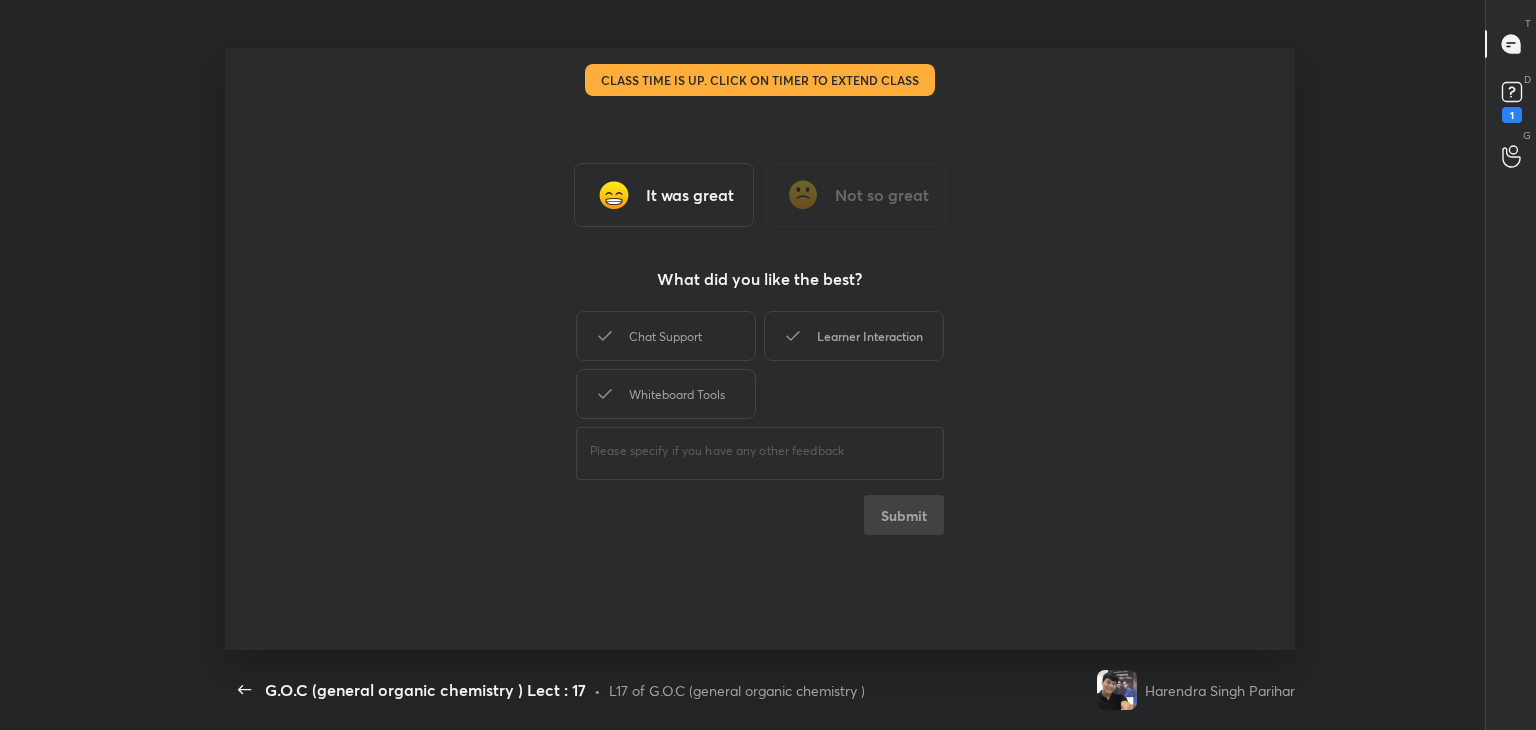 click on "Learner Interaction" at bounding box center (854, 336) 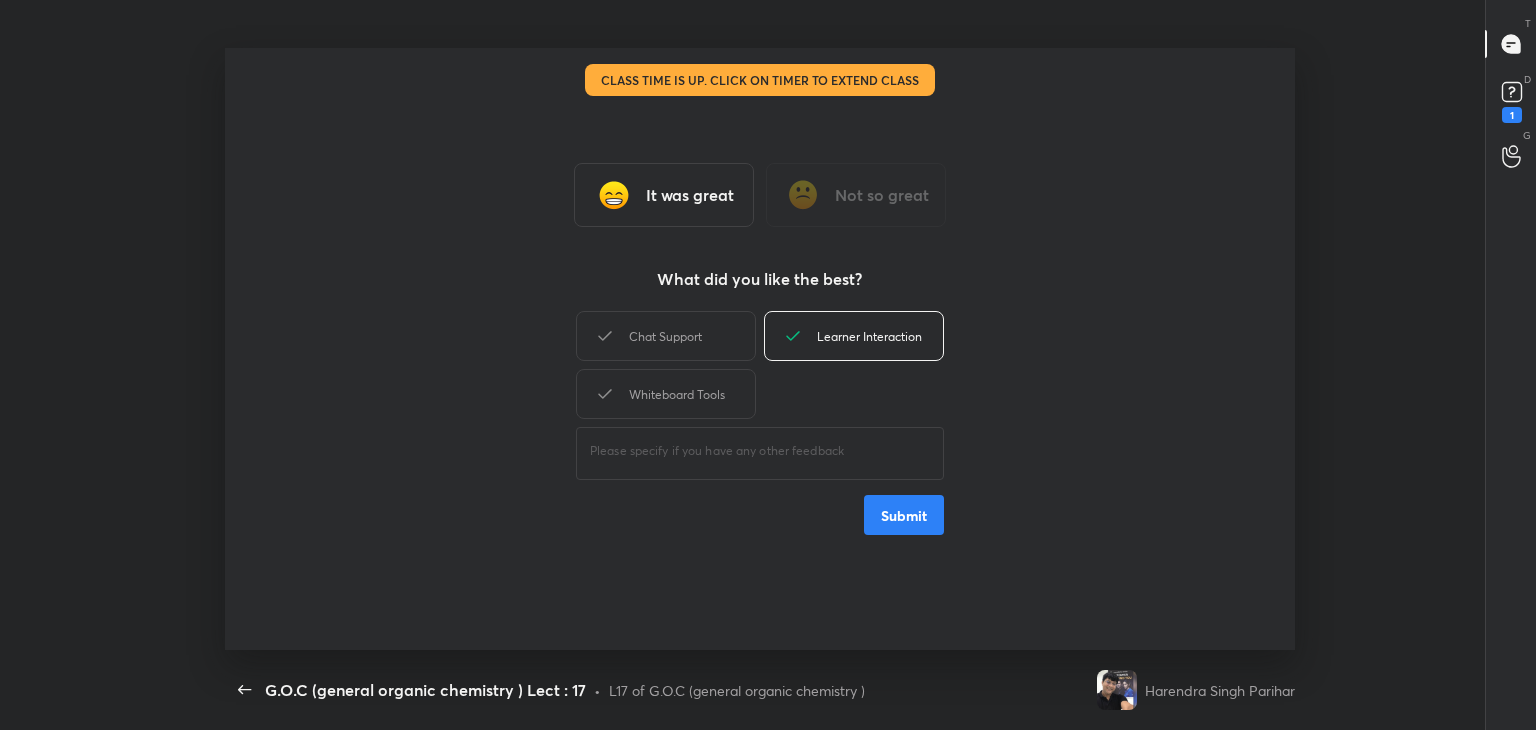 click on "Submit" at bounding box center (904, 515) 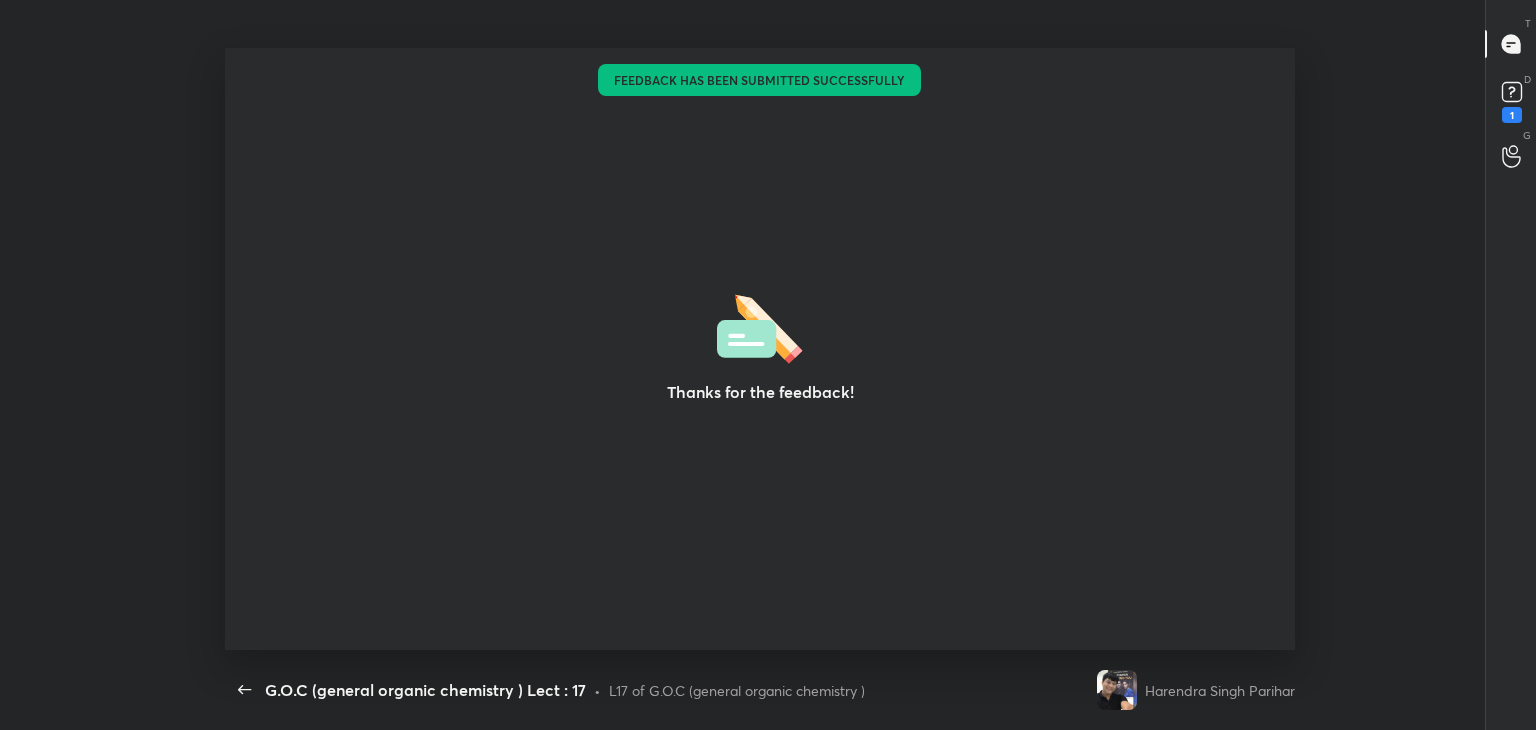 type on "x" 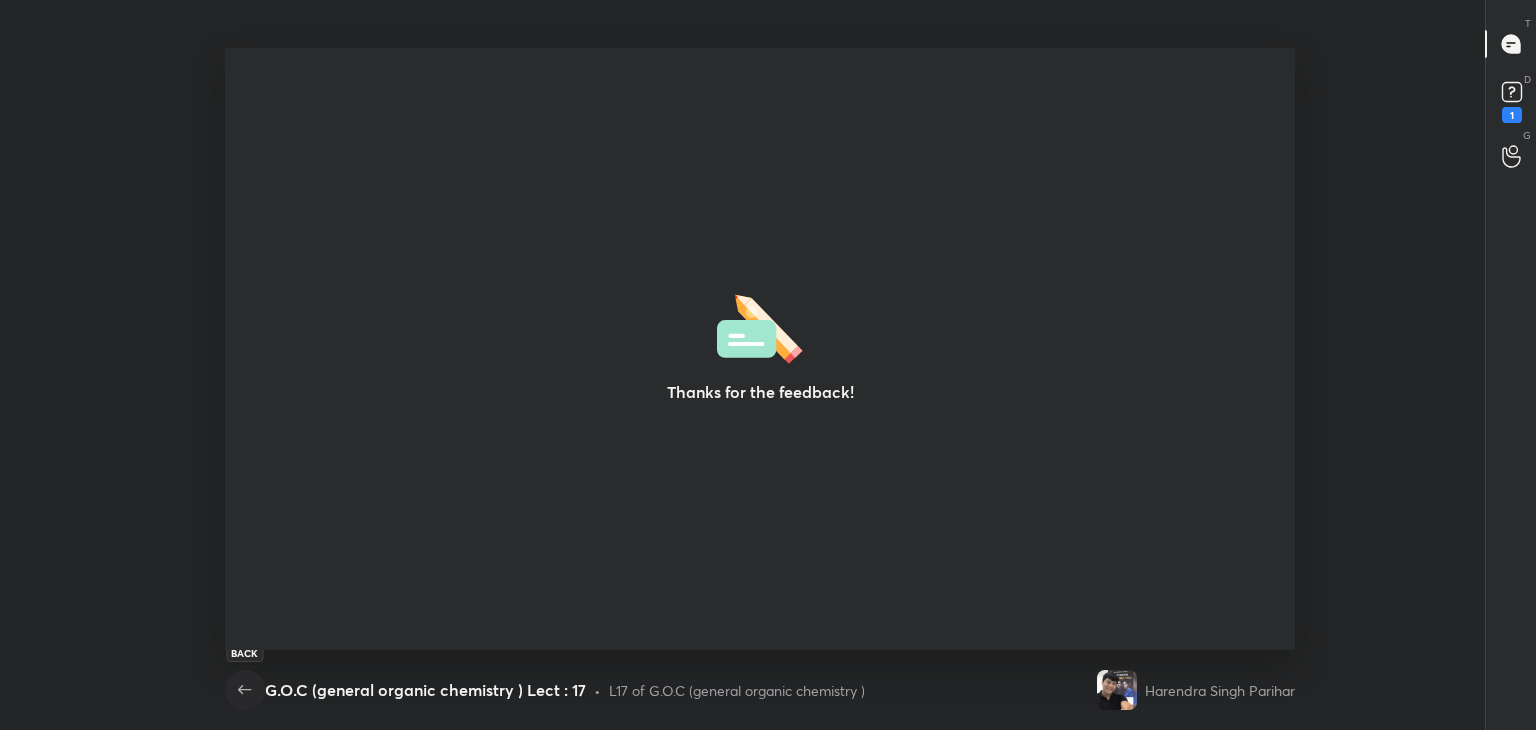 click 